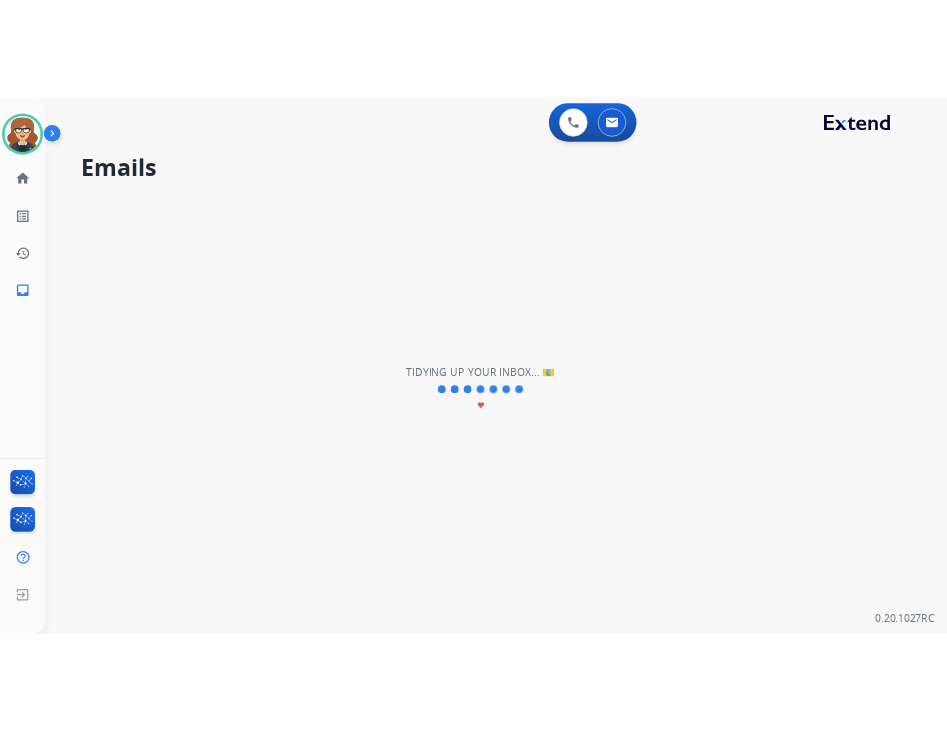 scroll, scrollTop: 0, scrollLeft: 0, axis: both 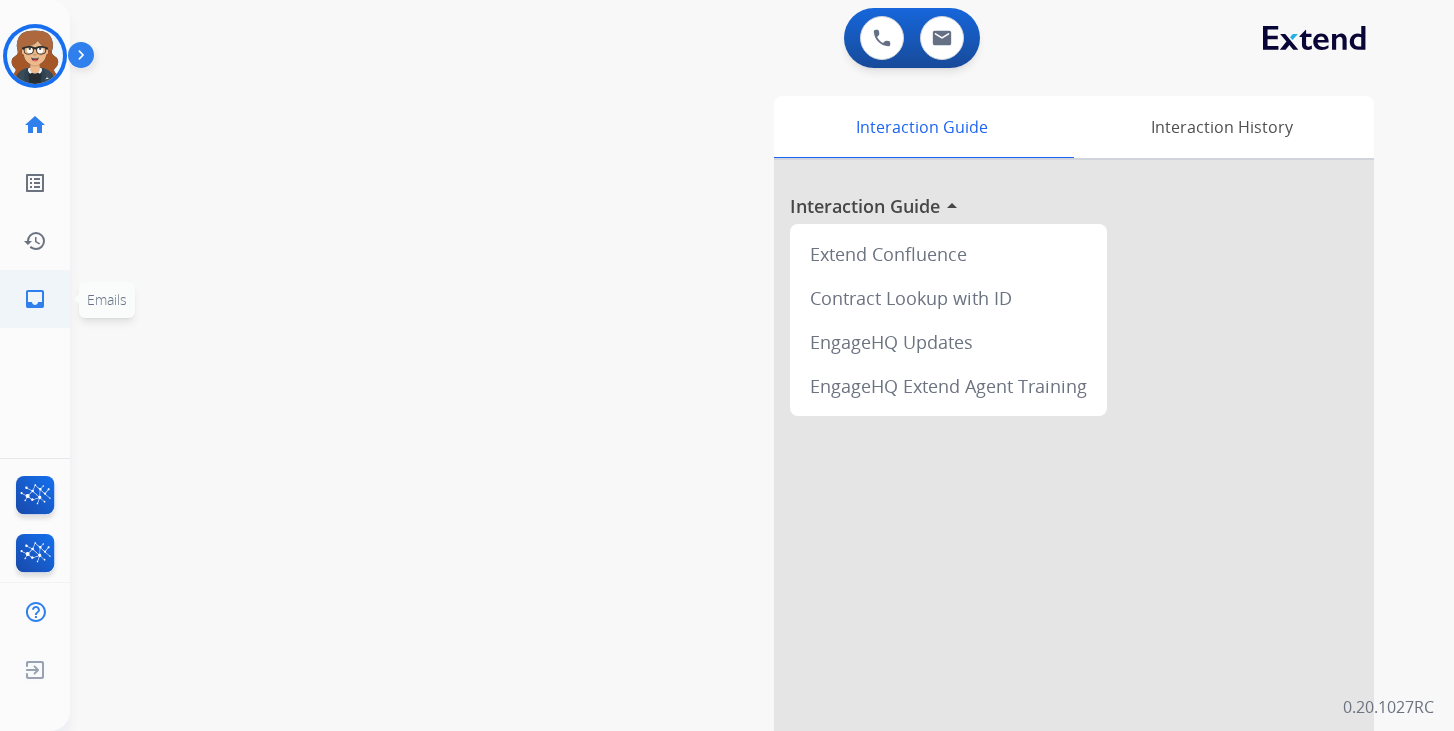 click on "inbox  Emails" 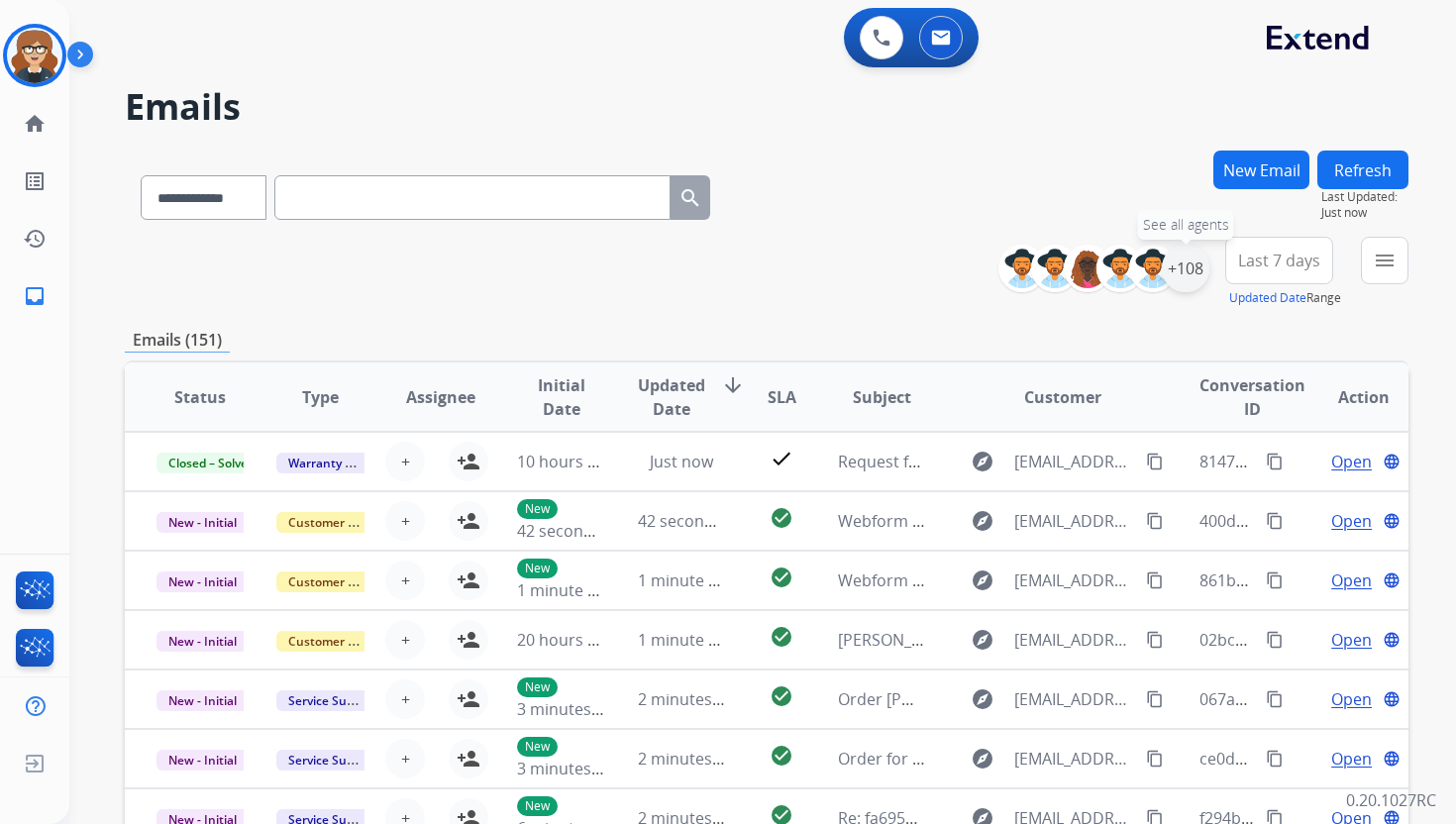 click on "+108" at bounding box center (1186, 268) 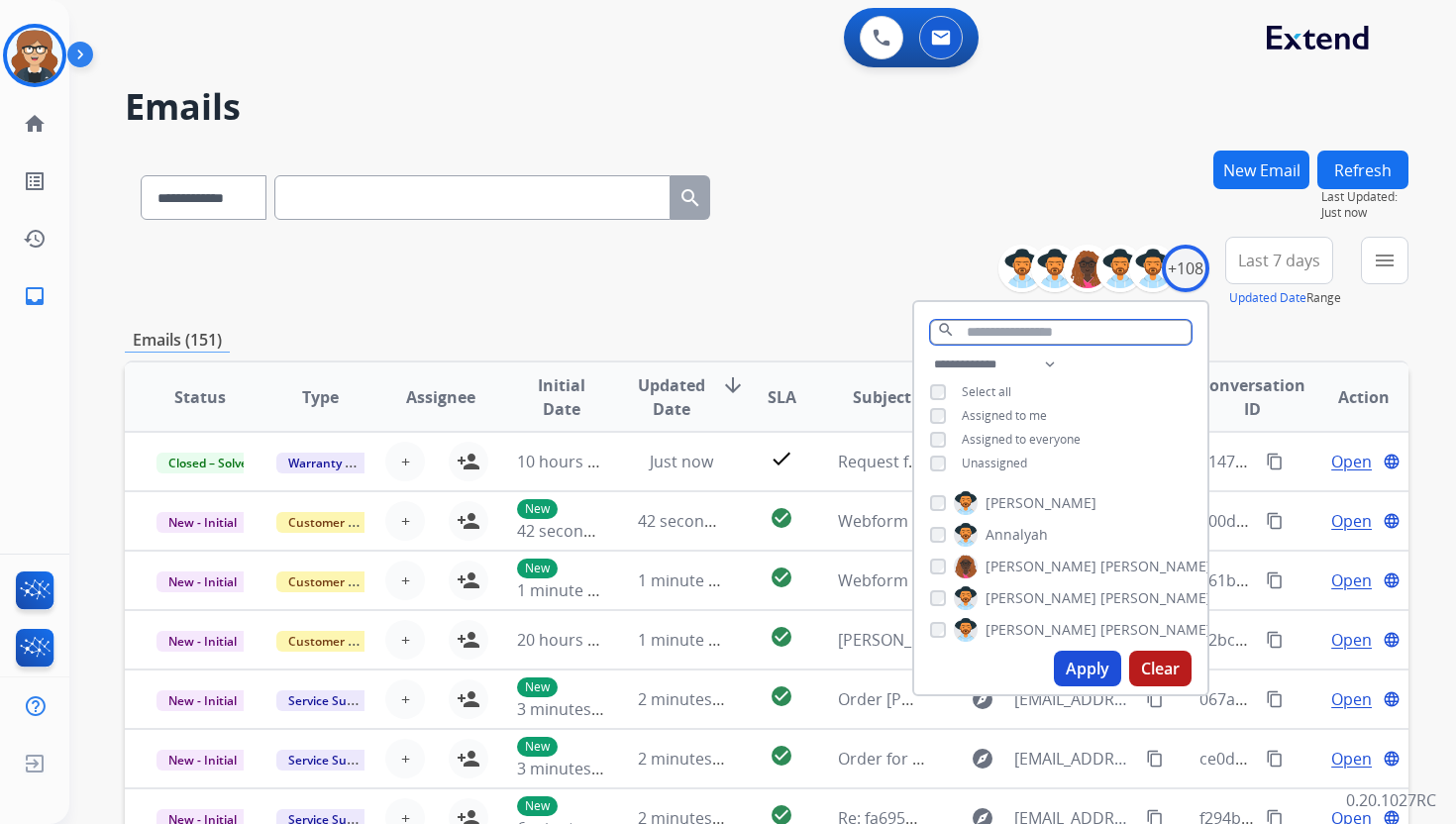 click at bounding box center [1061, 332] 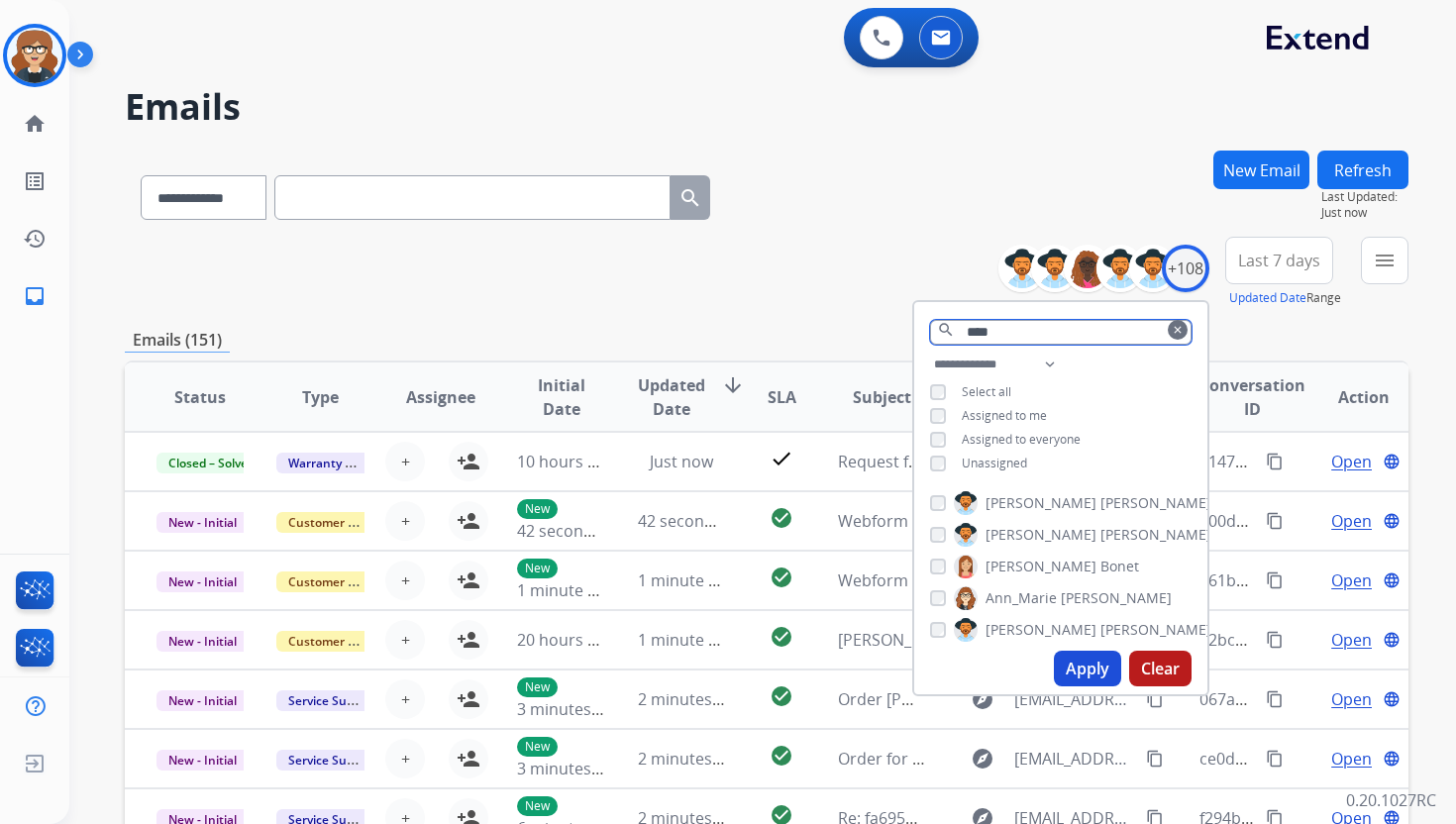 type on "****" 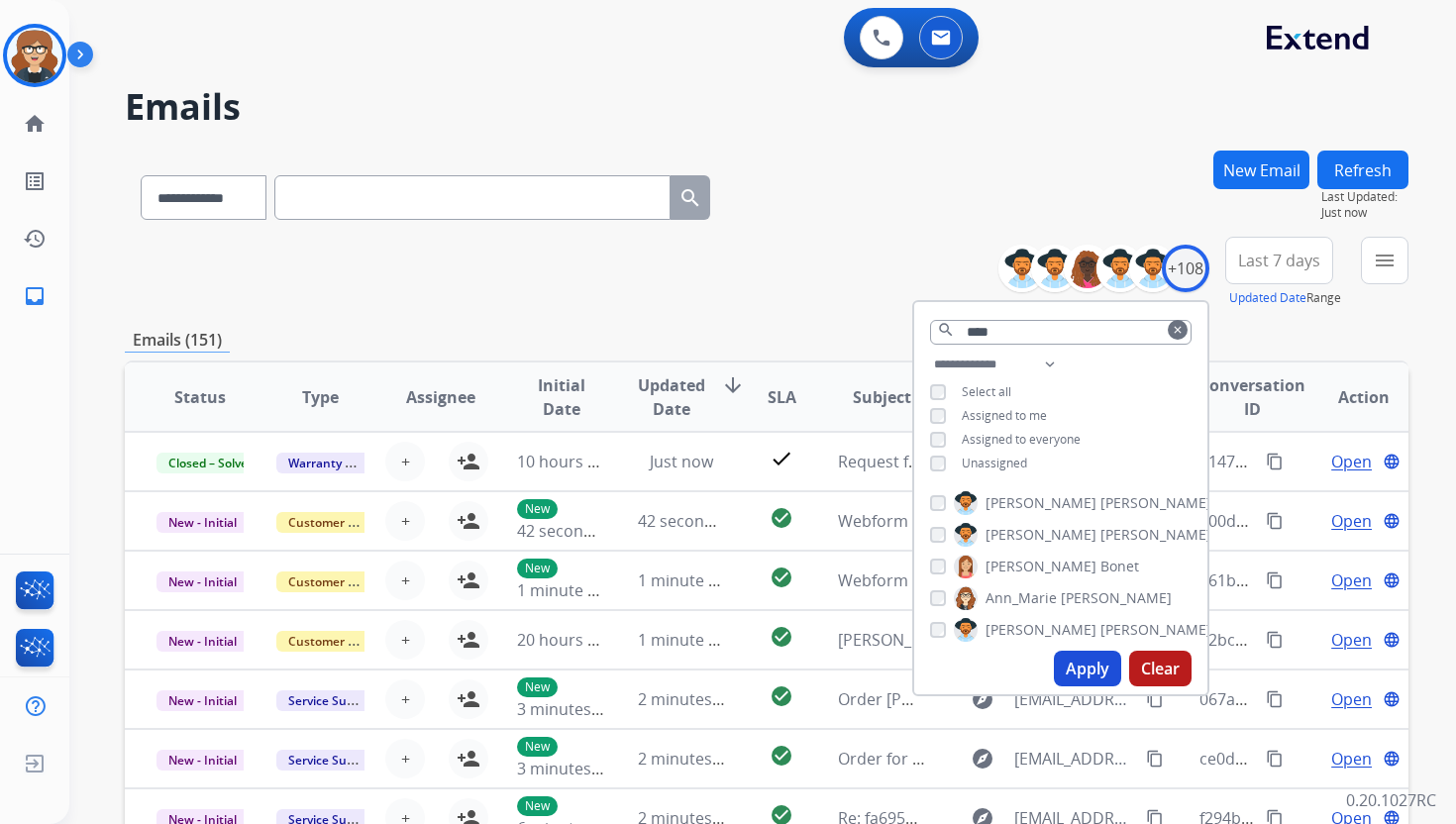 click on "Apply" at bounding box center [1088, 669] 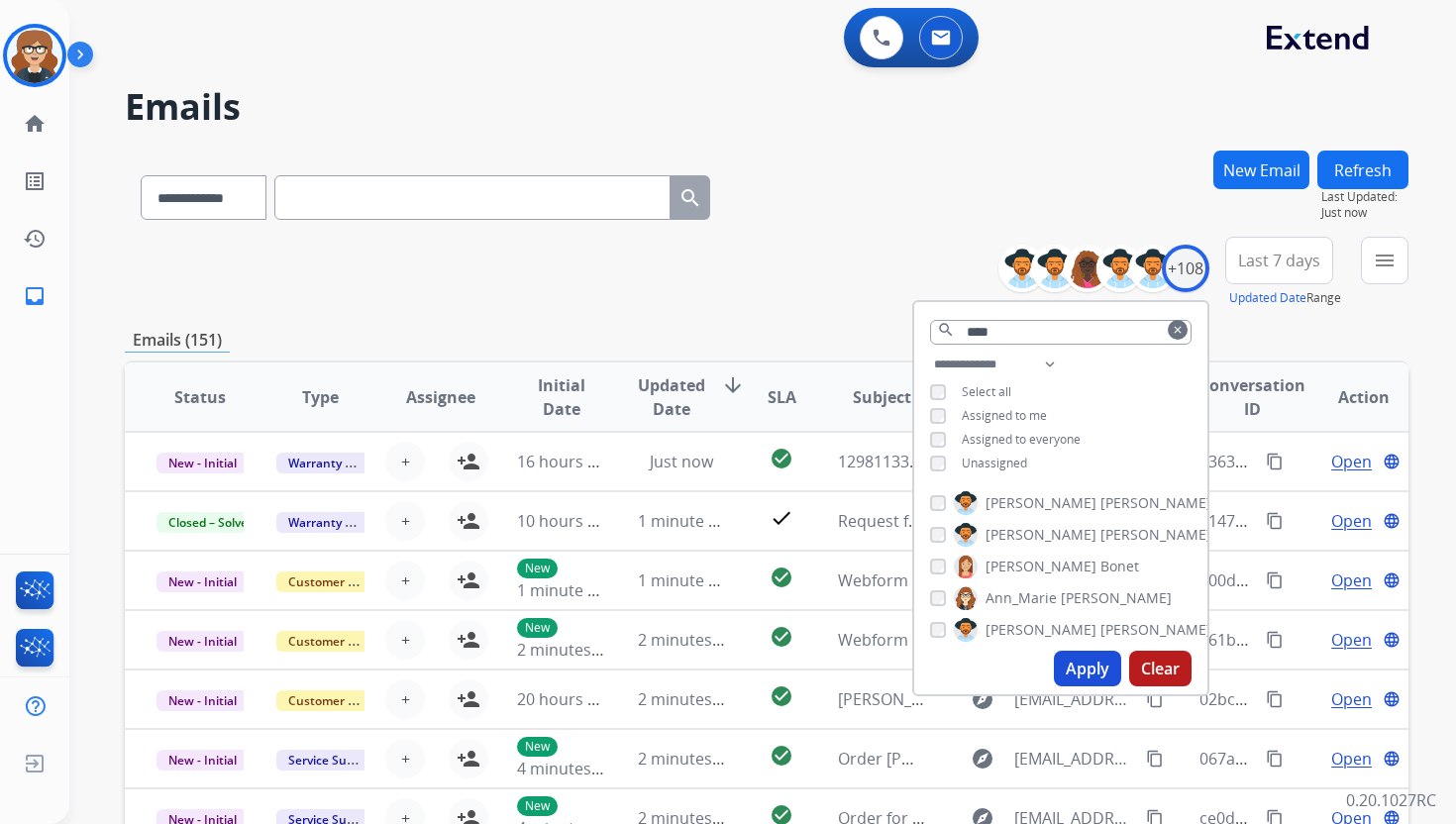 click on "**********" at bounding box center [767, 639] 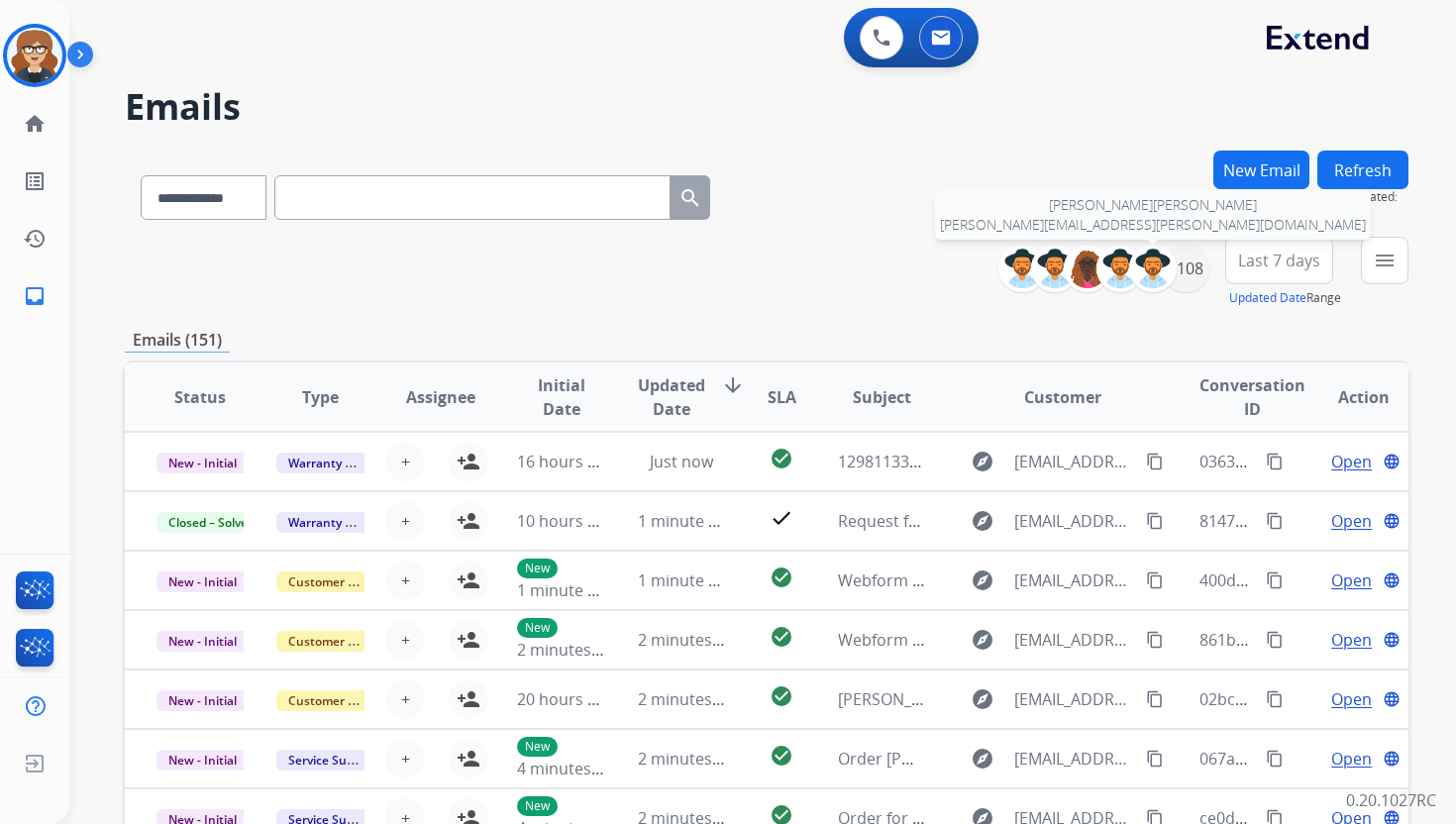 click at bounding box center [1153, 268] 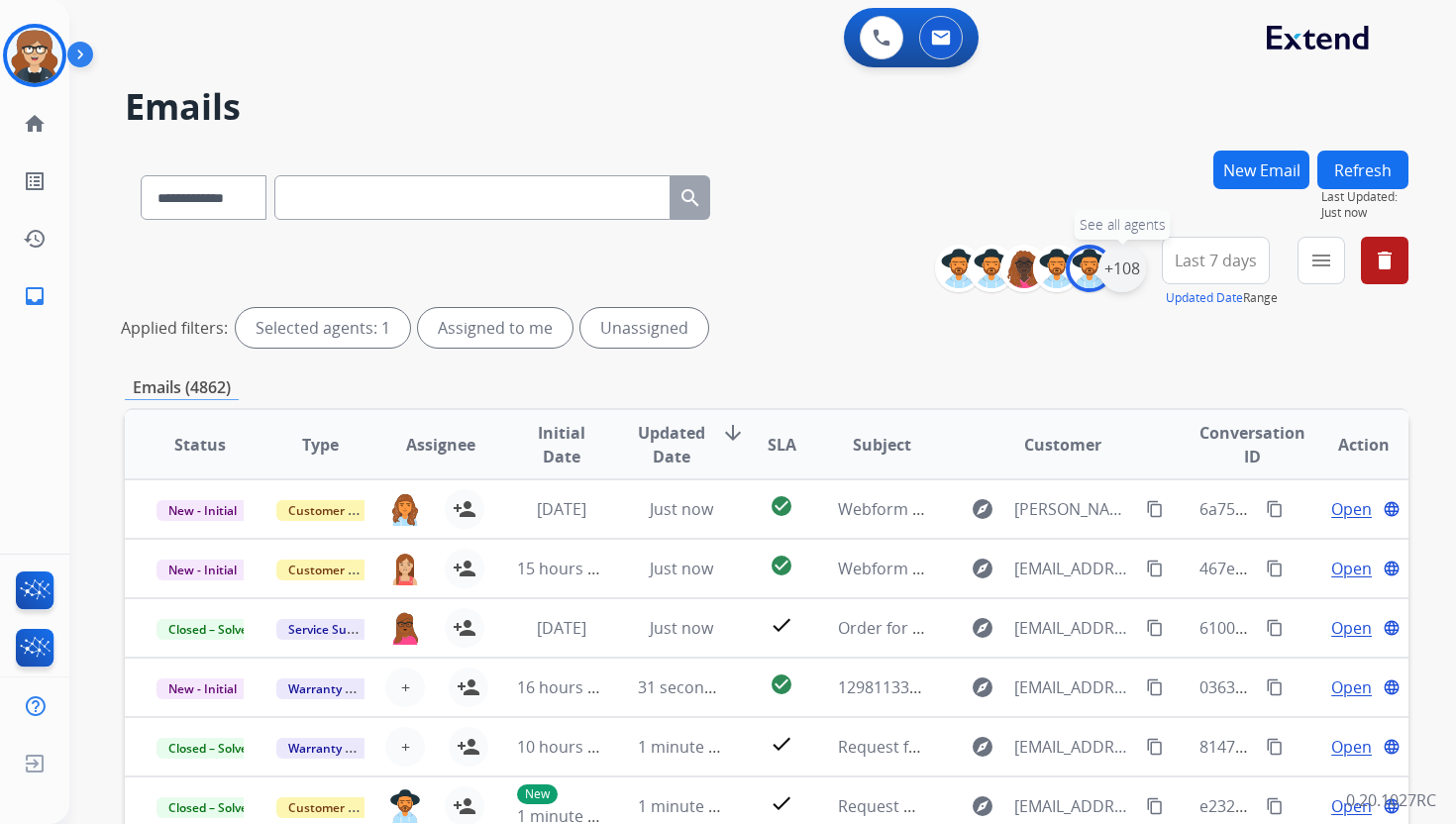 click on "+108" at bounding box center (1122, 268) 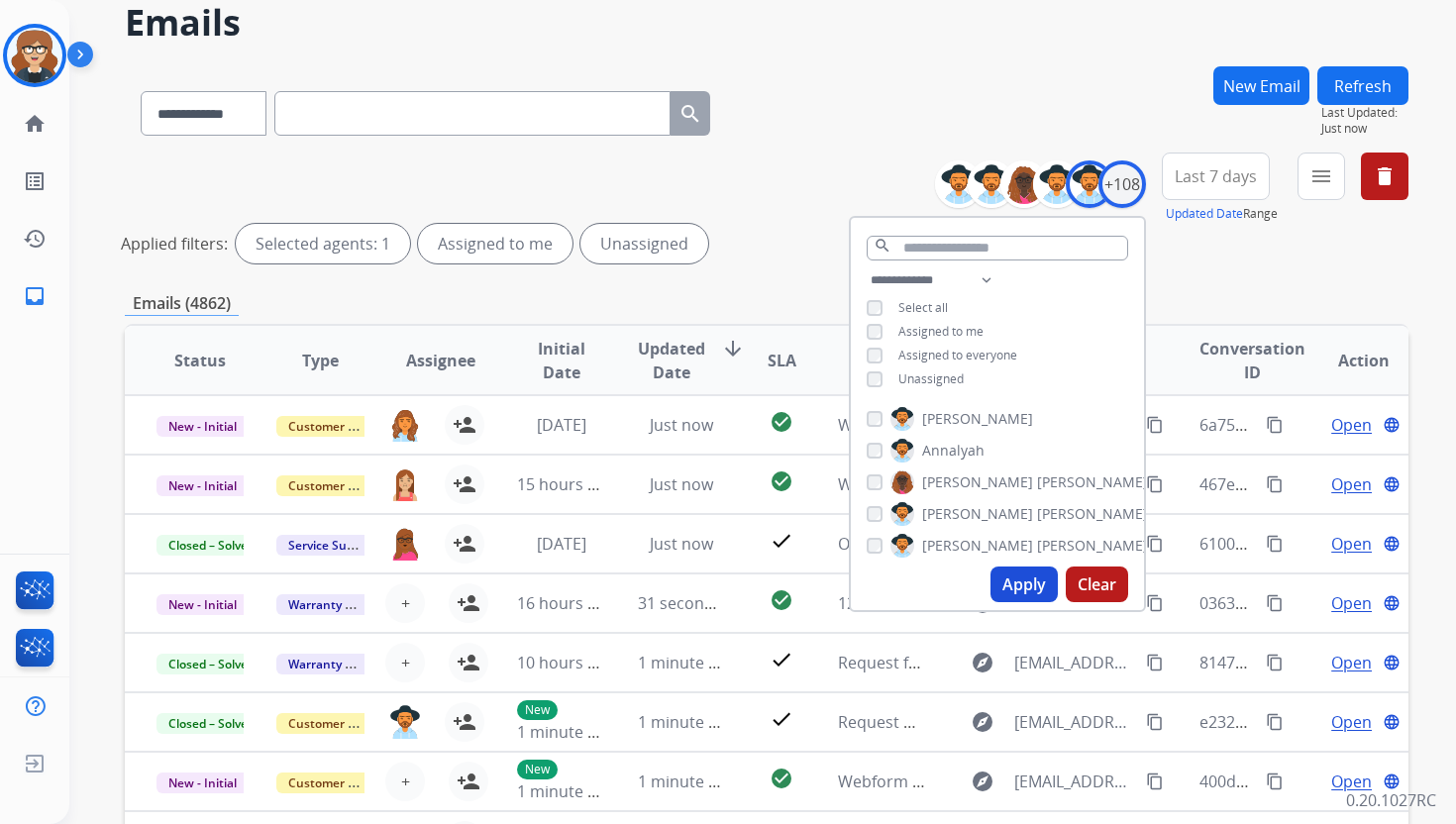 scroll, scrollTop: 97, scrollLeft: 0, axis: vertical 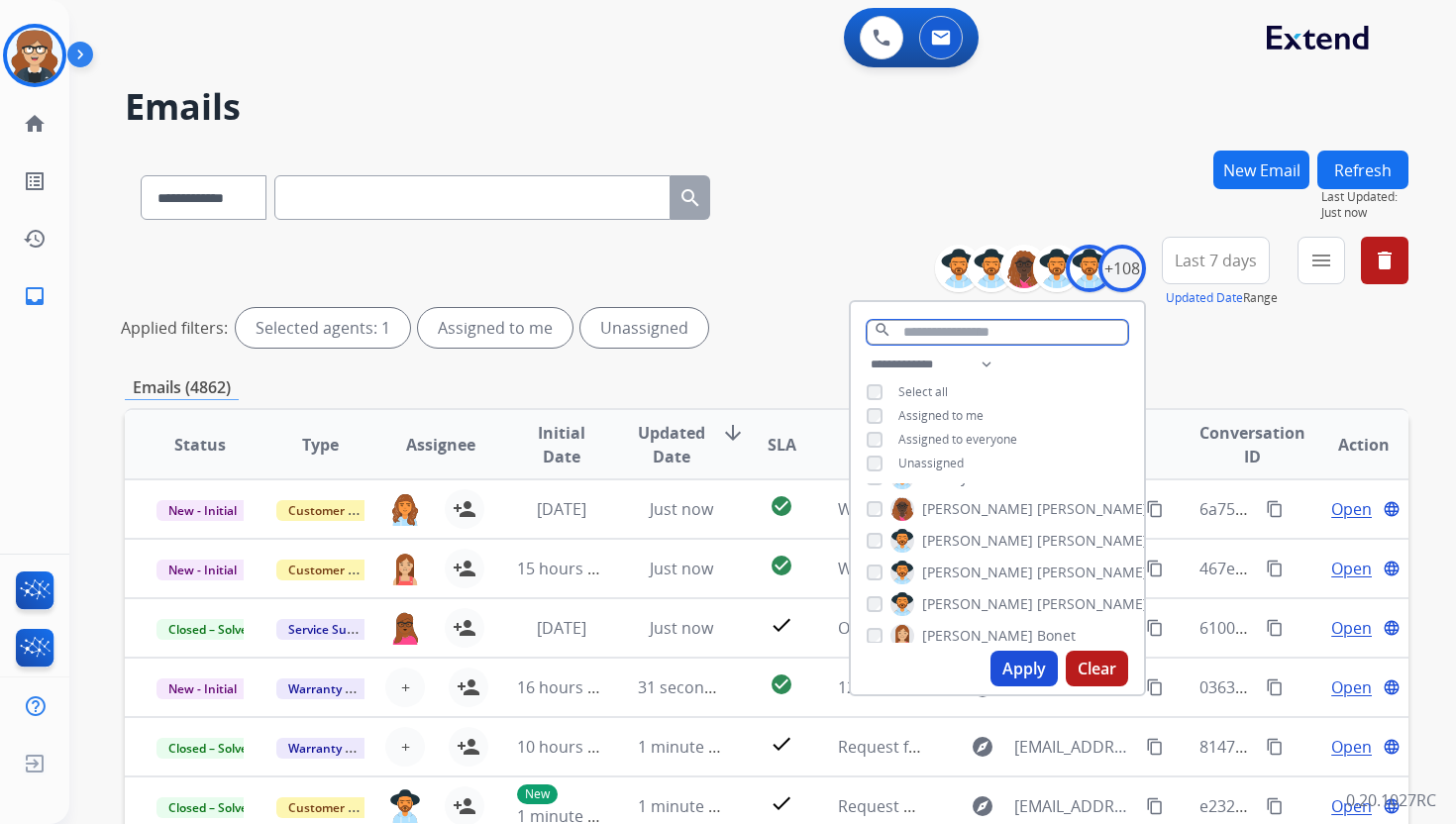 click at bounding box center (997, 332) 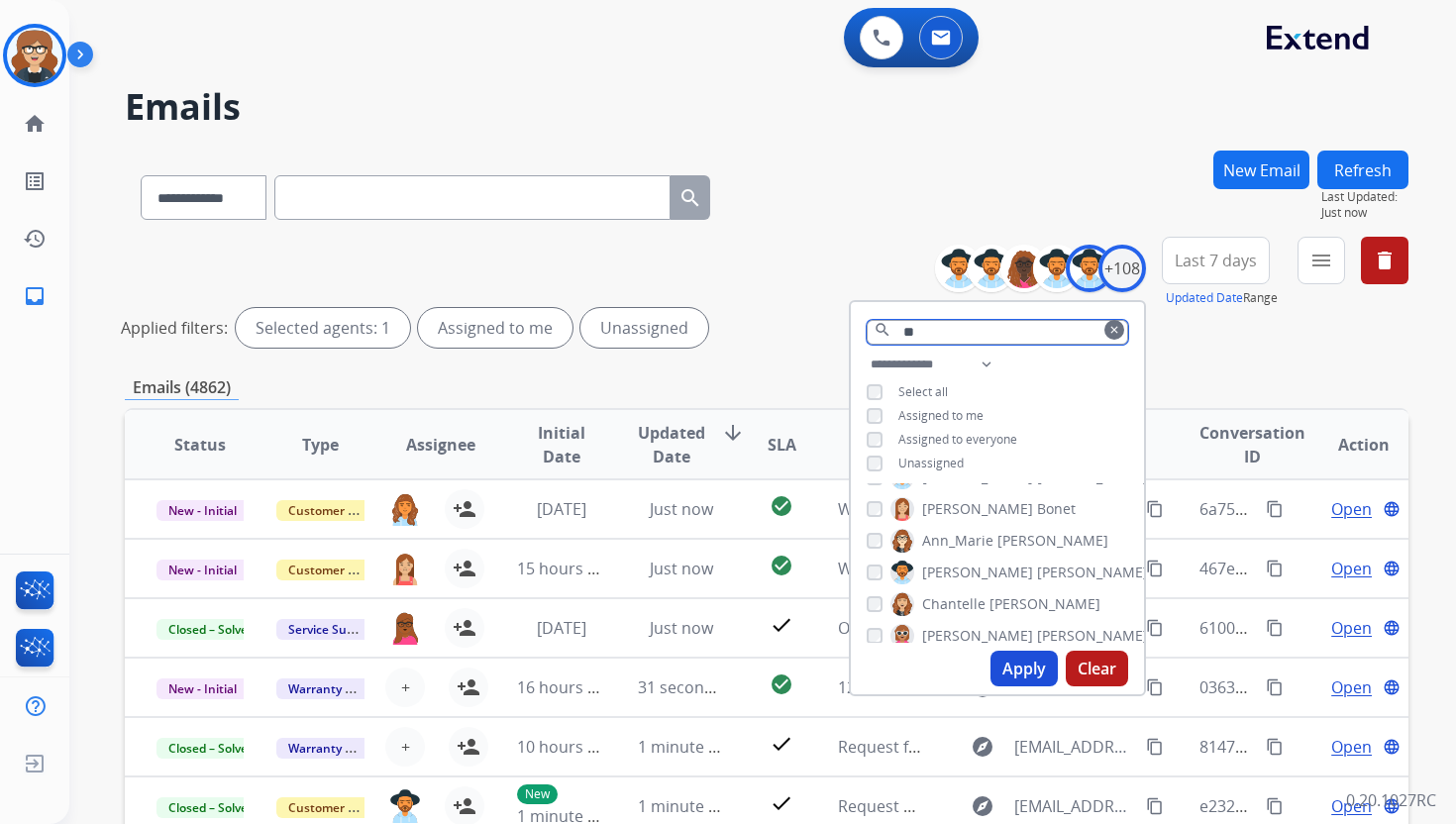 scroll, scrollTop: 0, scrollLeft: 0, axis: both 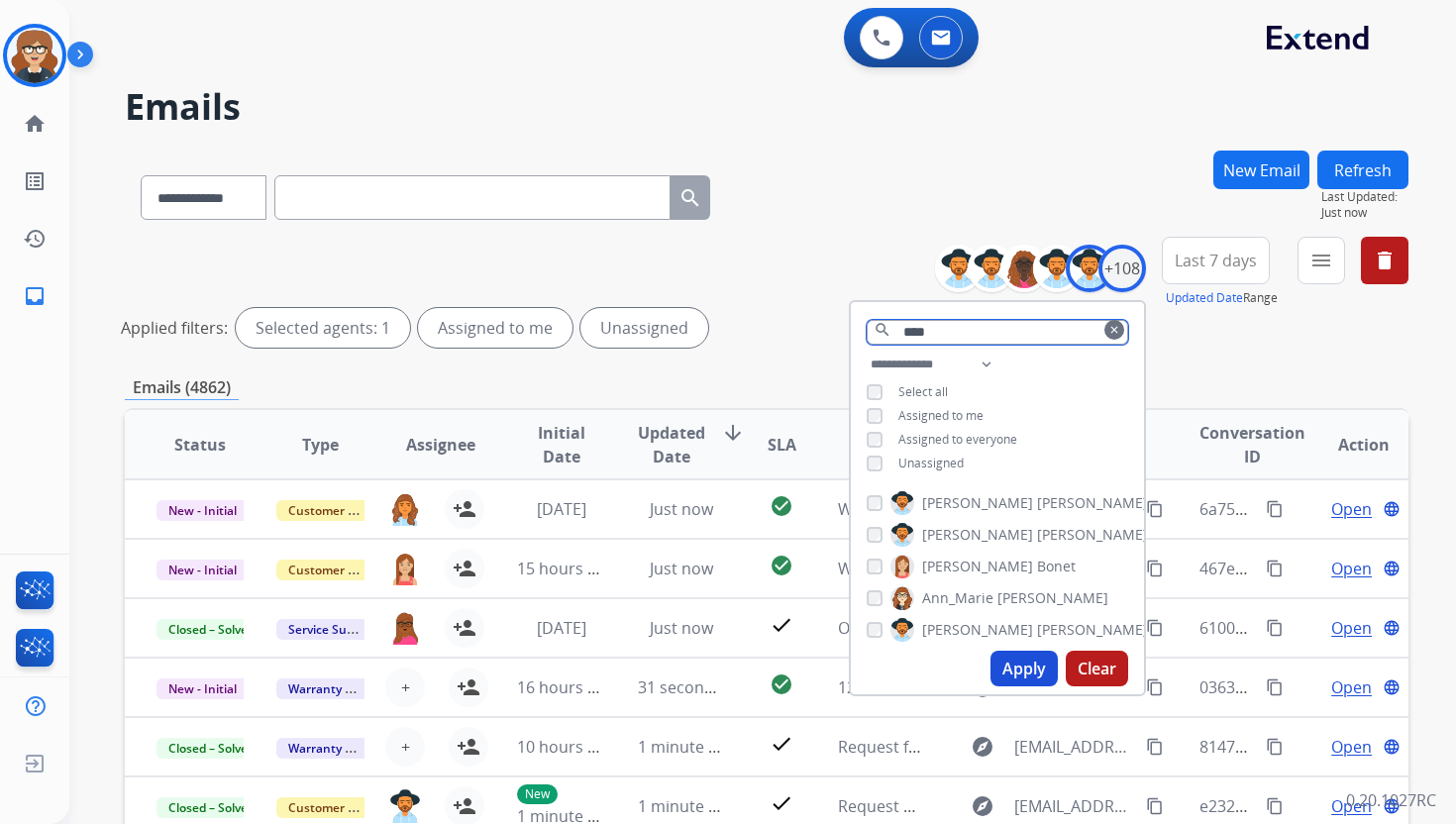 type on "****" 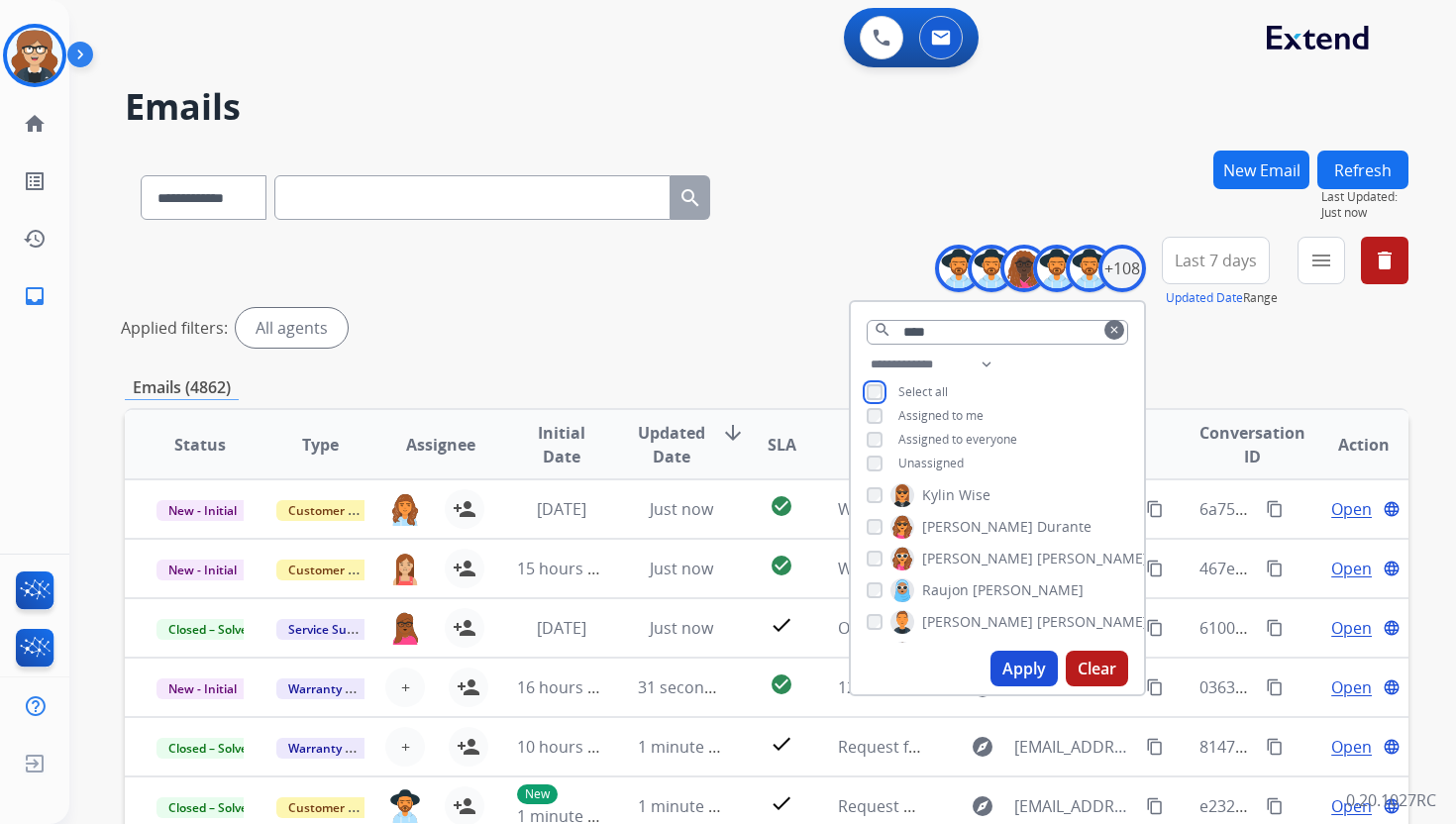 scroll, scrollTop: 805, scrollLeft: 0, axis: vertical 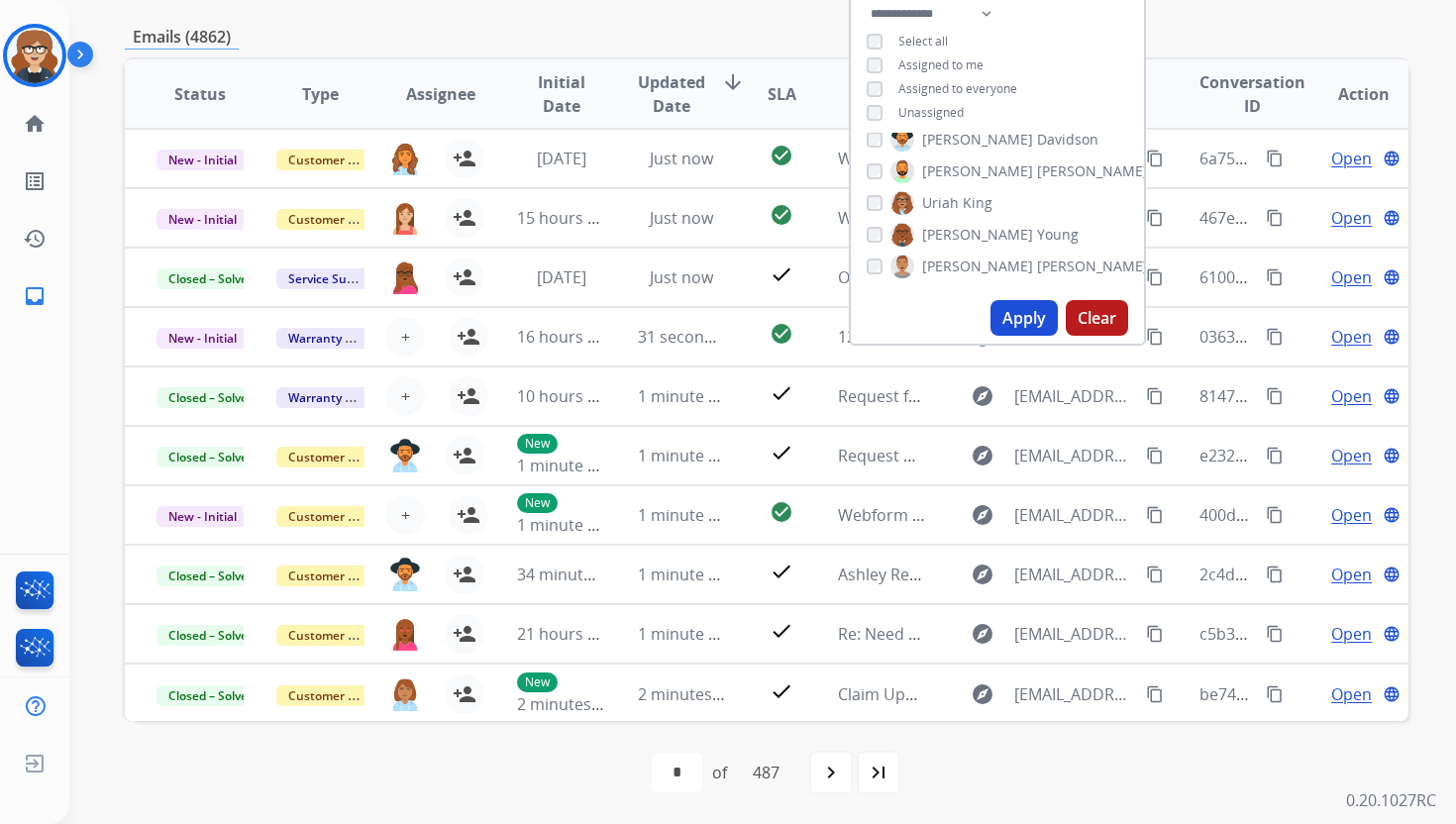 click on "Apply" at bounding box center [1024, 318] 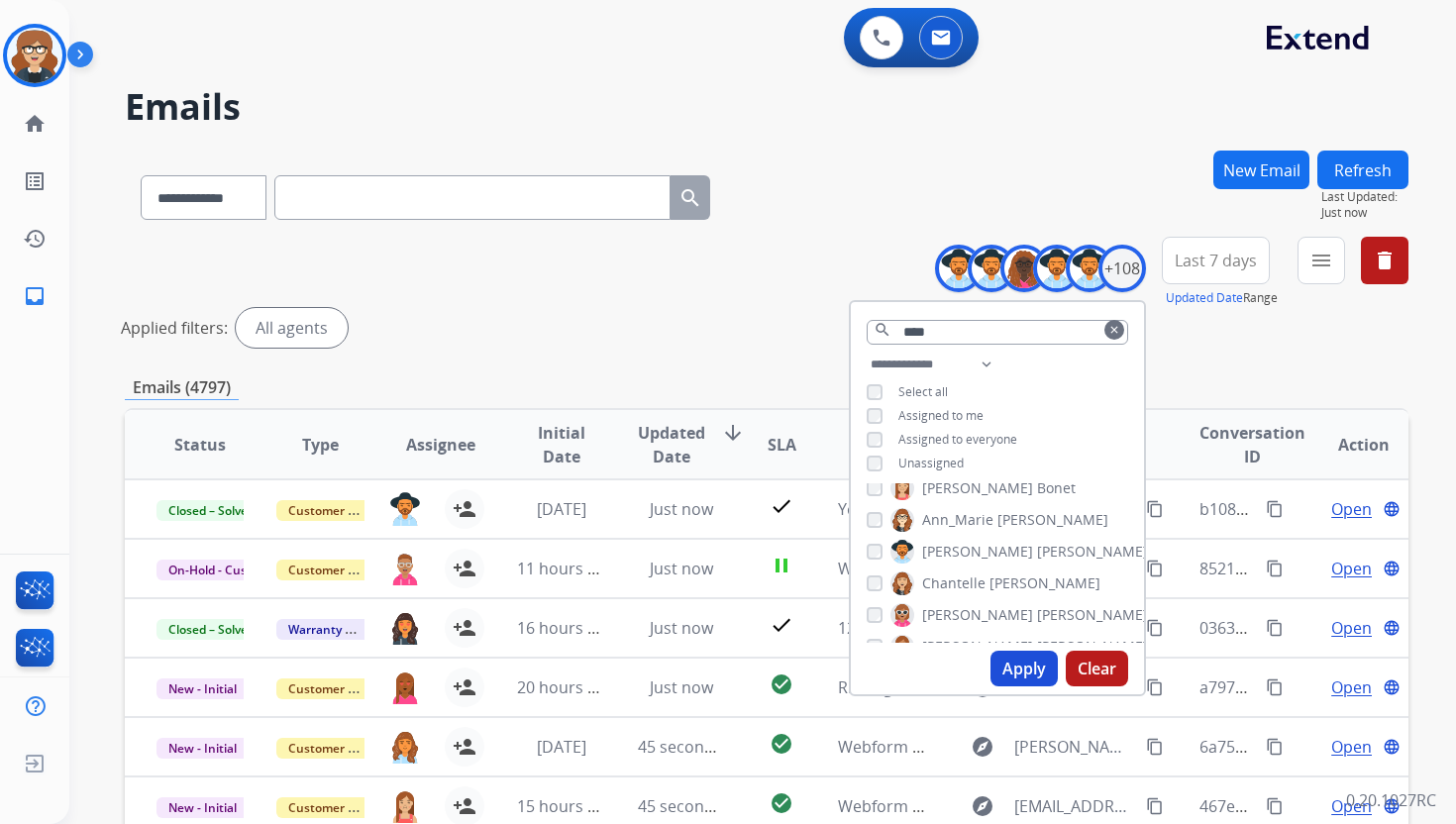 scroll, scrollTop: 0, scrollLeft: 0, axis: both 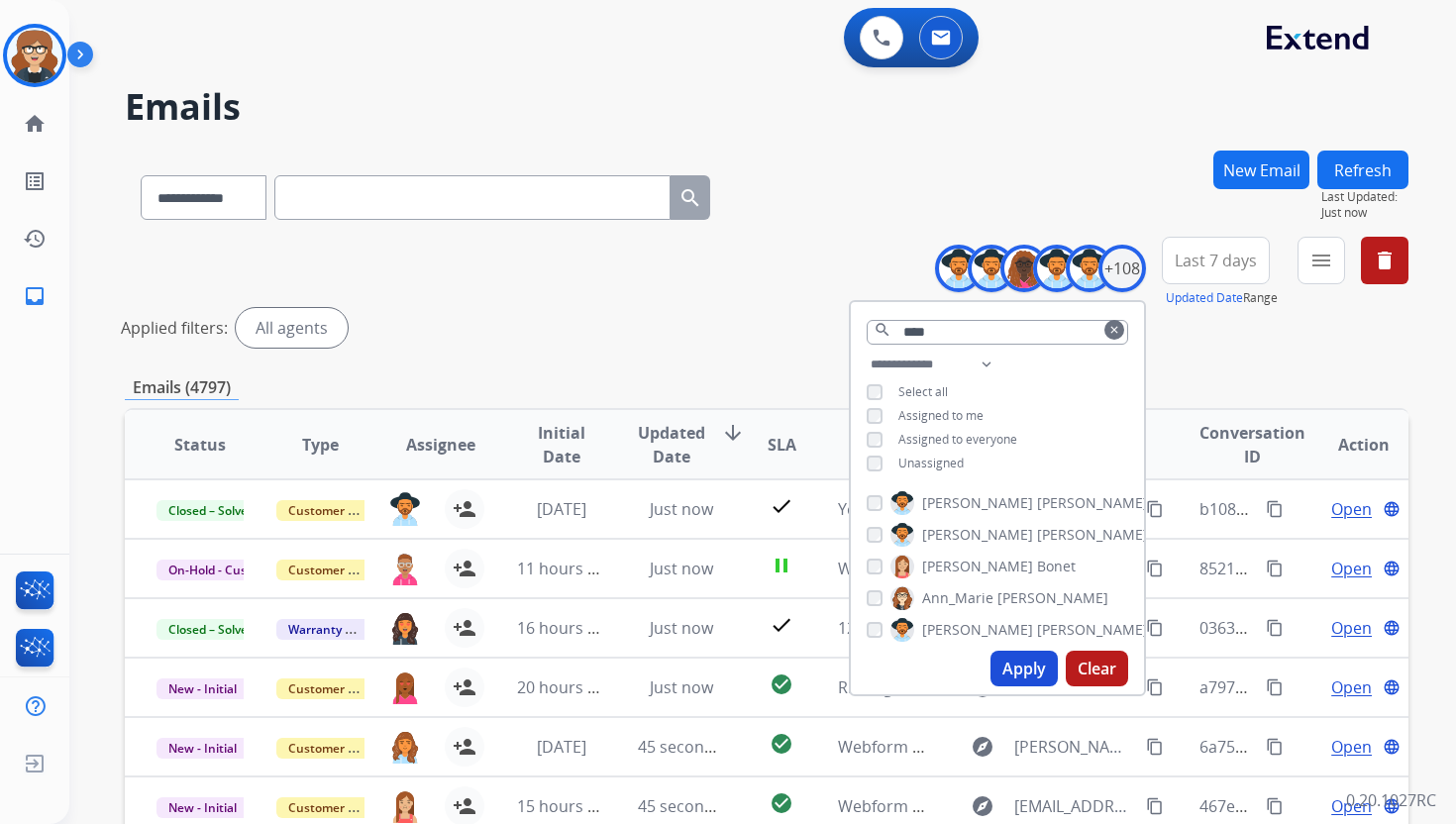 click on "**********" at bounding box center (767, 193) 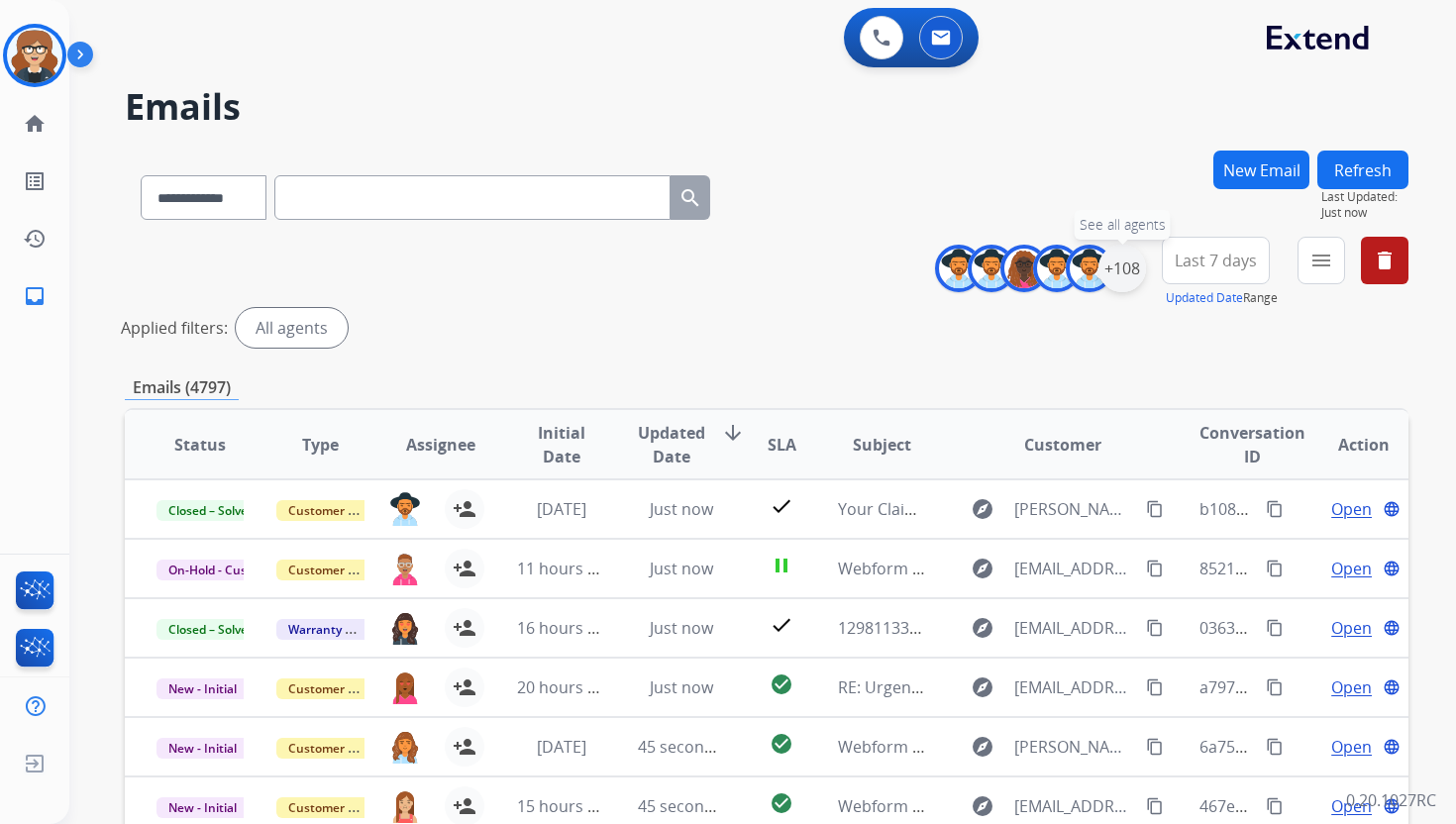 click on "+108" at bounding box center (1122, 268) 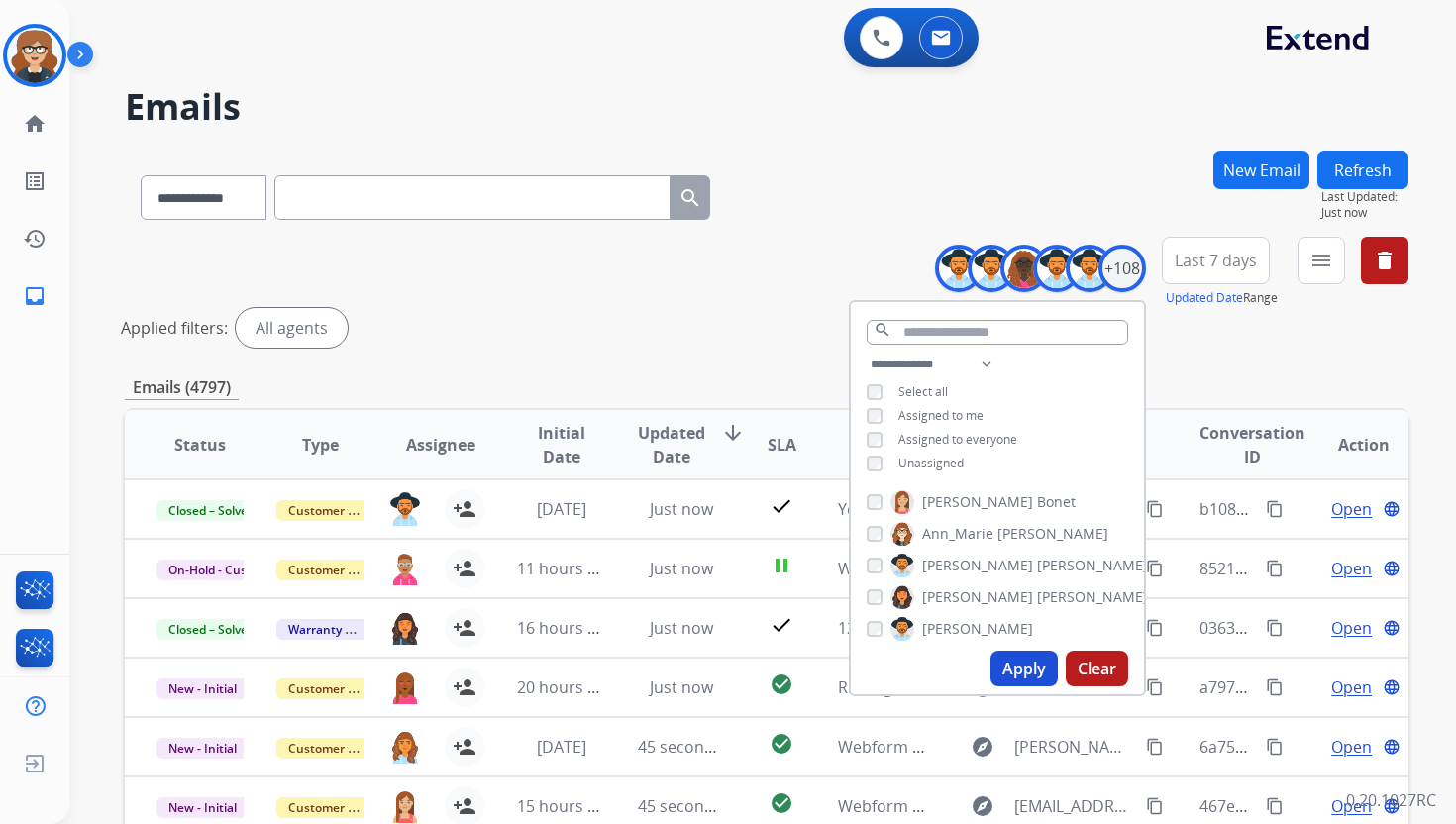 scroll, scrollTop: 228, scrollLeft: 0, axis: vertical 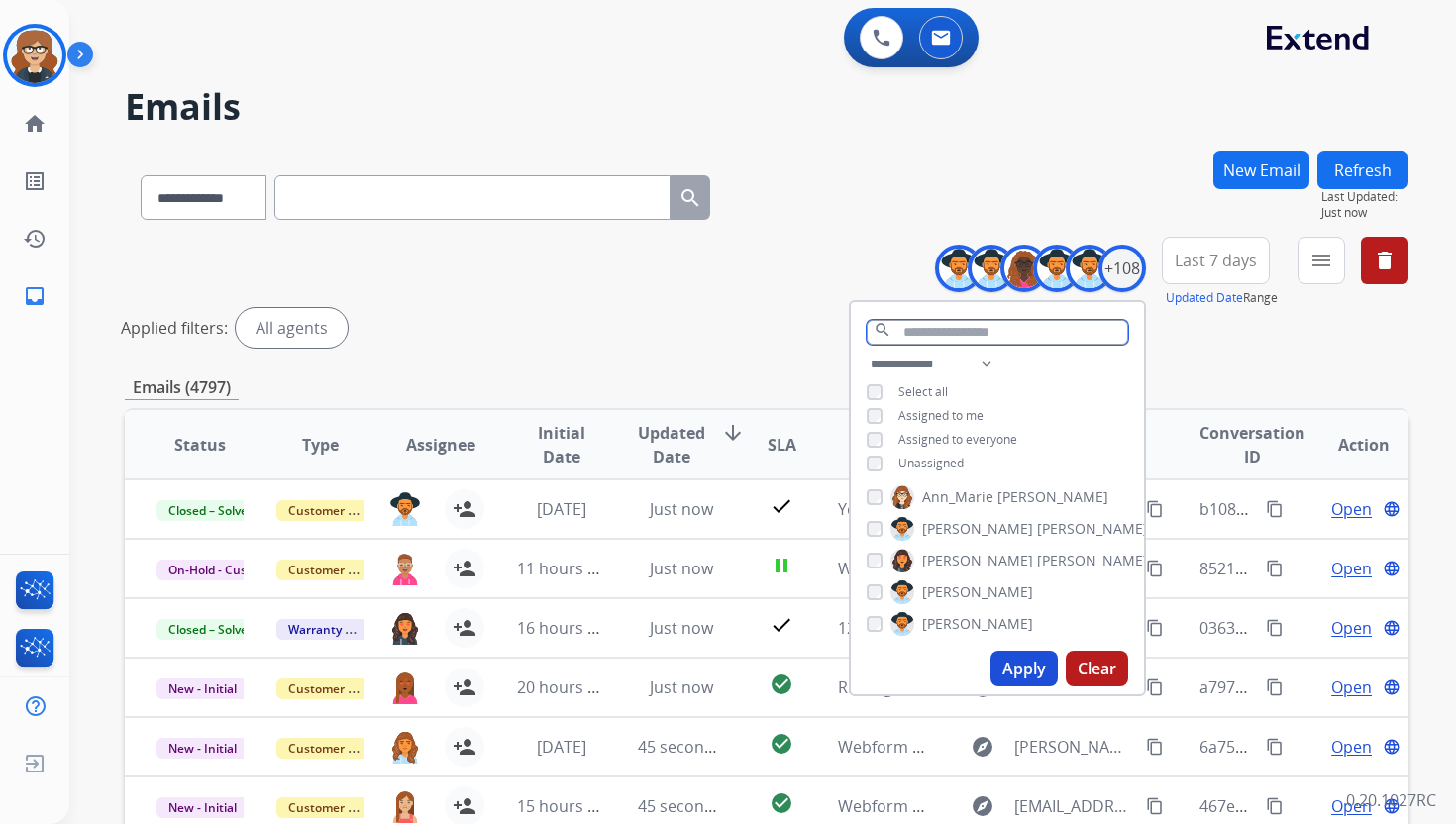click at bounding box center [997, 332] 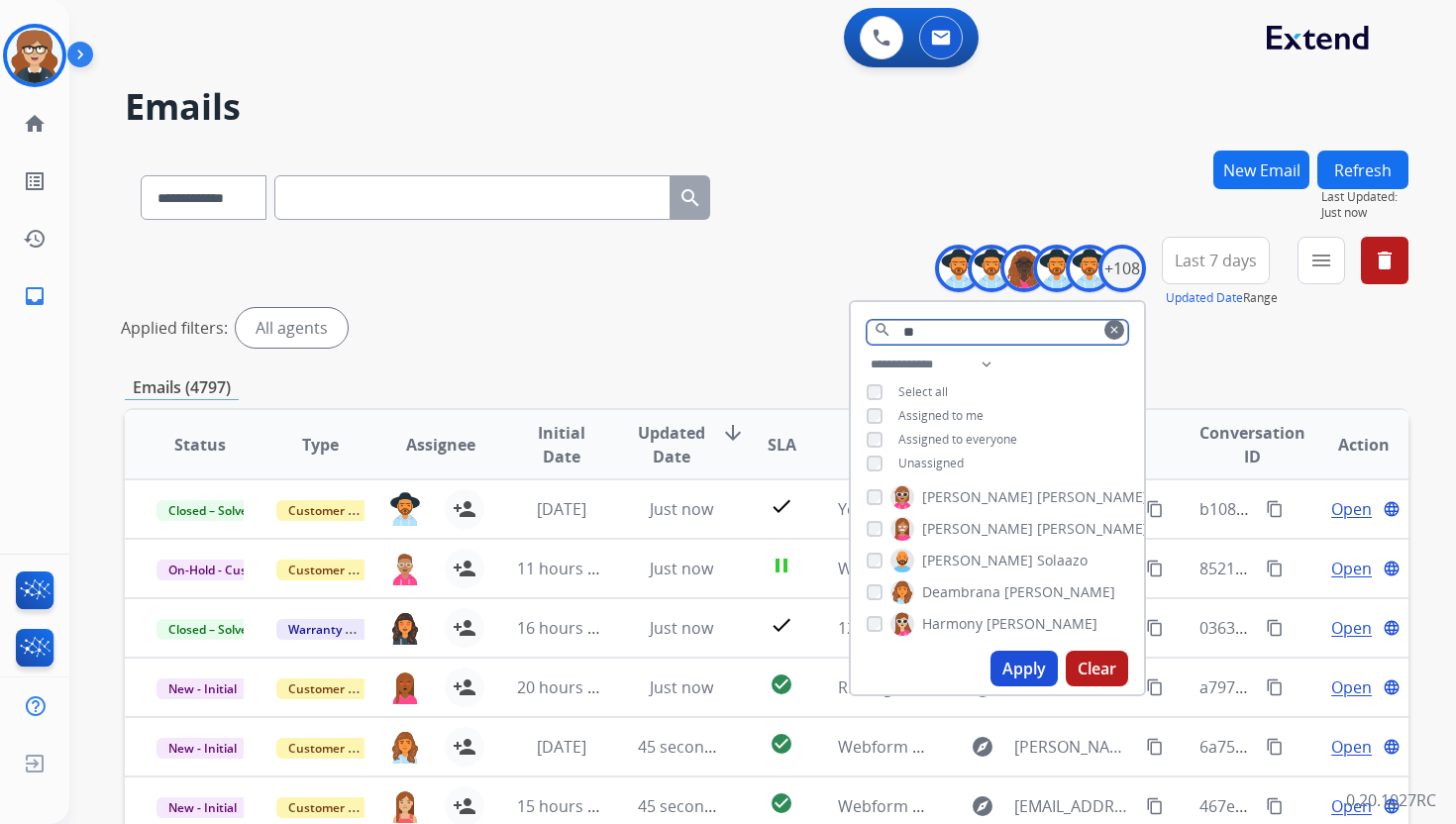 scroll, scrollTop: 101, scrollLeft: 0, axis: vertical 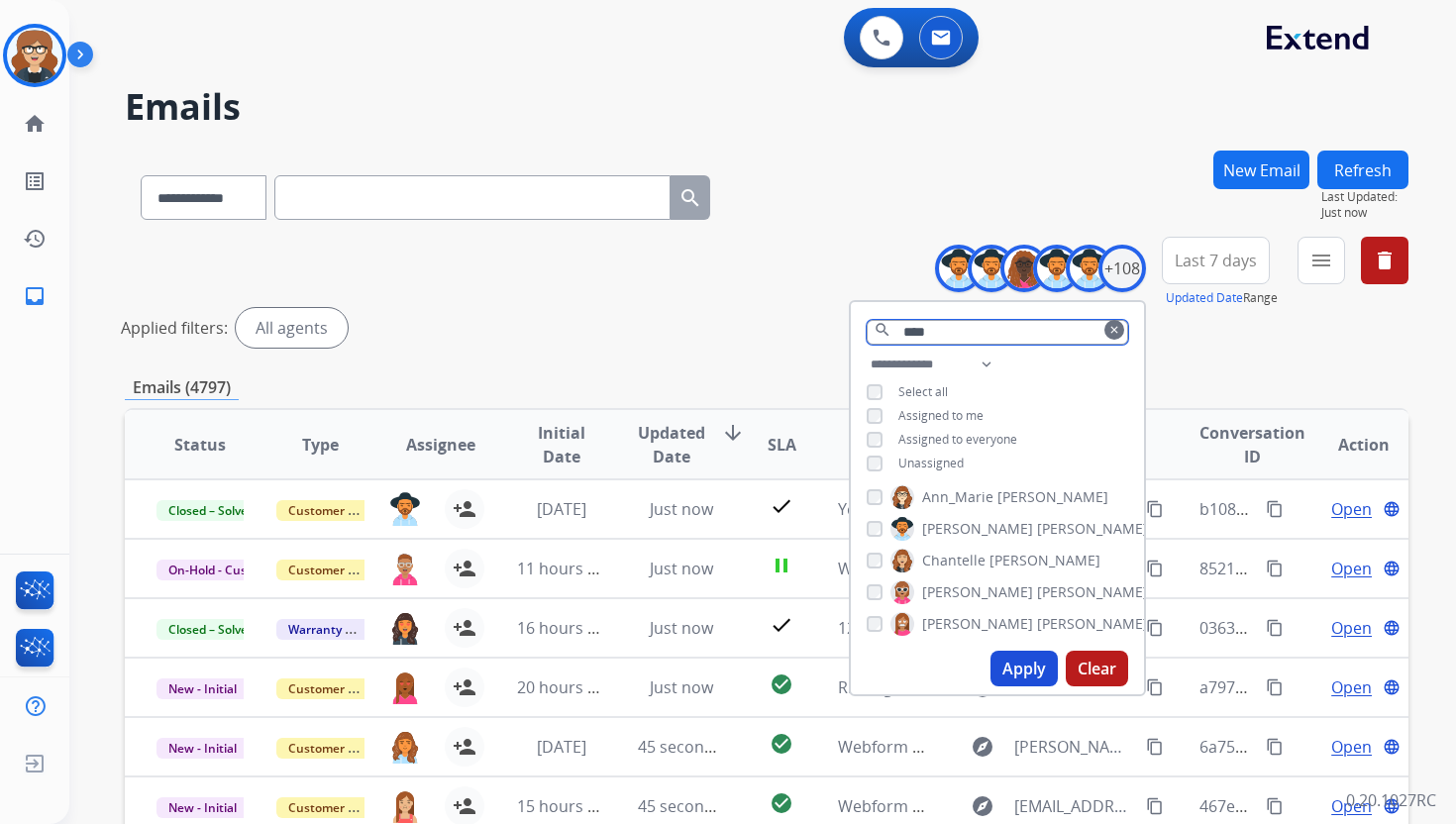 type on "****" 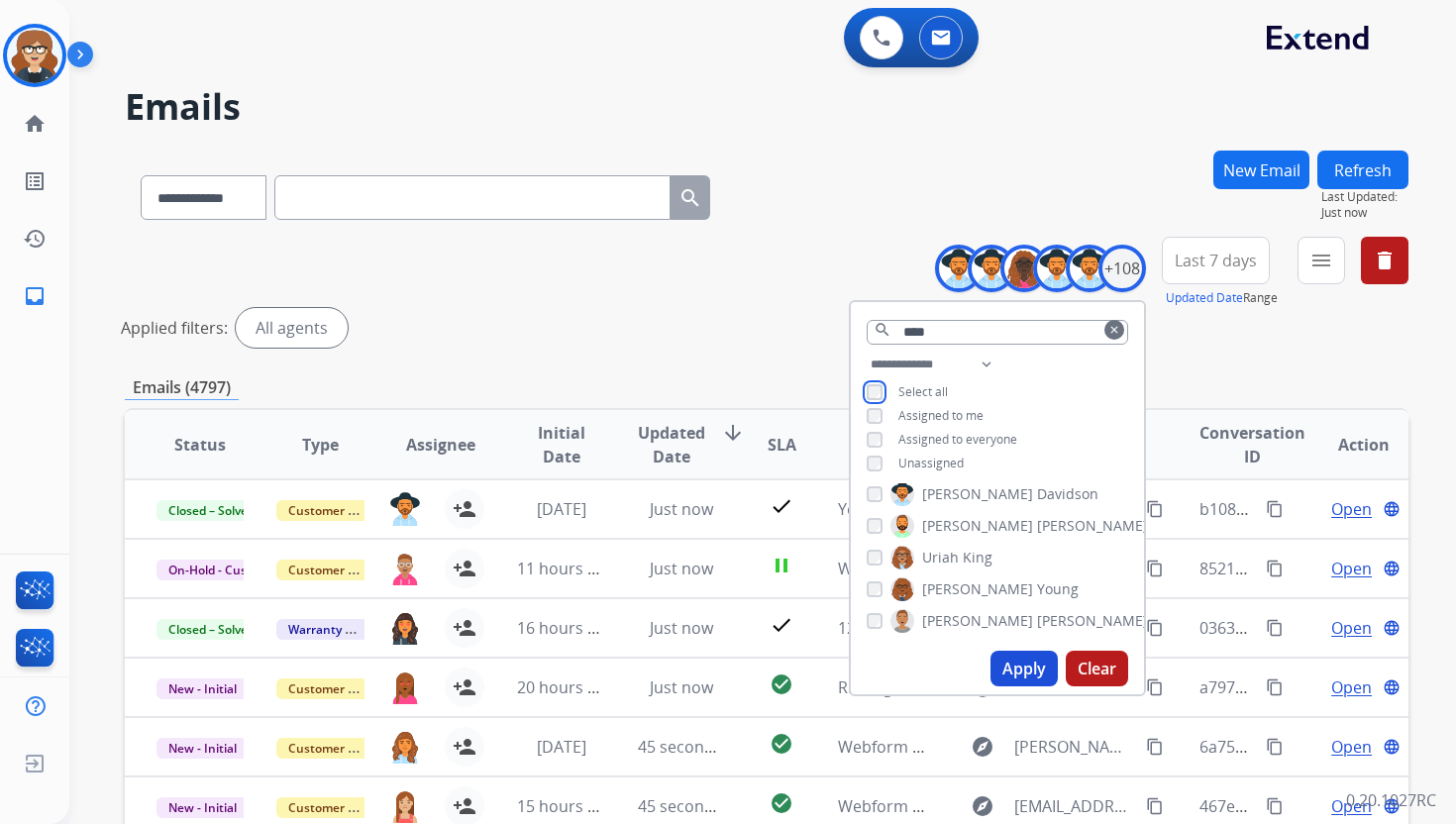 scroll, scrollTop: 805, scrollLeft: 0, axis: vertical 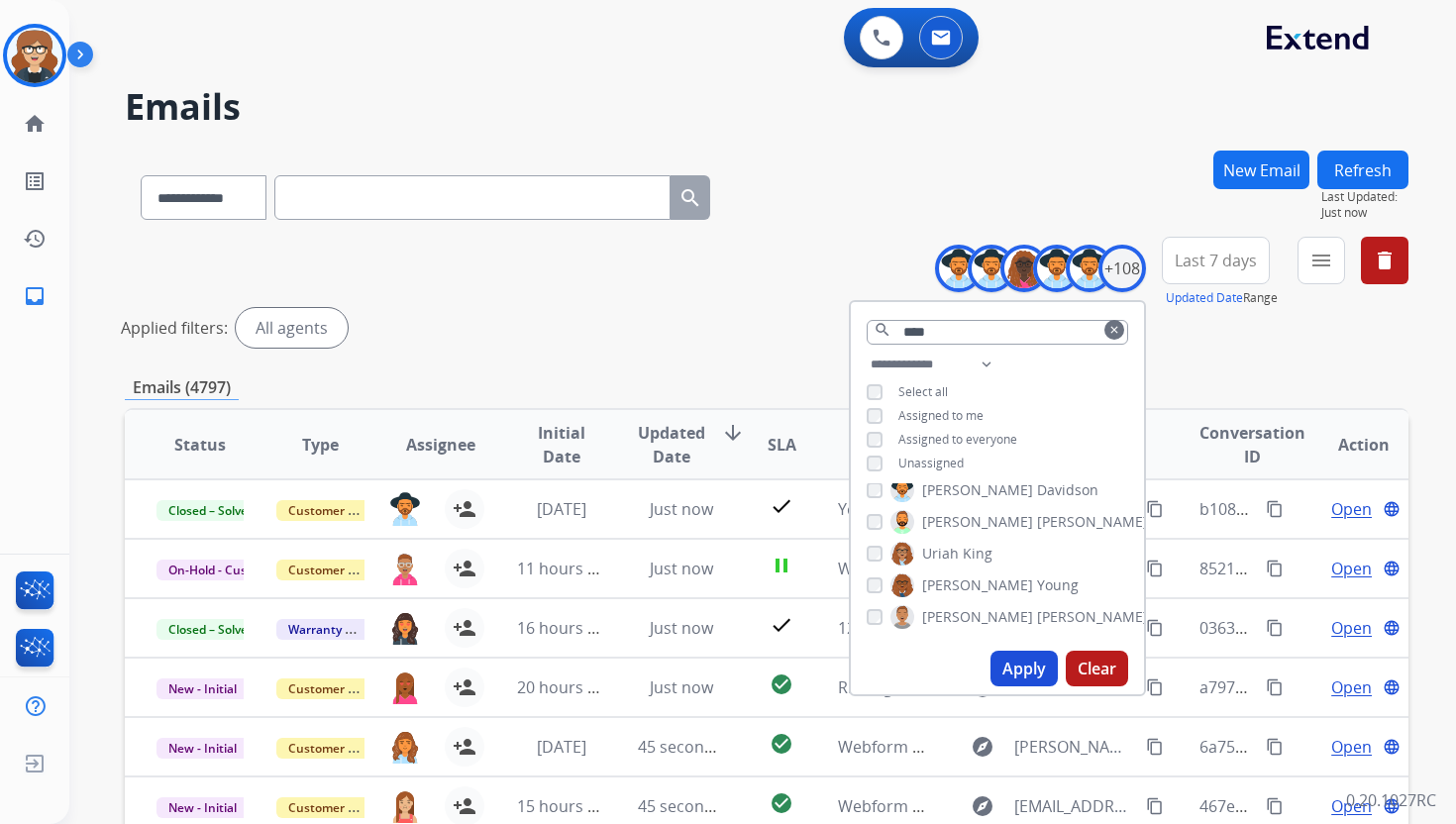 click on "Apply" at bounding box center (1024, 669) 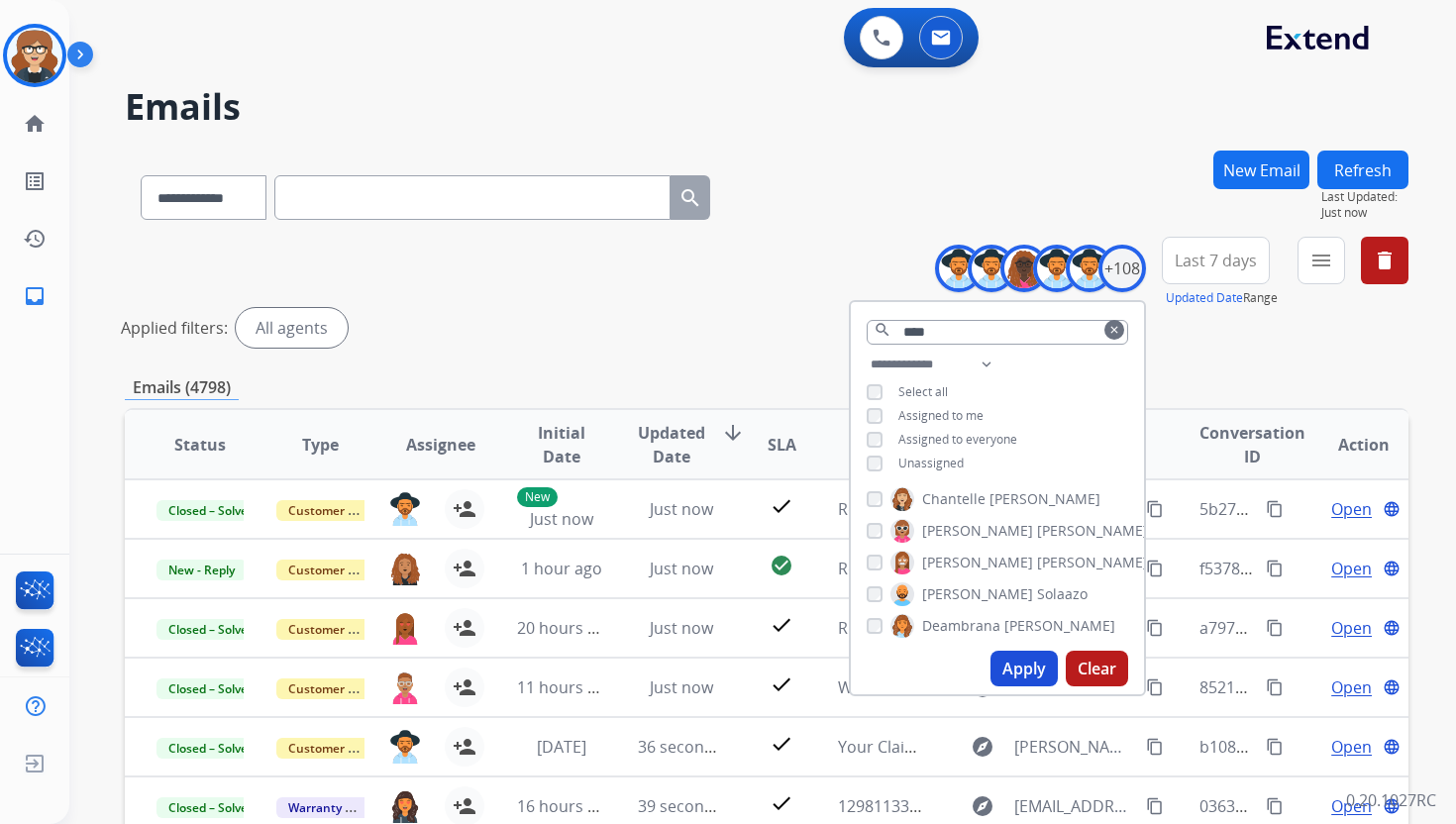 scroll, scrollTop: 189, scrollLeft: 0, axis: vertical 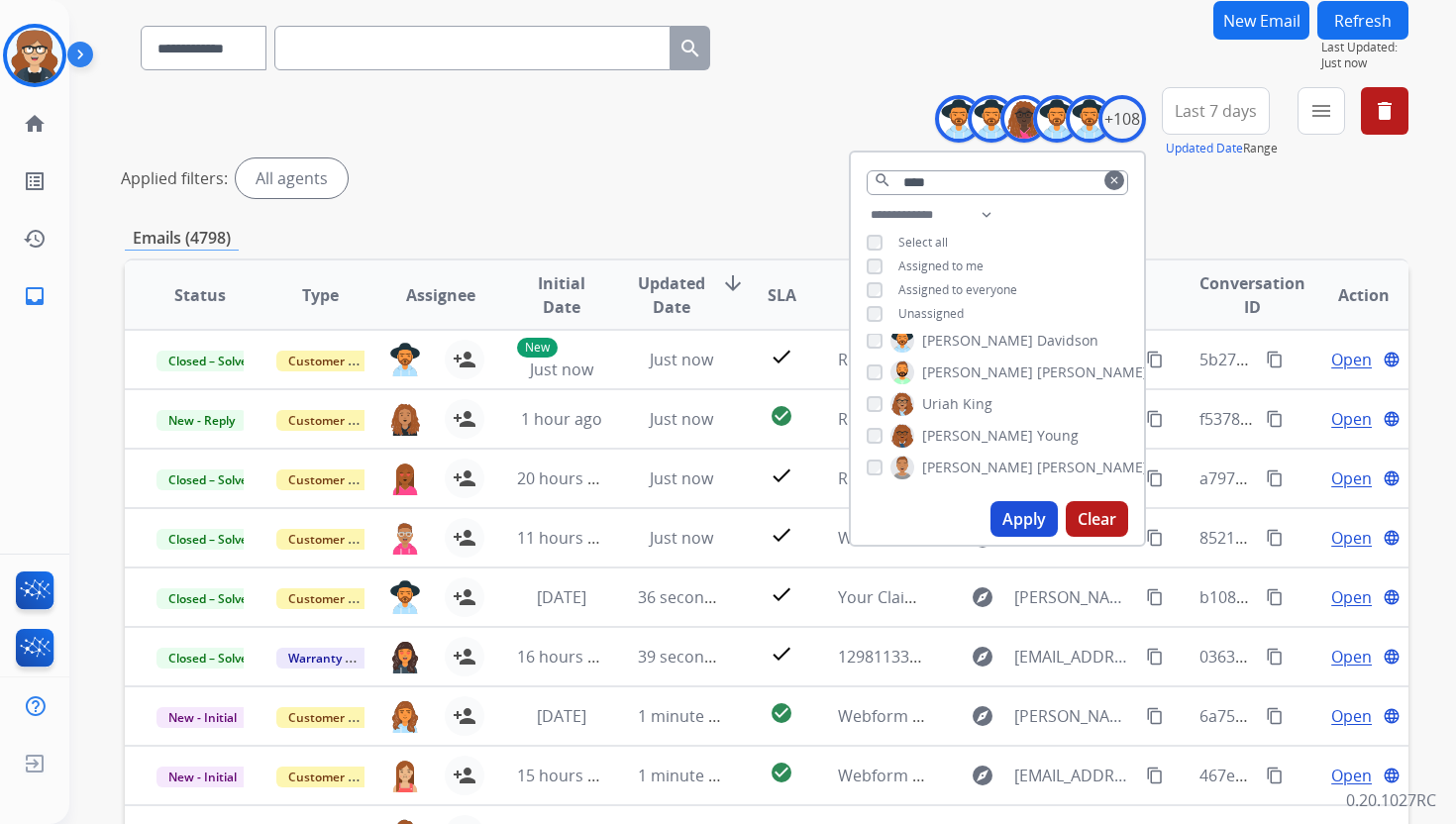 click on "Apply" at bounding box center [1024, 519] 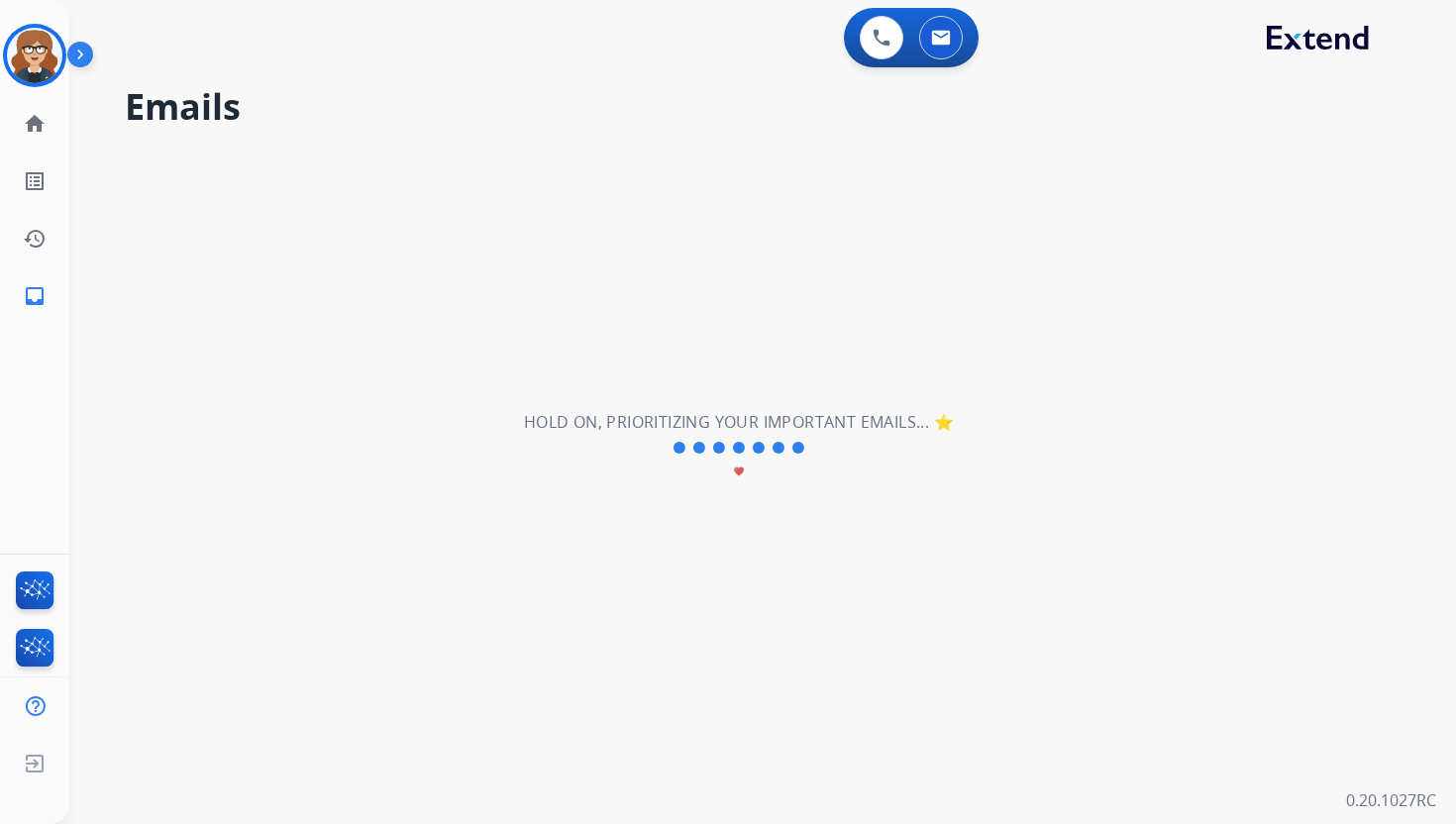 scroll, scrollTop: 0, scrollLeft: 0, axis: both 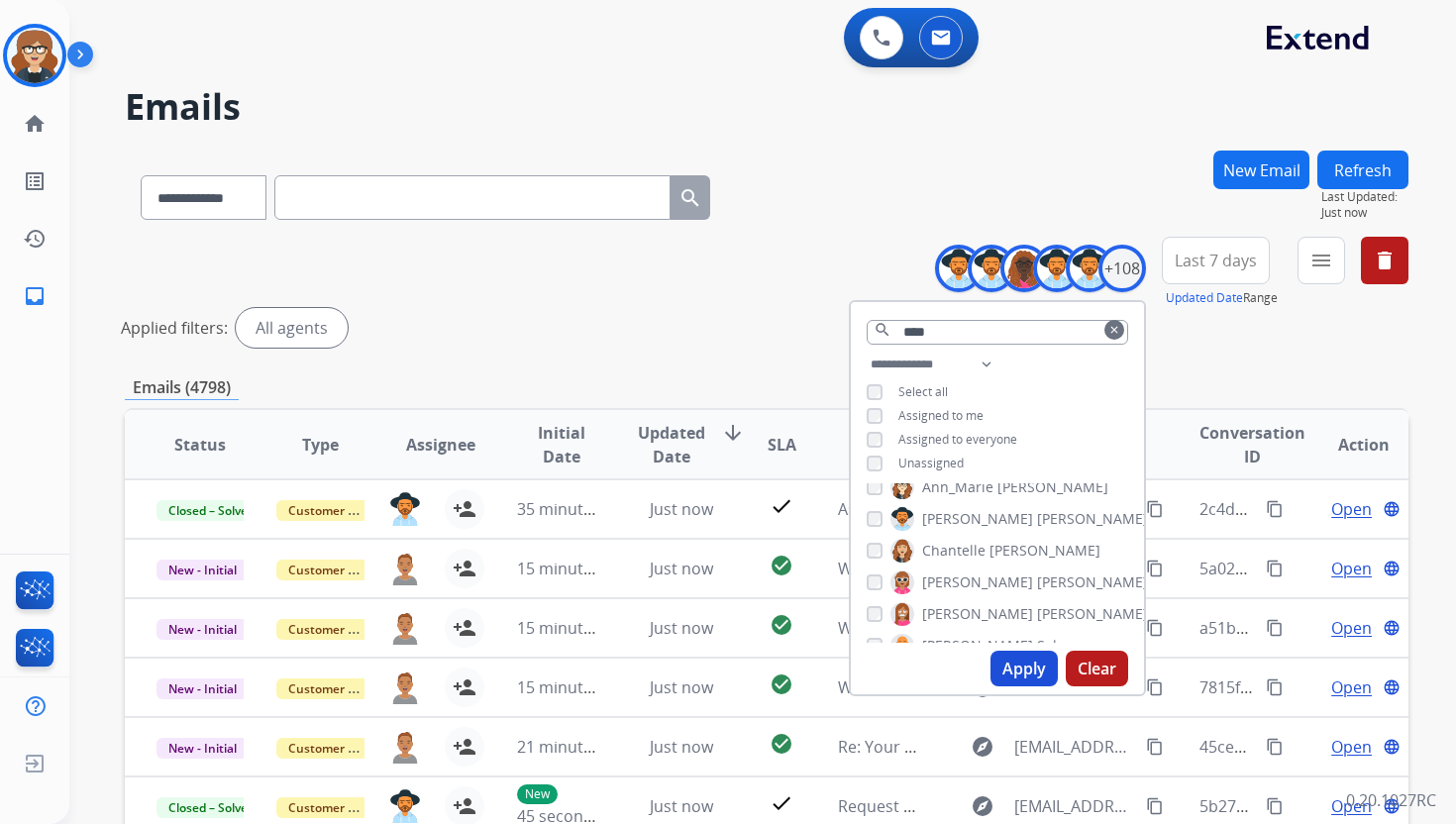 click on "Select all" at bounding box center (923, 391) 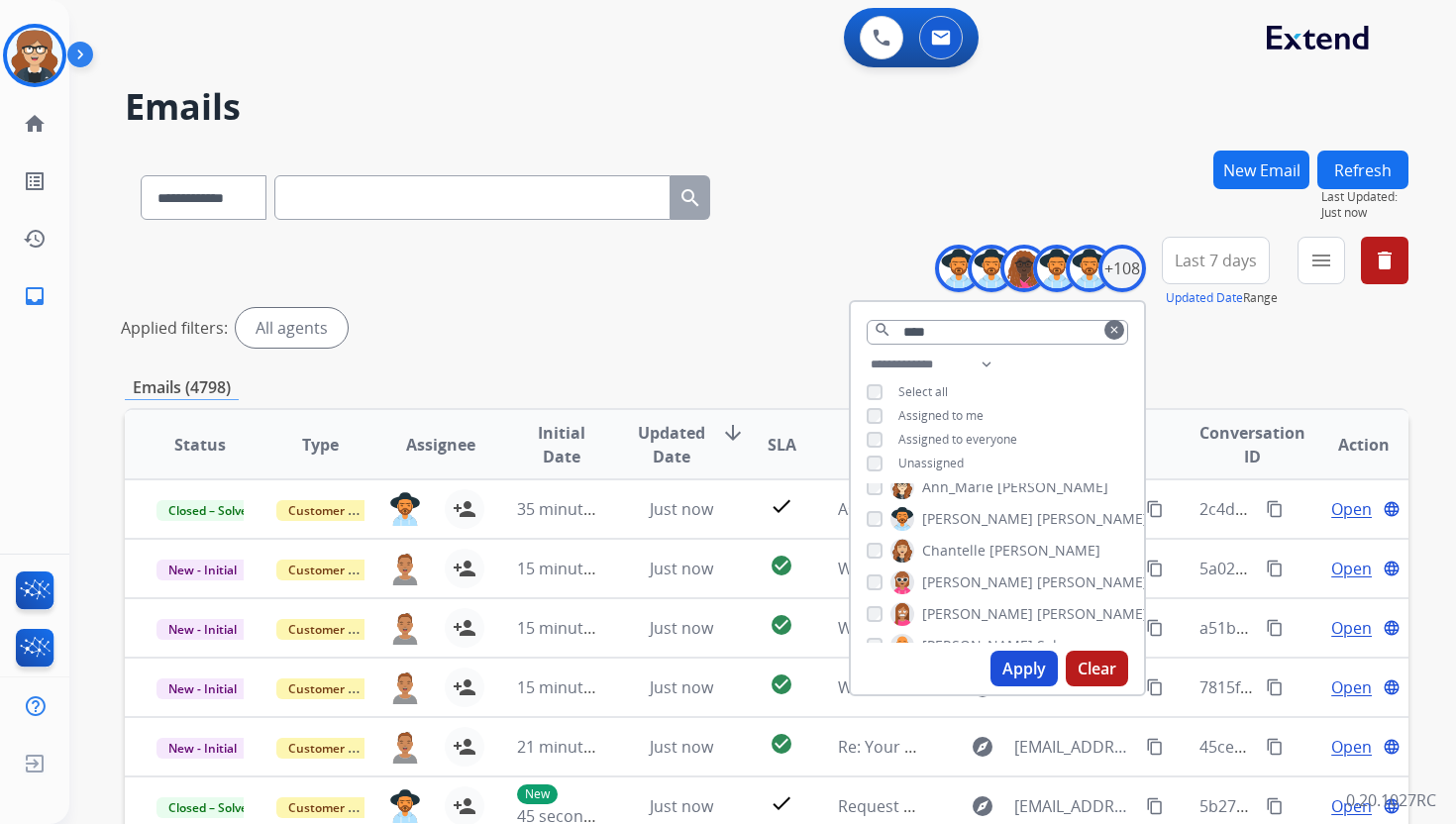 click on "Select all" at bounding box center (923, 391) 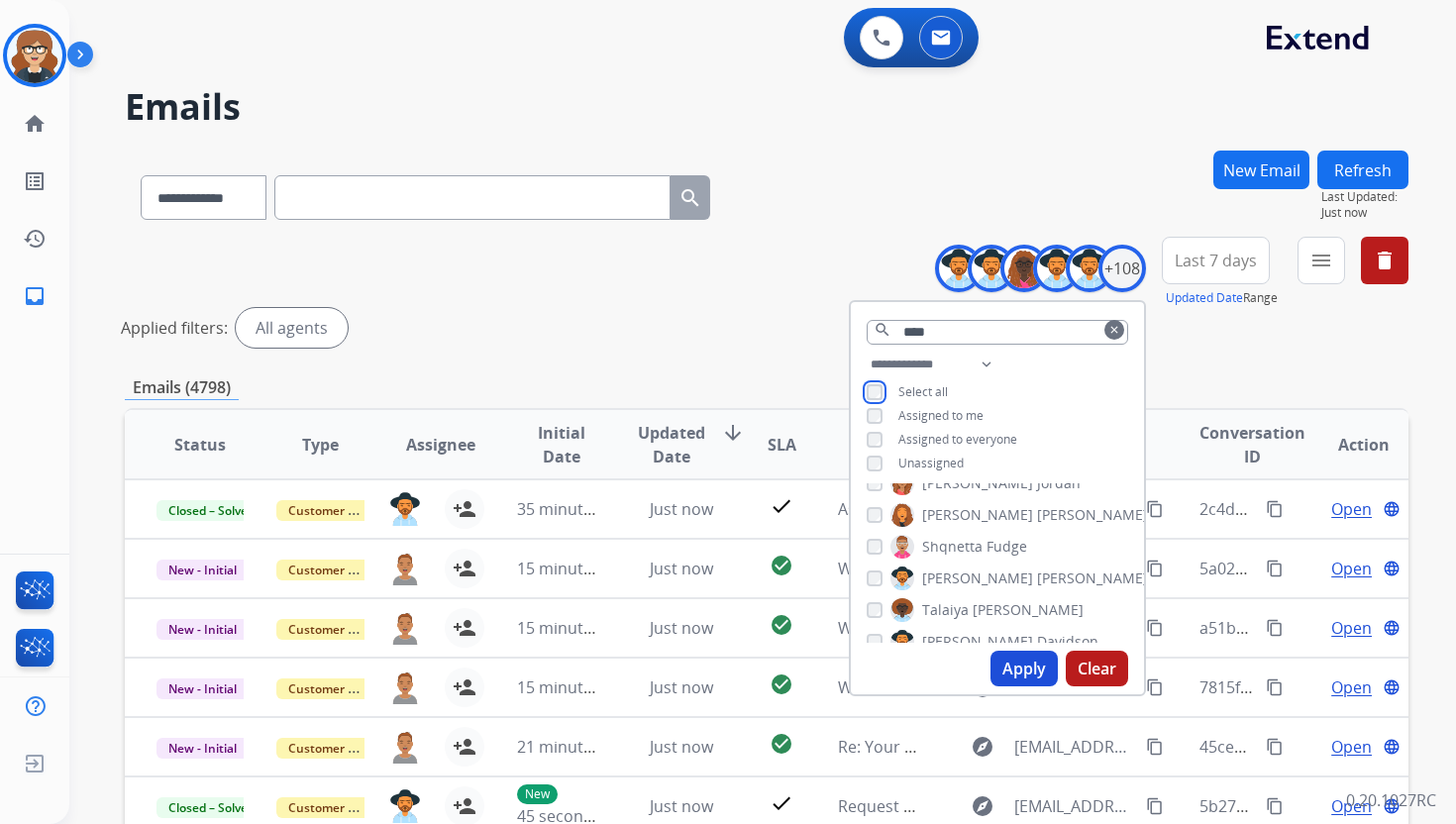 scroll, scrollTop: 805, scrollLeft: 0, axis: vertical 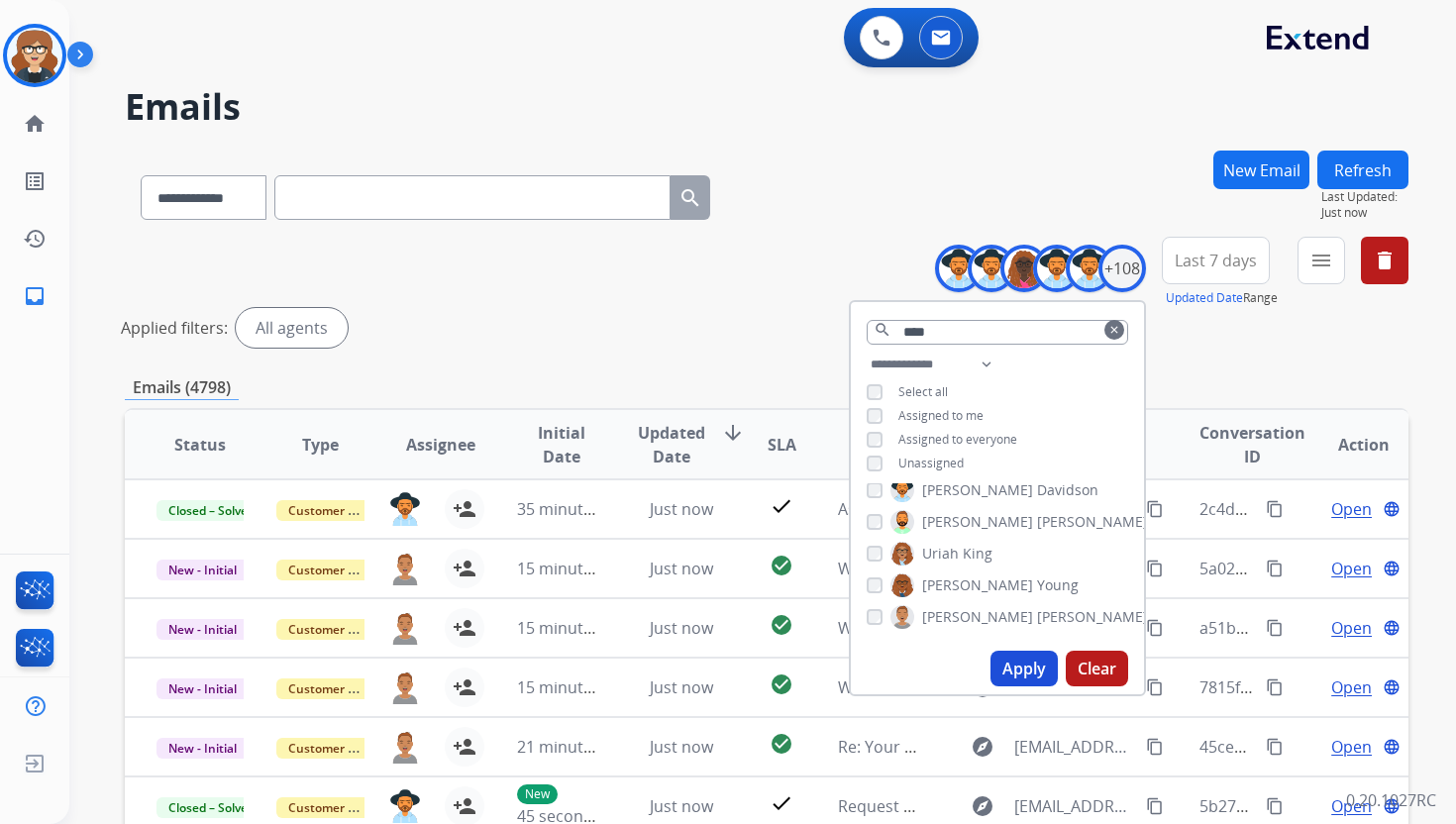 click on "Apply" at bounding box center (1024, 669) 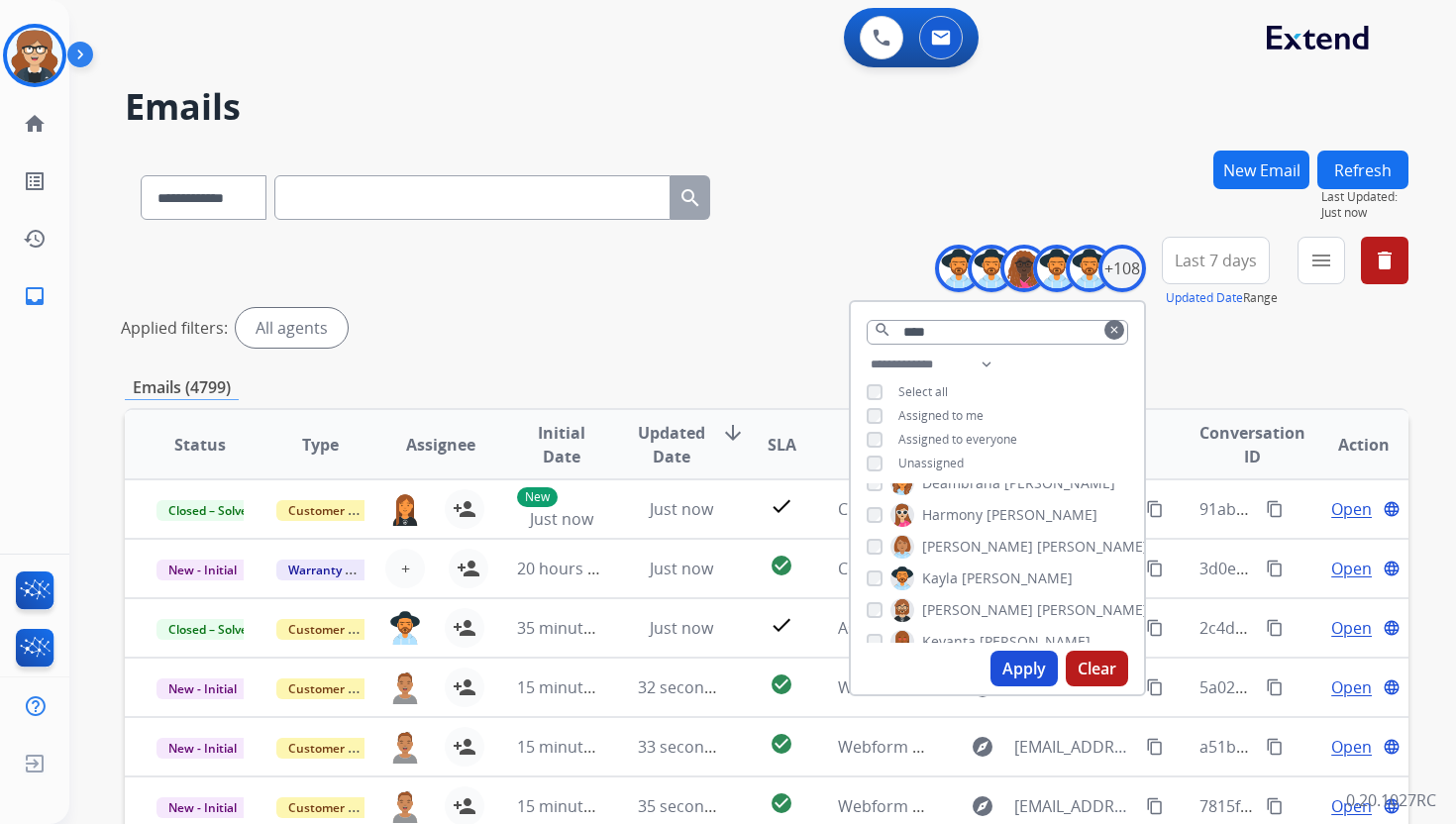 scroll, scrollTop: 0, scrollLeft: 0, axis: both 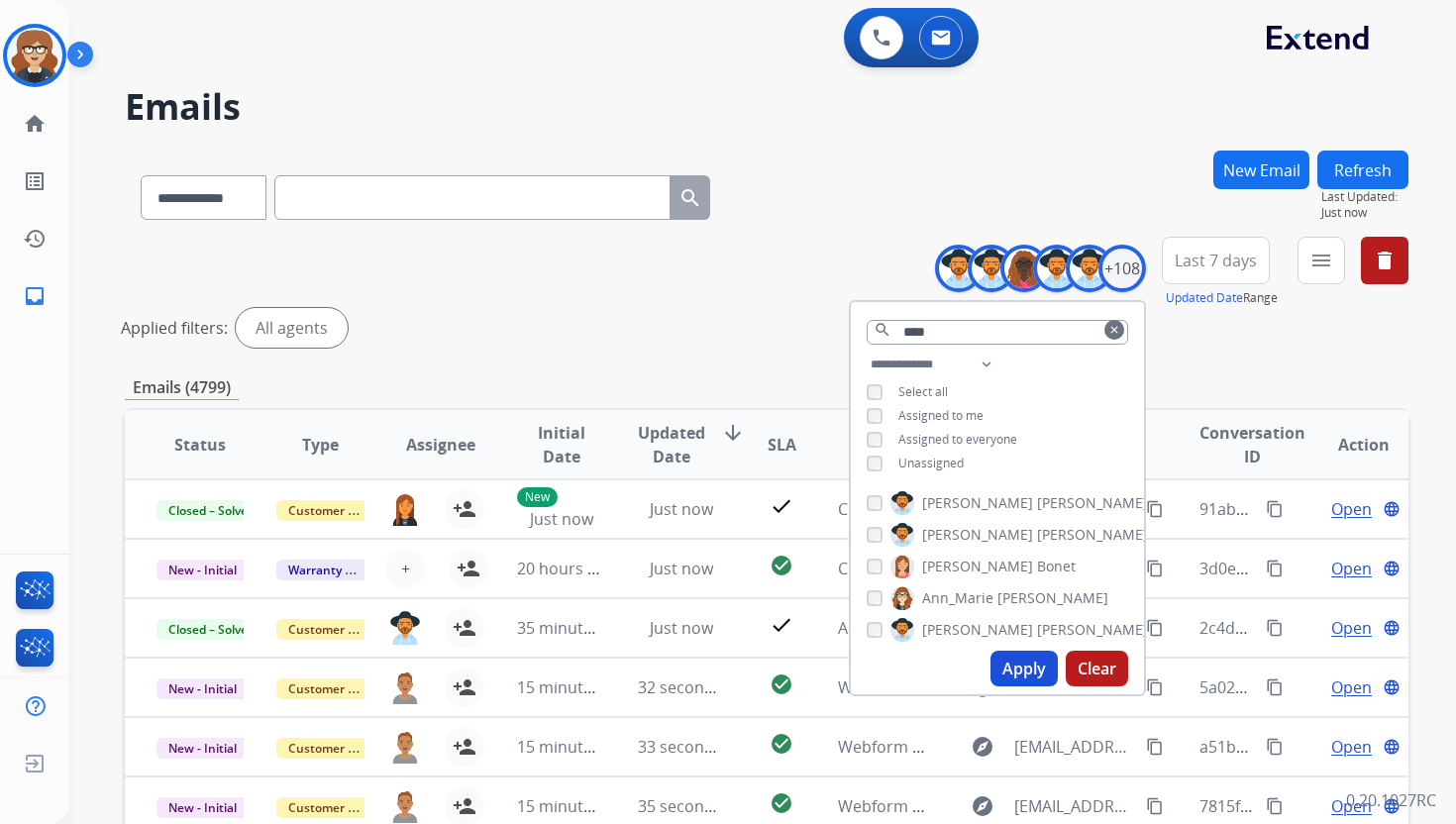 click on "**********" at bounding box center [767, 193] 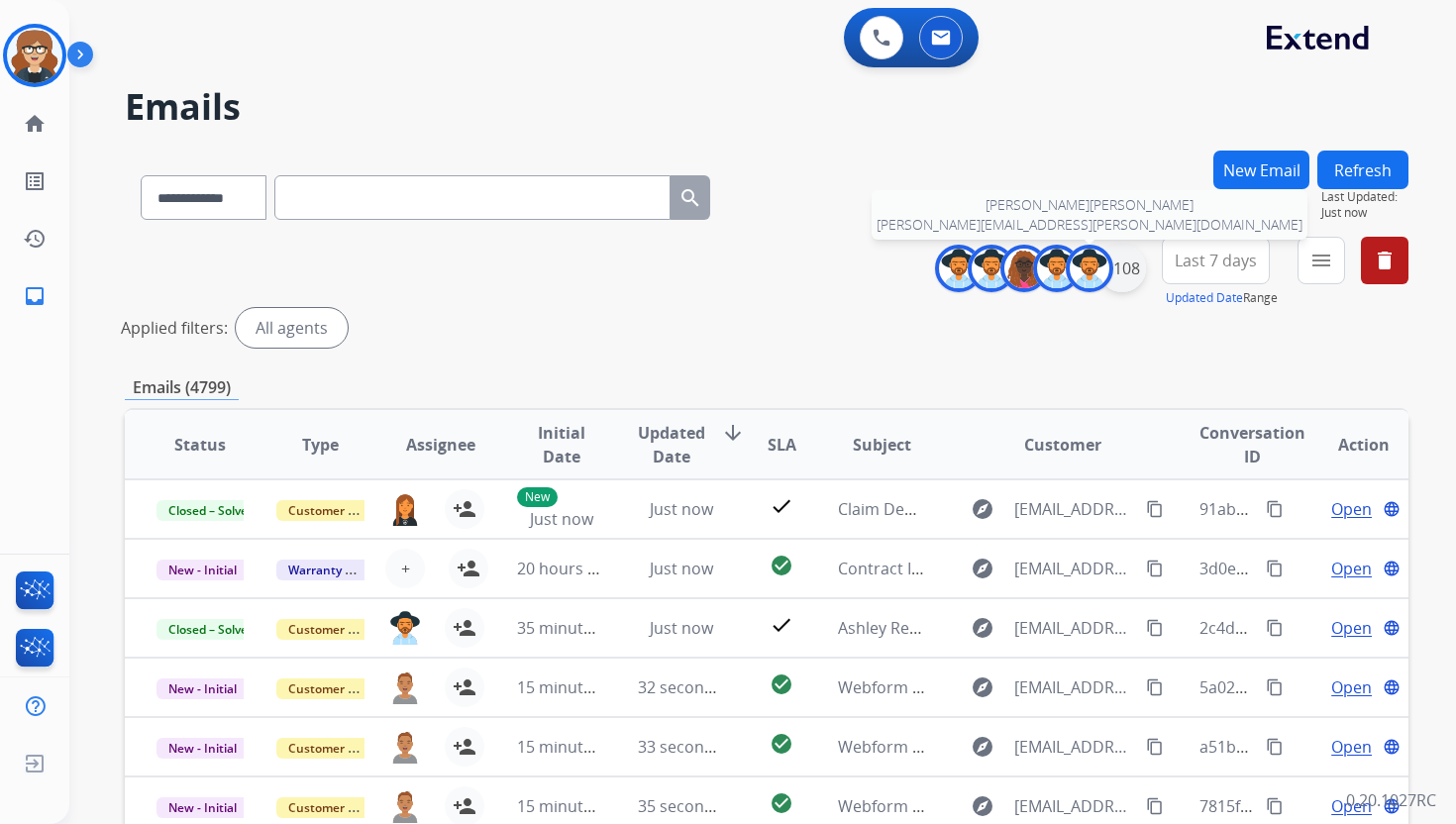 click on "+108" at bounding box center (1122, 268) 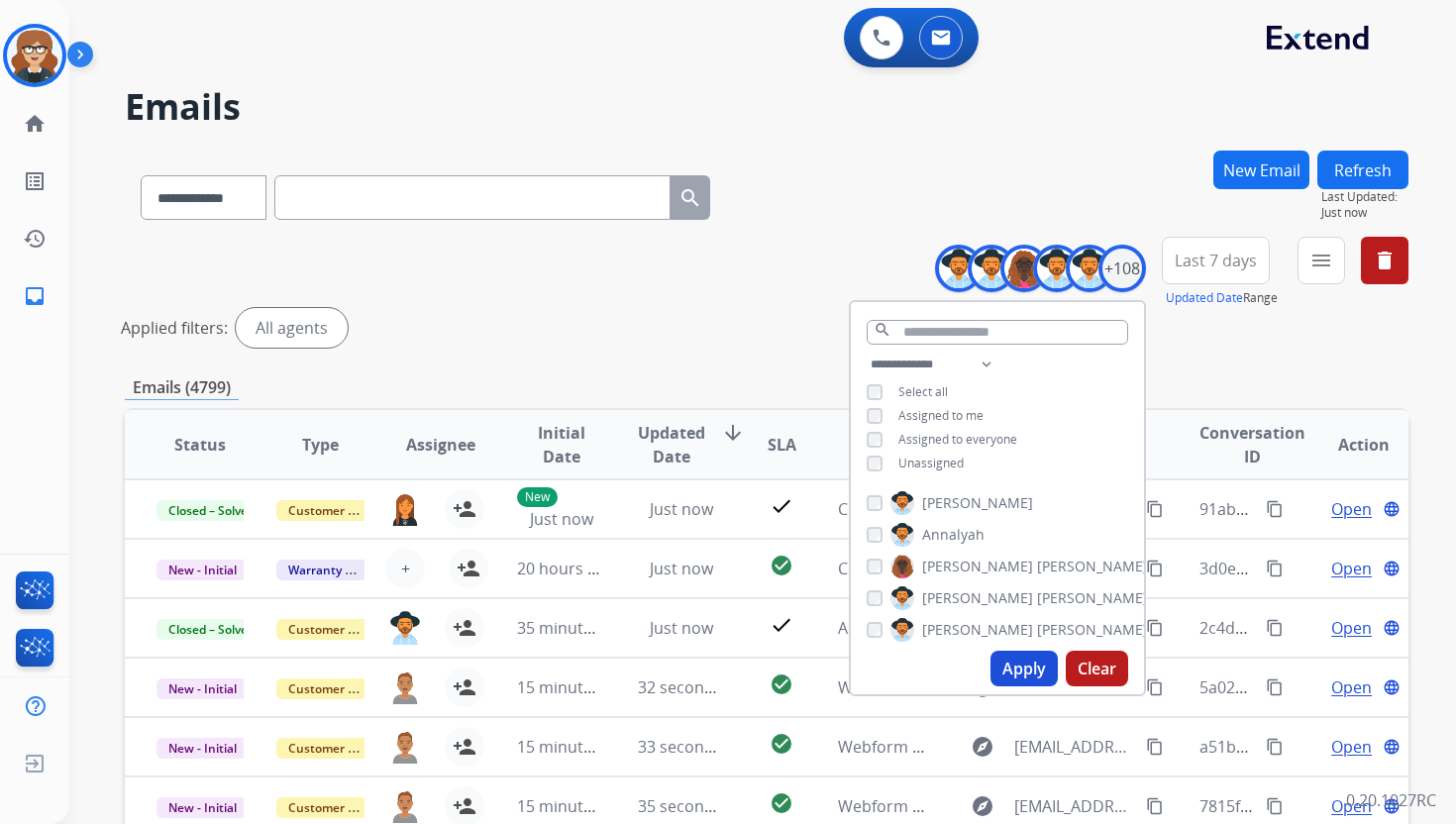 click on "[PERSON_NAME]" at bounding box center (978, 503) 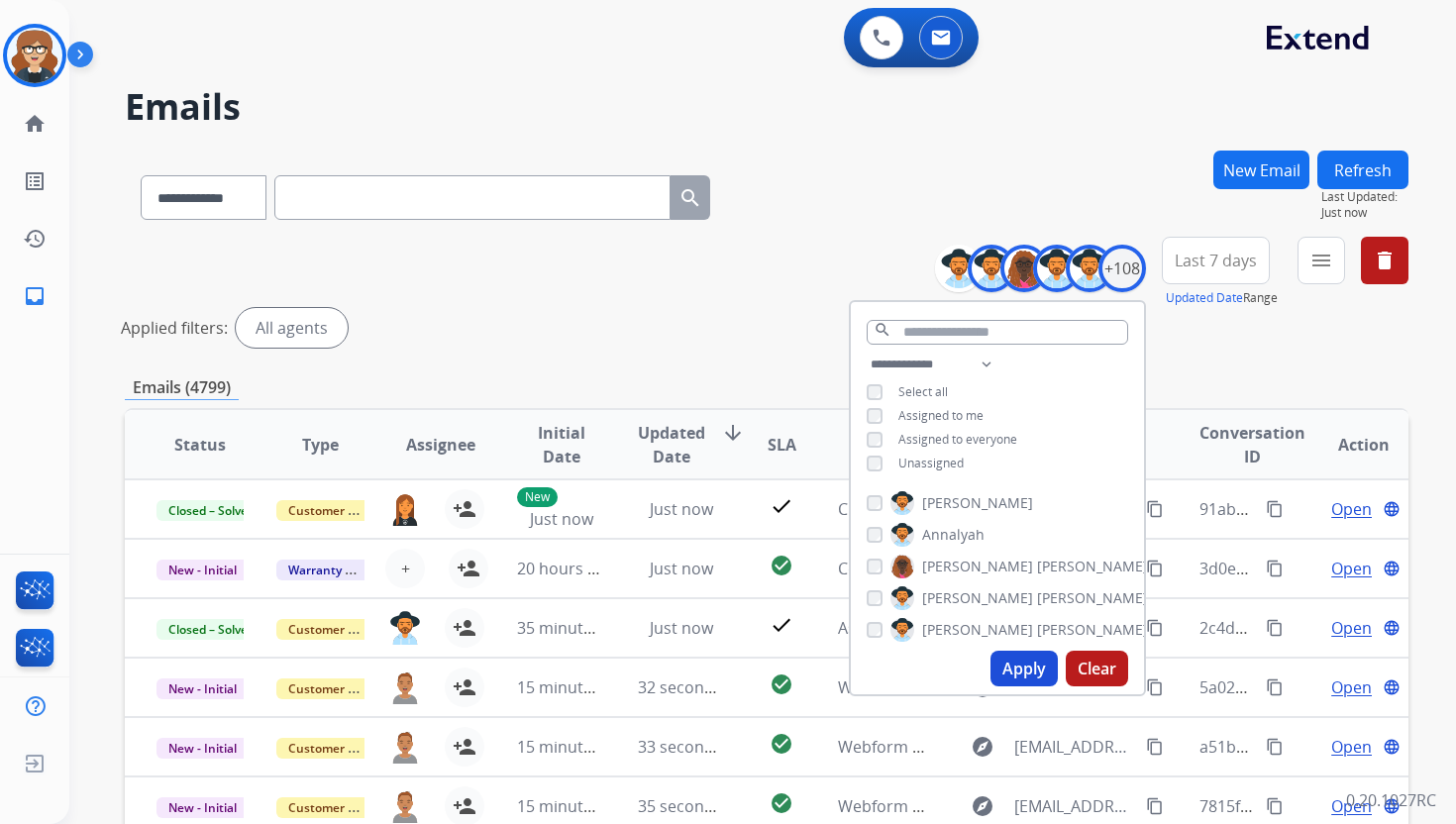 click on "Apply" at bounding box center (1024, 669) 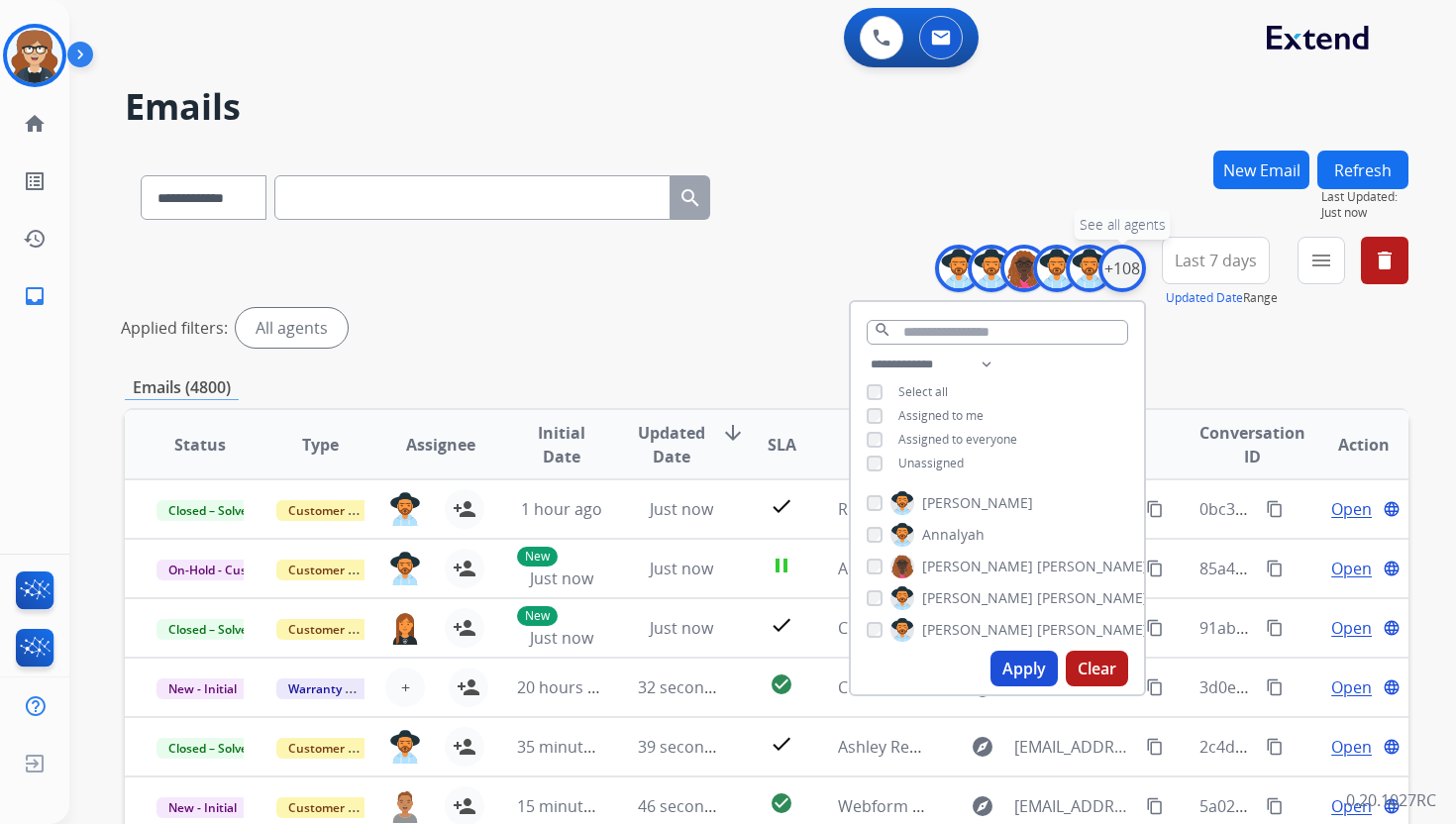 click on "+108" at bounding box center (1122, 268) 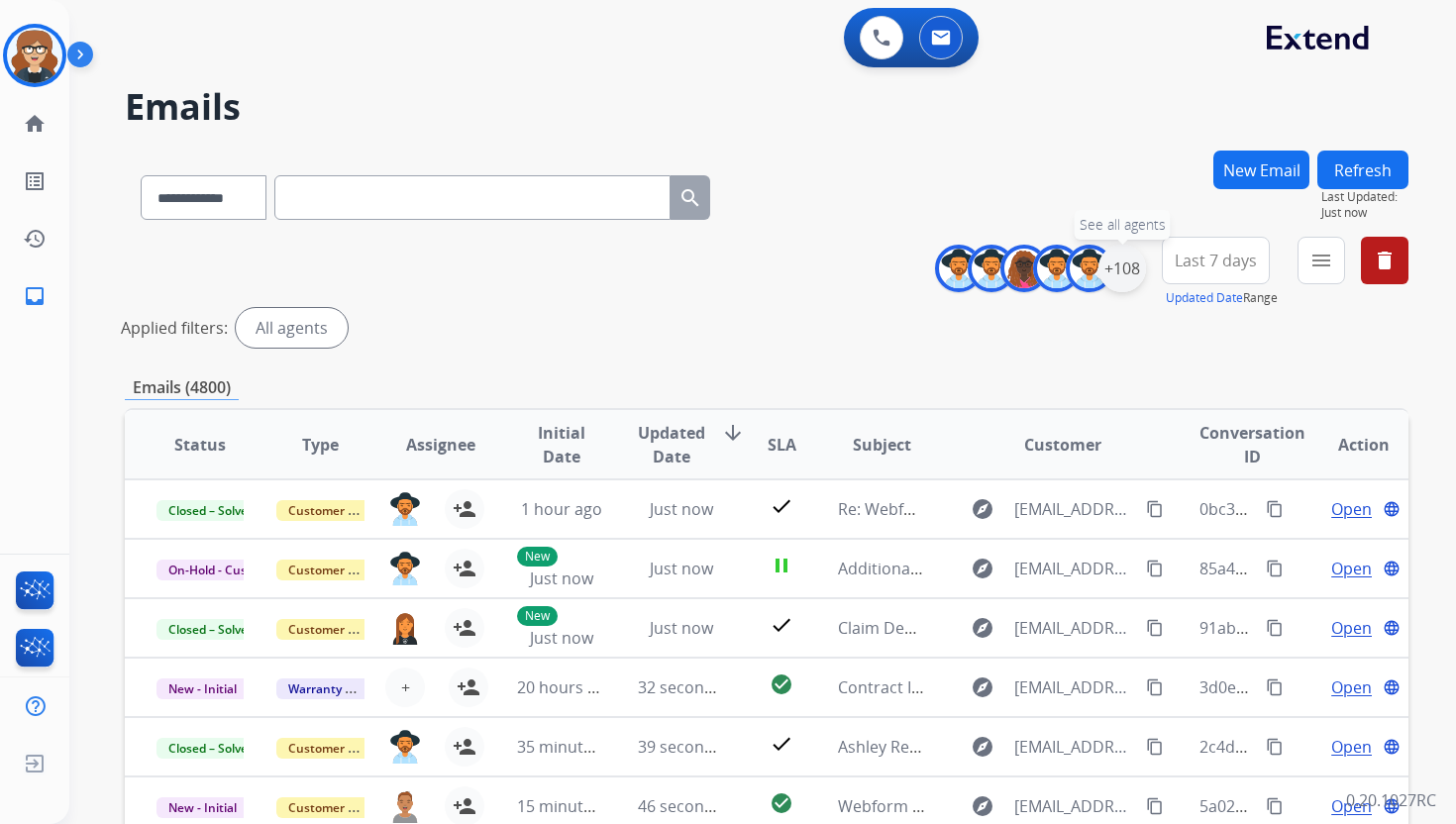 click on "+108" at bounding box center (1122, 268) 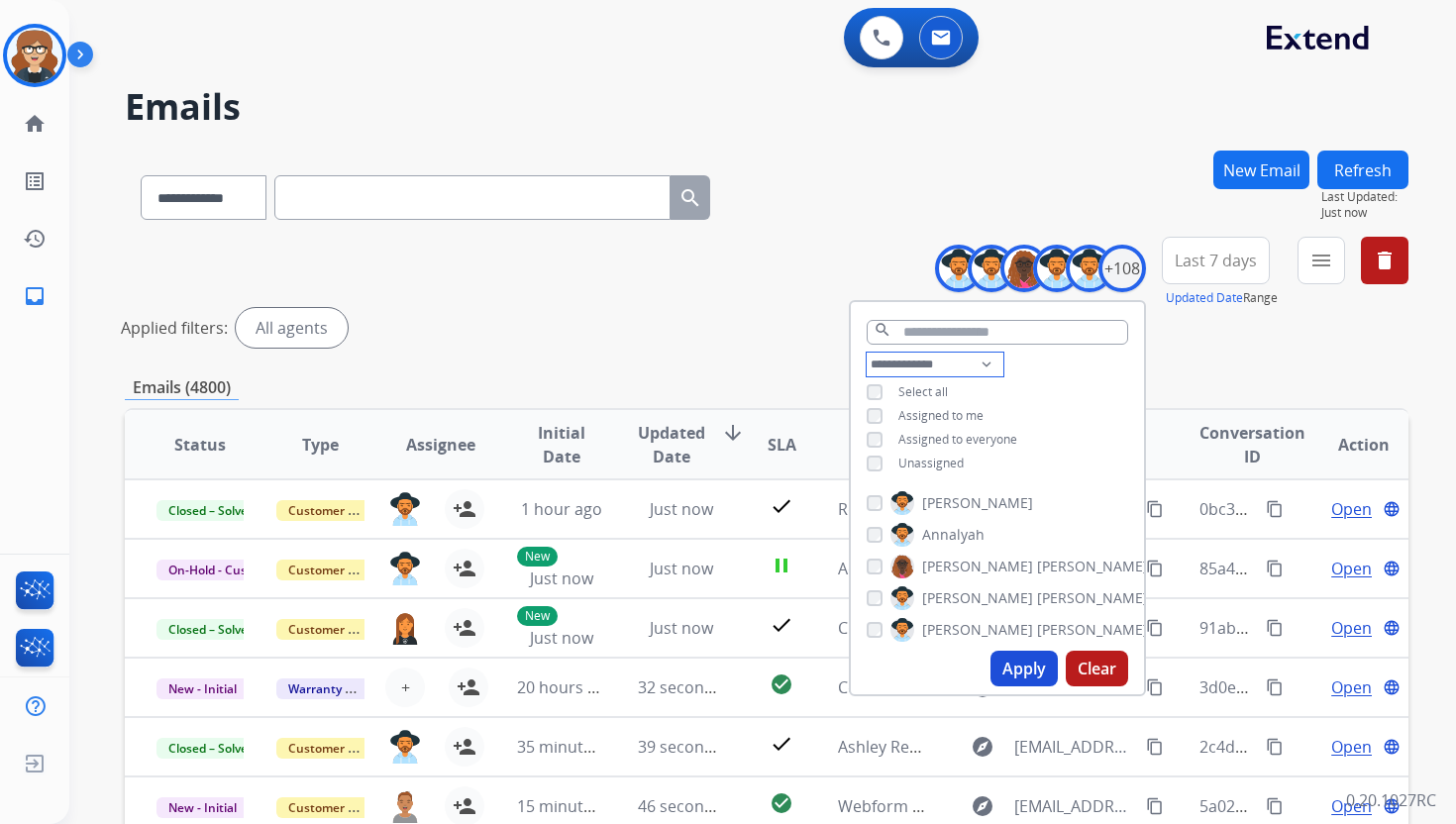 click on "**********" at bounding box center [935, 364] 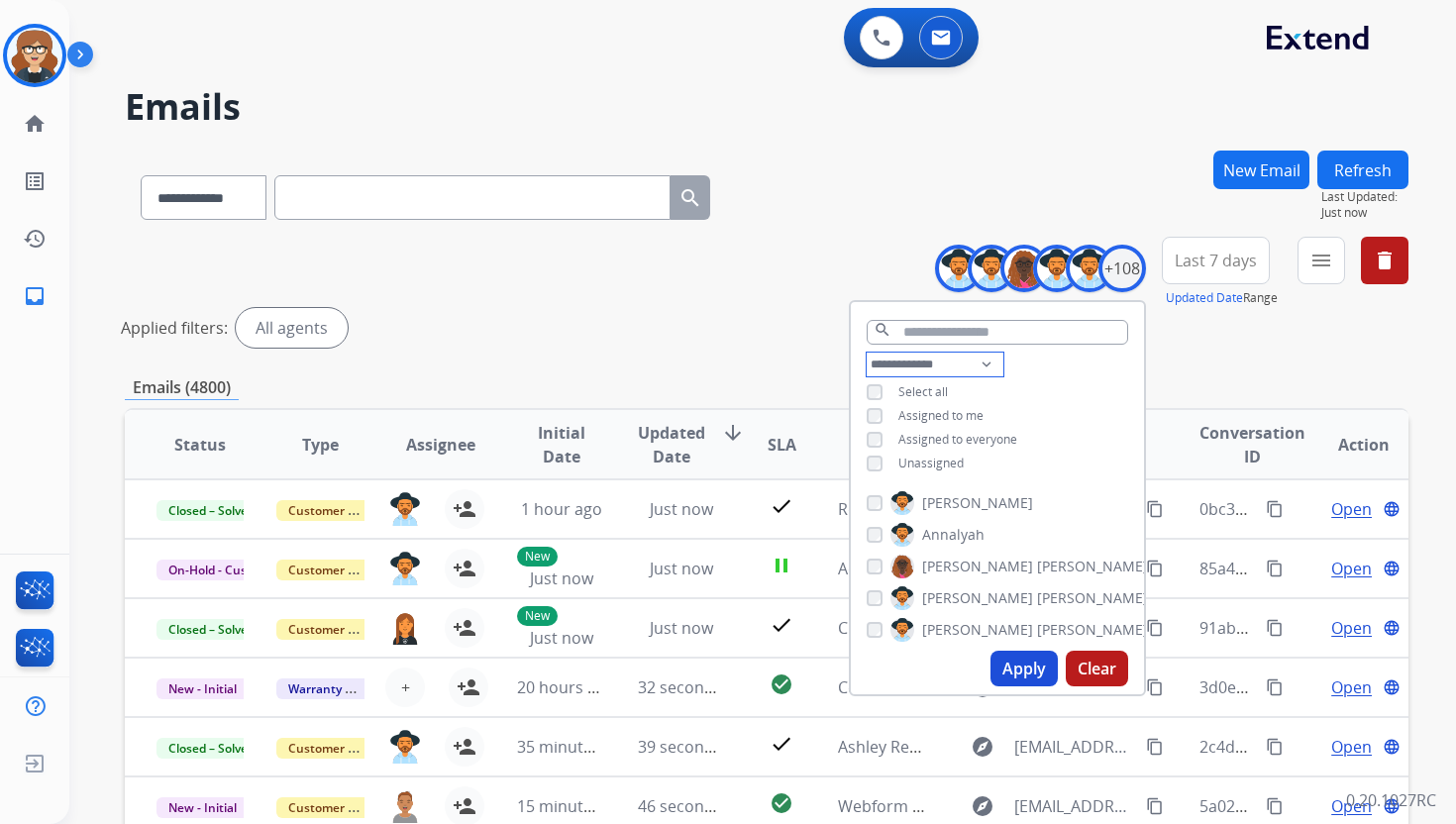 select on "**********" 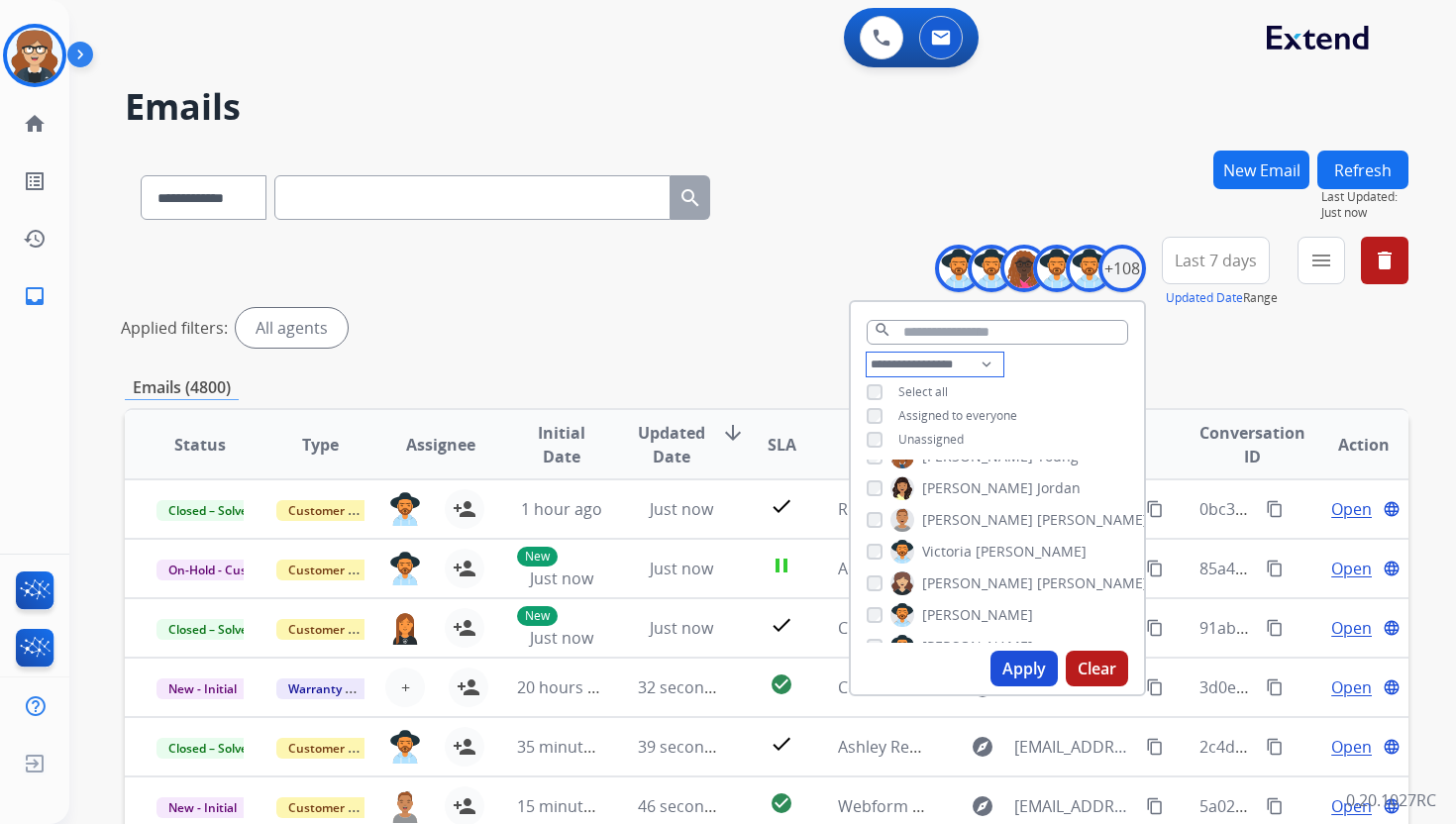 scroll, scrollTop: 3241, scrollLeft: 0, axis: vertical 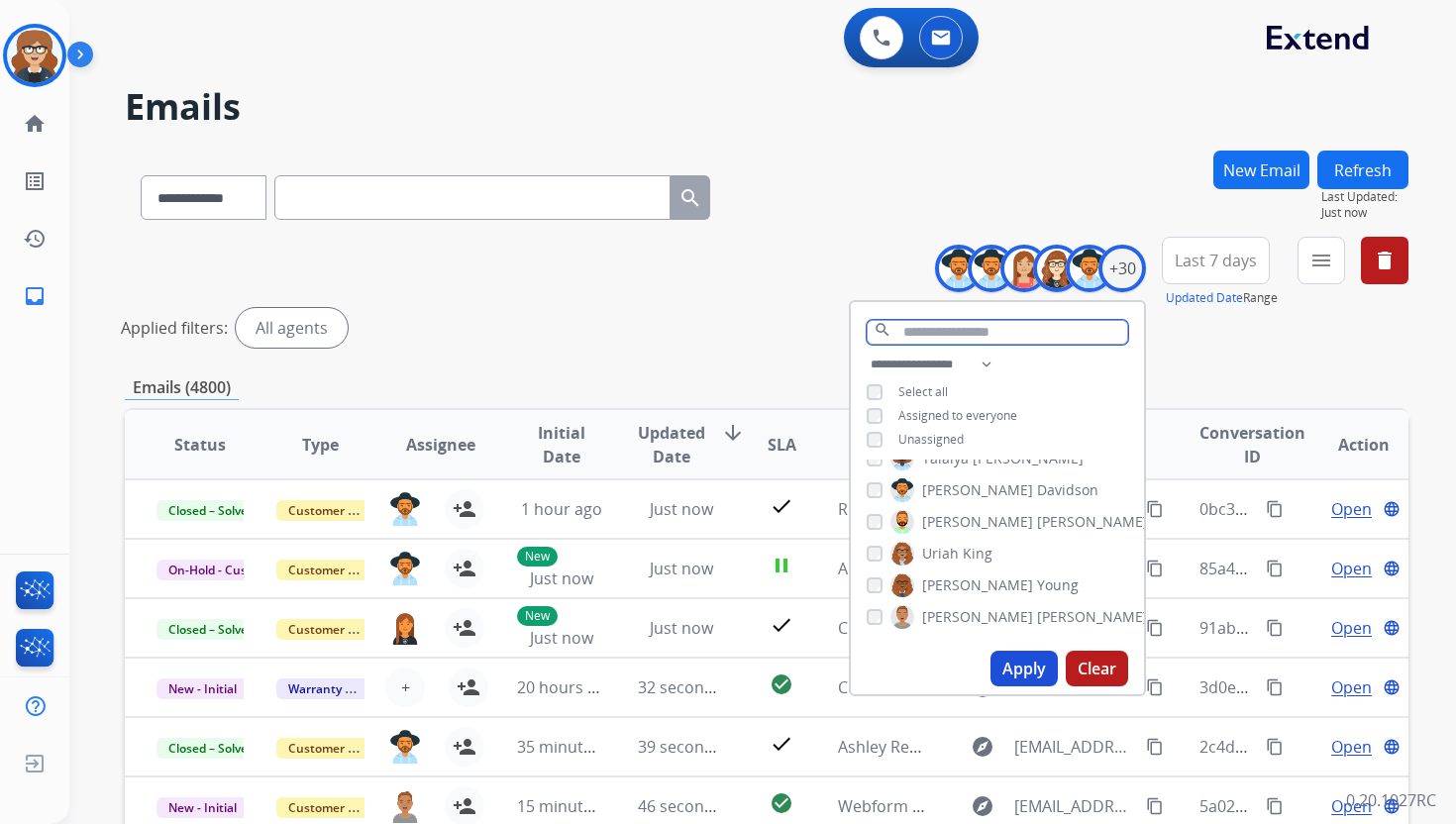 click at bounding box center (997, 332) 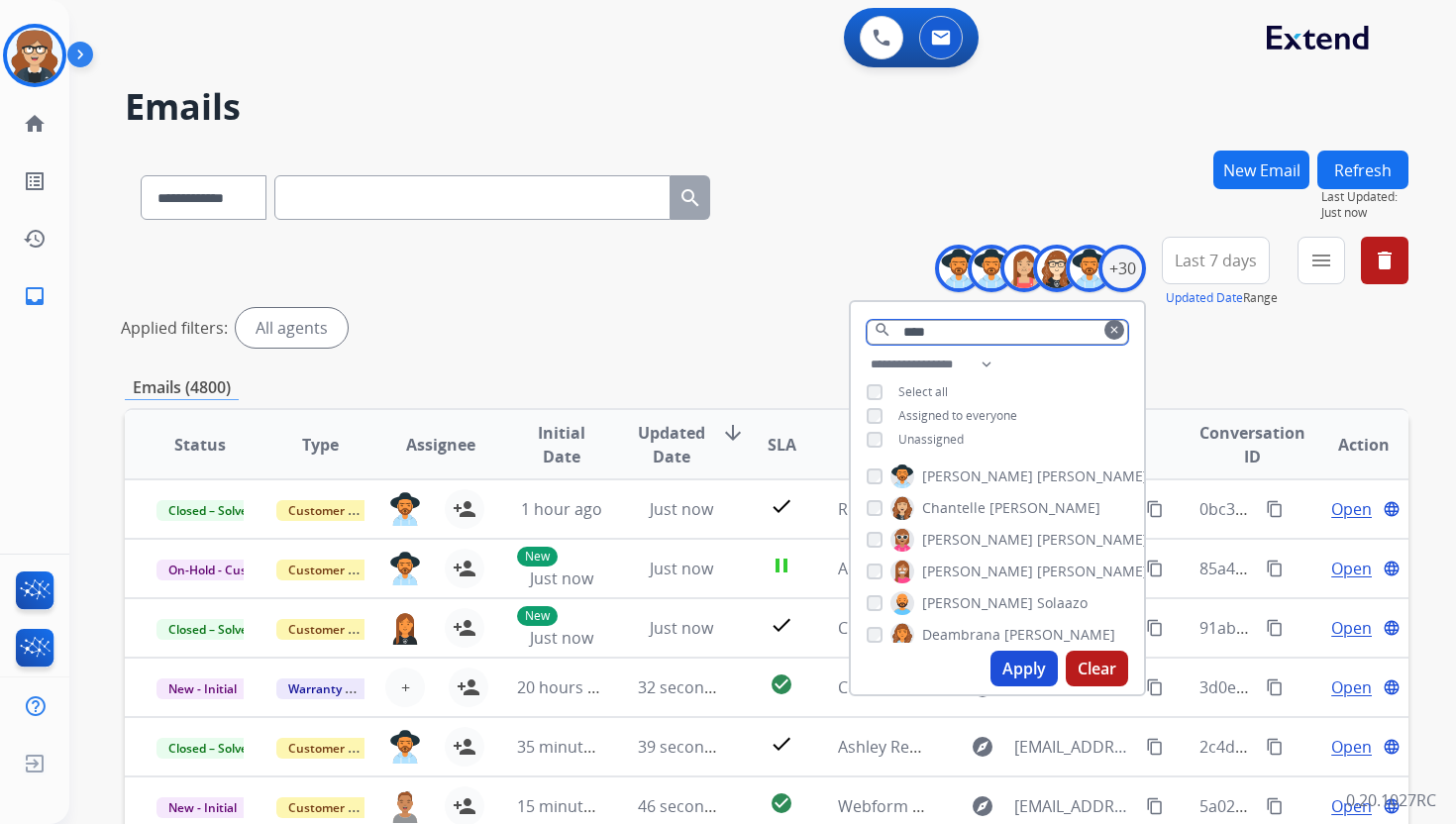 scroll, scrollTop: 134, scrollLeft: 0, axis: vertical 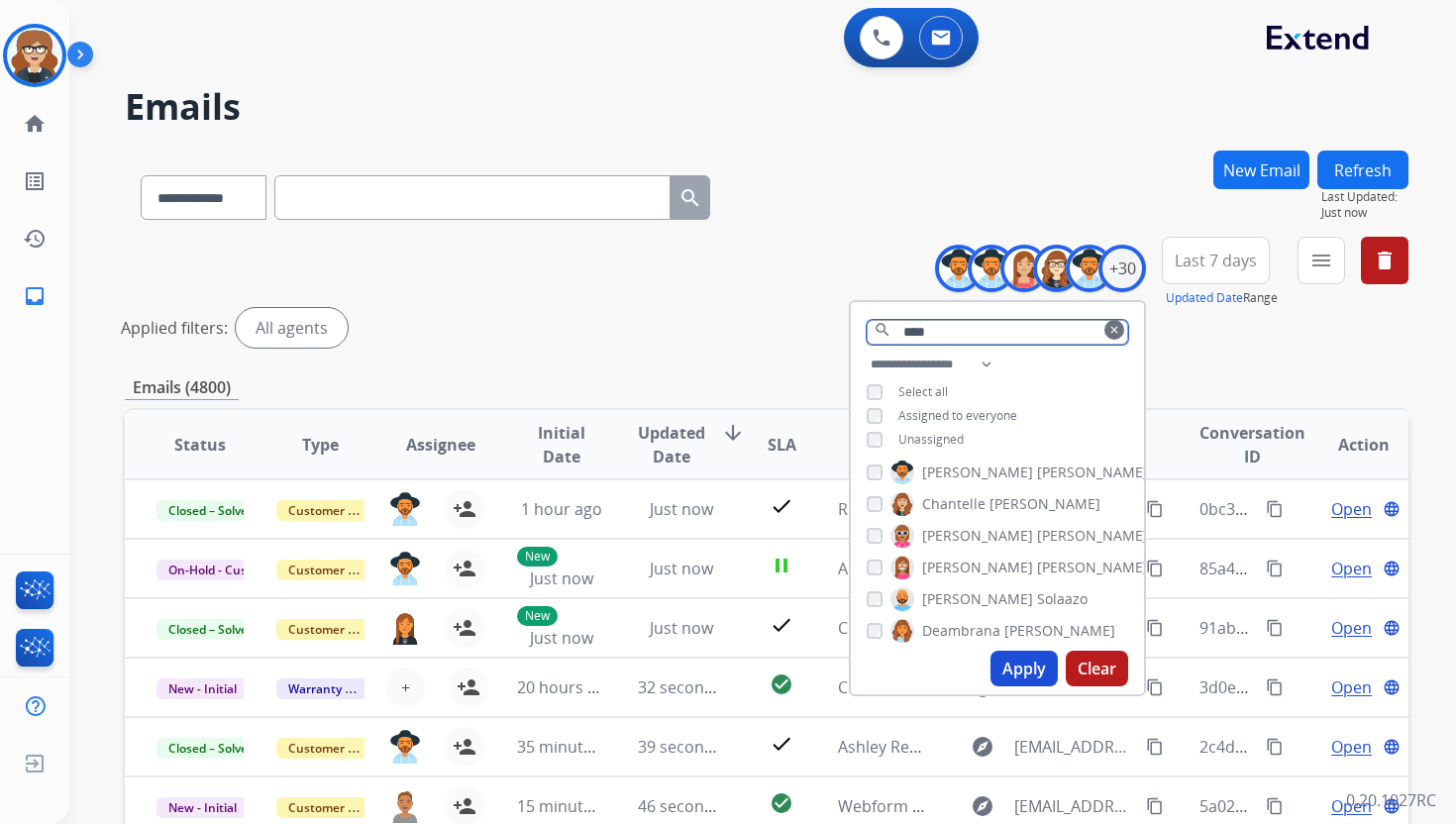 type on "****" 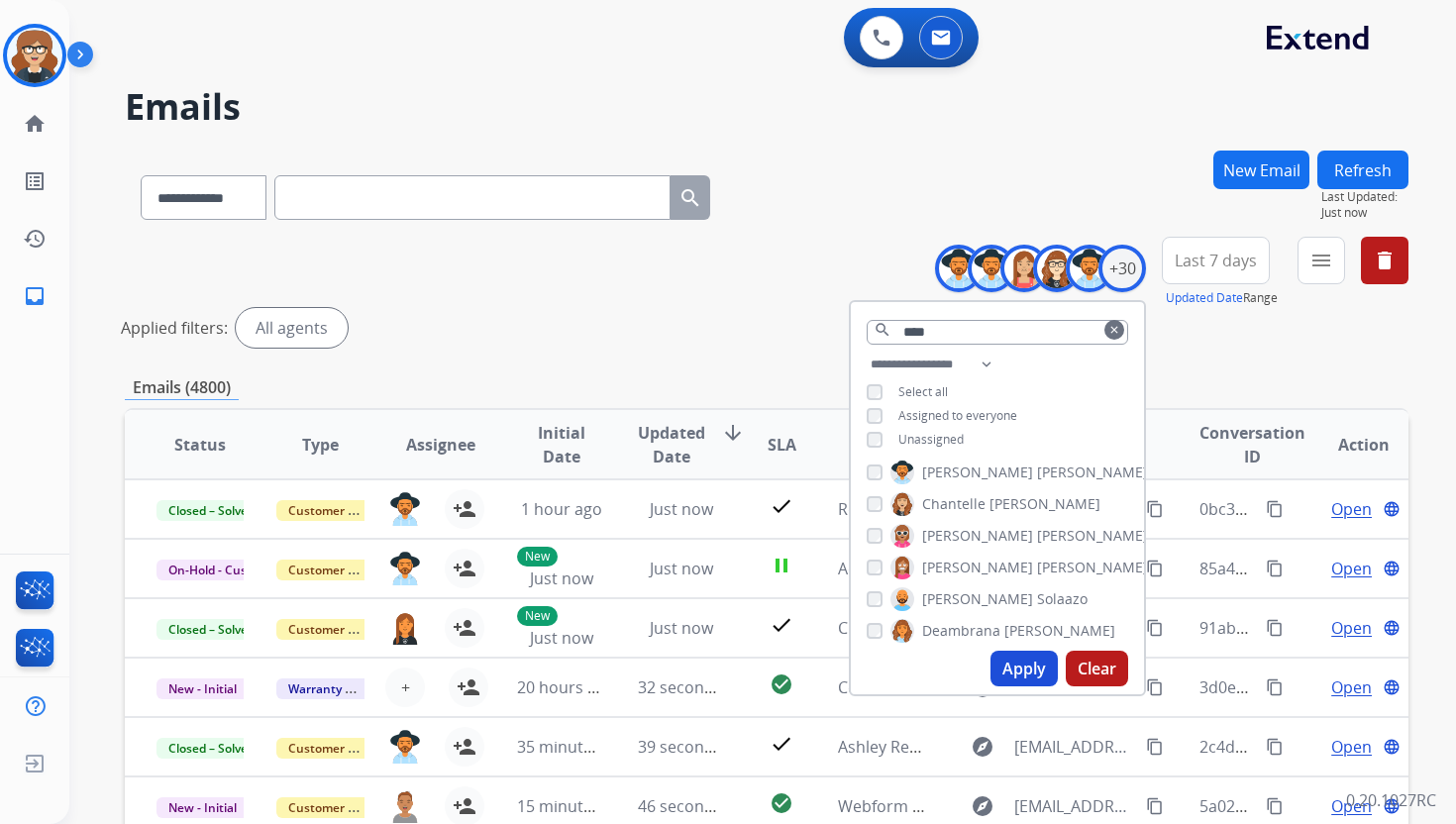 click on "[PERSON_NAME]" at bounding box center (977, 599) 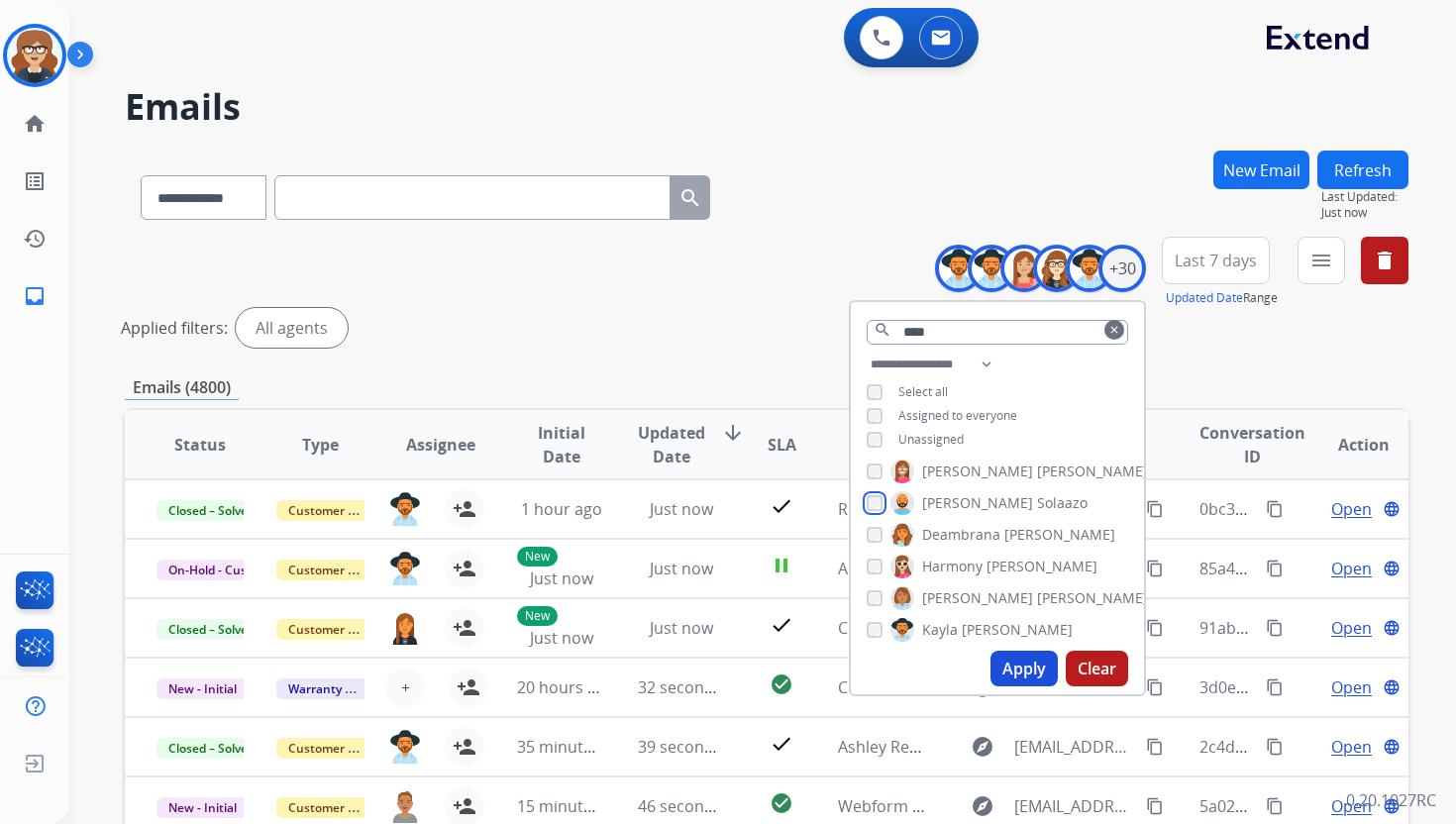 scroll, scrollTop: 246, scrollLeft: 0, axis: vertical 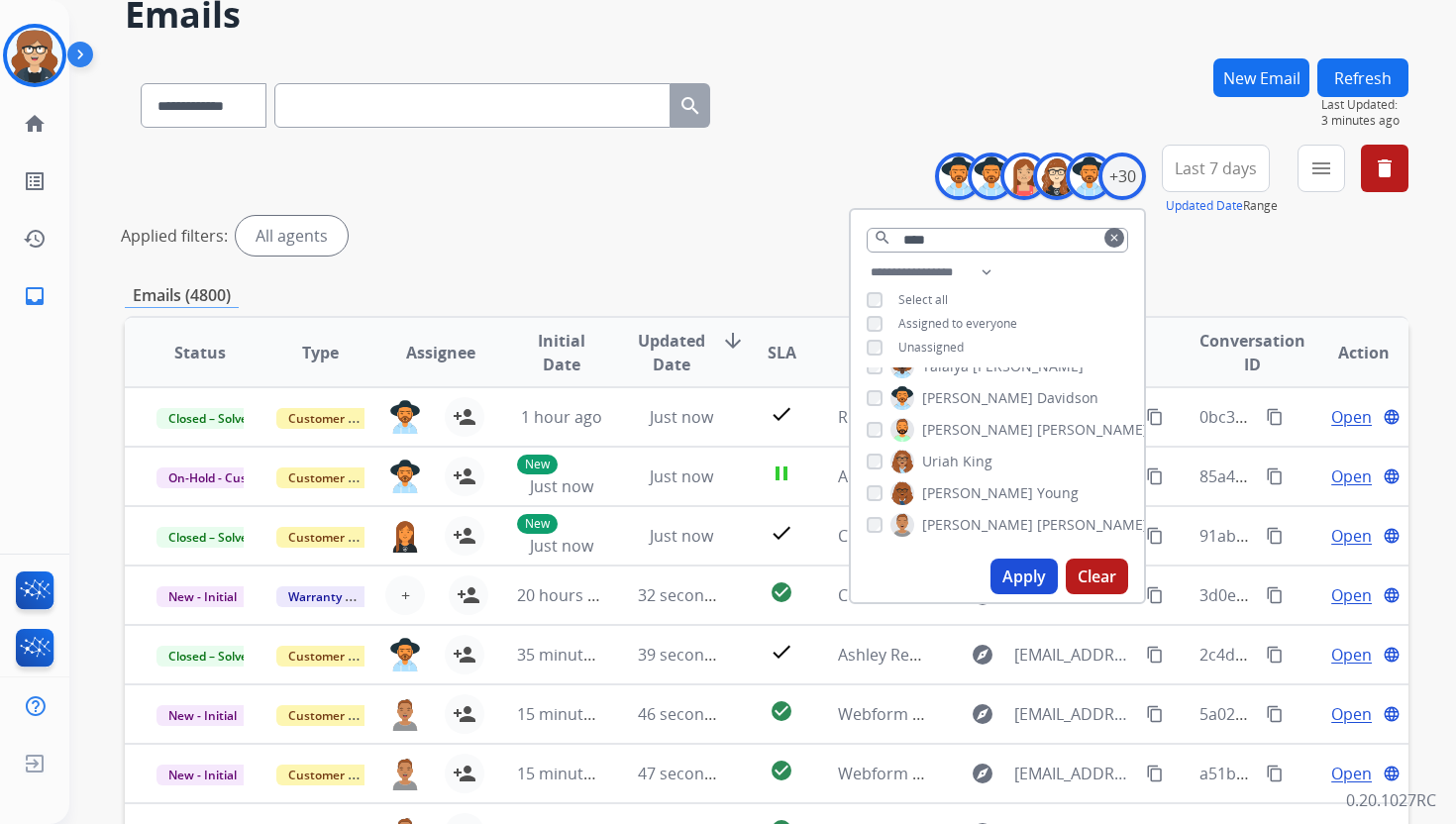click on "Apply" at bounding box center (1024, 576) 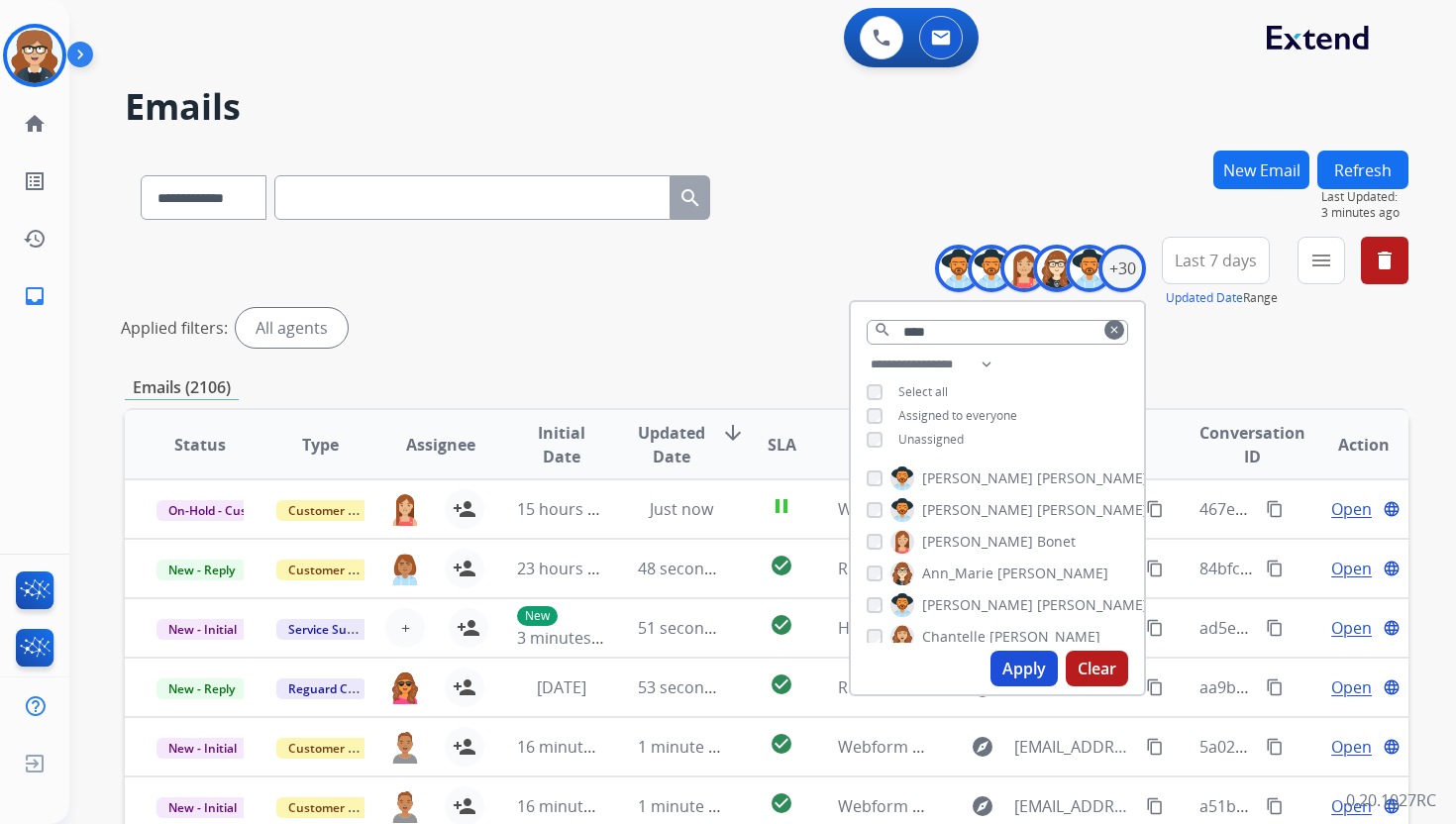 scroll, scrollTop: 0, scrollLeft: 0, axis: both 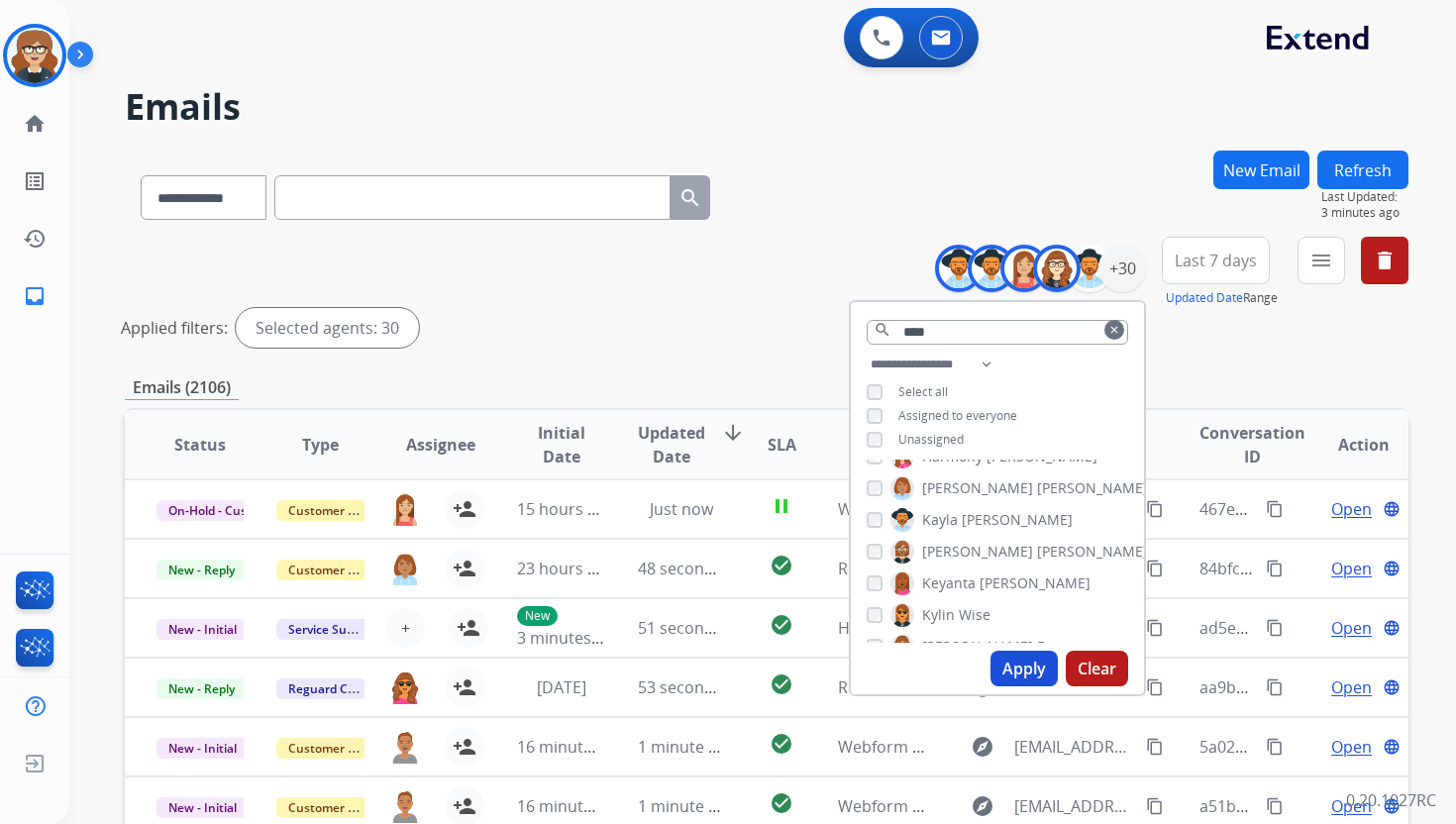 click on "[PERSON_NAME] [PERSON_NAME] [PERSON_NAME]  [PERSON_NAME] [PERSON_NAME]  [PERSON_NAME]  [PERSON_NAME]  [PERSON_NAME]  [PERSON_NAME] [PERSON_NAME] [PERSON_NAME] [PERSON_NAME] [PERSON_NAME] [PERSON_NAME] [PERSON_NAME] [PERSON_NAME] [PERSON_NAME] [PERSON_NAME] [PERSON_NAME]  [PERSON_NAME]  [PERSON_NAME] [PERSON_NAME]  Fudge [PERSON_NAME] [PERSON_NAME] [PERSON_NAME] [PERSON_NAME] [PERSON_NAME]  [PERSON_NAME] [PERSON_NAME]" at bounding box center [997, 551] 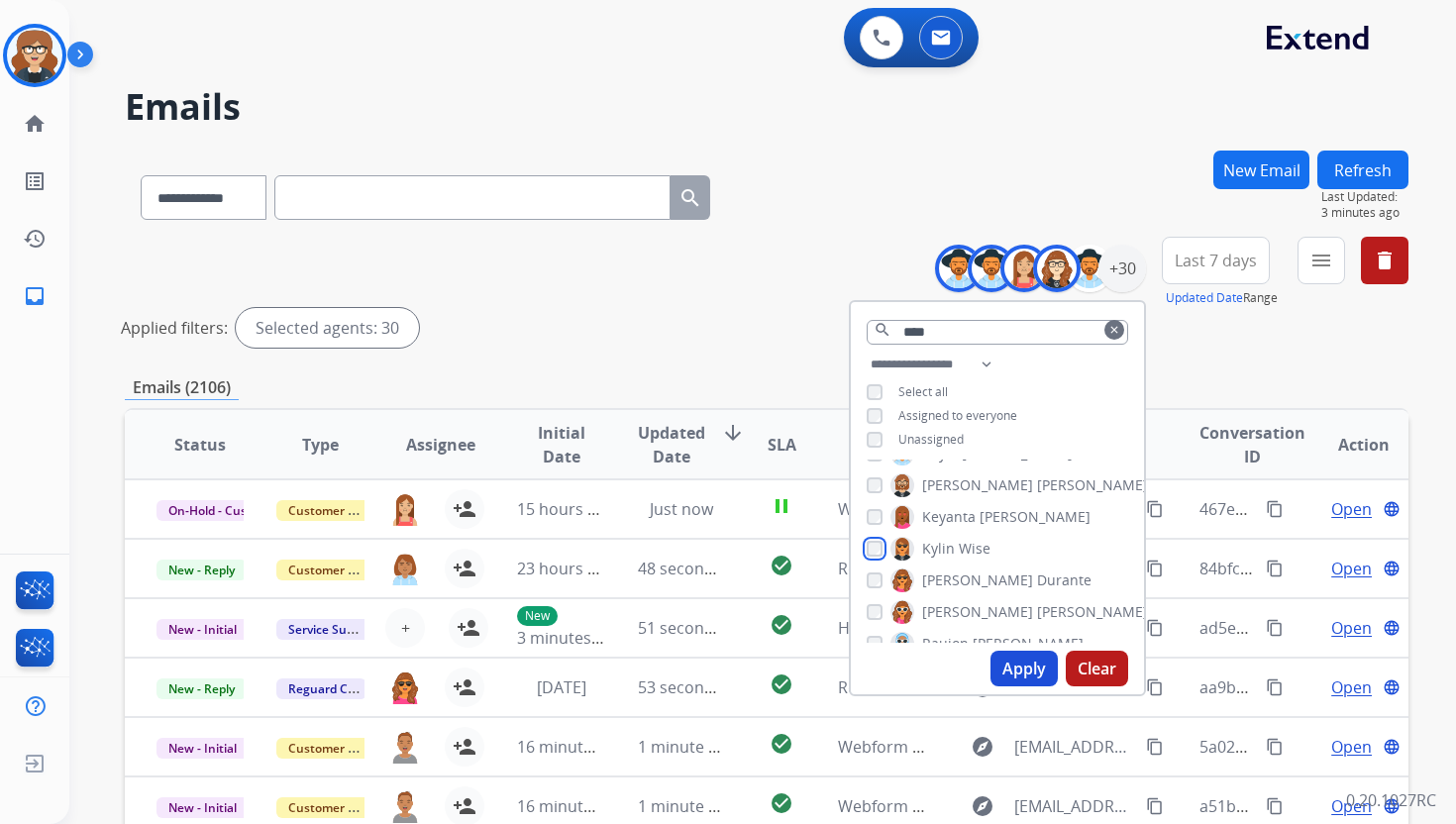 scroll, scrollTop: 418, scrollLeft: 0, axis: vertical 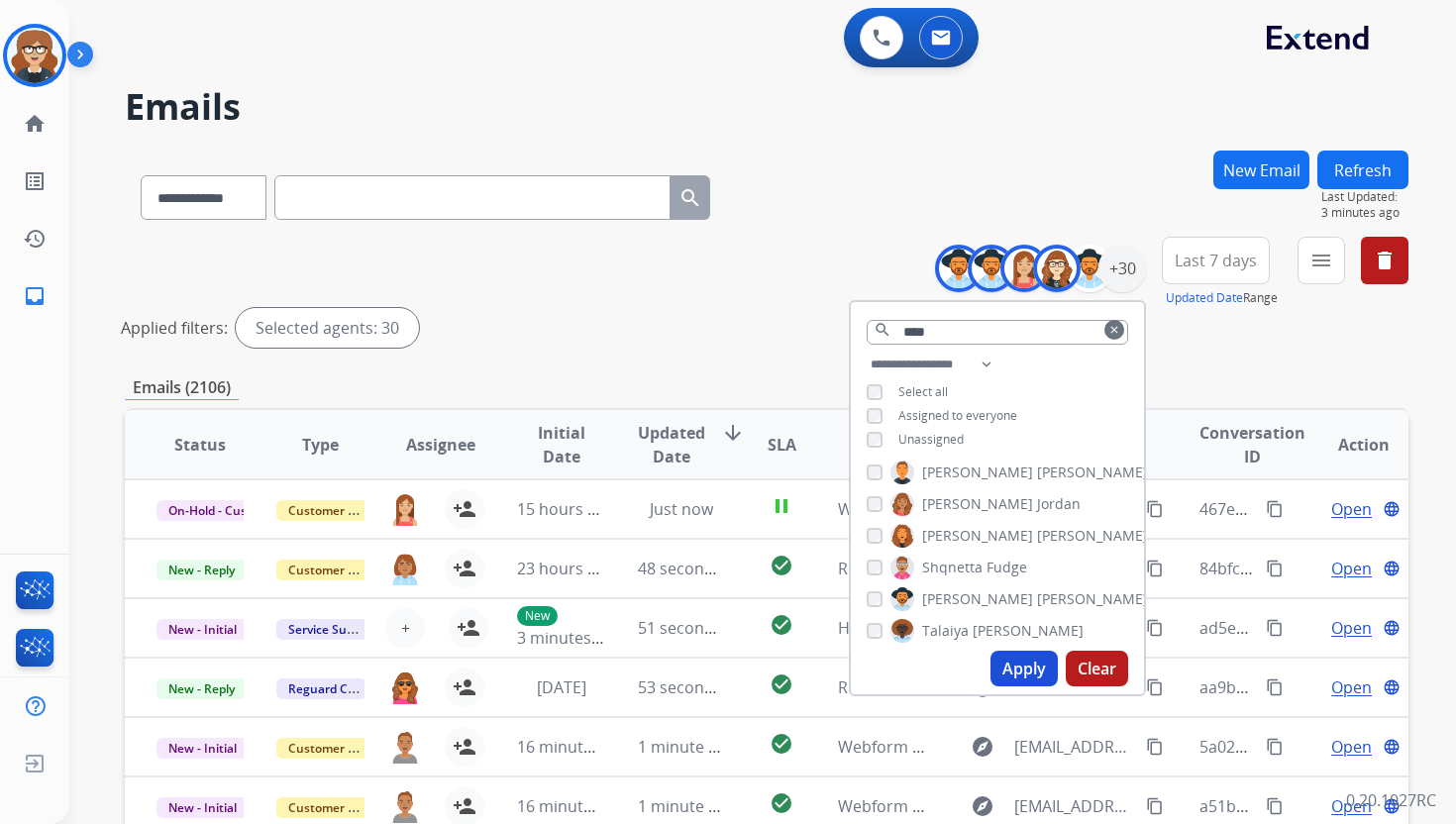 click on "Shqnetta  Fudge" at bounding box center (947, 567) 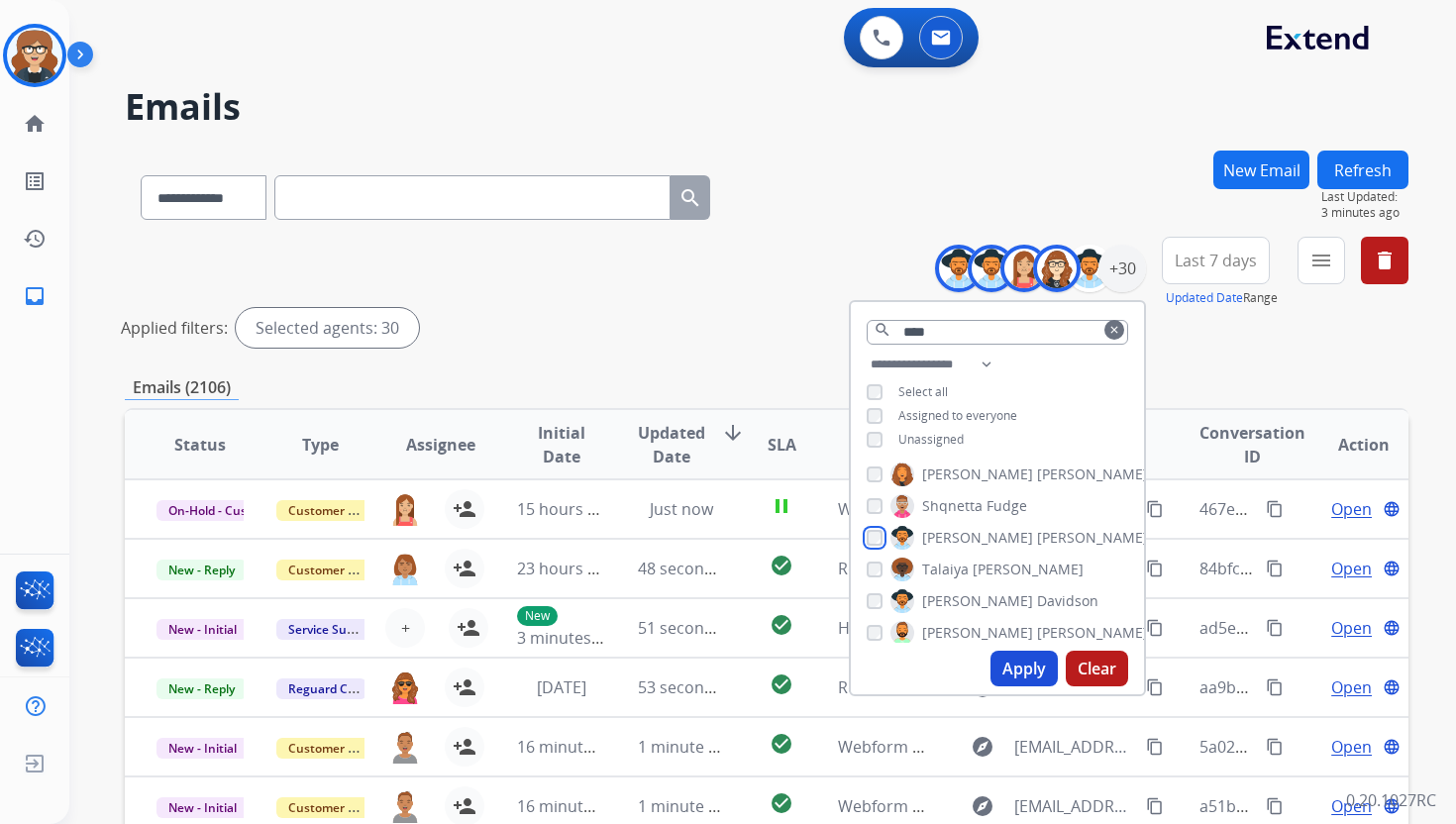 scroll, scrollTop: 672, scrollLeft: 0, axis: vertical 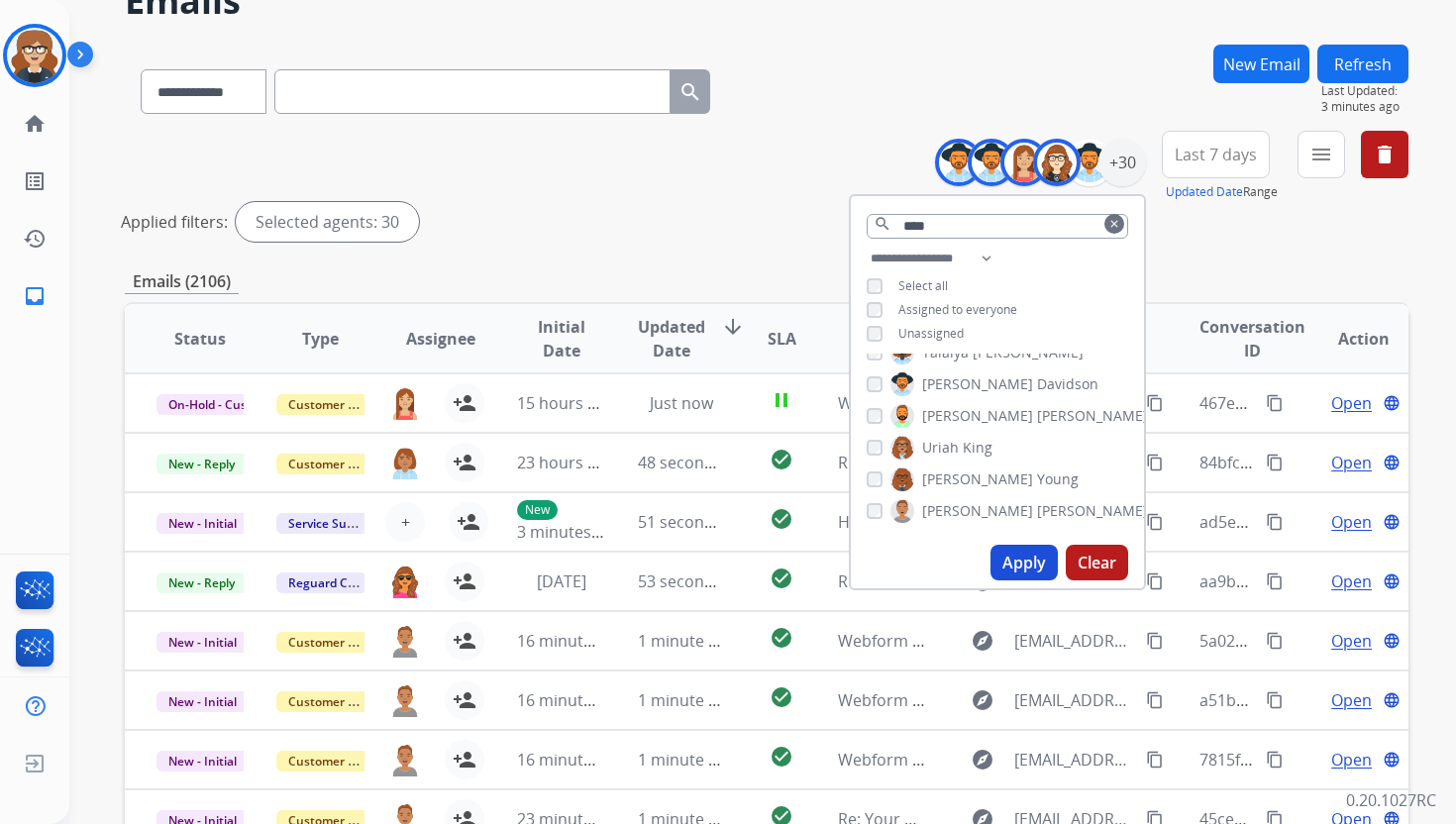 click on "Apply" at bounding box center (1024, 563) 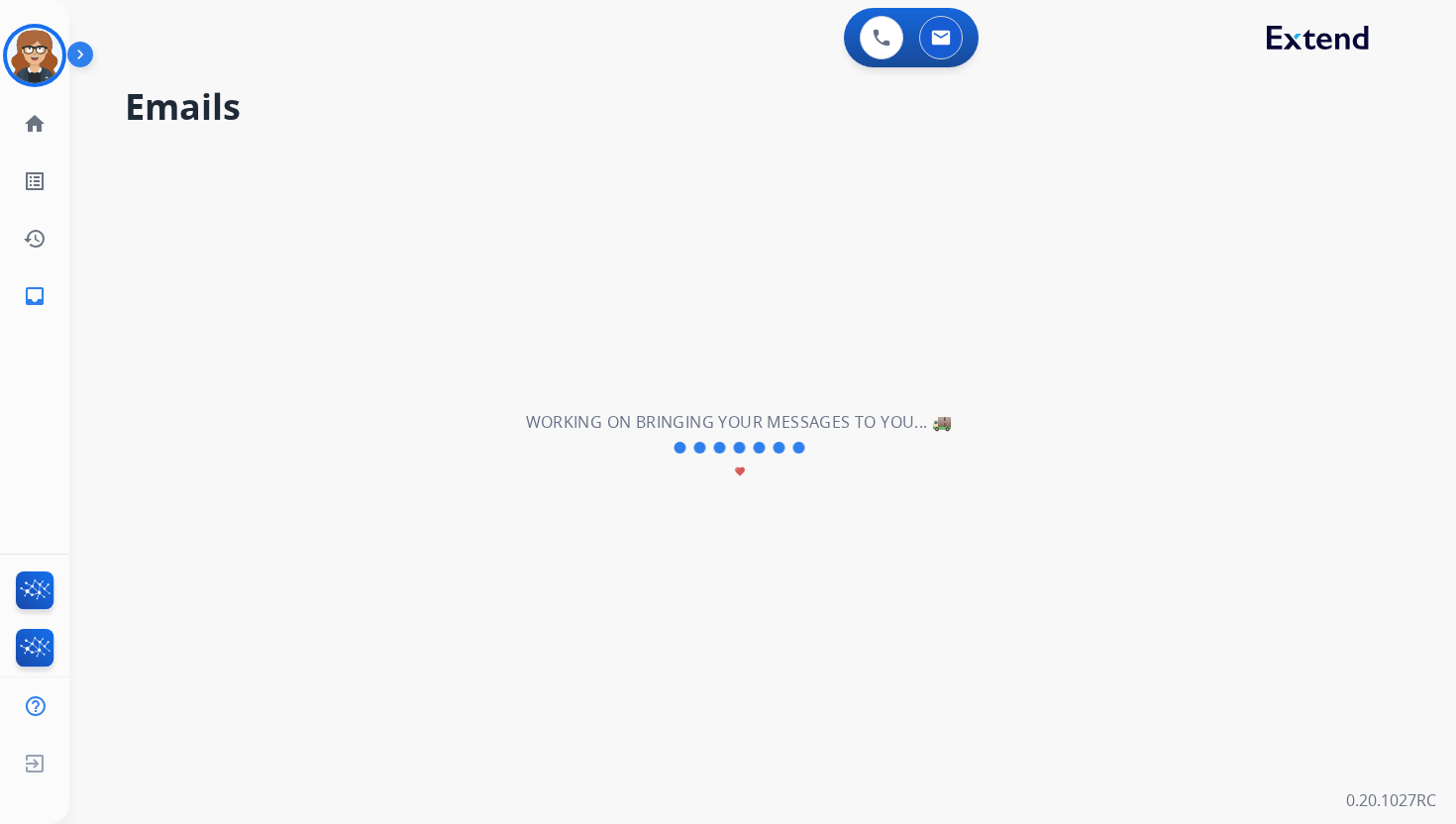 scroll, scrollTop: 0, scrollLeft: 0, axis: both 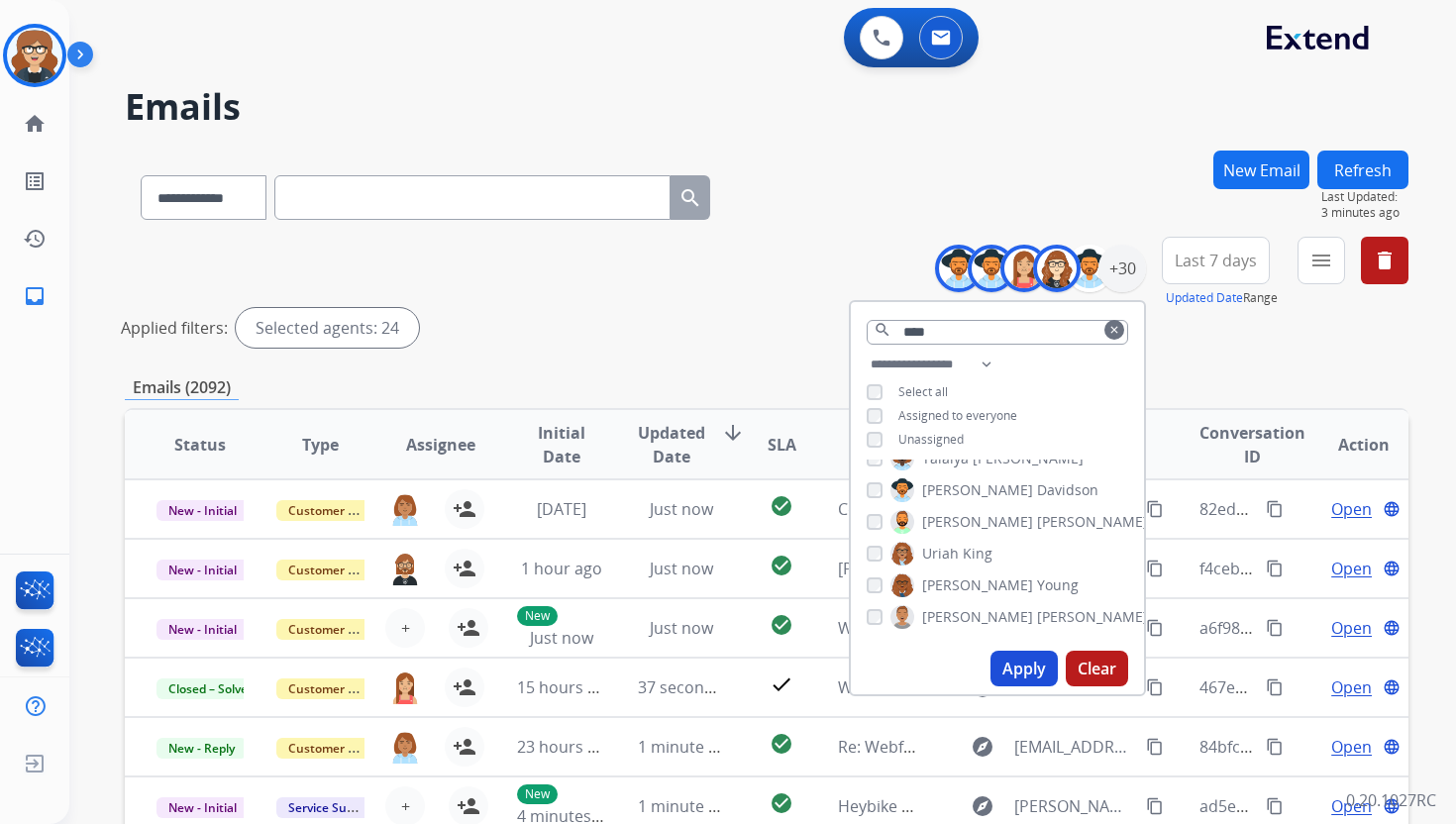 click on "**********" at bounding box center [767, 663] 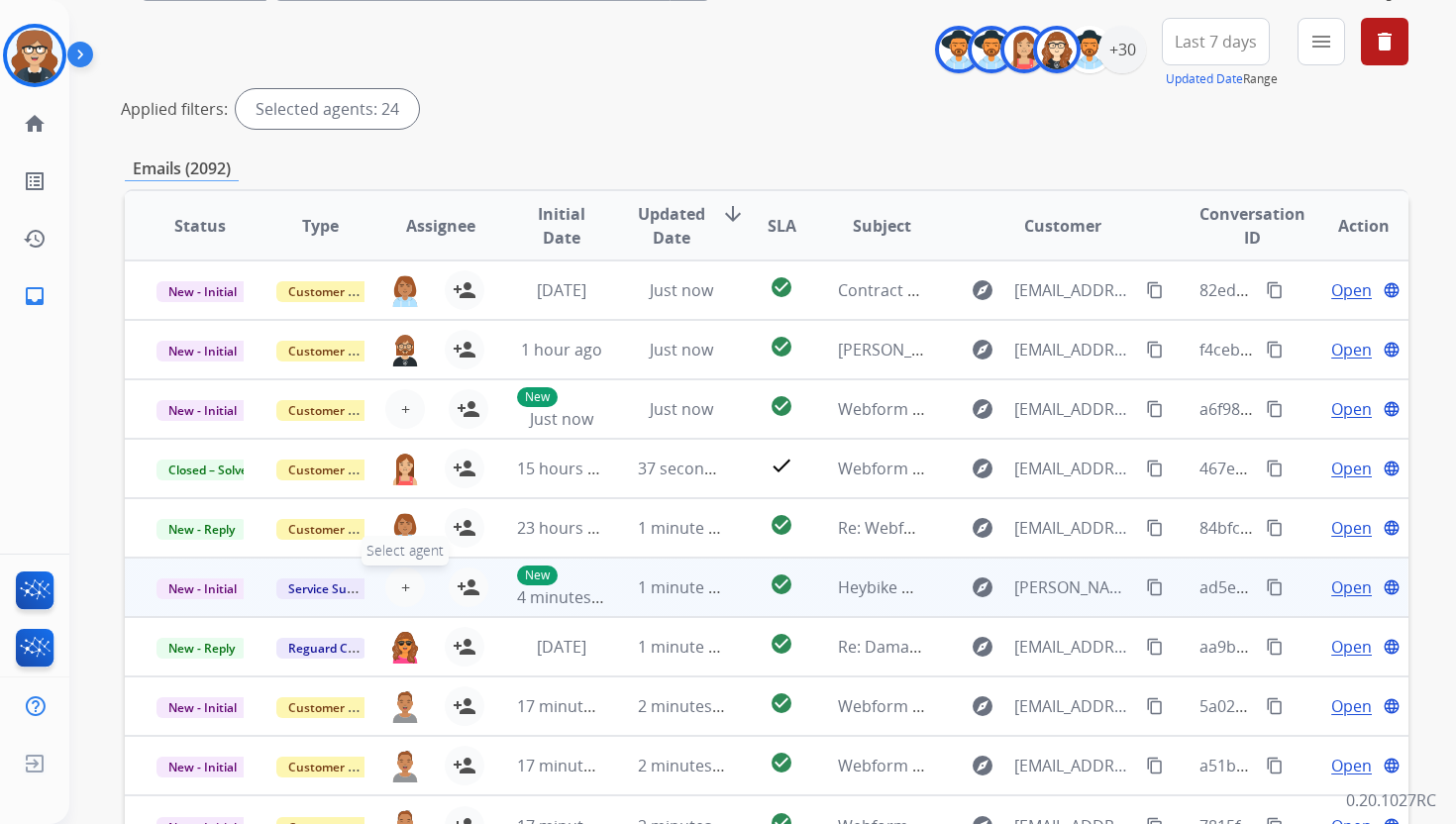 scroll, scrollTop: 177, scrollLeft: 0, axis: vertical 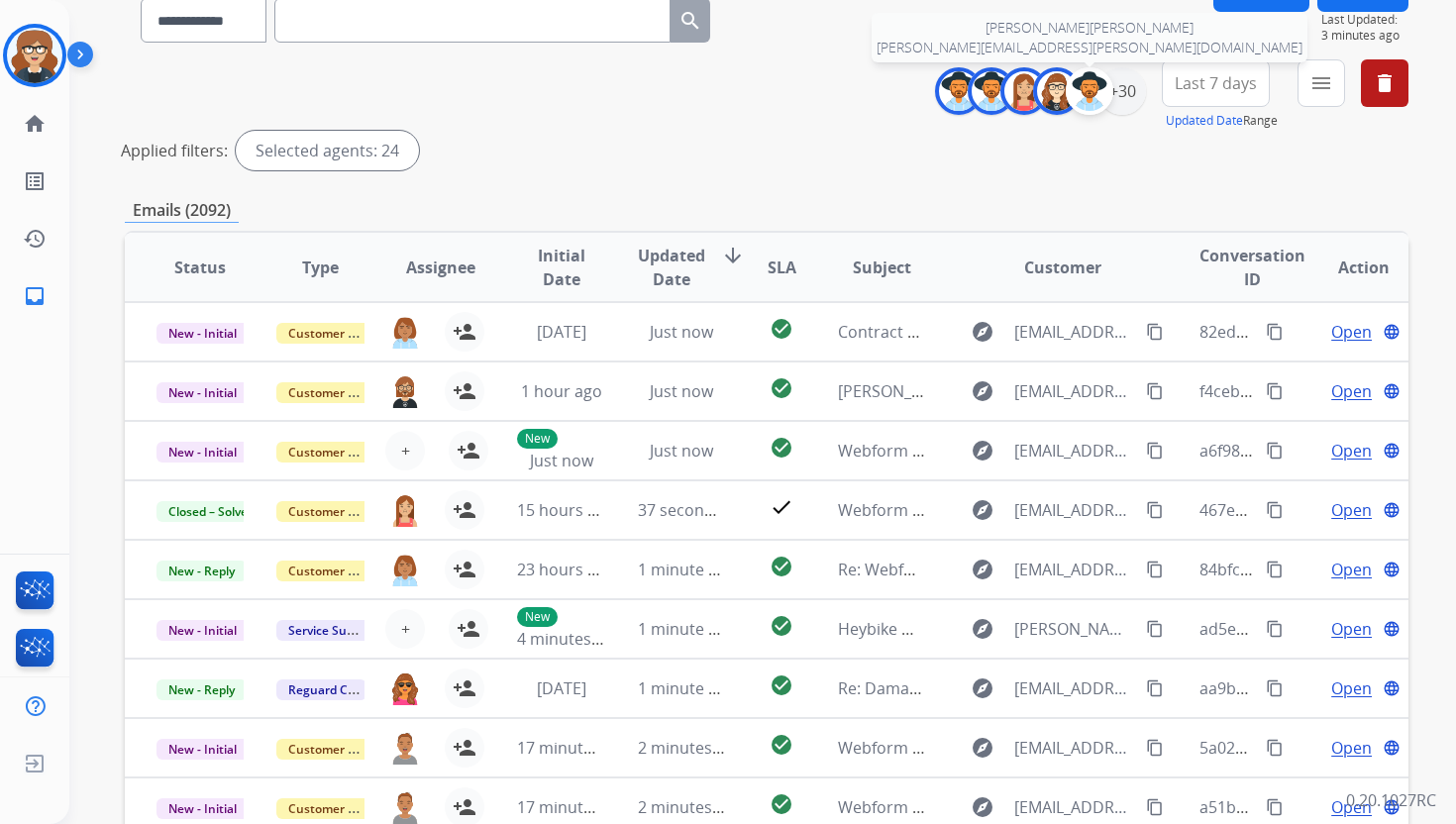 click at bounding box center (1090, 91) 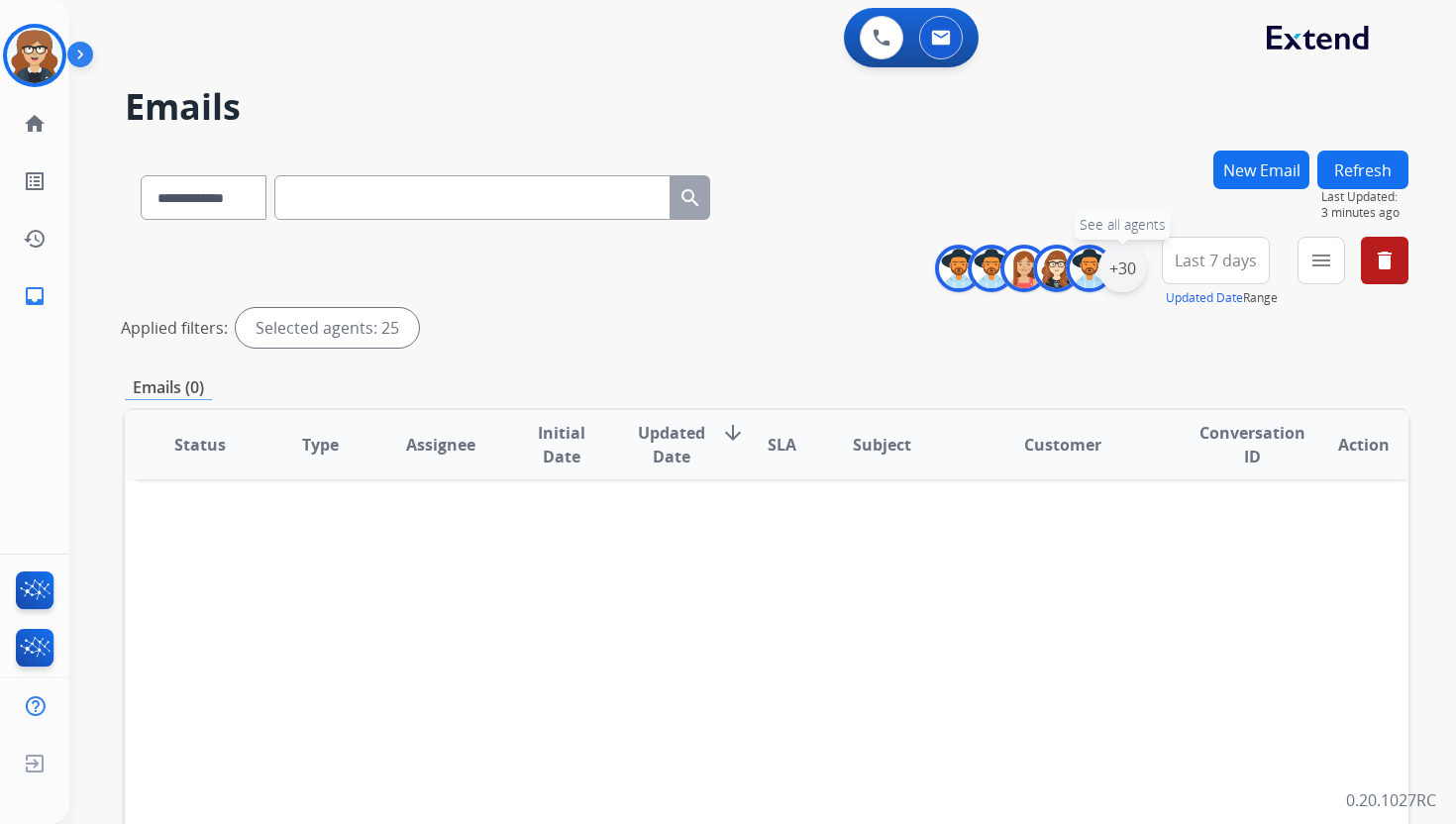 click on "+30" at bounding box center [1122, 268] 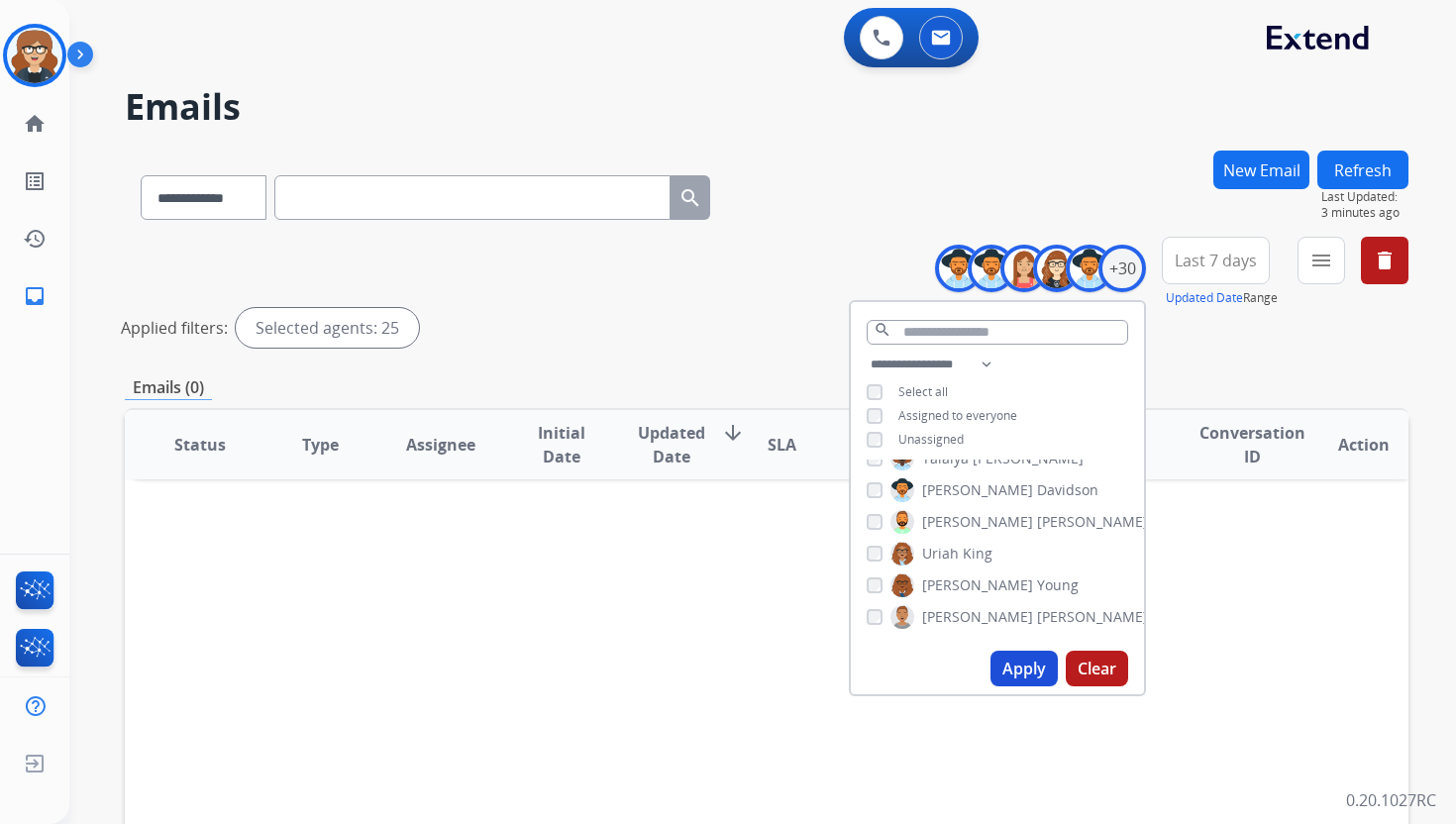 click on "Select all" at bounding box center [923, 391] 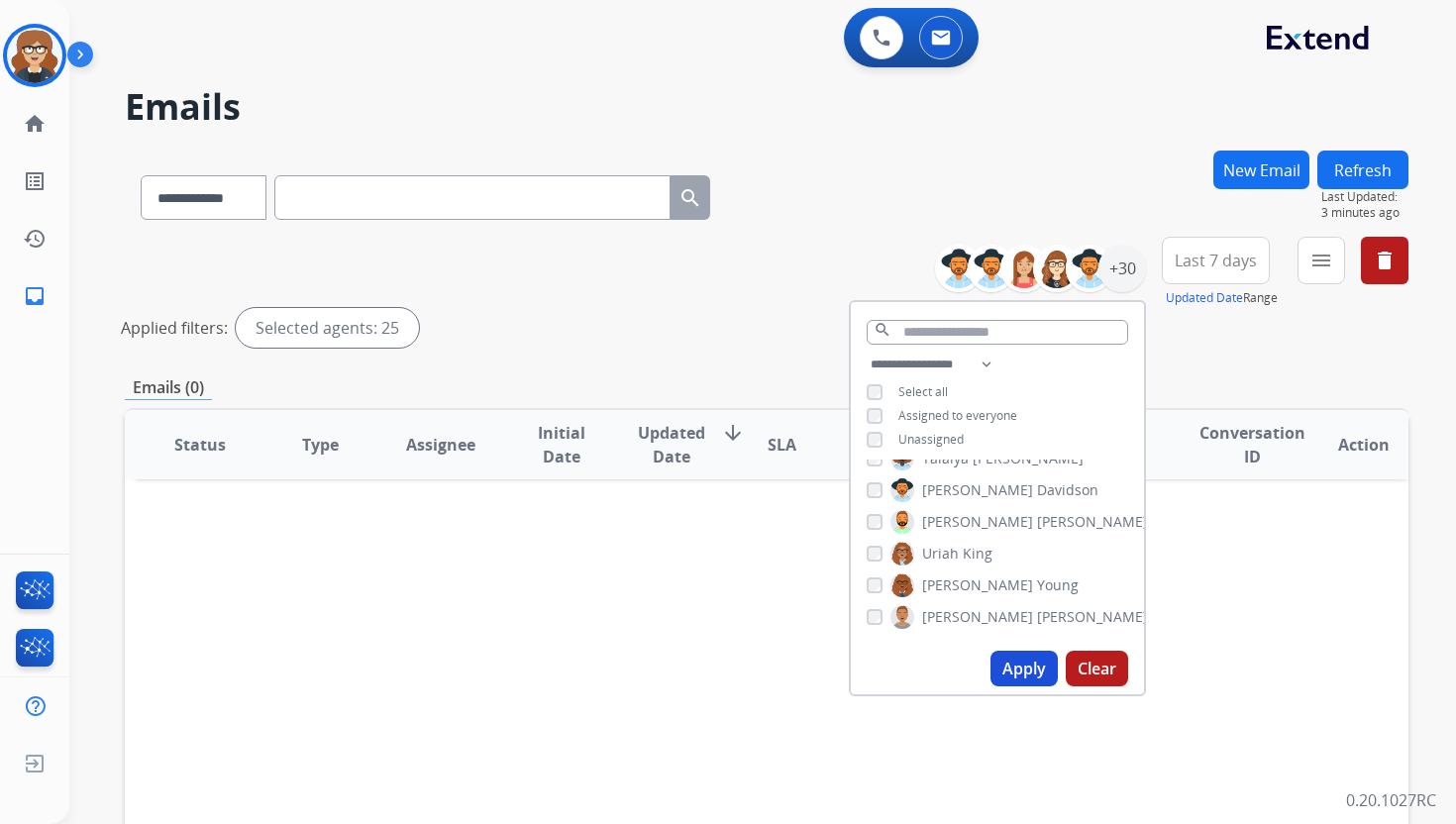 click on "Assigned to everyone" at bounding box center (958, 415) 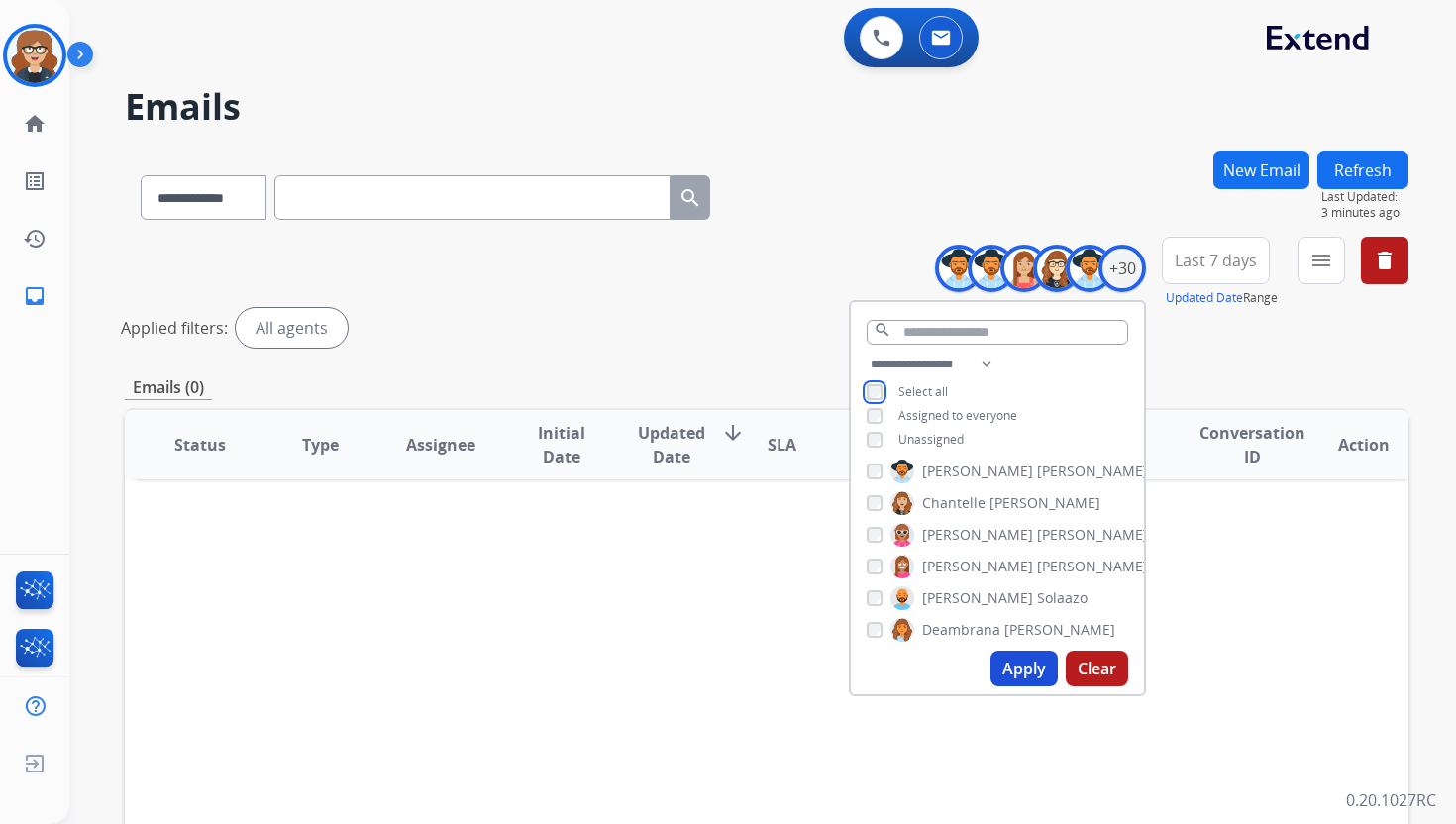 scroll, scrollTop: 108, scrollLeft: 0, axis: vertical 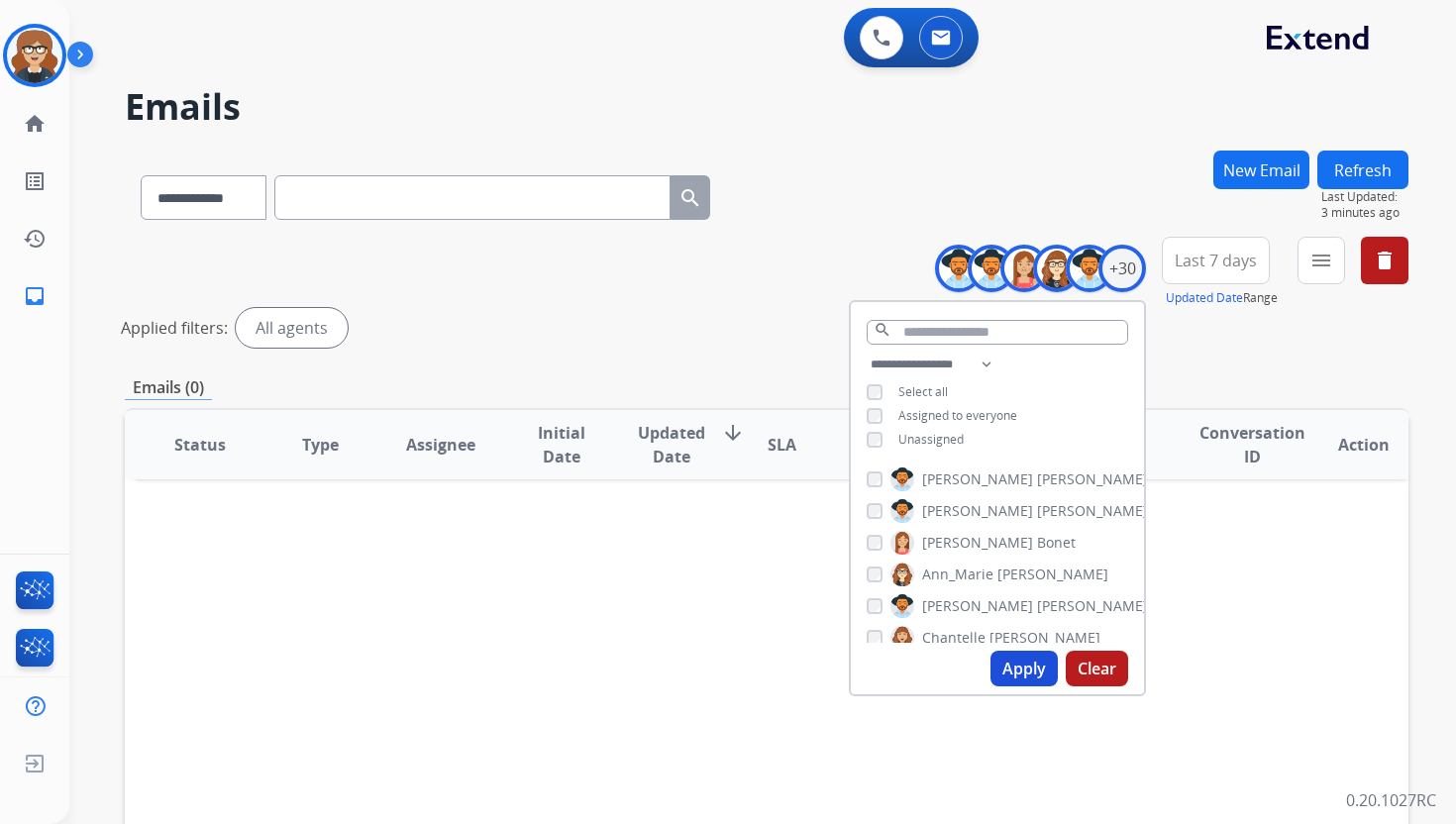click on "Apply" at bounding box center [1024, 669] 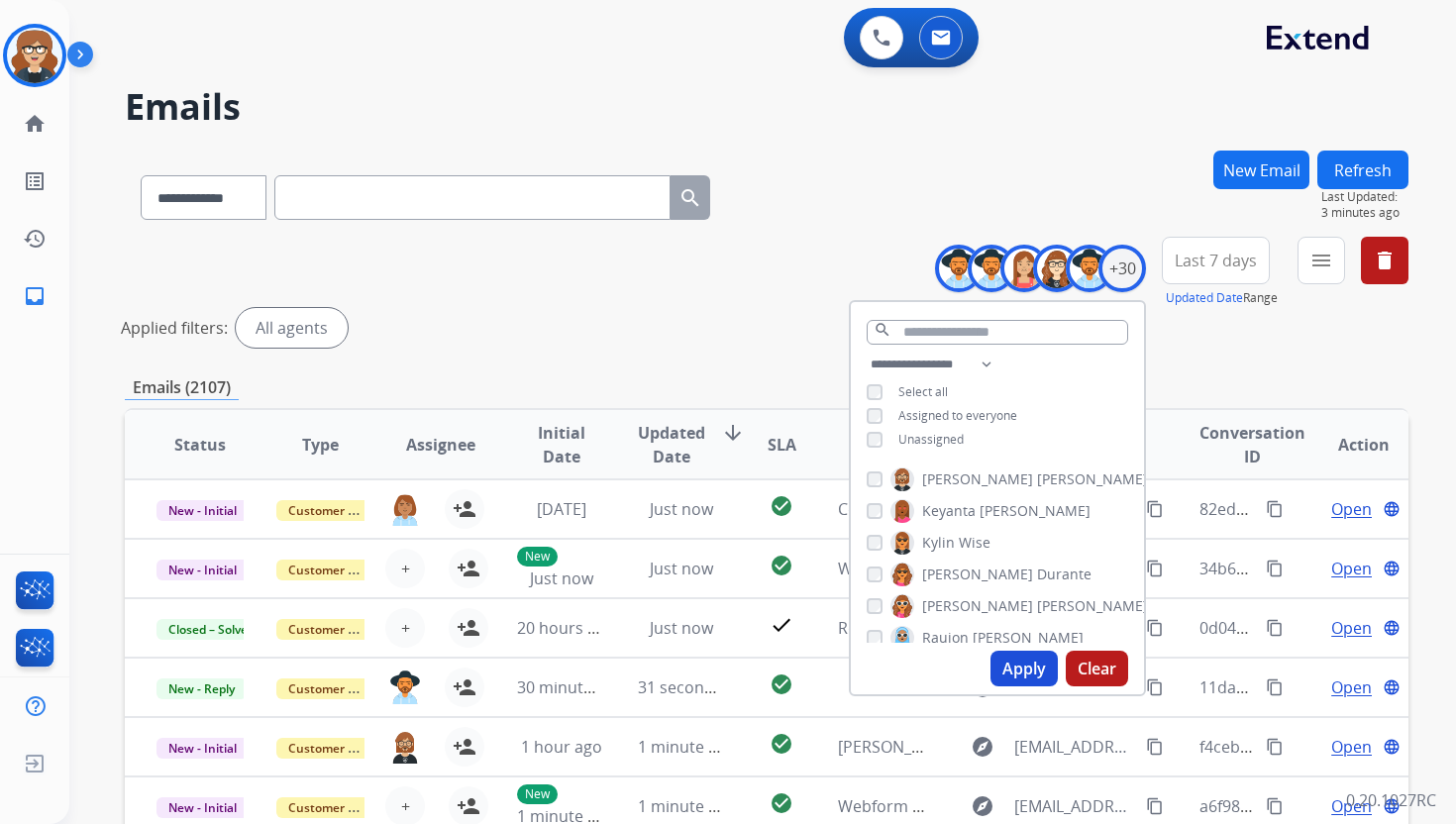 scroll, scrollTop: 781, scrollLeft: 0, axis: vertical 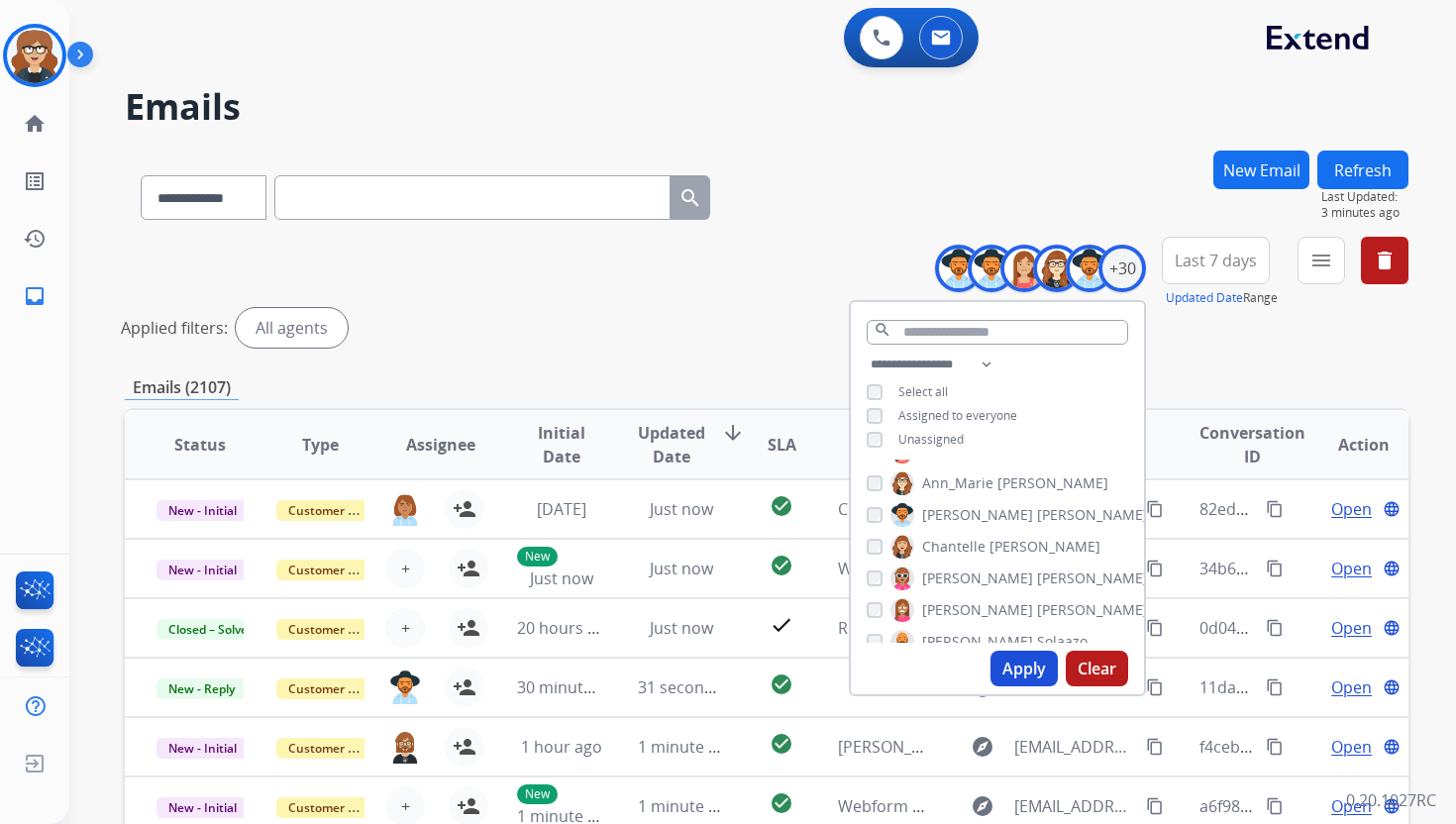 click on "**********" at bounding box center [767, 663] 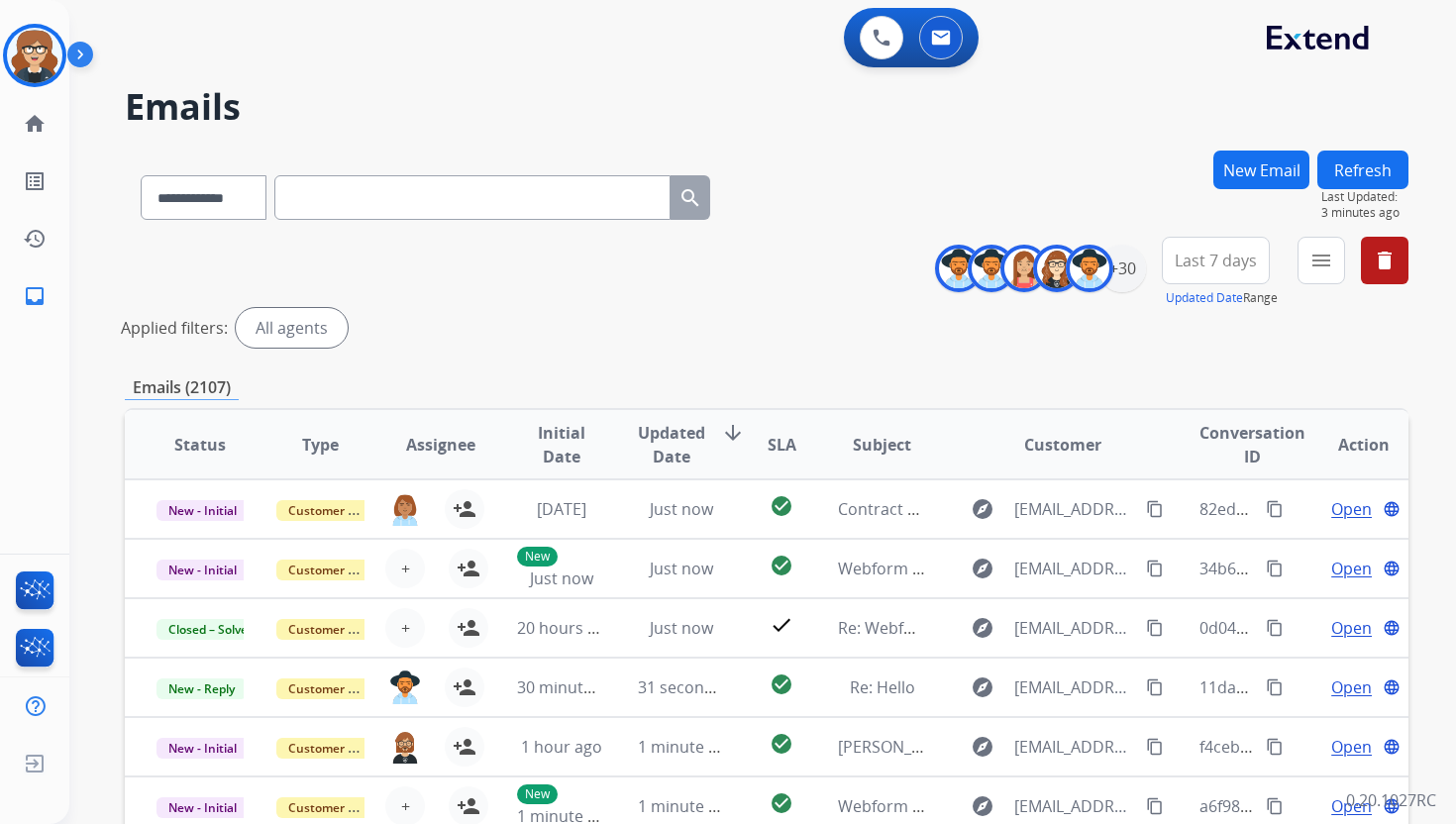 click on "Last 7 days" at bounding box center (1215, 260) 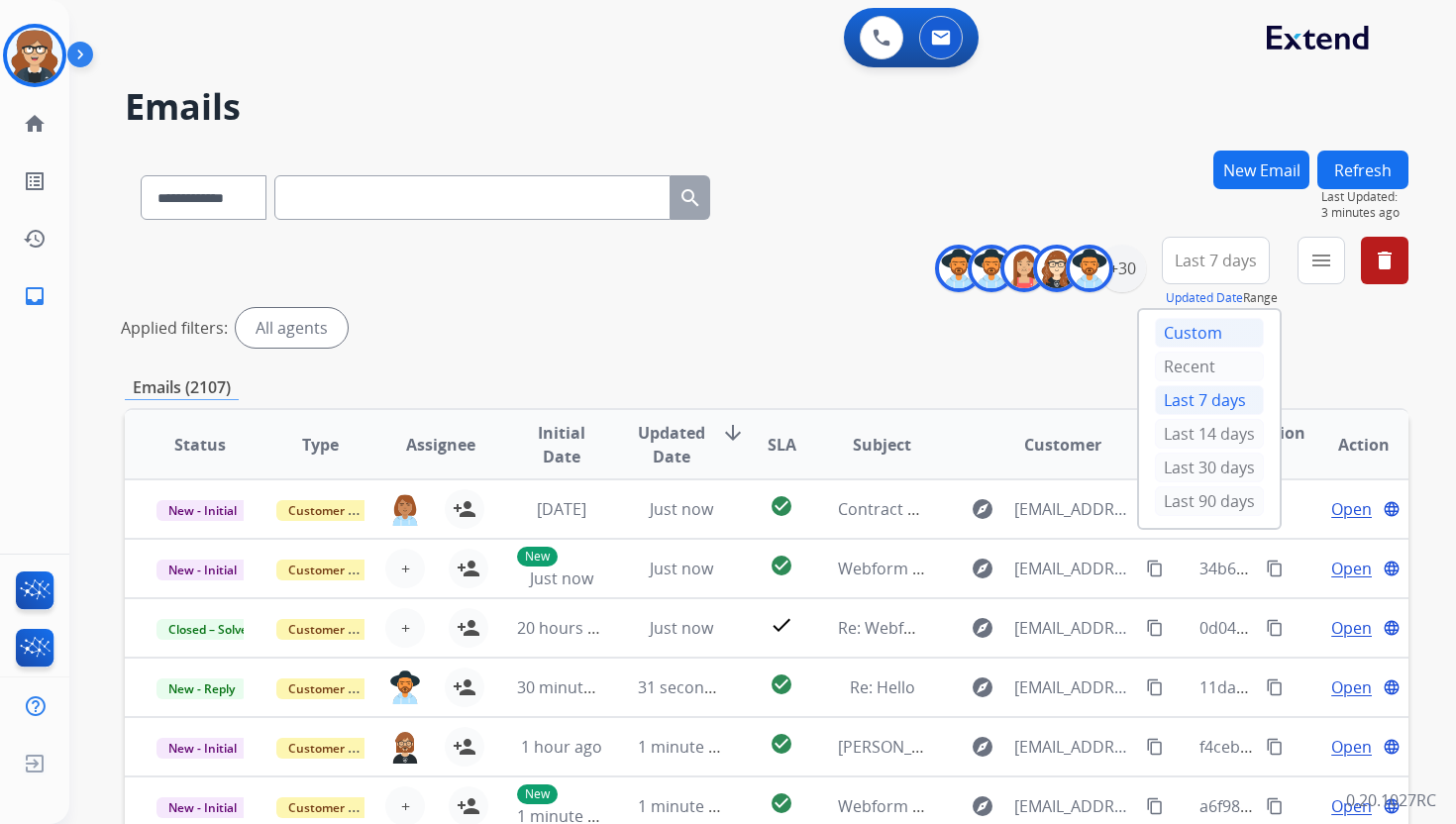 click on "Custom" at bounding box center (1209, 333) 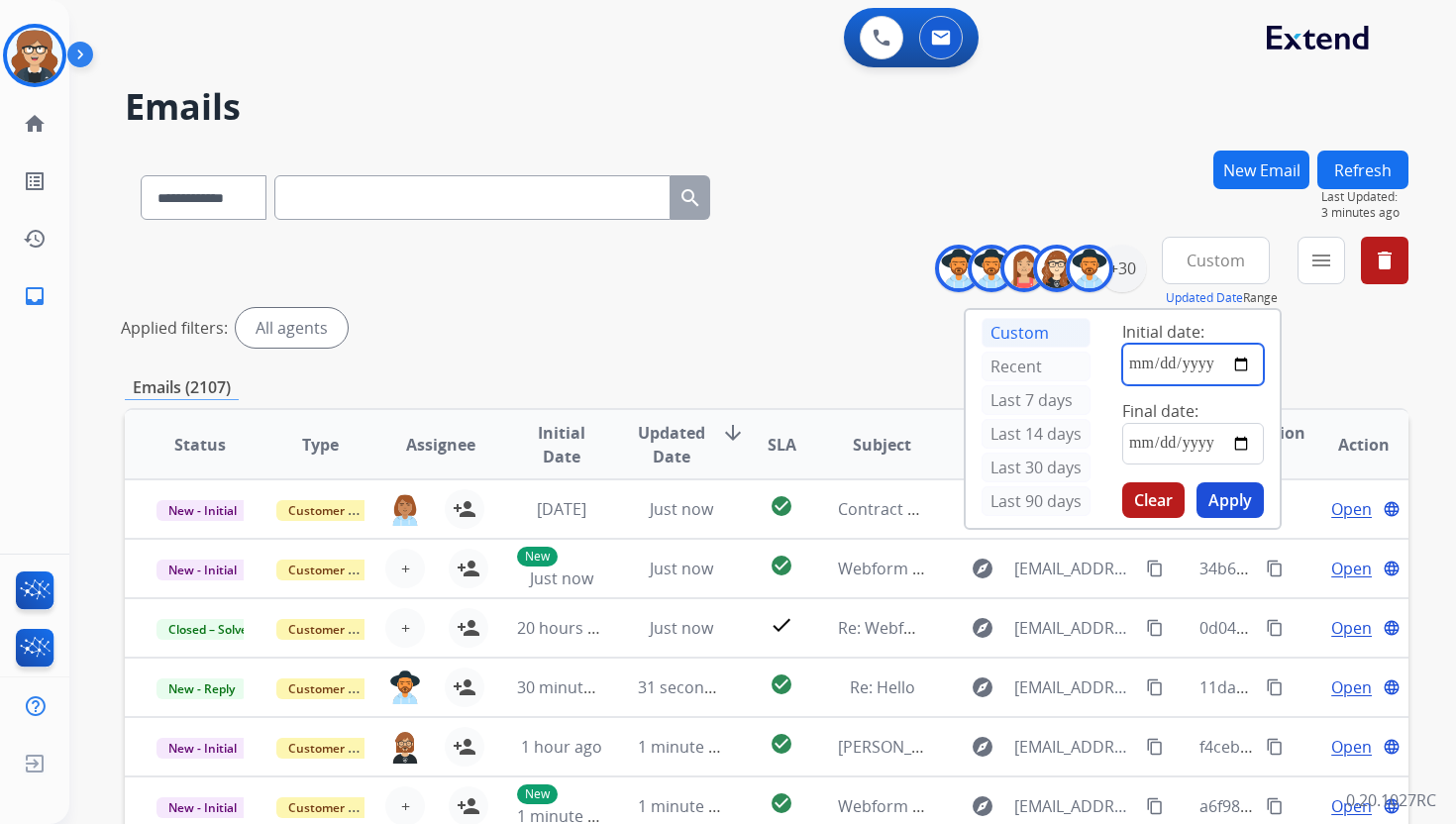 click at bounding box center (1193, 364) 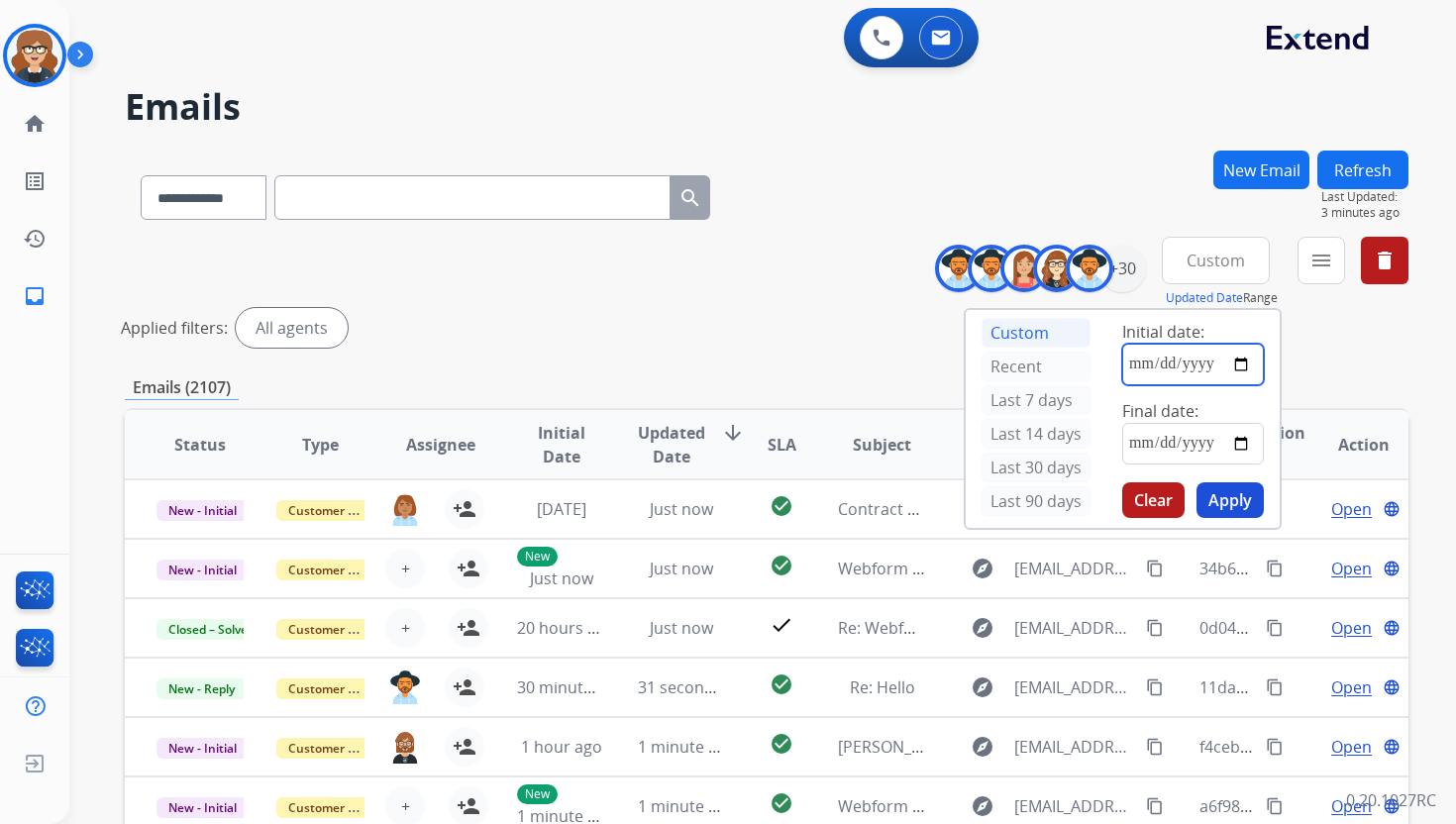 type on "**********" 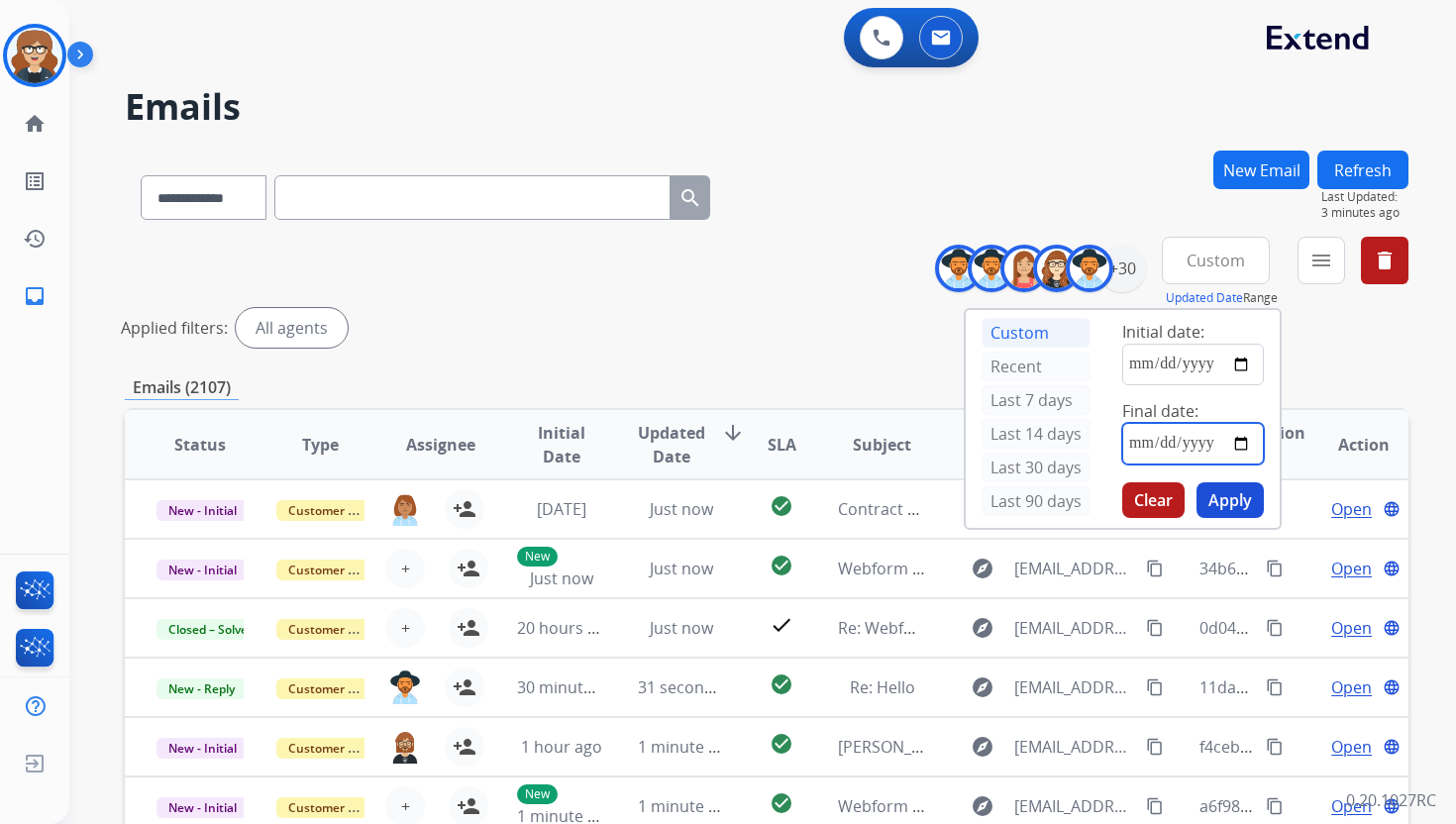 click at bounding box center [1193, 444] 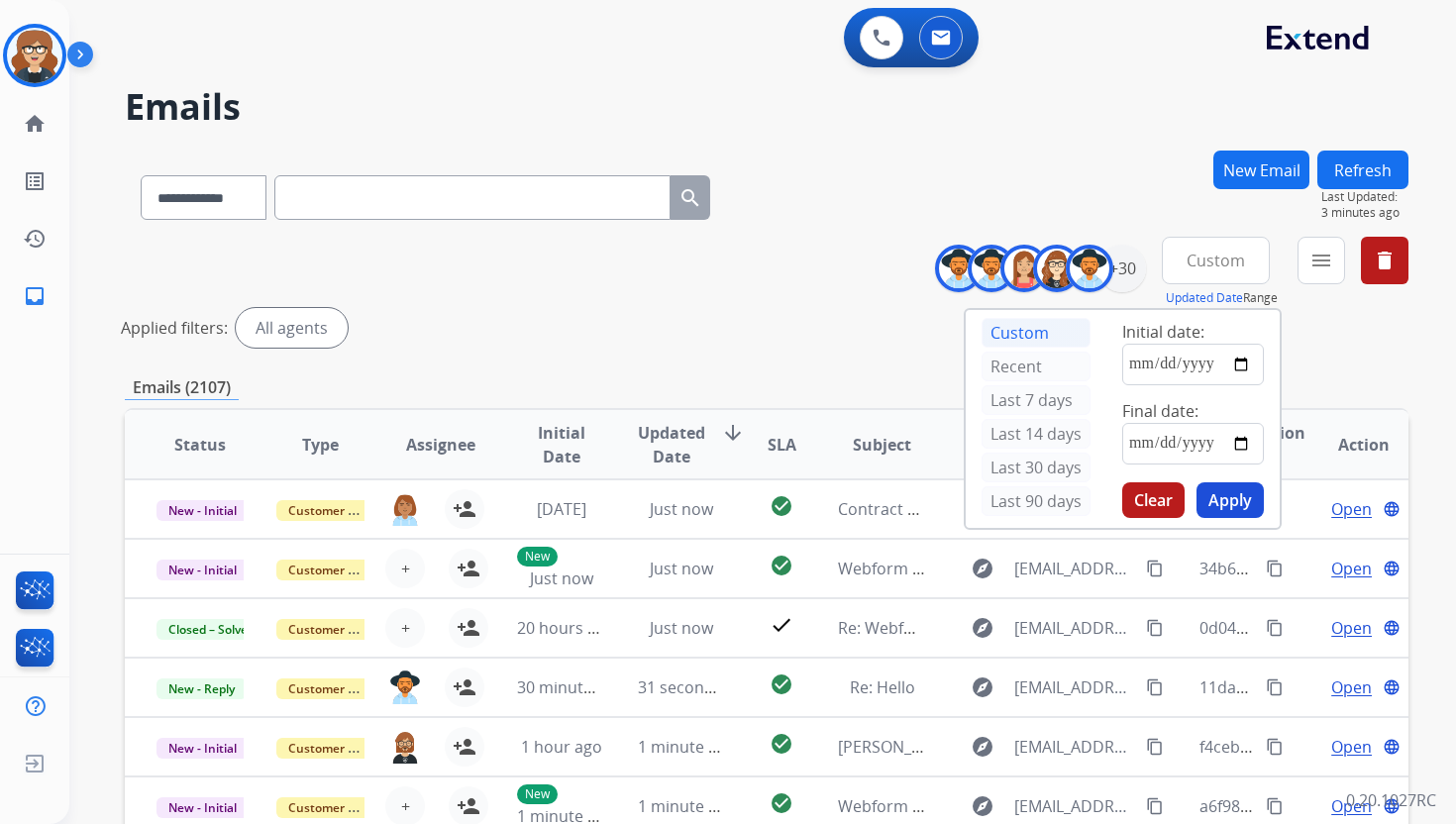 click on "Apply" at bounding box center (1230, 500) 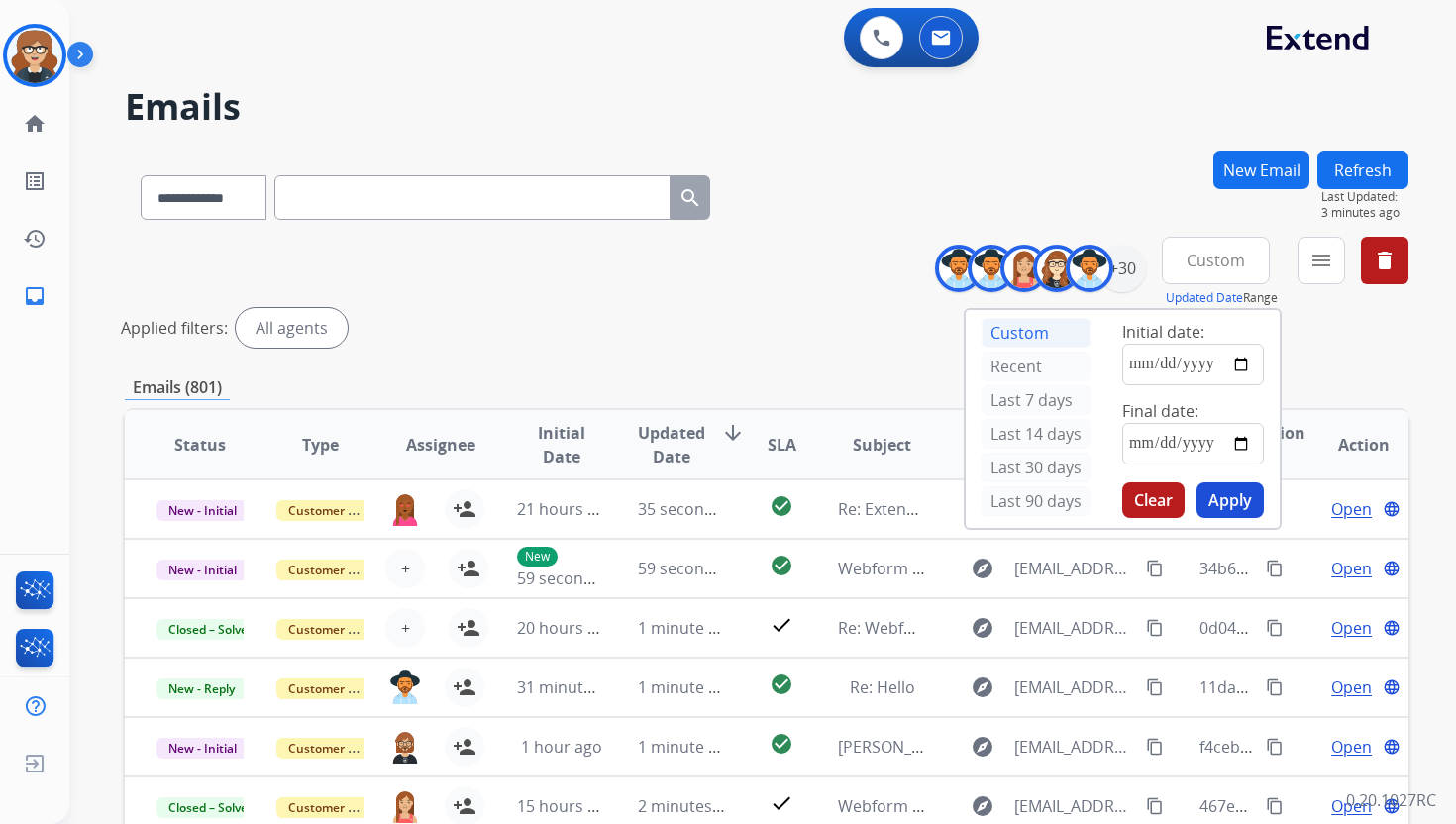 click on "Emails (801)" at bounding box center (767, 387) 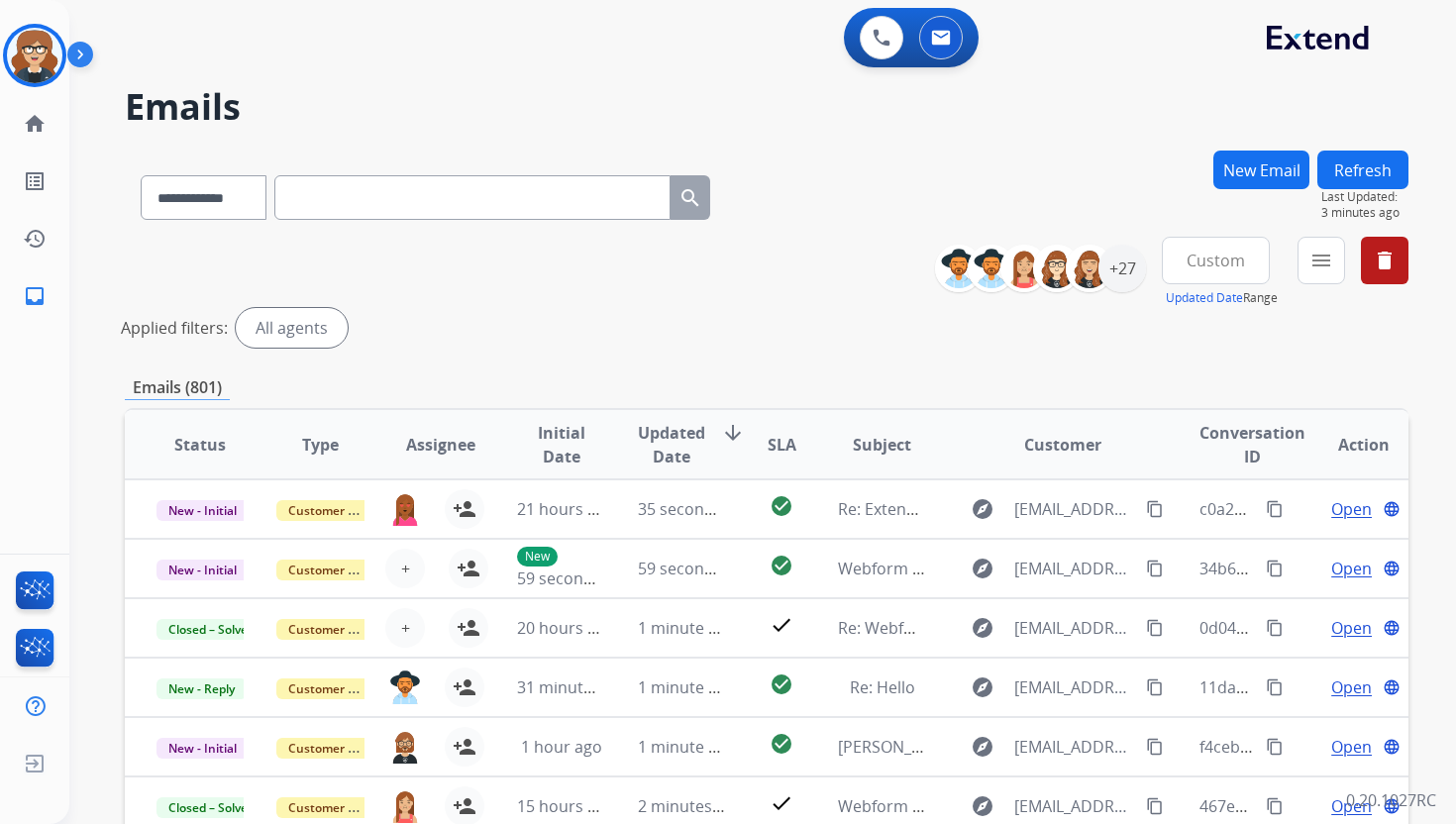 click on "menu" at bounding box center (1321, 260) 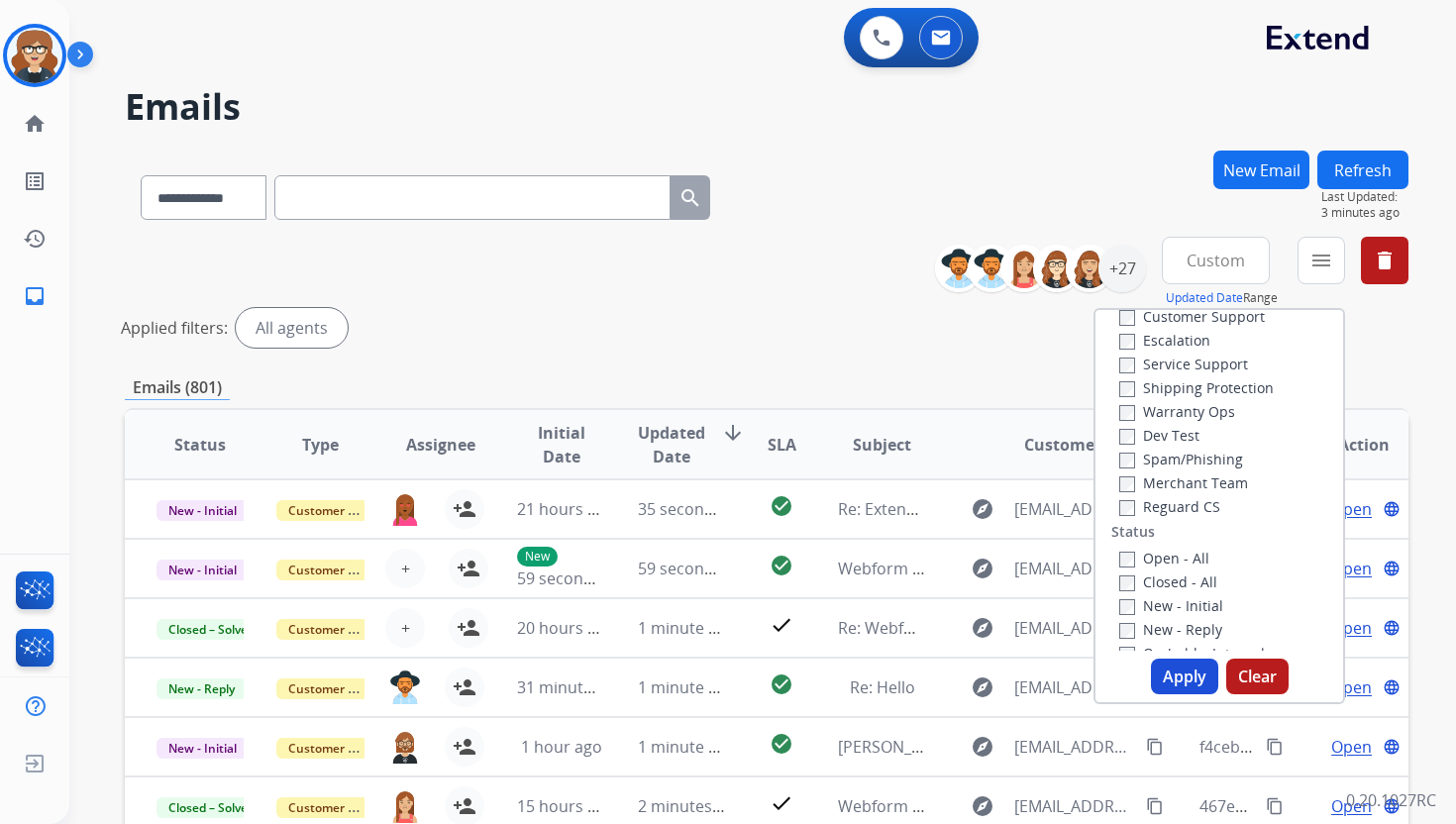 scroll, scrollTop: 89, scrollLeft: 0, axis: vertical 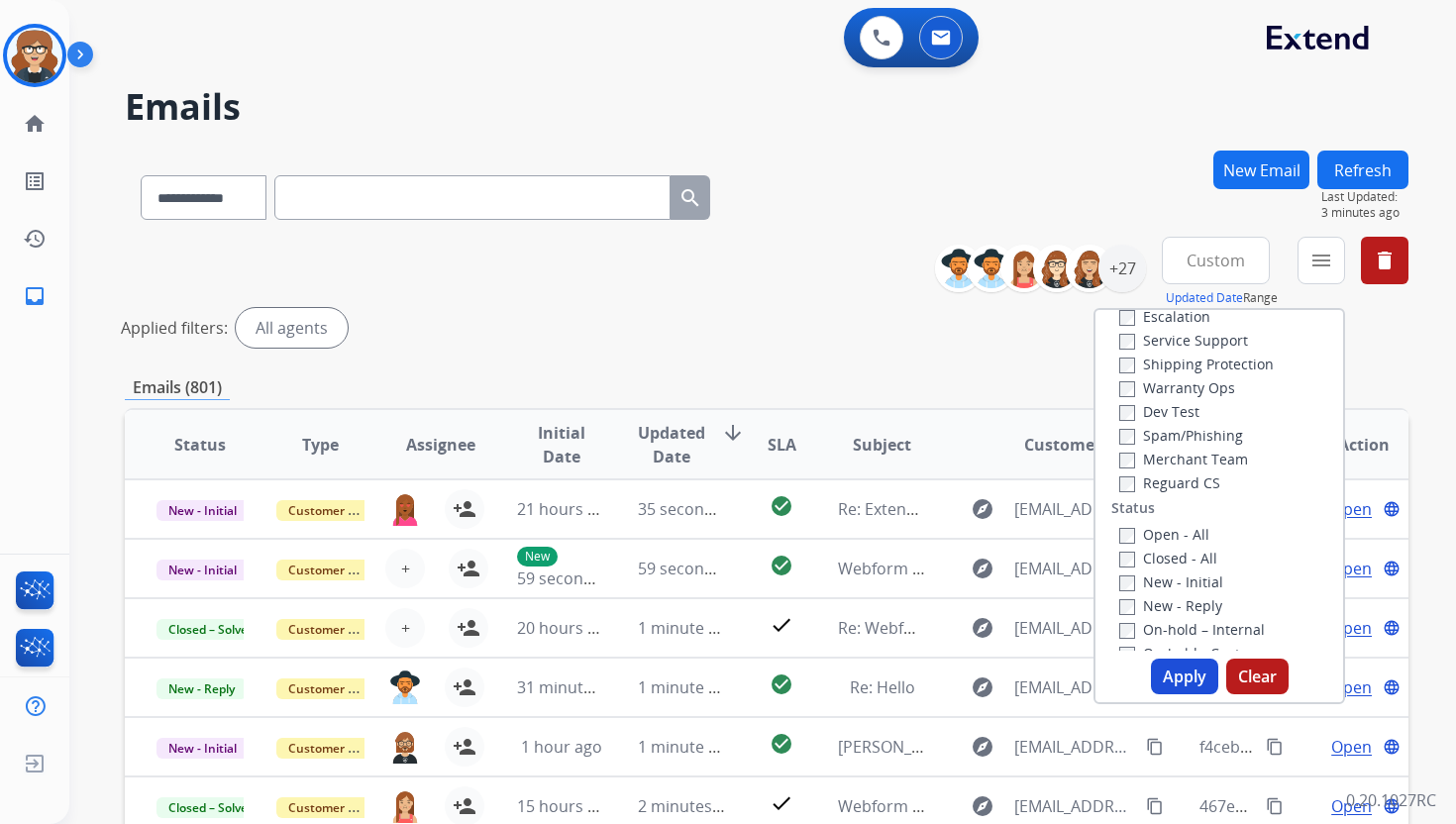 click on "Closed - All" at bounding box center [1168, 558] 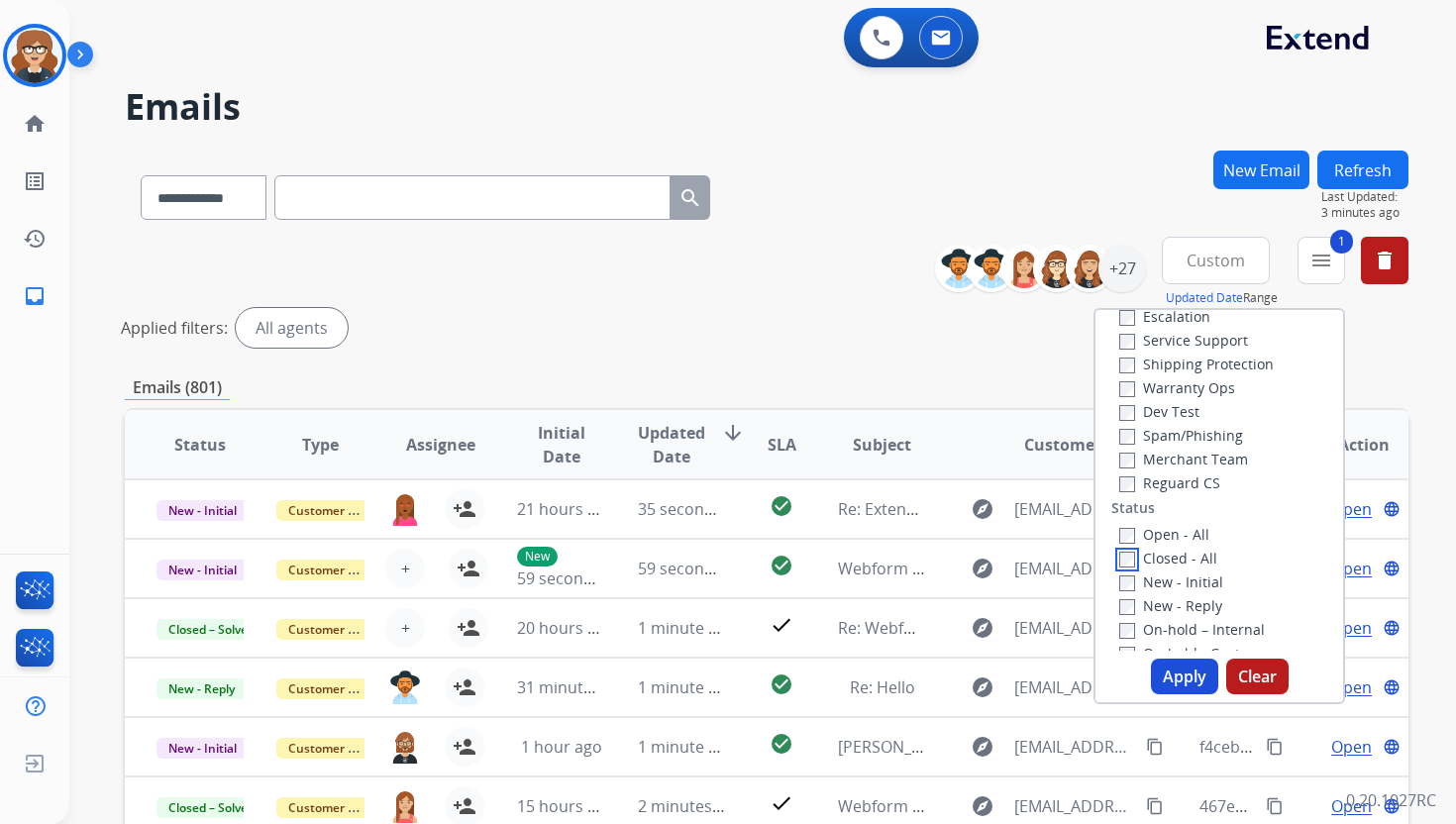 scroll, scrollTop: 0, scrollLeft: 0, axis: both 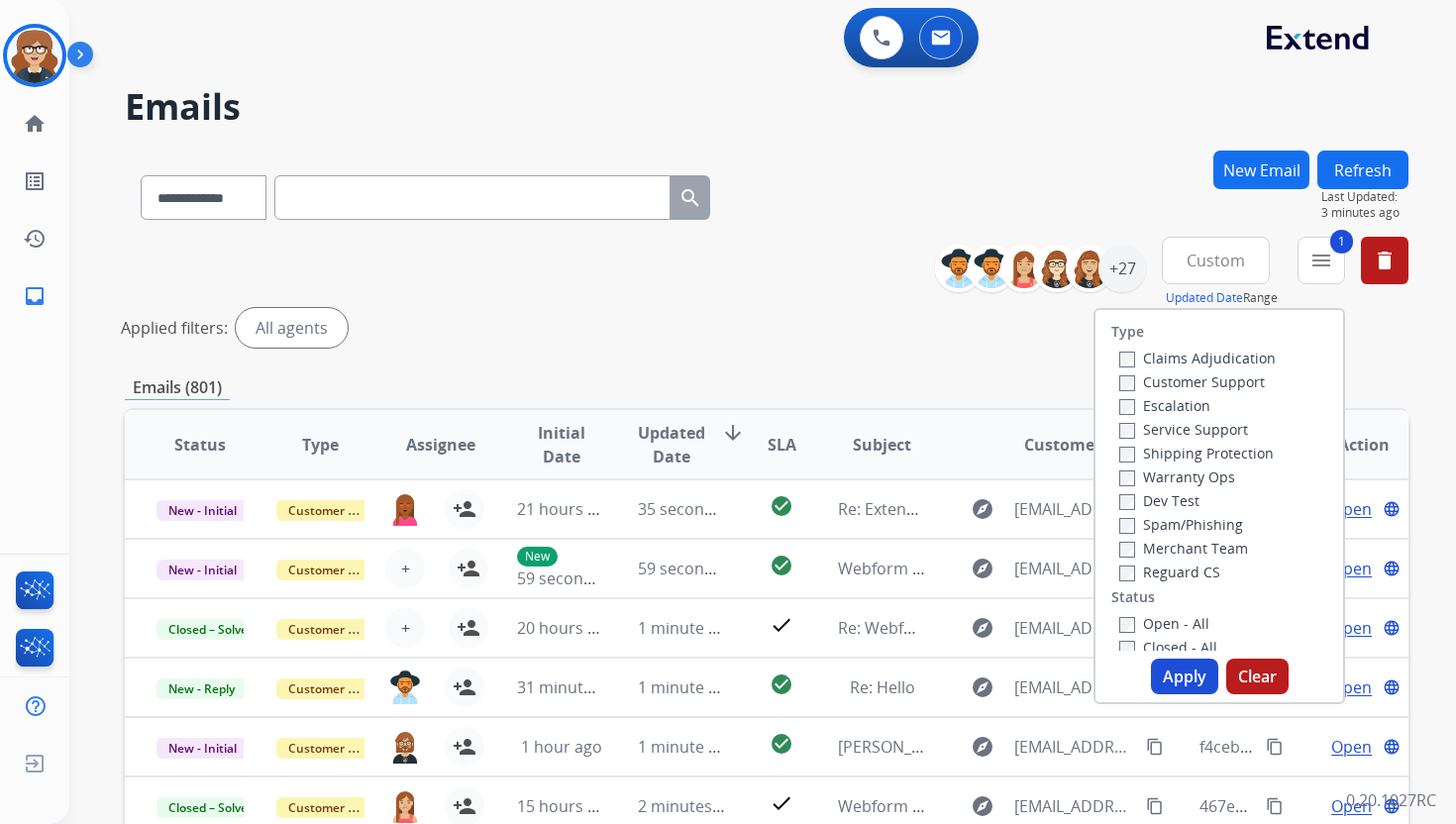 click on "Customer Support" at bounding box center (1192, 381) 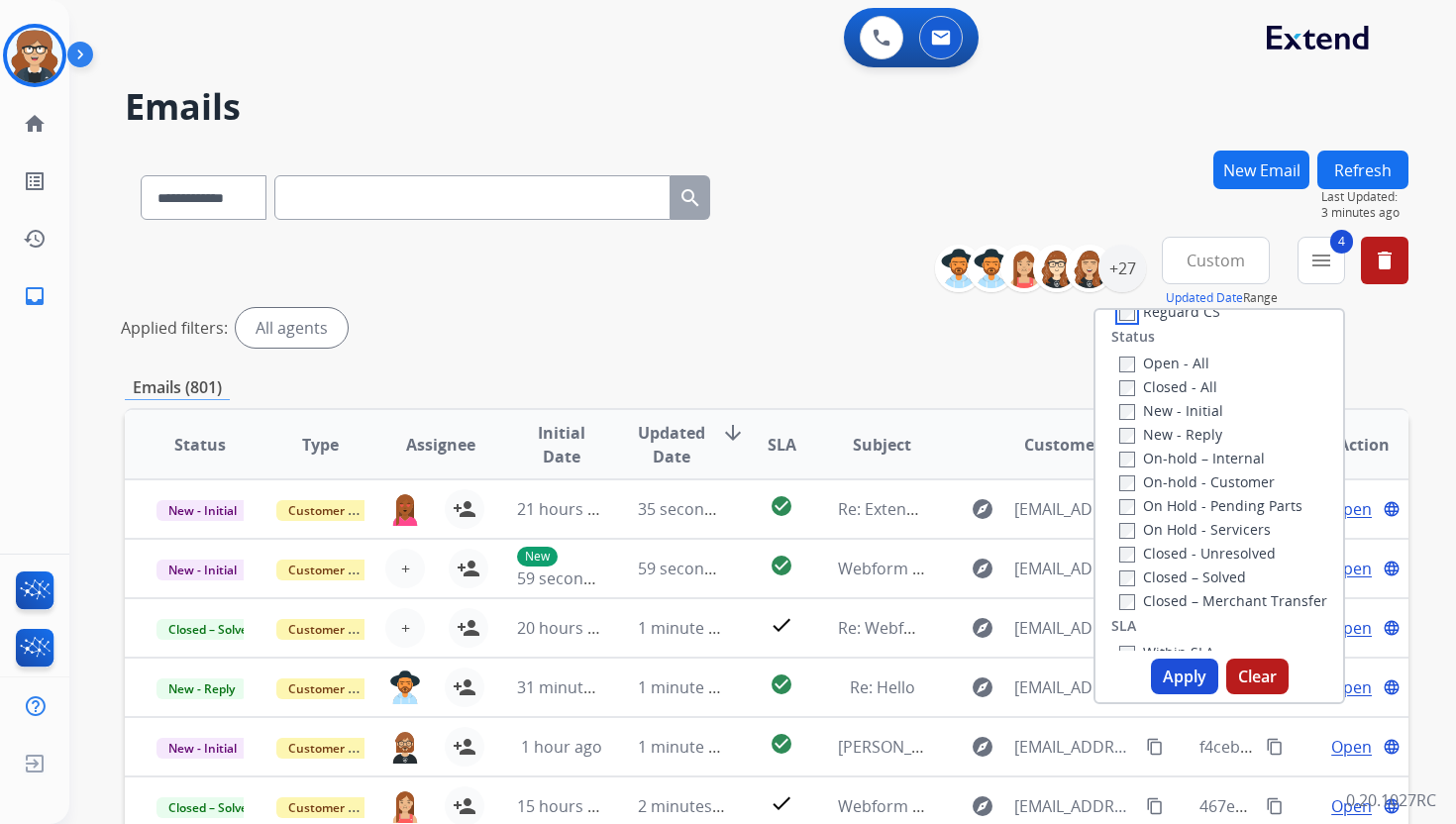 scroll, scrollTop: 270, scrollLeft: 0, axis: vertical 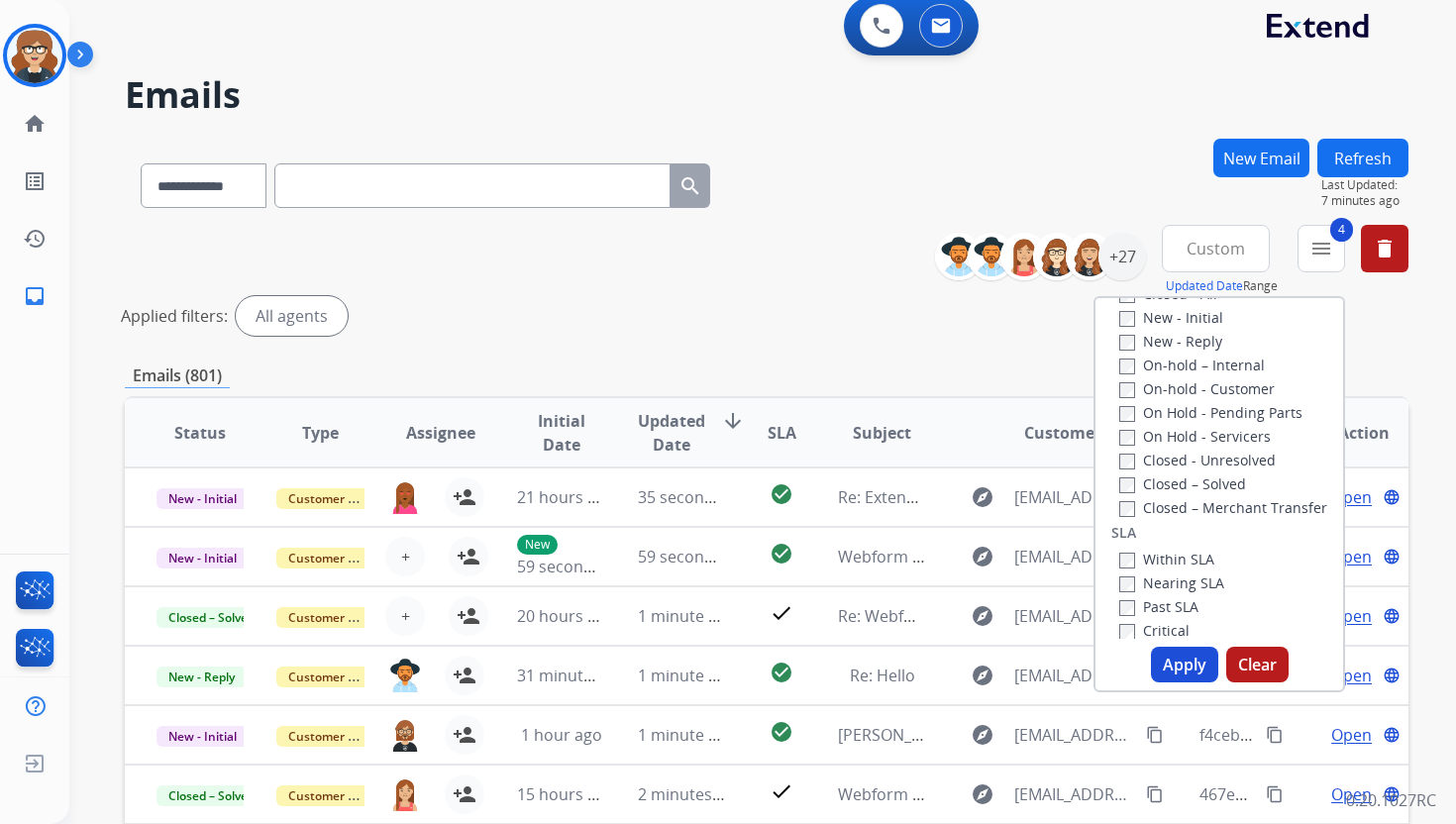 click on "Apply" at bounding box center (1185, 665) 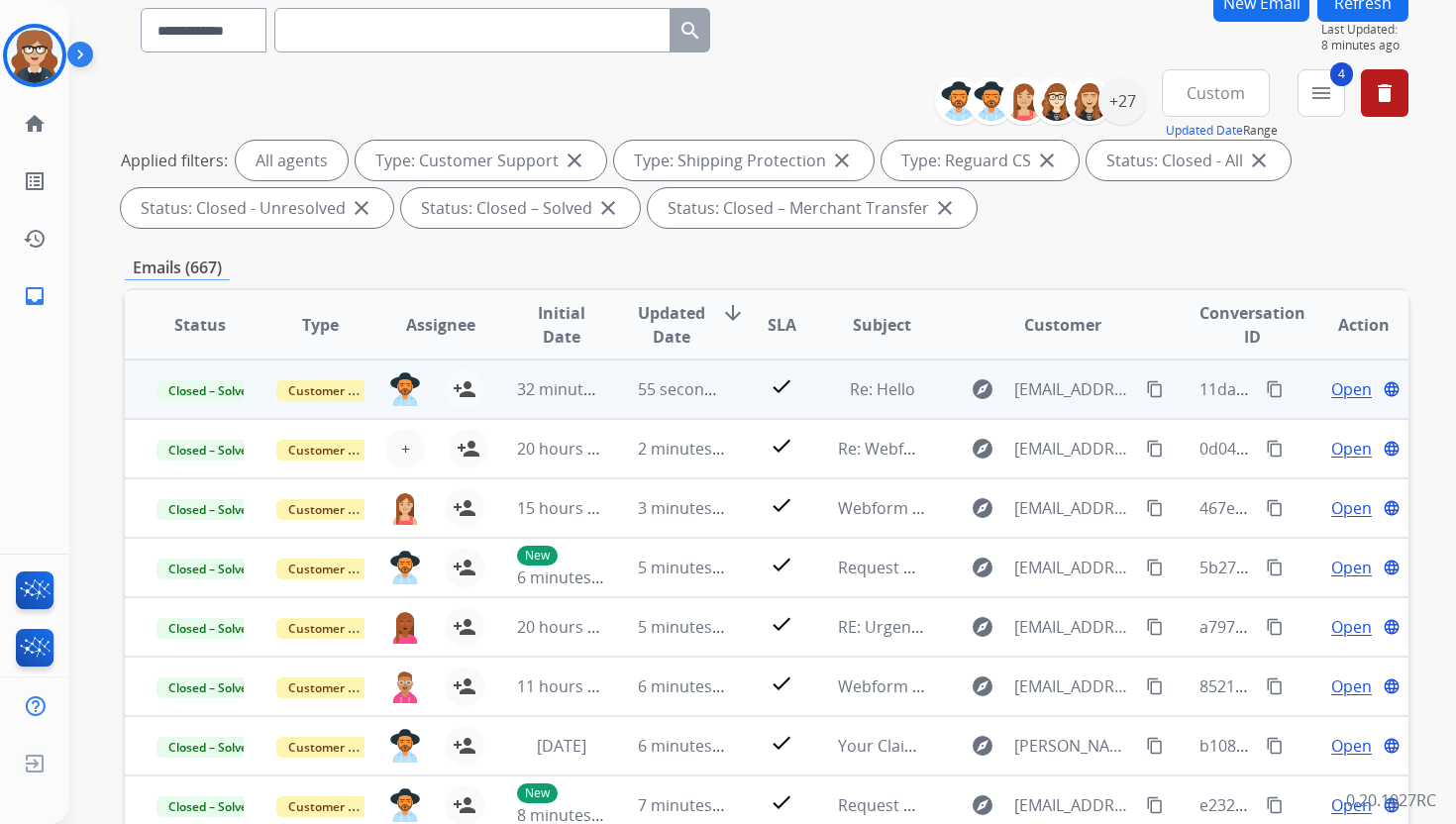 scroll, scrollTop: 187, scrollLeft: 0, axis: vertical 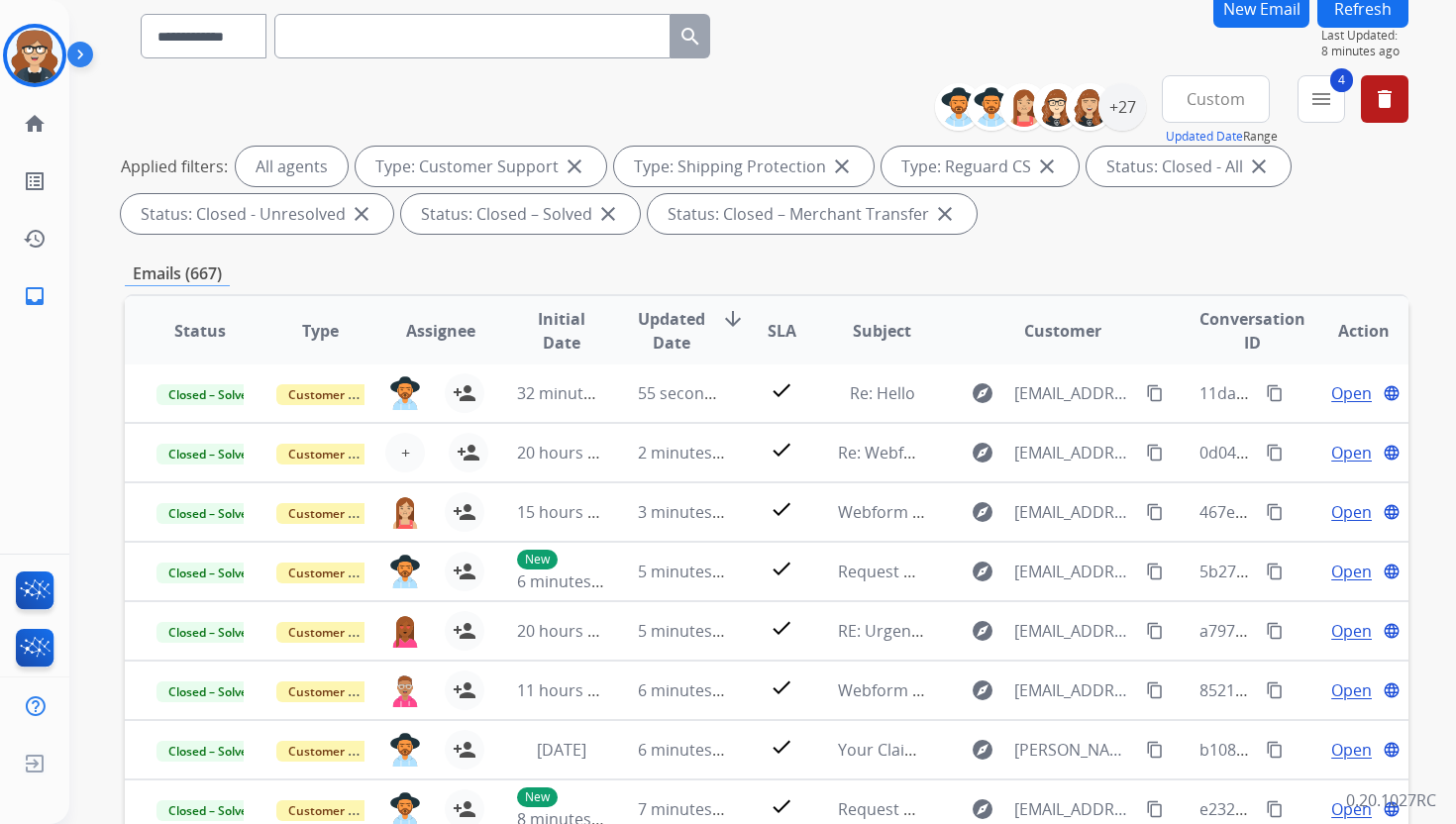 click on "Custom" at bounding box center [1215, 99] 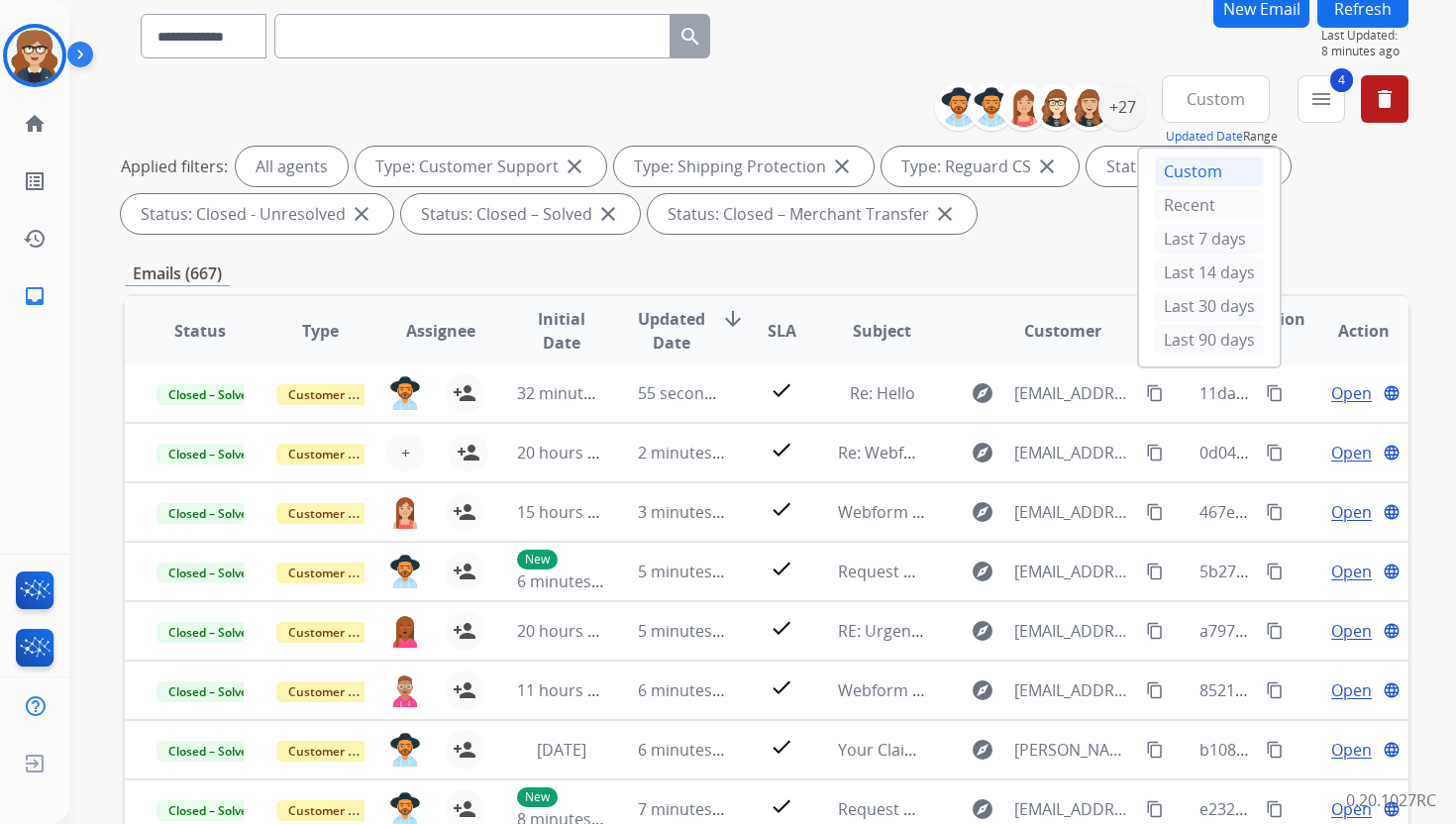 click on "Custom" at bounding box center (1209, 171) 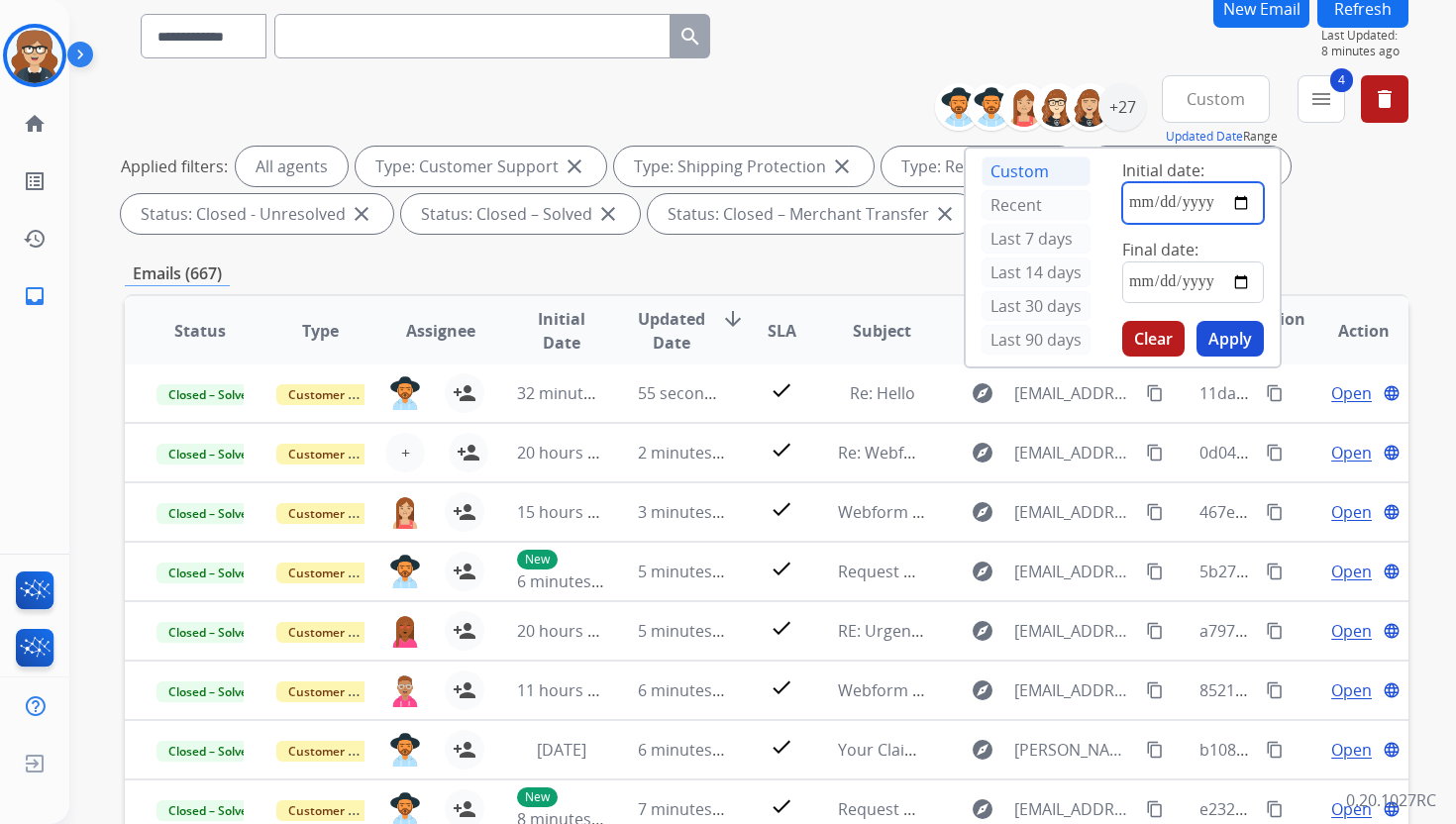 click at bounding box center (1193, 203) 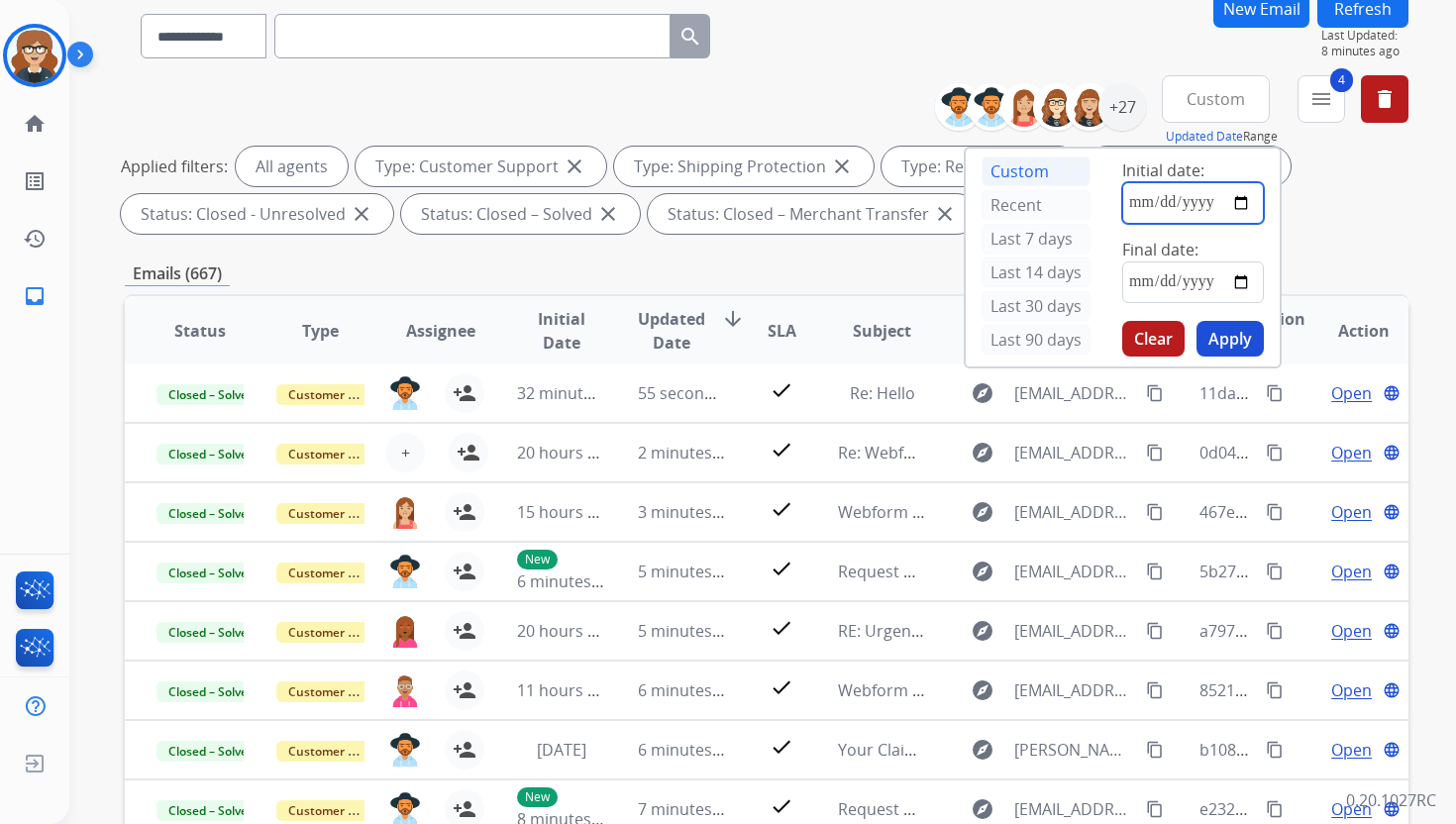 type on "**********" 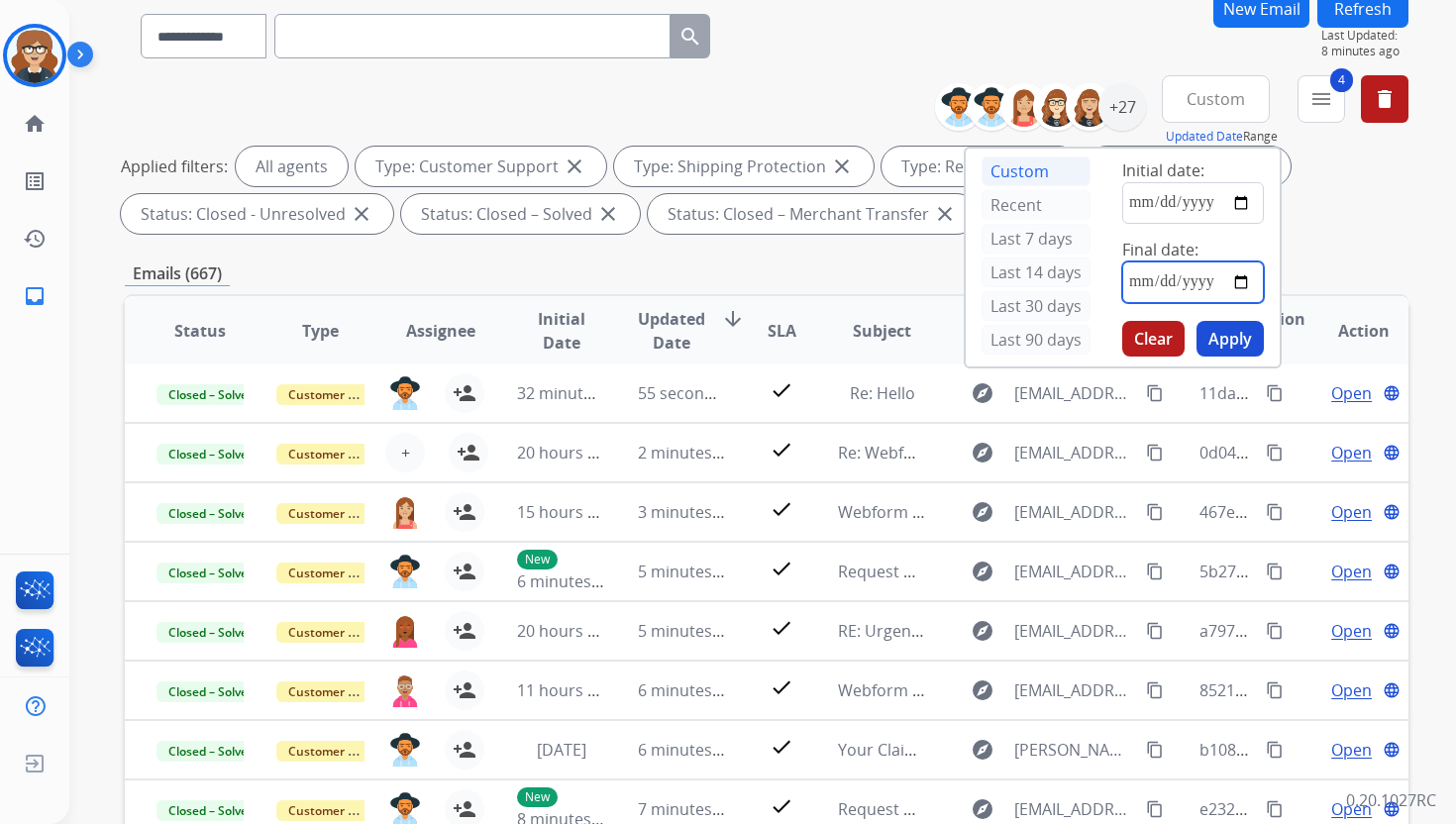 click at bounding box center [1193, 282] 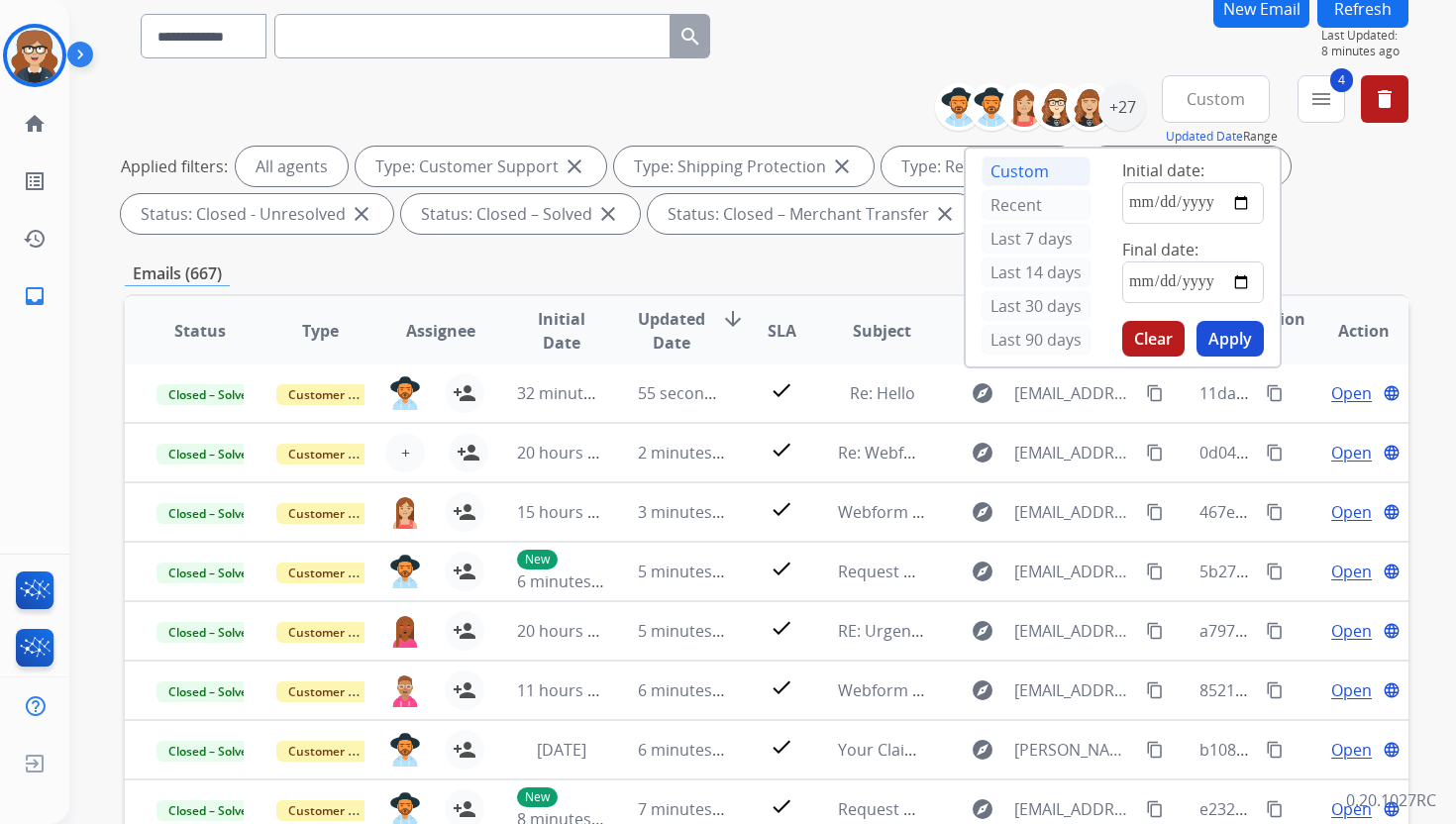 click on "Apply" at bounding box center [1230, 339] 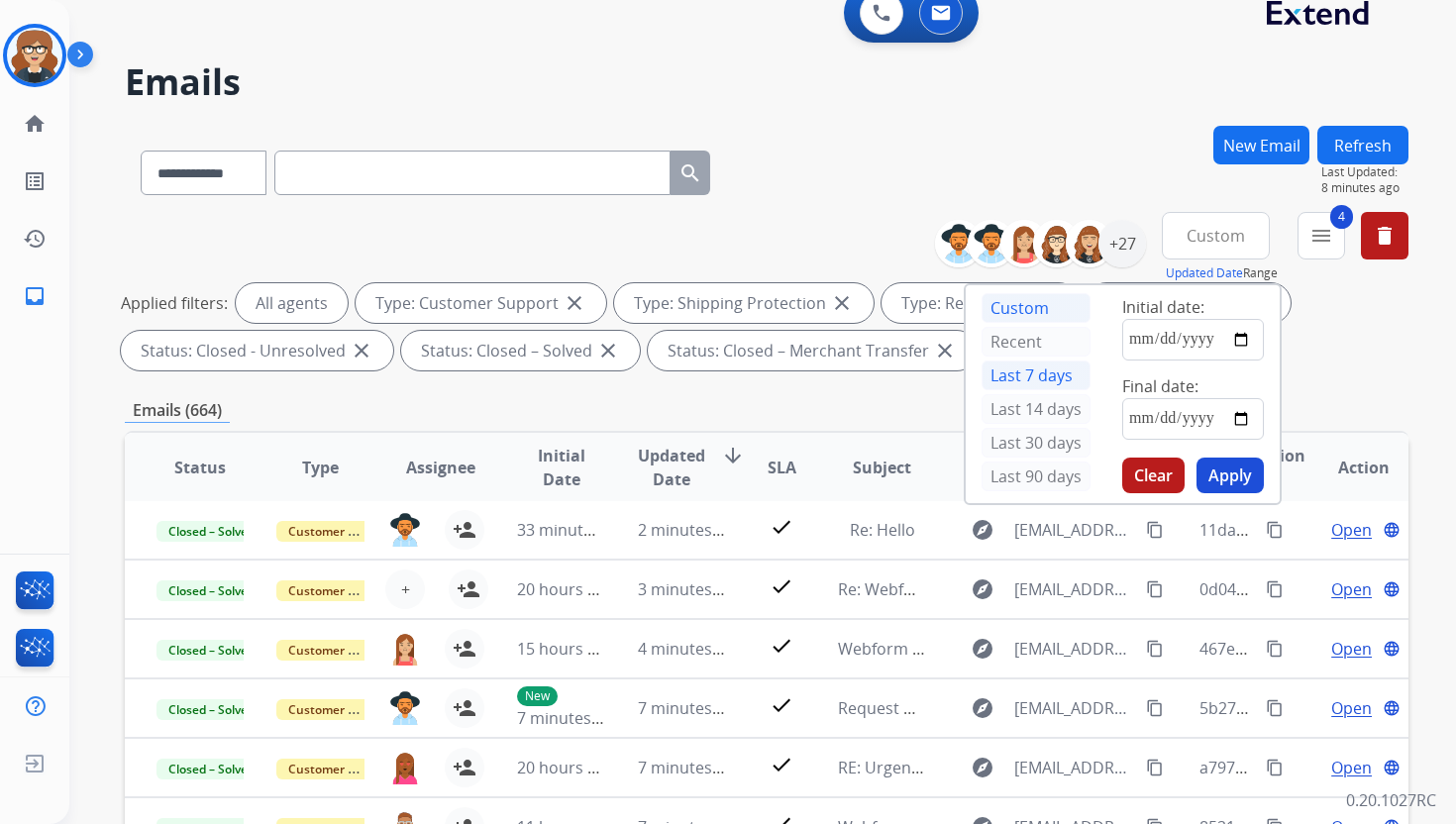 scroll, scrollTop: 27, scrollLeft: 0, axis: vertical 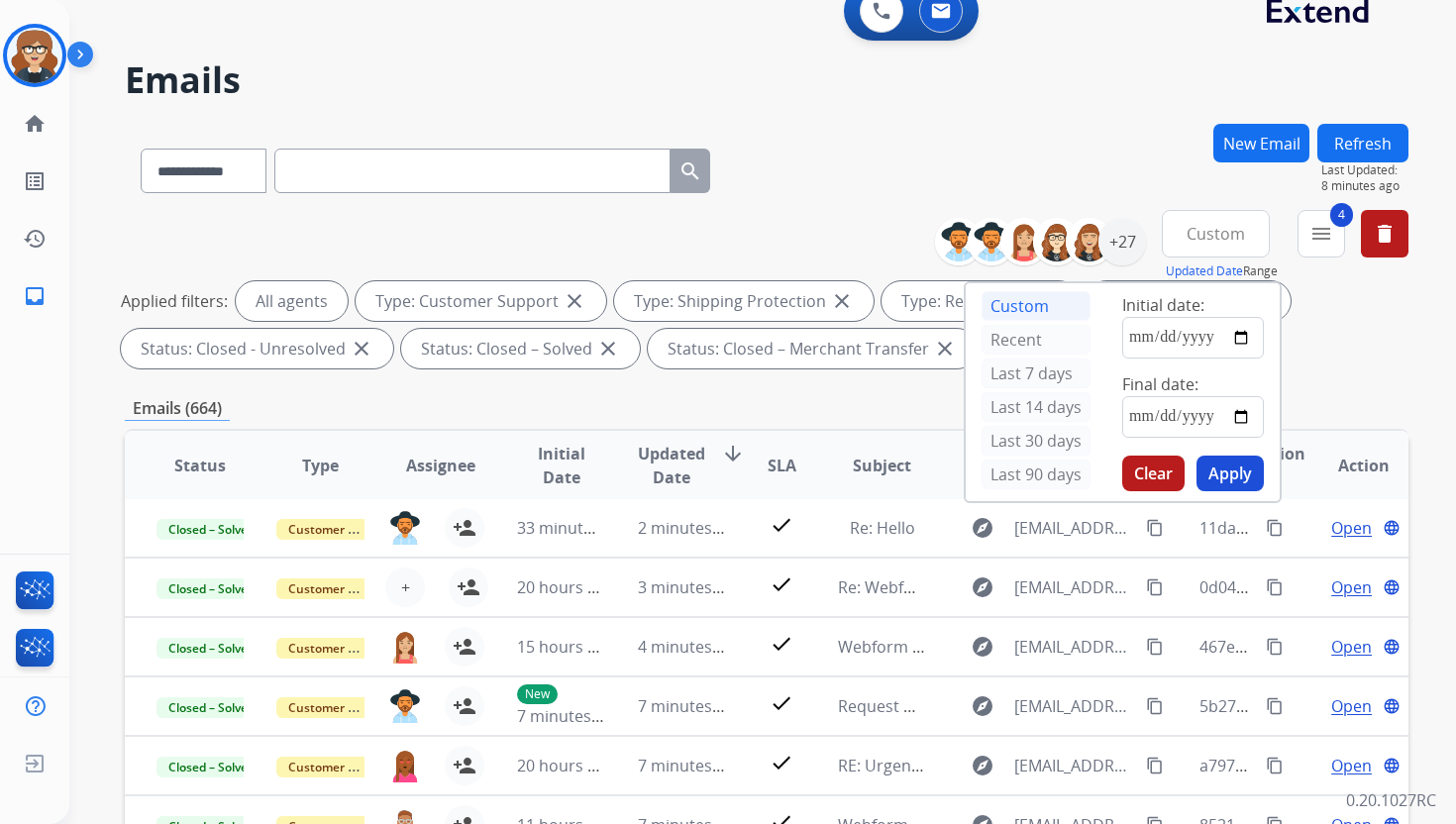 click on "Apply" at bounding box center (1230, 473) 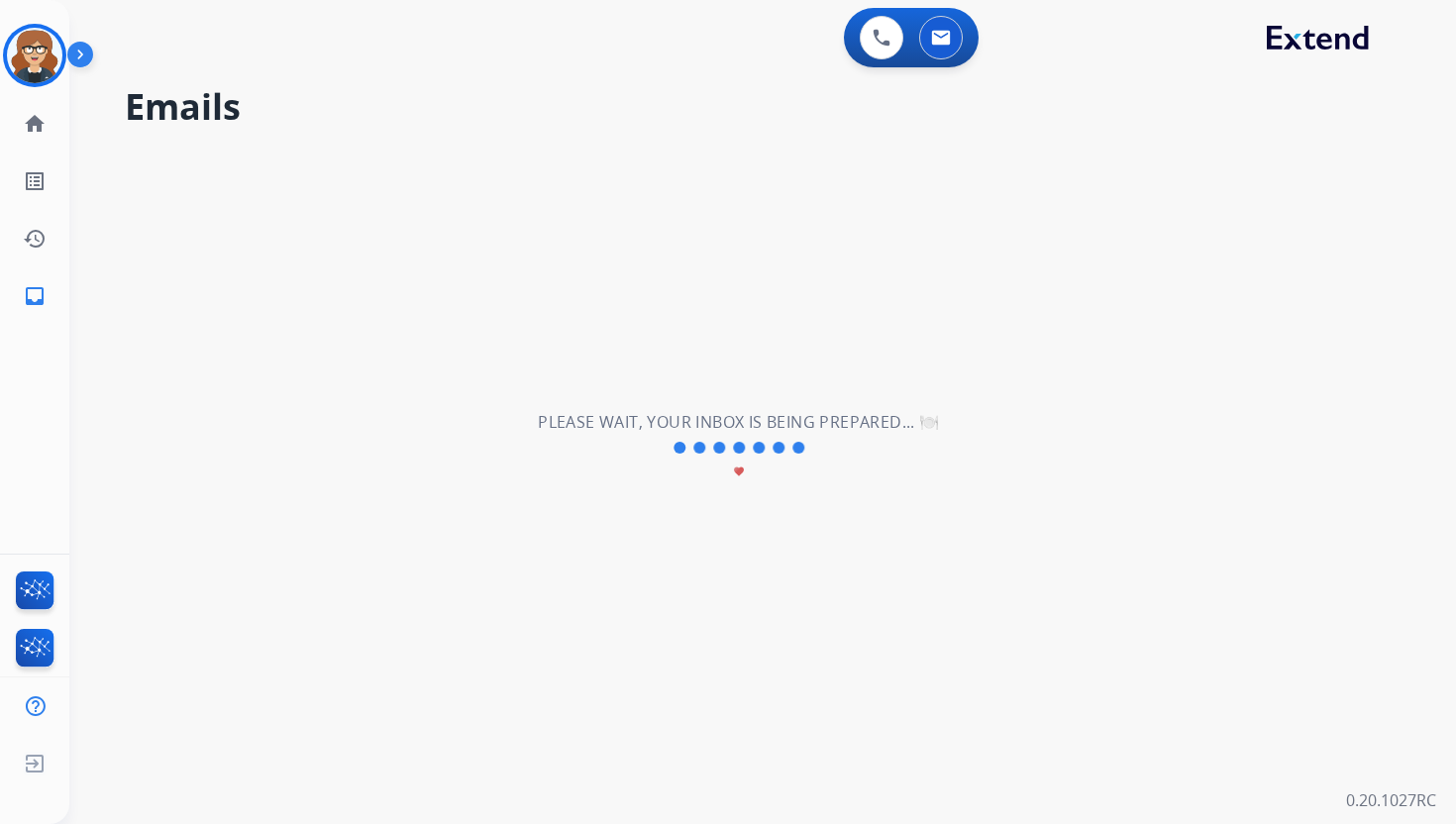 scroll, scrollTop: 0, scrollLeft: 0, axis: both 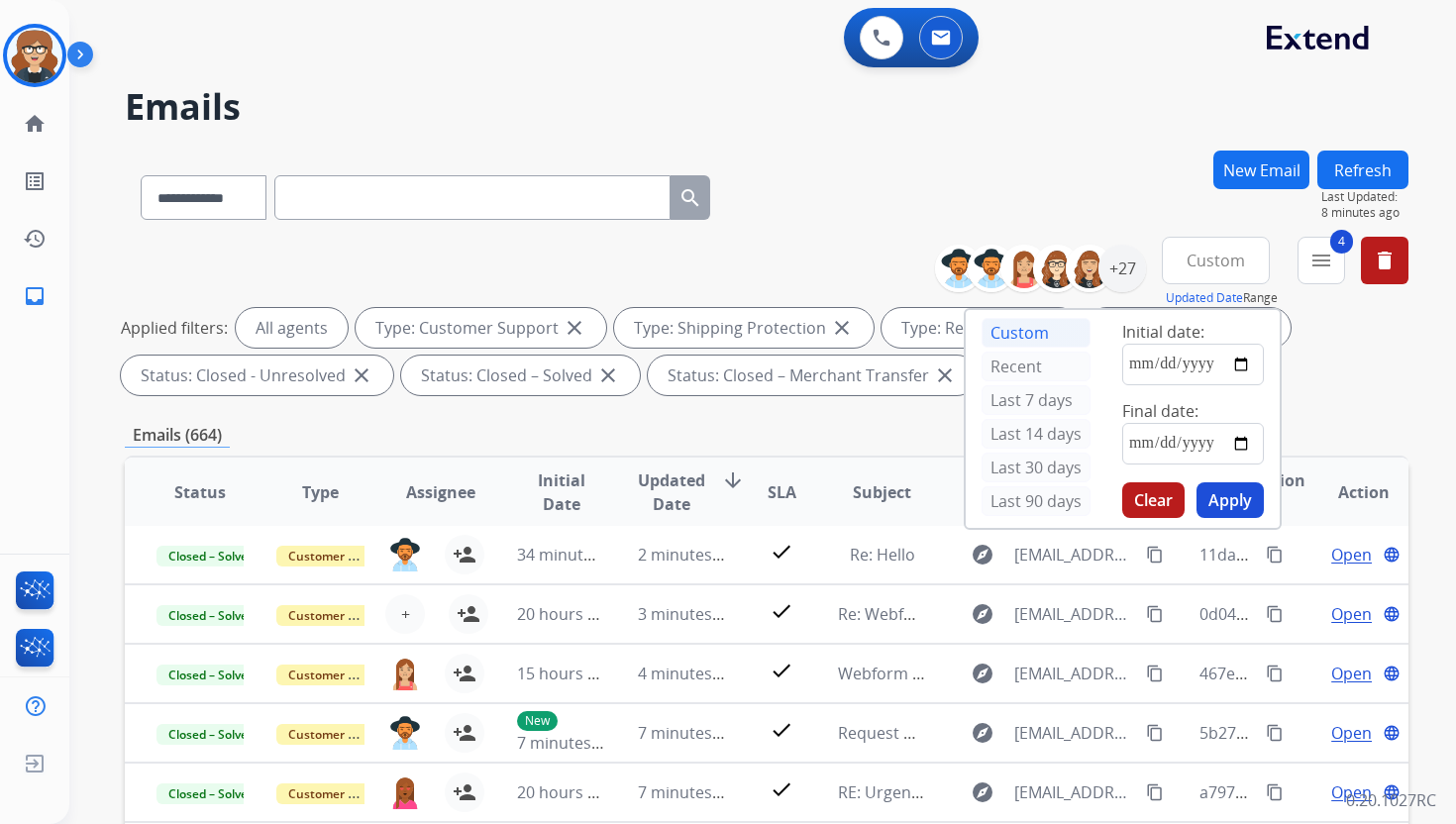click on "Apply" at bounding box center (1230, 500) 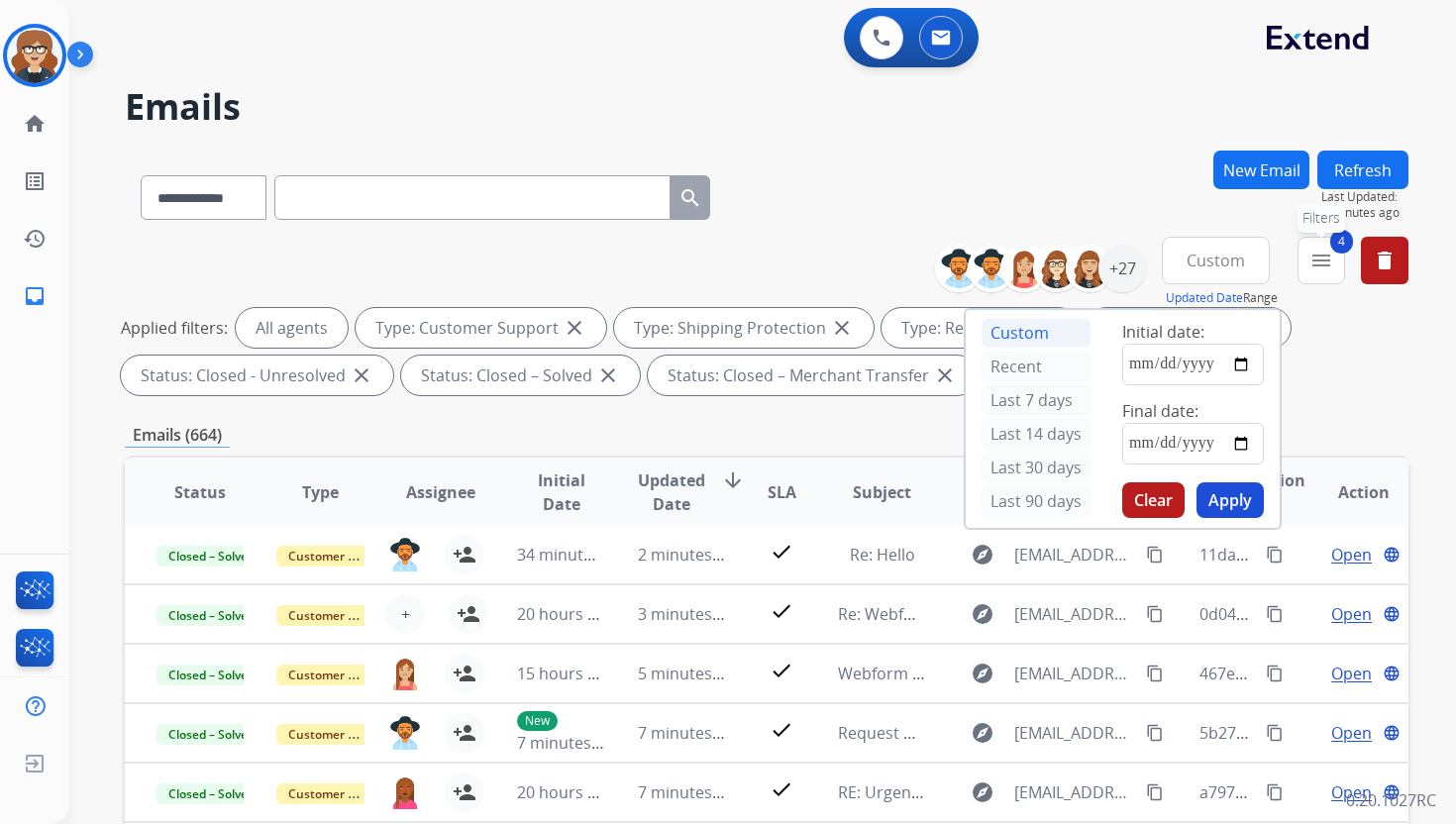 click on "menu" at bounding box center [1321, 260] 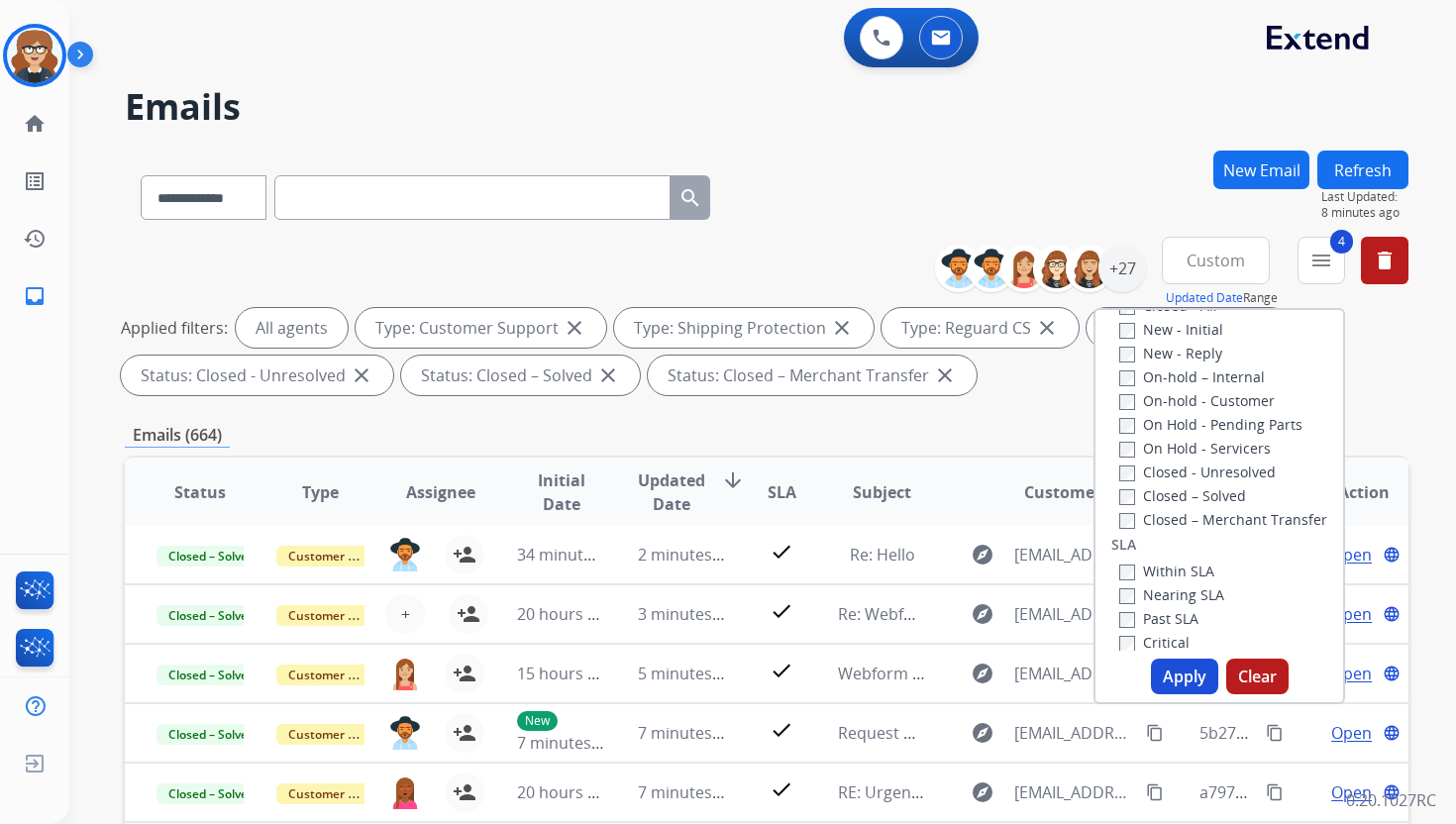 click on "Custom" at bounding box center (1215, 260) 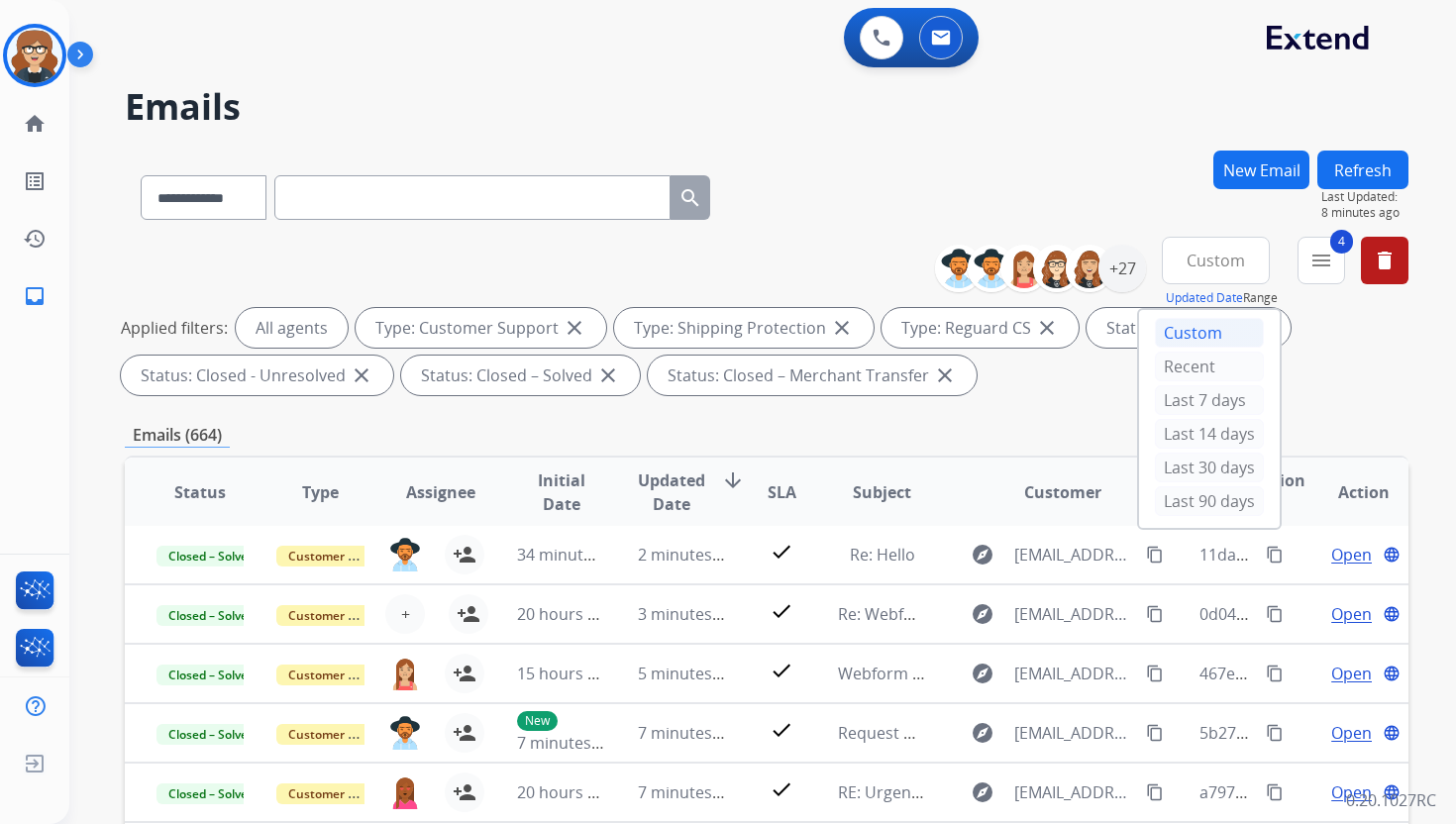 click on "Custom" at bounding box center (1209, 333) 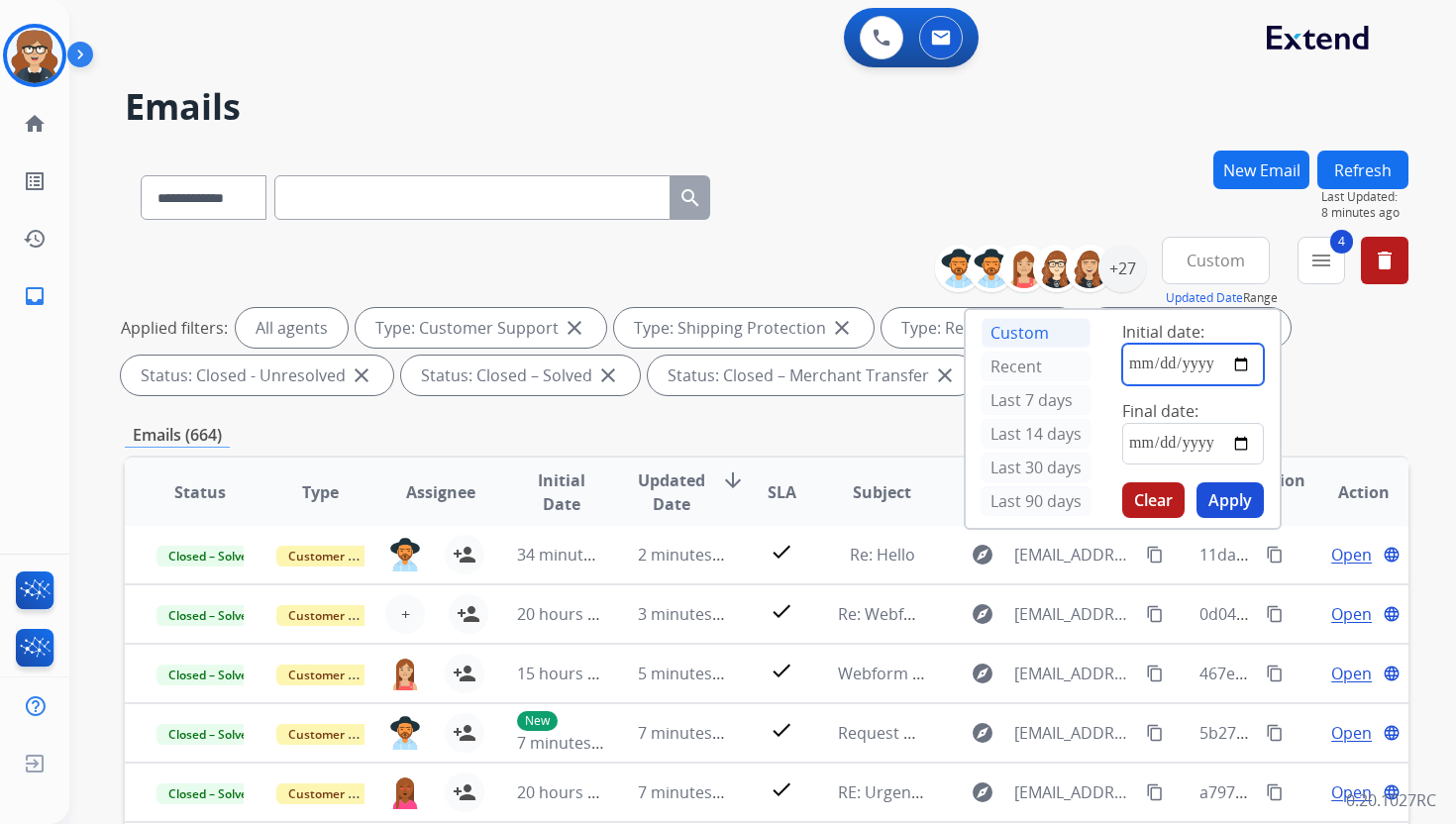 click at bounding box center [1193, 364] 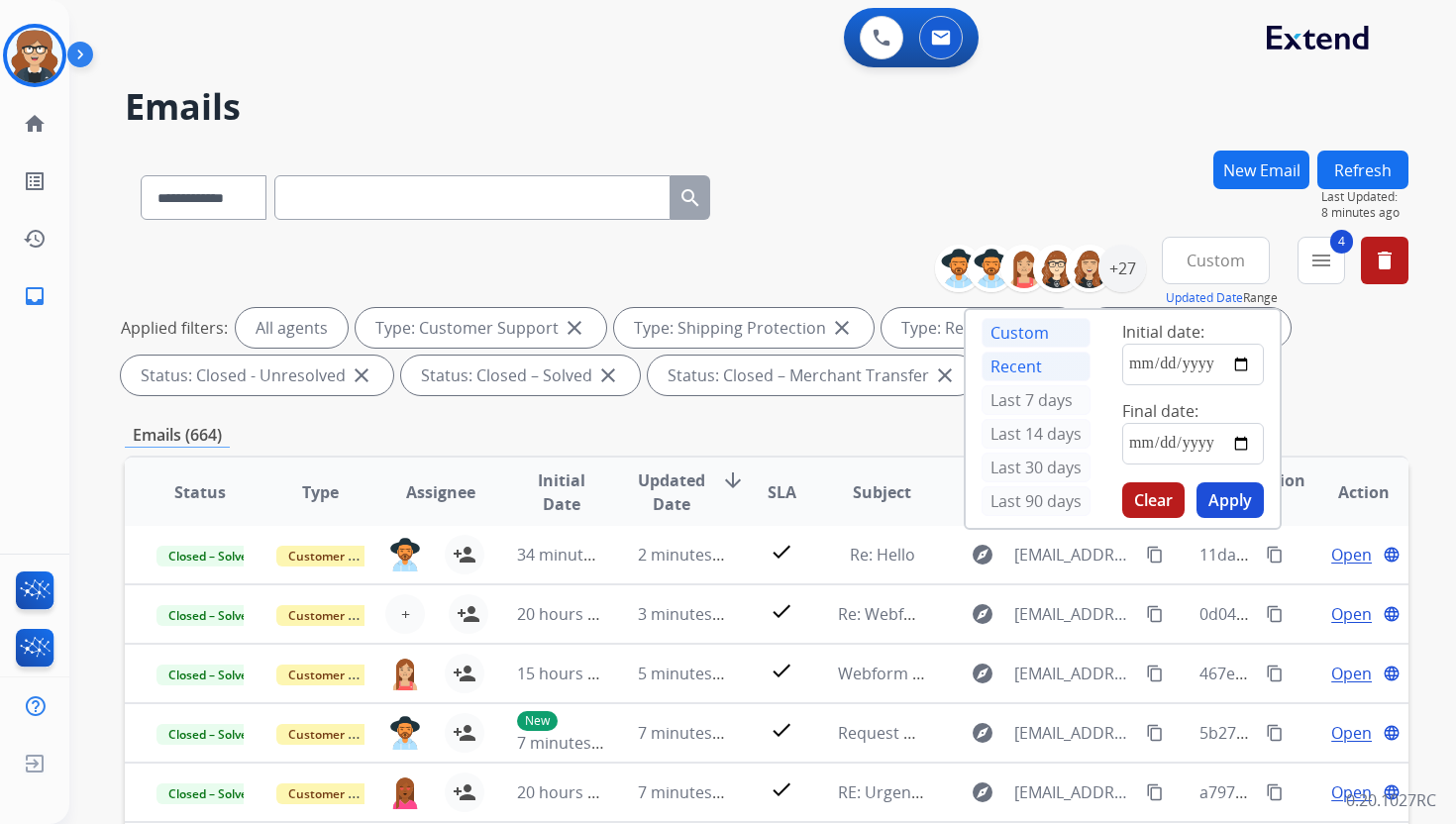 click on "Recent" at bounding box center (1036, 366) 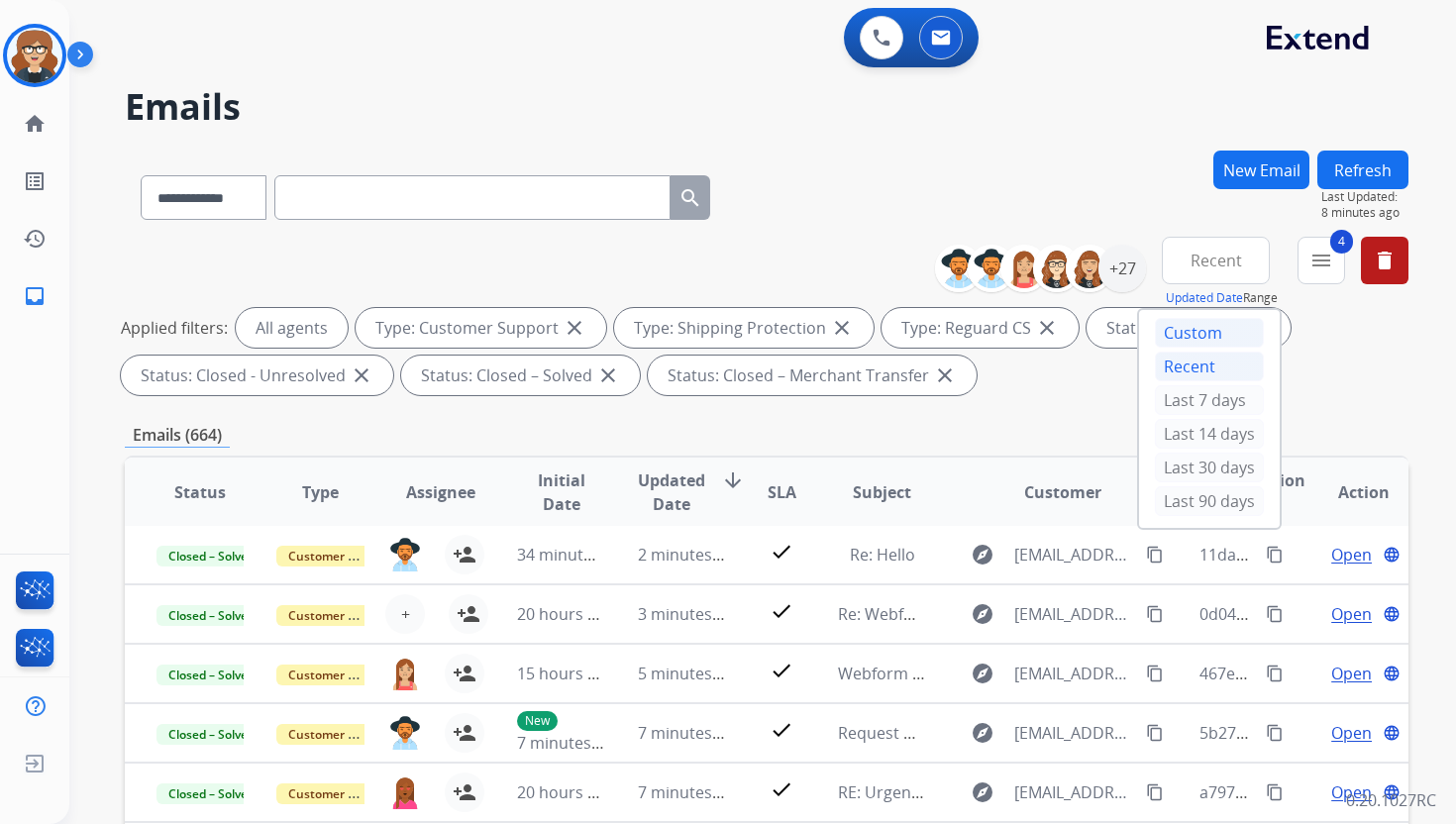 click on "Custom" at bounding box center [1209, 333] 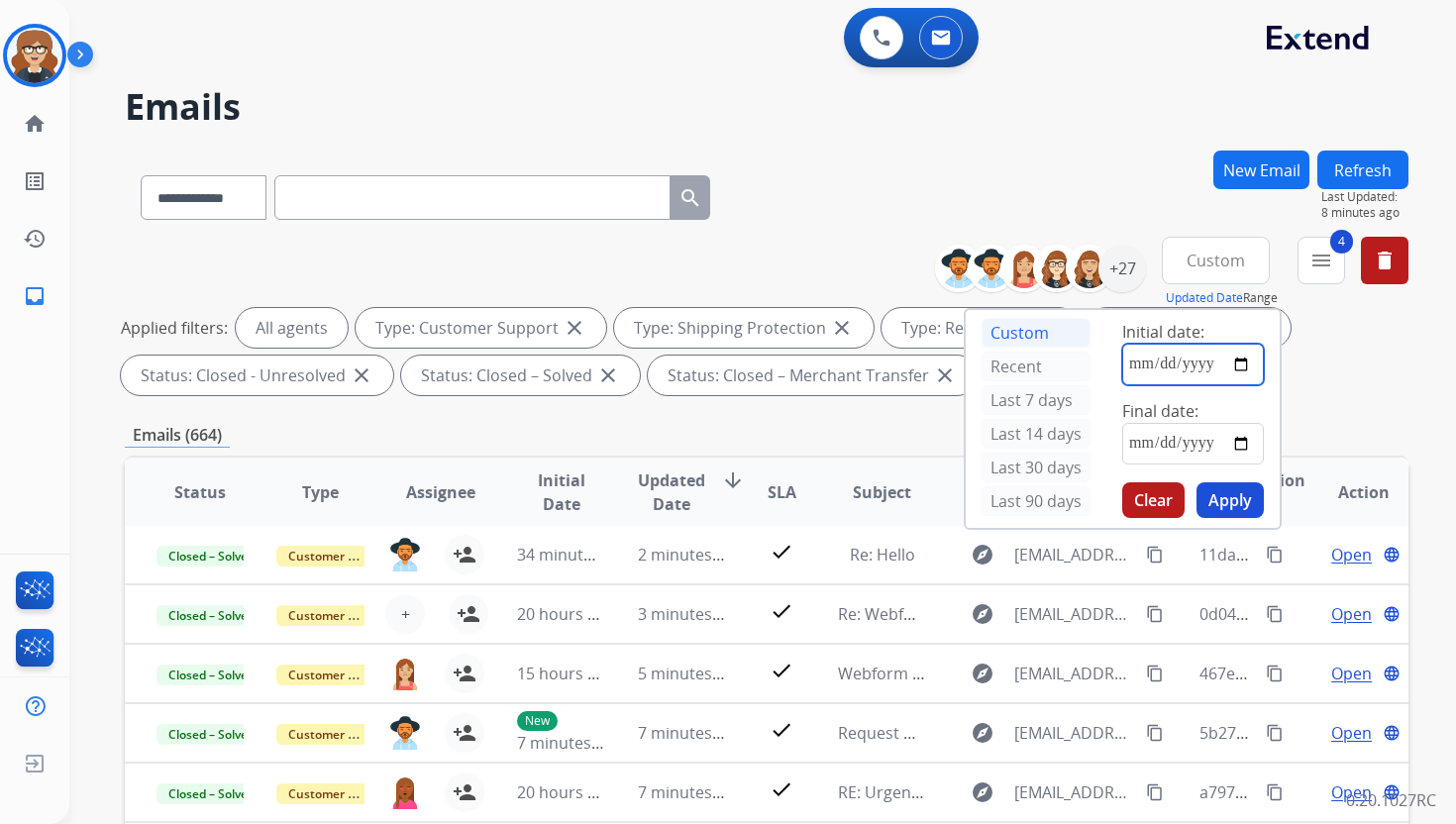 click at bounding box center [1193, 364] 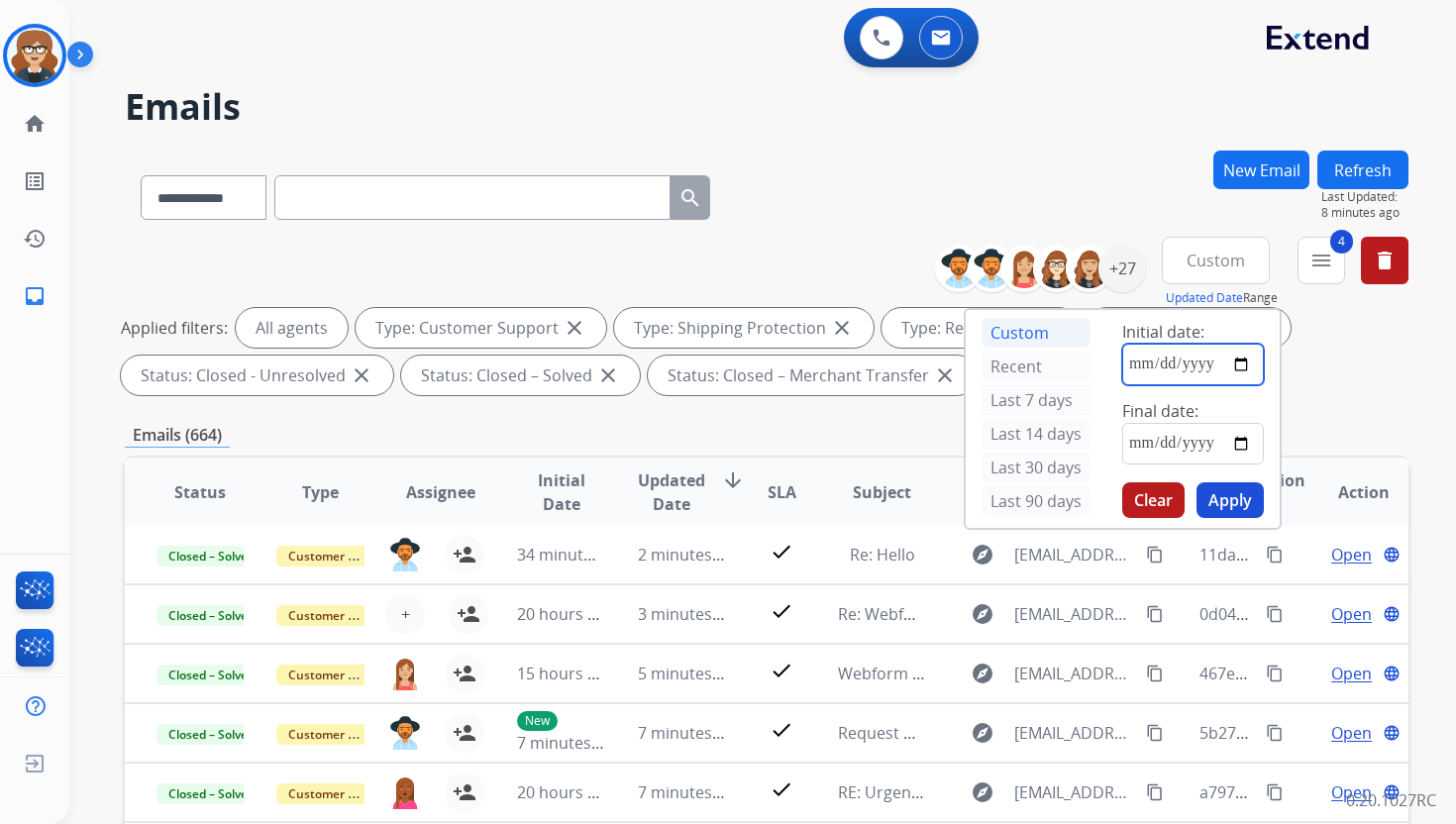 click at bounding box center [1193, 364] 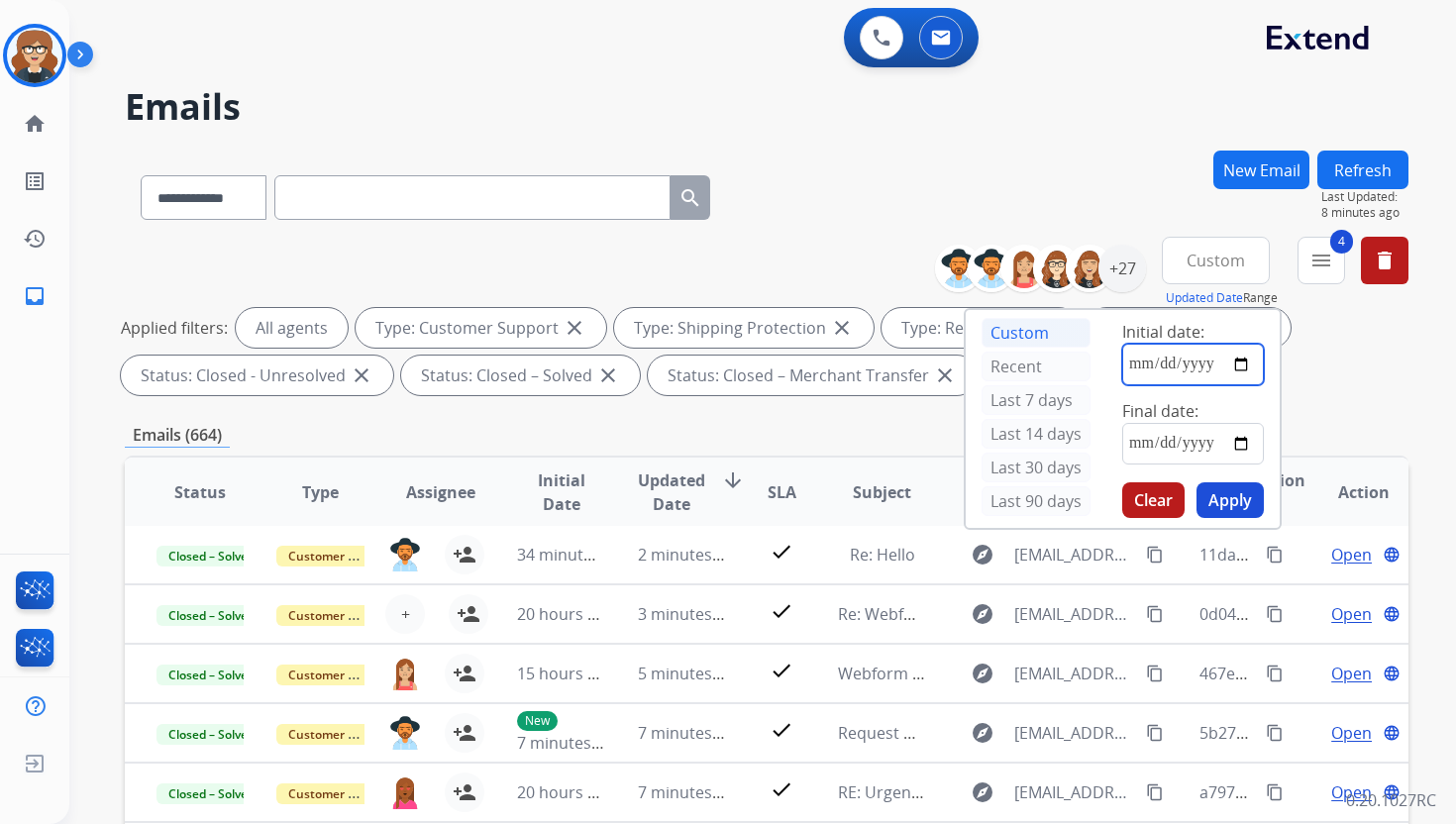 type on "**********" 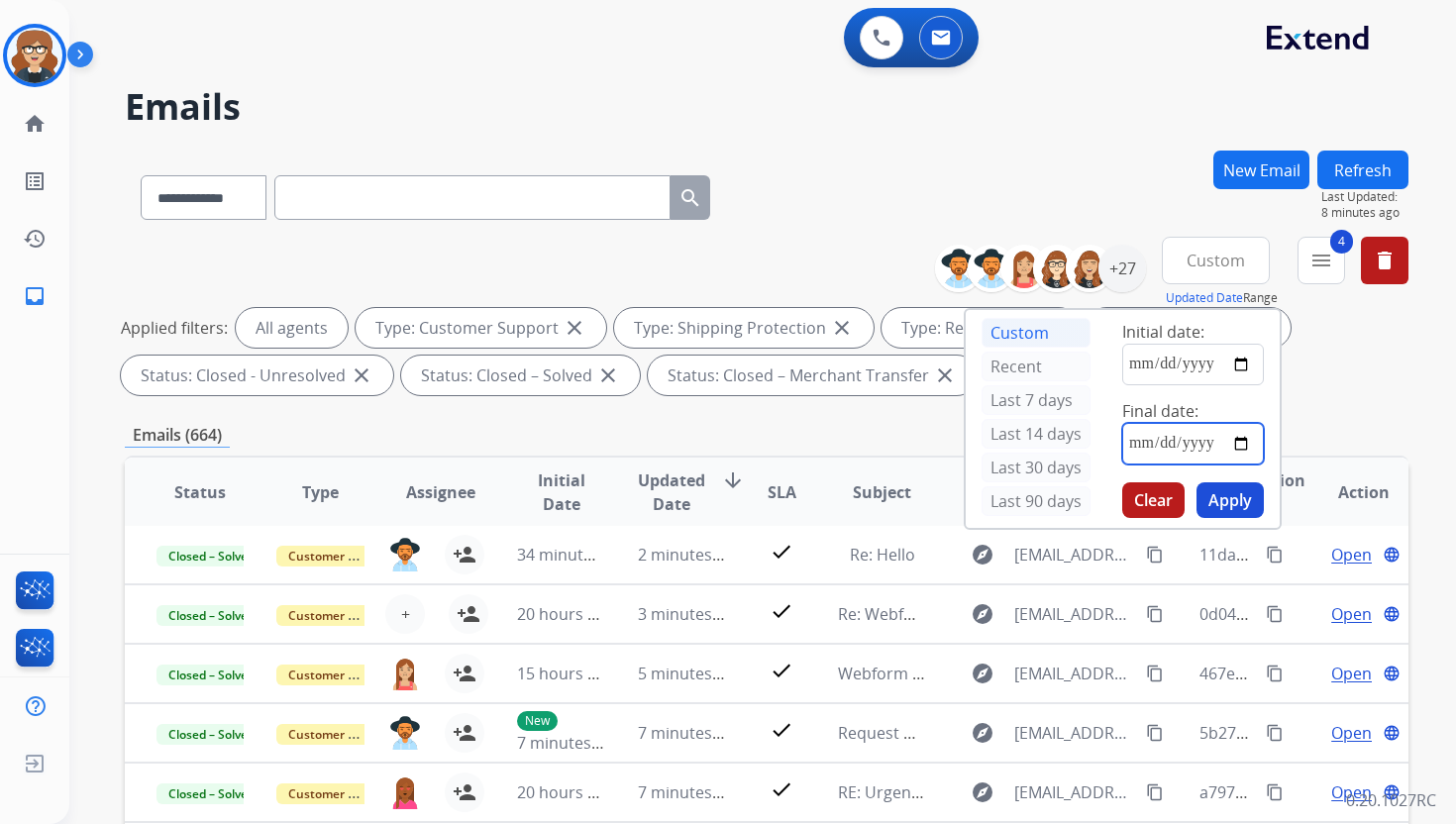 click at bounding box center (1193, 444) 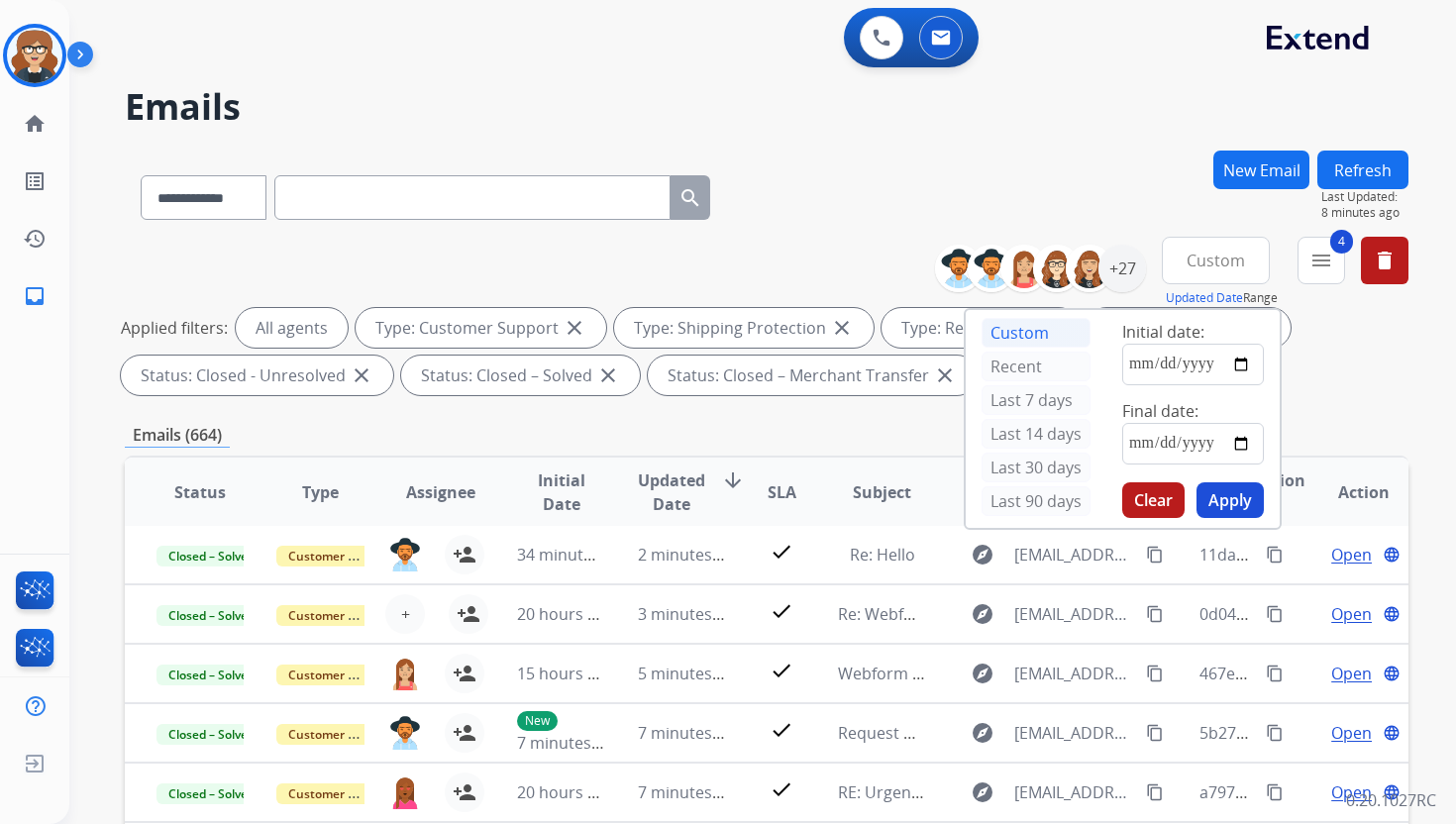 click on "Apply" at bounding box center [1230, 500] 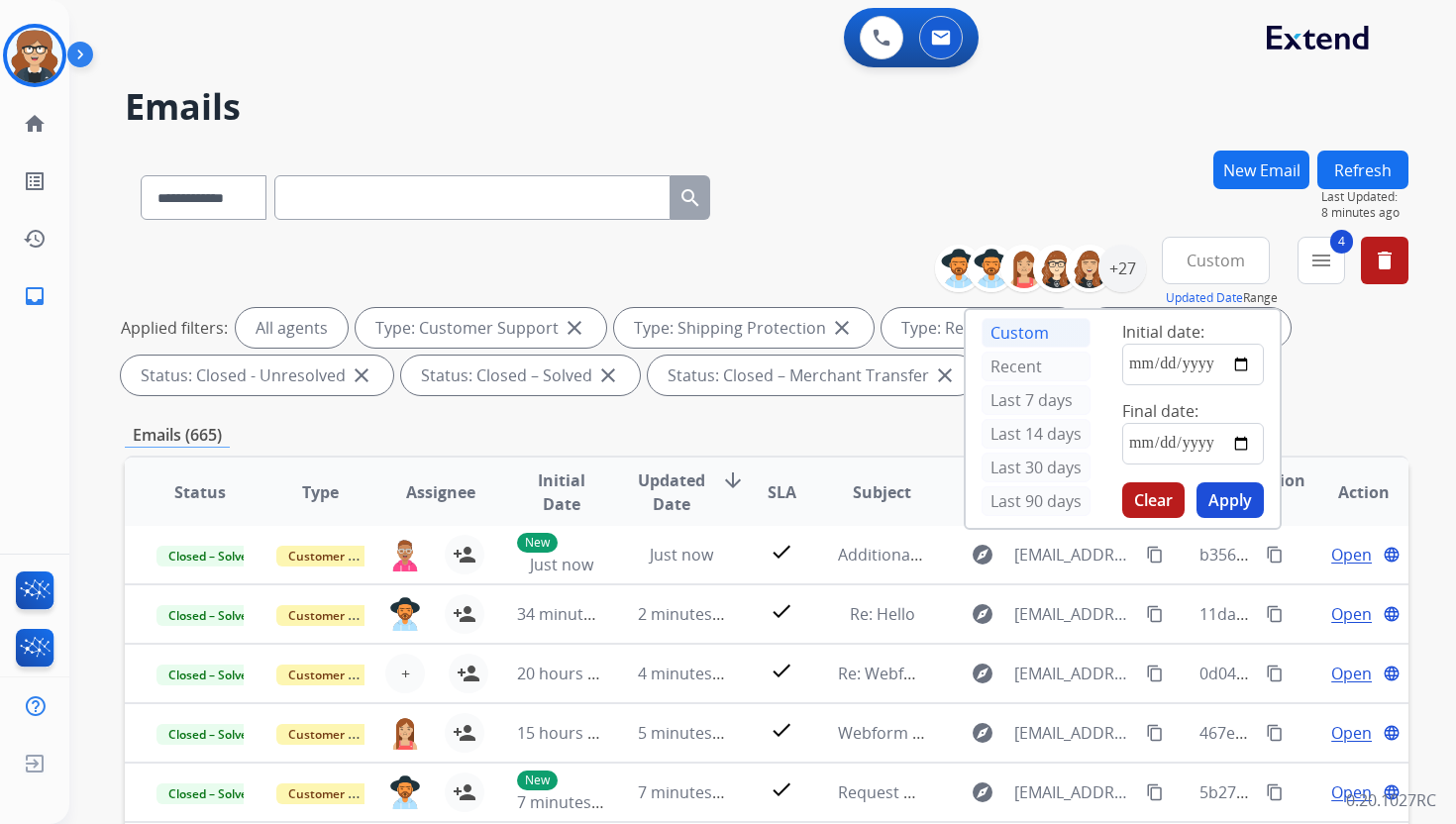 click on "**********" at bounding box center [767, 686] 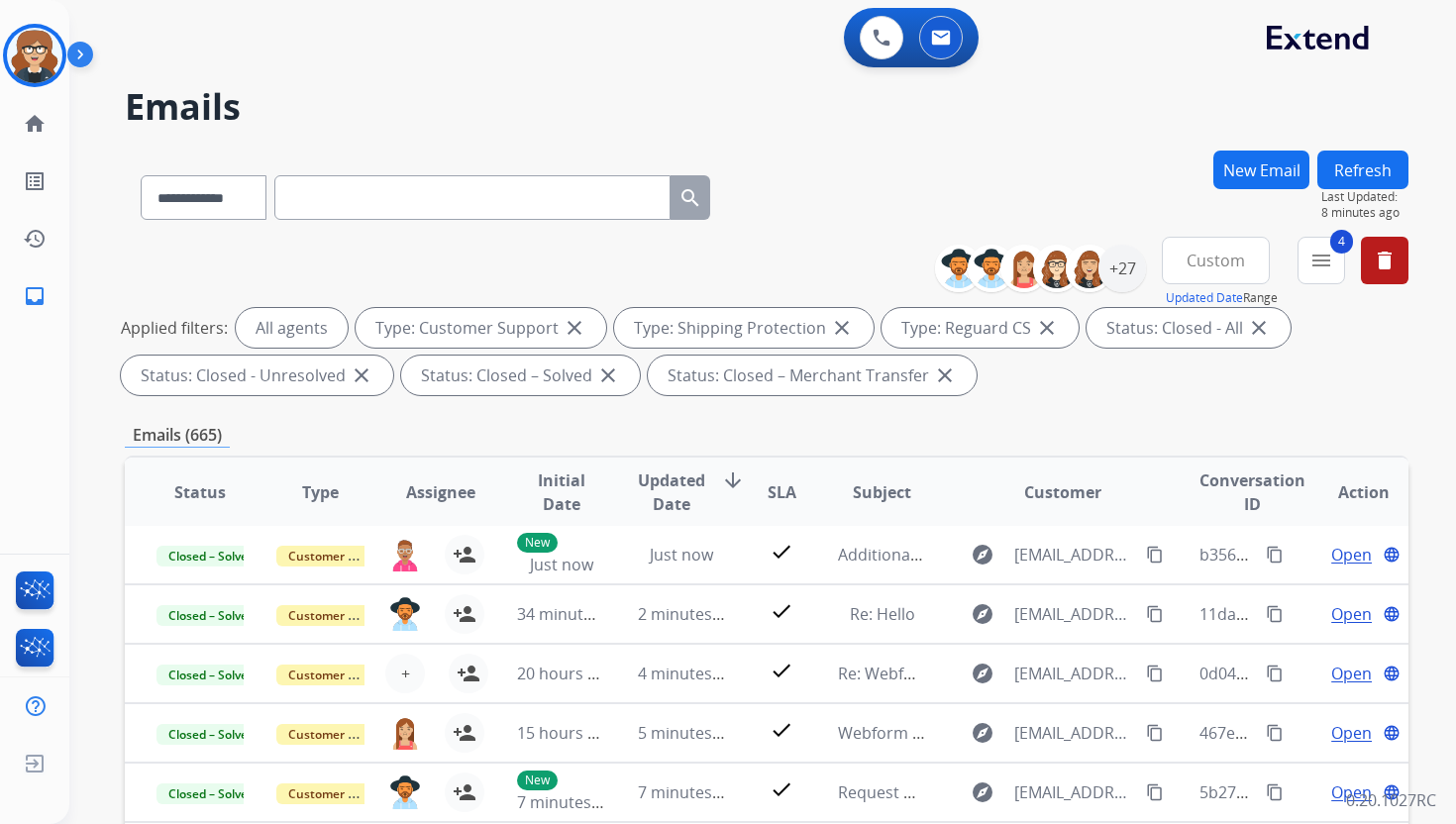 click on "Custom" at bounding box center [1215, 260] 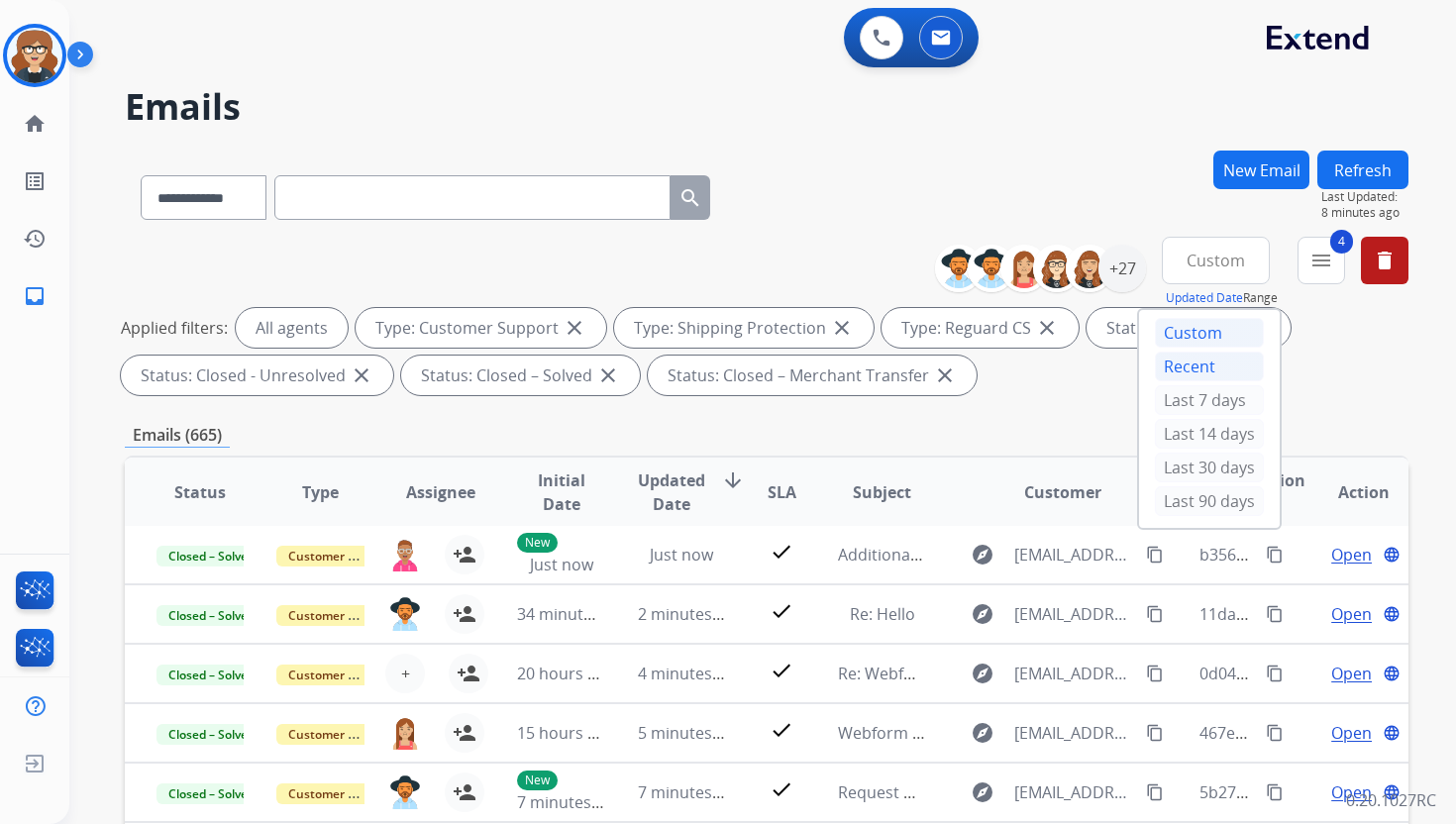 click on "Recent" at bounding box center [1209, 366] 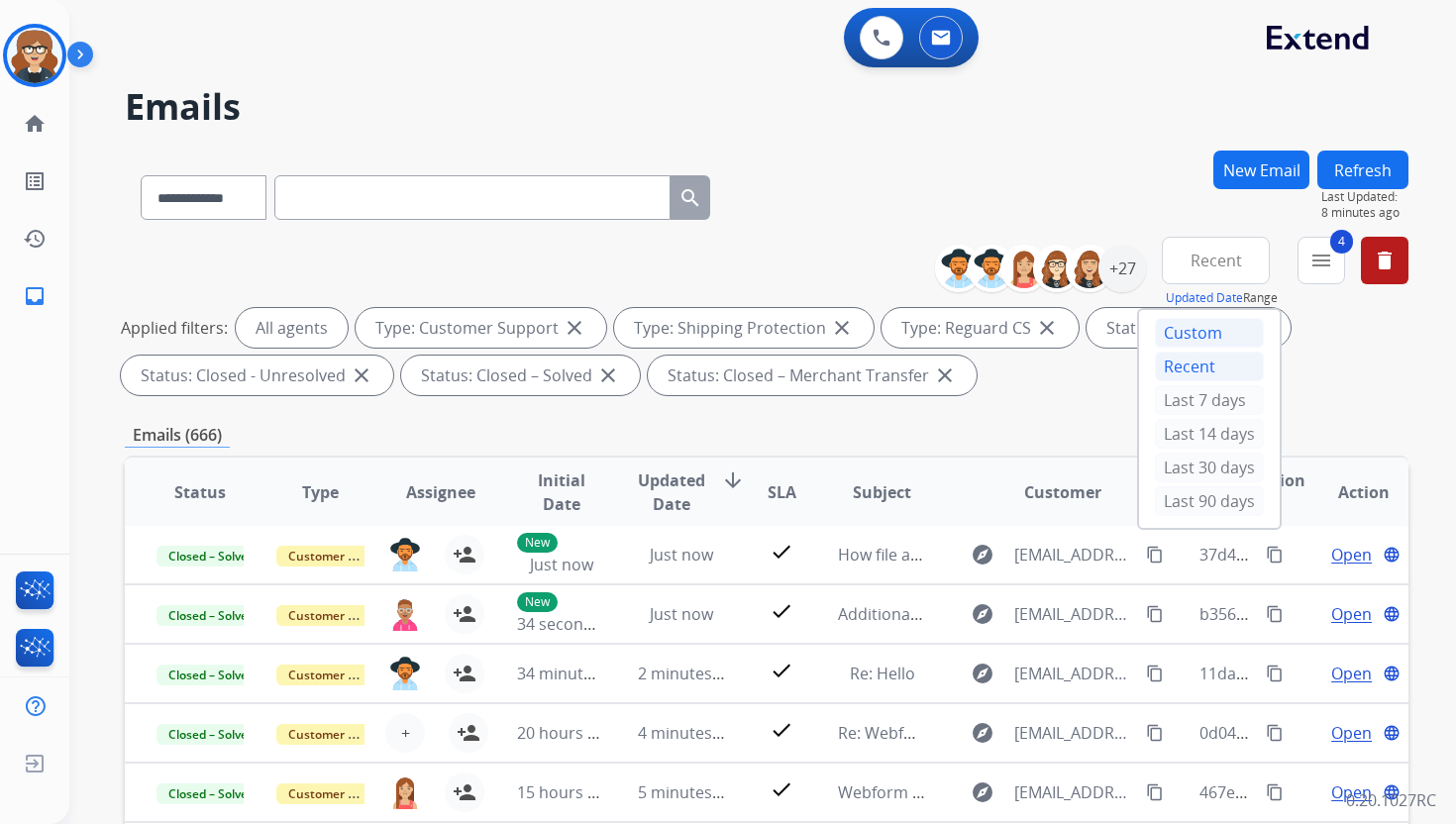 click on "Custom" at bounding box center [1209, 333] 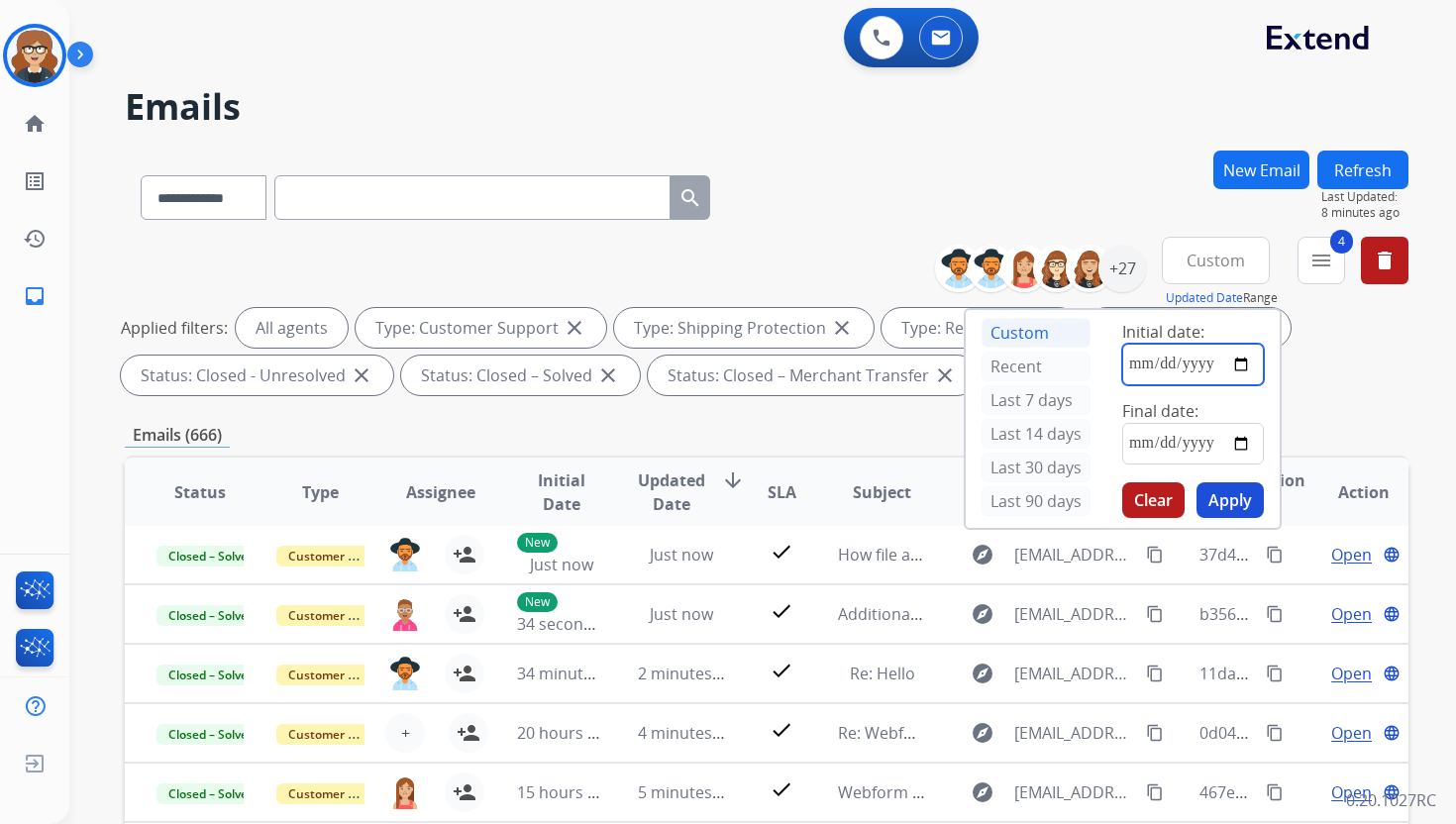 click at bounding box center [1193, 364] 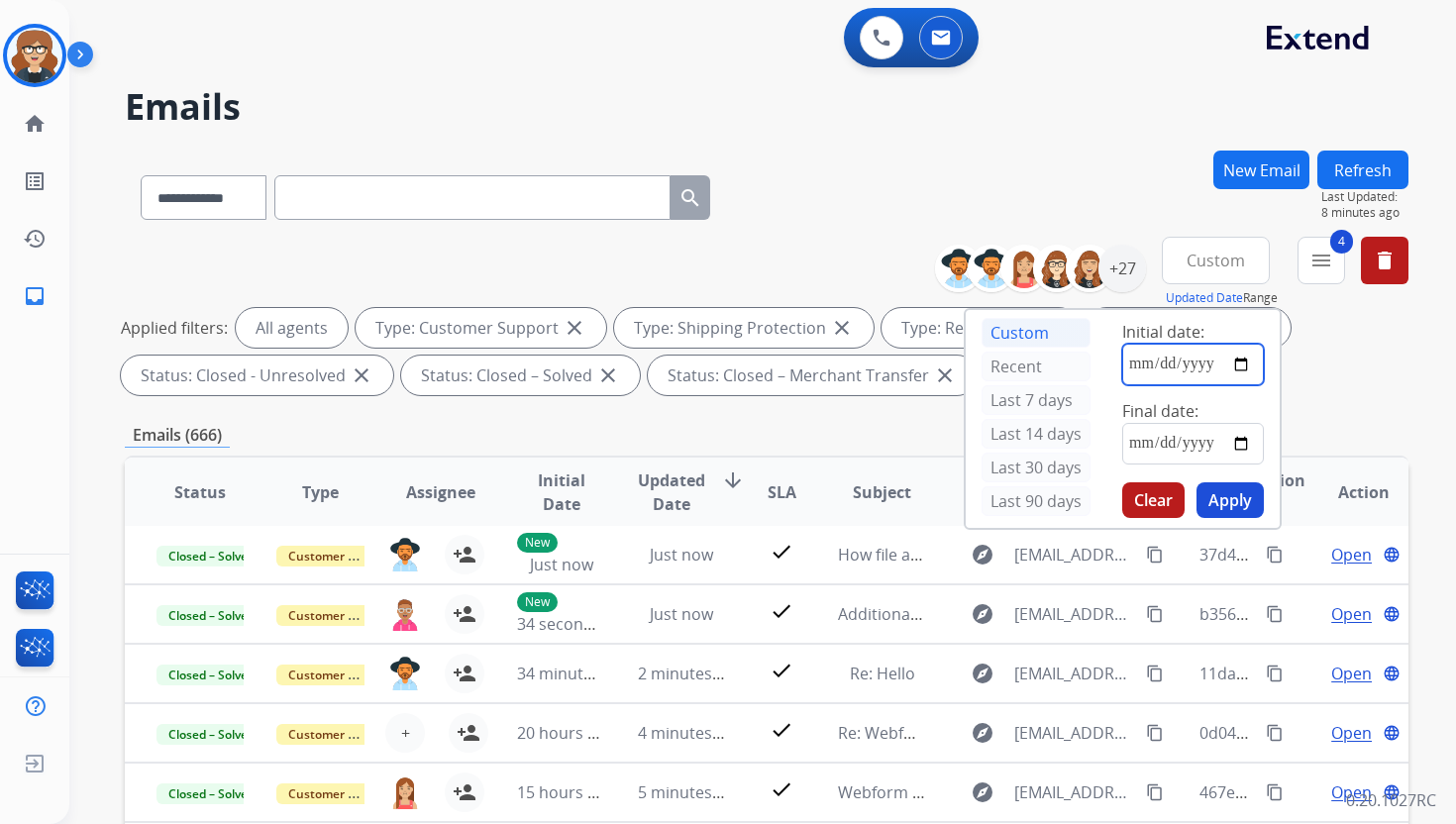 type on "**********" 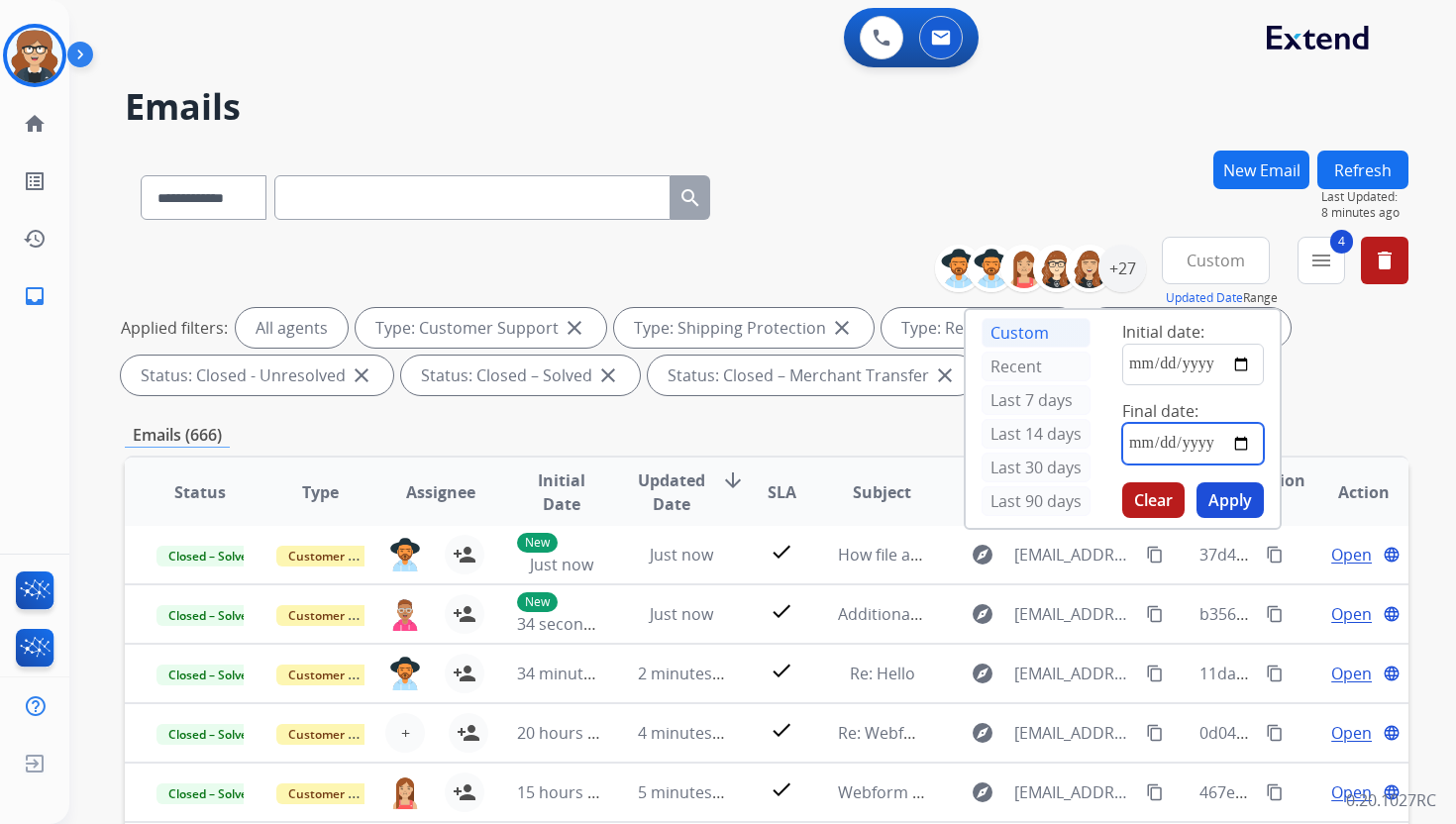 click at bounding box center [1193, 444] 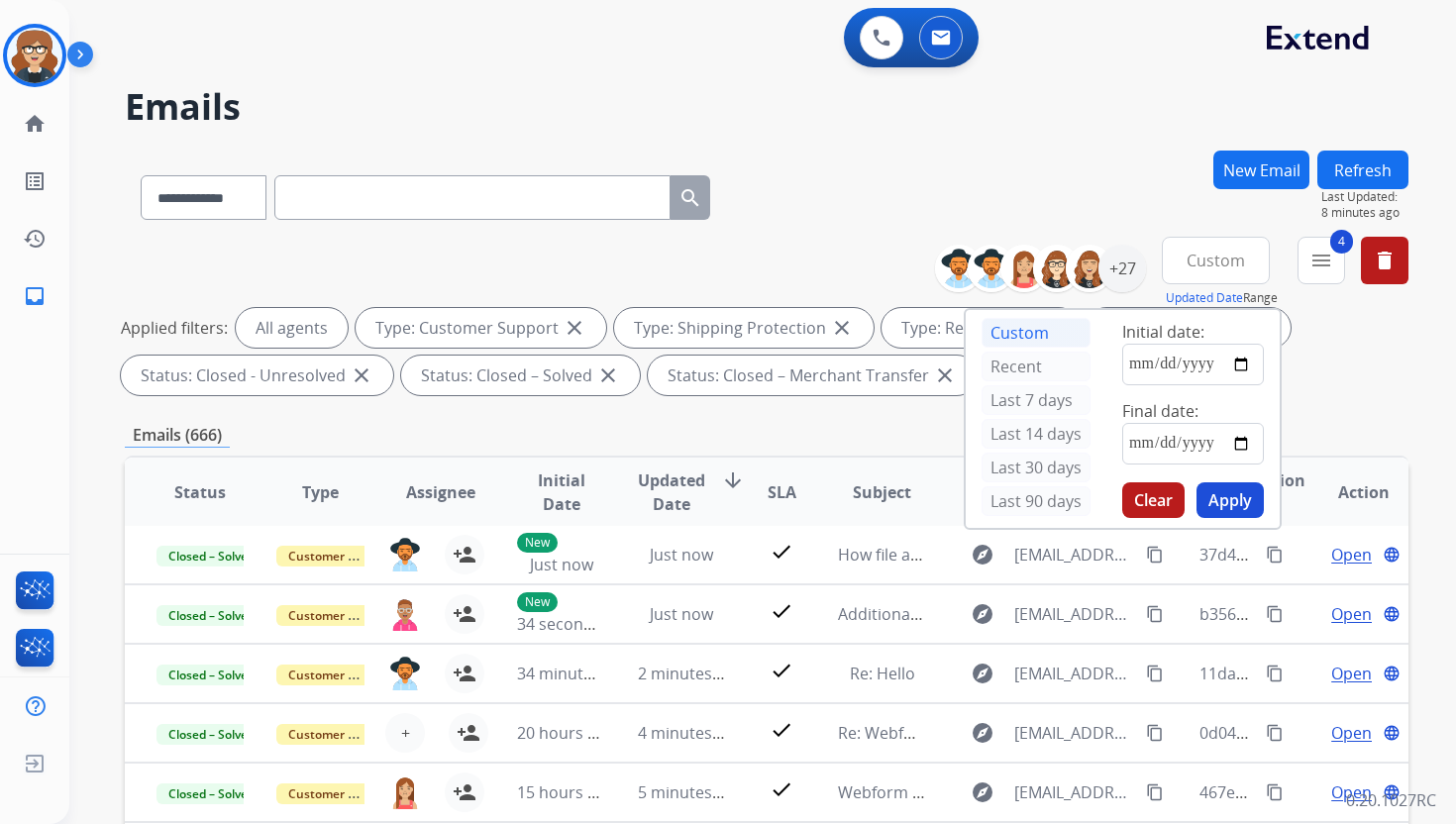 click on "Apply" at bounding box center [1230, 500] 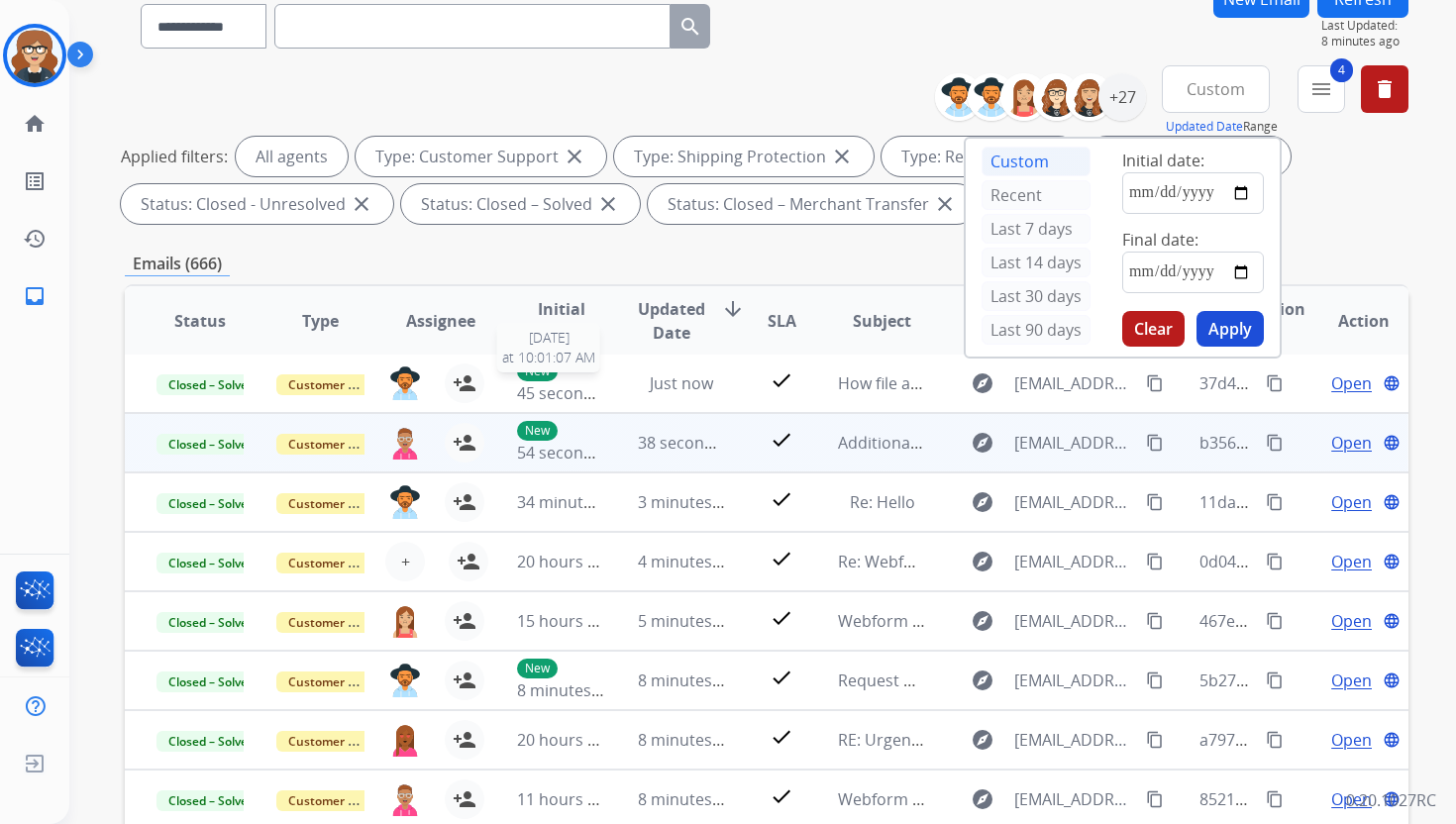 scroll, scrollTop: 188, scrollLeft: 0, axis: vertical 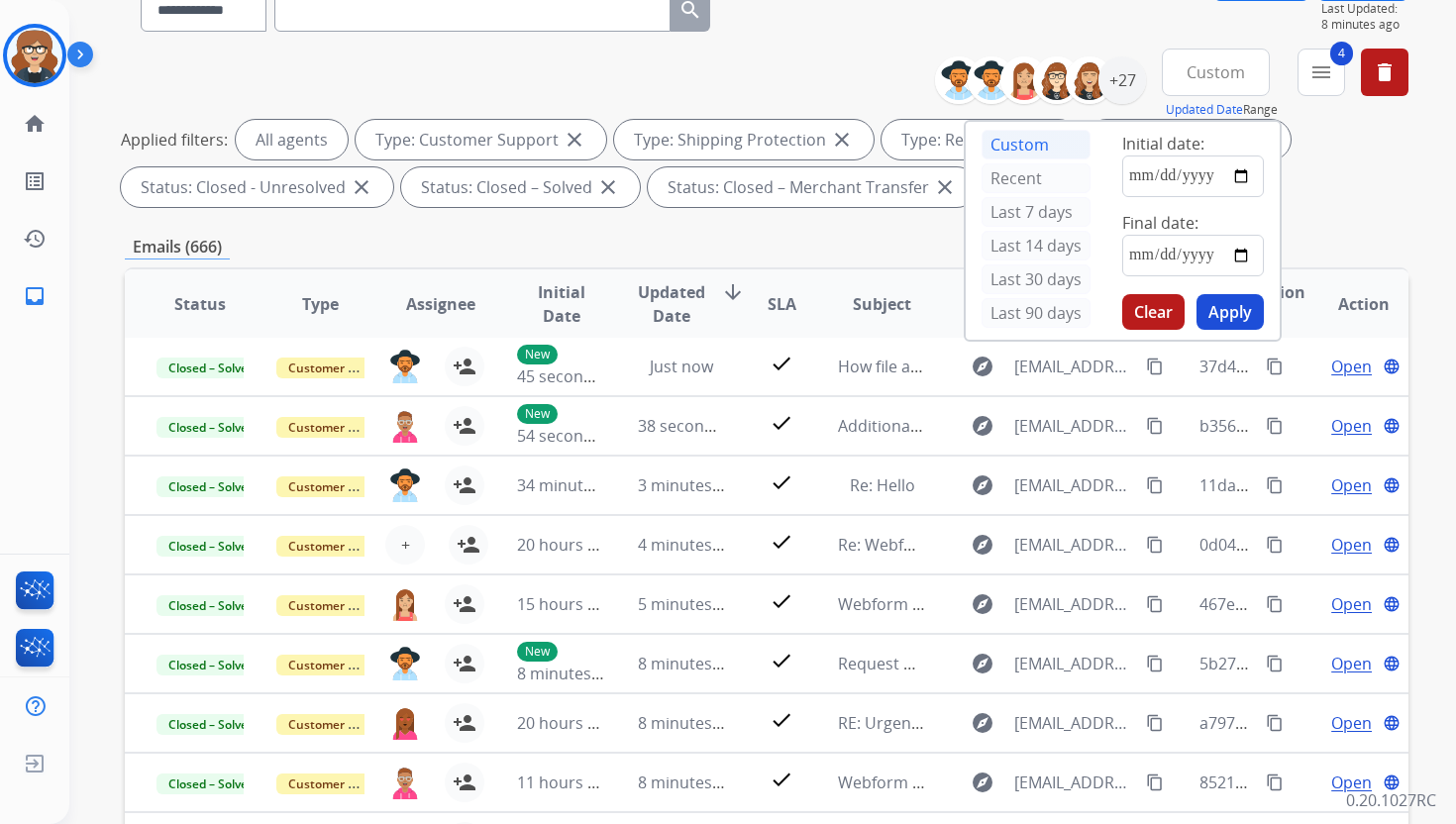 click on "Apply" at bounding box center [1230, 312] 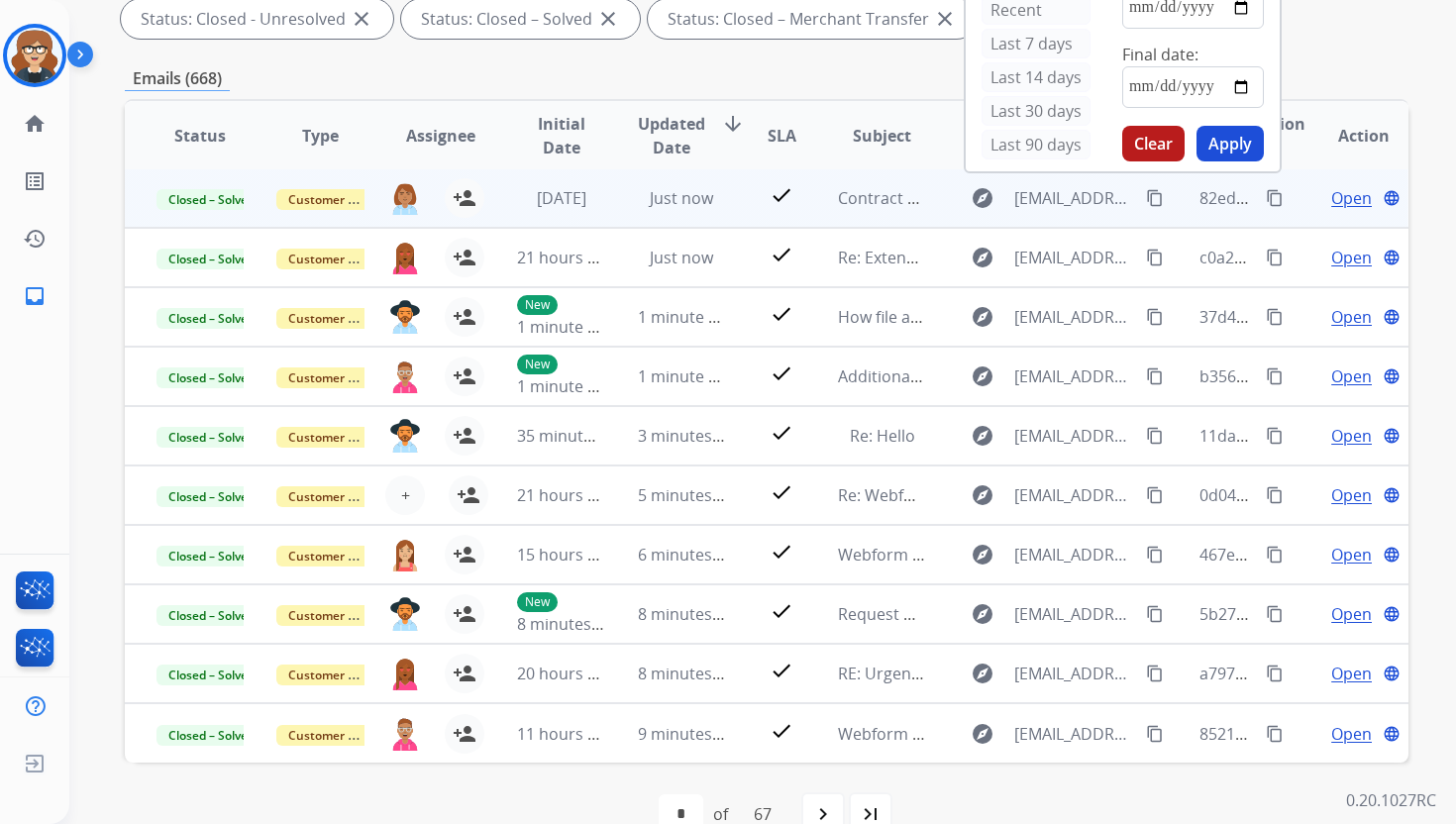 scroll, scrollTop: 351, scrollLeft: 0, axis: vertical 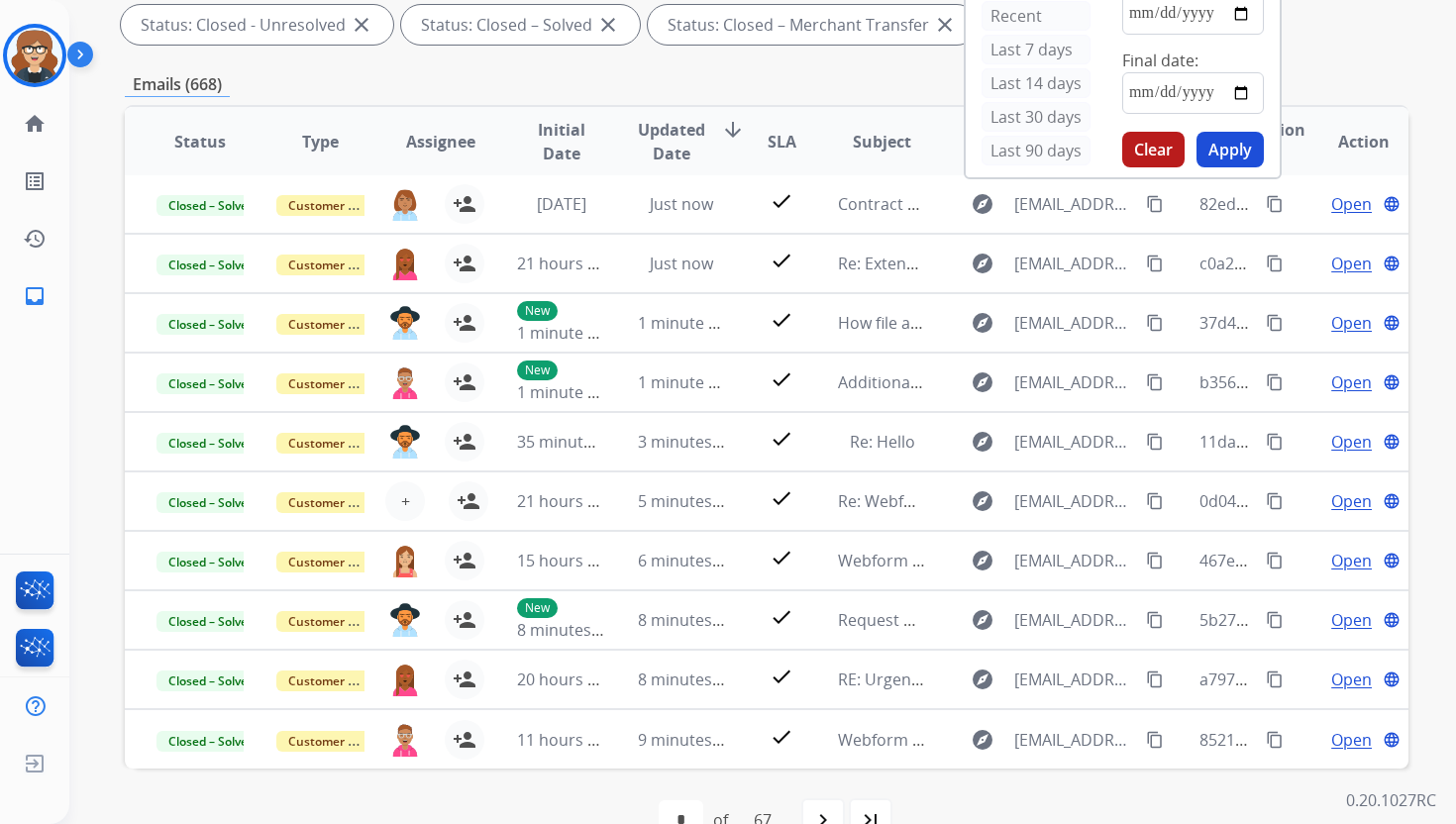 click on "Assignee" at bounding box center [441, 142] 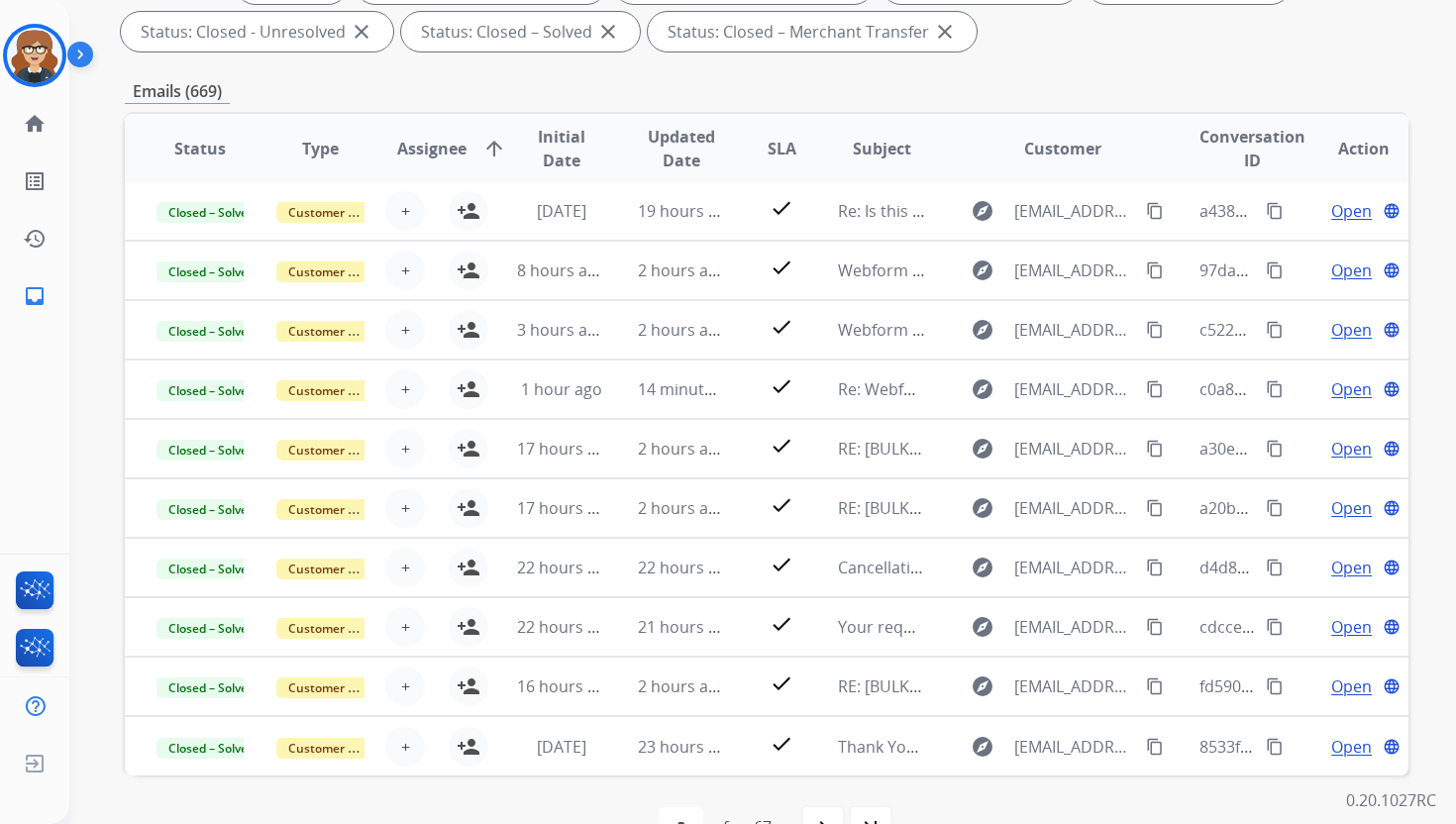 scroll, scrollTop: 378, scrollLeft: 0, axis: vertical 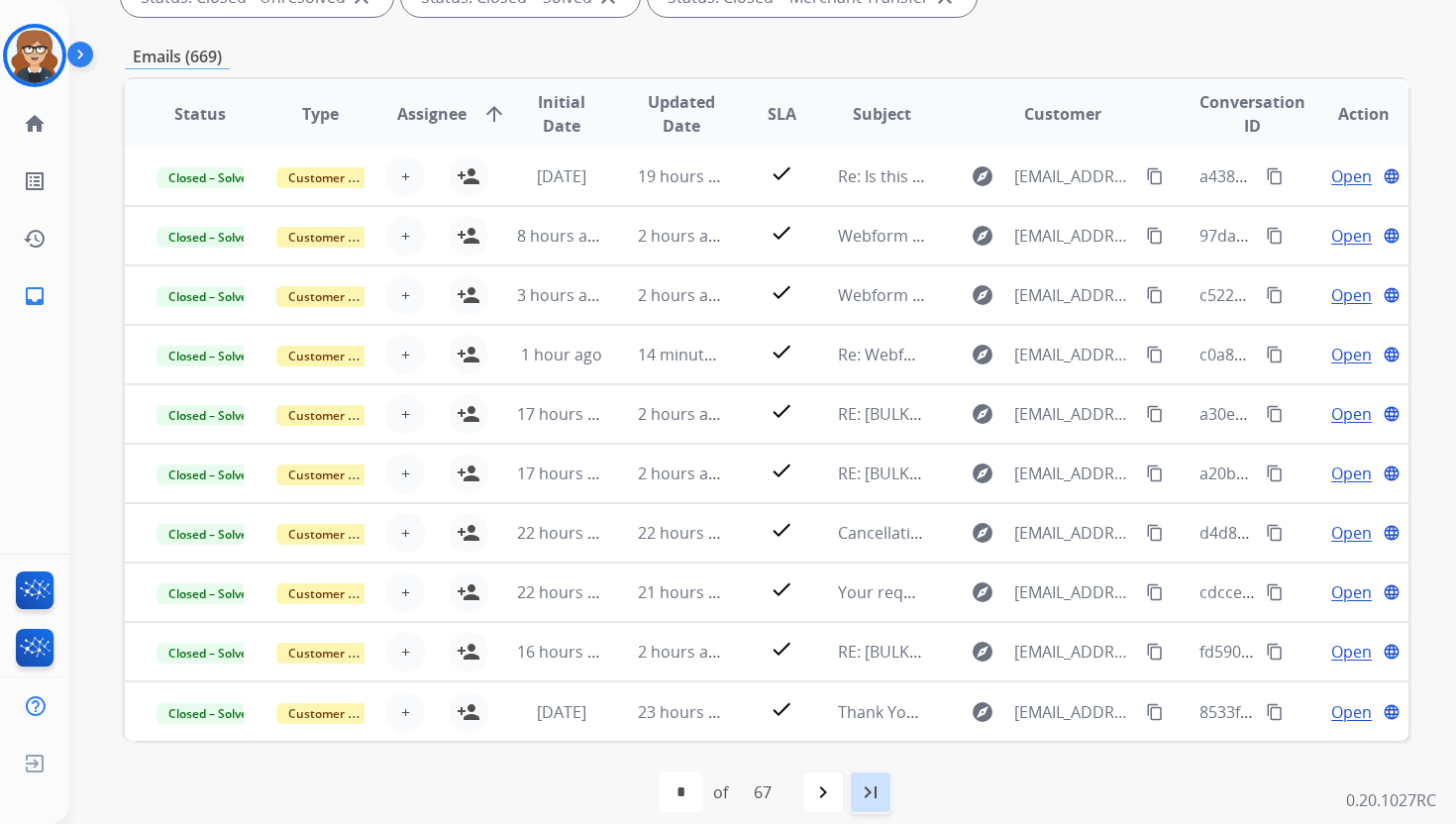 click on "last_page" at bounding box center (871, 792) 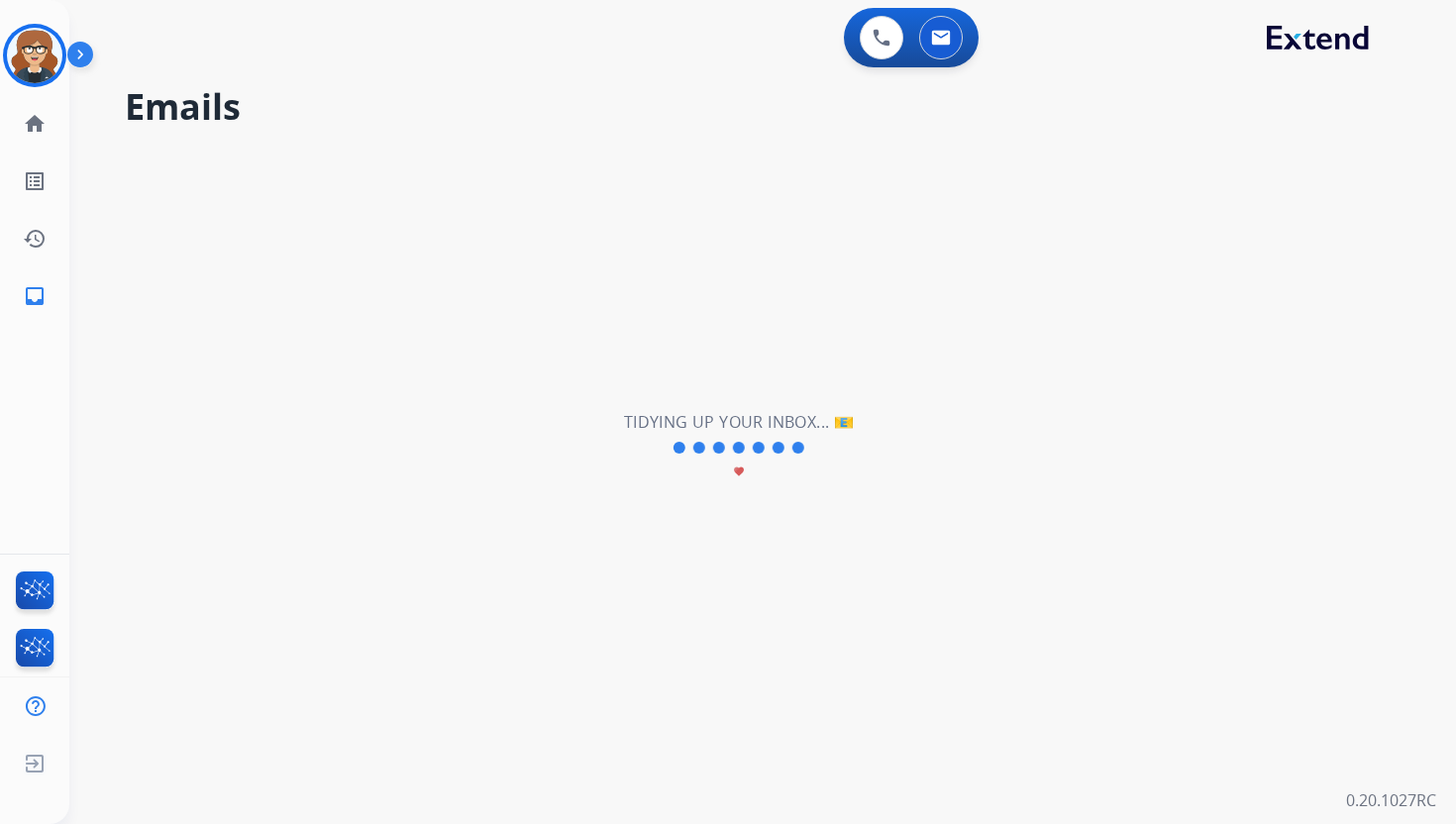 scroll, scrollTop: 0, scrollLeft: 0, axis: both 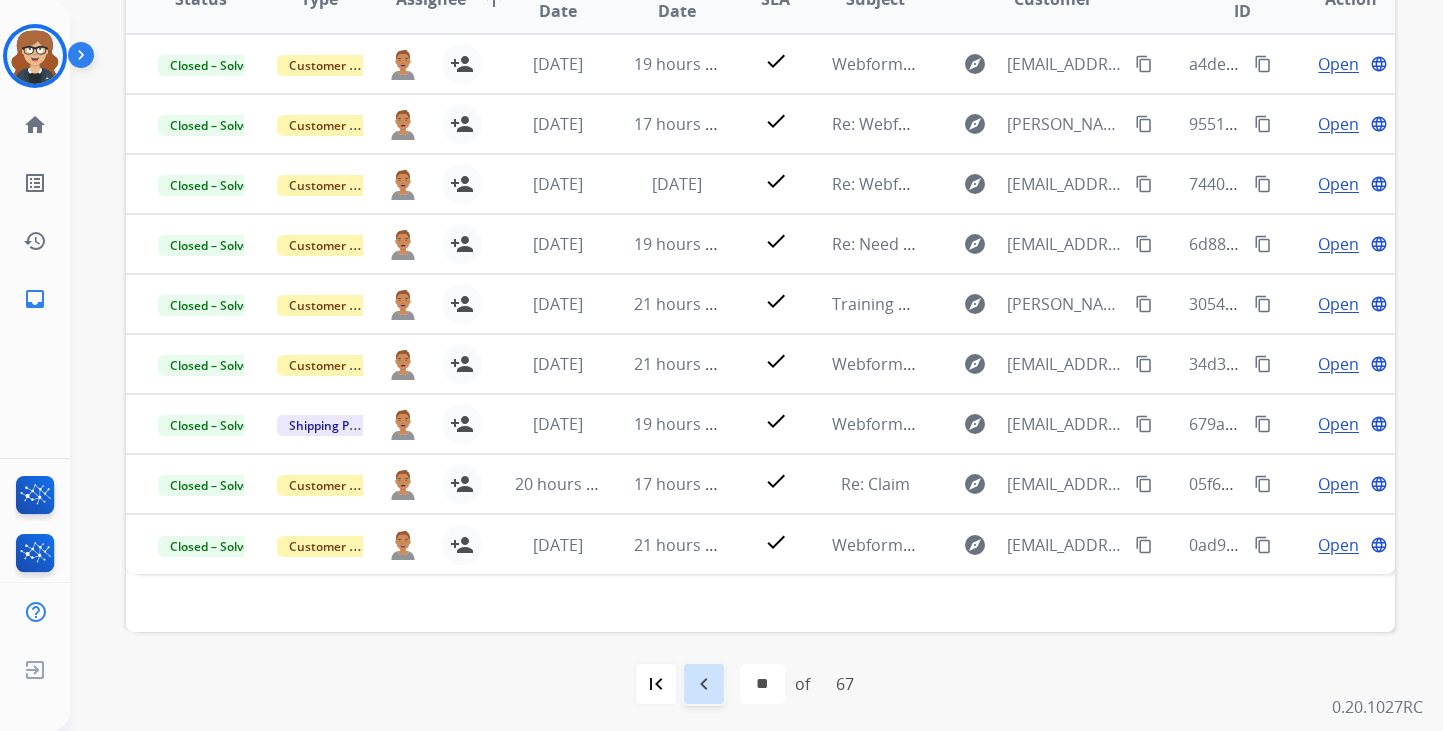 click on "navigate_before" at bounding box center [704, 684] 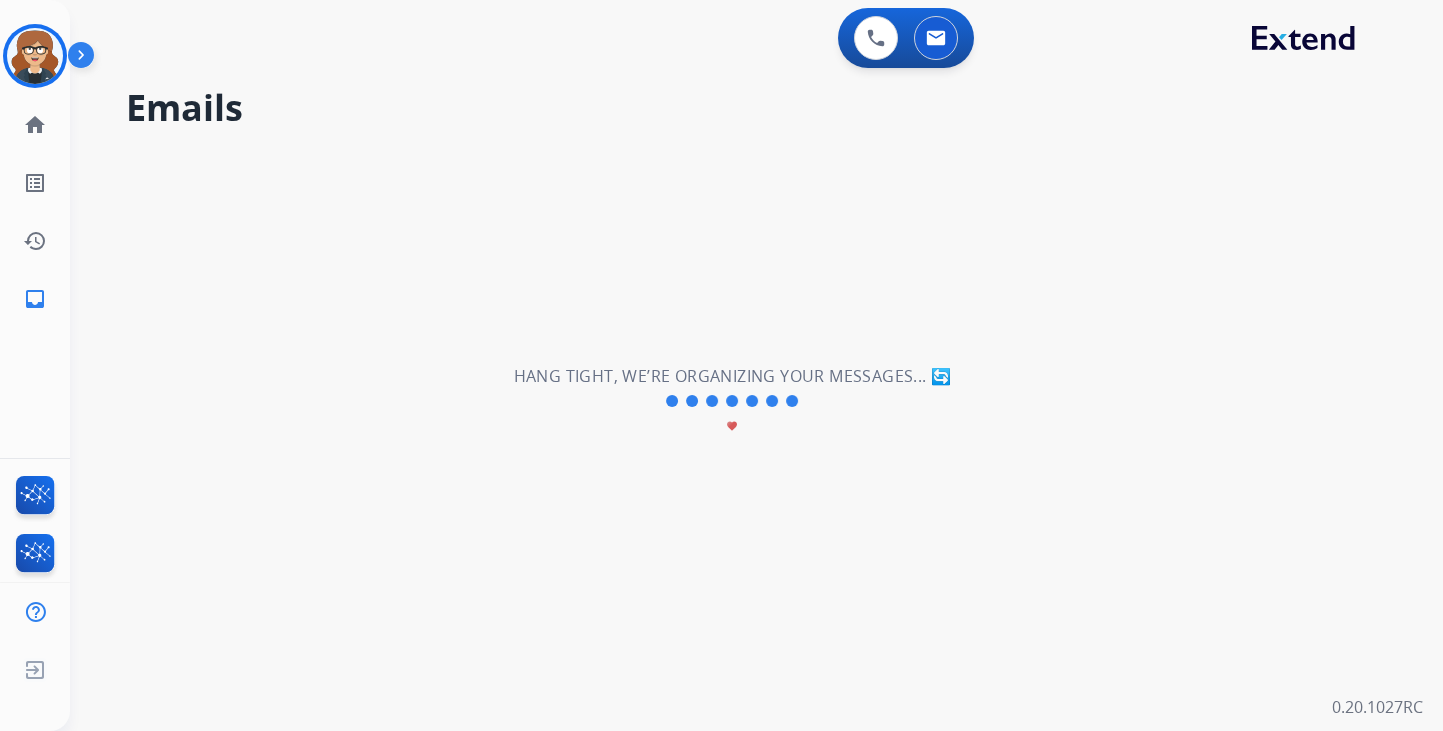 scroll, scrollTop: 0, scrollLeft: 0, axis: both 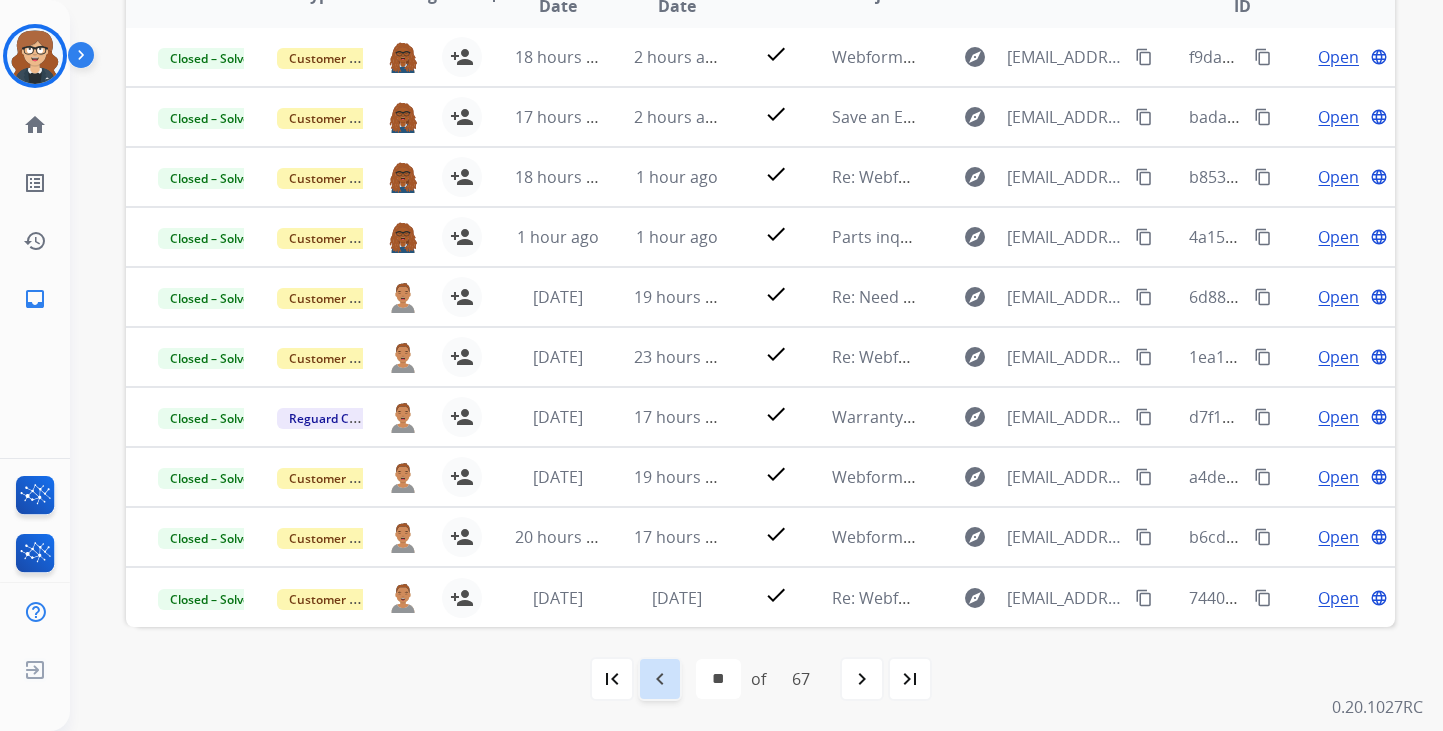 click on "navigate_before" at bounding box center (660, 679) 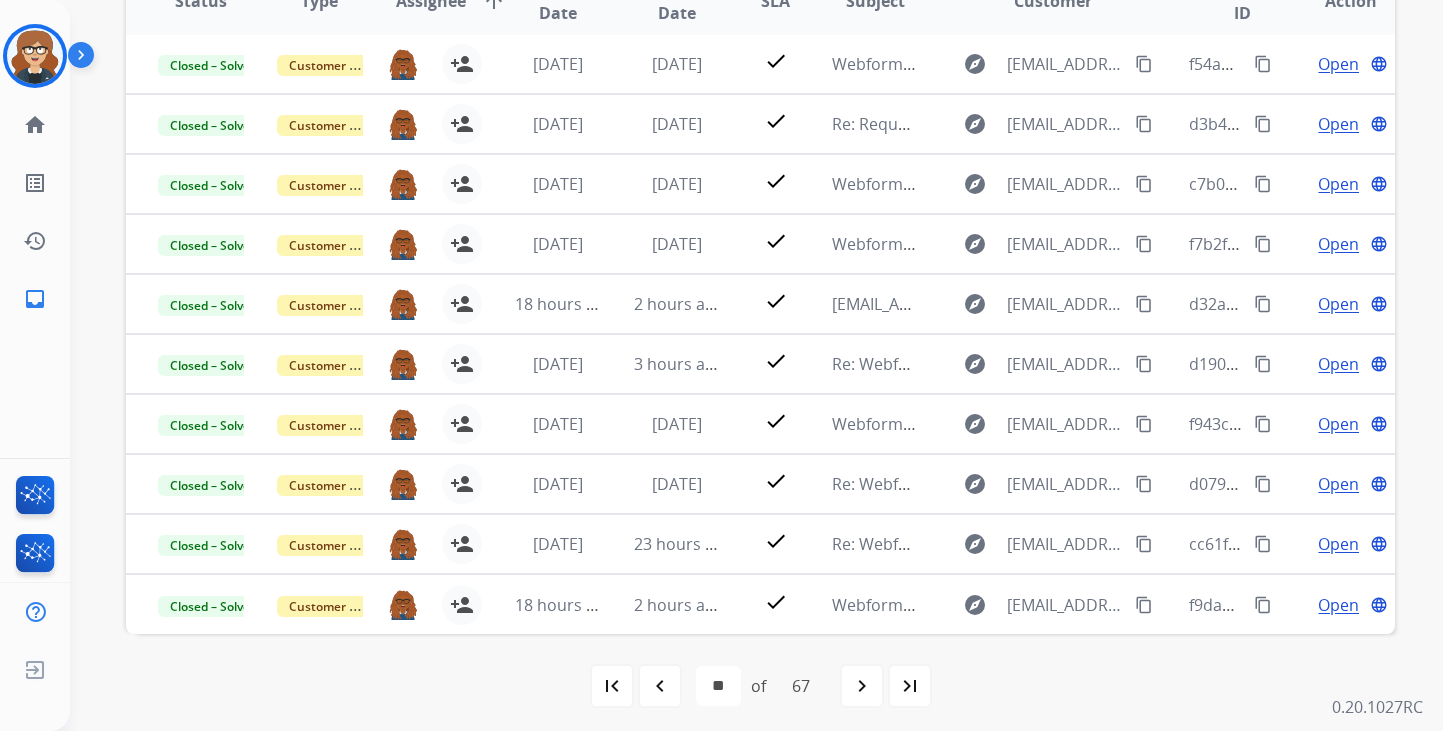 scroll, scrollTop: 503, scrollLeft: 0, axis: vertical 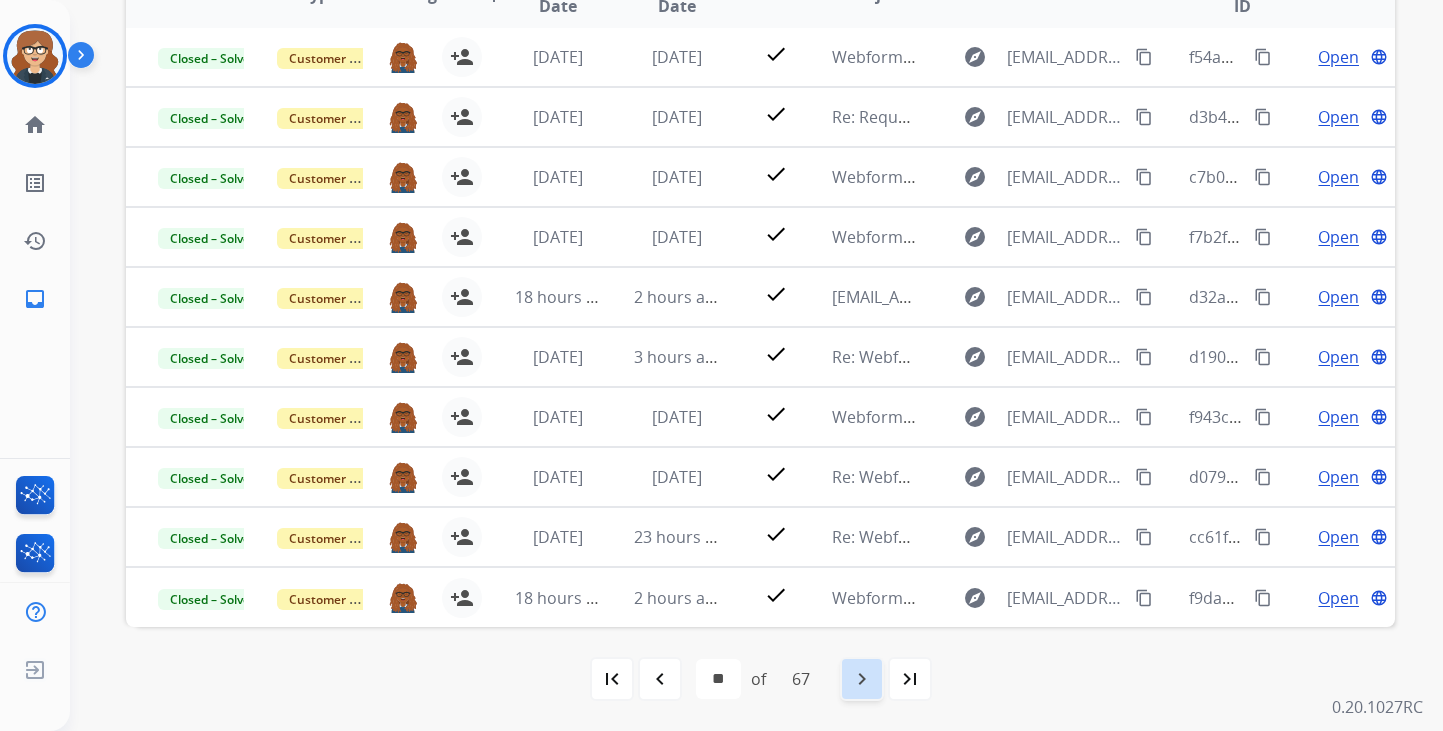 click on "navigate_next" at bounding box center (862, 679) 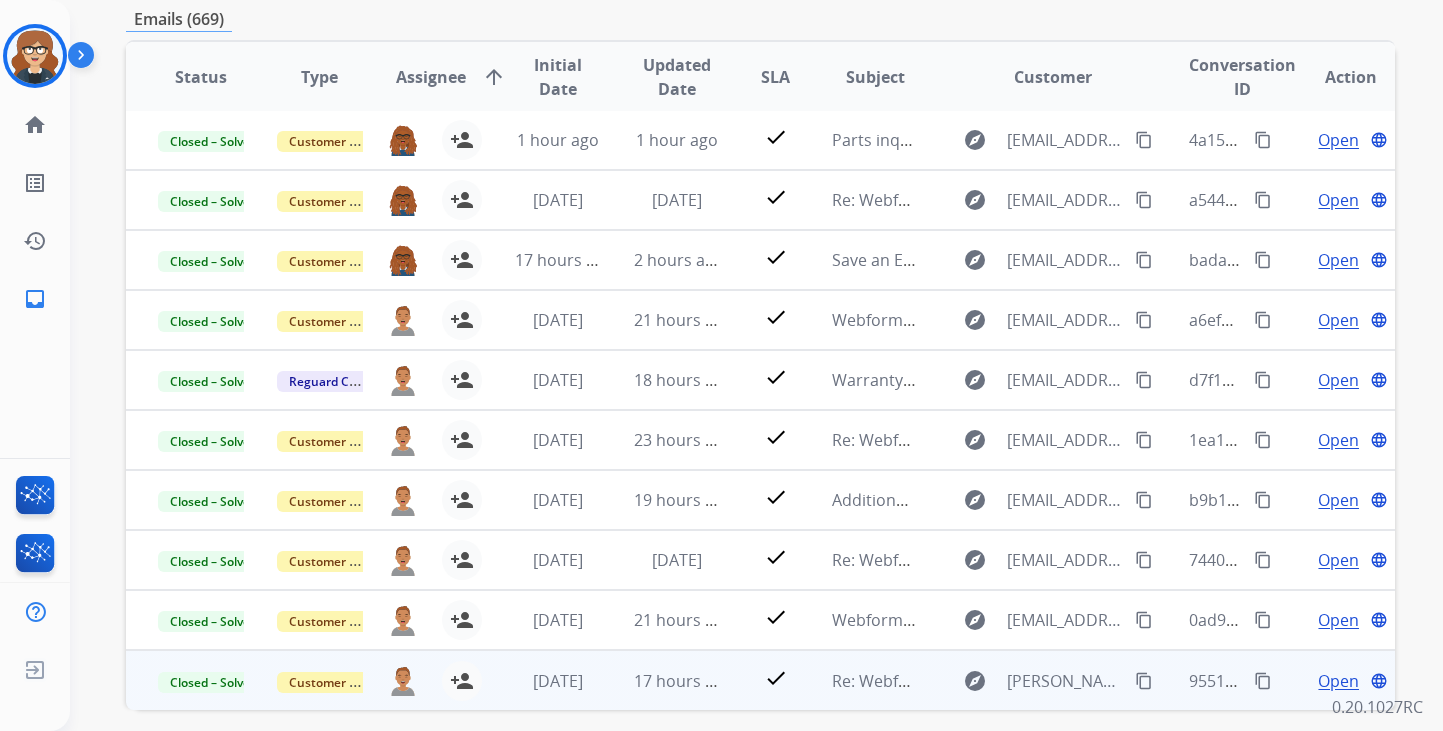 scroll, scrollTop: 503, scrollLeft: 0, axis: vertical 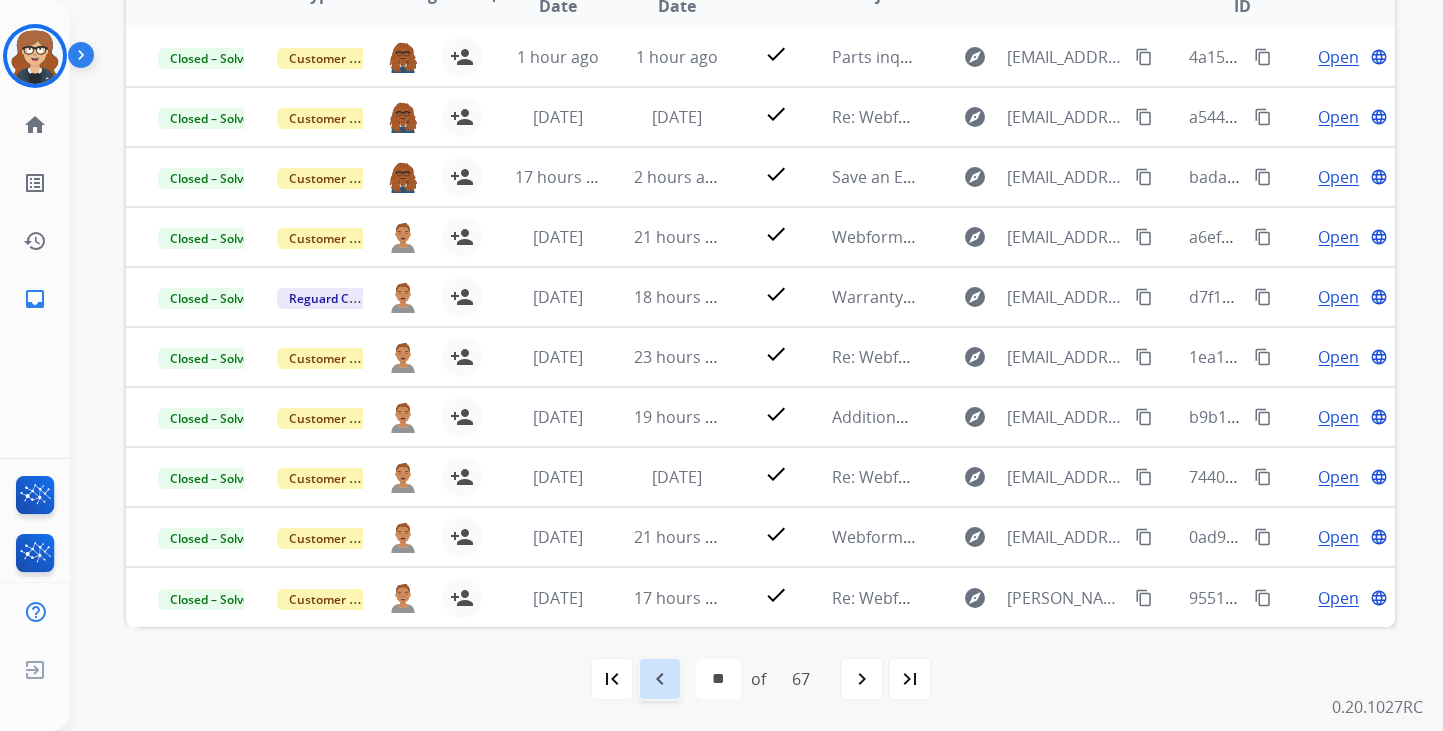 click on "navigate_before" at bounding box center [660, 679] 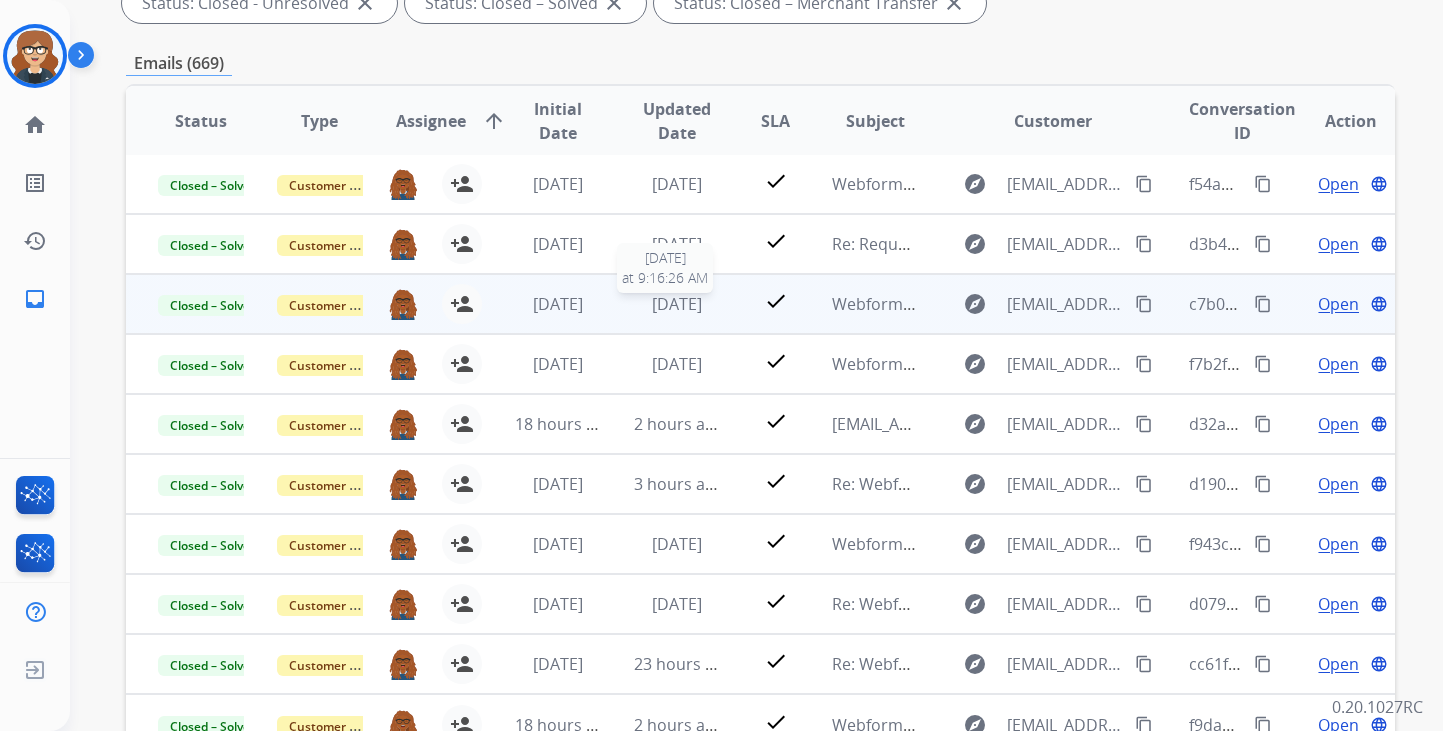scroll, scrollTop: 503, scrollLeft: 0, axis: vertical 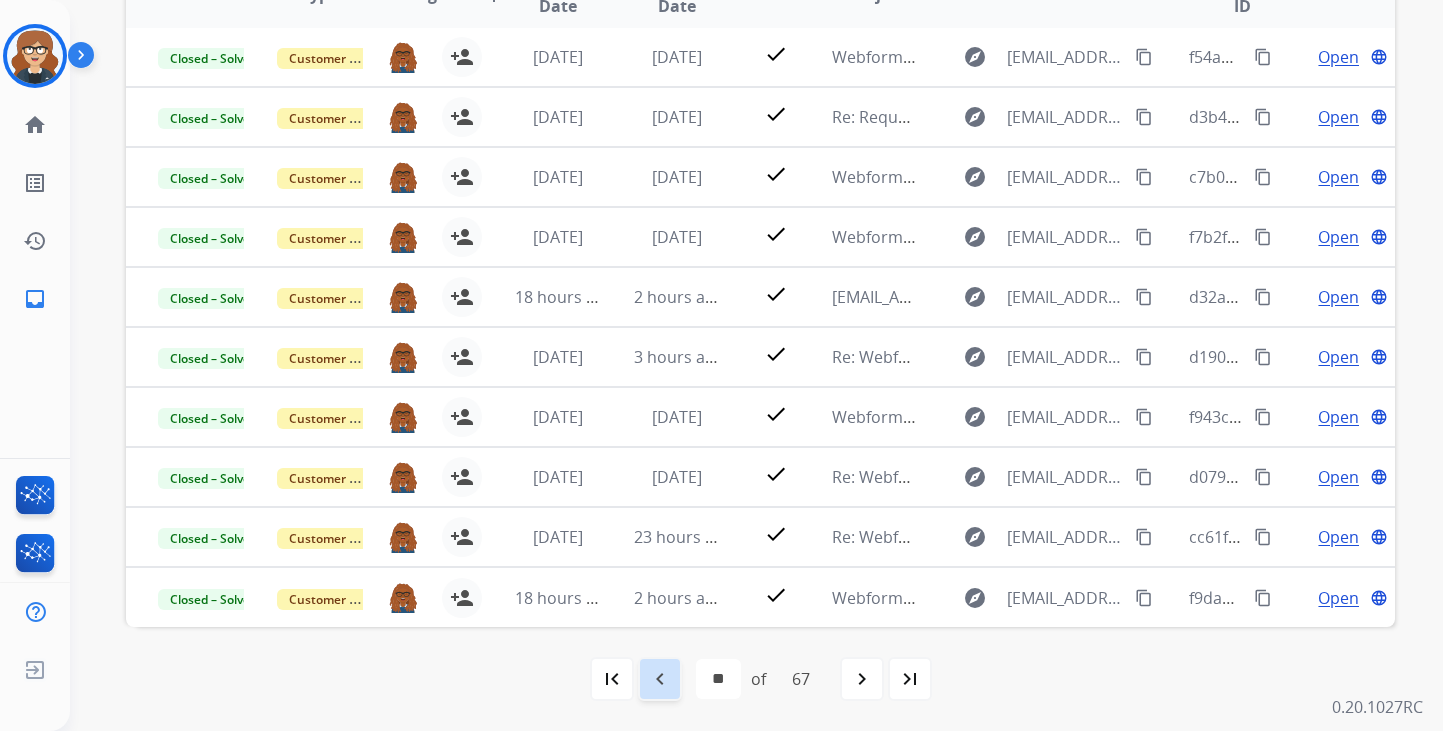 click on "navigate_before" at bounding box center [660, 679] 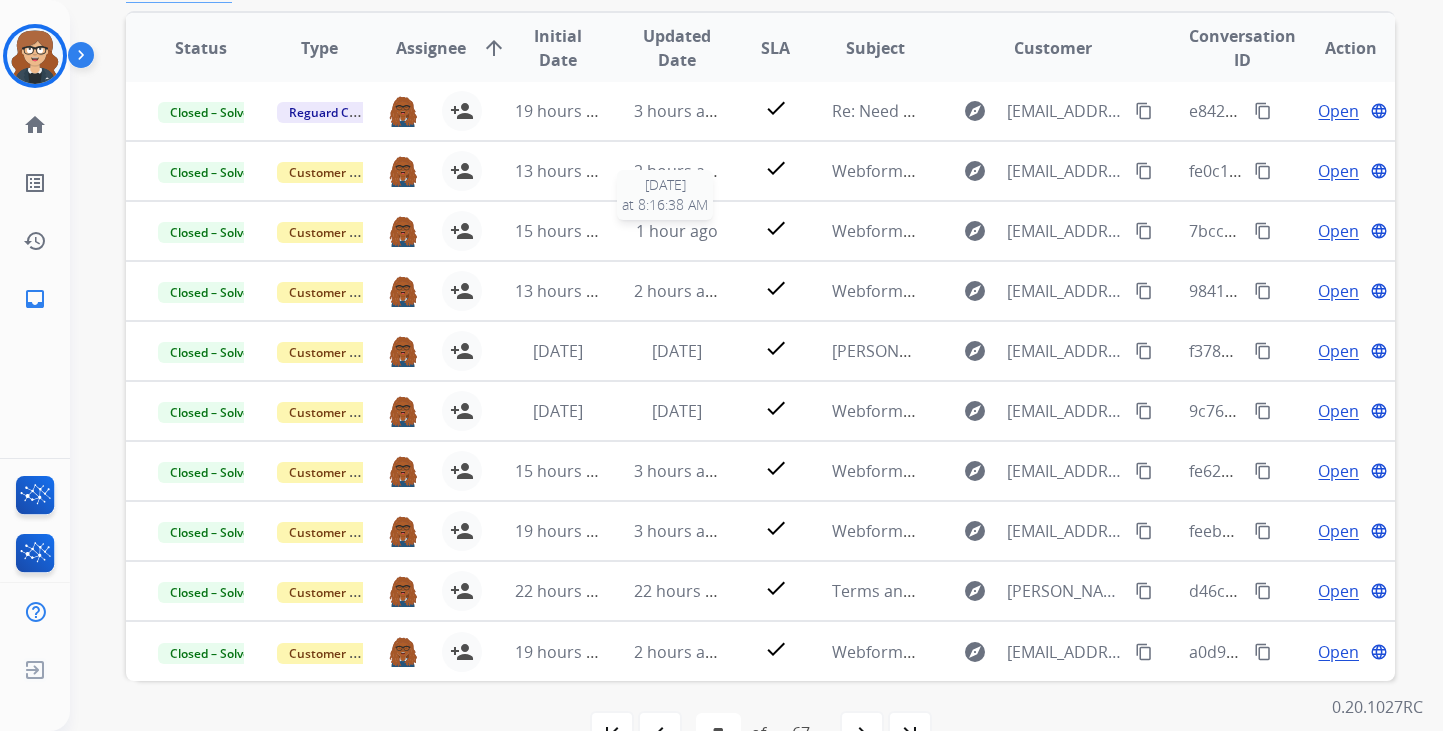 scroll, scrollTop: 470, scrollLeft: 0, axis: vertical 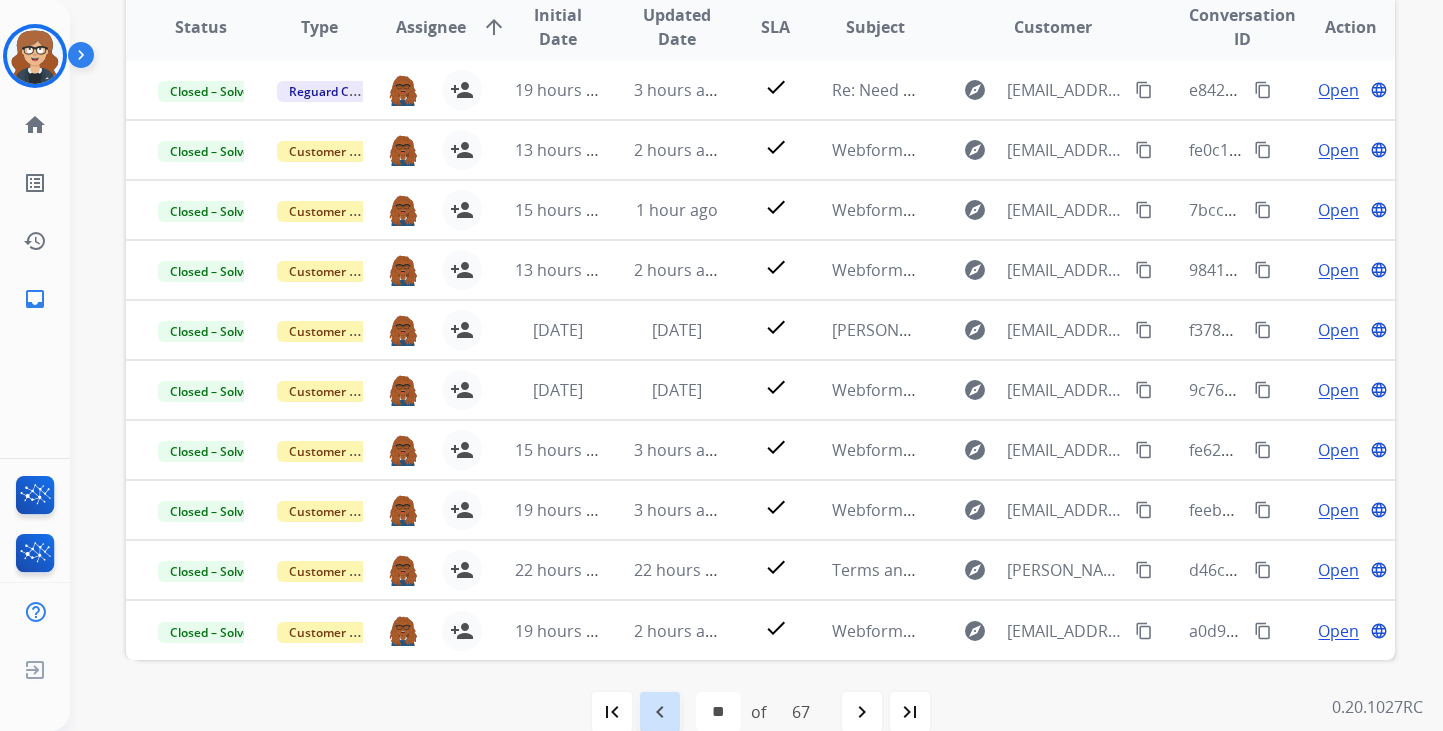 click on "navigate_before" at bounding box center (660, 712) 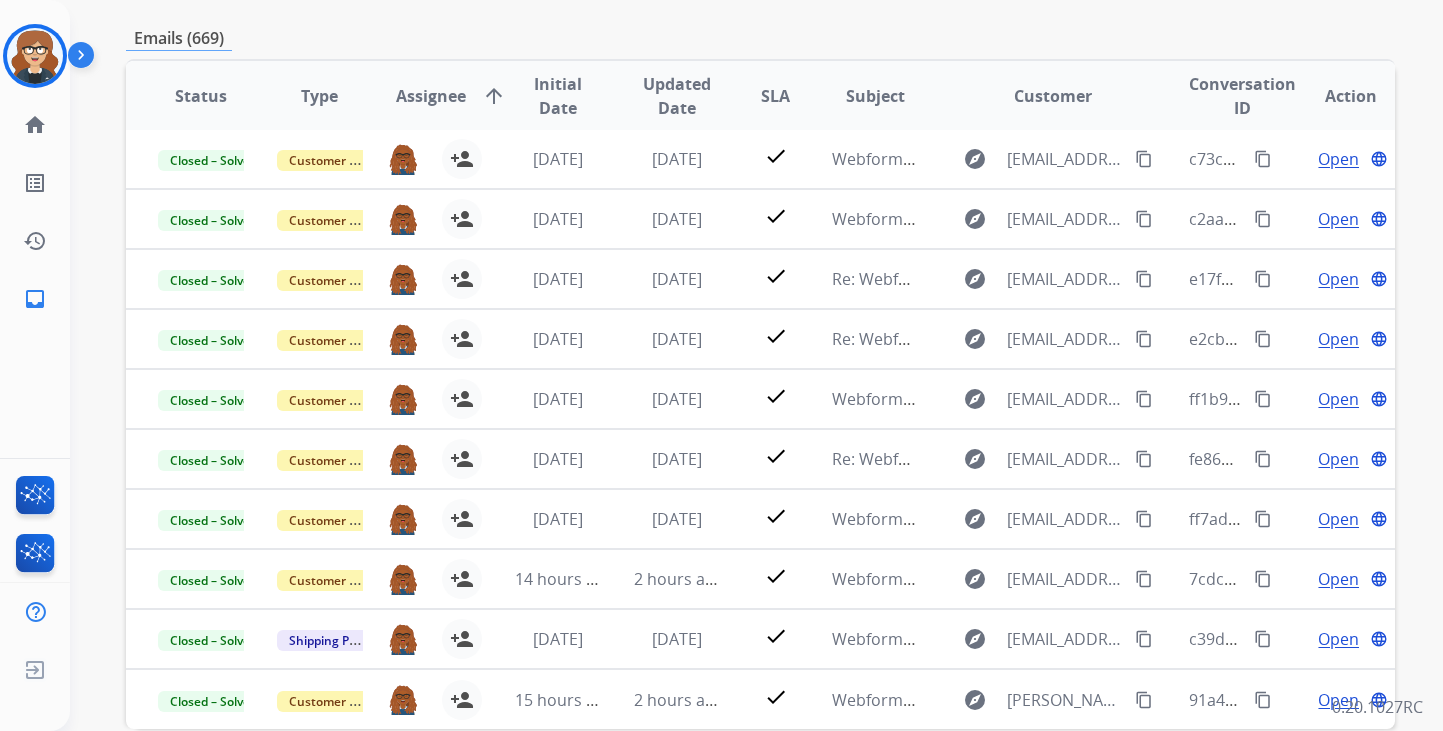 scroll, scrollTop: 502, scrollLeft: 0, axis: vertical 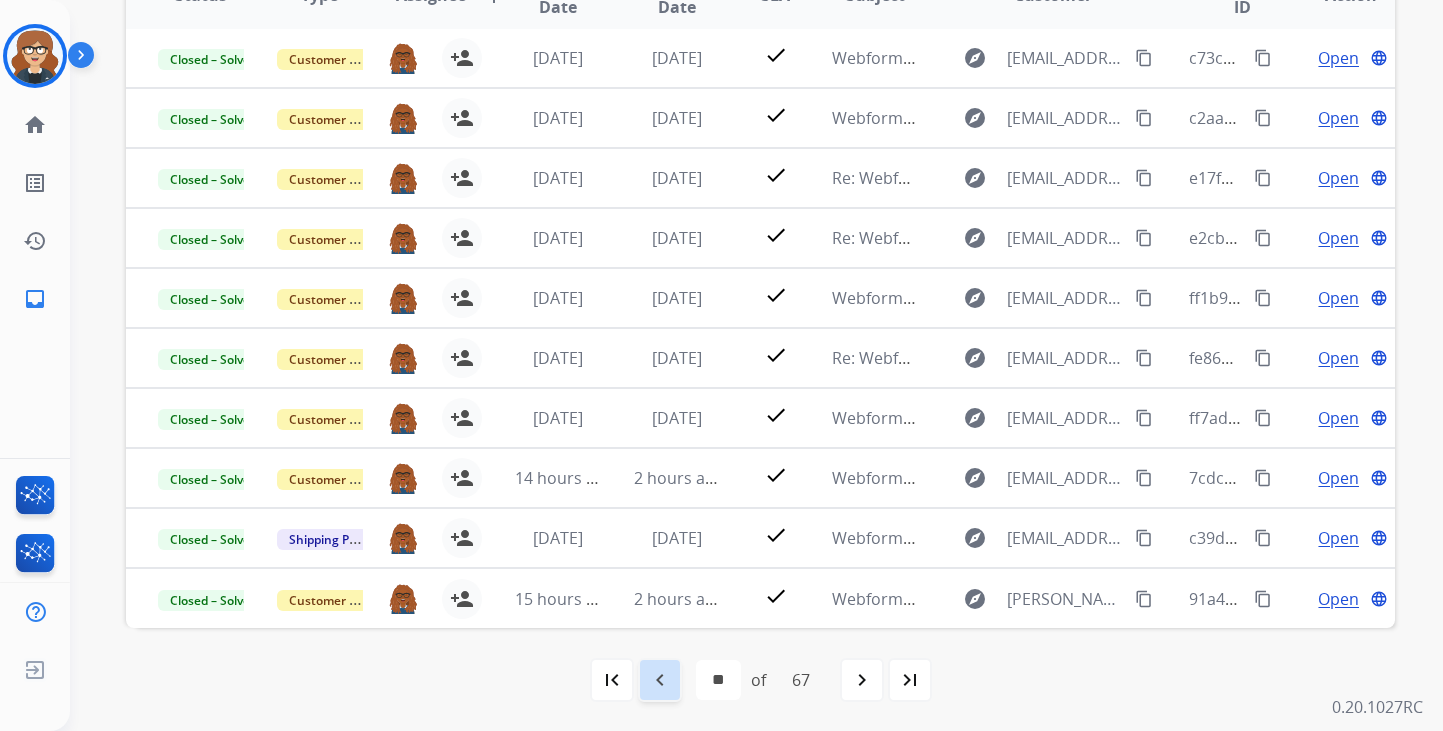 click on "navigate_before" at bounding box center (660, 680) 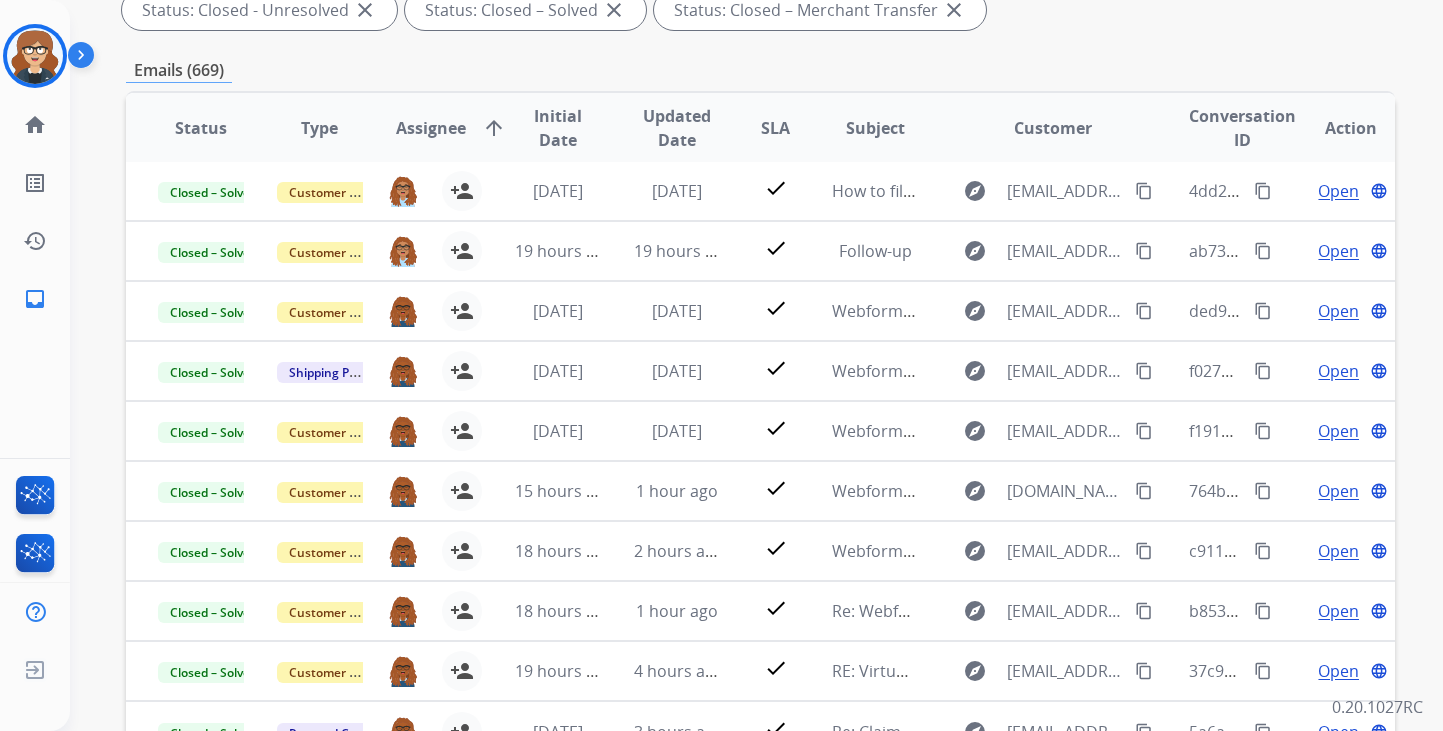 scroll, scrollTop: 480, scrollLeft: 0, axis: vertical 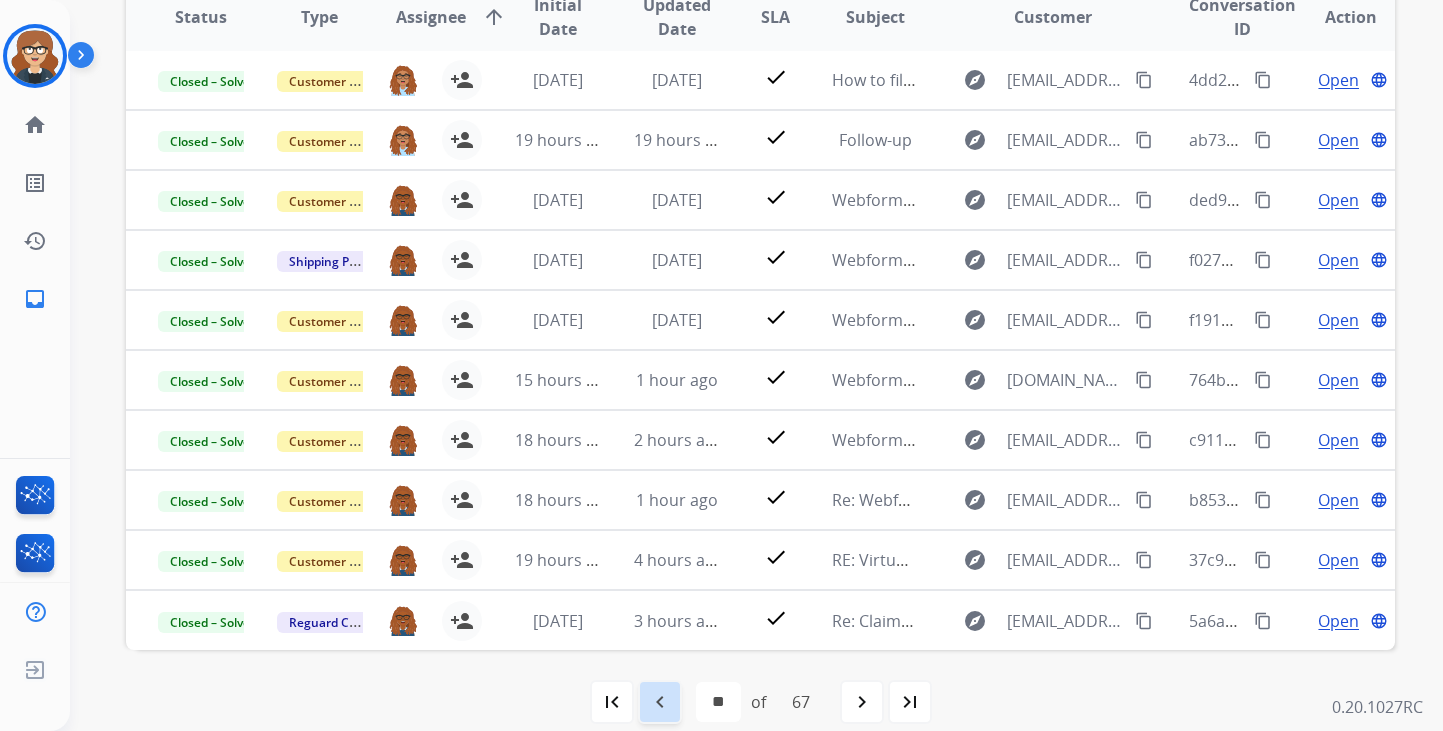 click on "navigate_before" at bounding box center (660, 702) 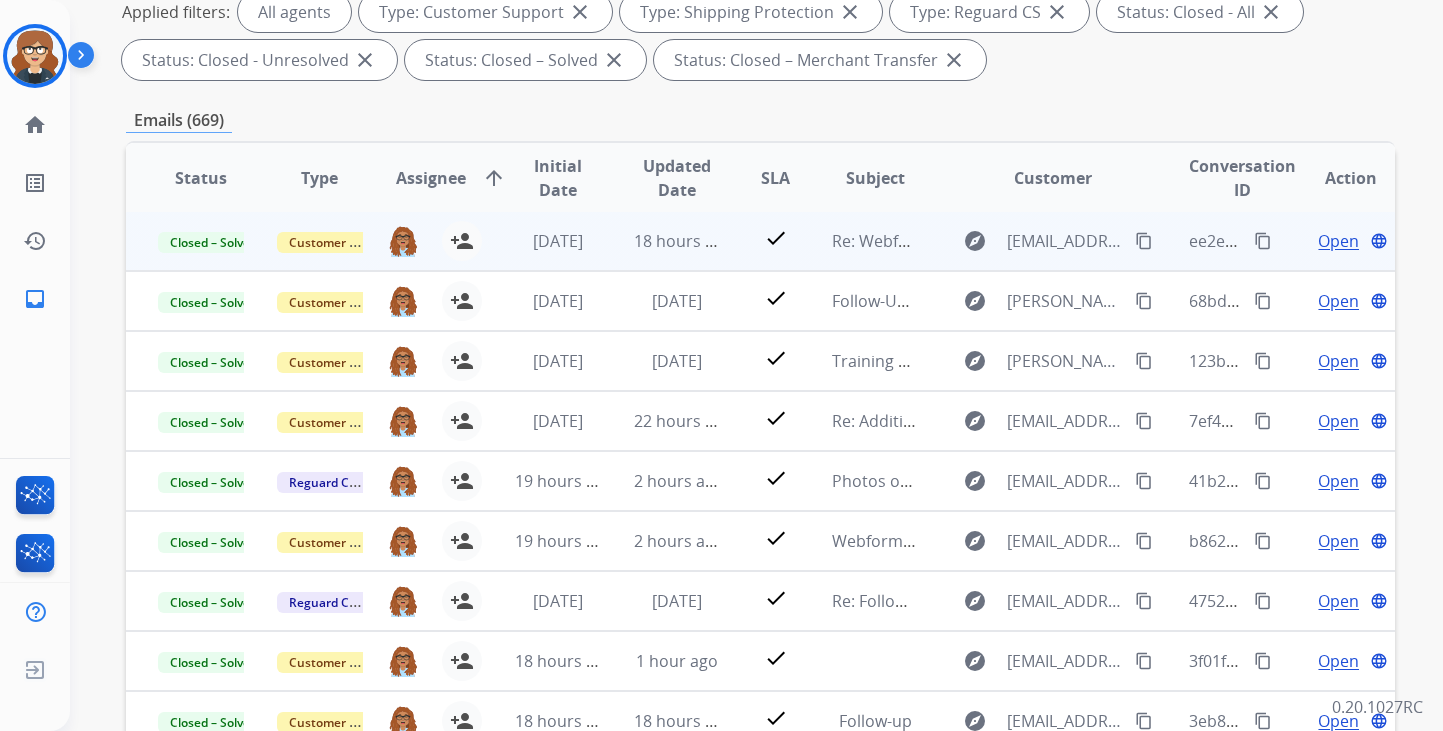 scroll, scrollTop: 503, scrollLeft: 0, axis: vertical 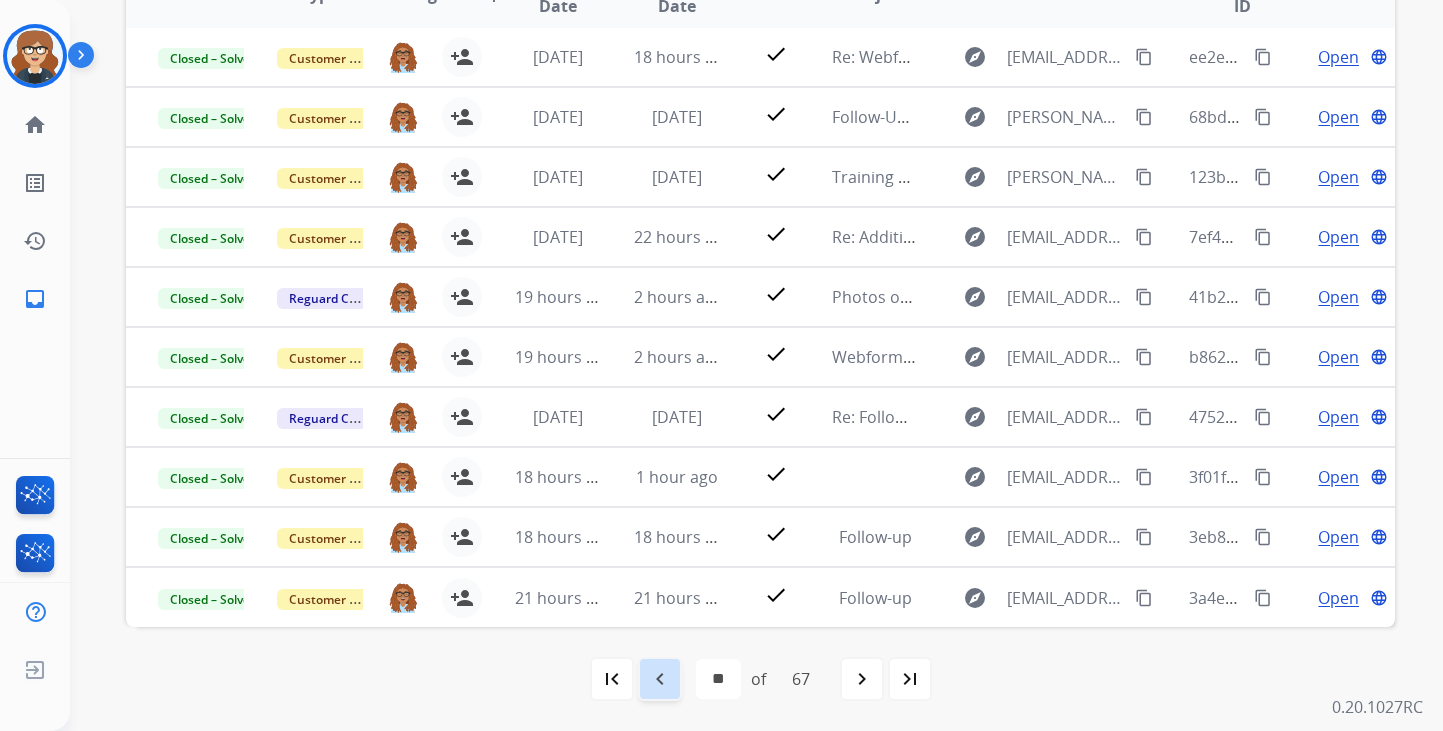 click on "navigate_before" at bounding box center (660, 679) 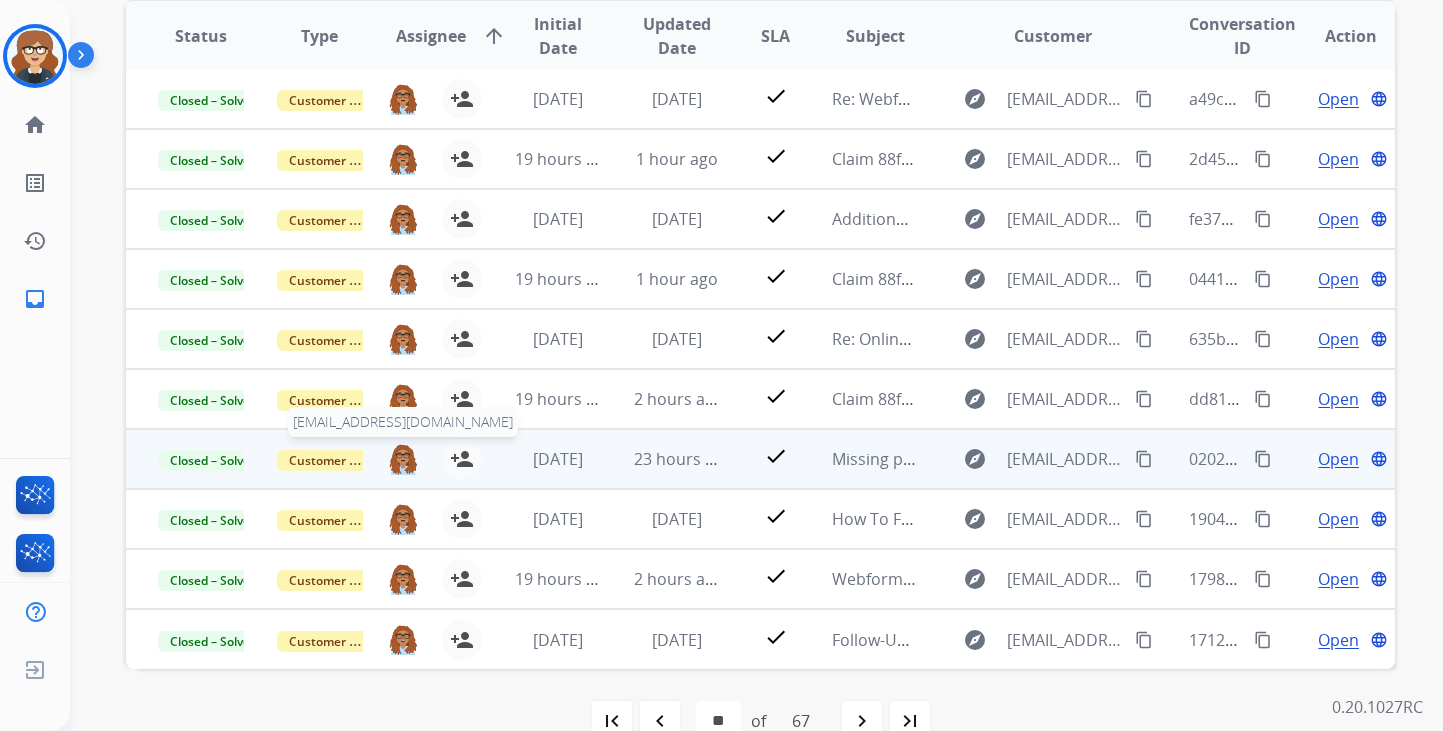 scroll, scrollTop: 482, scrollLeft: 0, axis: vertical 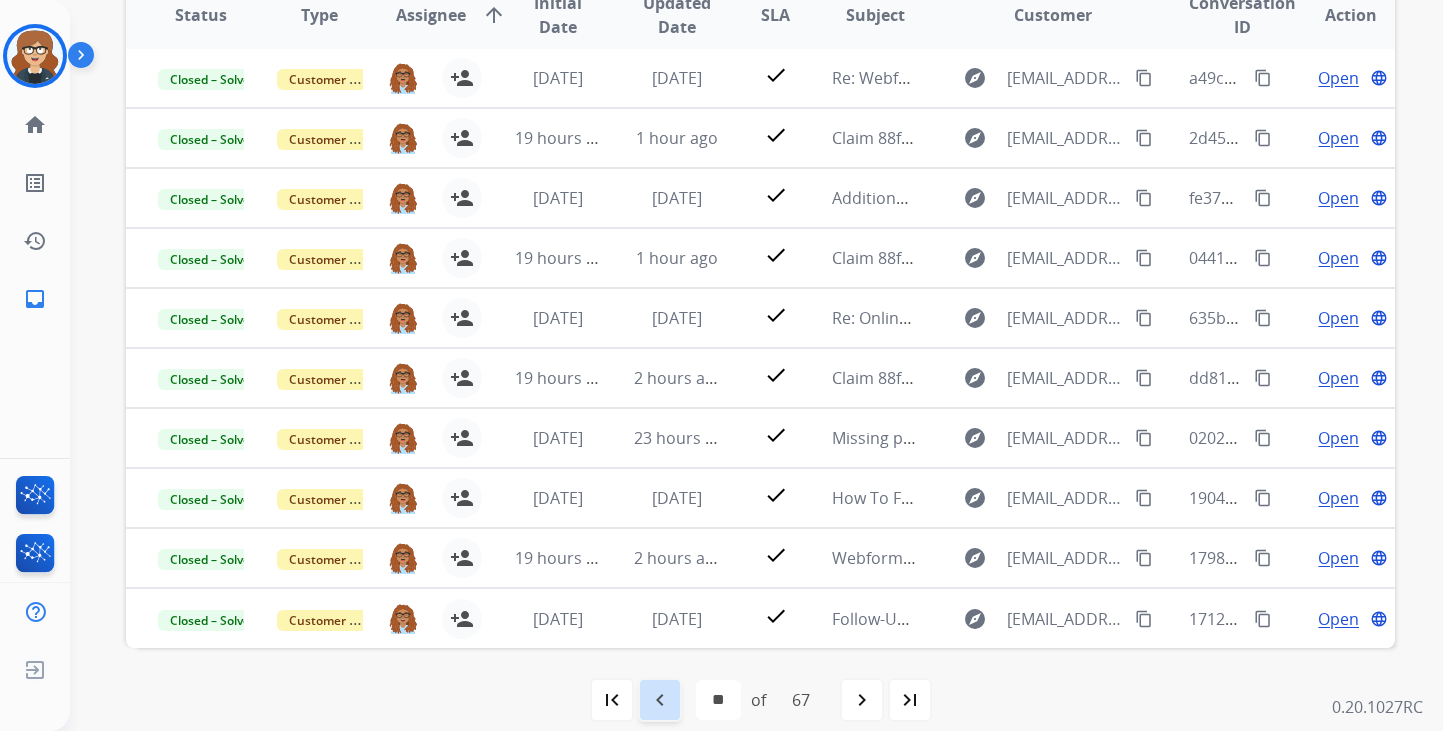 click on "navigate_before" at bounding box center [660, 700] 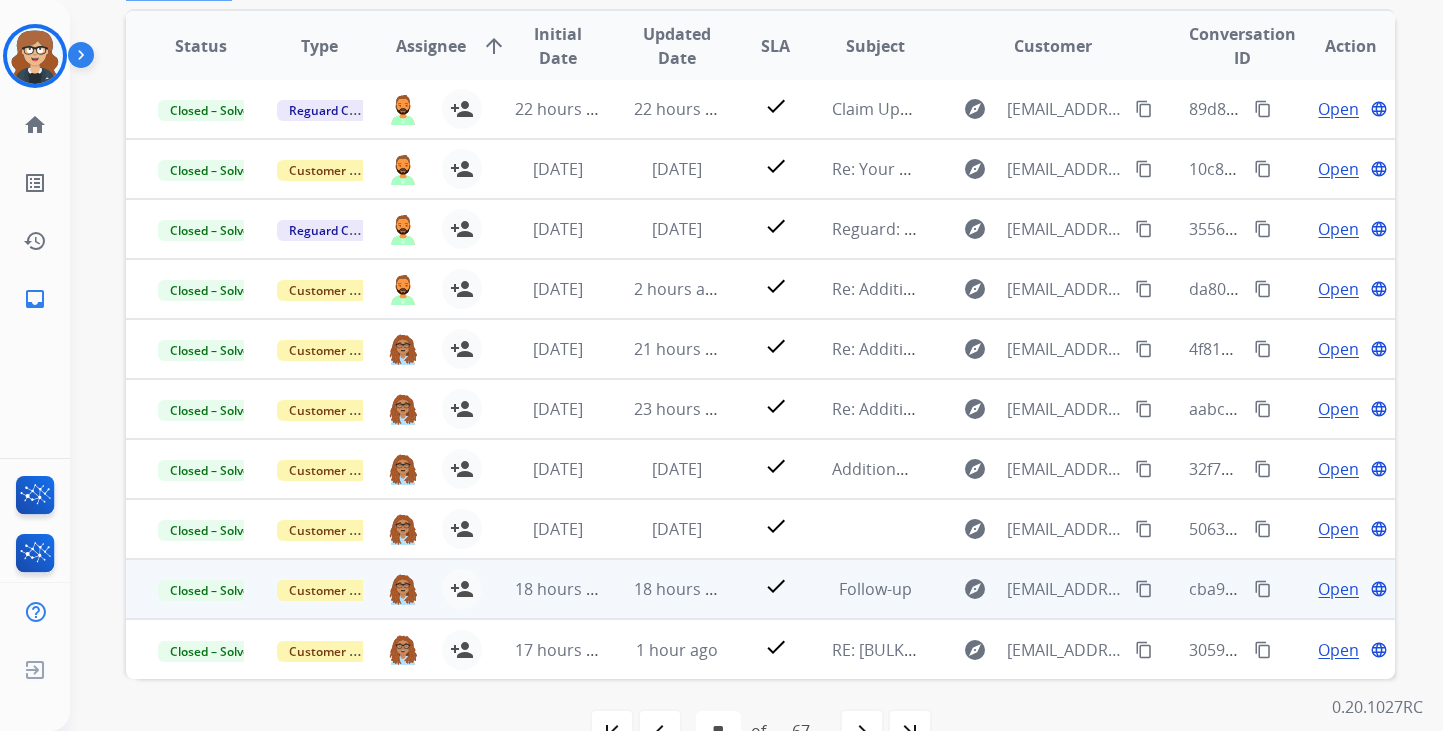 scroll, scrollTop: 503, scrollLeft: 0, axis: vertical 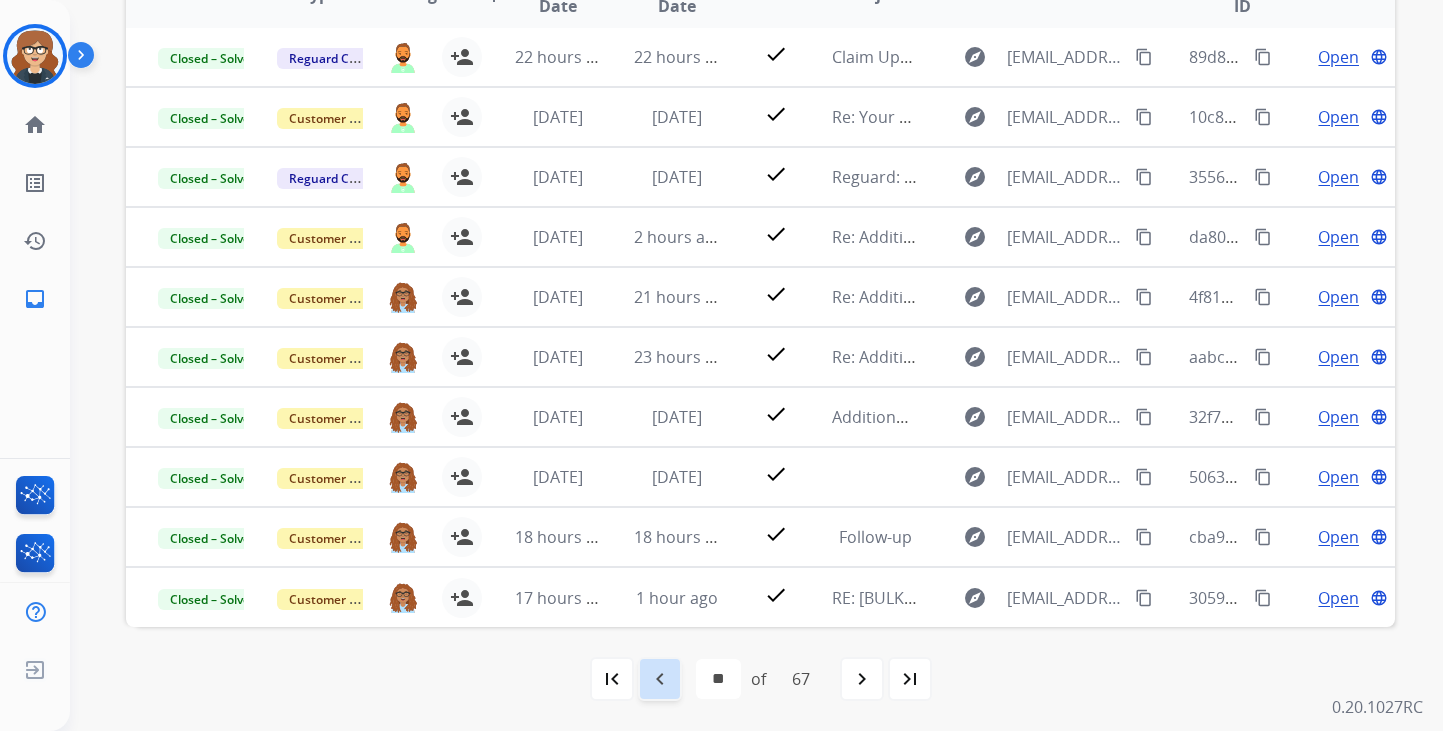 click on "navigate_before" at bounding box center [660, 679] 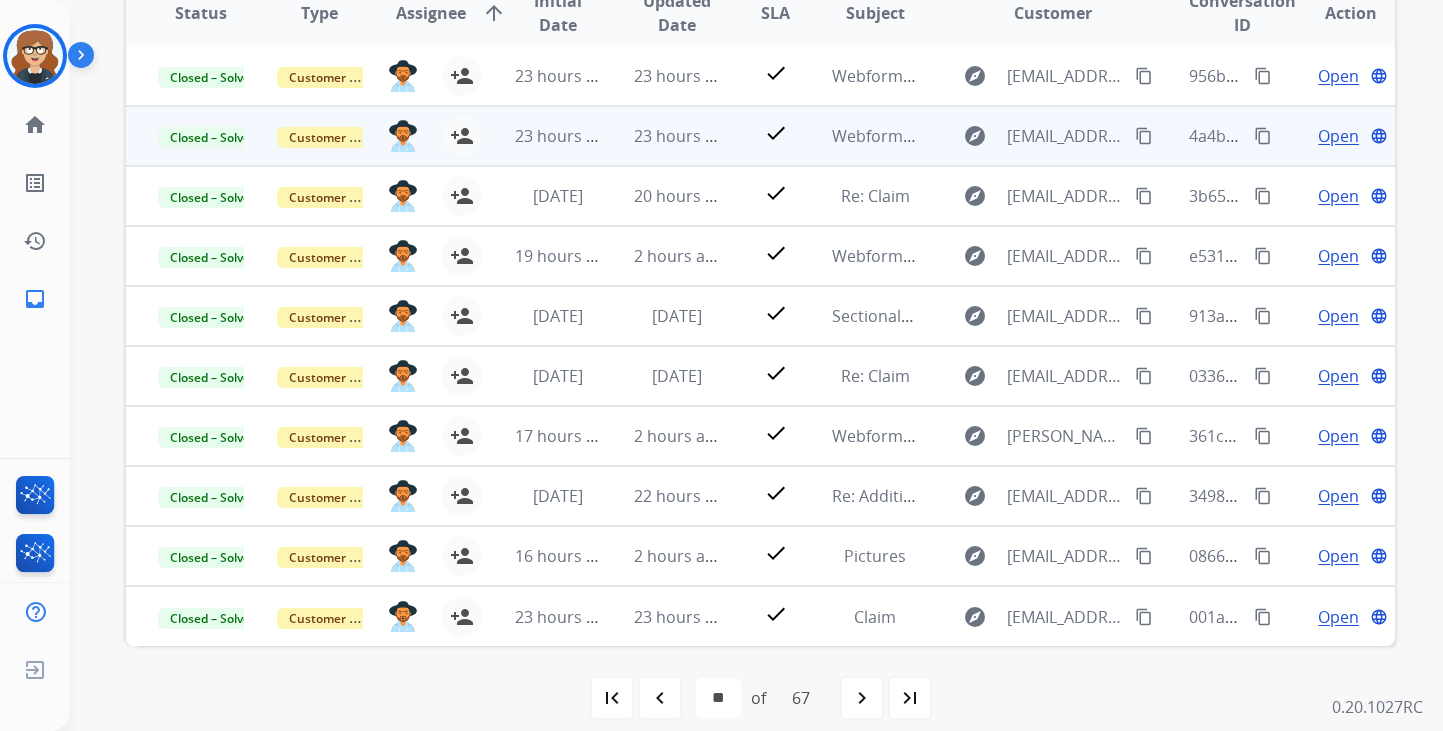 scroll, scrollTop: 503, scrollLeft: 0, axis: vertical 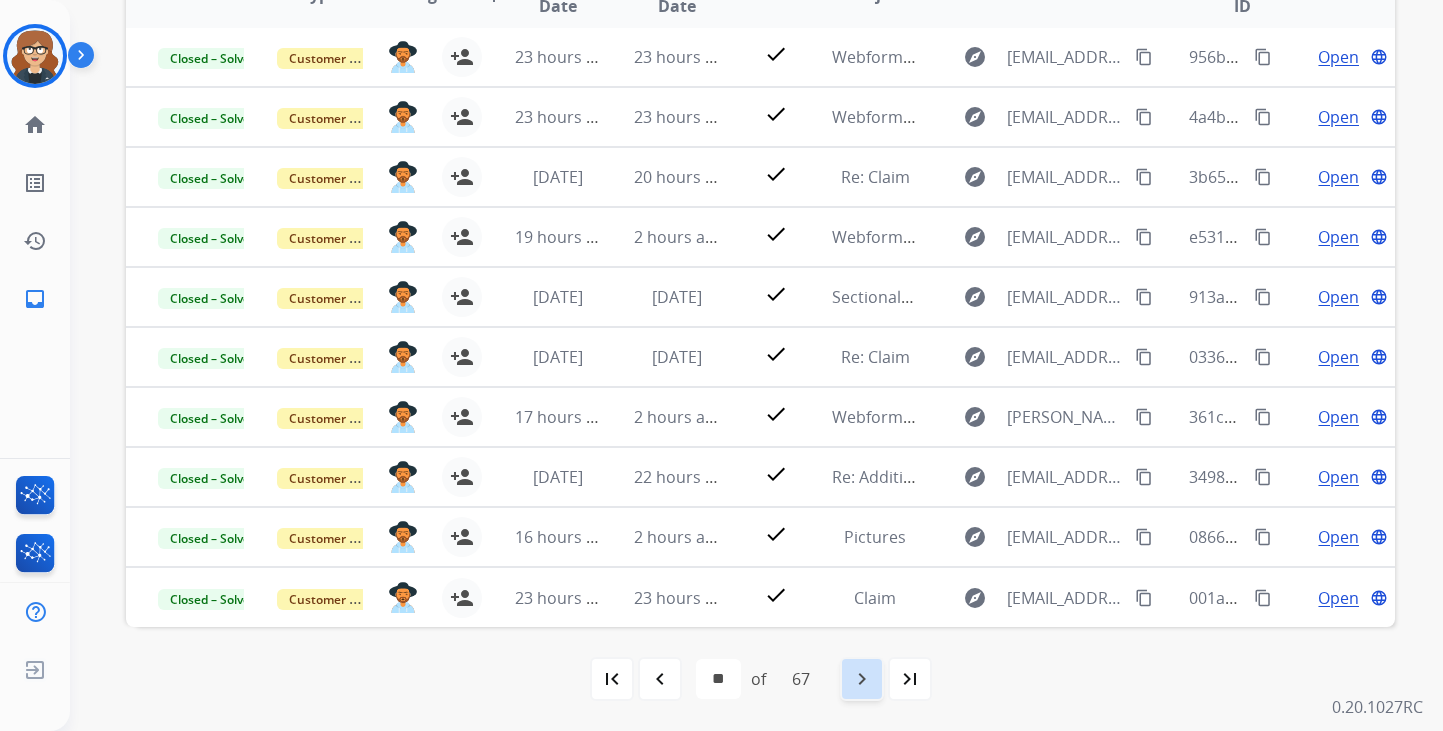 click on "navigate_next" at bounding box center (862, 679) 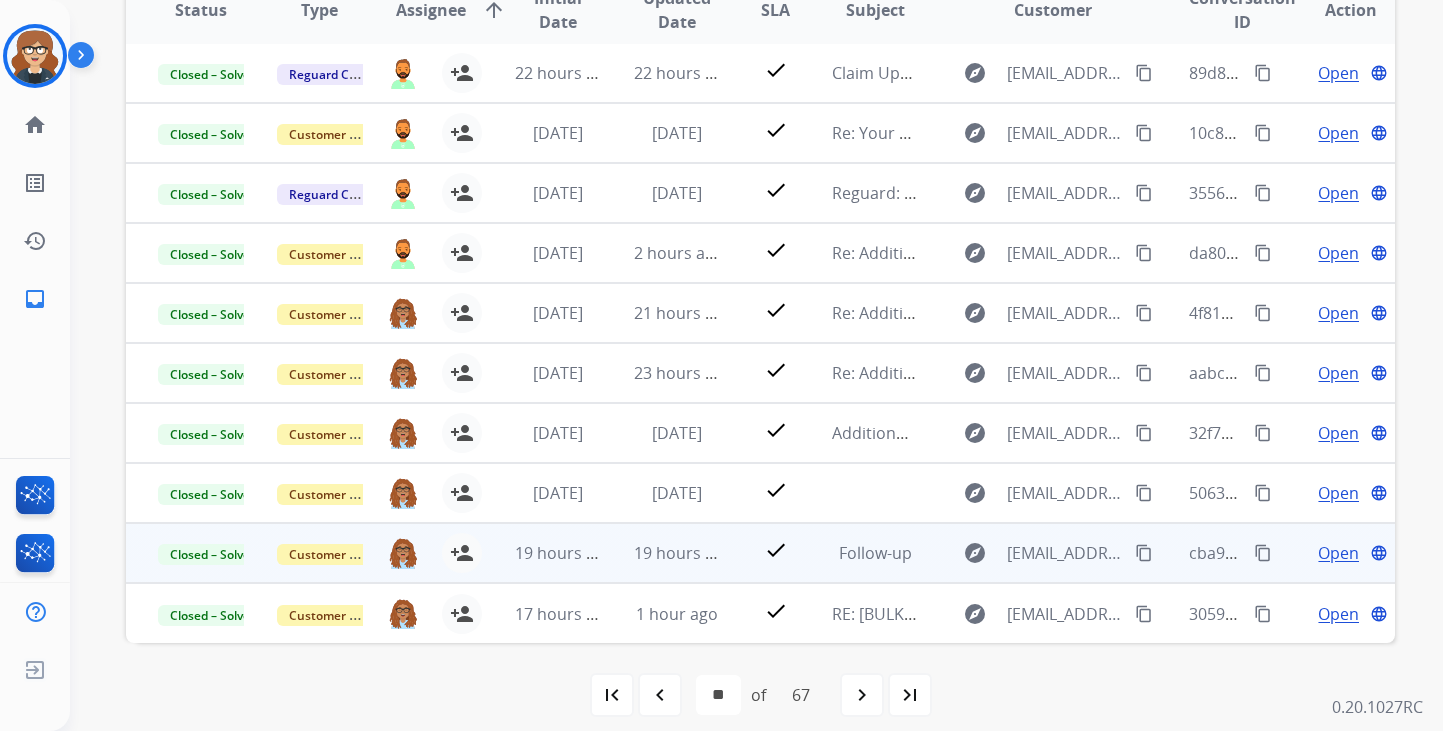scroll, scrollTop: 503, scrollLeft: 0, axis: vertical 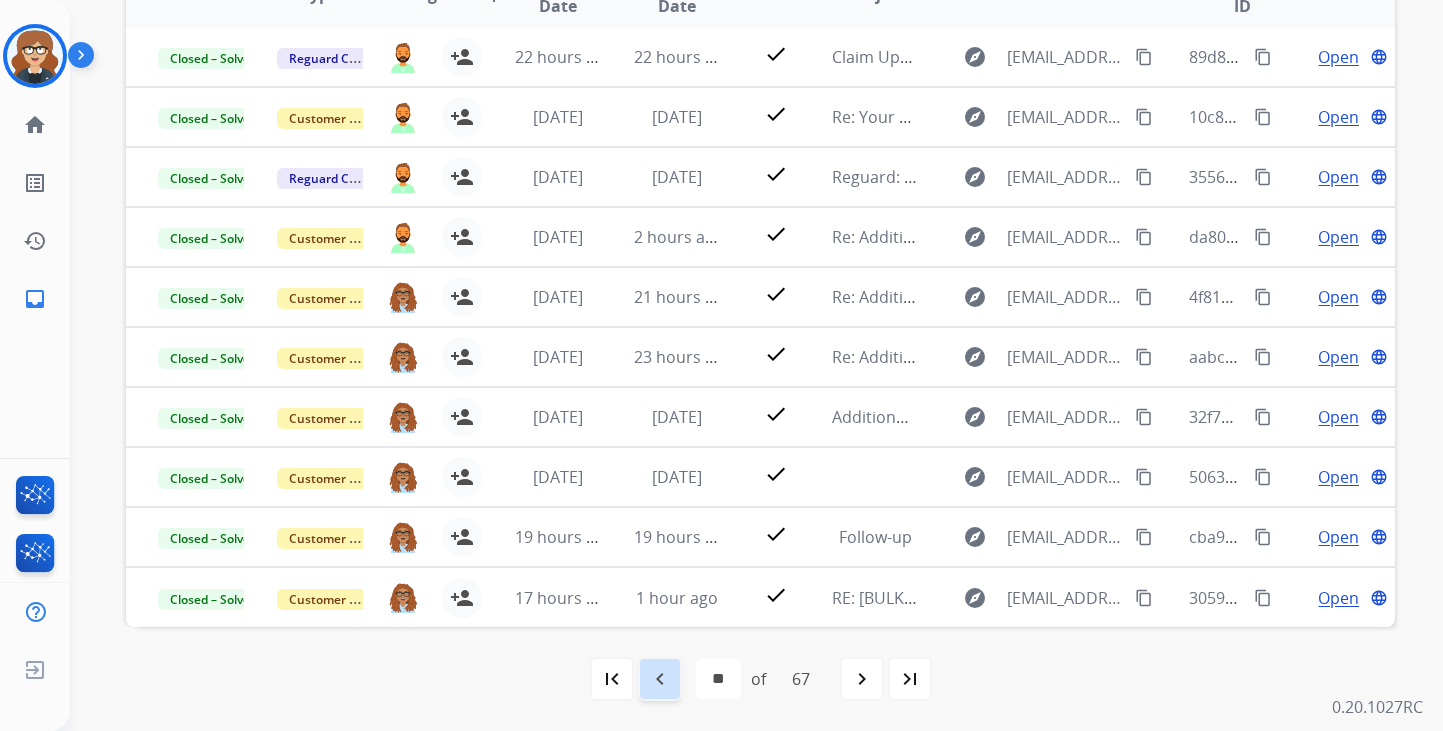 click on "navigate_before" at bounding box center (660, 679) 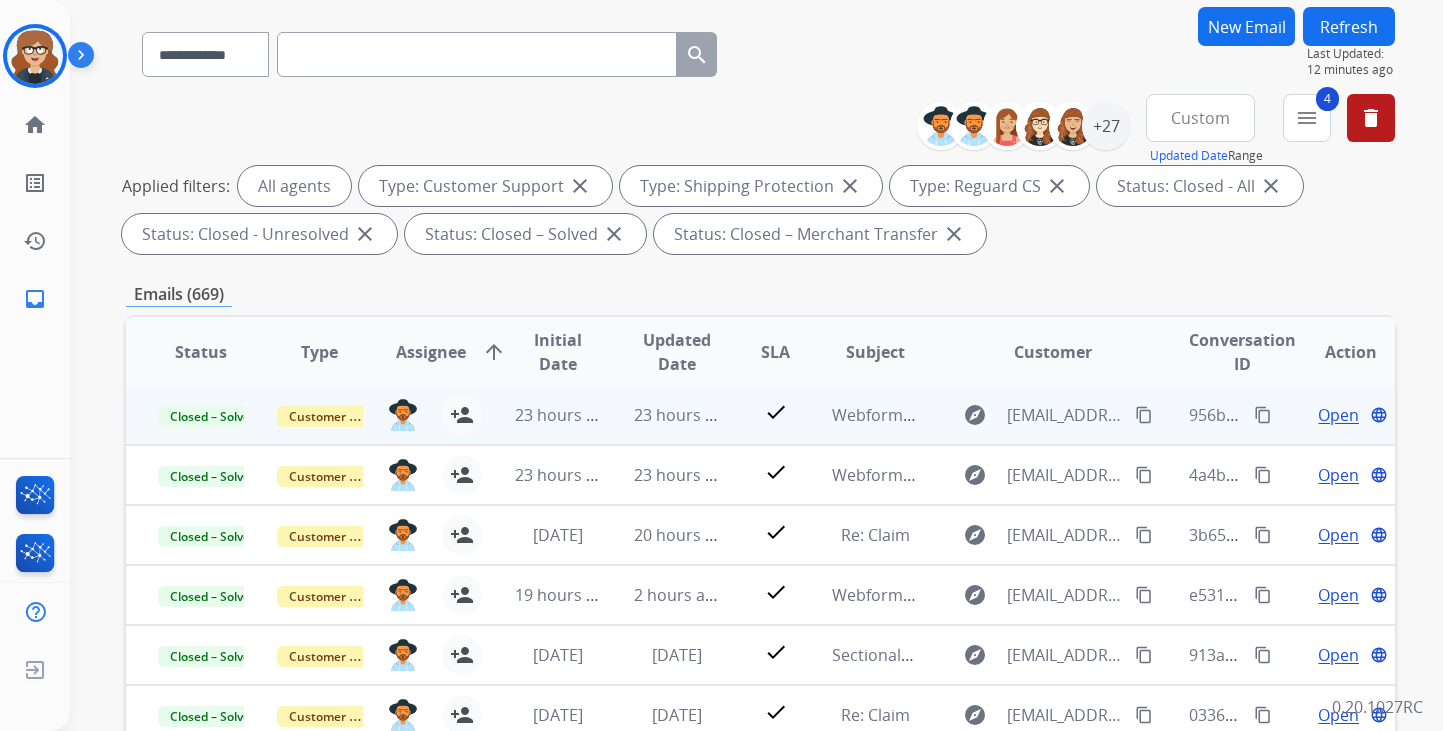 scroll, scrollTop: 503, scrollLeft: 0, axis: vertical 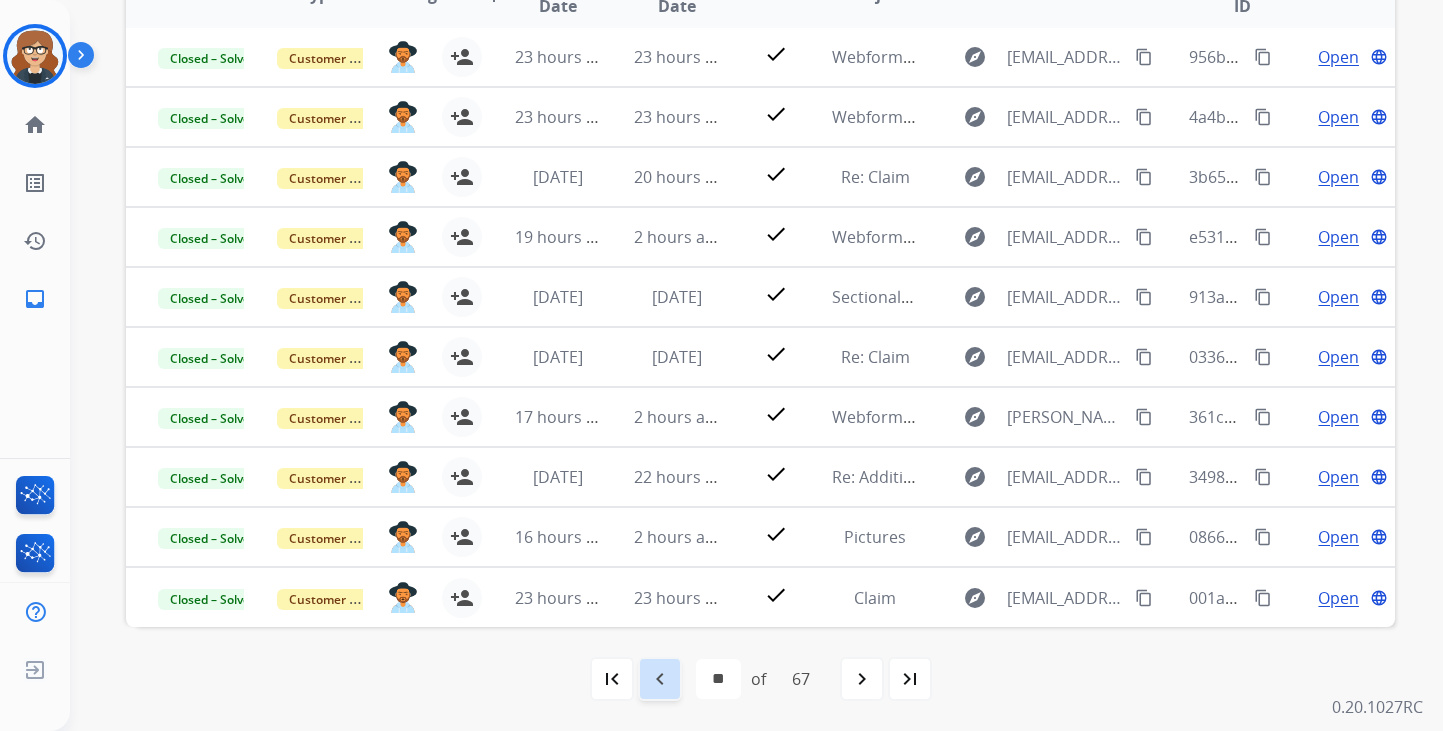click on "navigate_before" at bounding box center [660, 679] 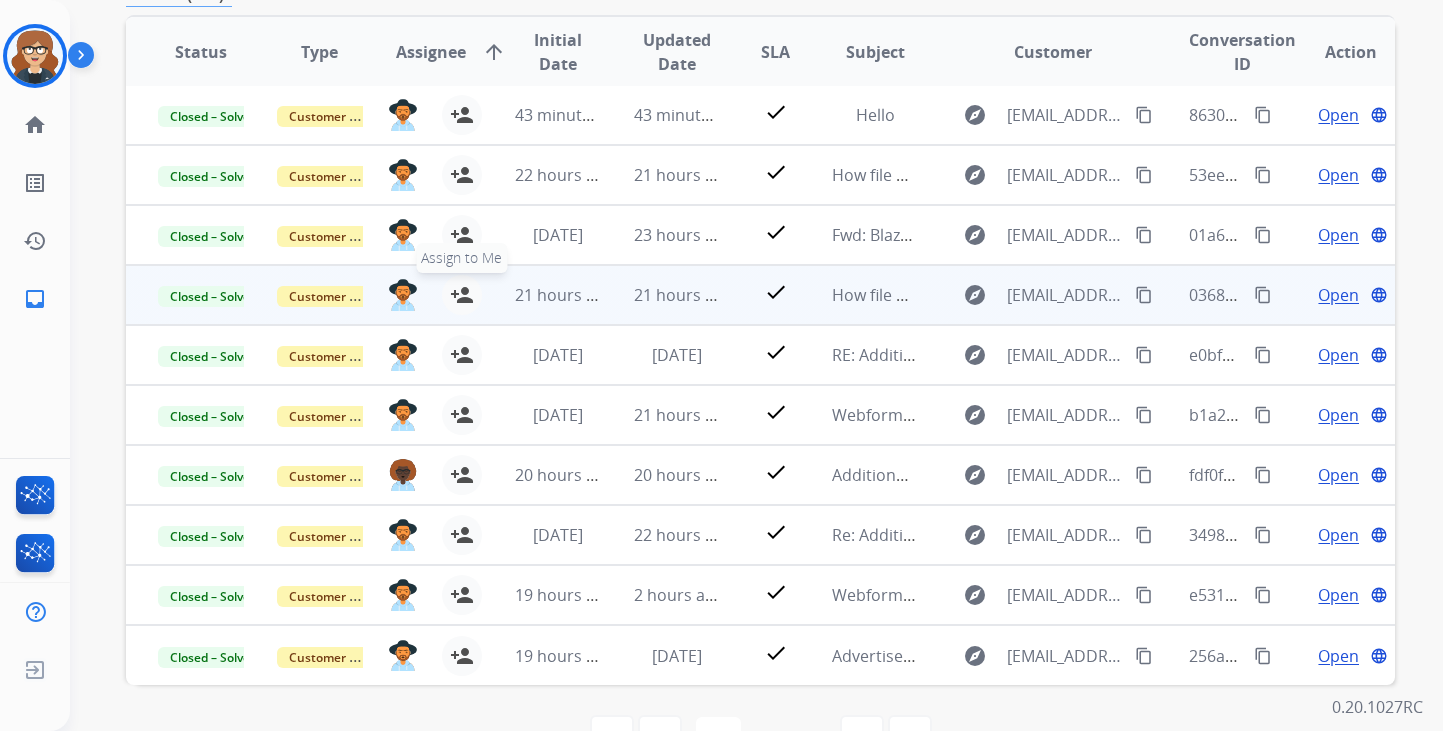 scroll, scrollTop: 503, scrollLeft: 0, axis: vertical 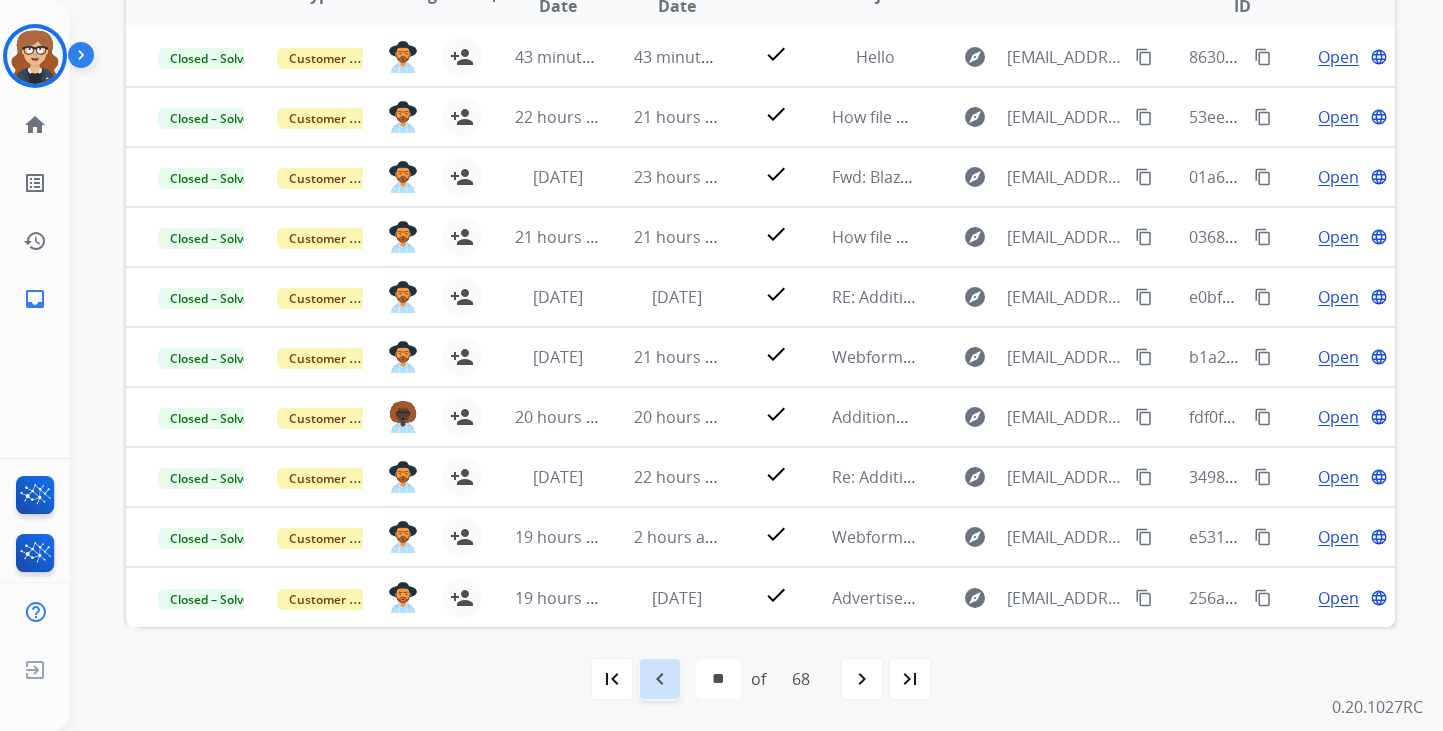 click on "navigate_before" at bounding box center (660, 679) 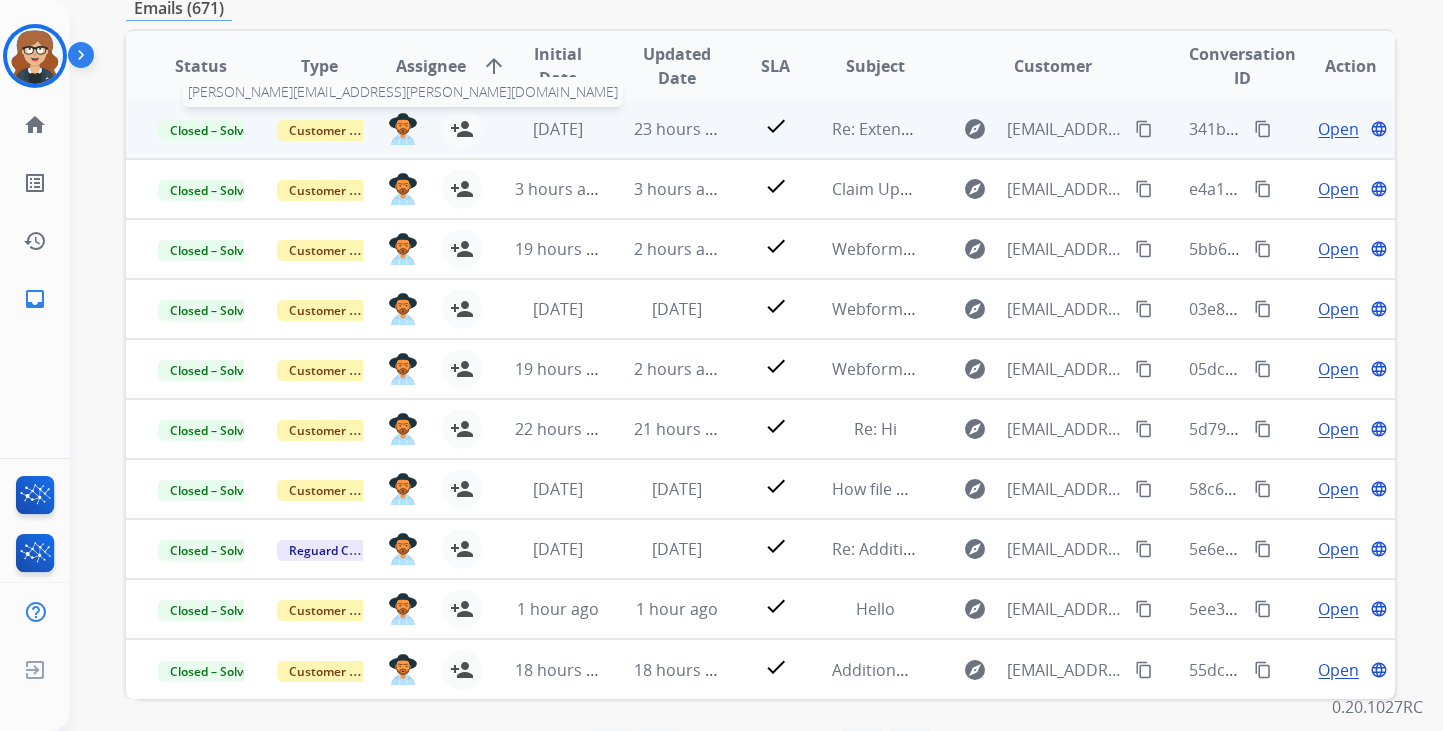 scroll, scrollTop: 503, scrollLeft: 0, axis: vertical 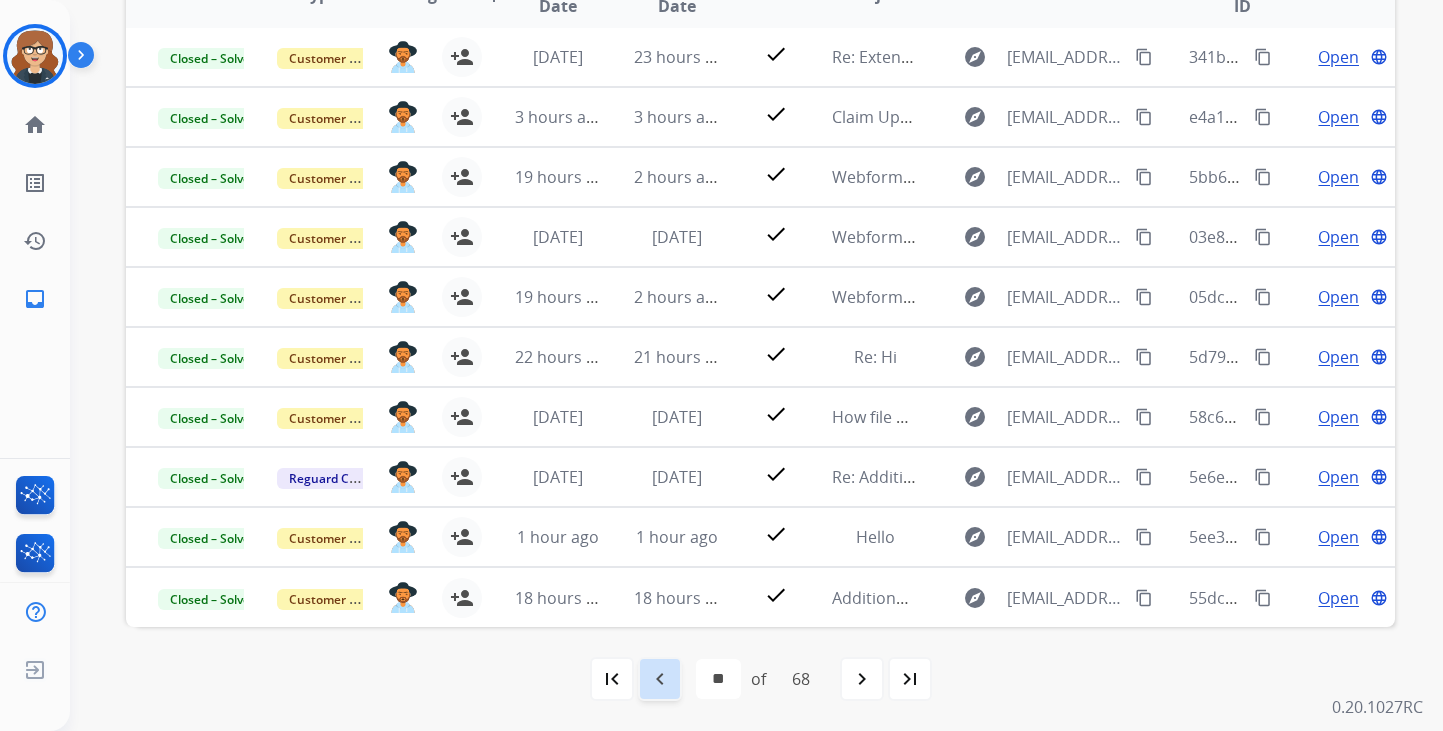 click on "navigate_before" at bounding box center (660, 679) 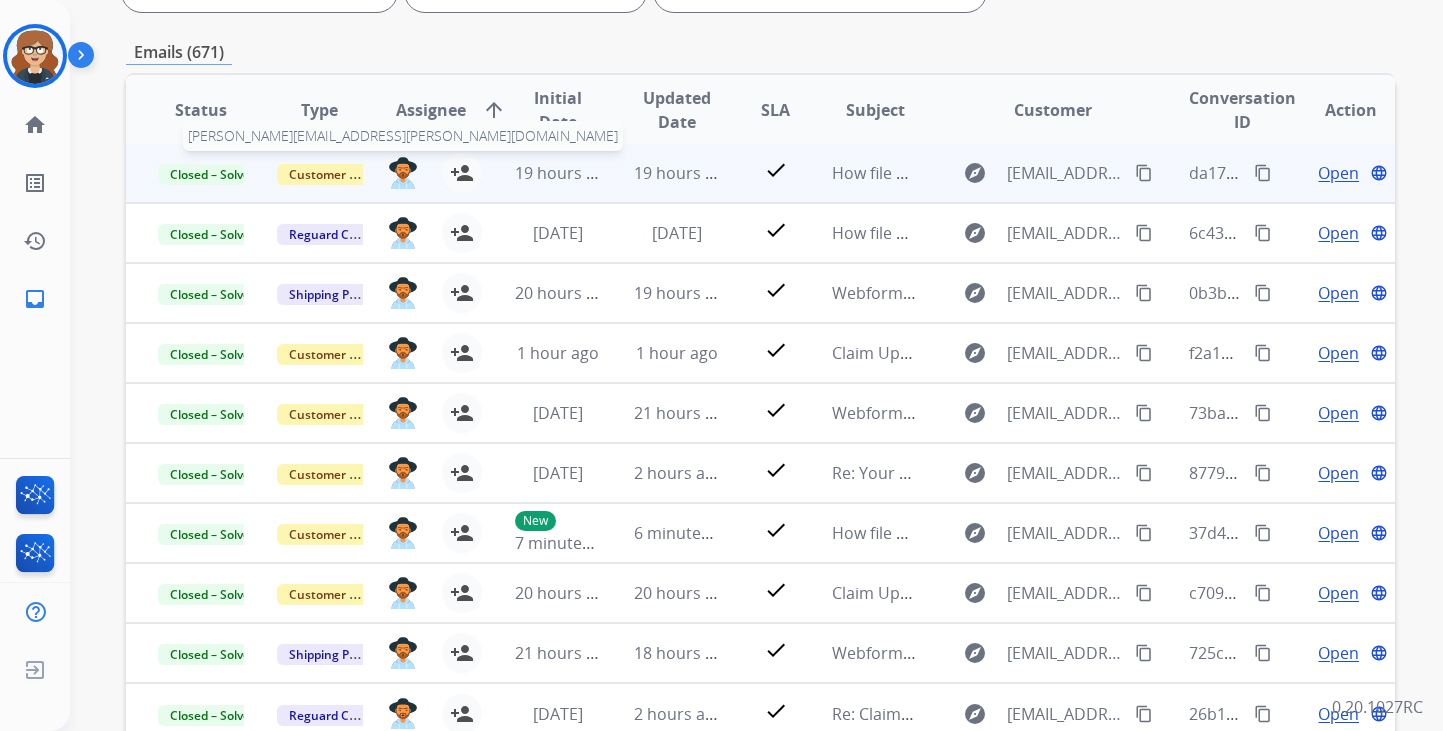 scroll, scrollTop: 503, scrollLeft: 0, axis: vertical 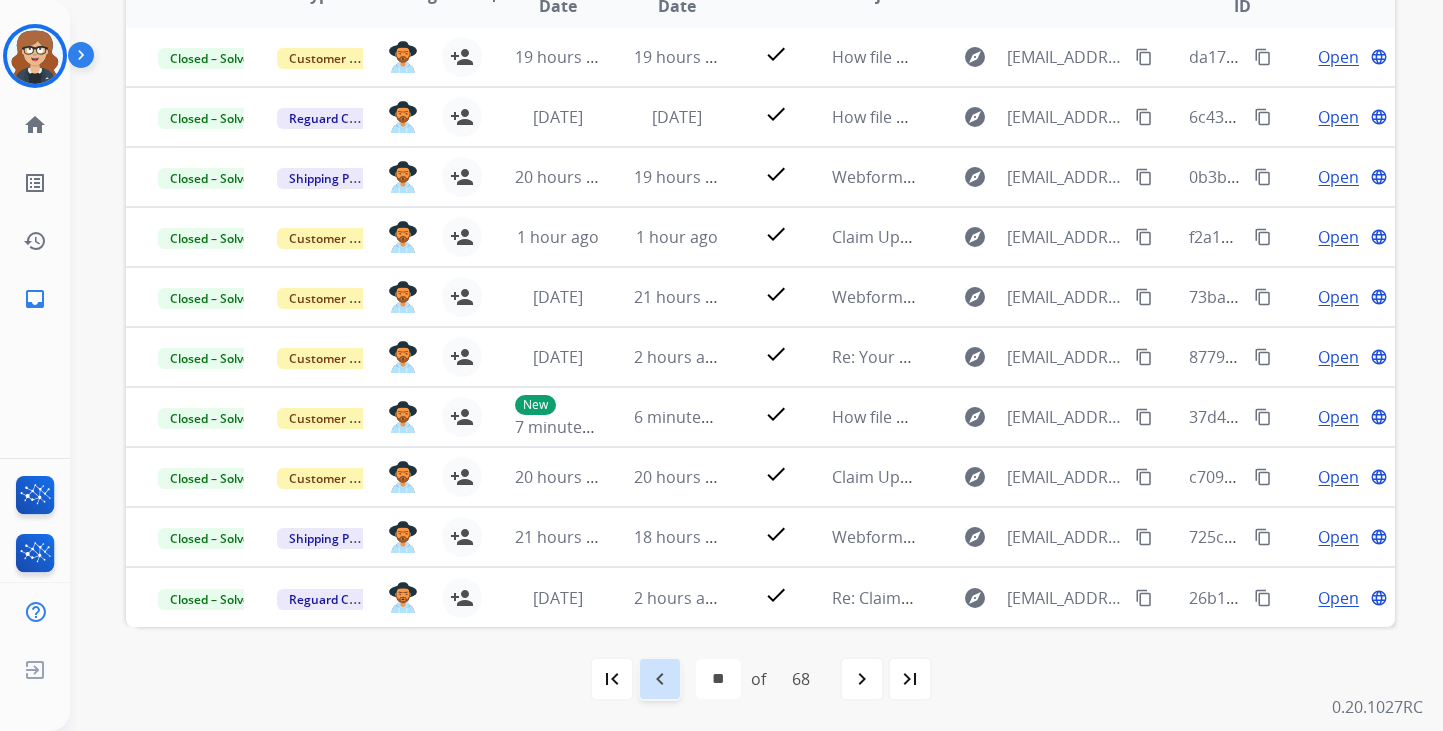 click on "navigate_before" at bounding box center (660, 679) 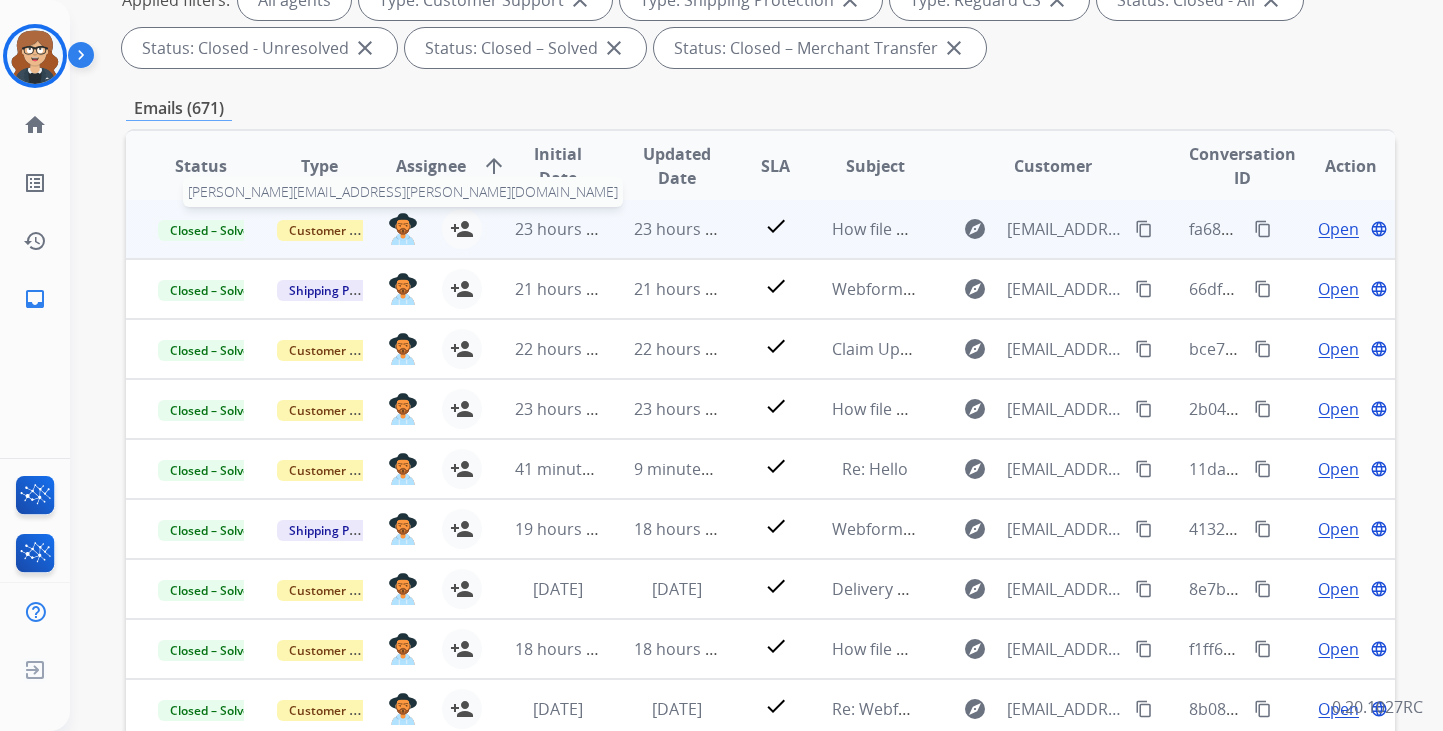 scroll, scrollTop: 503, scrollLeft: 0, axis: vertical 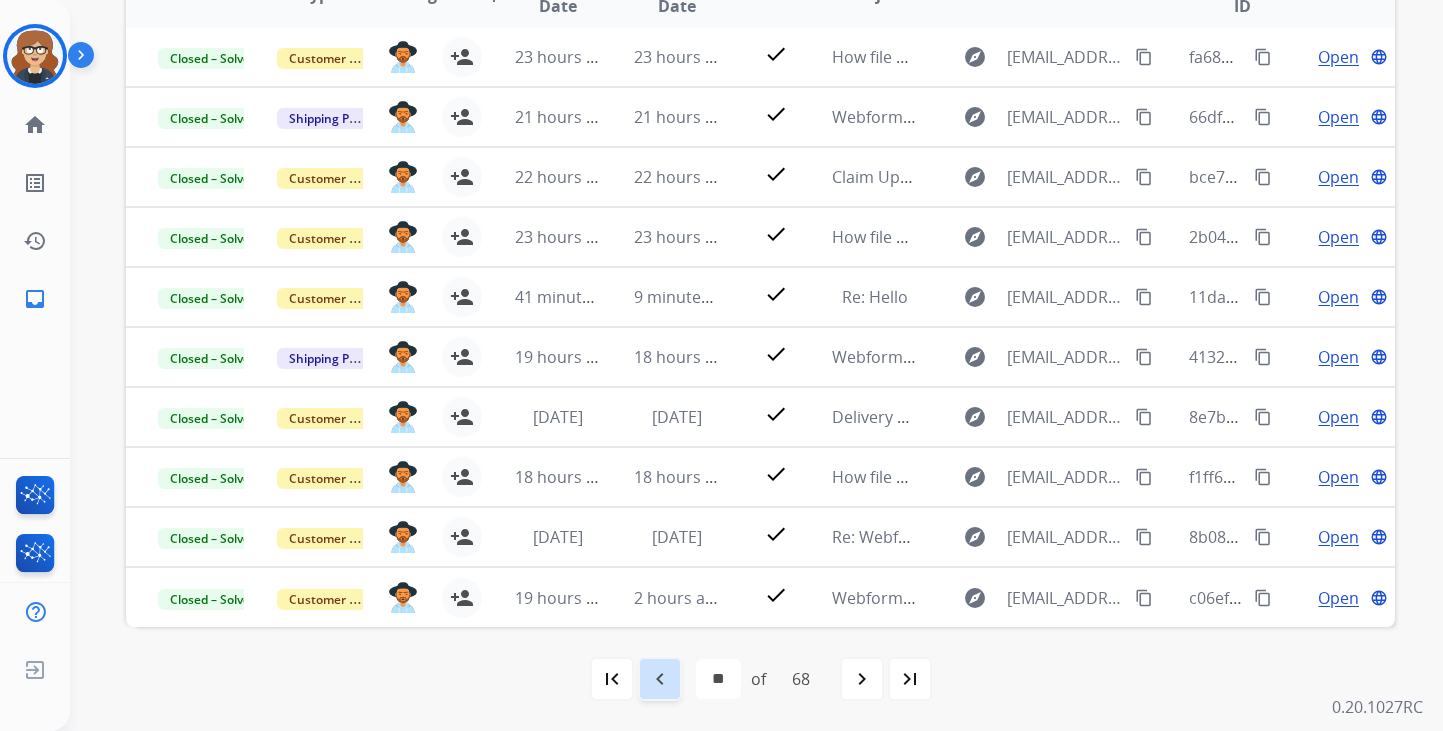 click on "navigate_before" at bounding box center [660, 679] 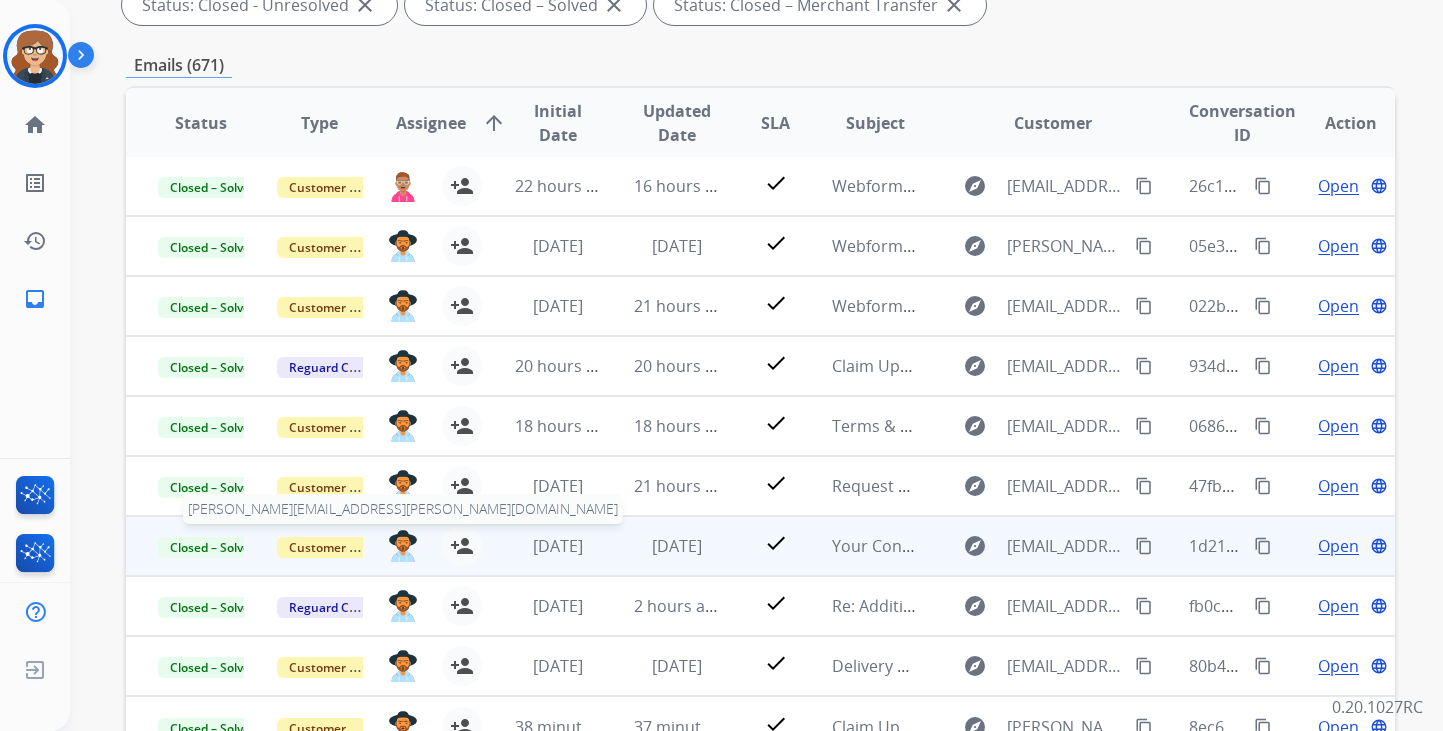 scroll, scrollTop: 467, scrollLeft: 0, axis: vertical 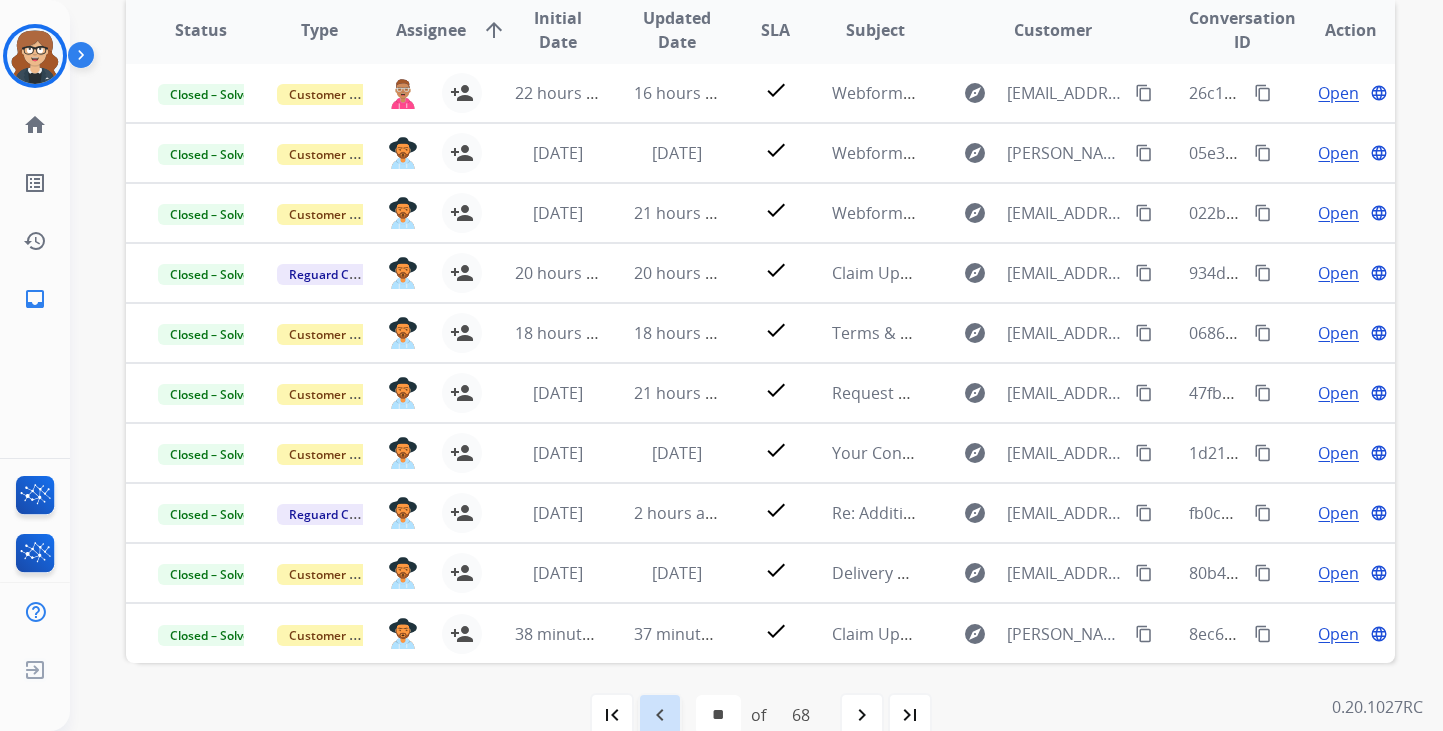 click on "navigate_before" at bounding box center (660, 715) 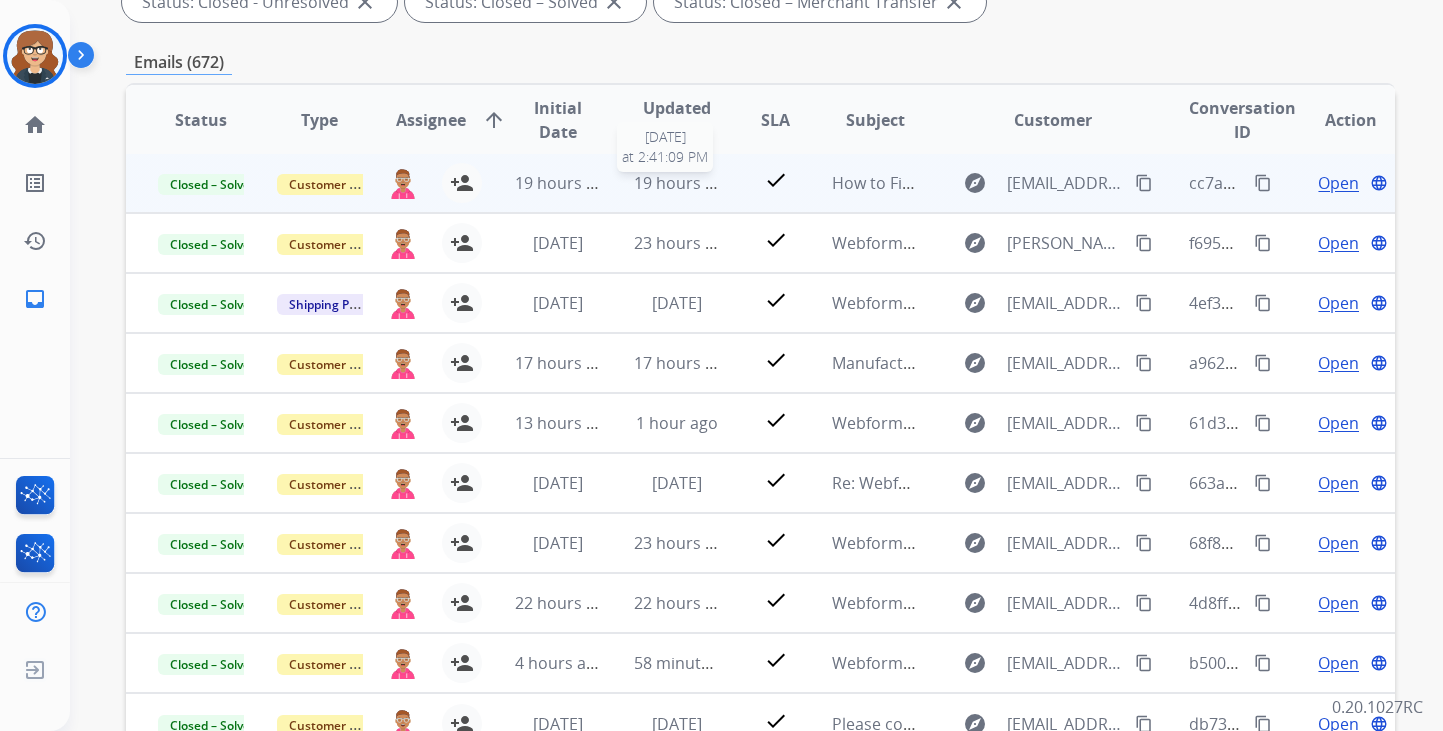 scroll, scrollTop: 503, scrollLeft: 0, axis: vertical 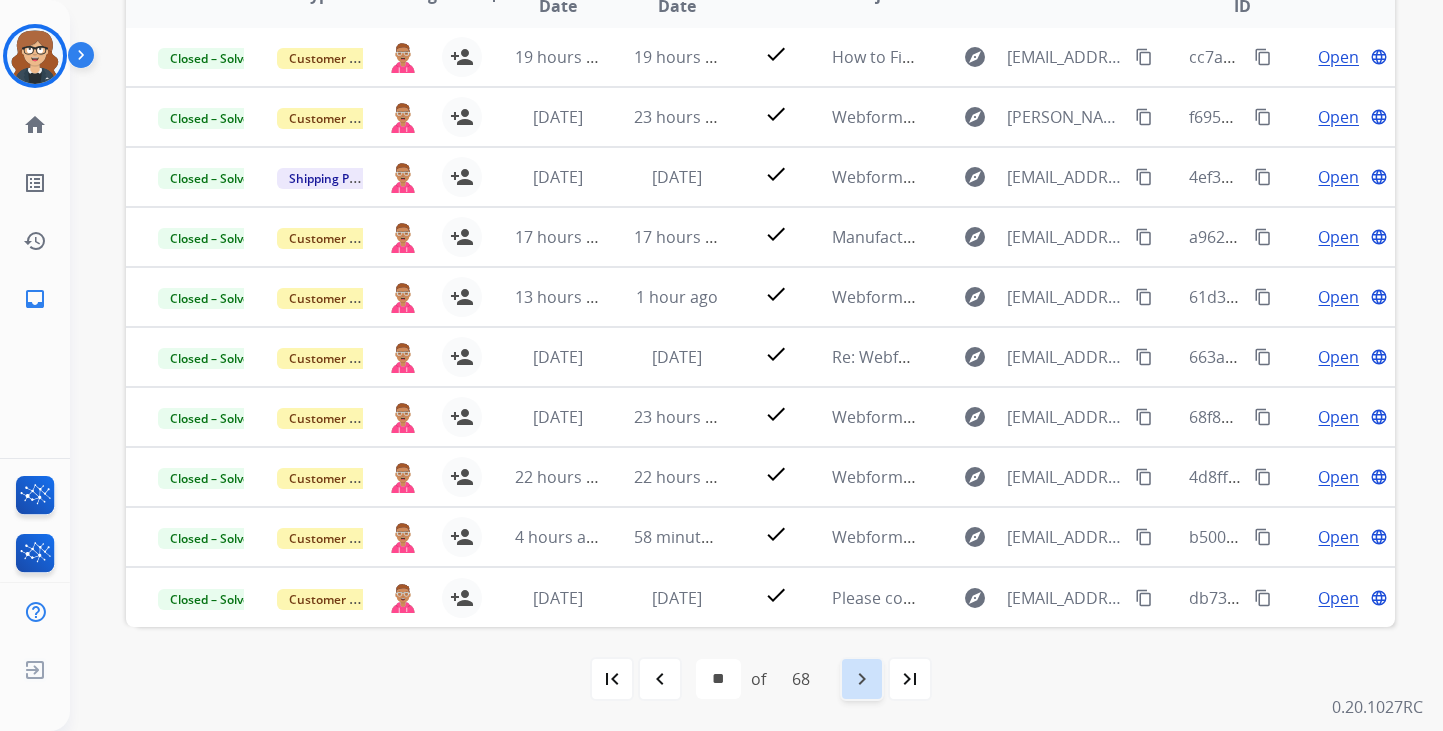 click on "navigate_next" at bounding box center [862, 679] 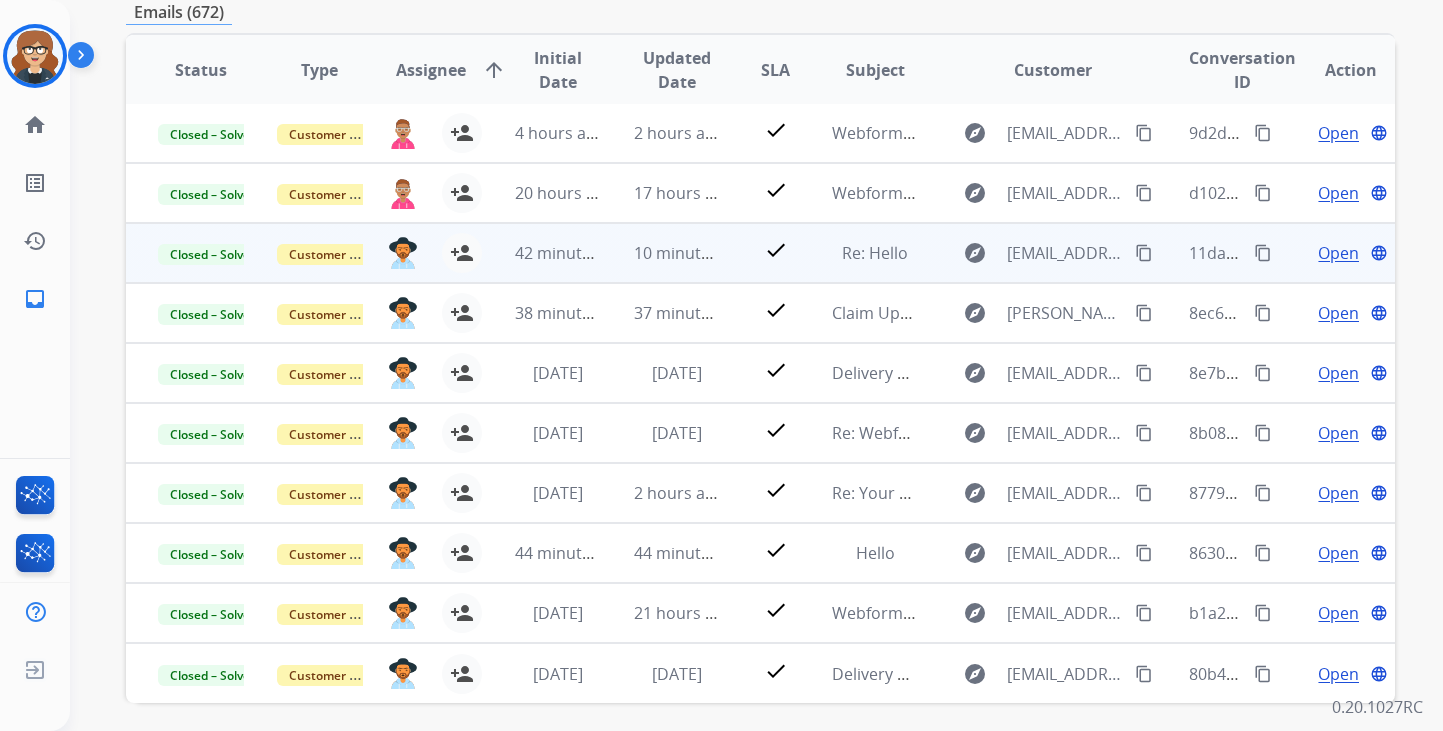scroll, scrollTop: 503, scrollLeft: 0, axis: vertical 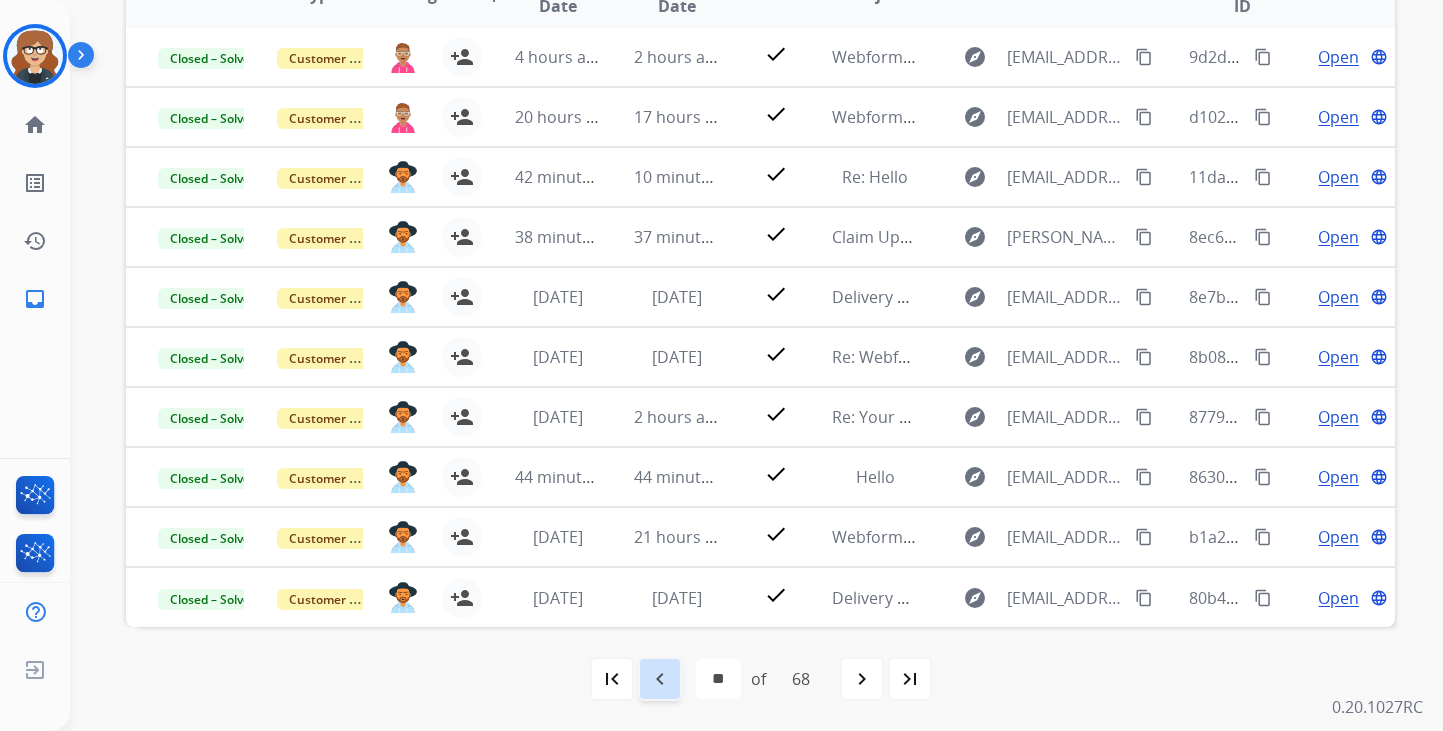 click on "navigate_before" at bounding box center [660, 679] 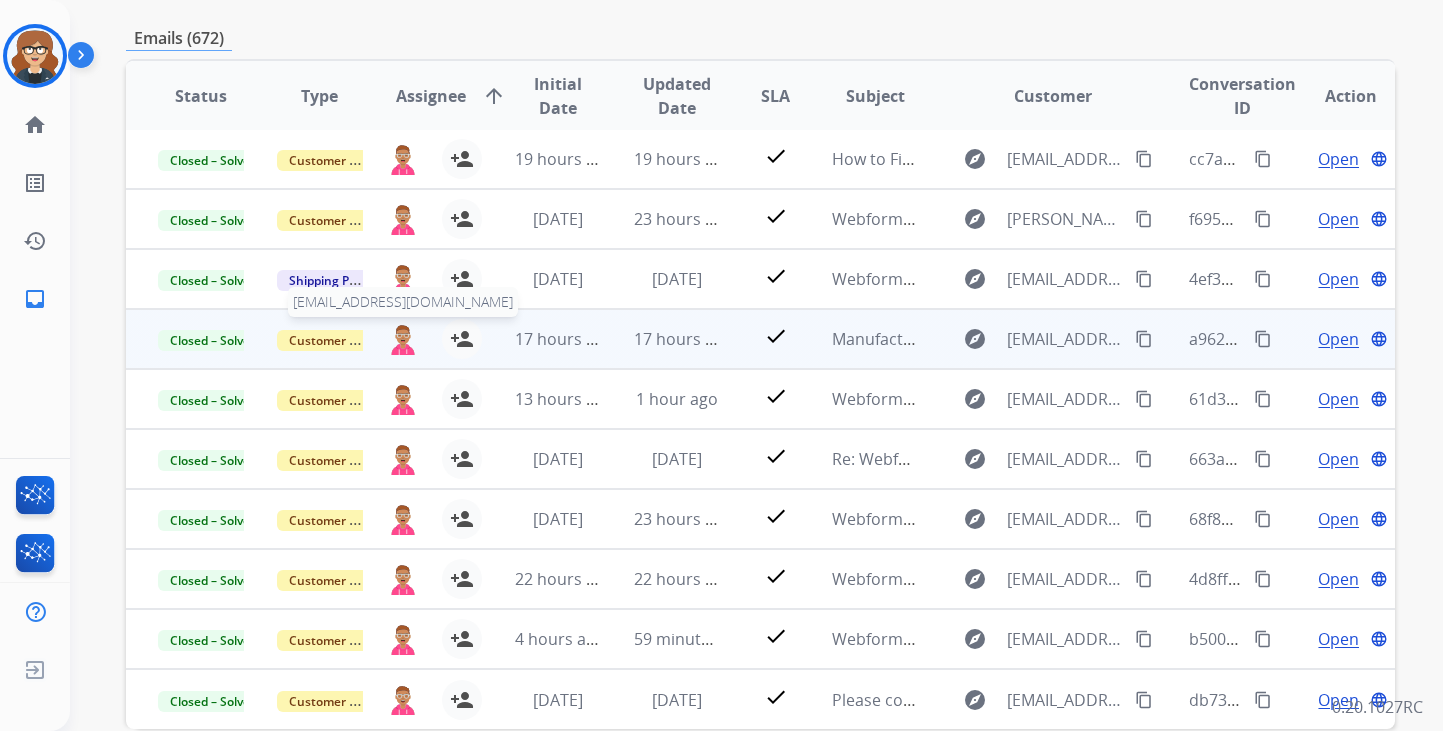scroll, scrollTop: 503, scrollLeft: 0, axis: vertical 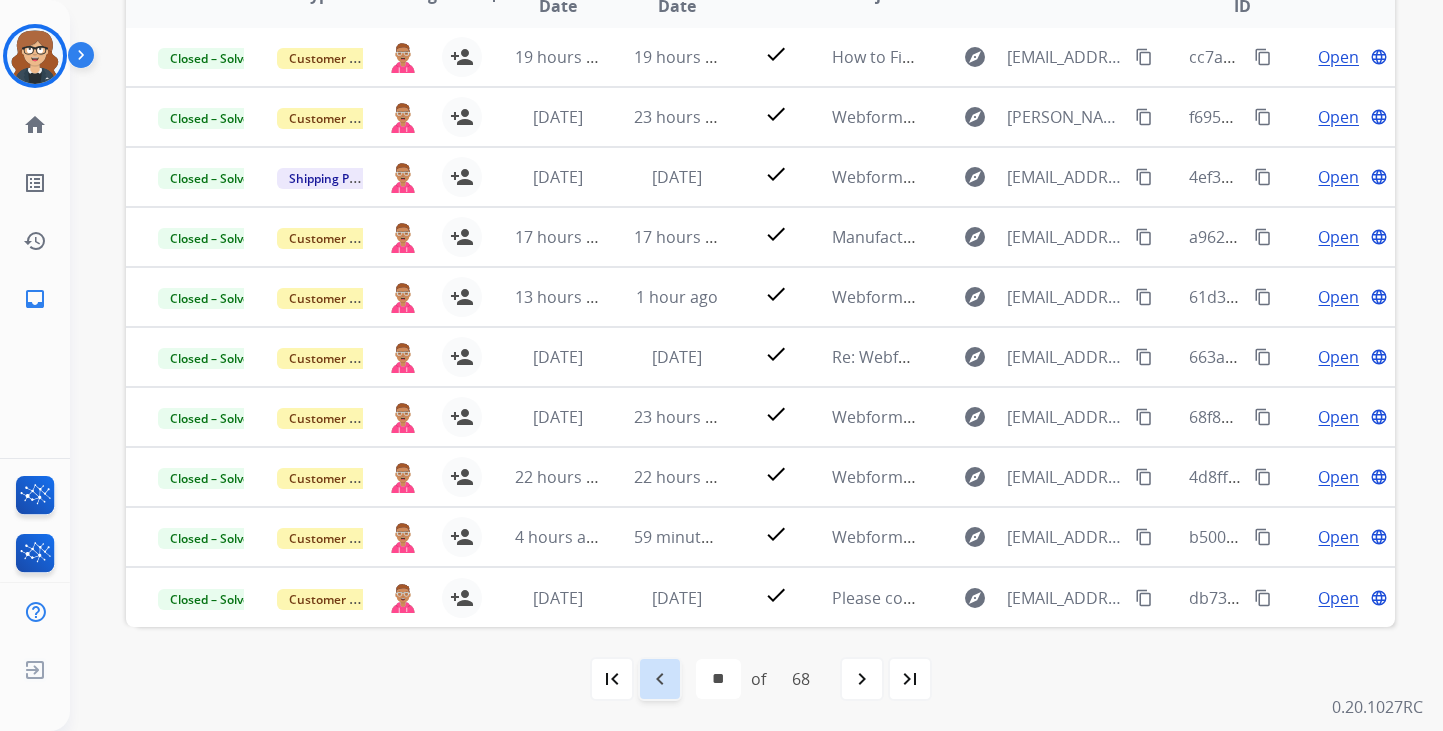 click on "navigate_before" at bounding box center [660, 679] 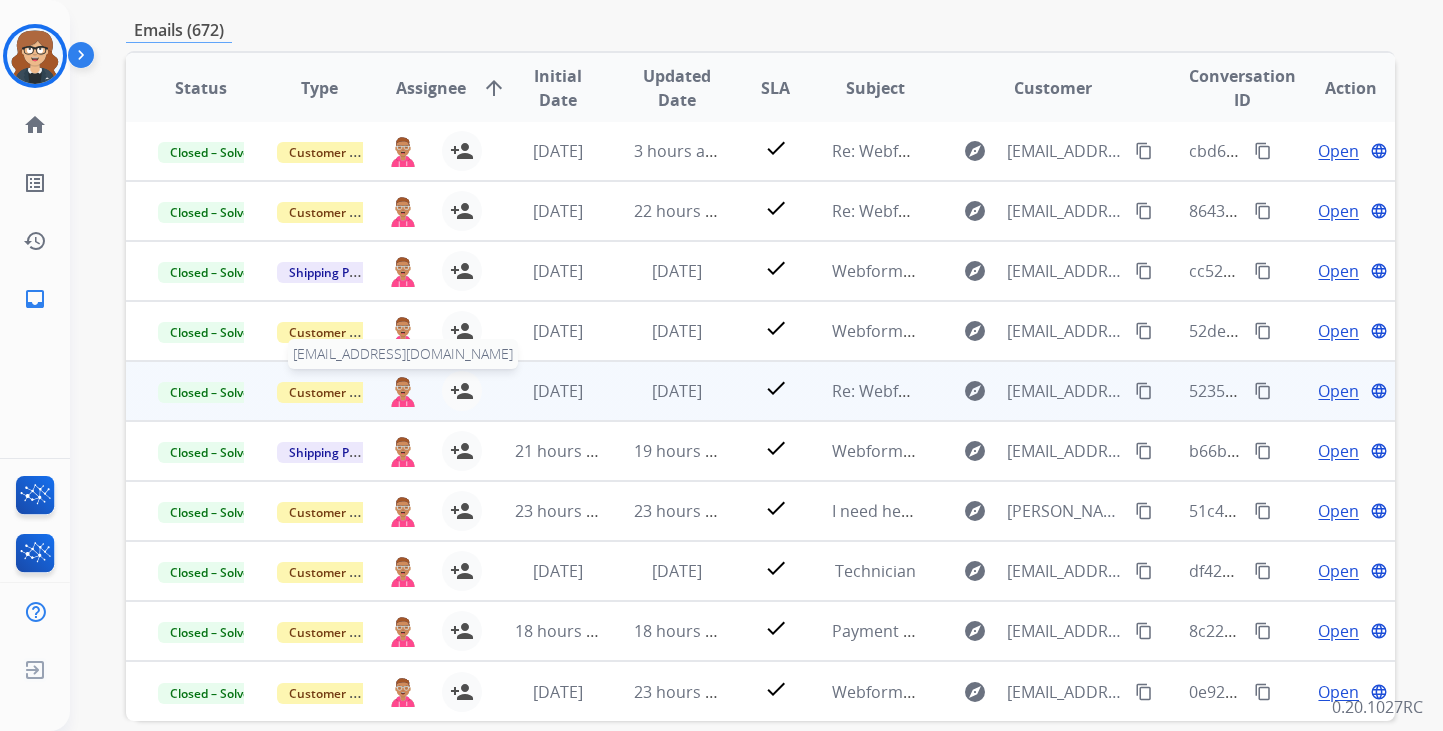 scroll, scrollTop: 494, scrollLeft: 0, axis: vertical 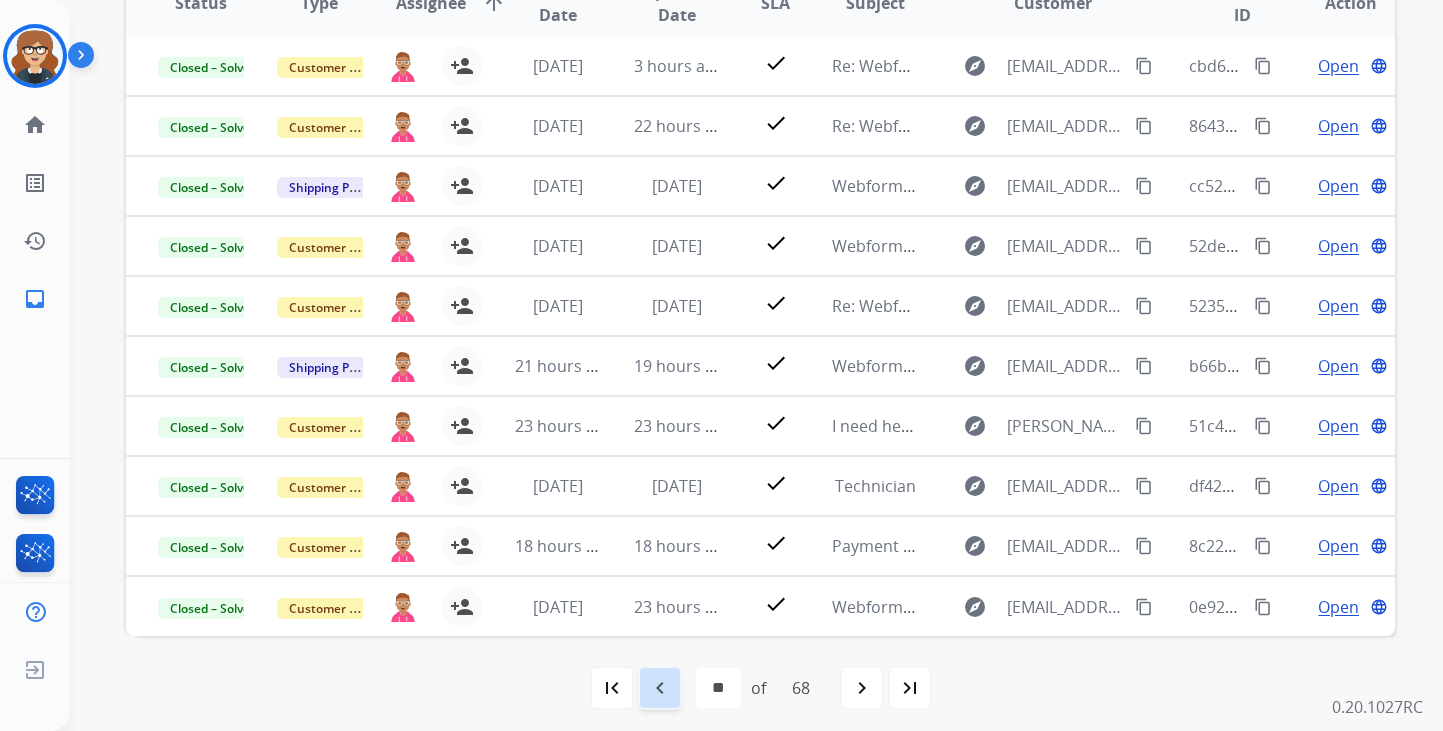 click on "navigate_before" at bounding box center [660, 688] 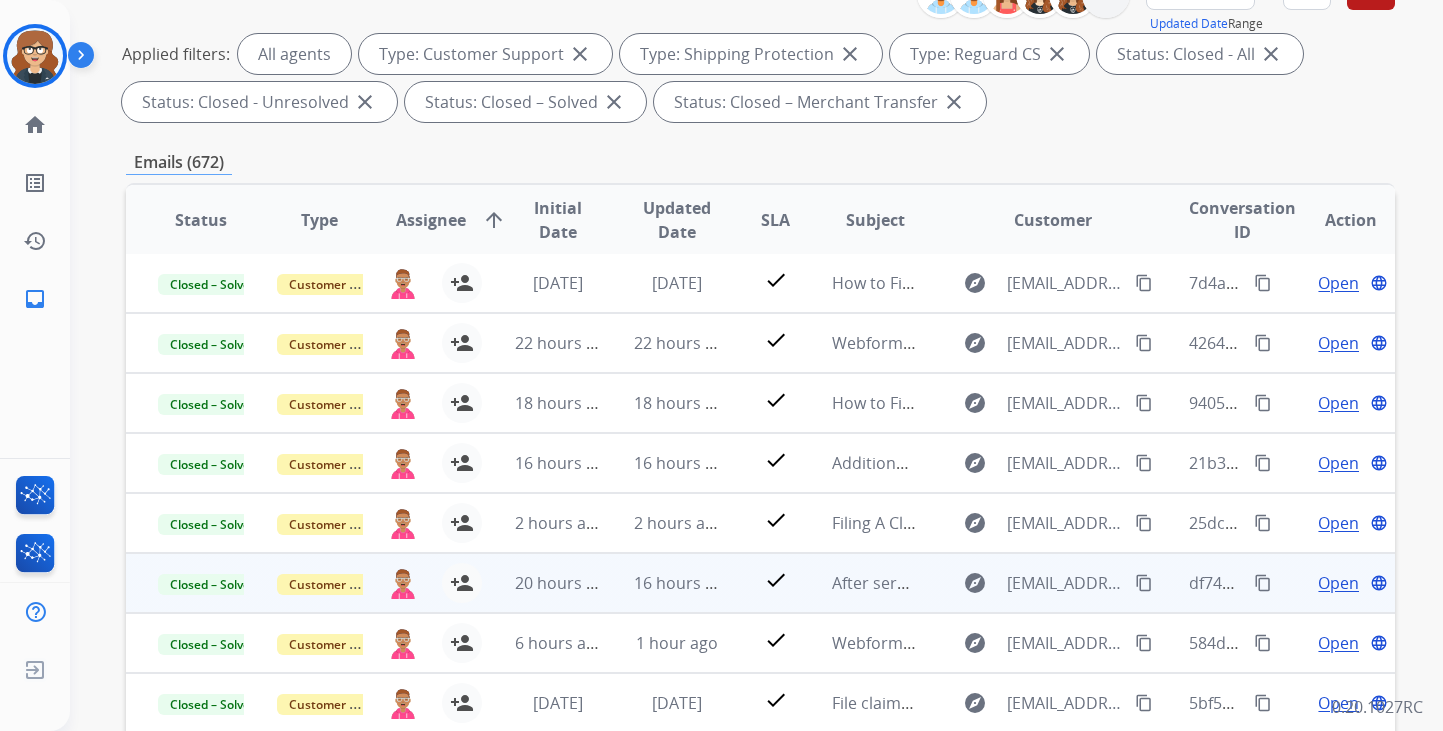 scroll, scrollTop: 471, scrollLeft: 0, axis: vertical 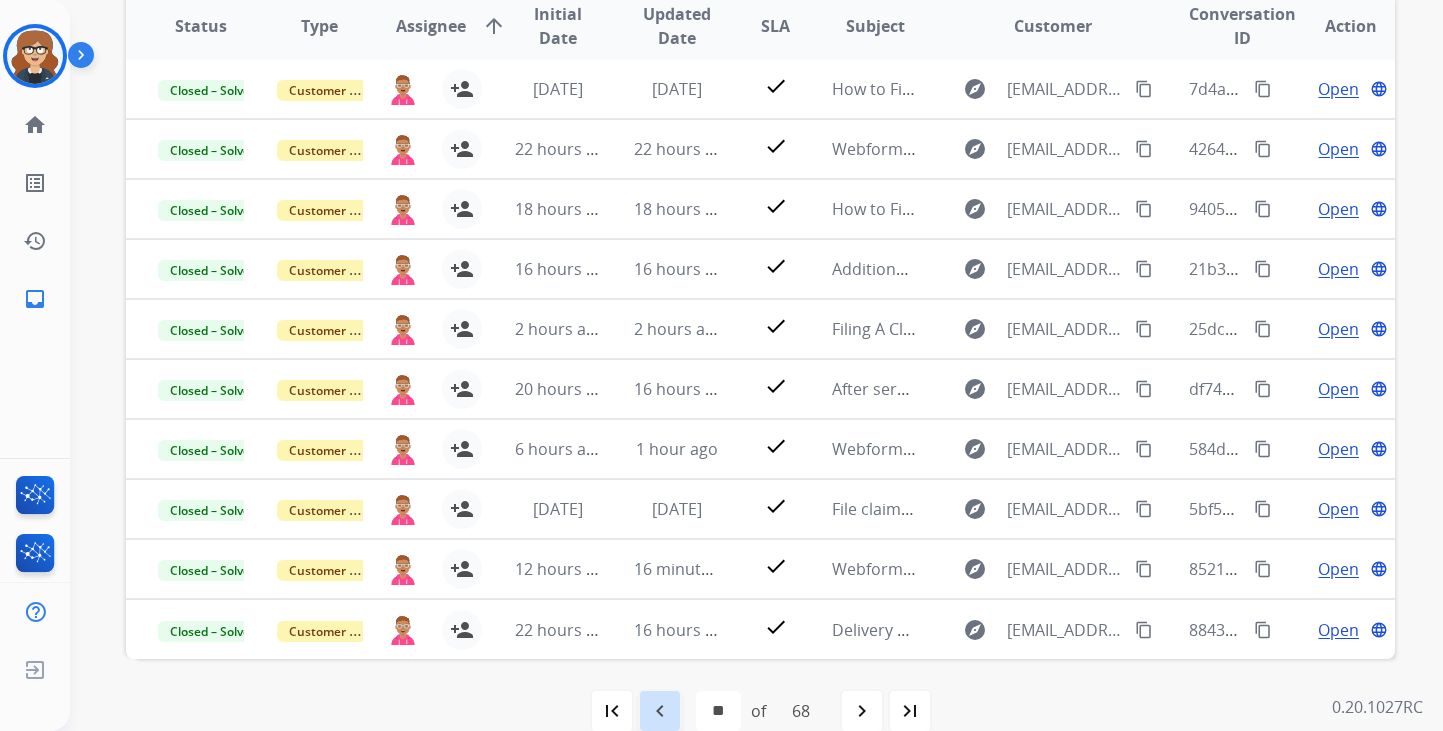click on "navigate_before" at bounding box center [660, 711] 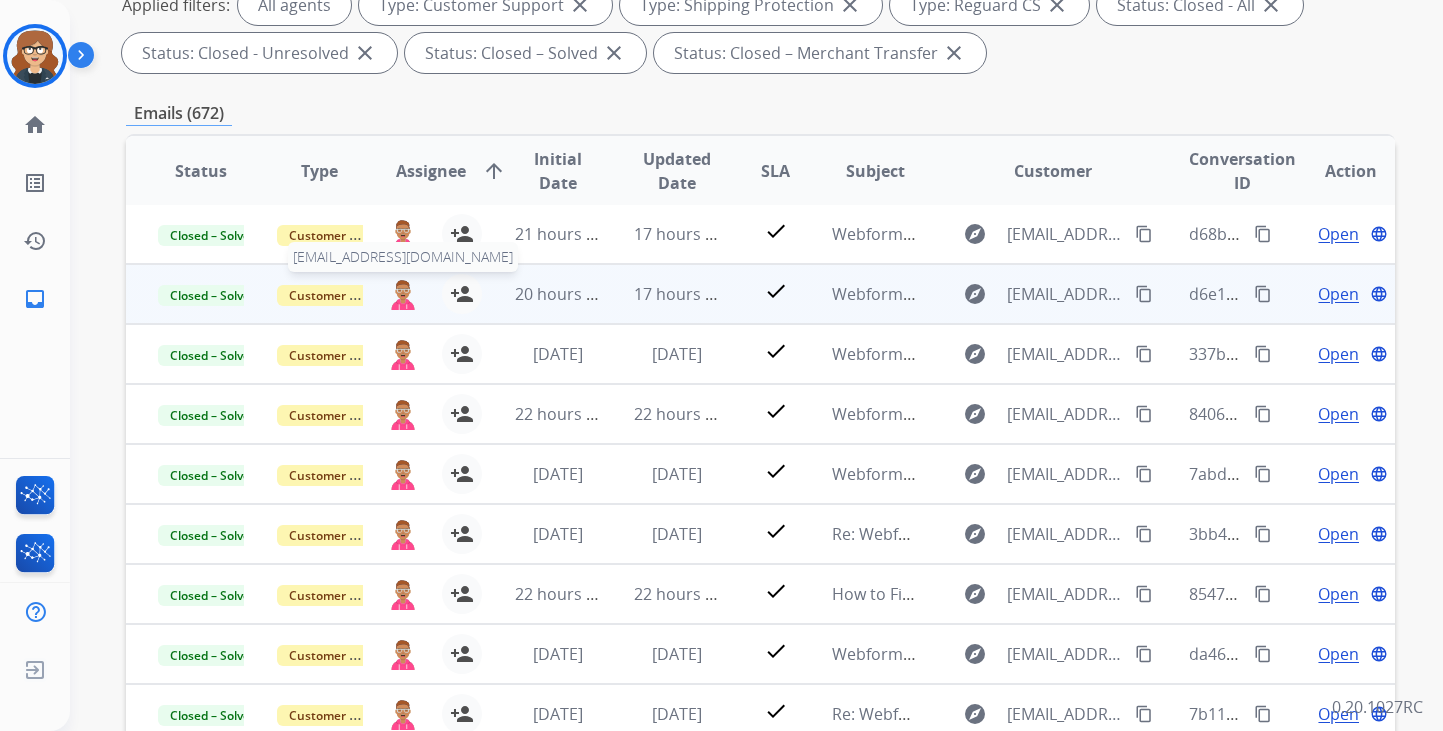 scroll, scrollTop: 503, scrollLeft: 0, axis: vertical 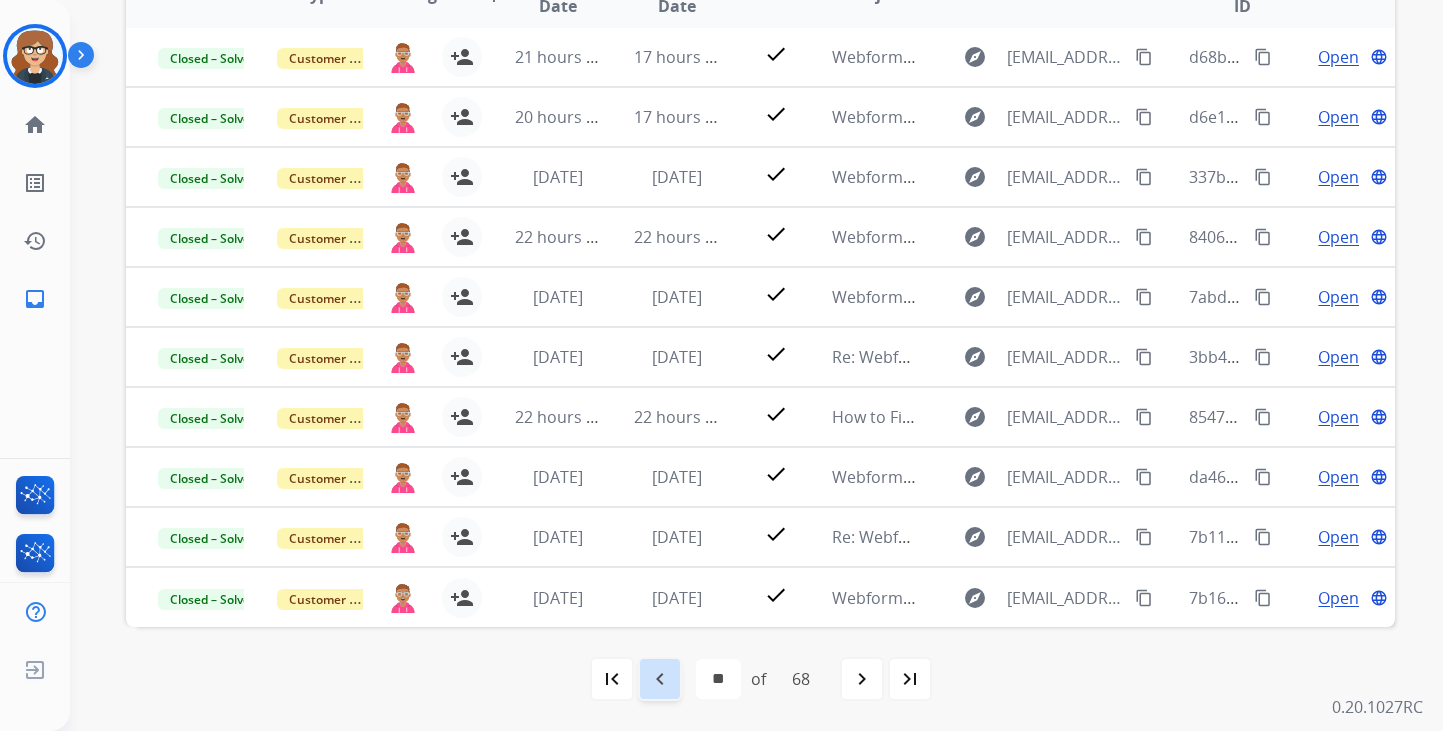 click on "navigate_before" at bounding box center (660, 679) 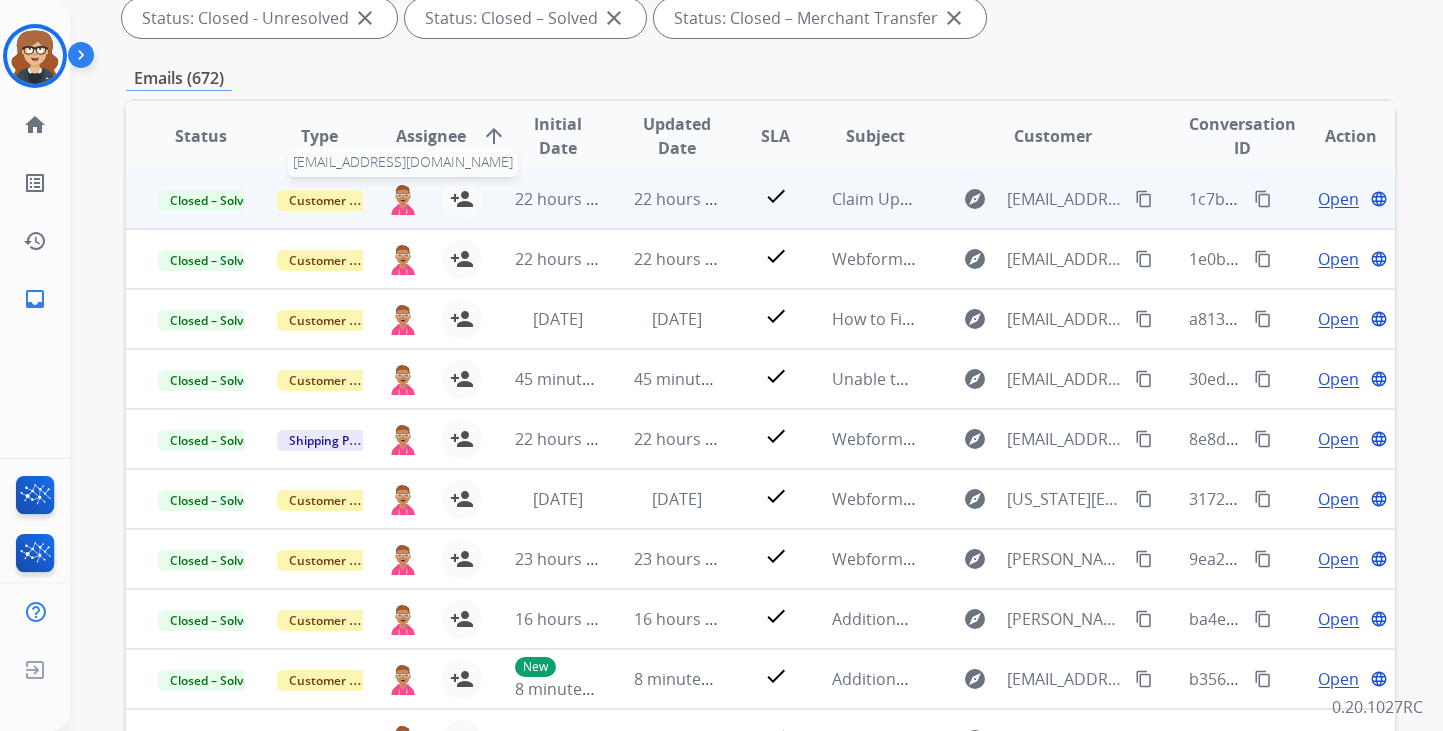 scroll, scrollTop: 503, scrollLeft: 0, axis: vertical 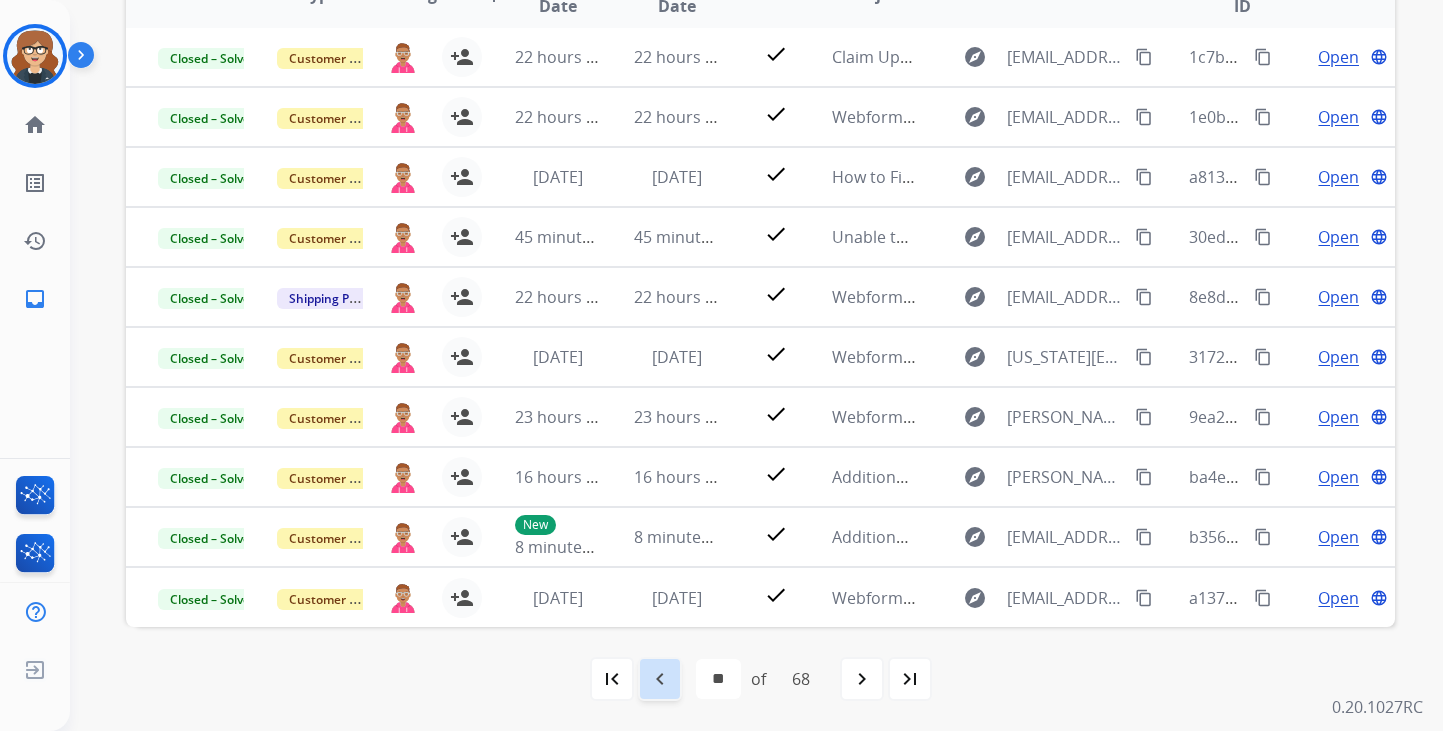 click on "navigate_before" at bounding box center [660, 679] 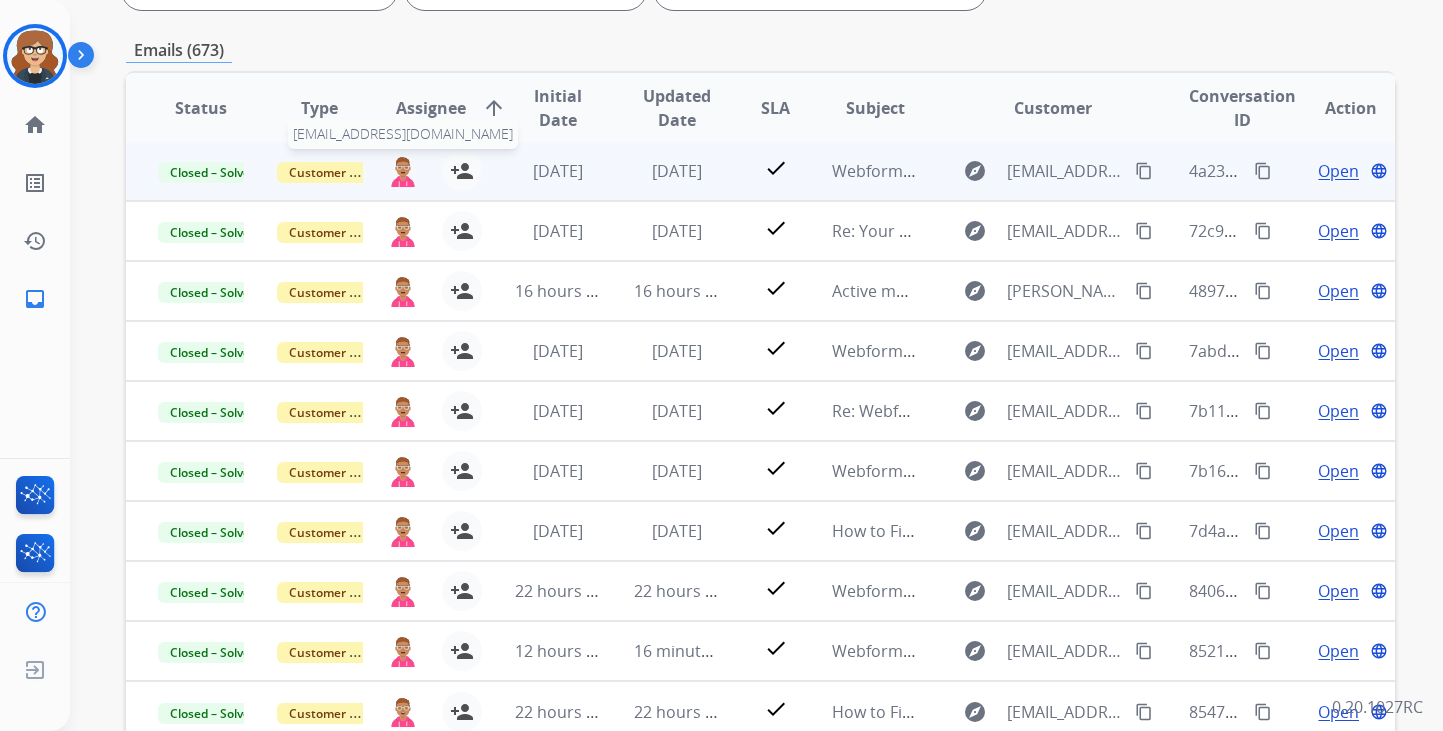 scroll, scrollTop: 503, scrollLeft: 0, axis: vertical 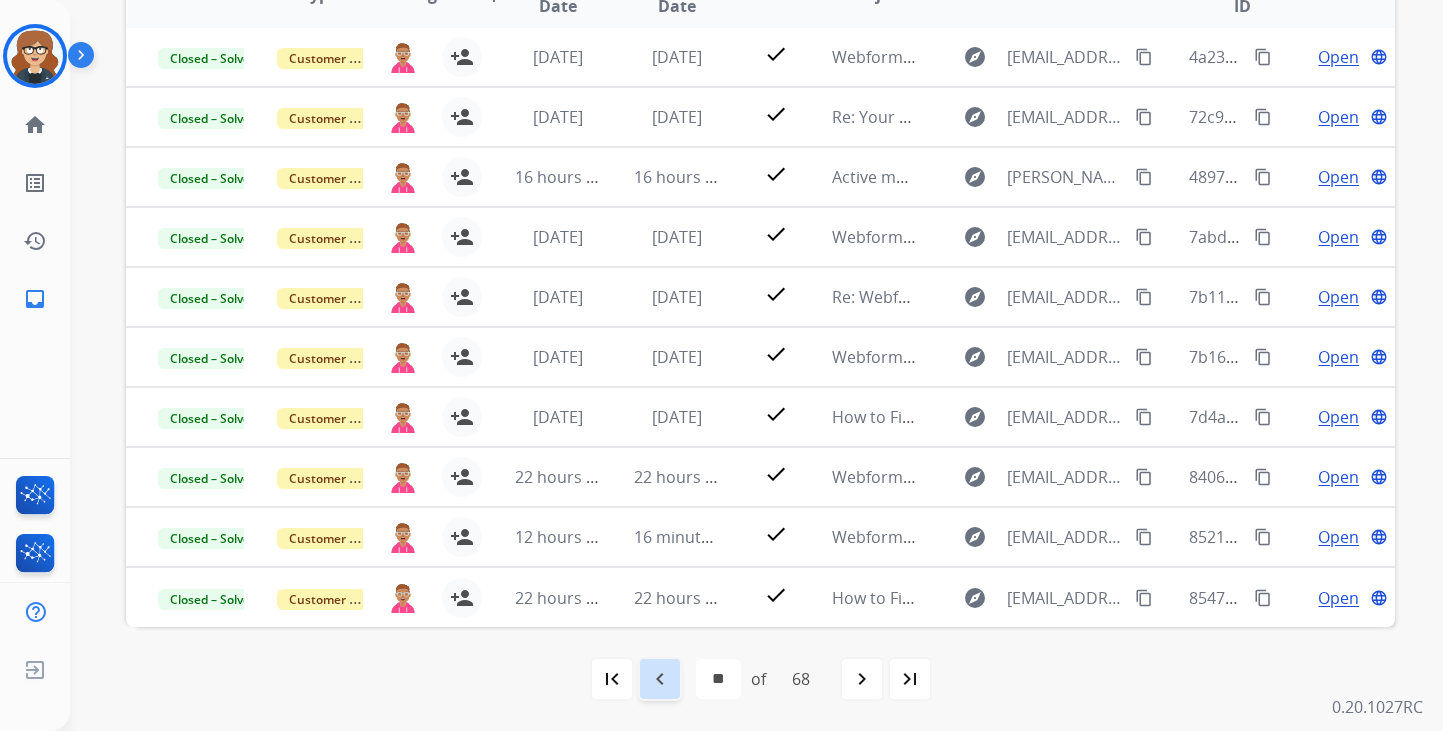 click on "navigate_before" at bounding box center [660, 679] 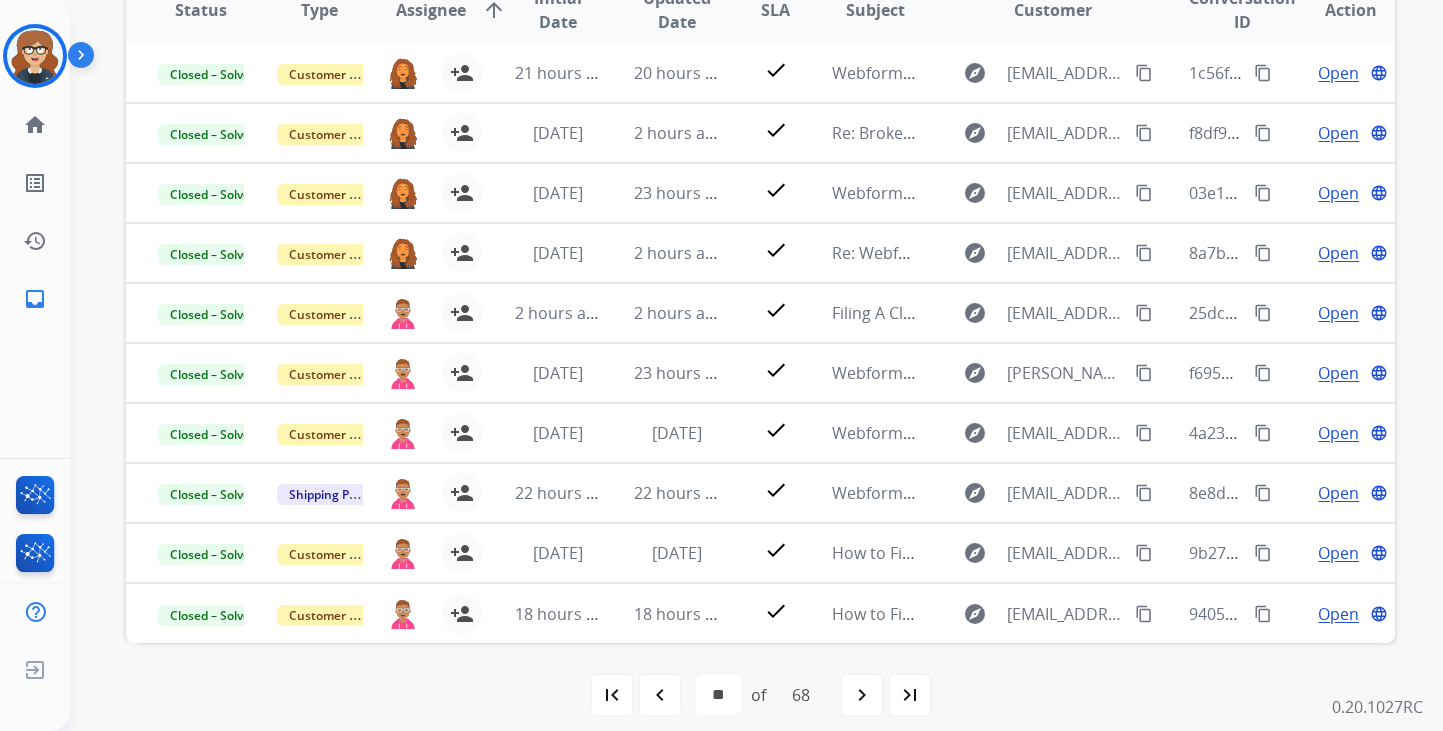 scroll, scrollTop: 503, scrollLeft: 0, axis: vertical 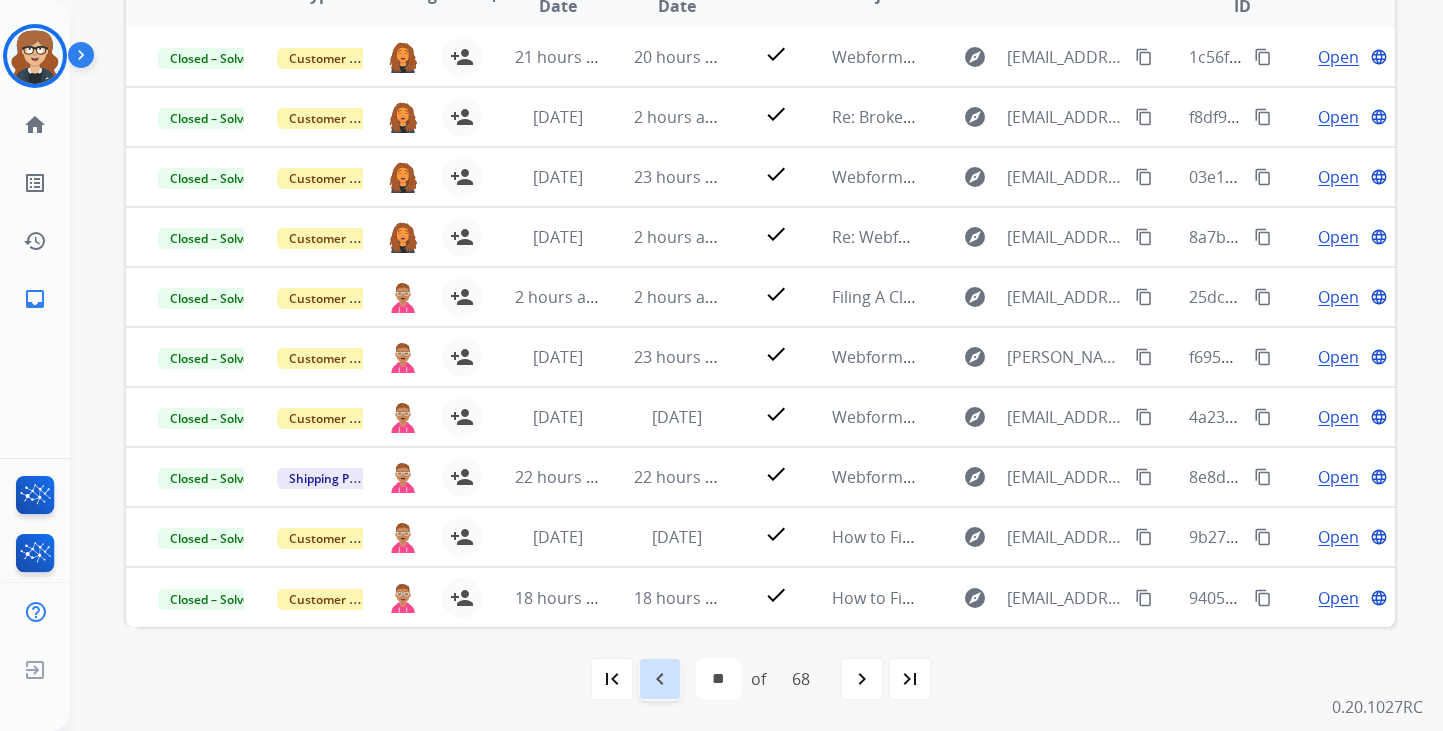 click on "navigate_before" at bounding box center [660, 679] 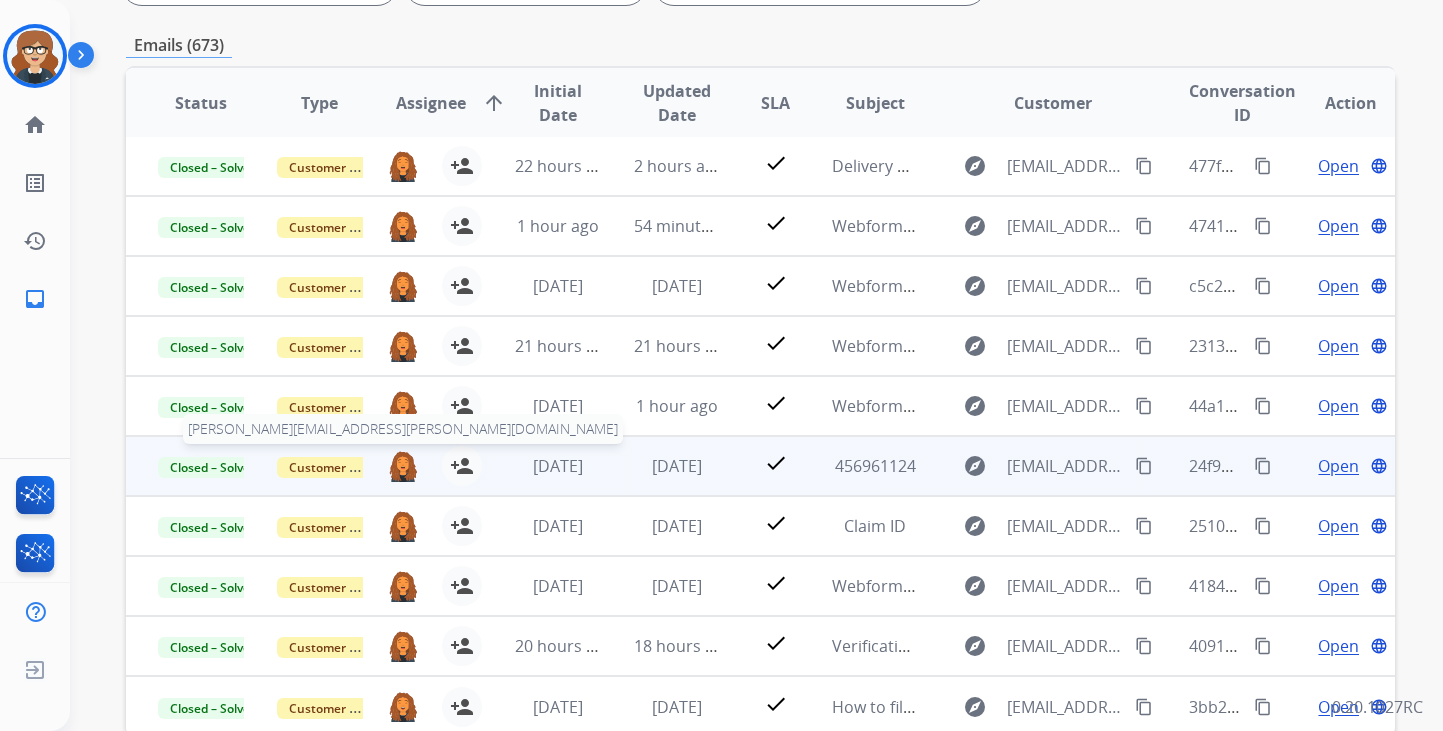 scroll, scrollTop: 503, scrollLeft: 0, axis: vertical 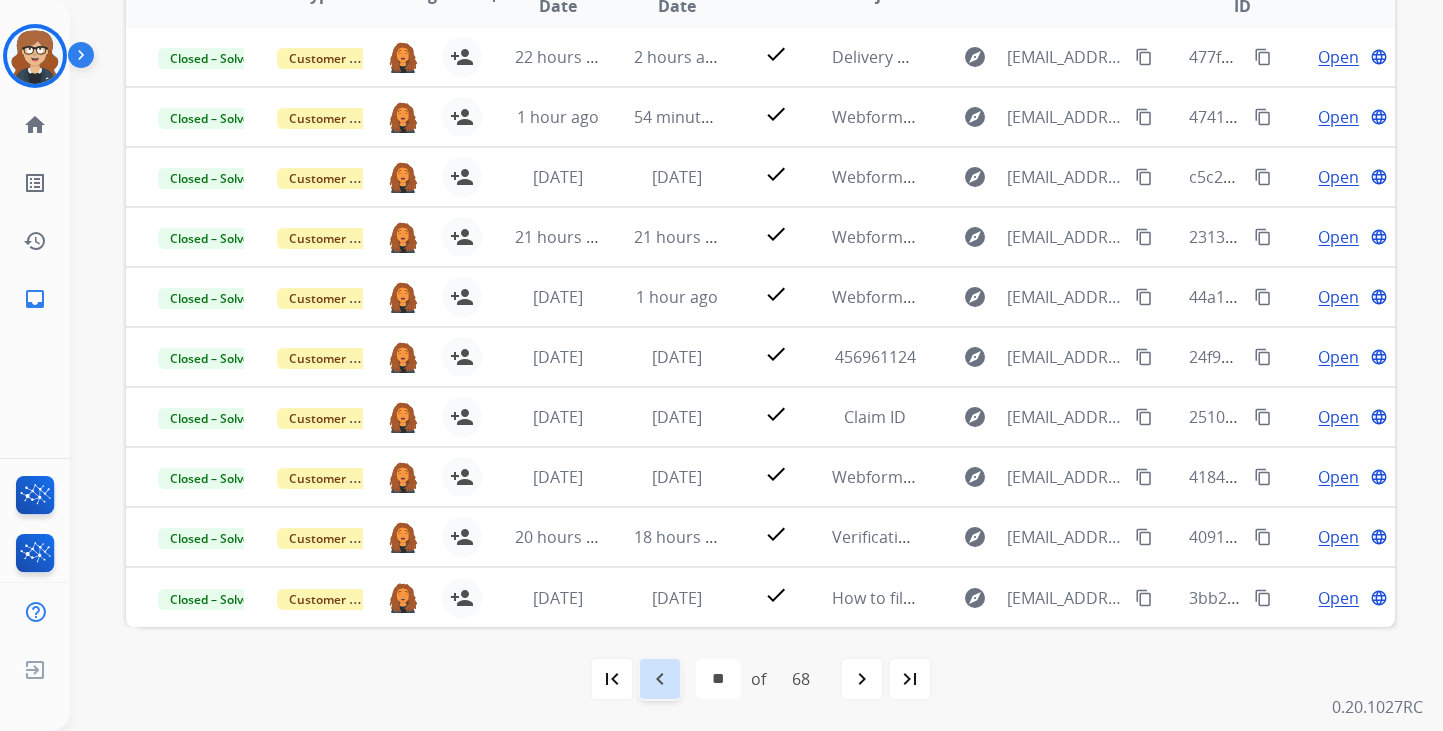 click on "navigate_before" at bounding box center (660, 679) 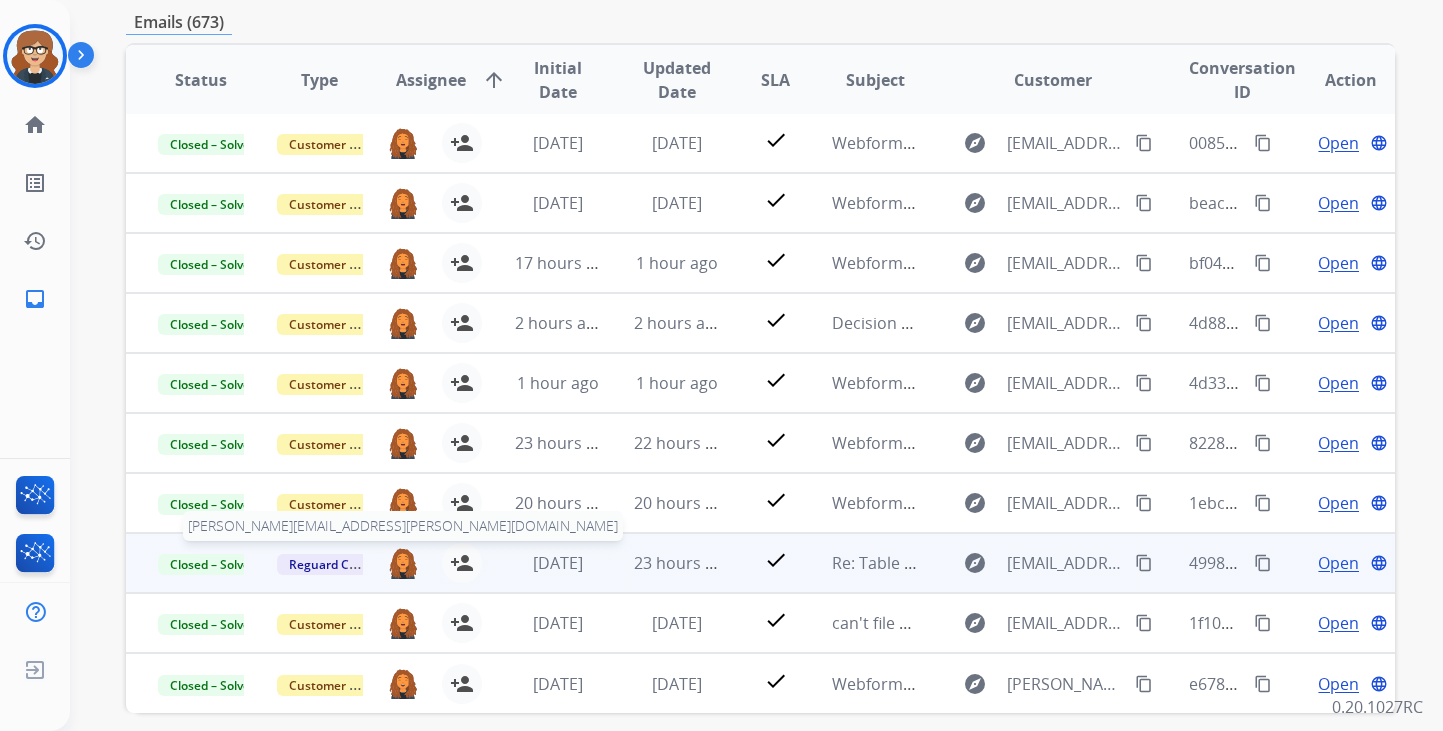 scroll, scrollTop: 465, scrollLeft: 0, axis: vertical 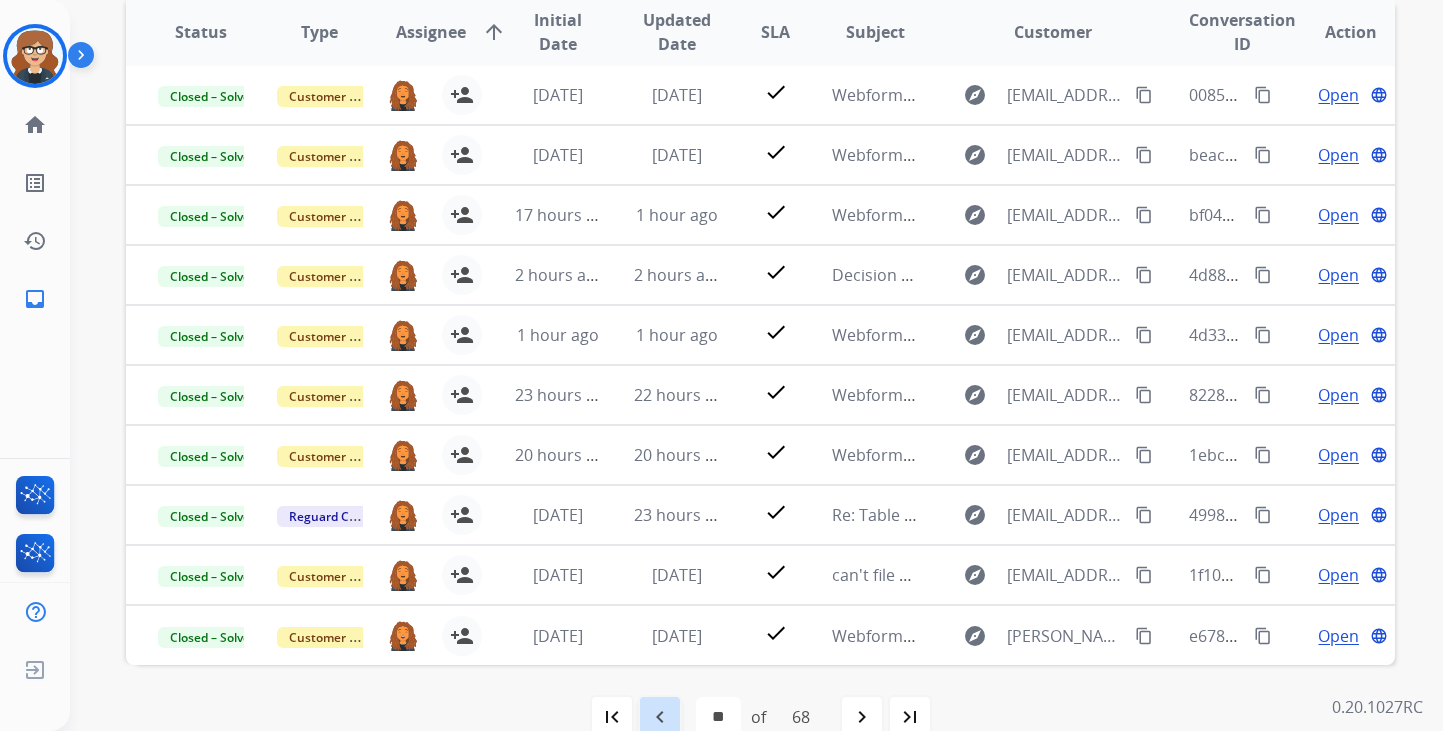 click on "navigate_before" at bounding box center [660, 717] 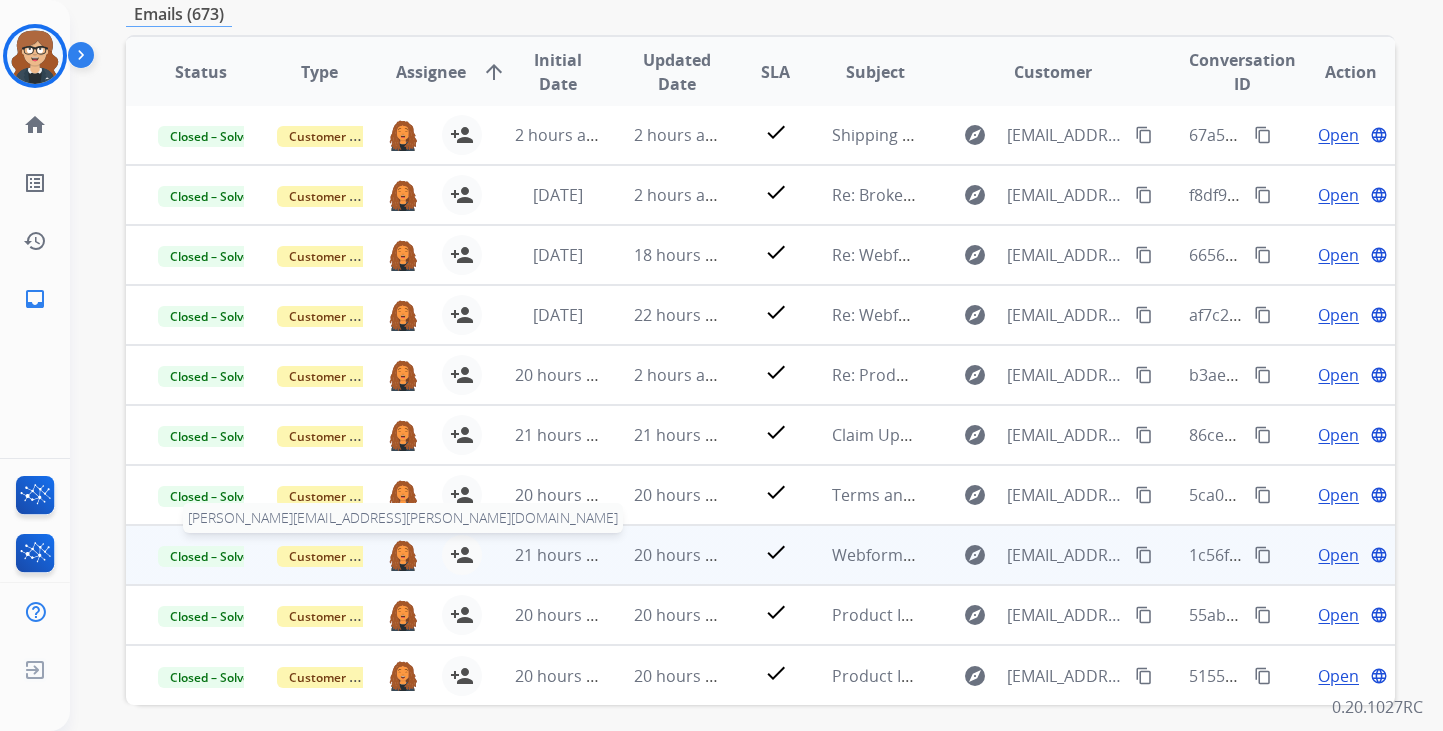 scroll, scrollTop: 503, scrollLeft: 0, axis: vertical 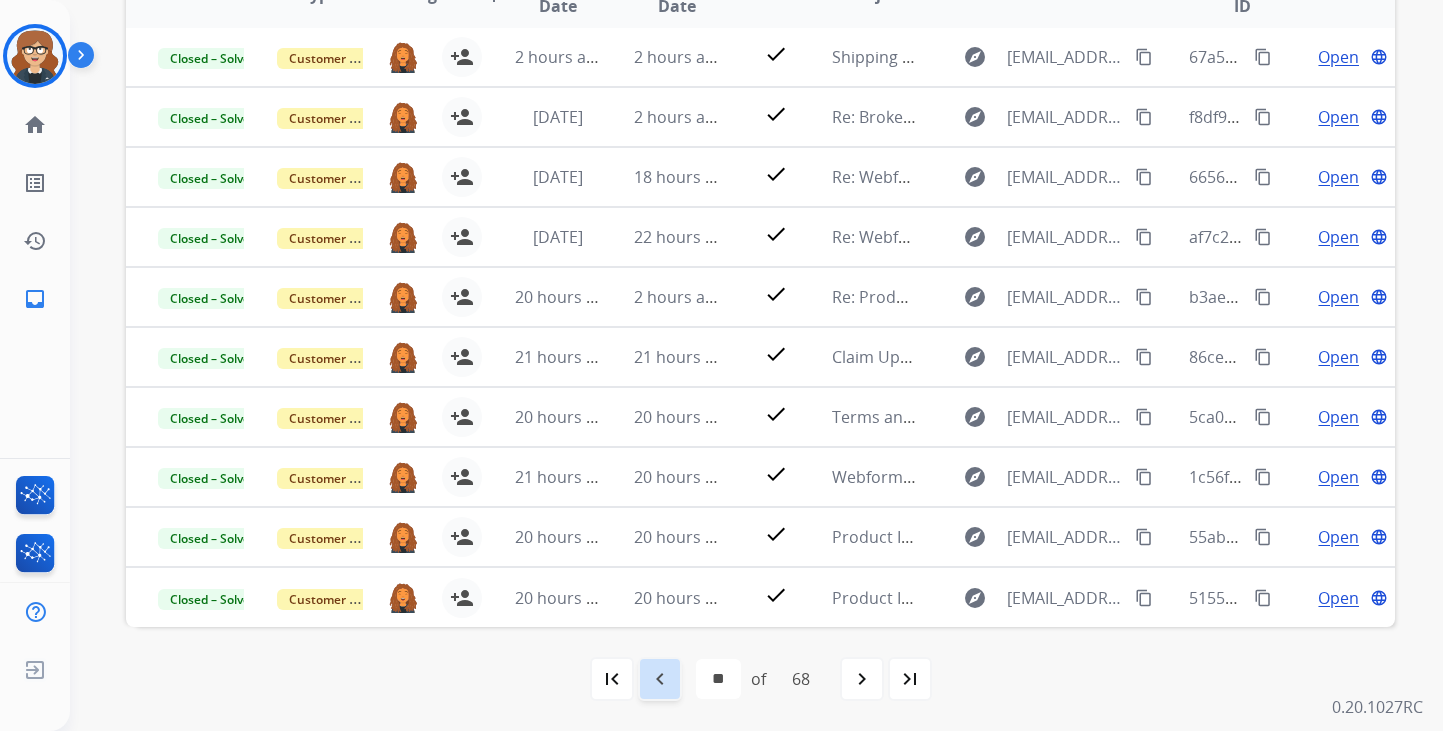 click on "navigate_before" at bounding box center (660, 679) 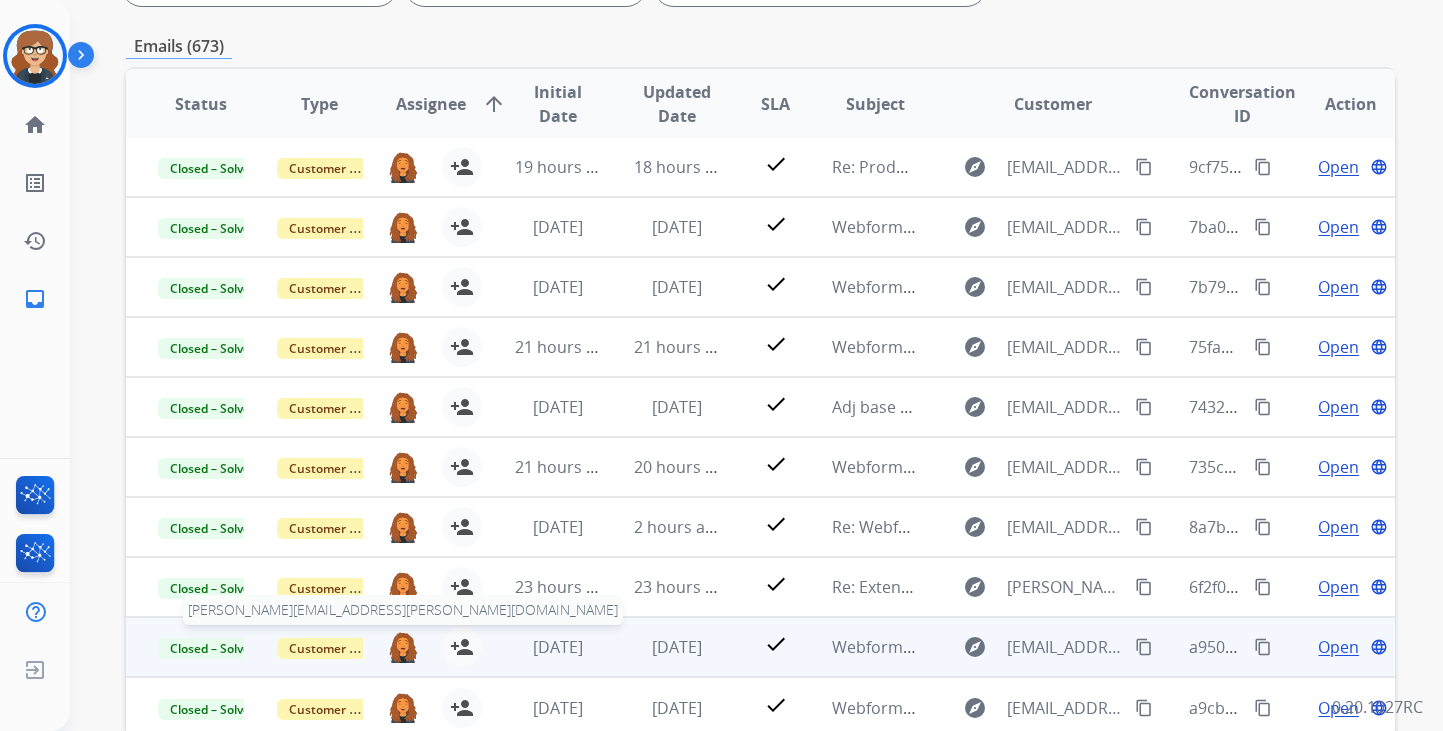 scroll, scrollTop: 503, scrollLeft: 0, axis: vertical 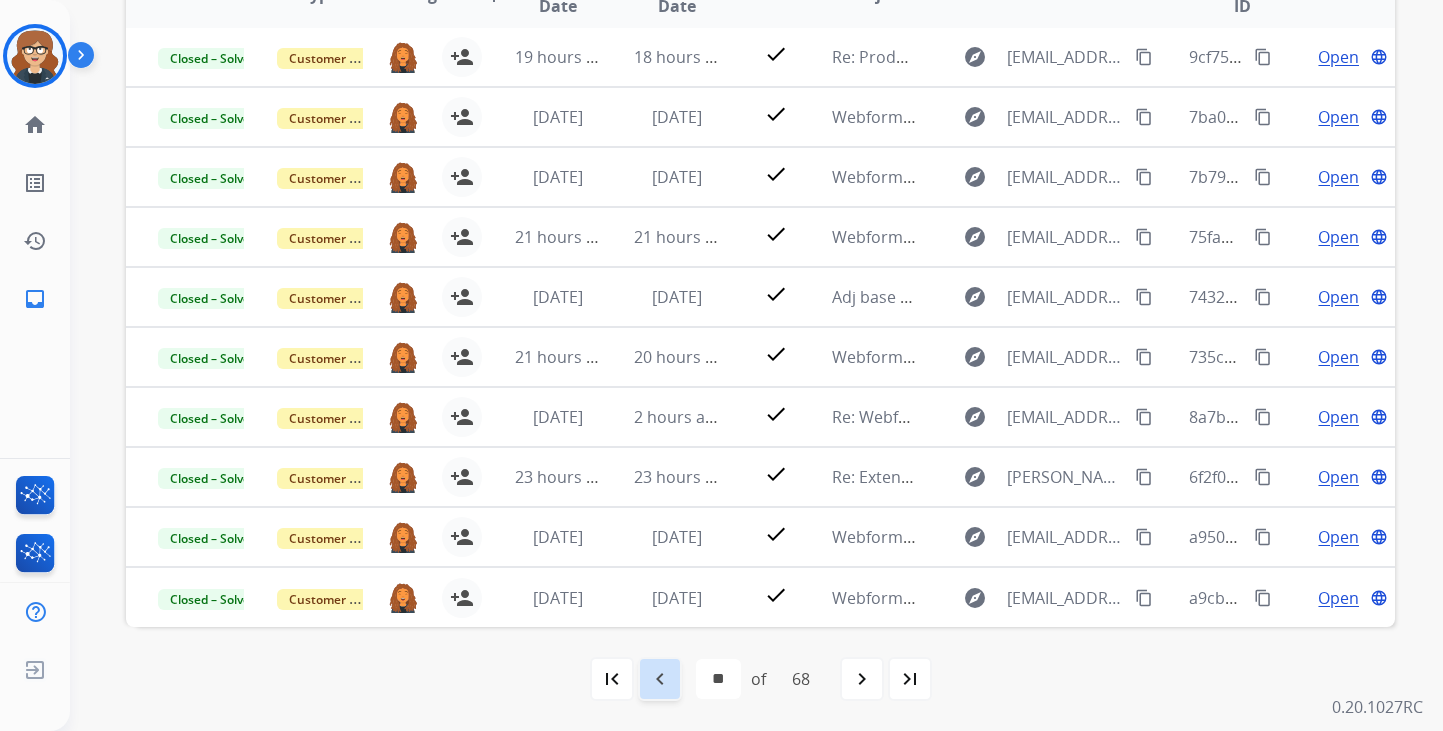 click on "navigate_before" at bounding box center (660, 679) 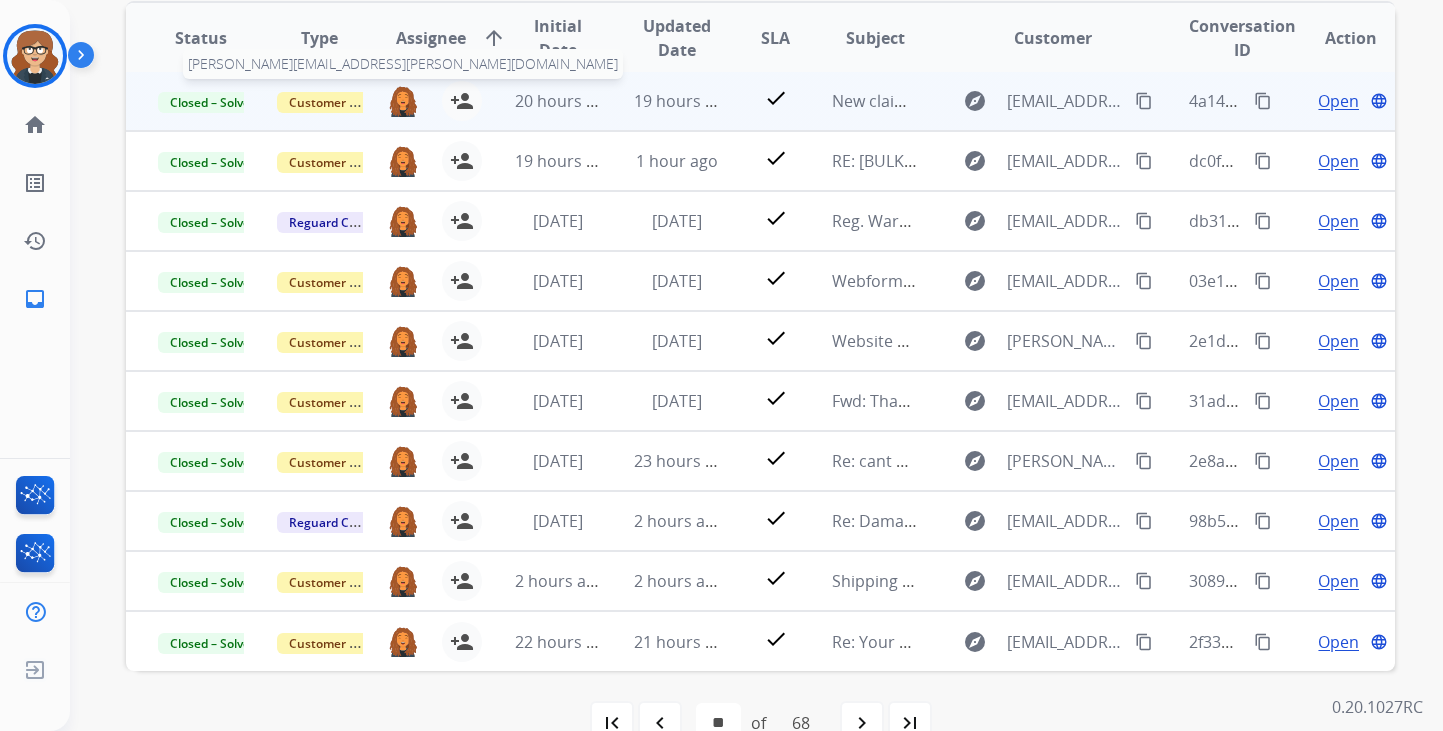 scroll, scrollTop: 503, scrollLeft: 0, axis: vertical 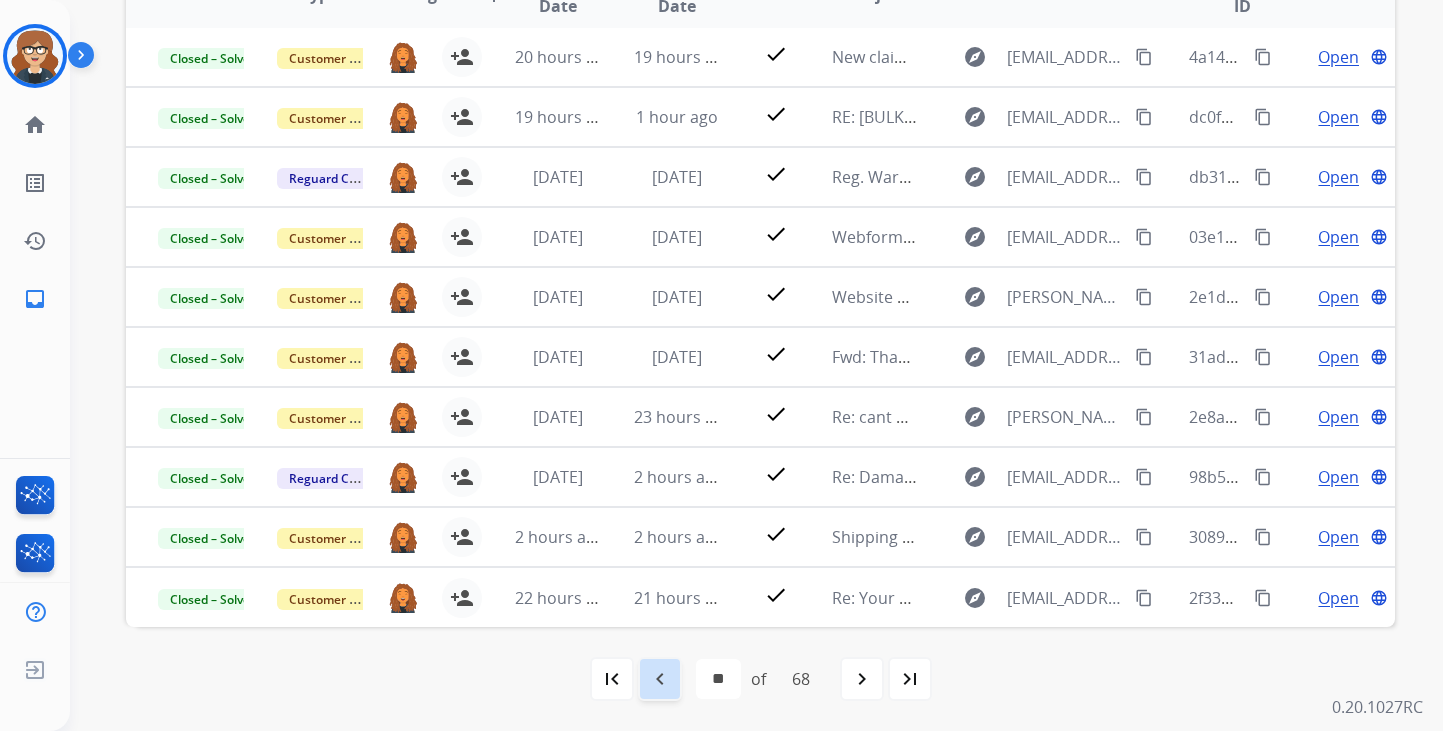 click on "navigate_before" at bounding box center [660, 679] 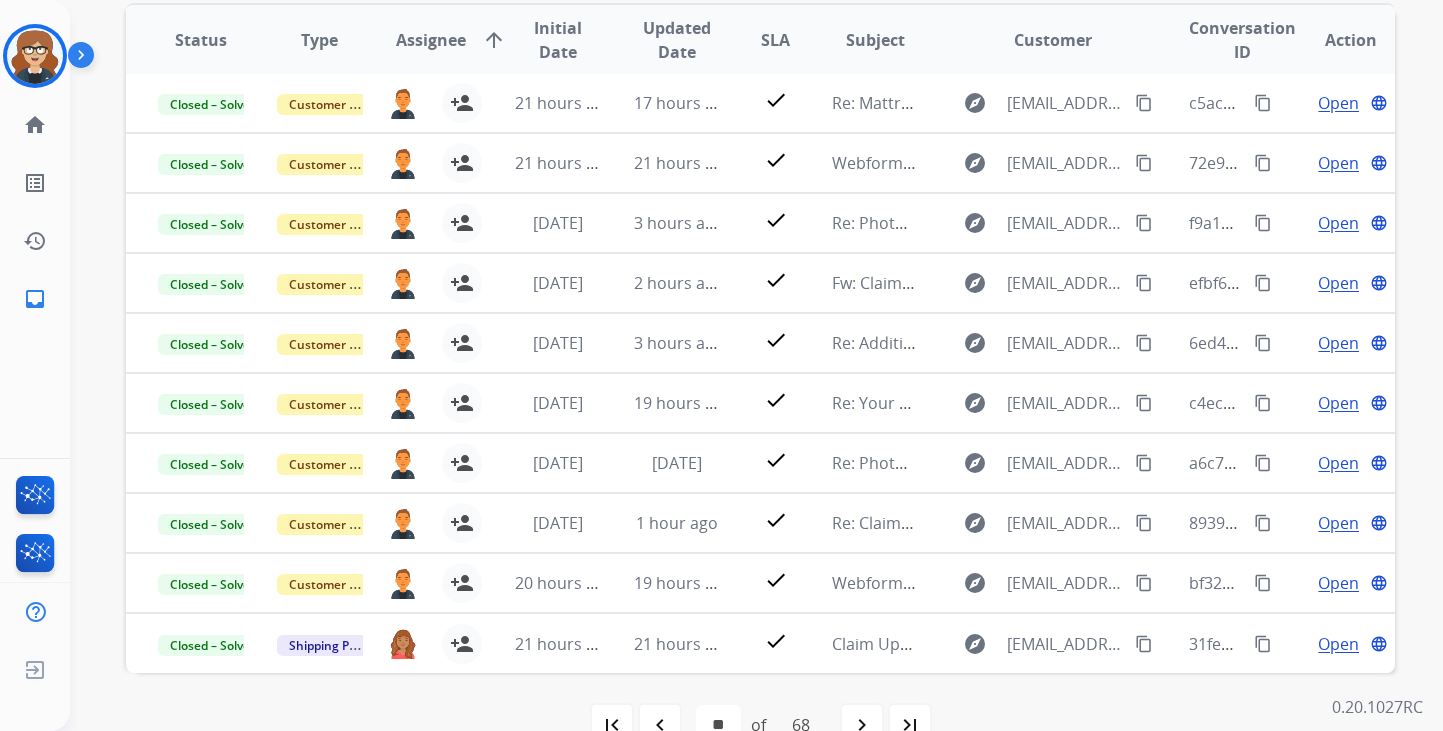 scroll, scrollTop: 503, scrollLeft: 0, axis: vertical 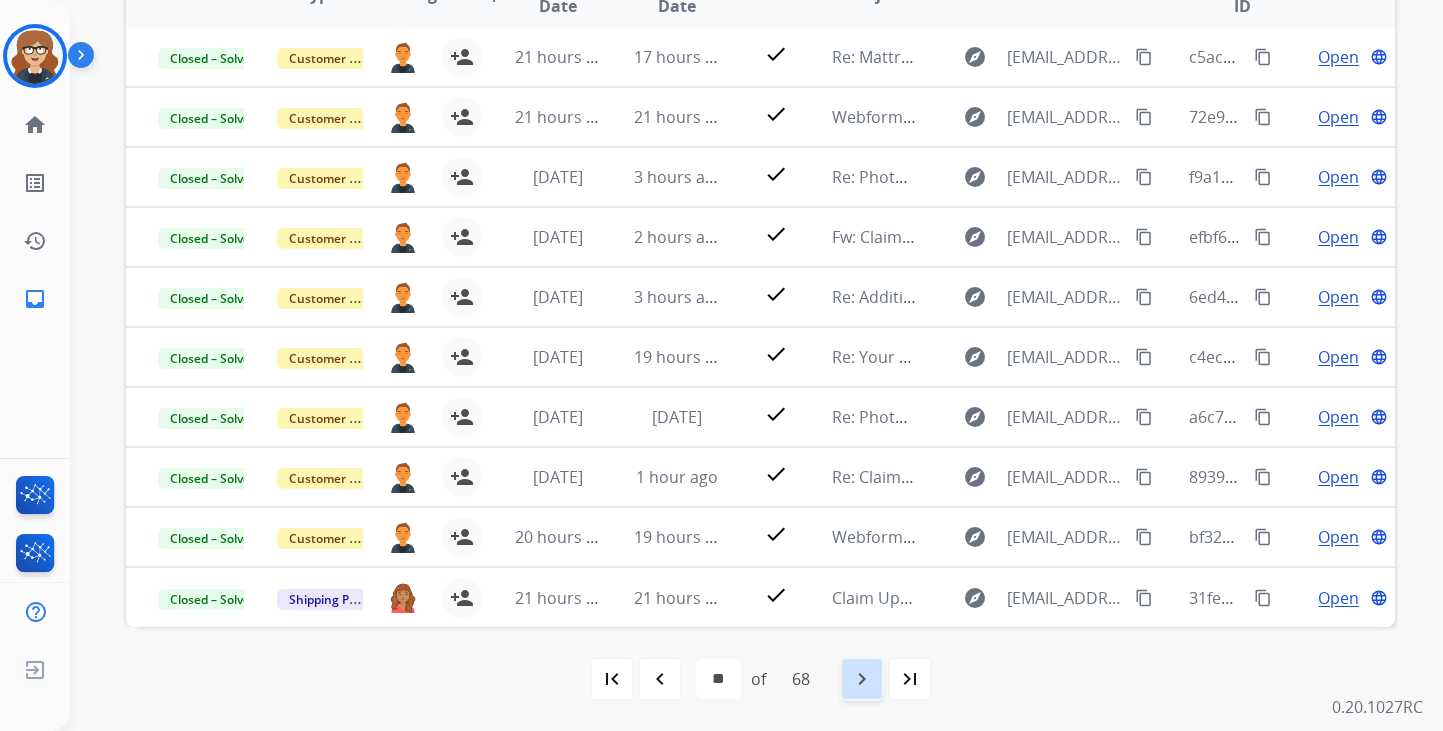 click on "navigate_next" at bounding box center [862, 679] 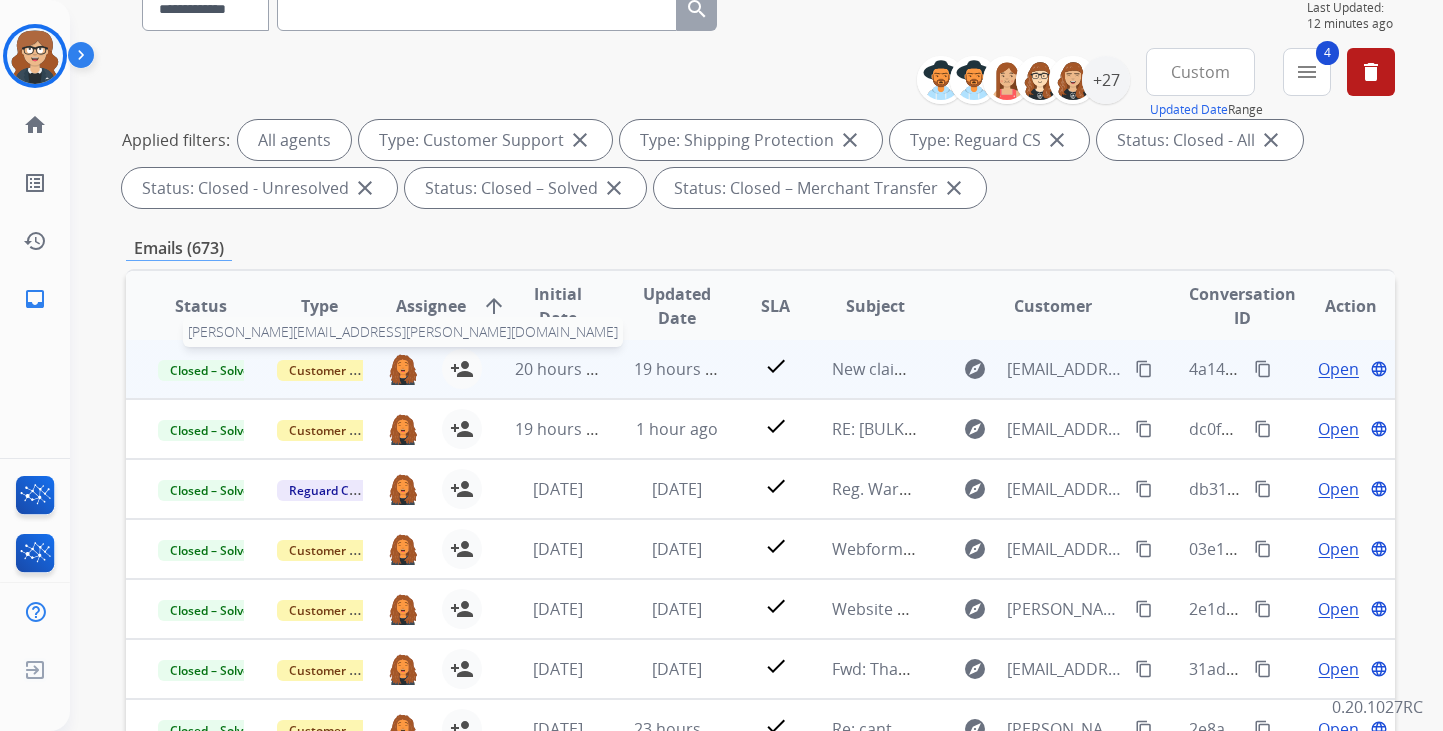 scroll, scrollTop: 503, scrollLeft: 0, axis: vertical 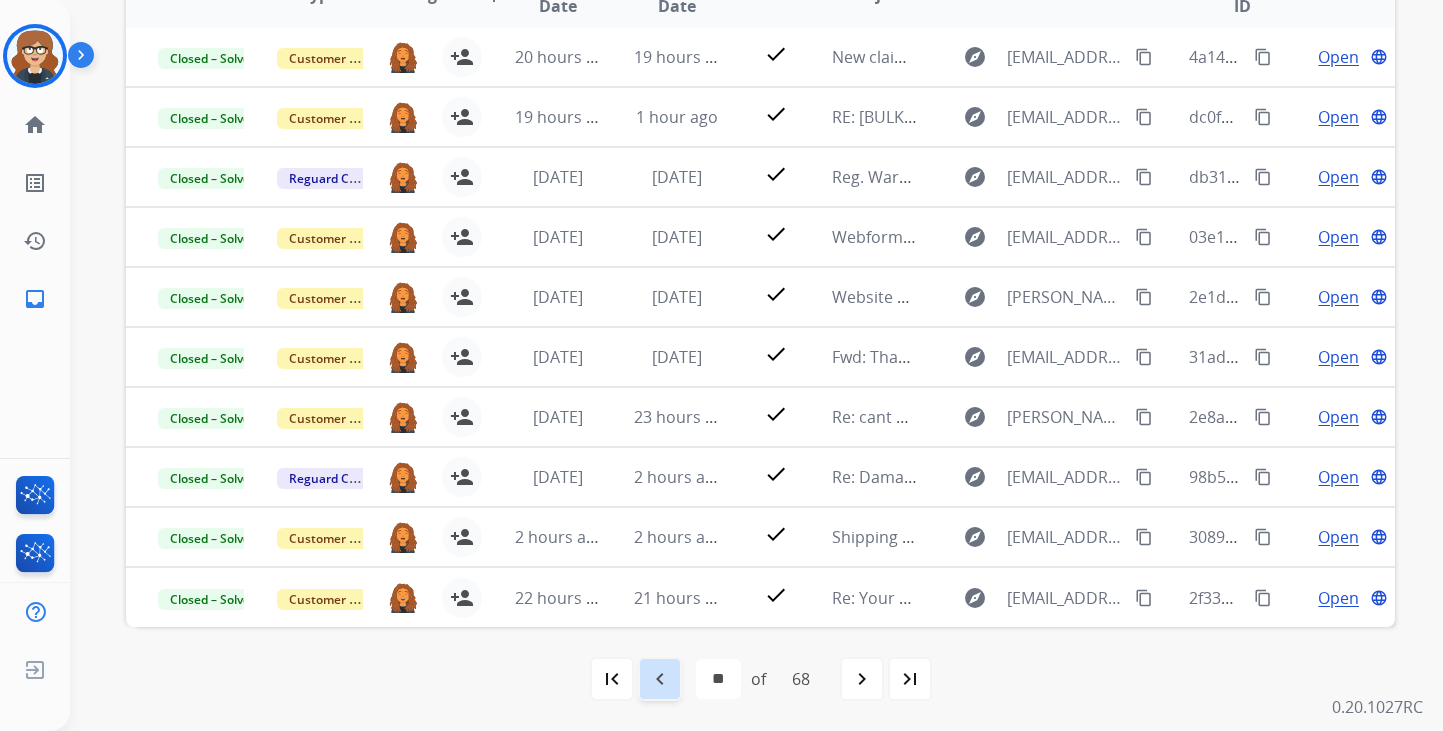 click on "navigate_before" at bounding box center [660, 679] 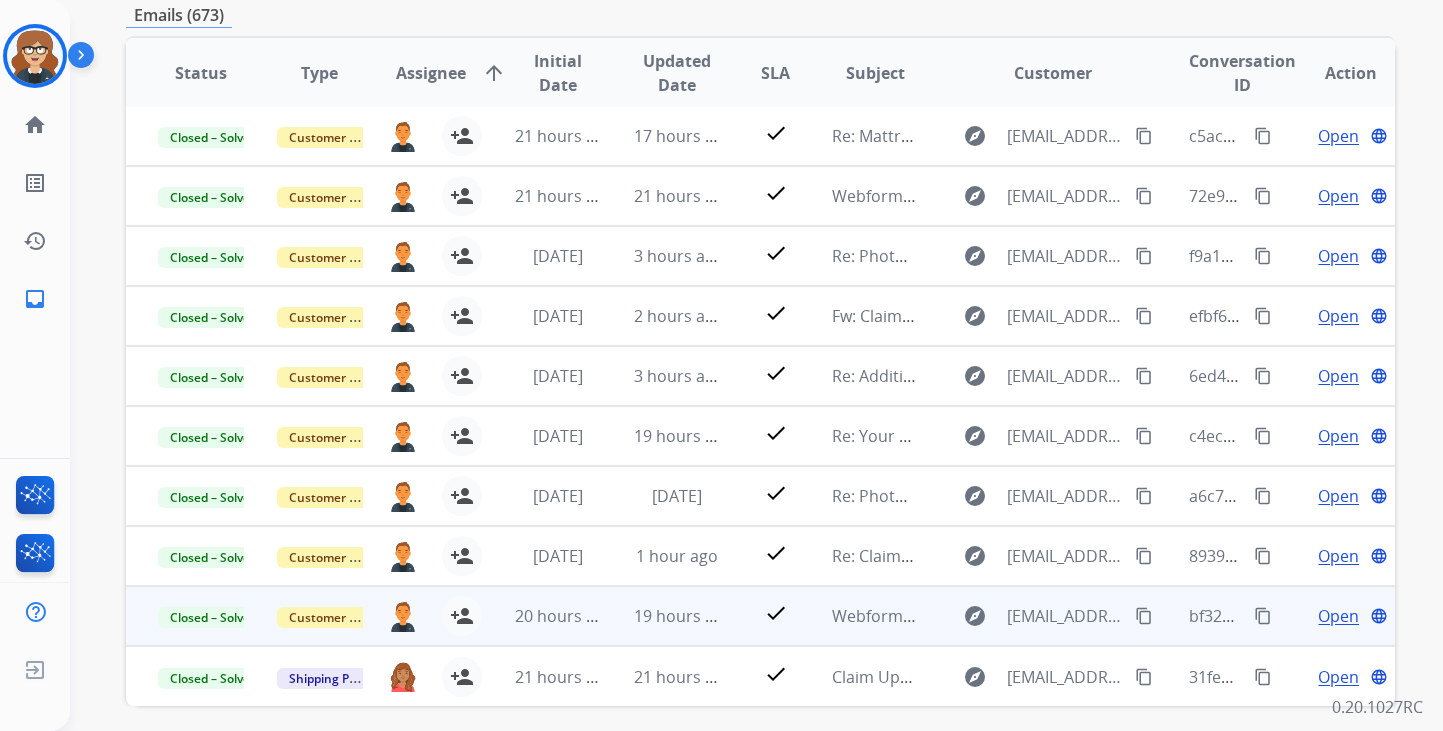 scroll, scrollTop: 495, scrollLeft: 0, axis: vertical 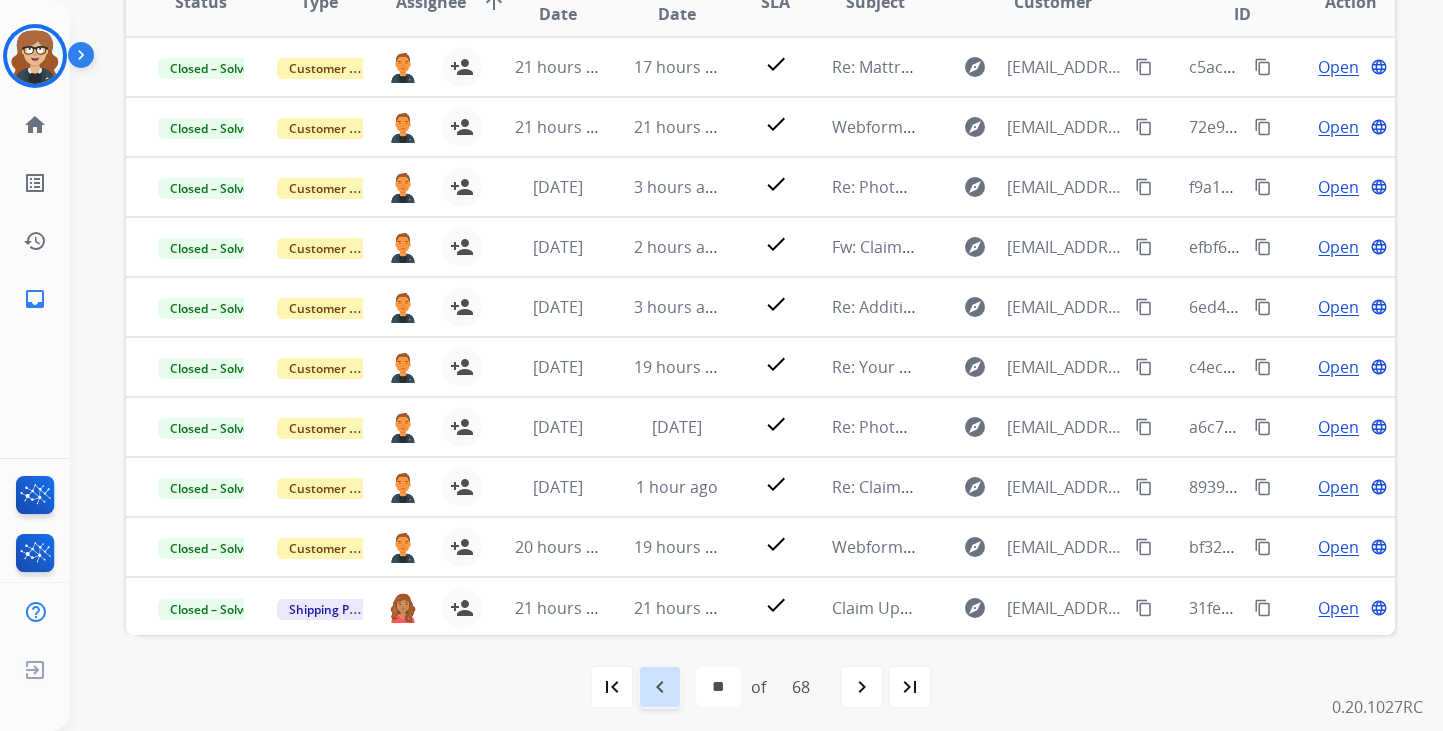 click on "navigate_before" at bounding box center [660, 687] 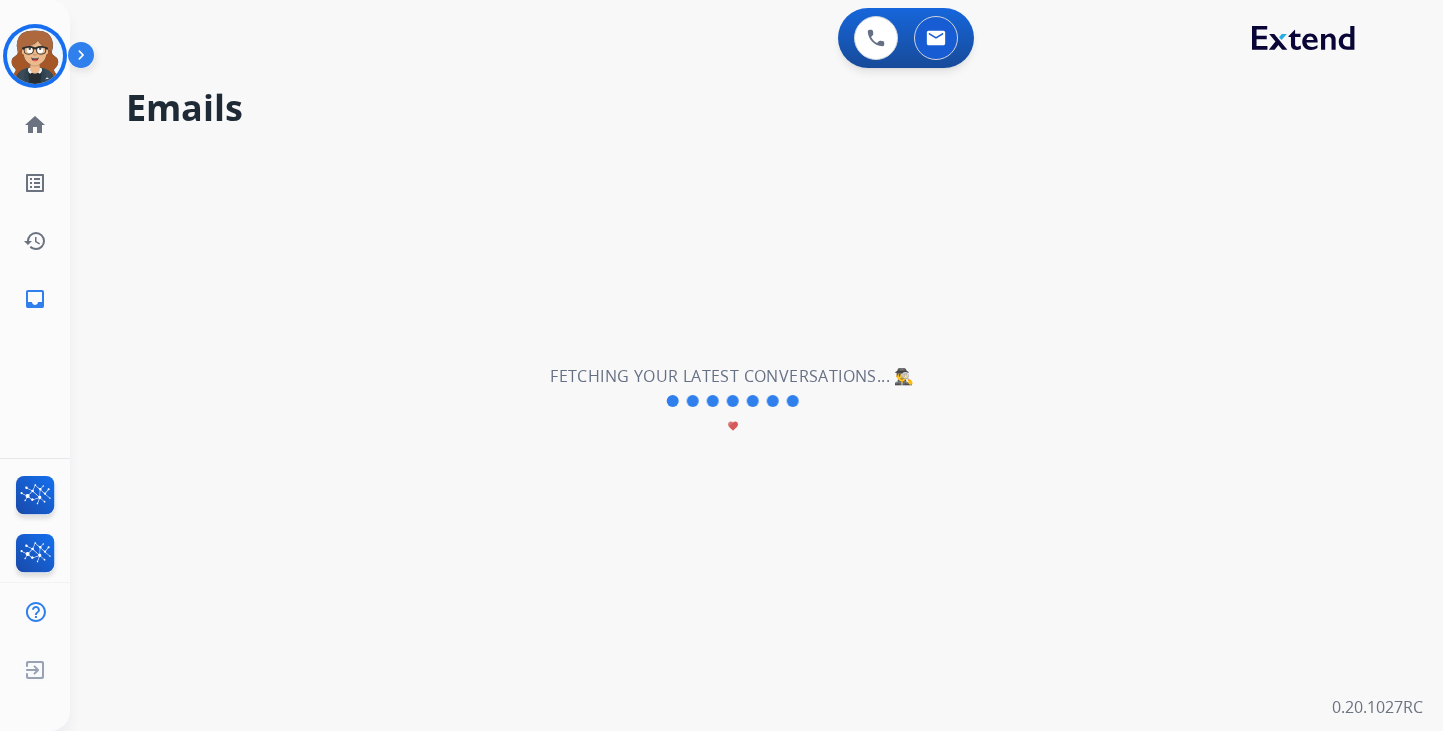 scroll, scrollTop: 0, scrollLeft: 0, axis: both 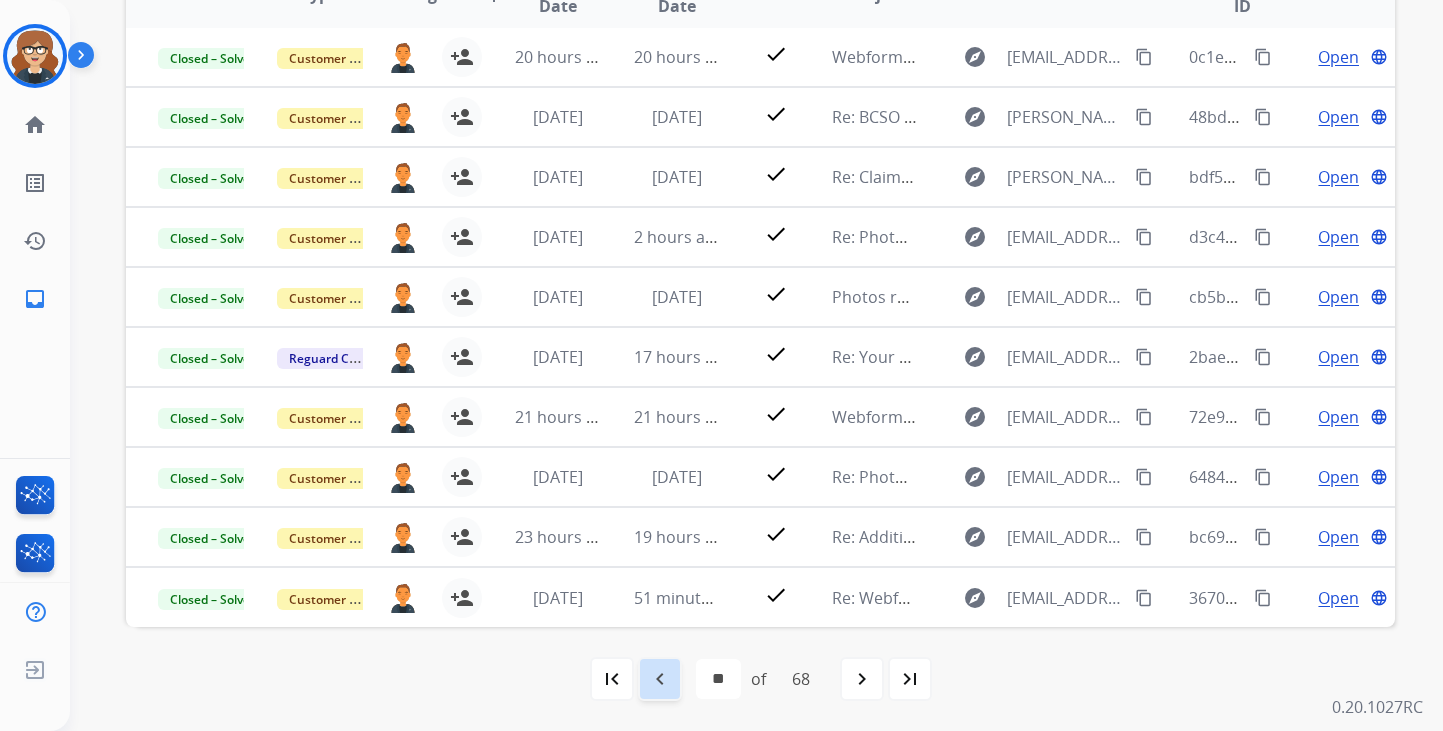 click on "navigate_before" at bounding box center (660, 679) 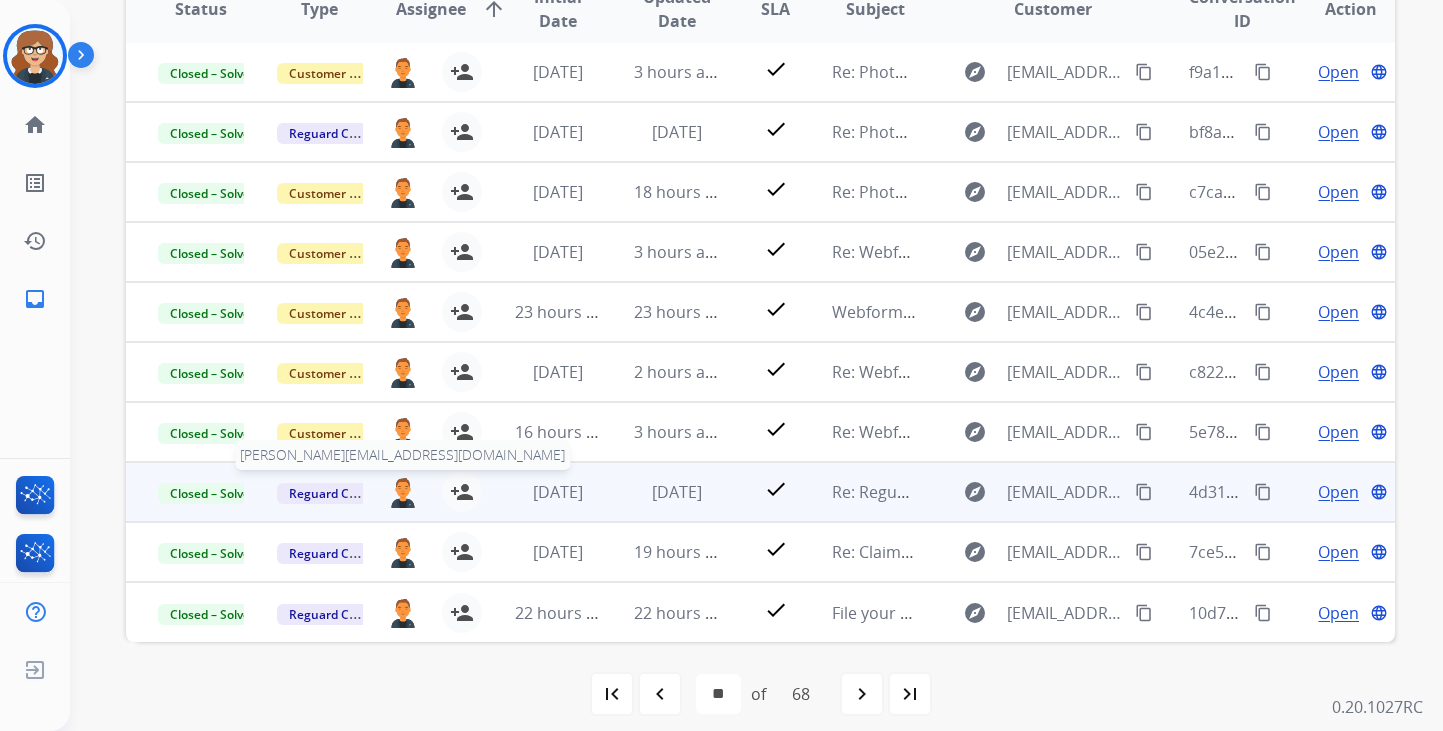 scroll, scrollTop: 503, scrollLeft: 0, axis: vertical 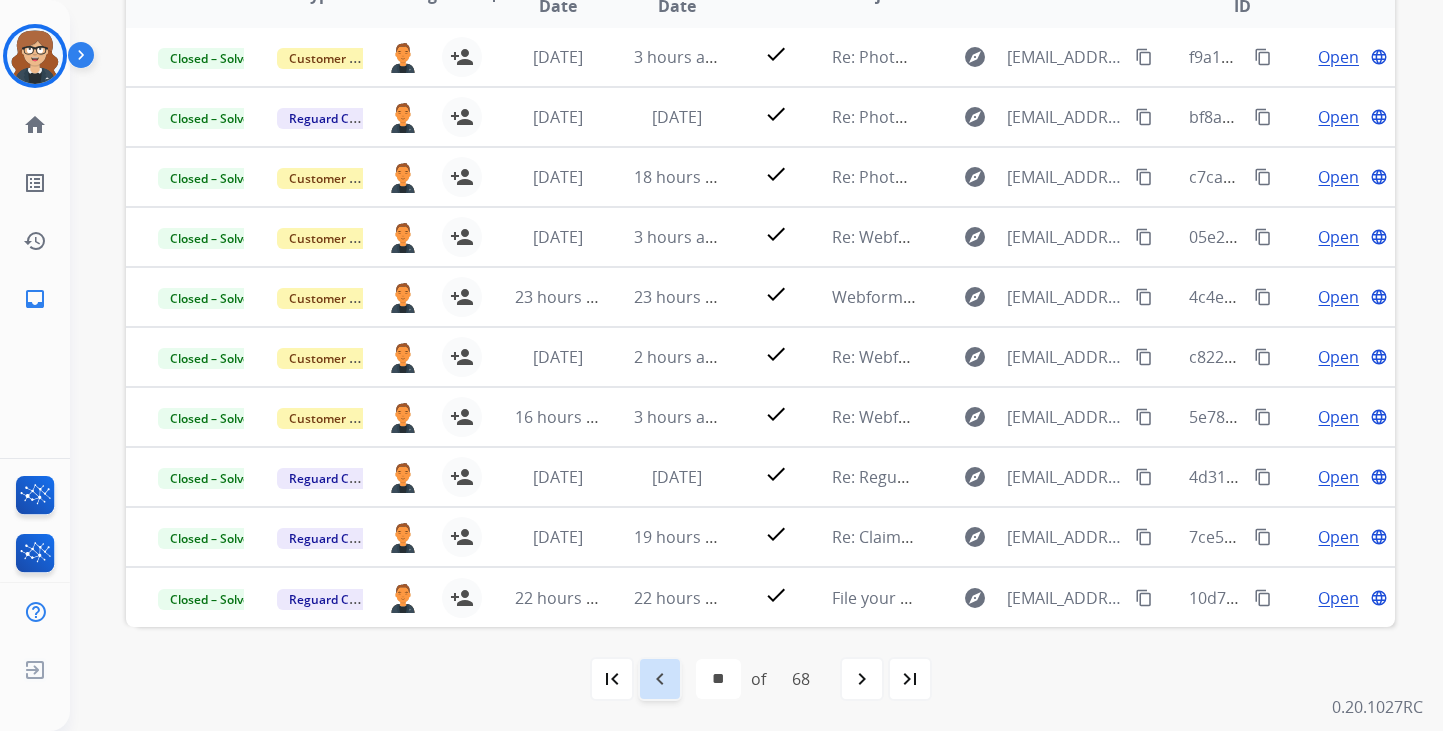 click on "navigate_before" at bounding box center (660, 679) 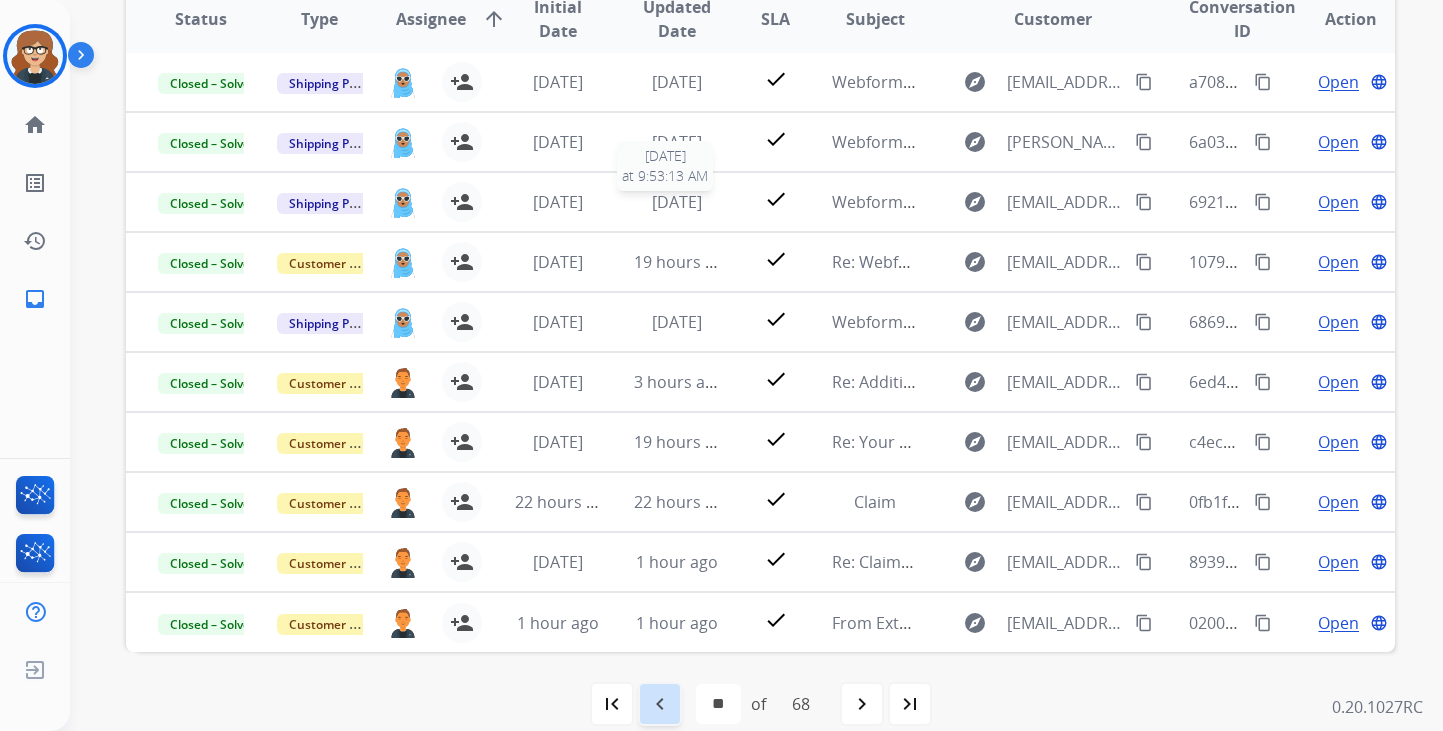 scroll, scrollTop: 503, scrollLeft: 0, axis: vertical 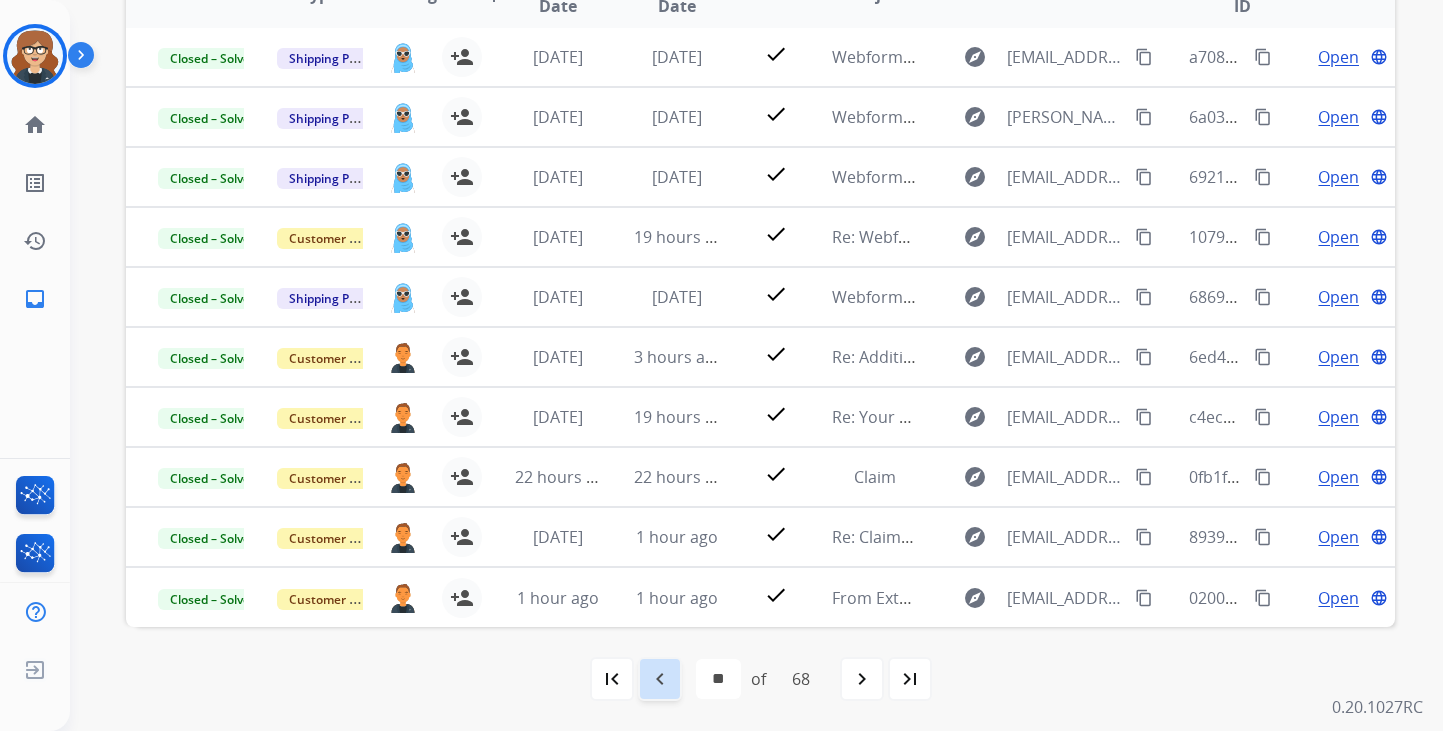 click on "navigate_before" at bounding box center [660, 679] 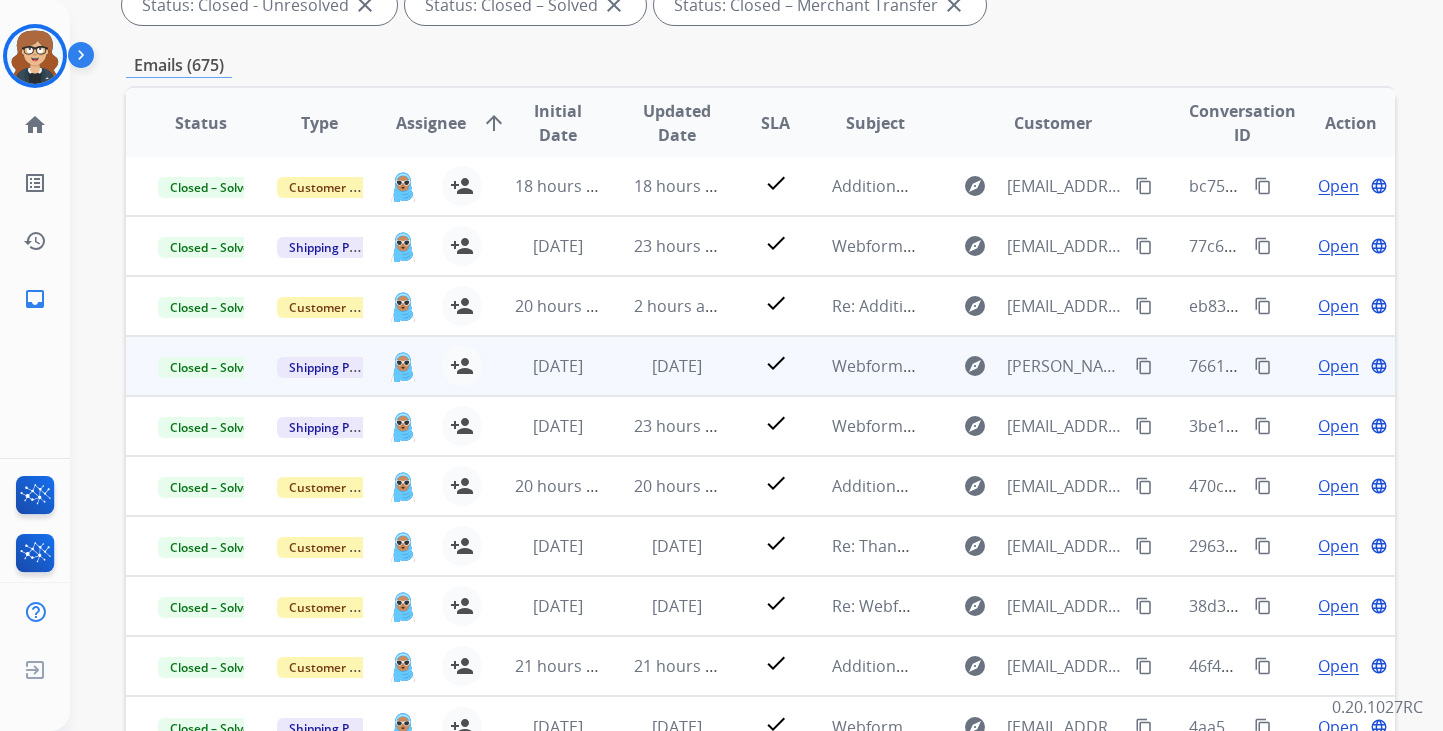scroll, scrollTop: 503, scrollLeft: 0, axis: vertical 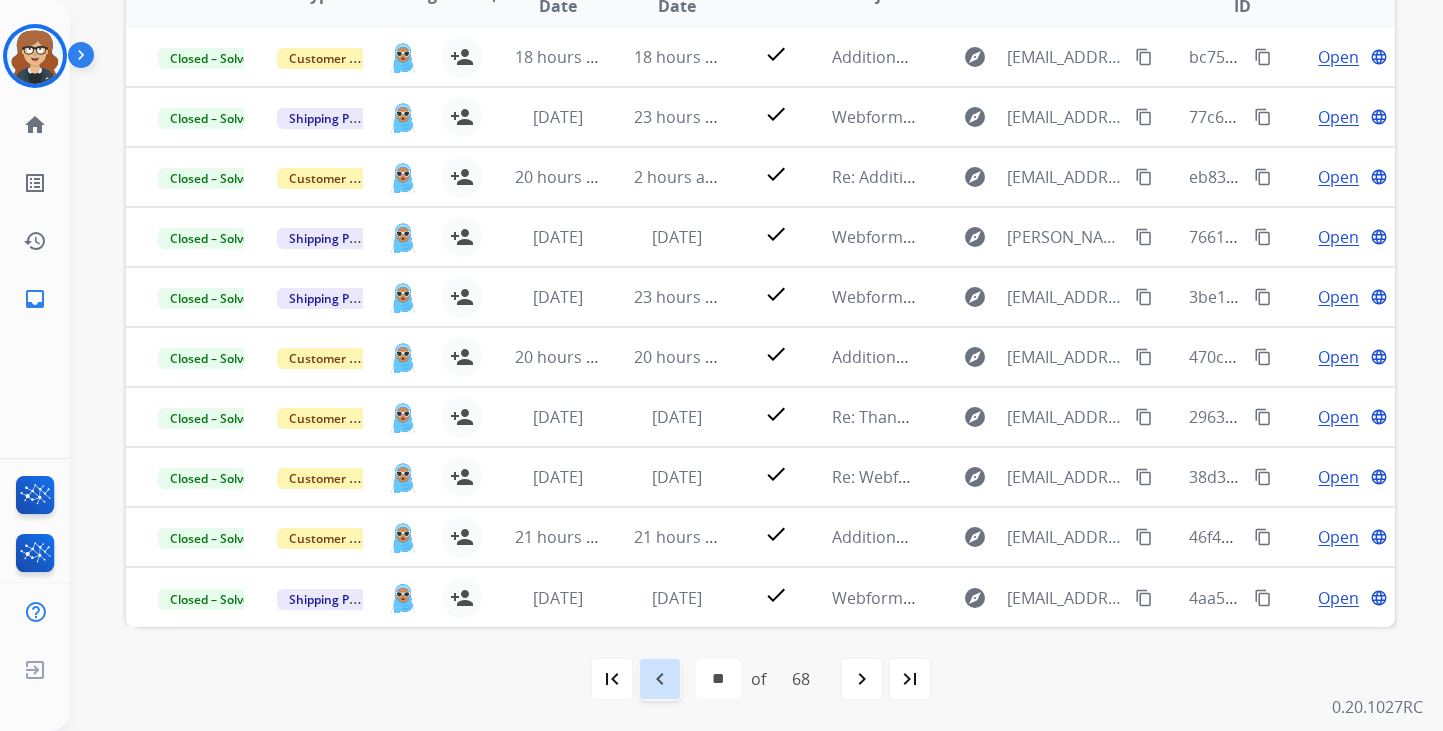 click on "navigate_before" at bounding box center [660, 679] 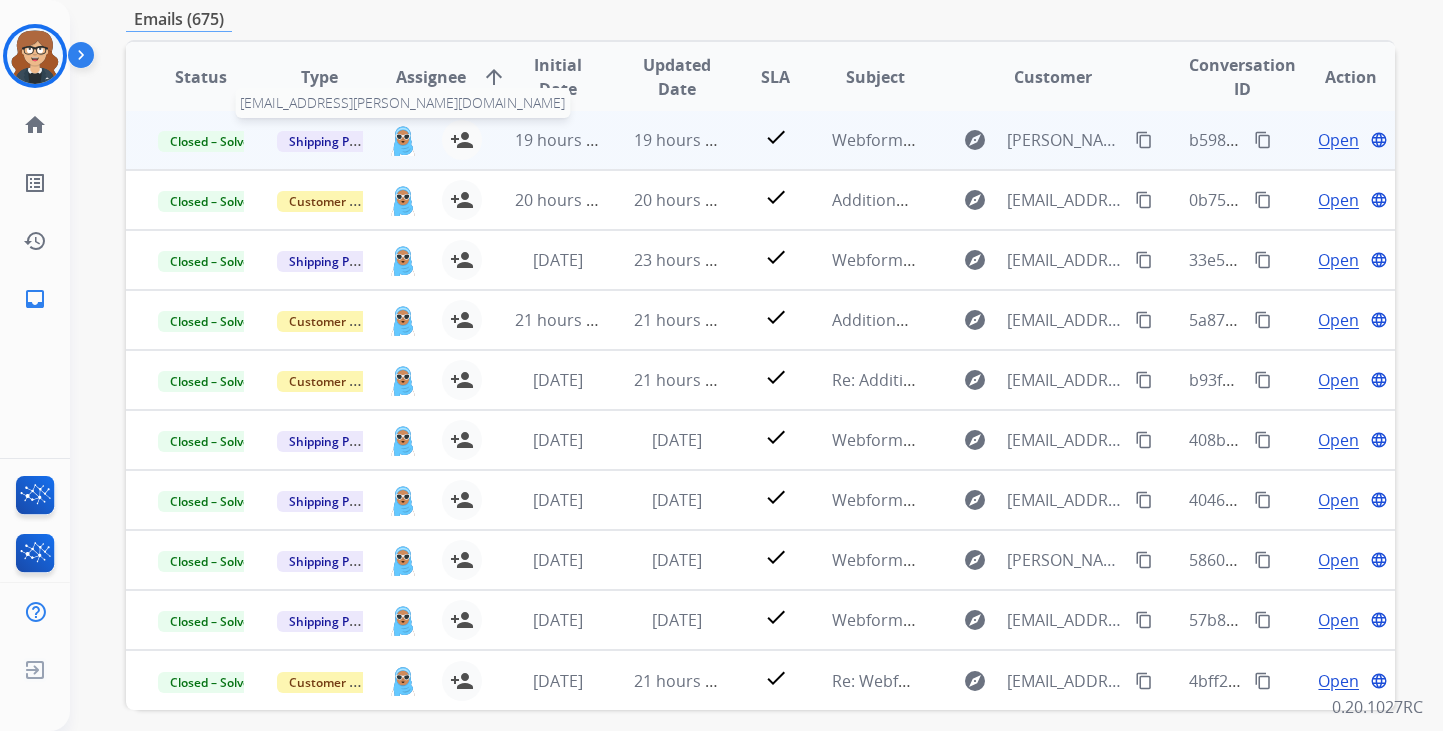 scroll, scrollTop: 503, scrollLeft: 0, axis: vertical 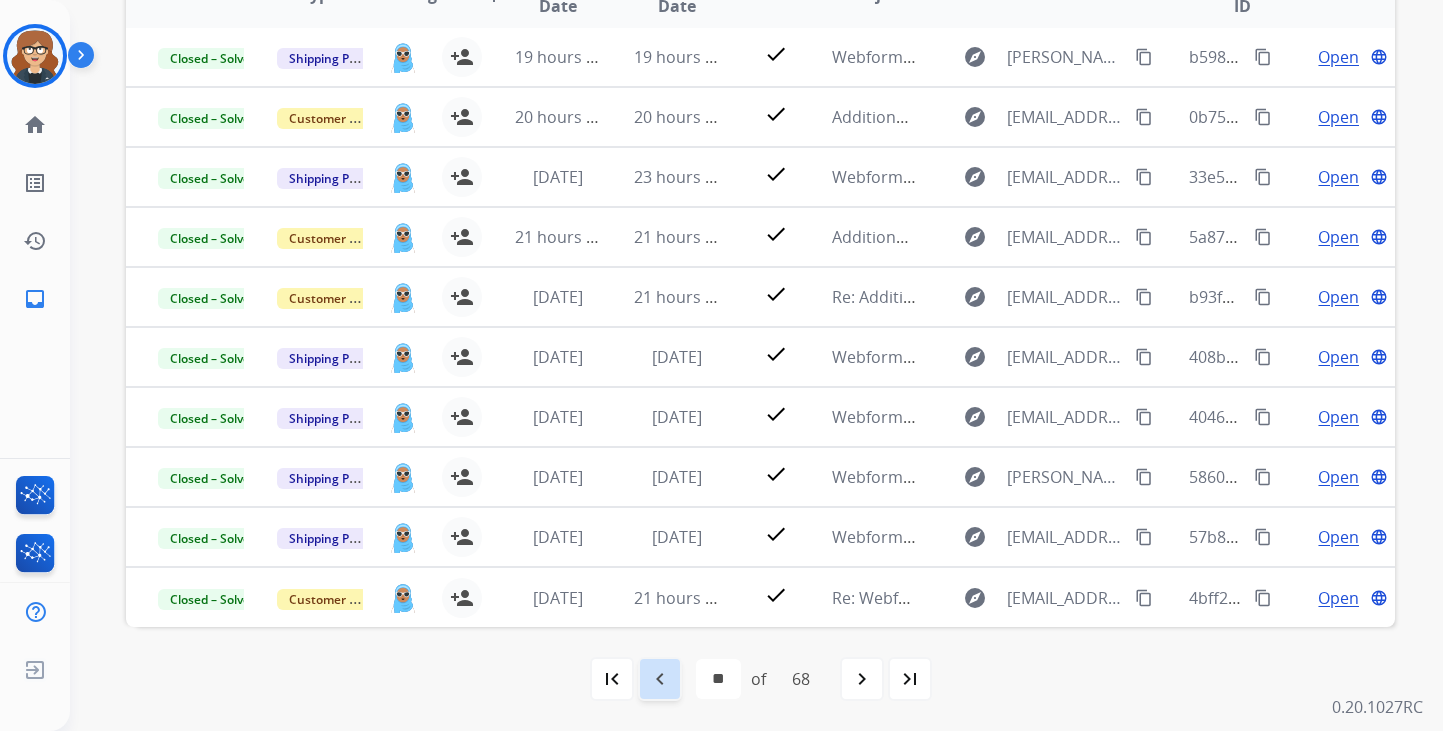 click on "navigate_before" at bounding box center [660, 679] 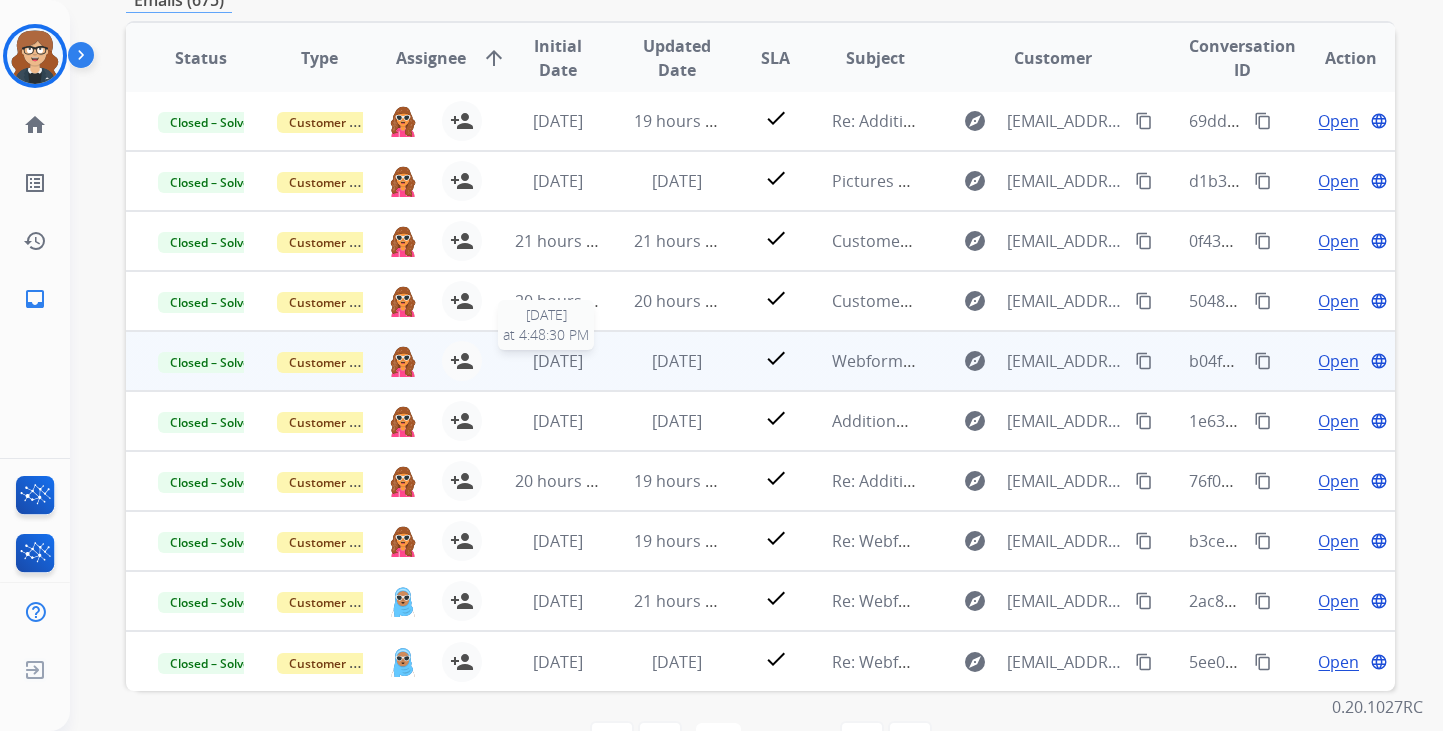 scroll, scrollTop: 503, scrollLeft: 0, axis: vertical 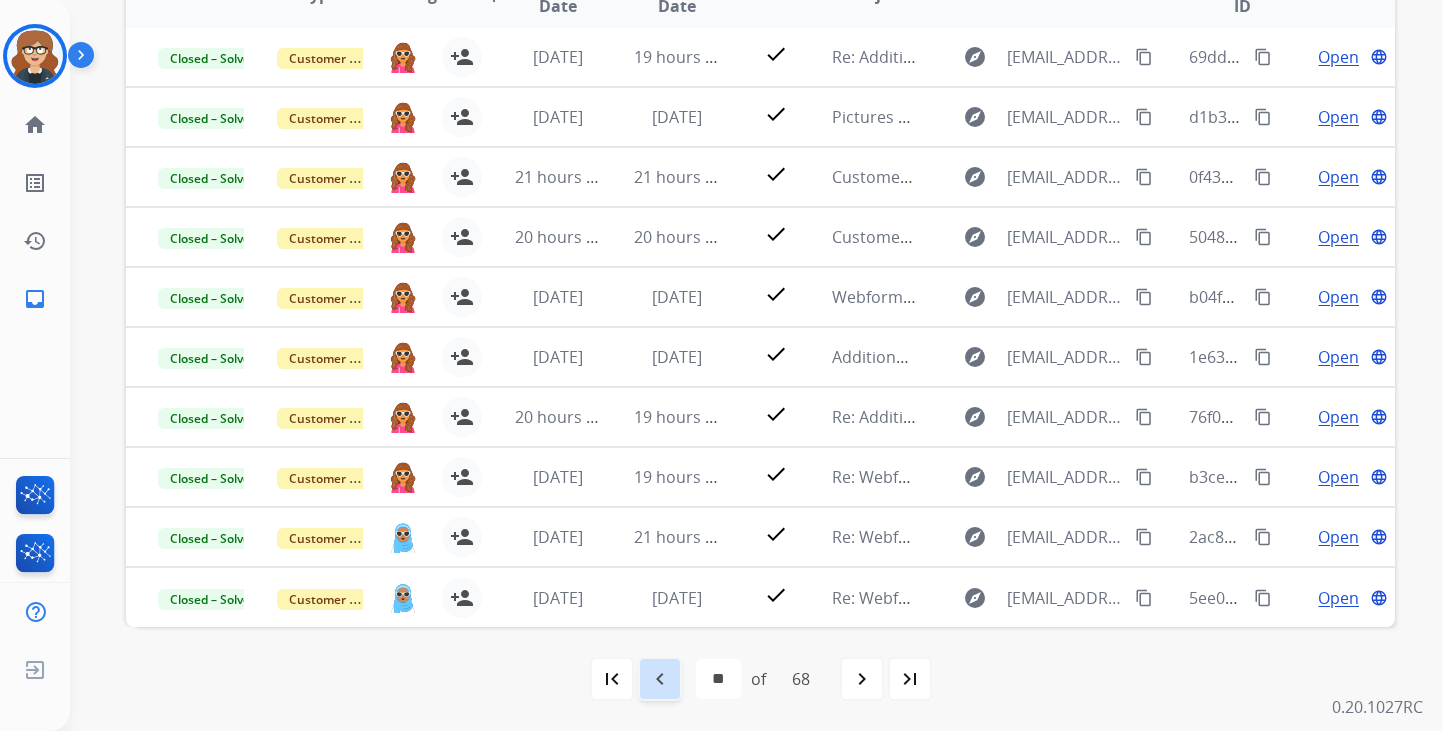 click on "navigate_before" at bounding box center [660, 679] 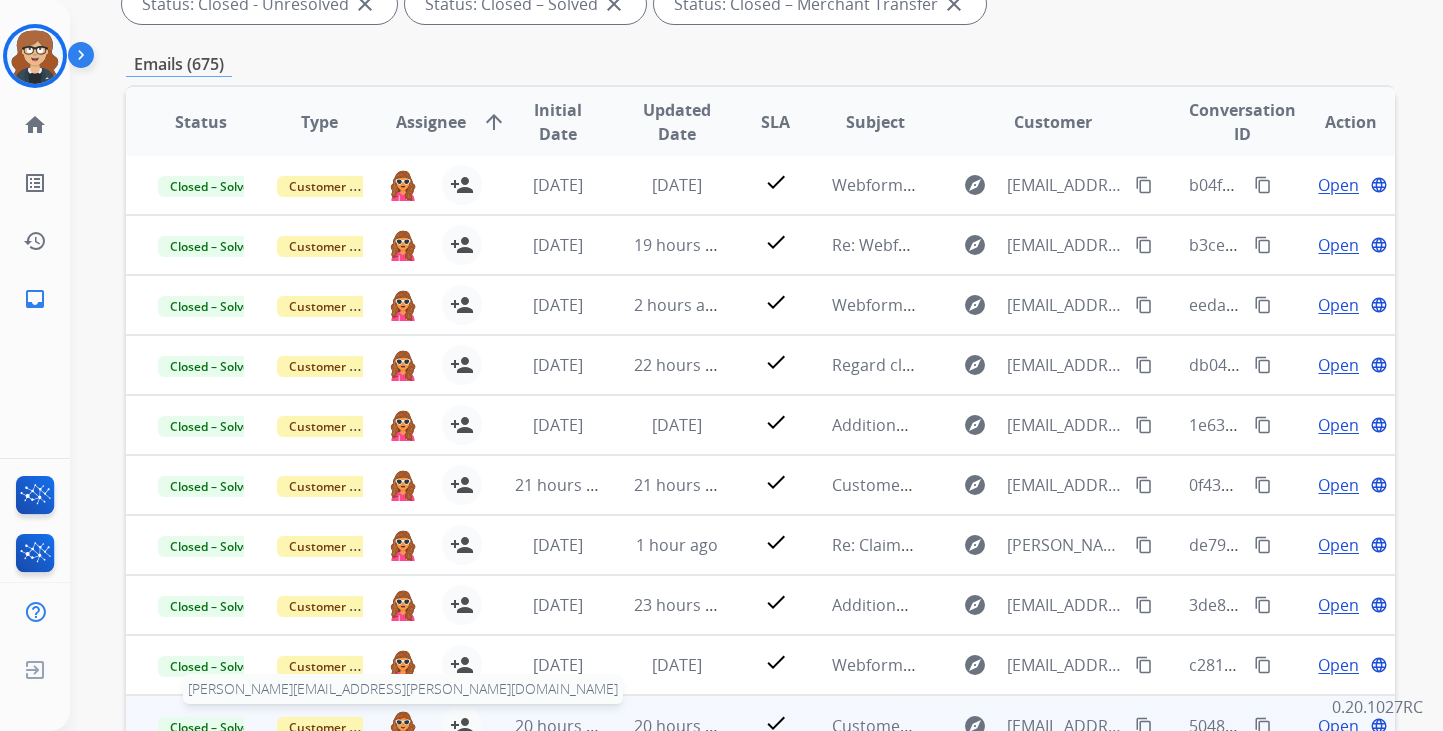 scroll, scrollTop: 503, scrollLeft: 0, axis: vertical 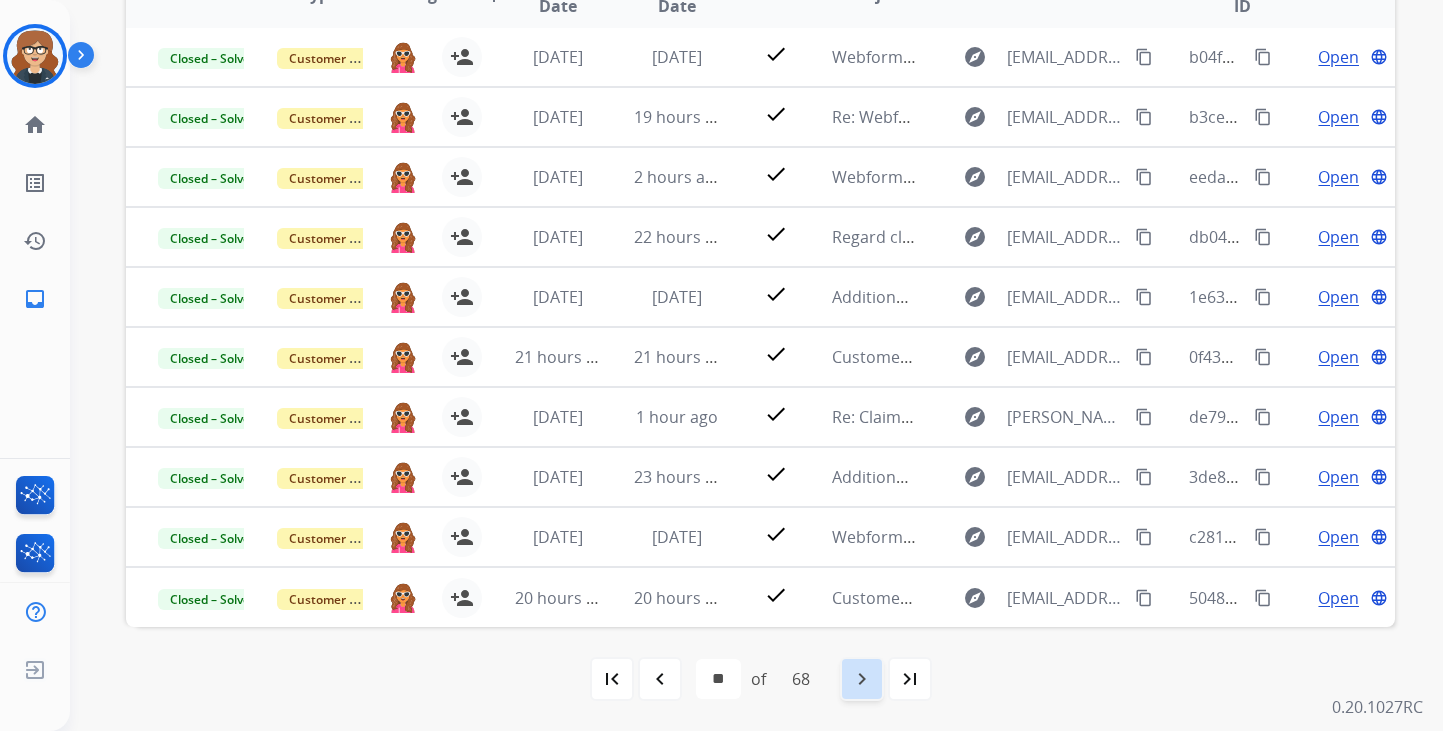 click on "navigate_next" at bounding box center (862, 679) 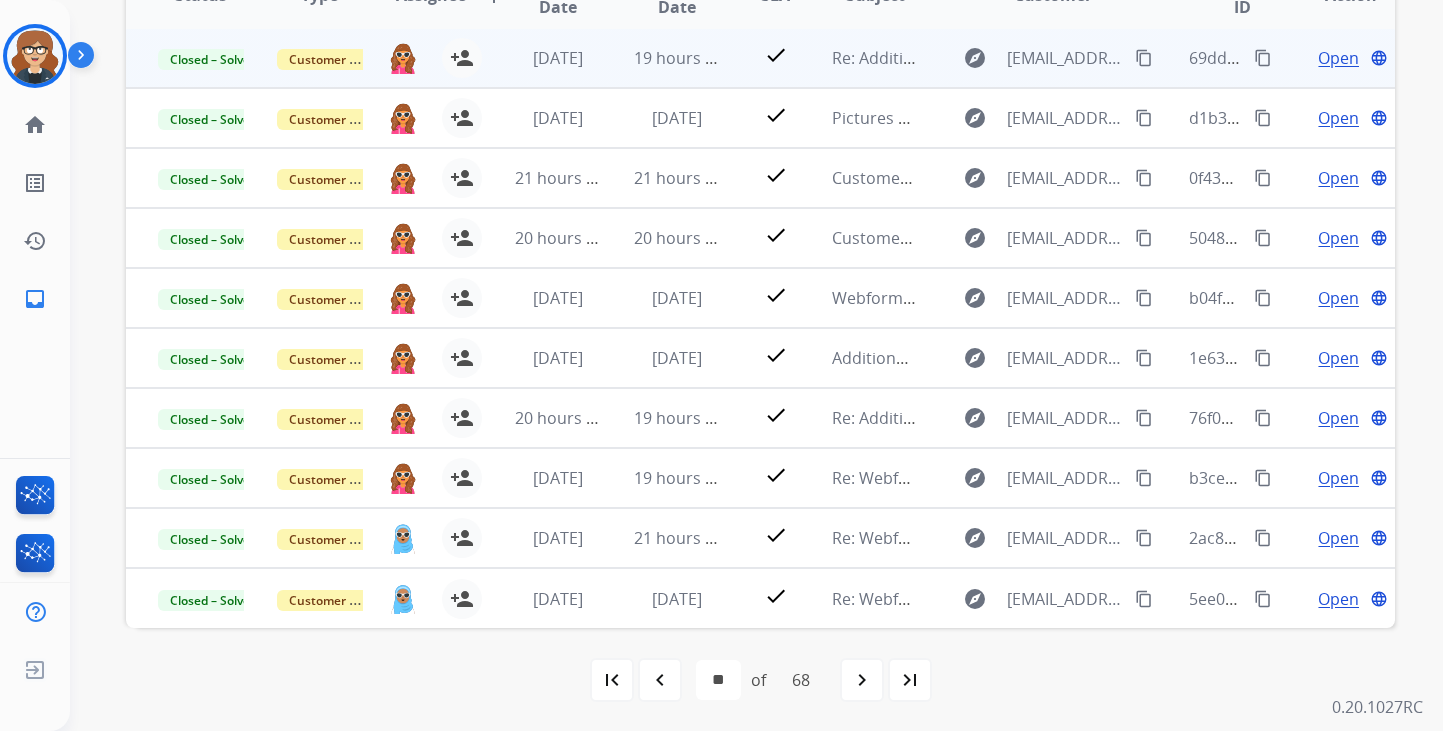 scroll, scrollTop: 503, scrollLeft: 0, axis: vertical 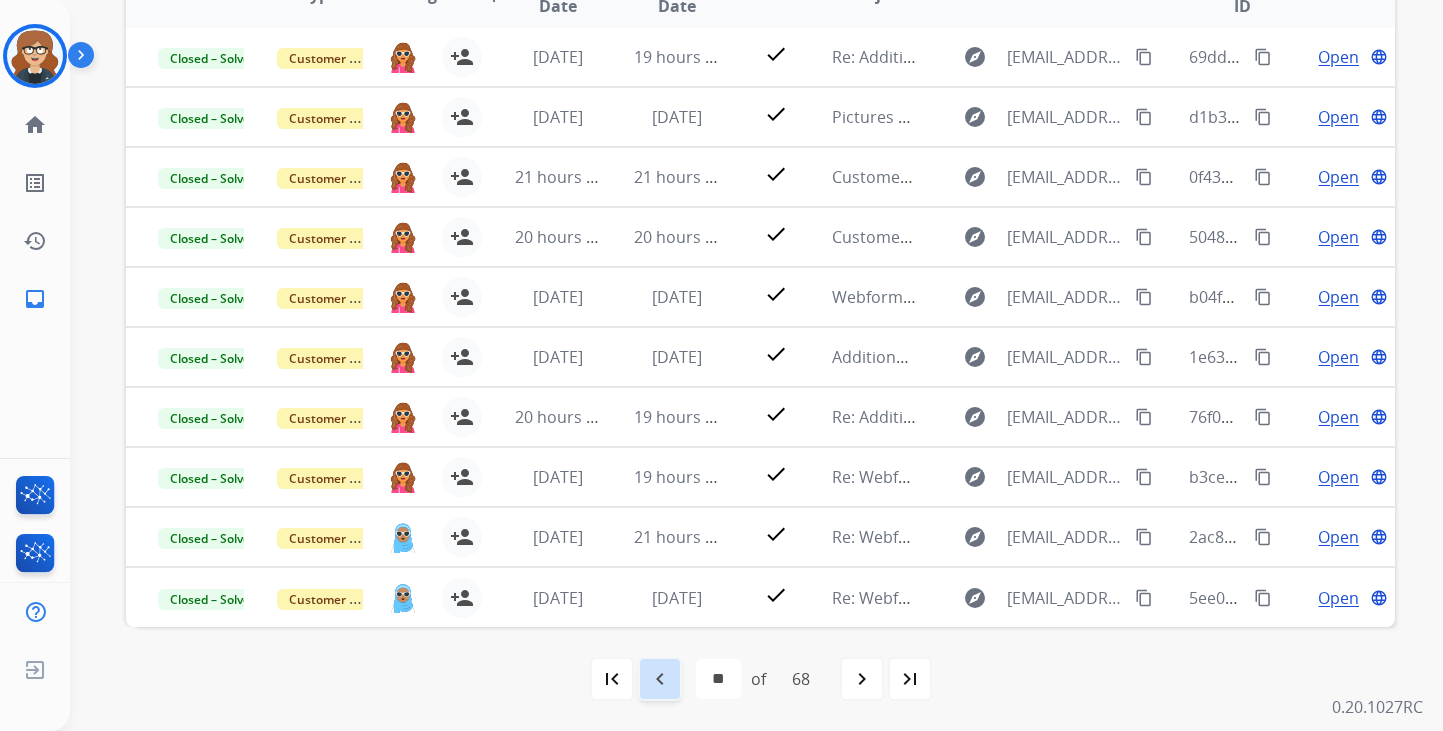 click on "navigate_before" at bounding box center [660, 679] 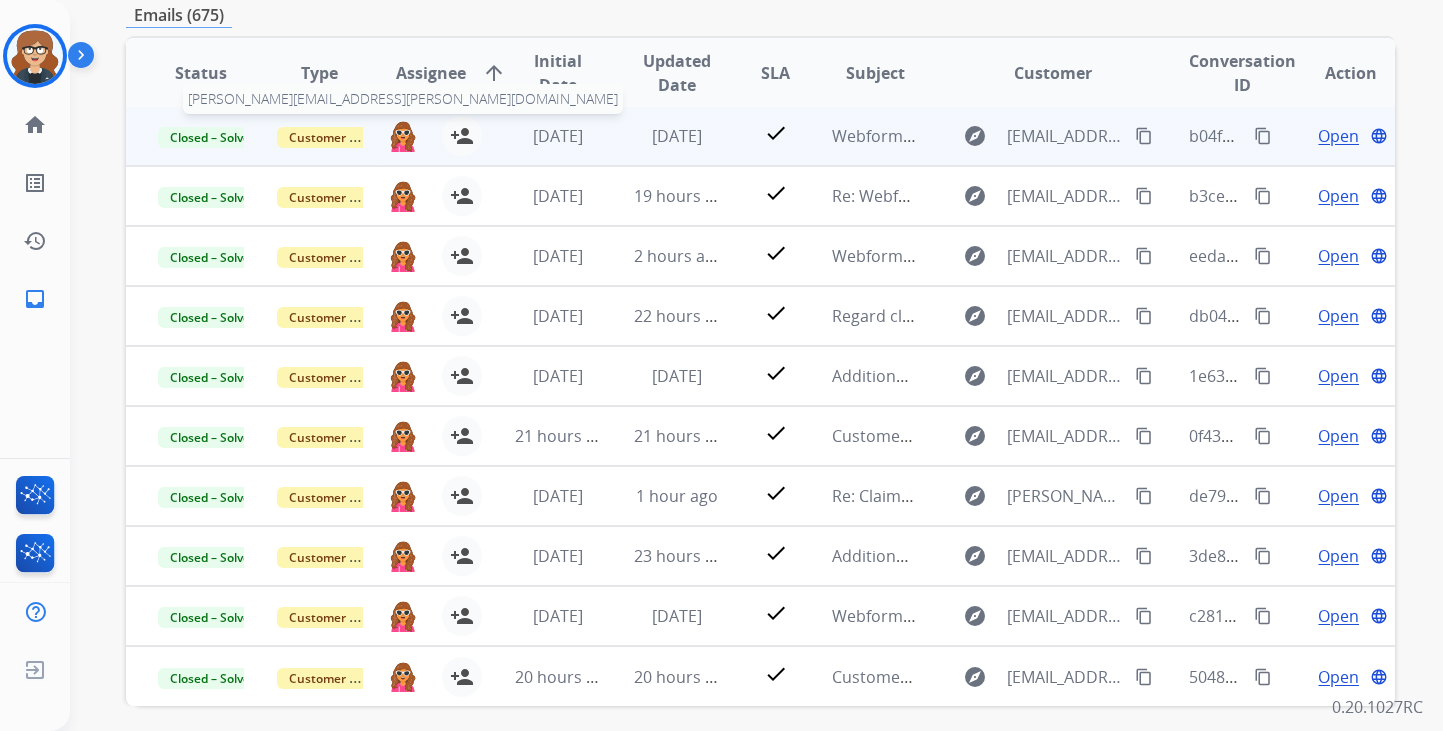 scroll, scrollTop: 493, scrollLeft: 0, axis: vertical 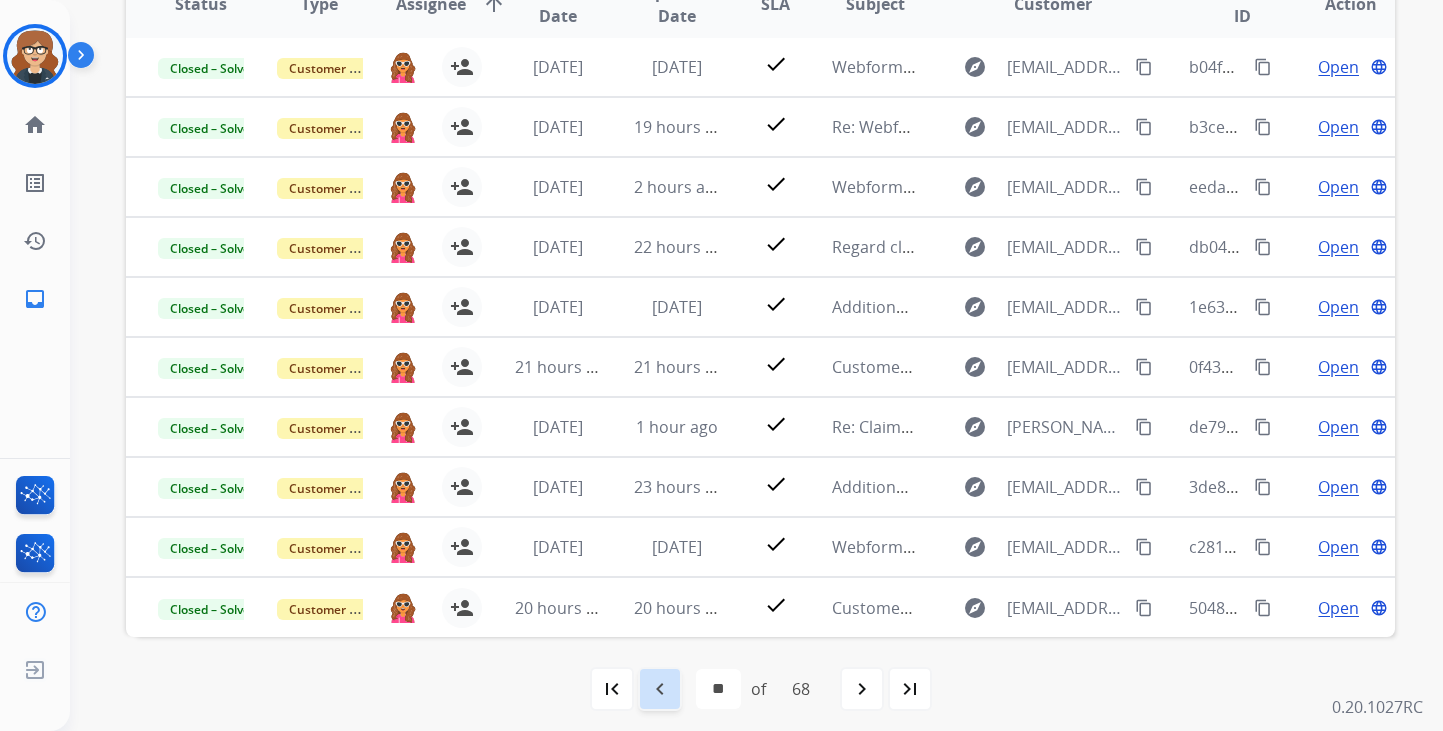 click on "navigate_before" at bounding box center [660, 689] 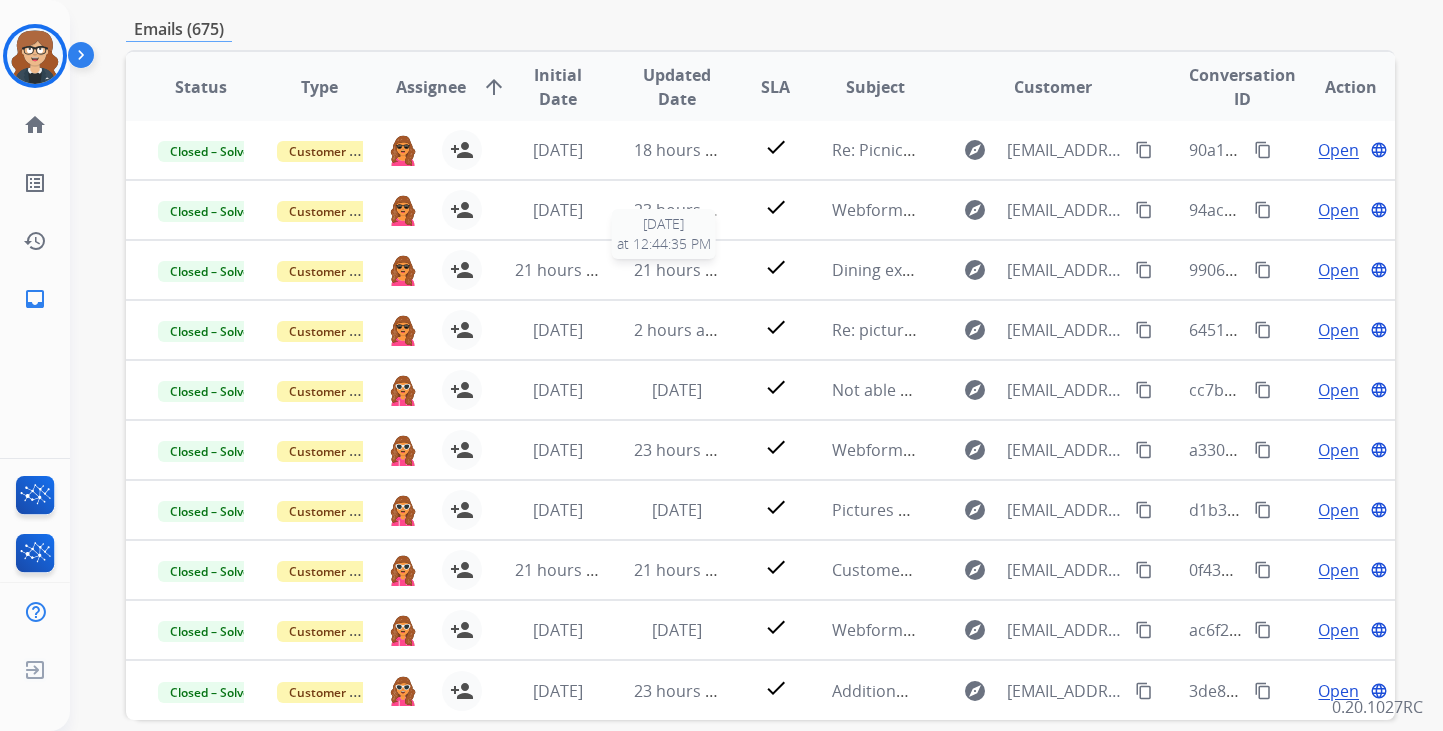 scroll, scrollTop: 503, scrollLeft: 0, axis: vertical 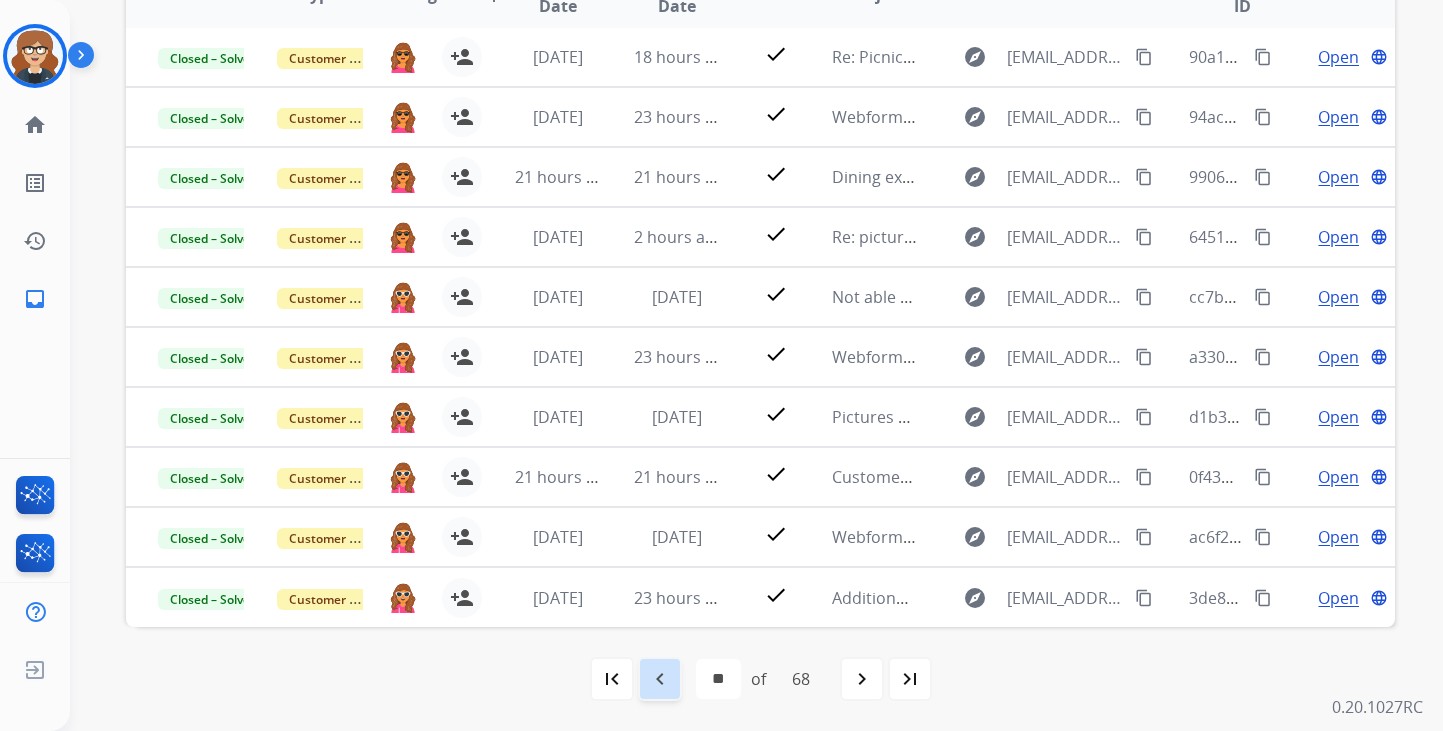 click on "navigate_before" at bounding box center (660, 679) 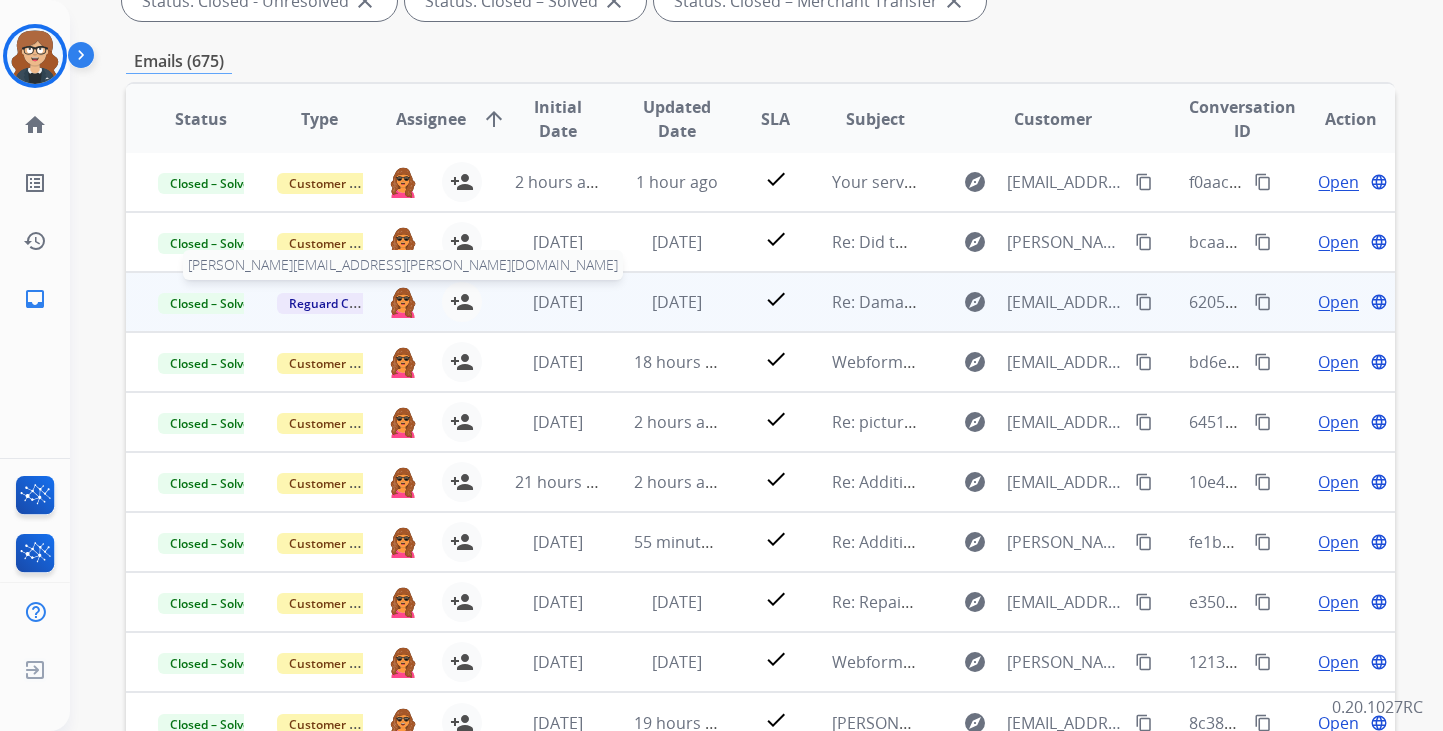 scroll, scrollTop: 503, scrollLeft: 0, axis: vertical 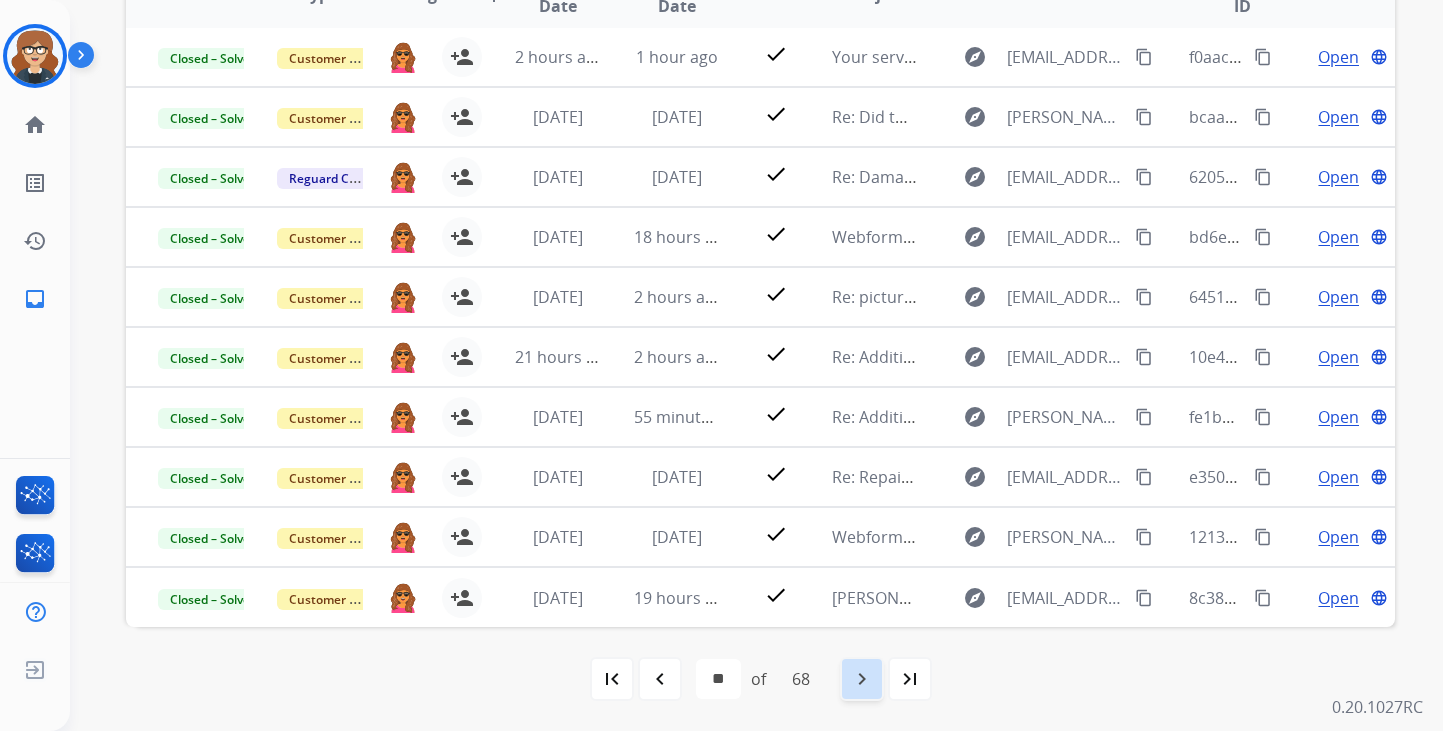 click on "navigate_next" at bounding box center (862, 679) 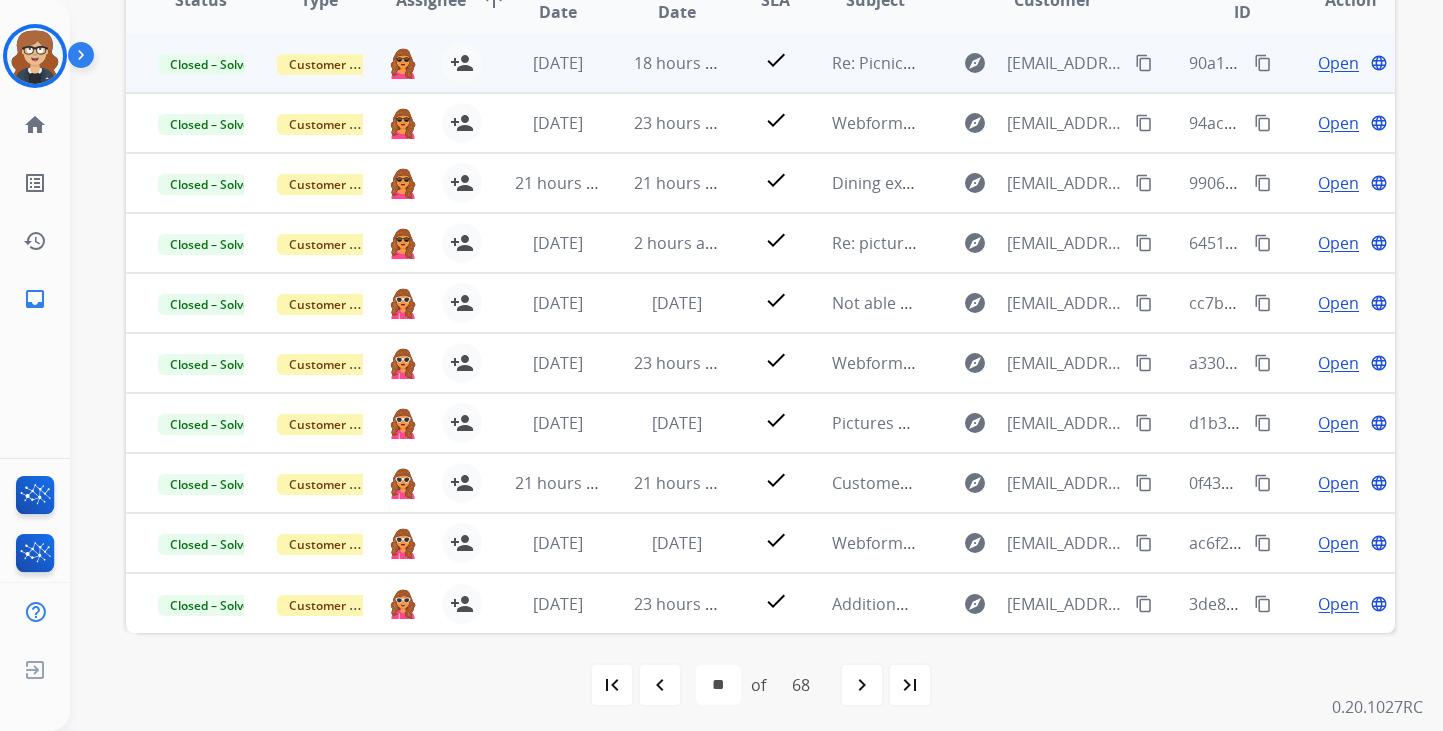 scroll, scrollTop: 503, scrollLeft: 0, axis: vertical 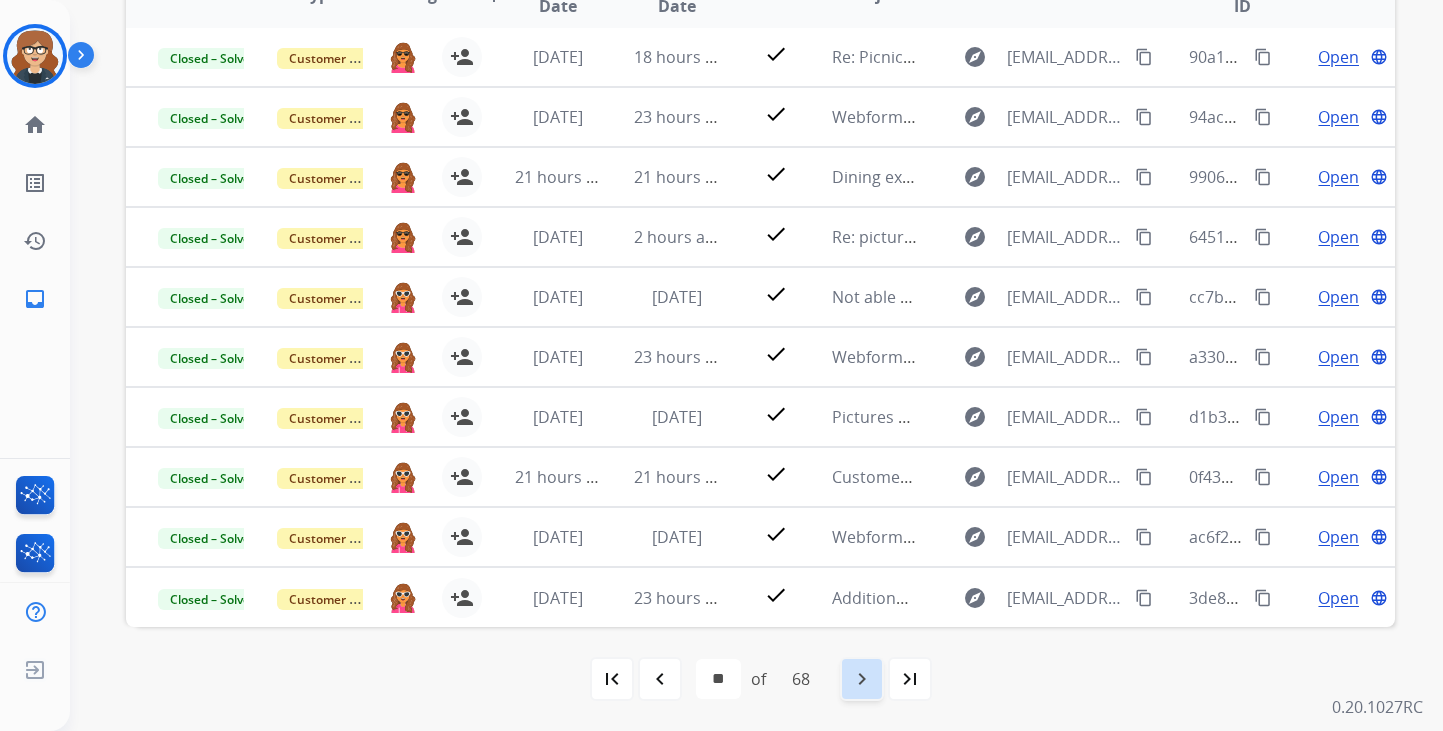 click on "navigate_next" at bounding box center (862, 679) 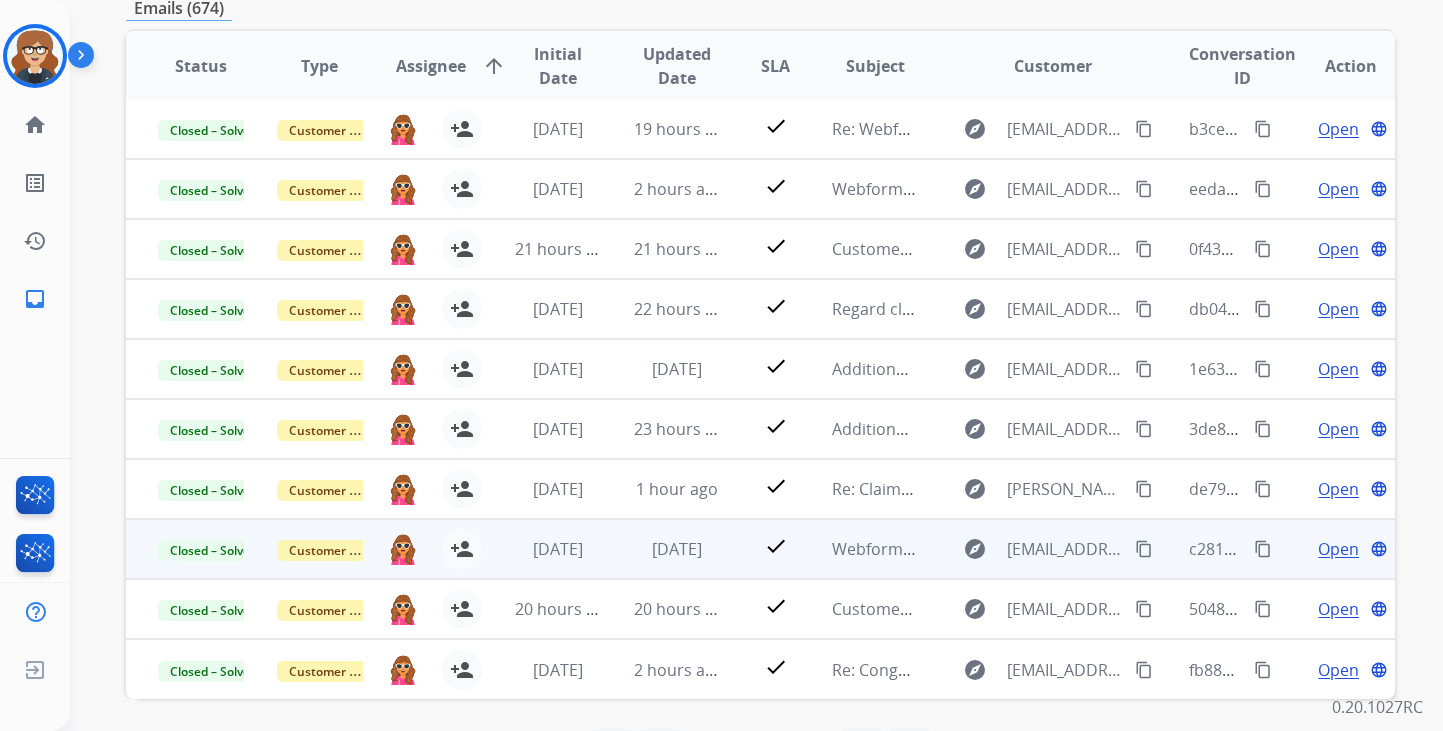 scroll, scrollTop: 503, scrollLeft: 0, axis: vertical 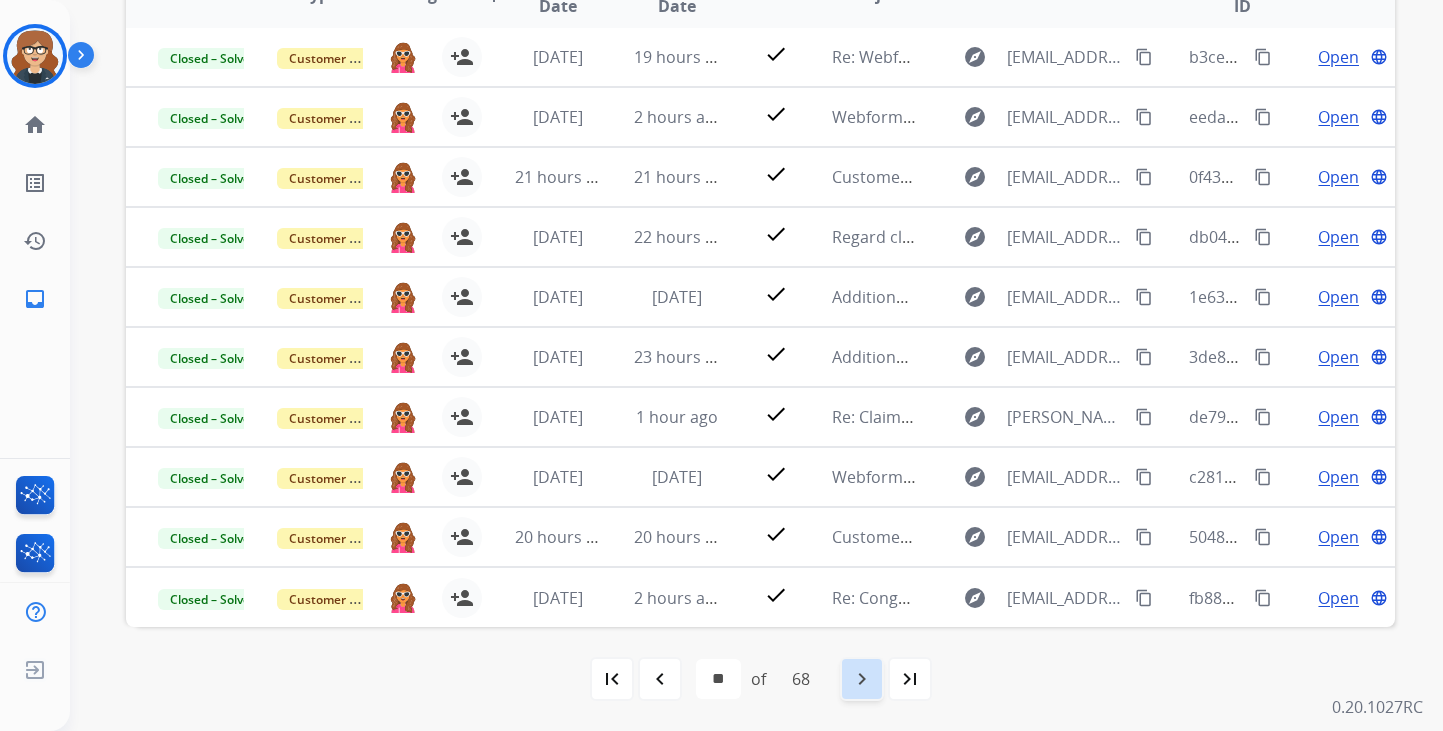 click on "navigate_next" at bounding box center (862, 679) 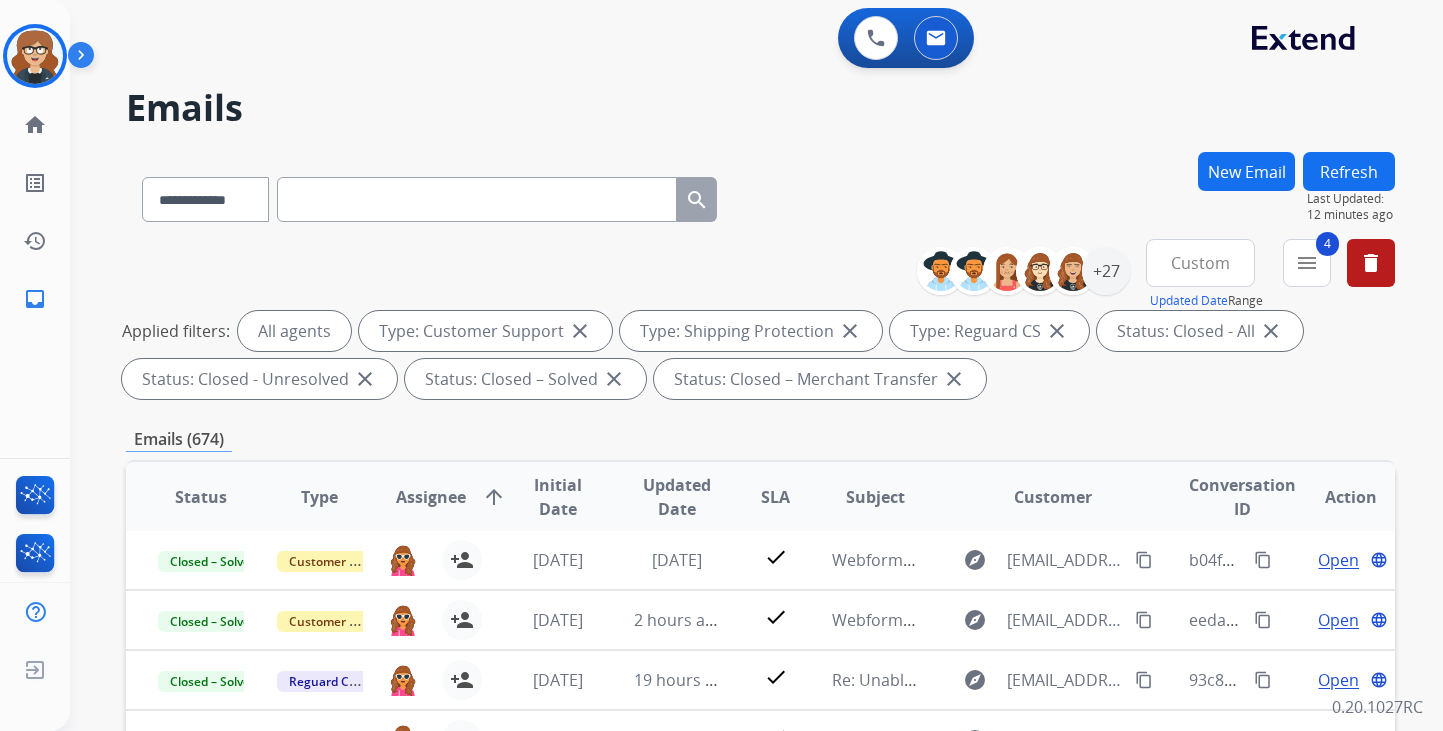 scroll, scrollTop: 503, scrollLeft: 0, axis: vertical 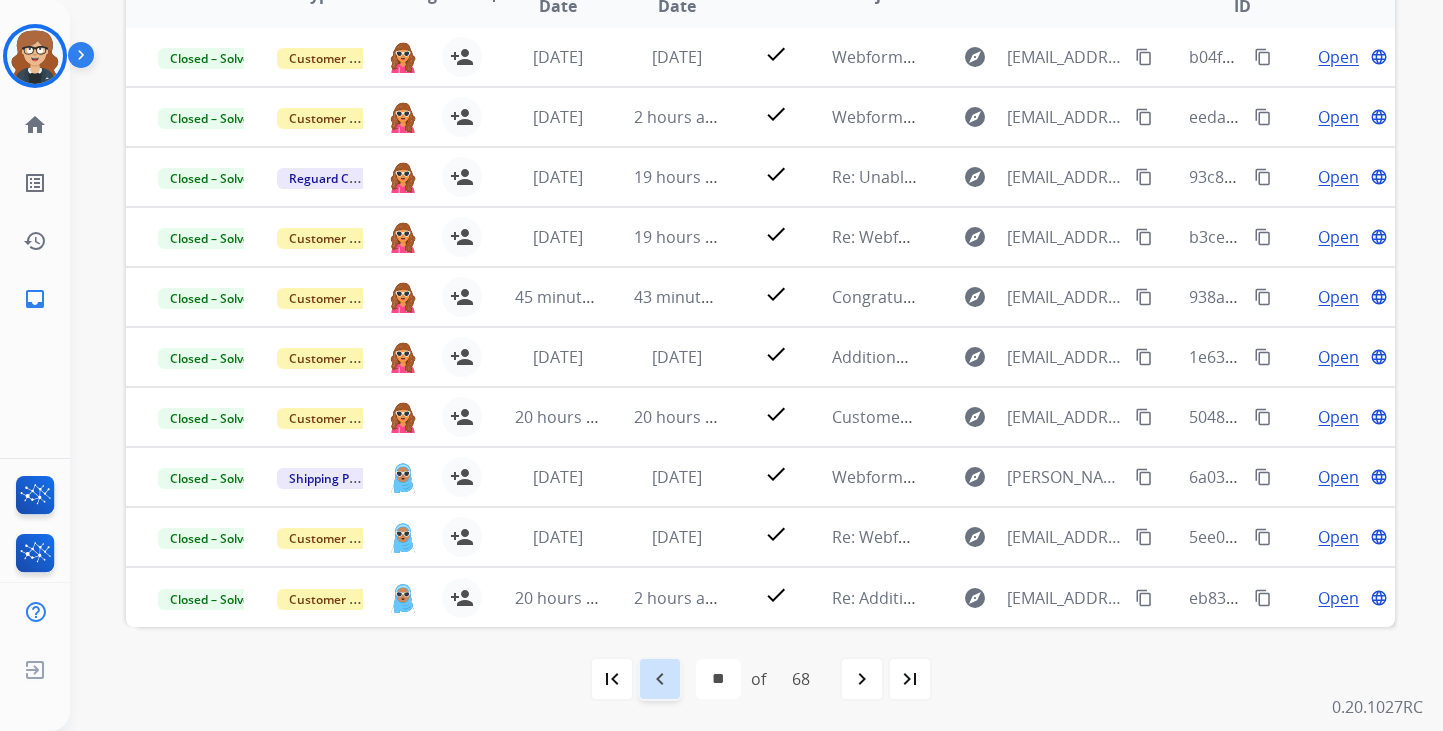 click on "navigate_before" at bounding box center (660, 679) 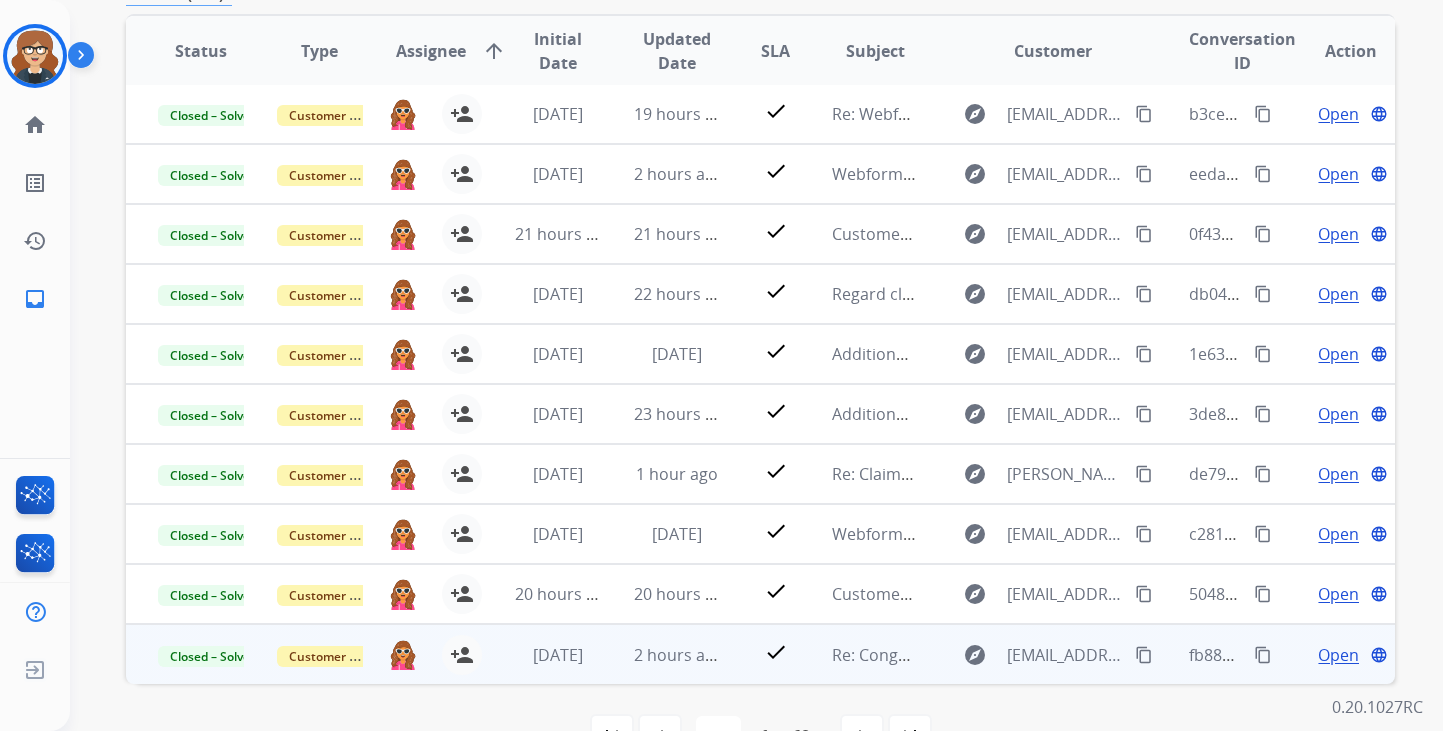 scroll, scrollTop: 503, scrollLeft: 0, axis: vertical 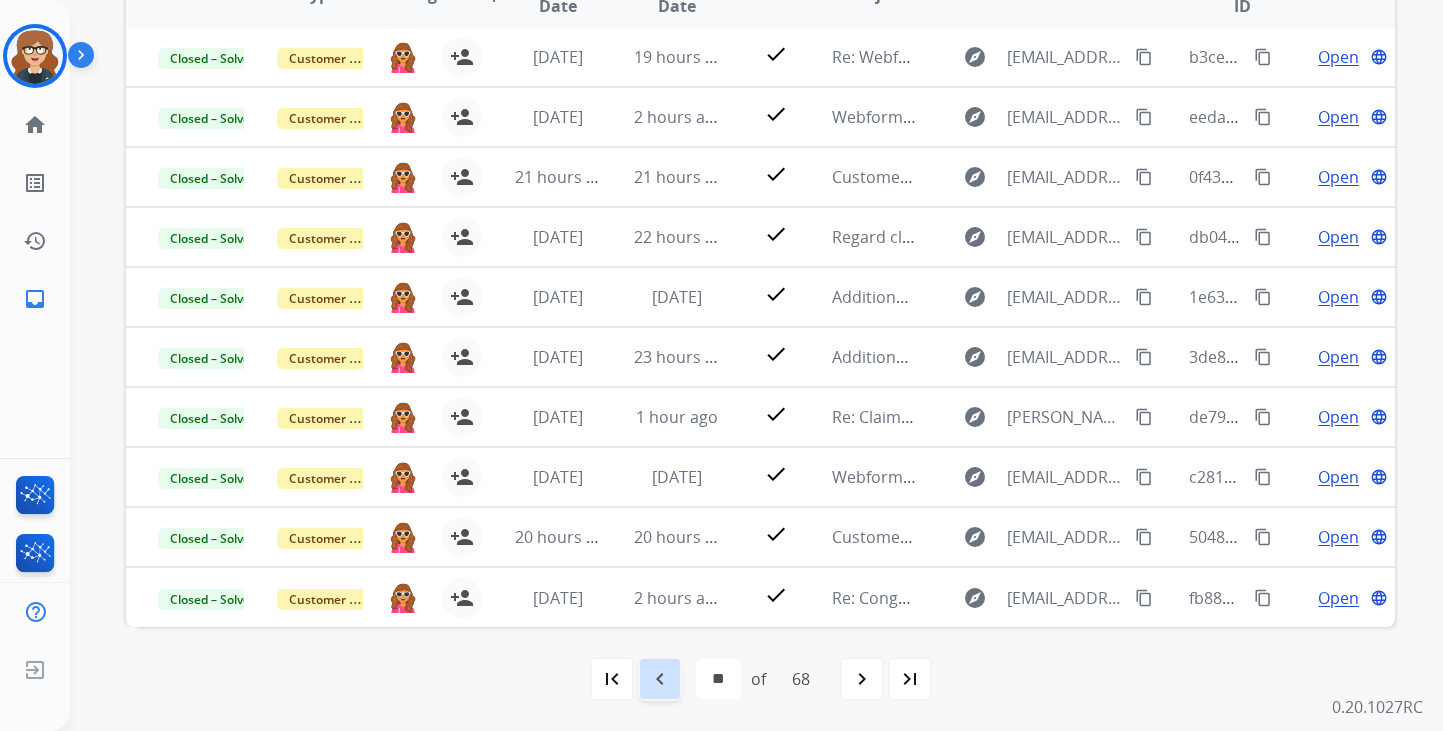 click on "navigate_before" at bounding box center [660, 679] 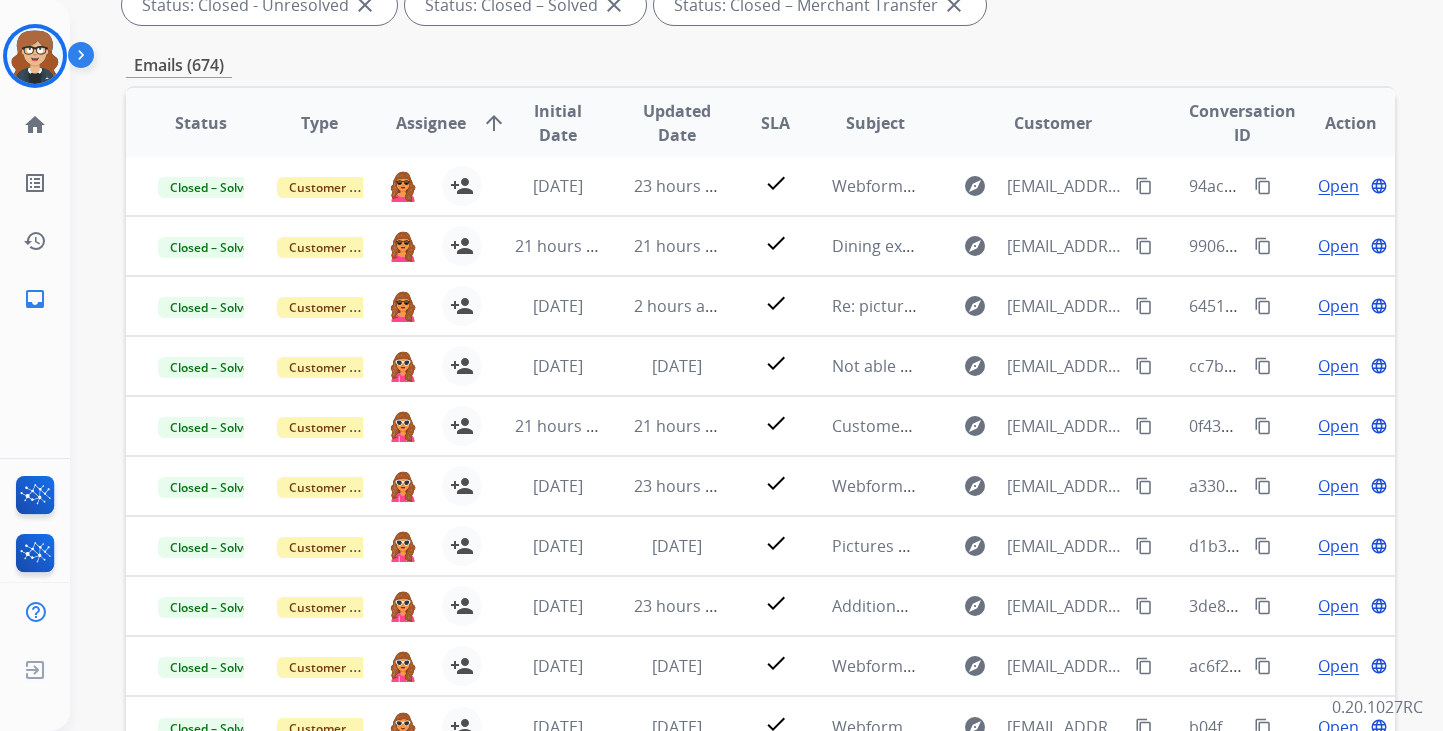scroll, scrollTop: 501, scrollLeft: 0, axis: vertical 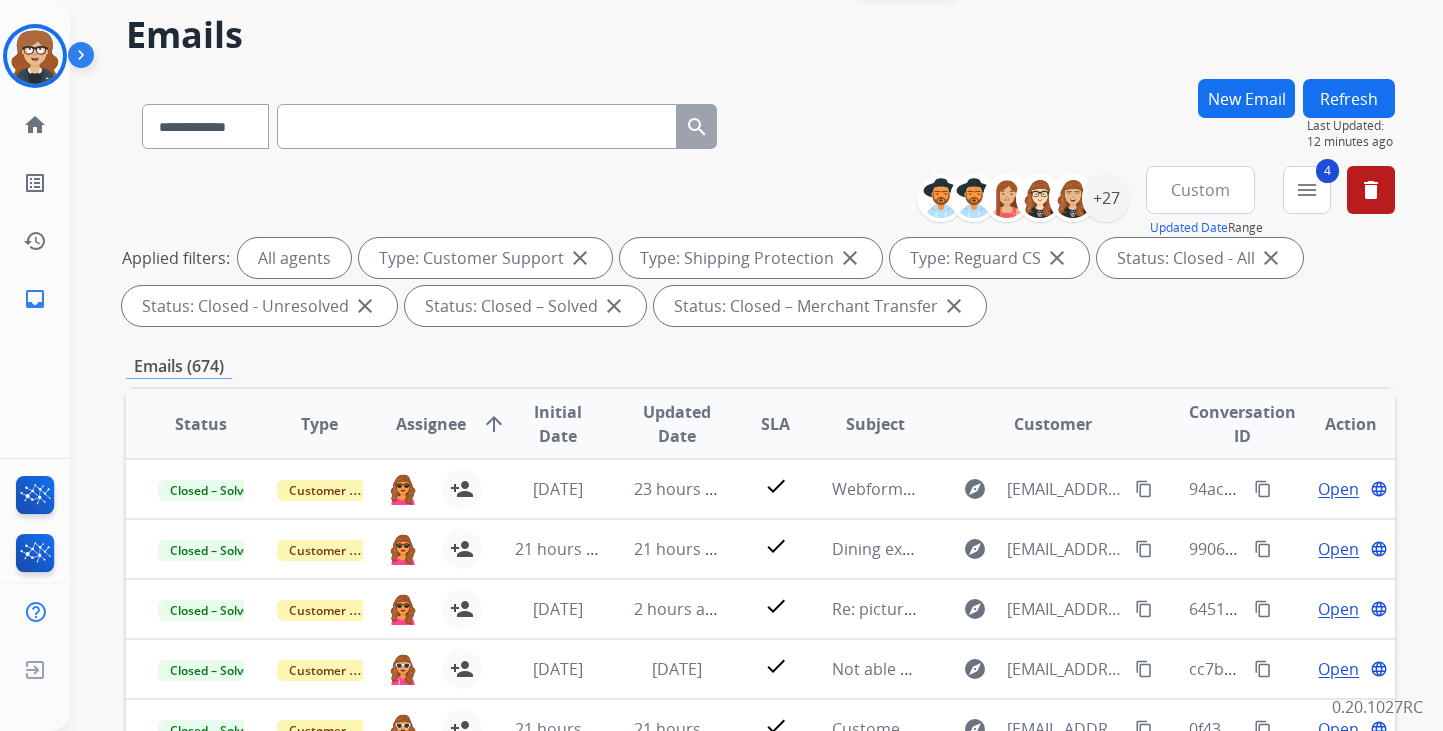 click on "Custom" at bounding box center [1200, 190] 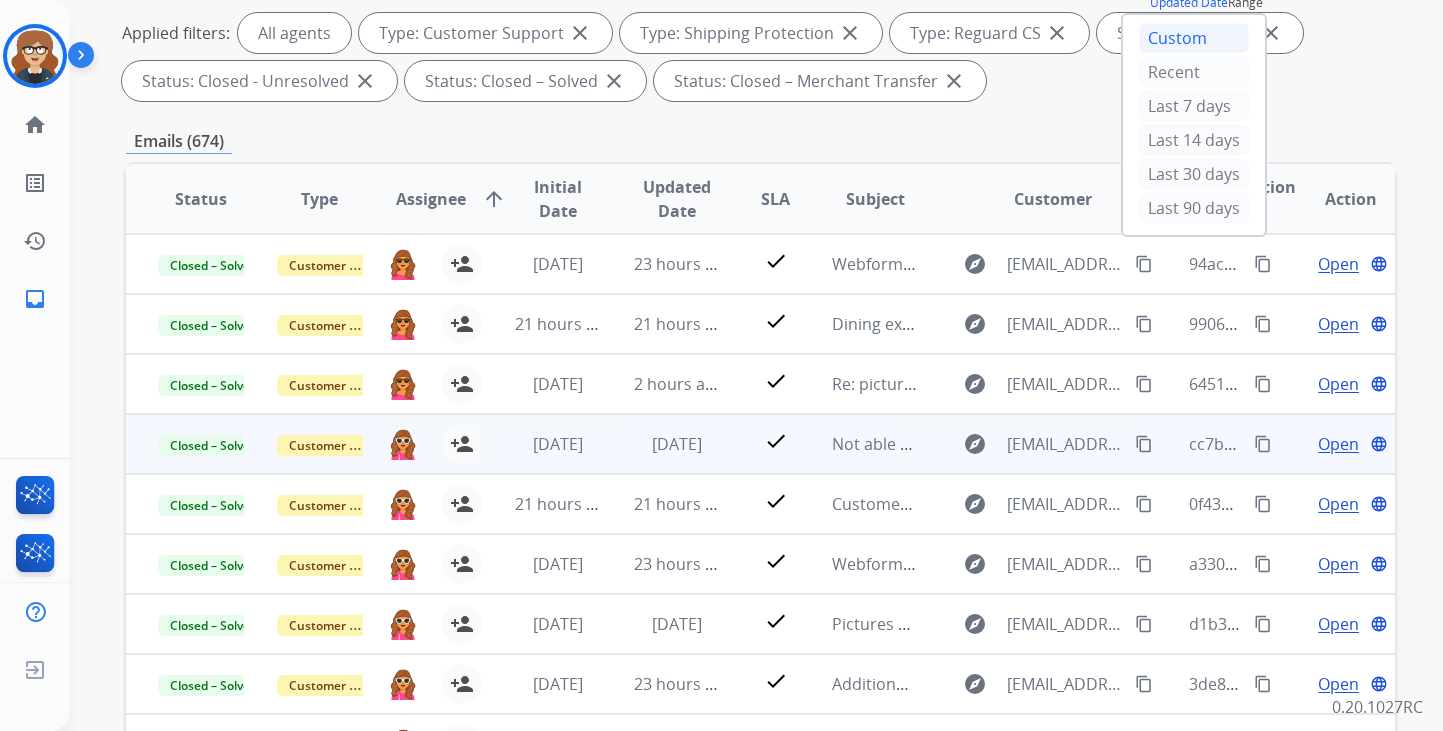 scroll, scrollTop: 259, scrollLeft: 0, axis: vertical 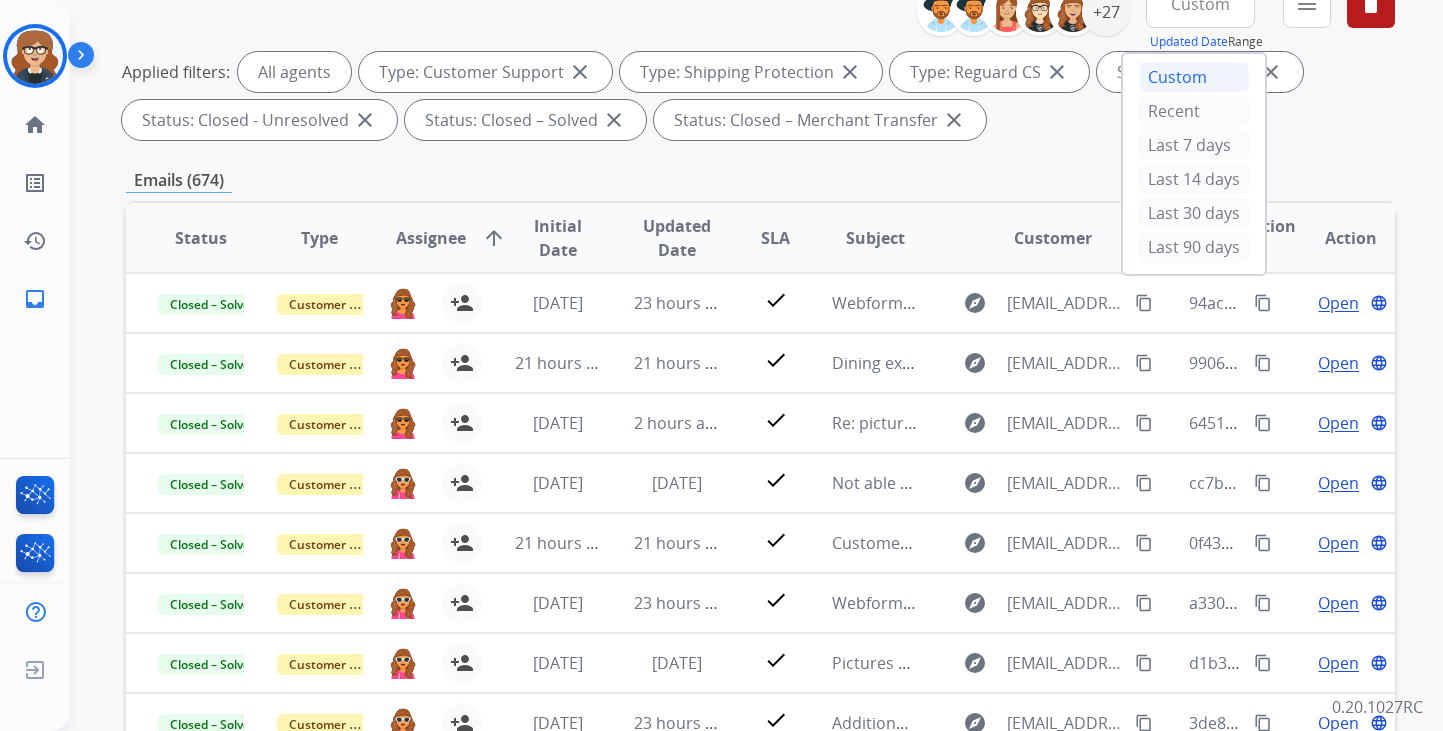 click on "Applied filters: All agents  Type: Customer Support  close  Type: Shipping Protection  close  Type: Reguard CS  close  Status: Closed - All  close  Status: Closed - Unresolved  close  Status: Closed – Solved  close  Status: Closed – Merchant Transfer  close" at bounding box center [756, 96] 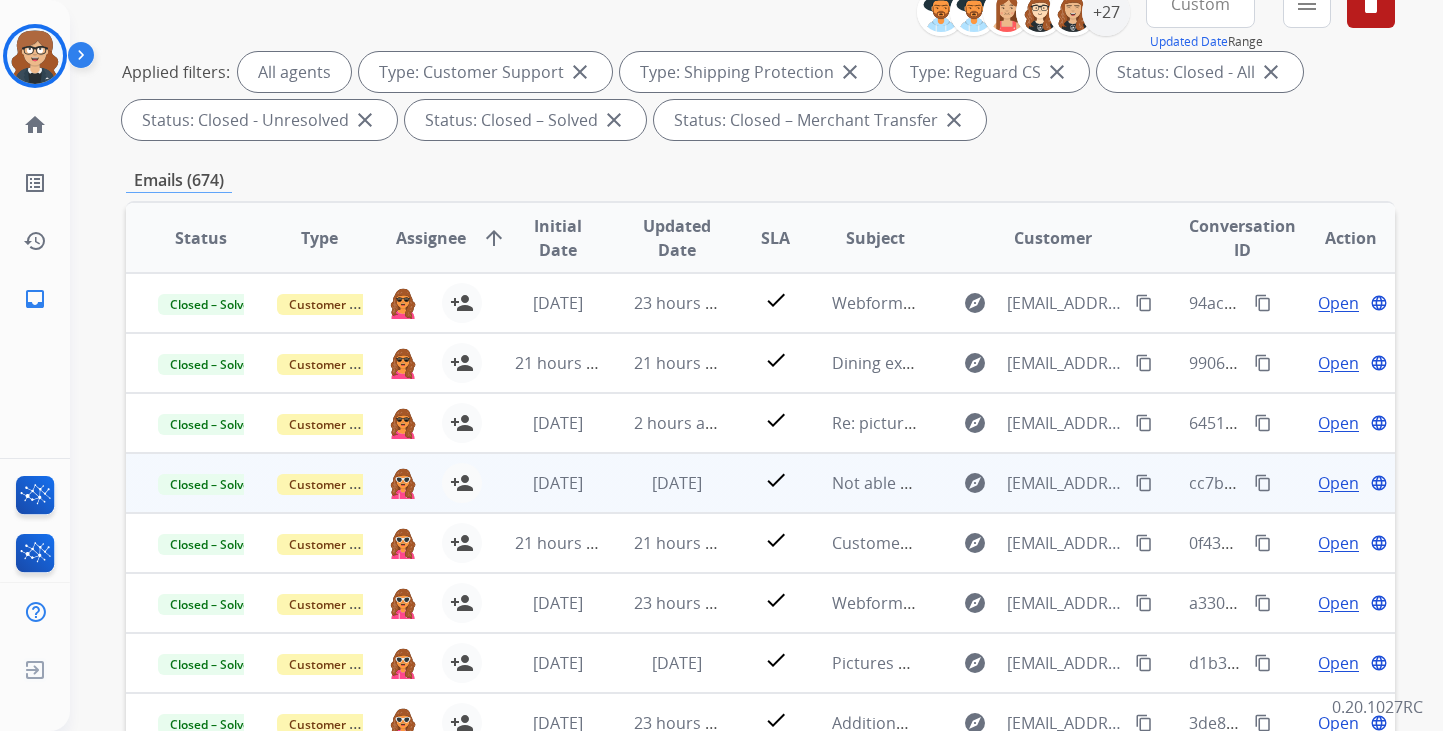scroll, scrollTop: 2, scrollLeft: 0, axis: vertical 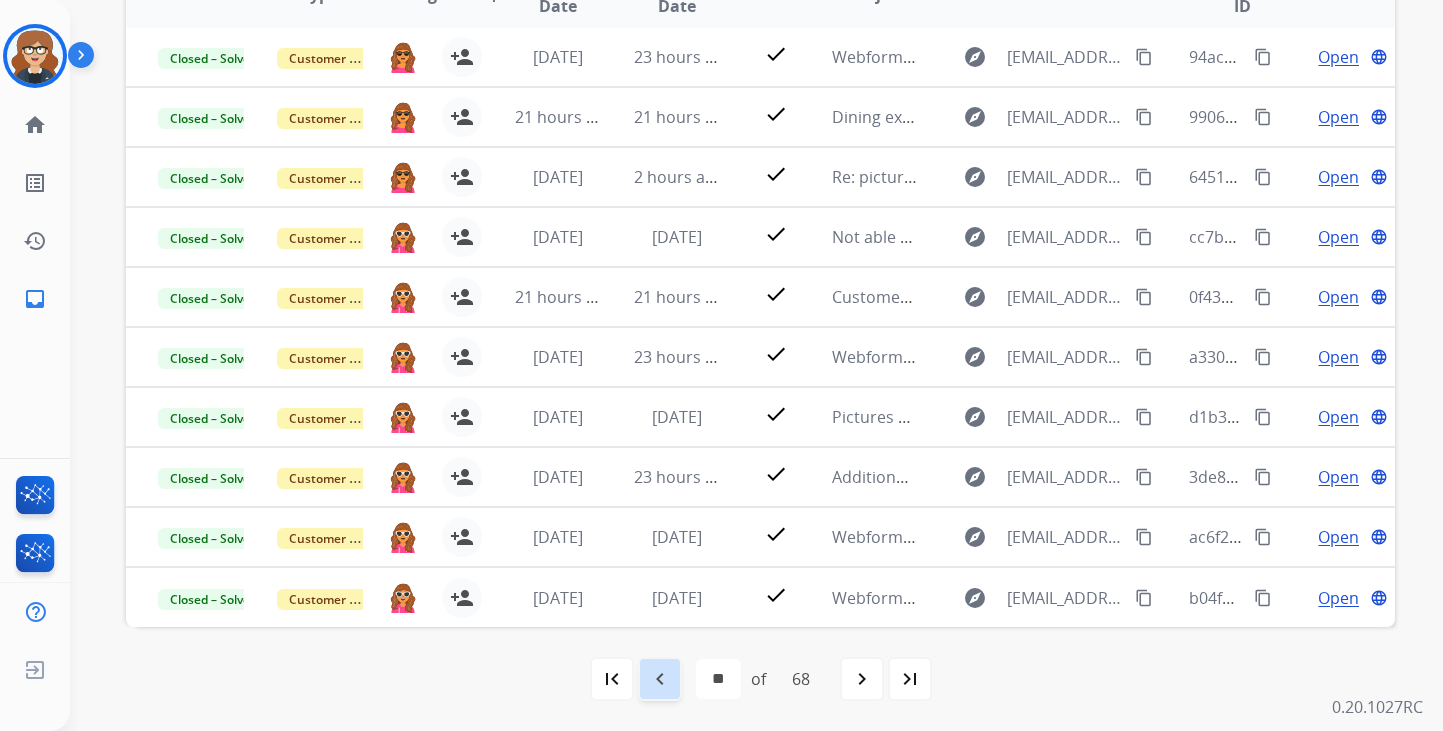 click on "navigate_before" at bounding box center [660, 679] 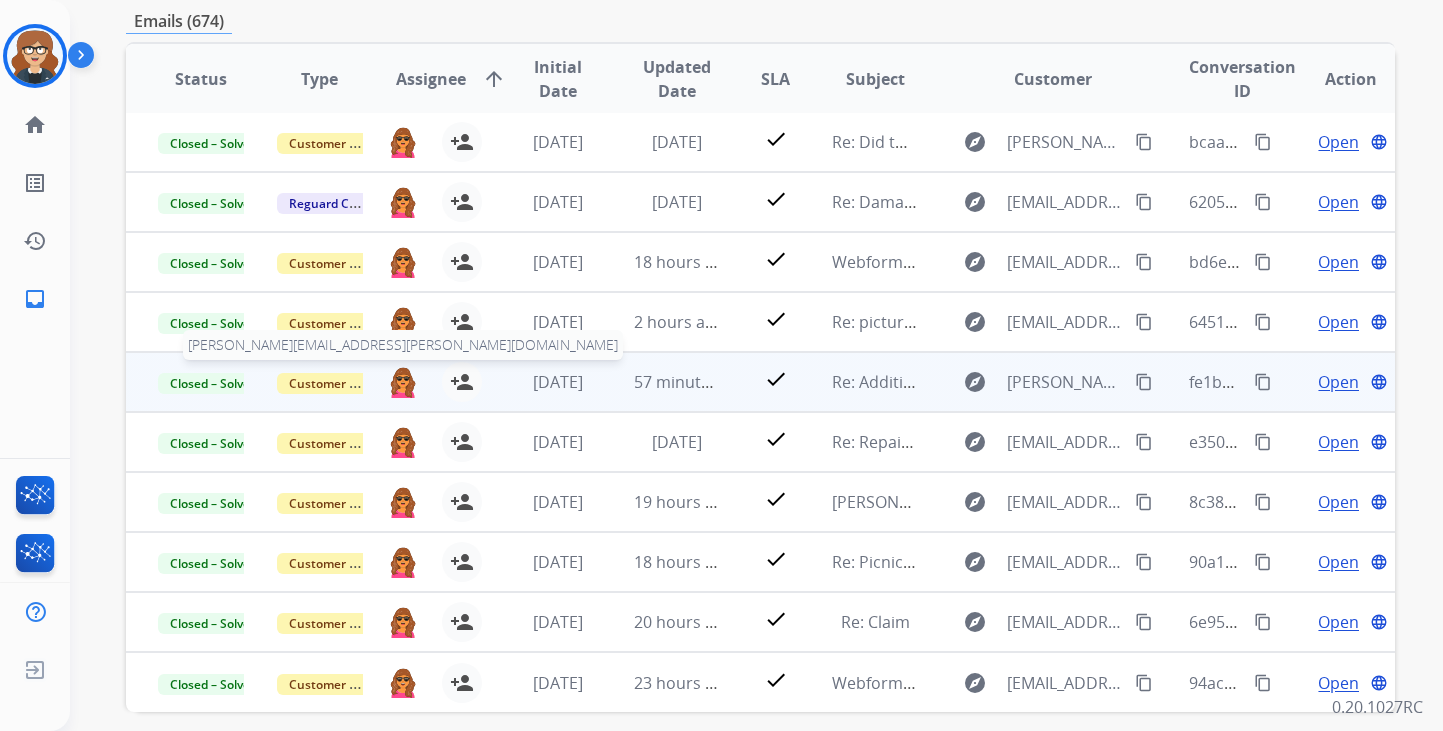 scroll, scrollTop: 503, scrollLeft: 0, axis: vertical 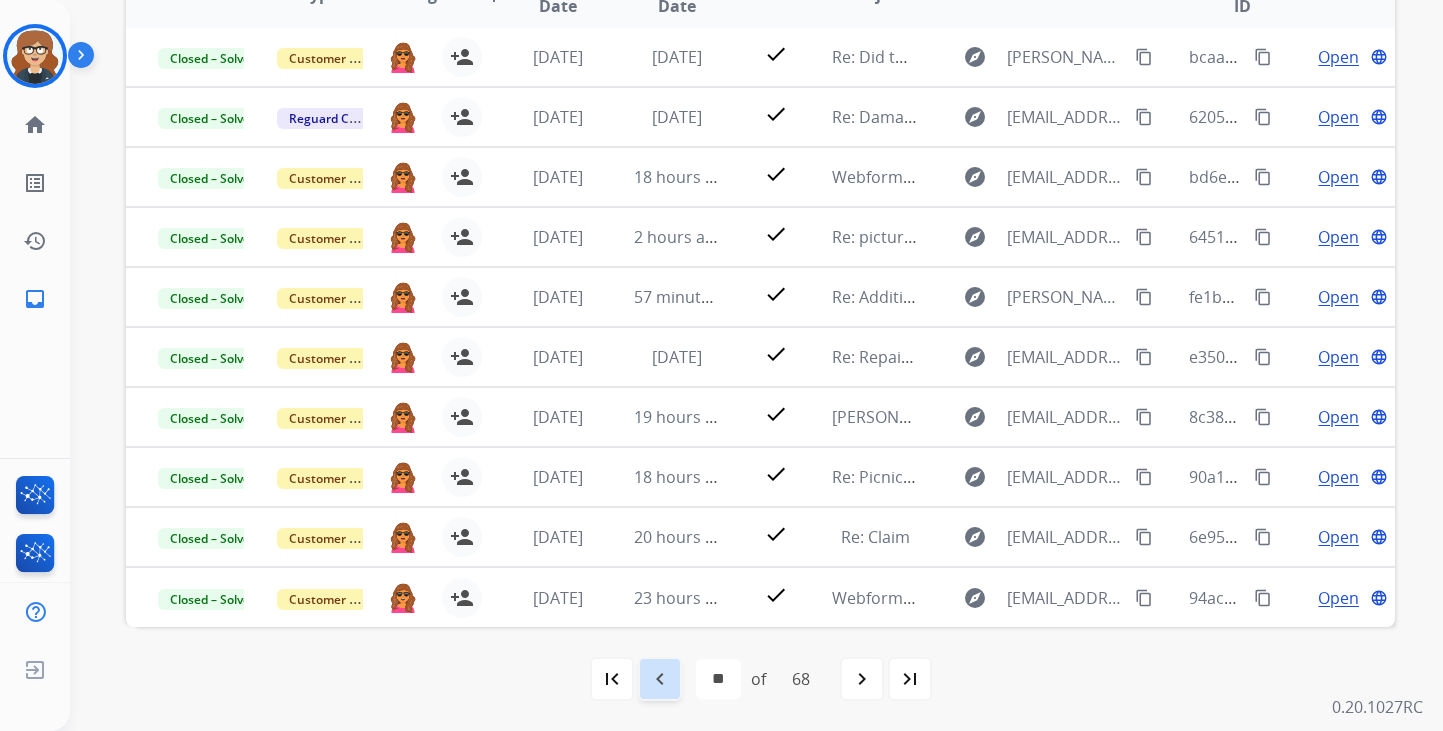 click on "navigate_before" at bounding box center [660, 679] 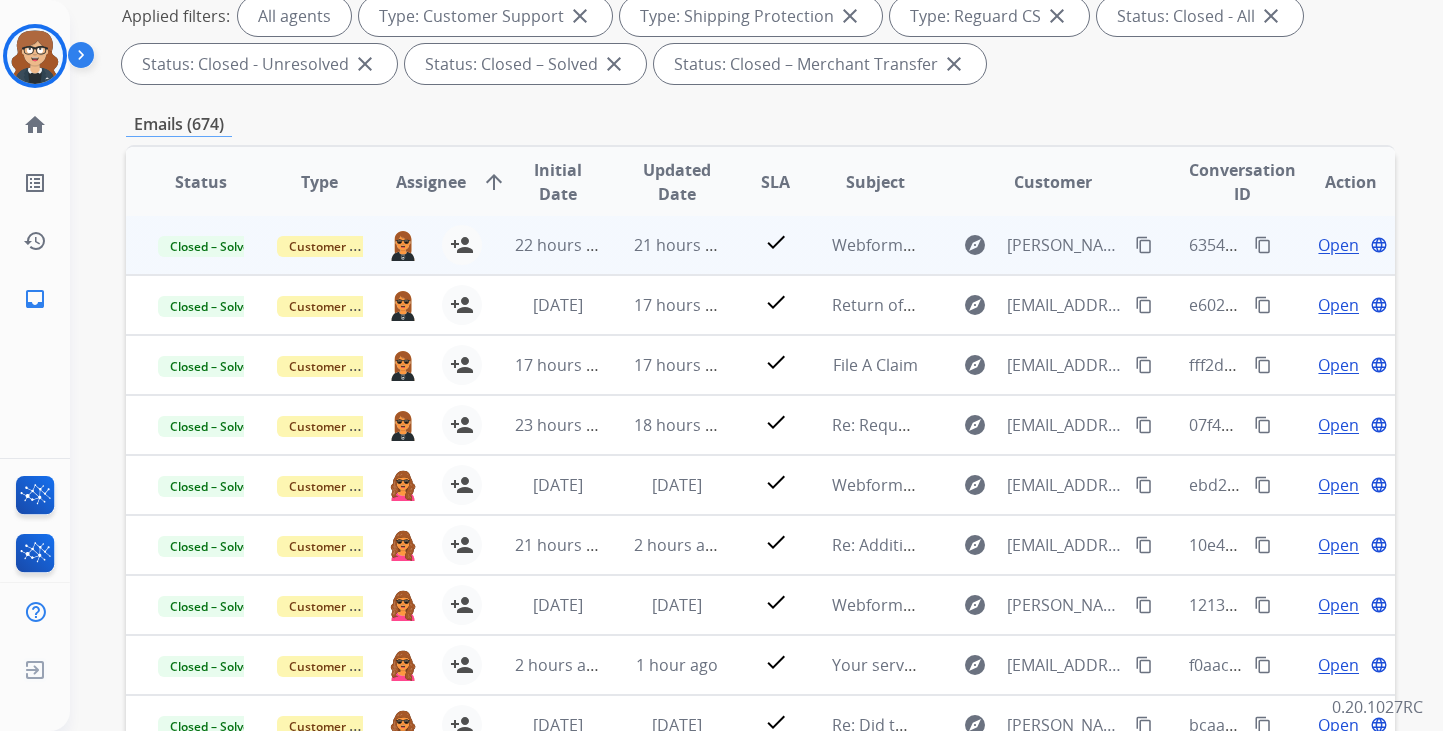scroll, scrollTop: 503, scrollLeft: 0, axis: vertical 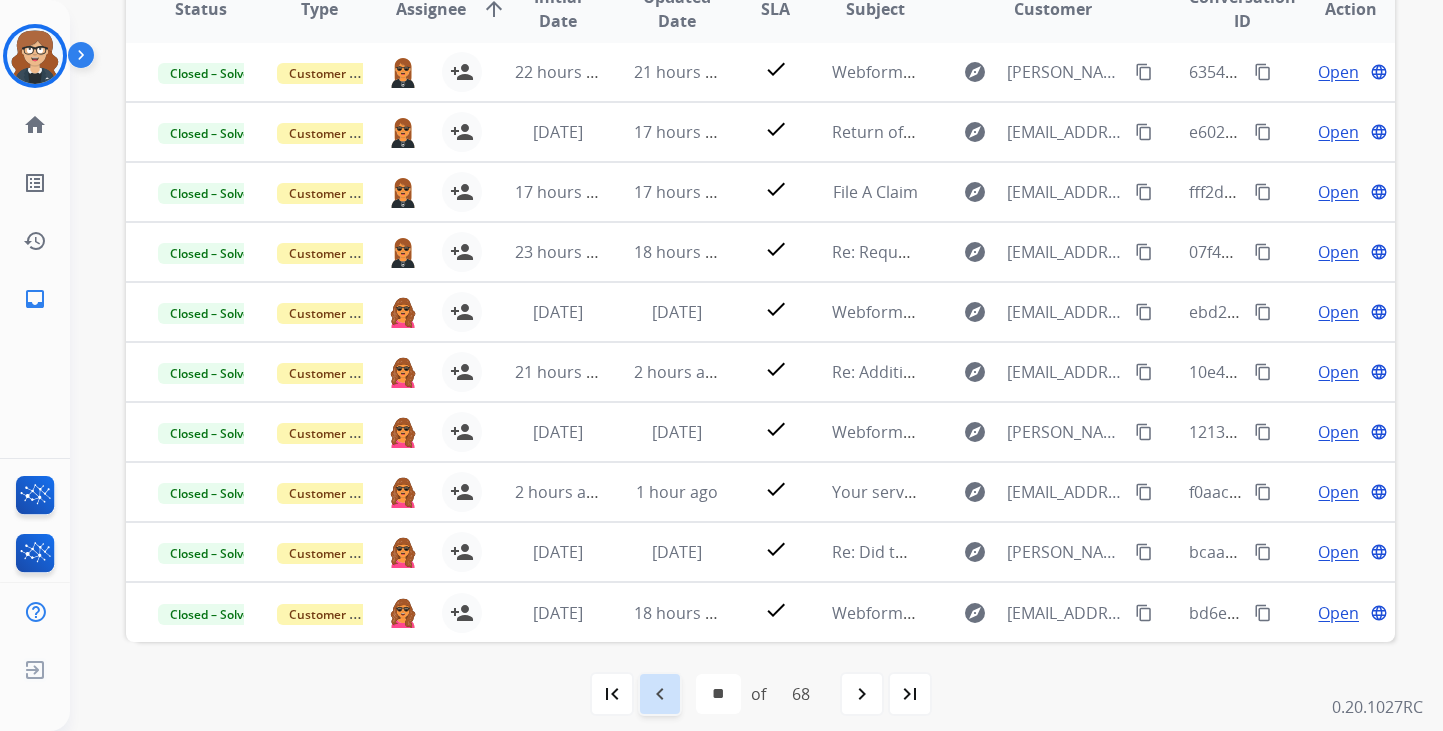 click on "navigate_before" at bounding box center [660, 694] 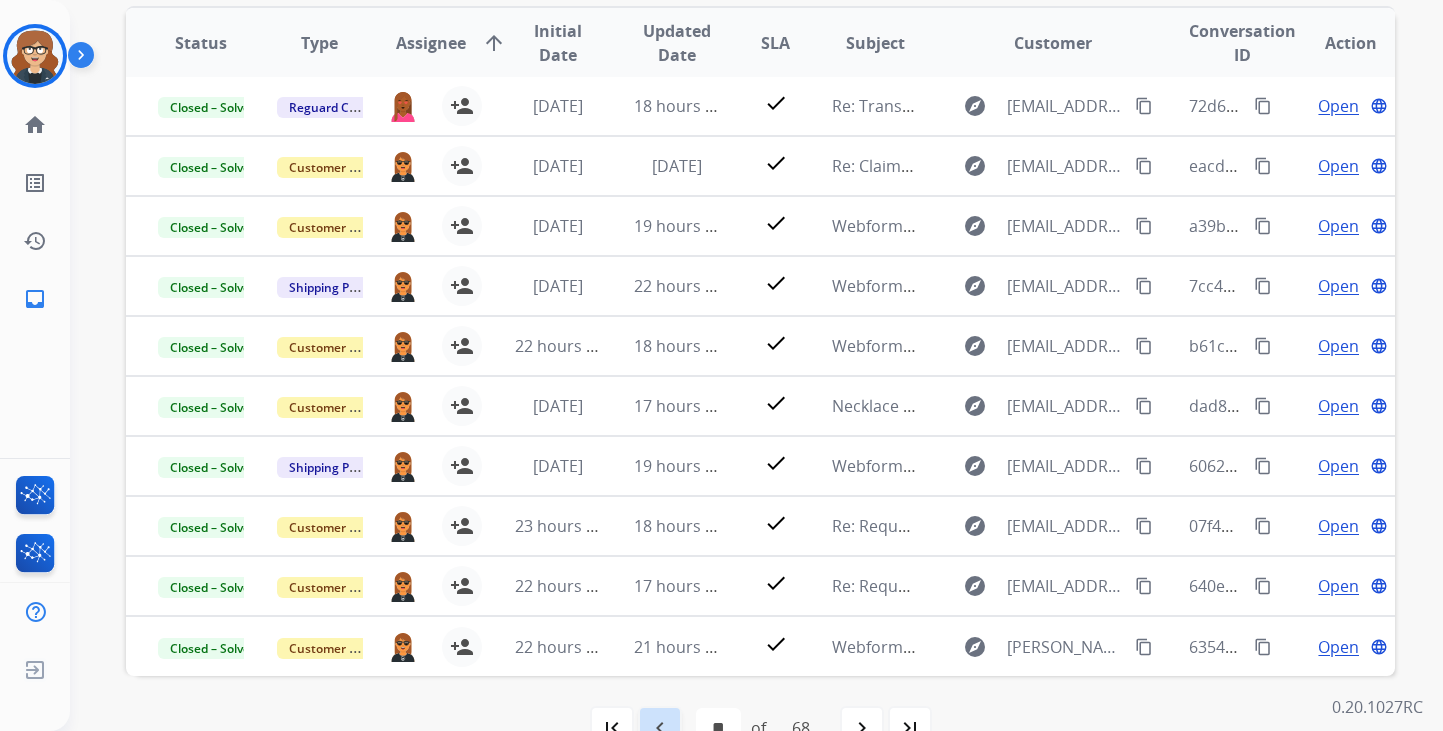 scroll, scrollTop: 503, scrollLeft: 0, axis: vertical 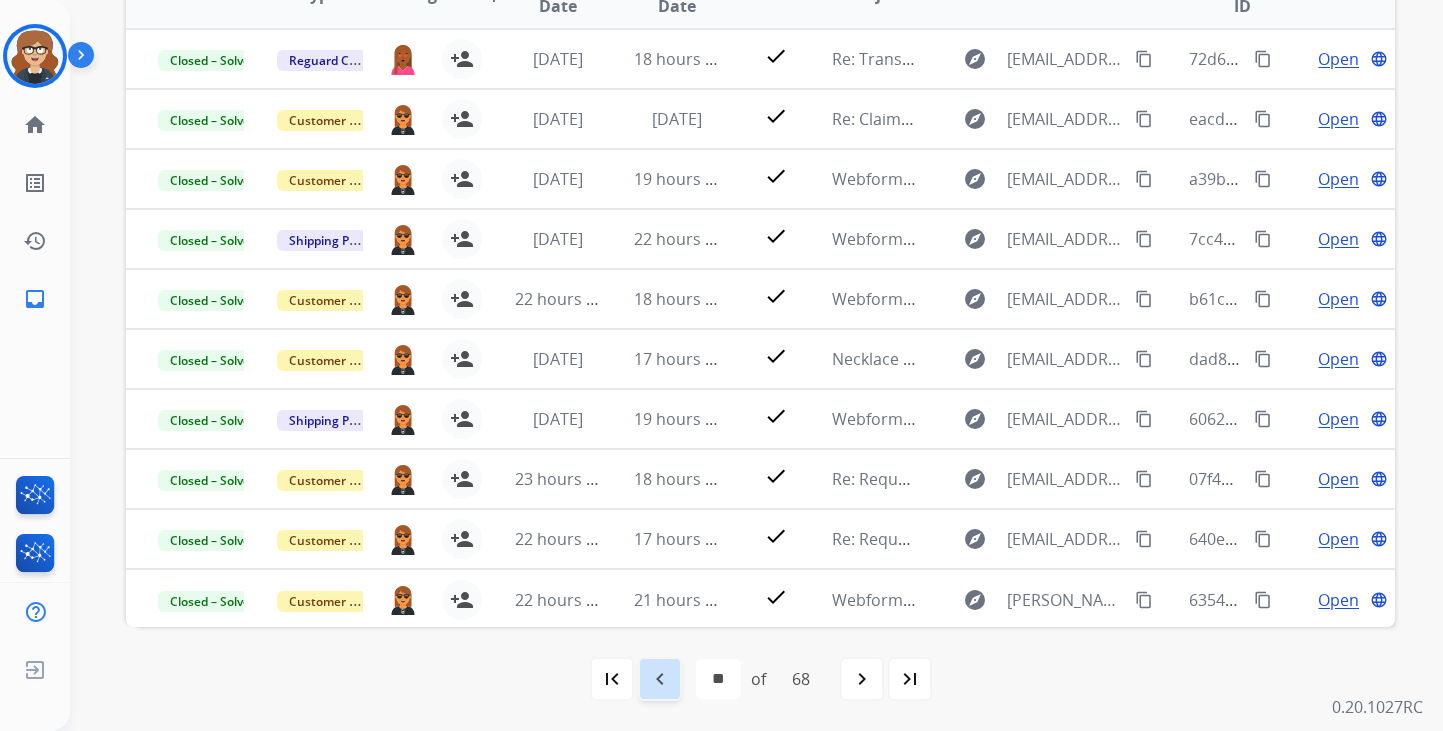 click on "navigate_before" at bounding box center [660, 679] 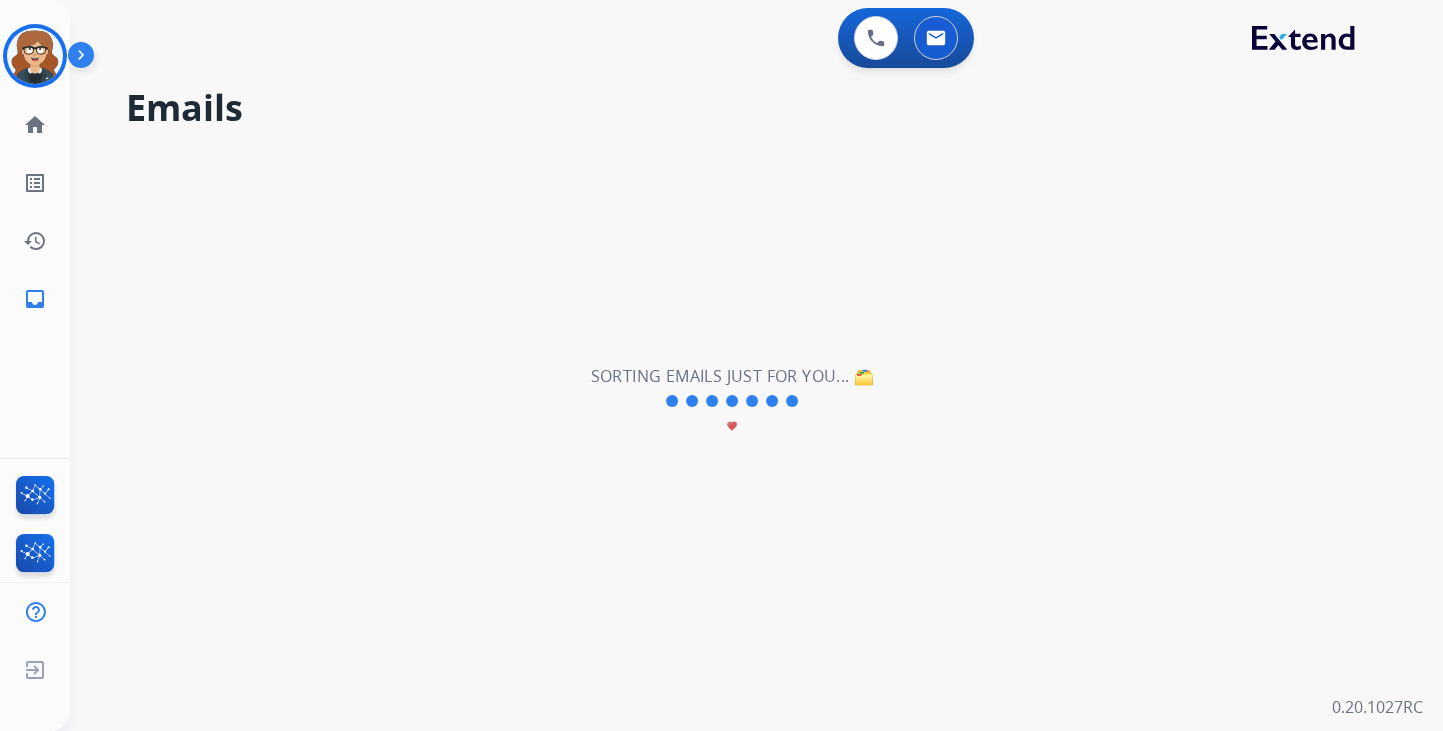 scroll, scrollTop: 0, scrollLeft: 0, axis: both 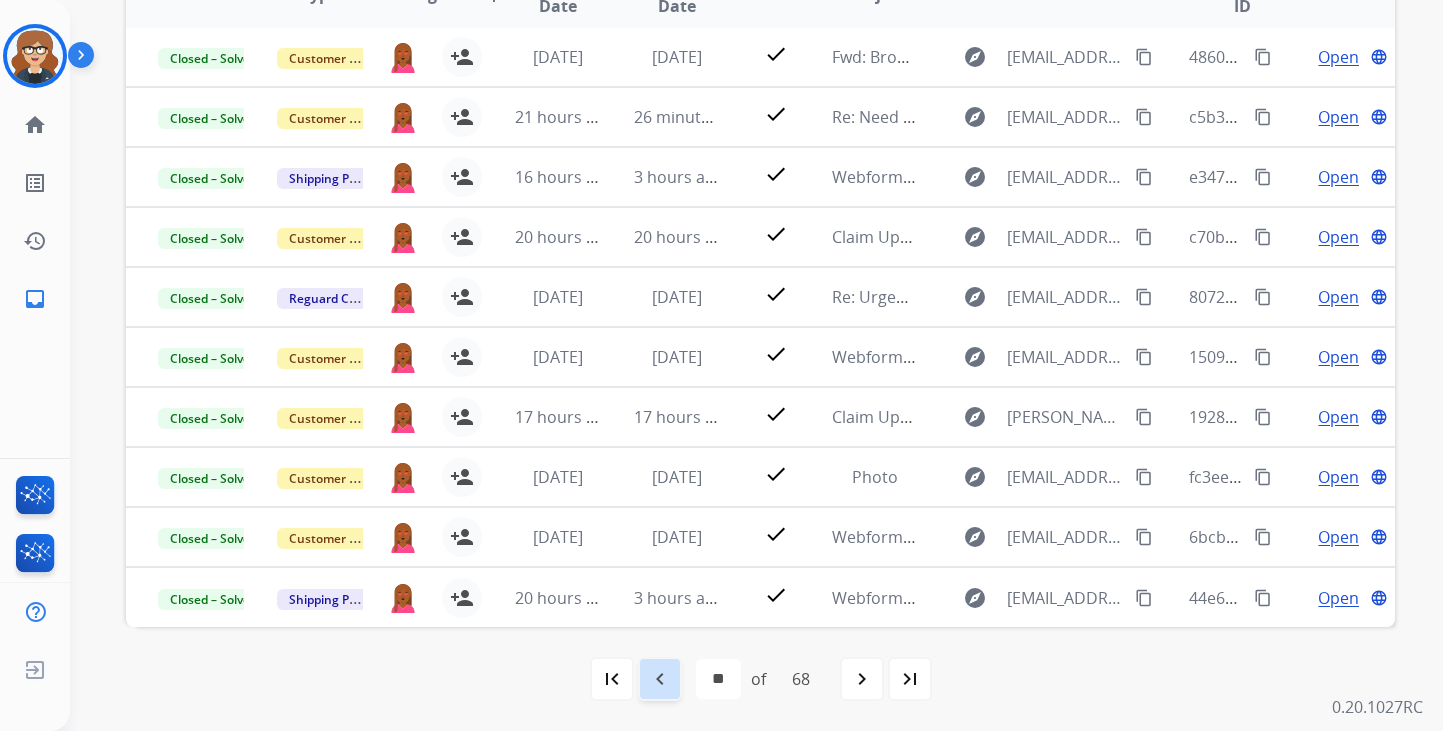 click on "navigate_before" at bounding box center [660, 679] 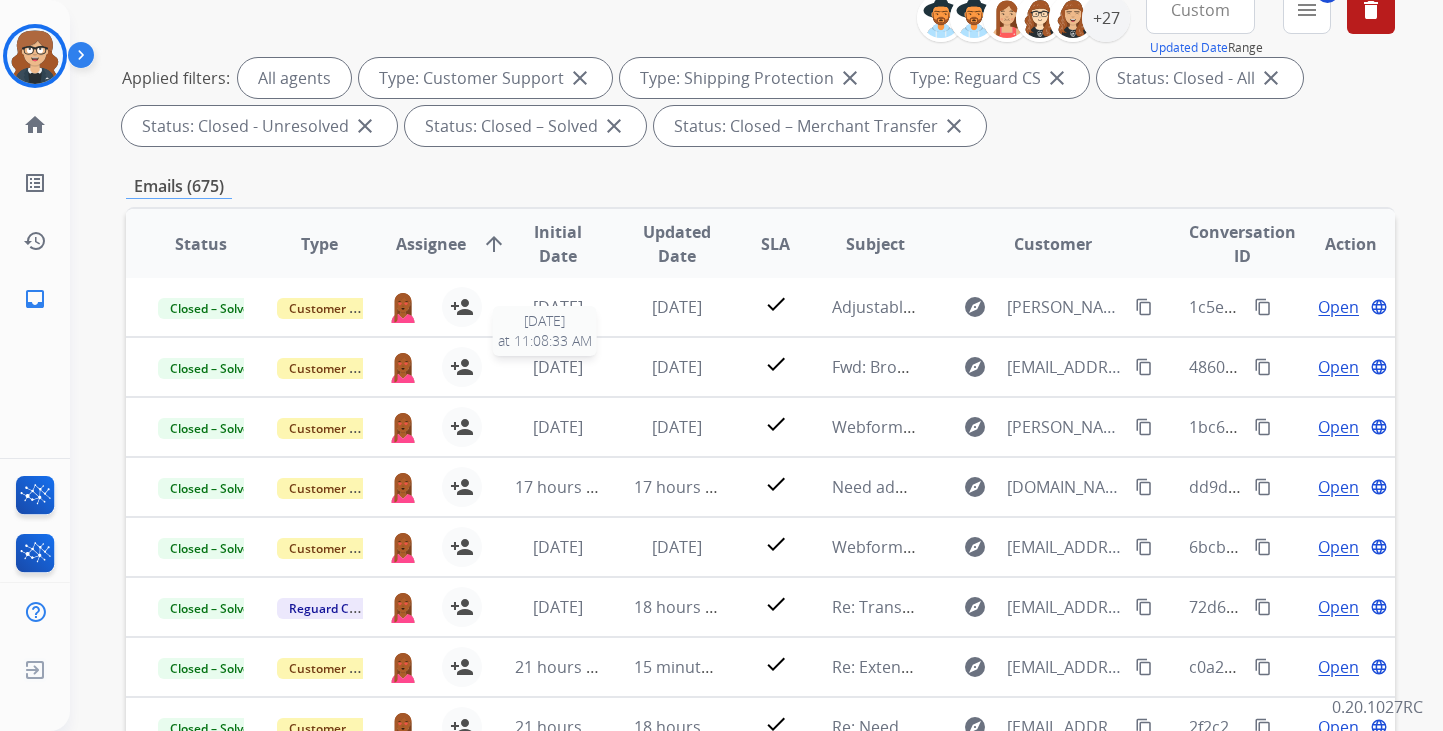 scroll, scrollTop: 464, scrollLeft: 0, axis: vertical 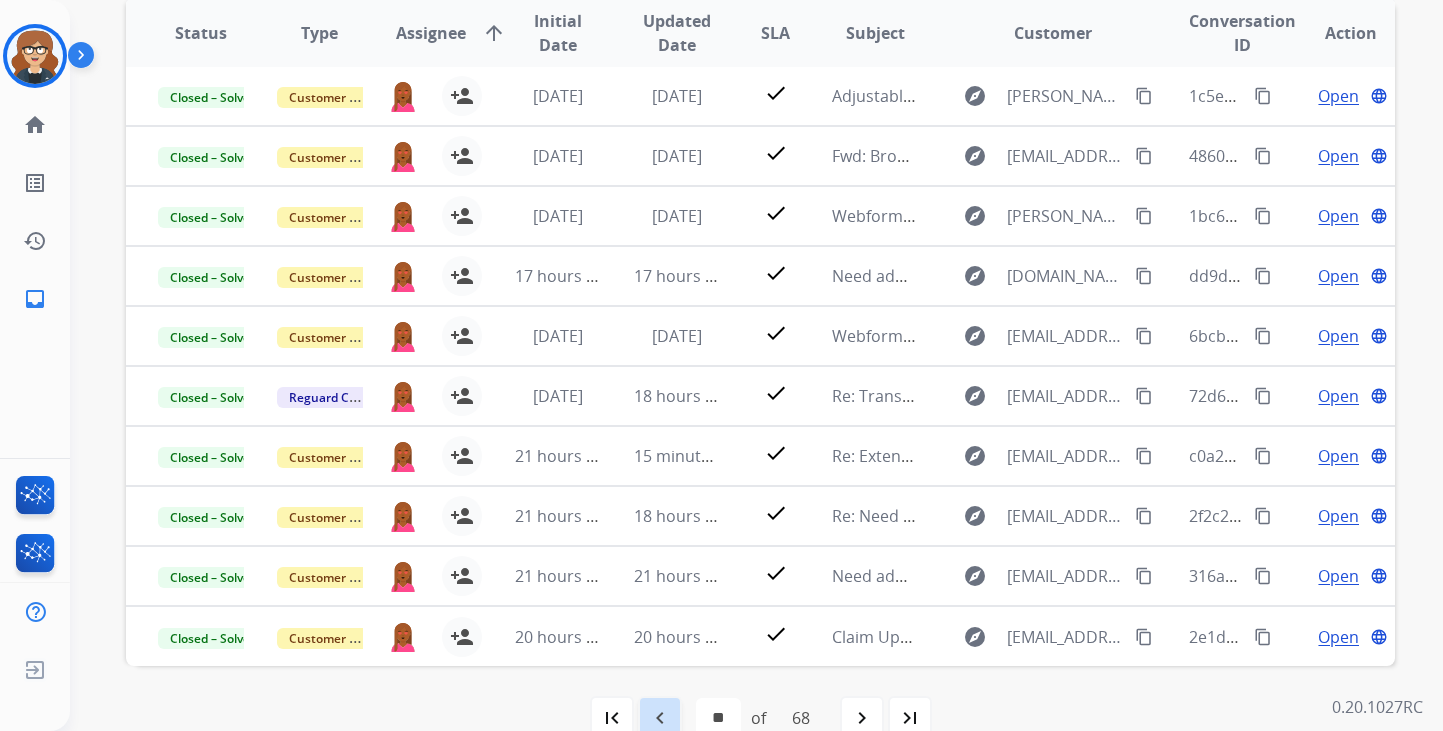 click on "navigate_before" at bounding box center [660, 718] 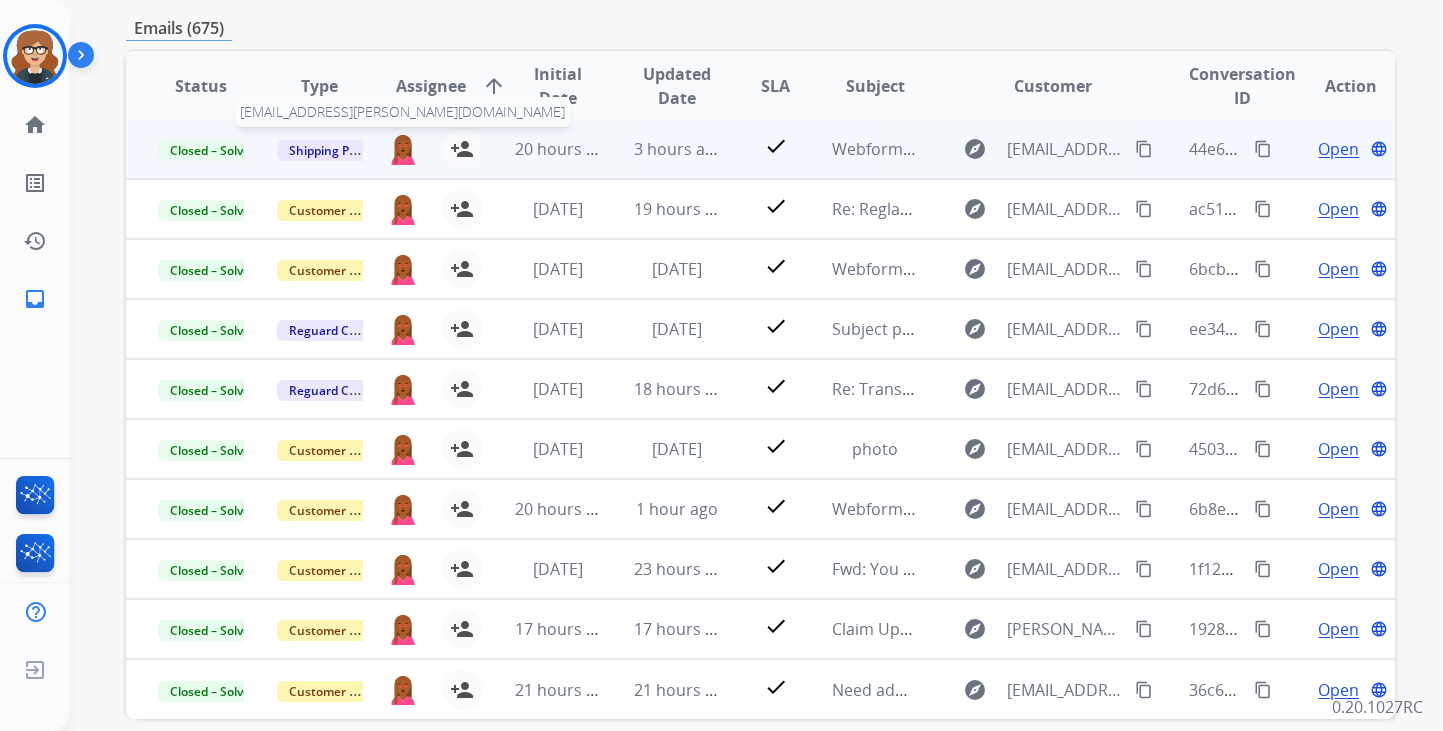 scroll, scrollTop: 503, scrollLeft: 0, axis: vertical 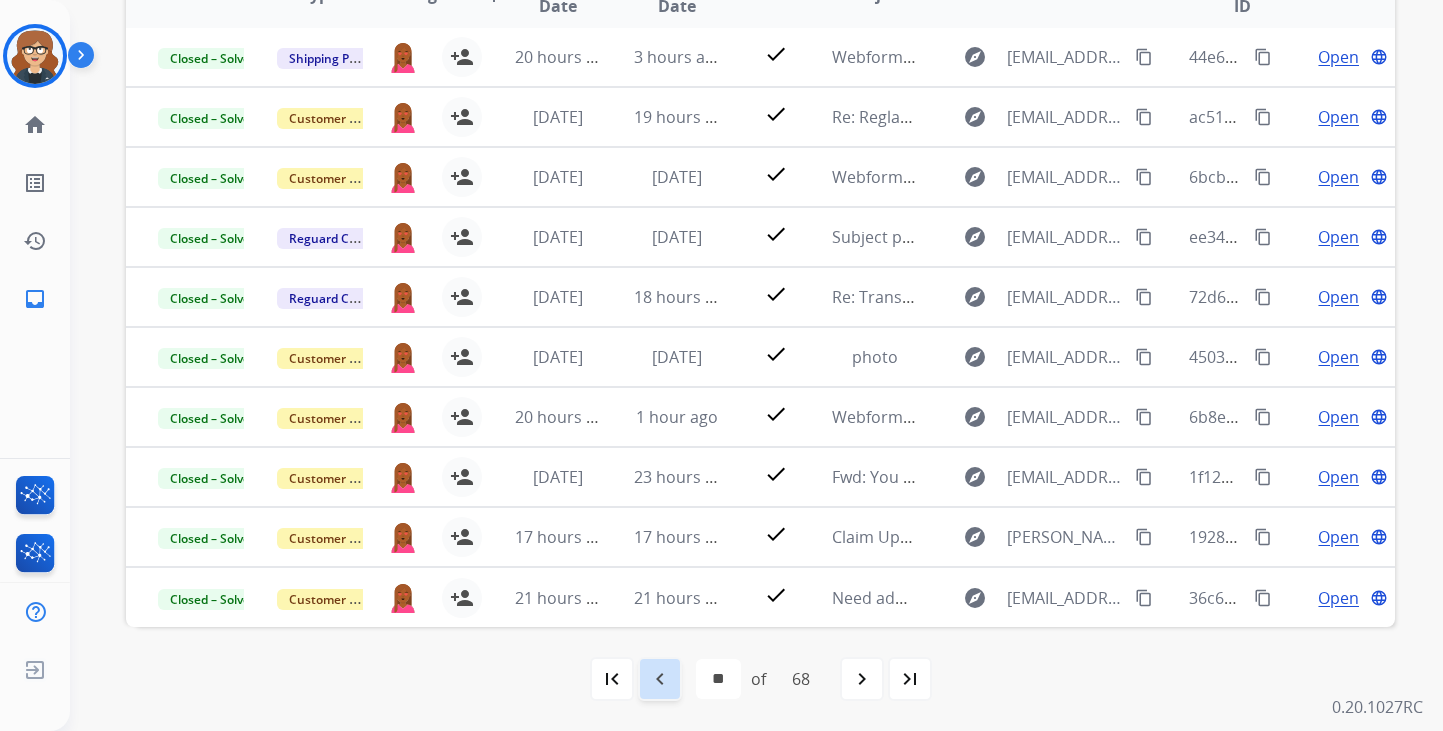 click on "navigate_before" at bounding box center (660, 679) 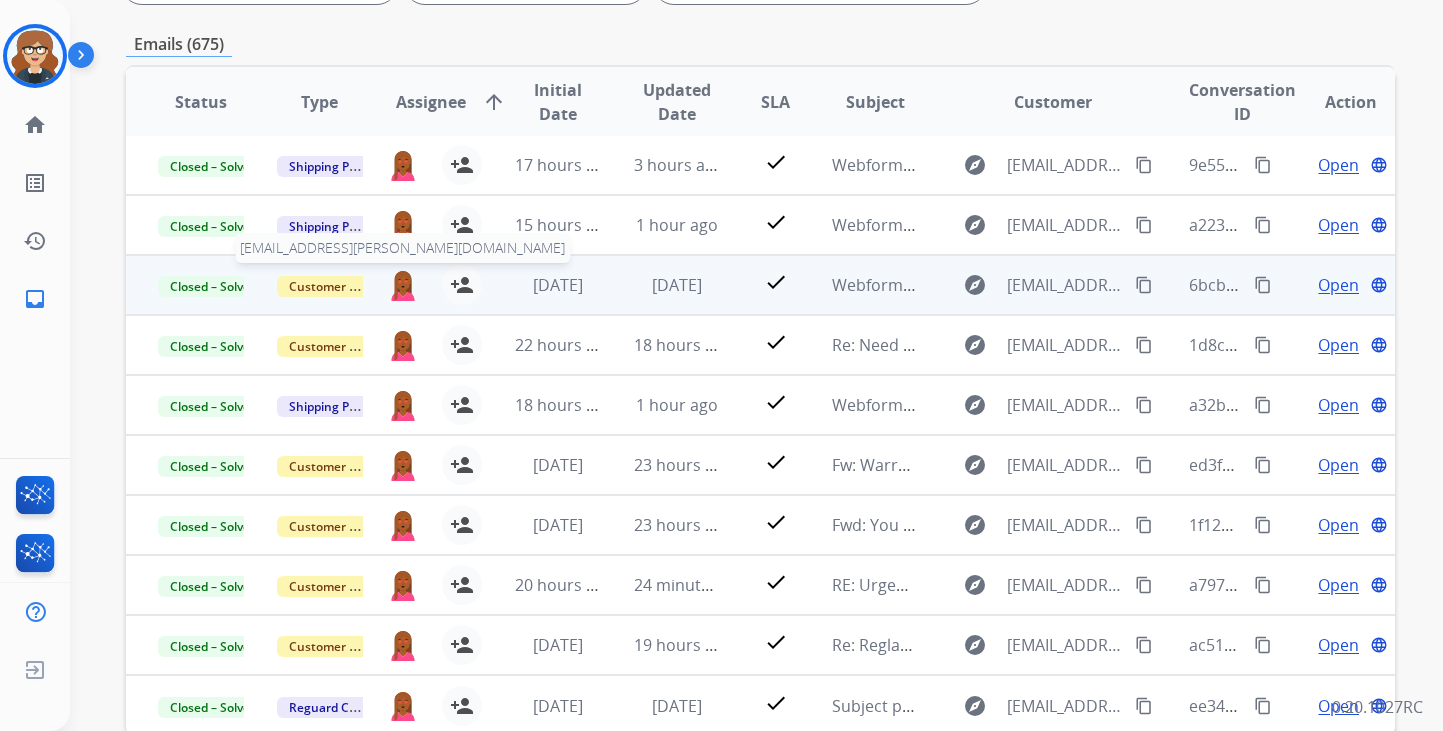 scroll, scrollTop: 503, scrollLeft: 0, axis: vertical 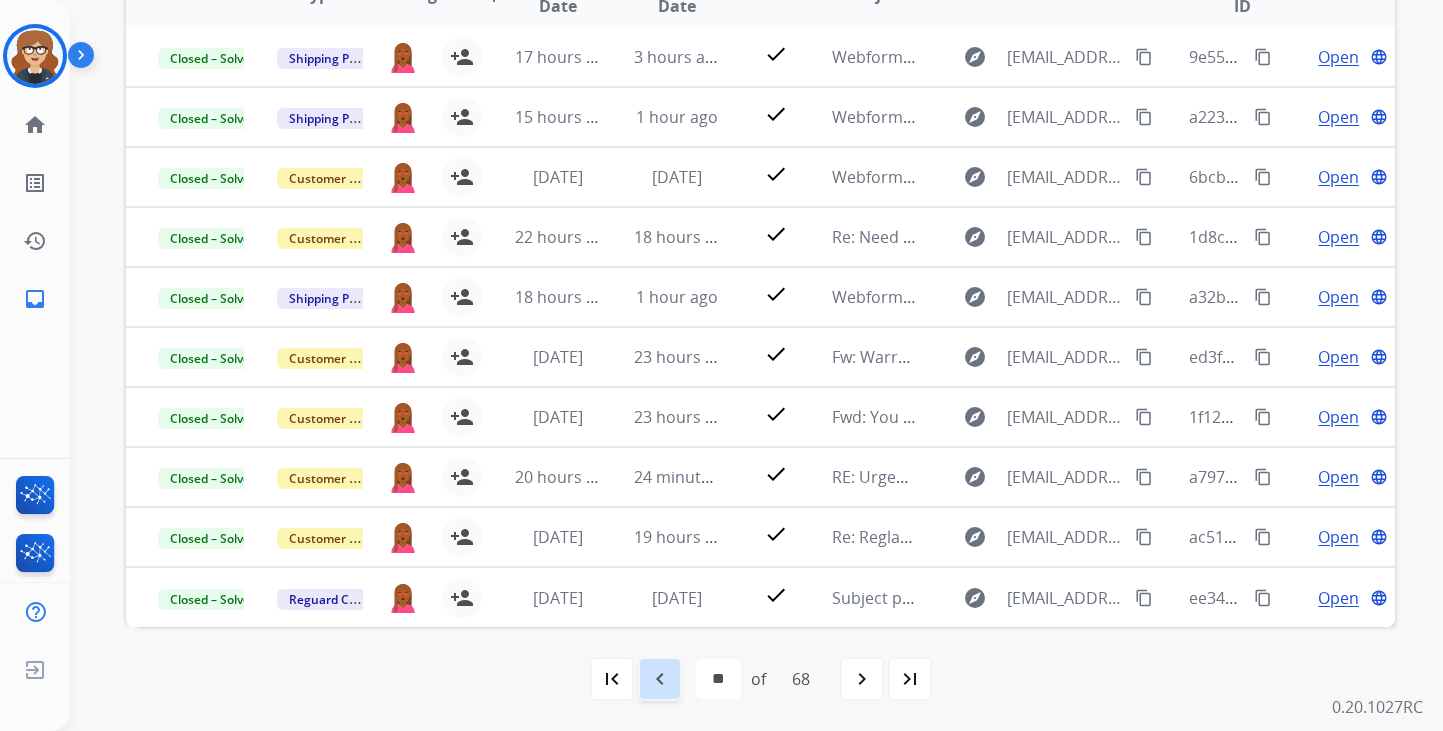 click on "navigate_before" at bounding box center [660, 679] 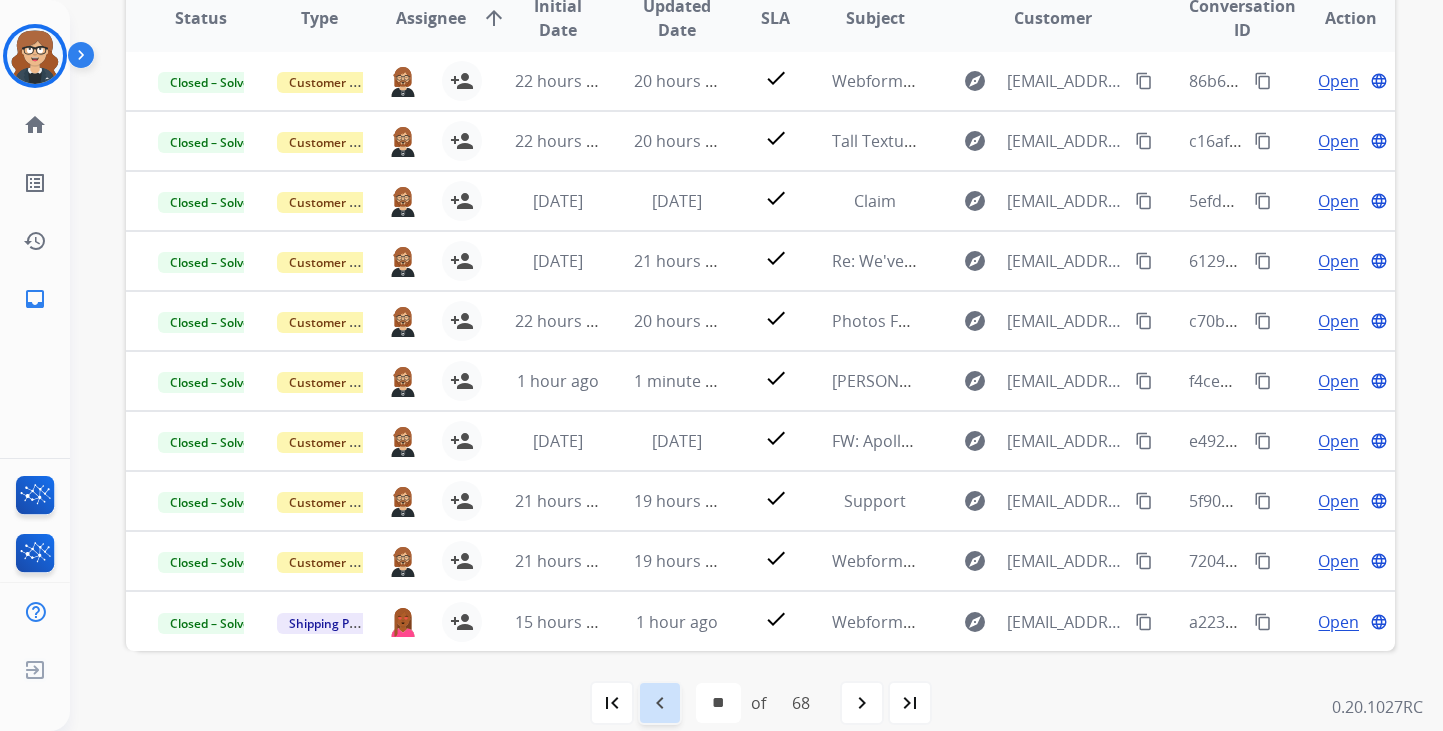 scroll, scrollTop: 503, scrollLeft: 0, axis: vertical 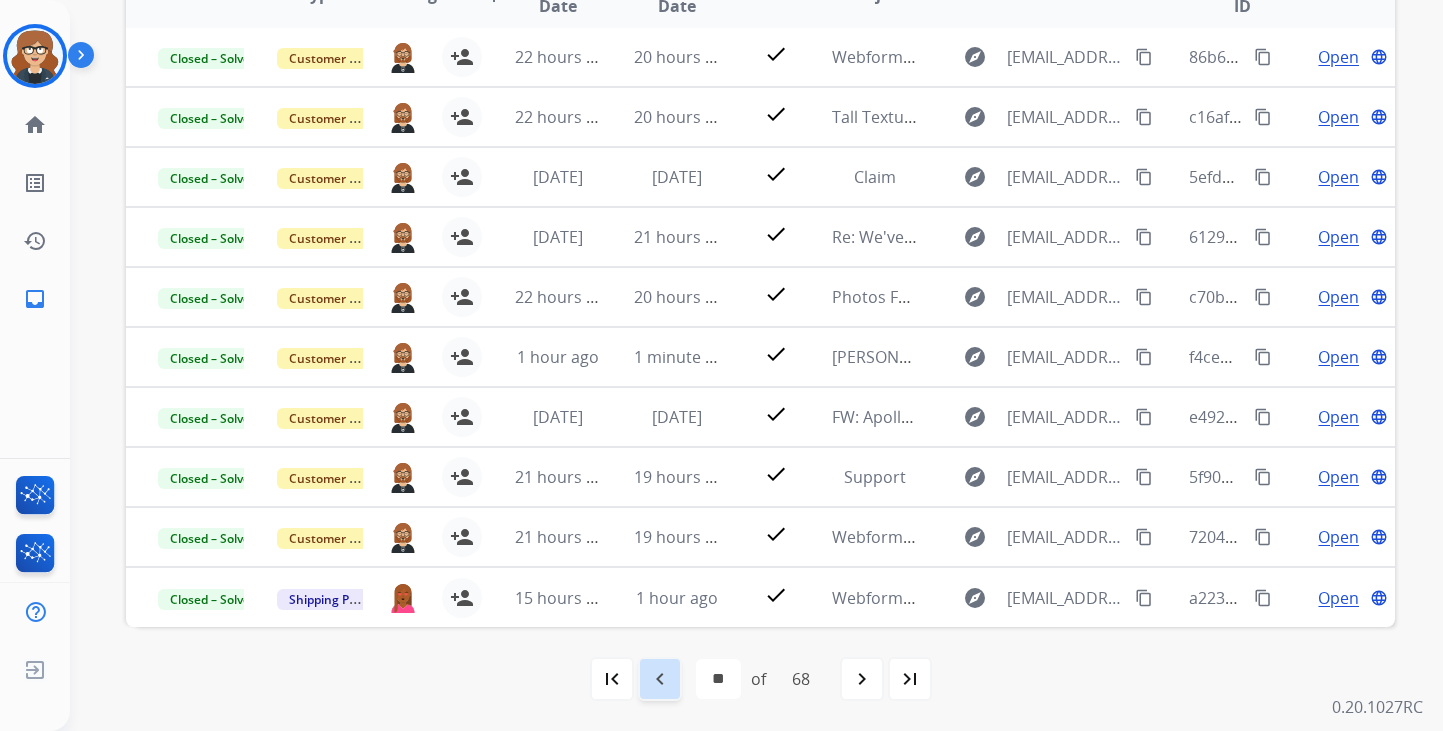 click on "navigate_before" at bounding box center (660, 679) 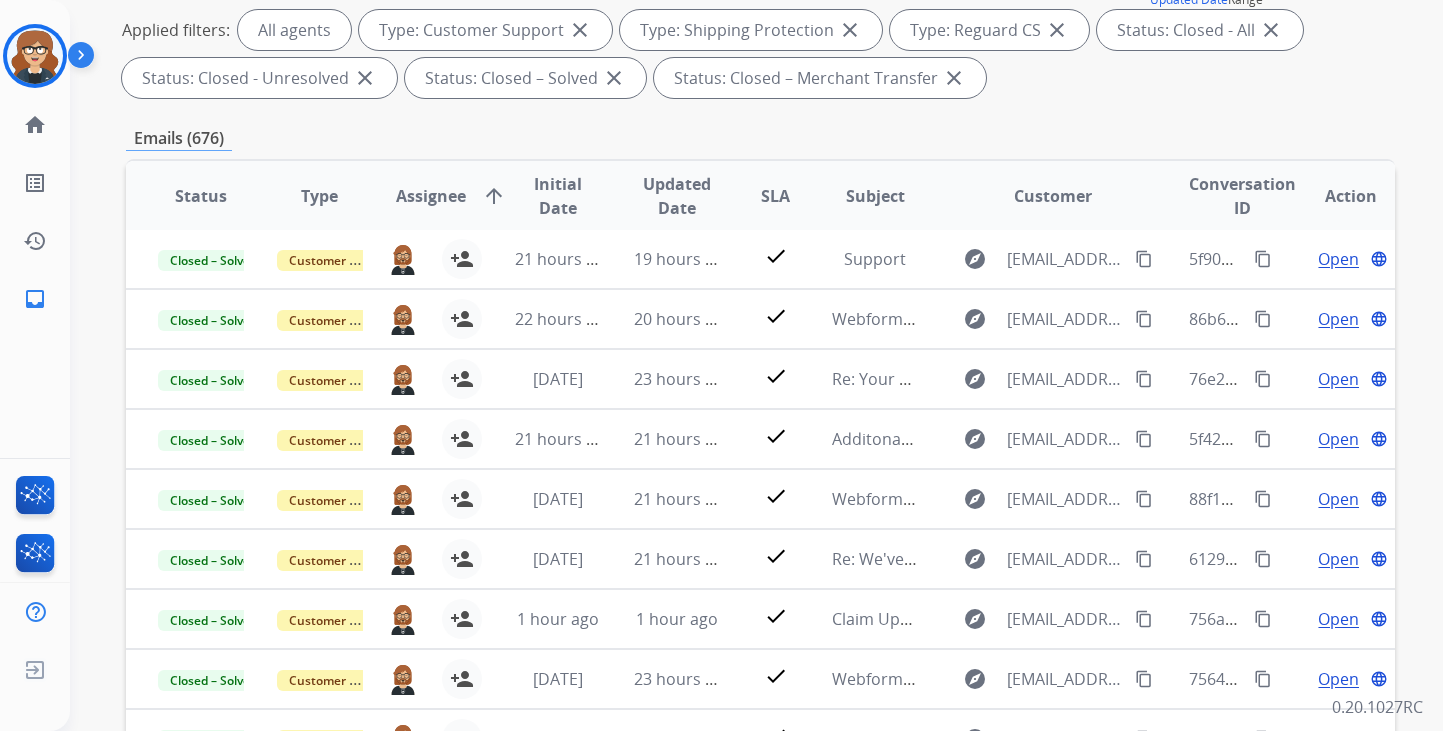 scroll, scrollTop: 503, scrollLeft: 0, axis: vertical 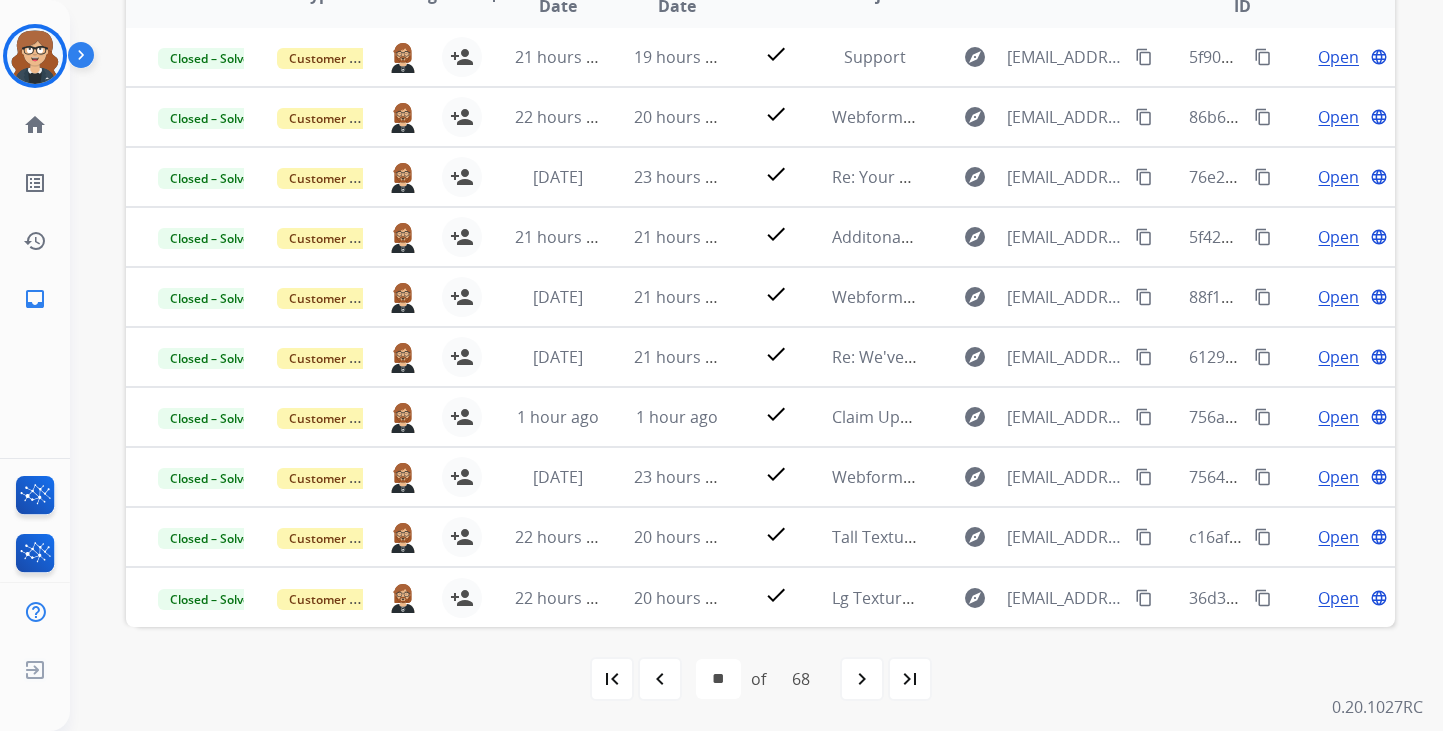 click on "first_page navigate_before * * * * * * * * * ** ** ** ** ** ** ** ** ** ** ** ** ** ** ** ** ** ** ** ** ** ** ** ** ** ** ** ** ** ** ** ** ** ** ** ** ** ** ** ** ** ** ** ** ** ** ** ** ** ** ** ** ** ** ** ** ** ** ** of 68 navigate_next last_page" at bounding box center (760, 679) 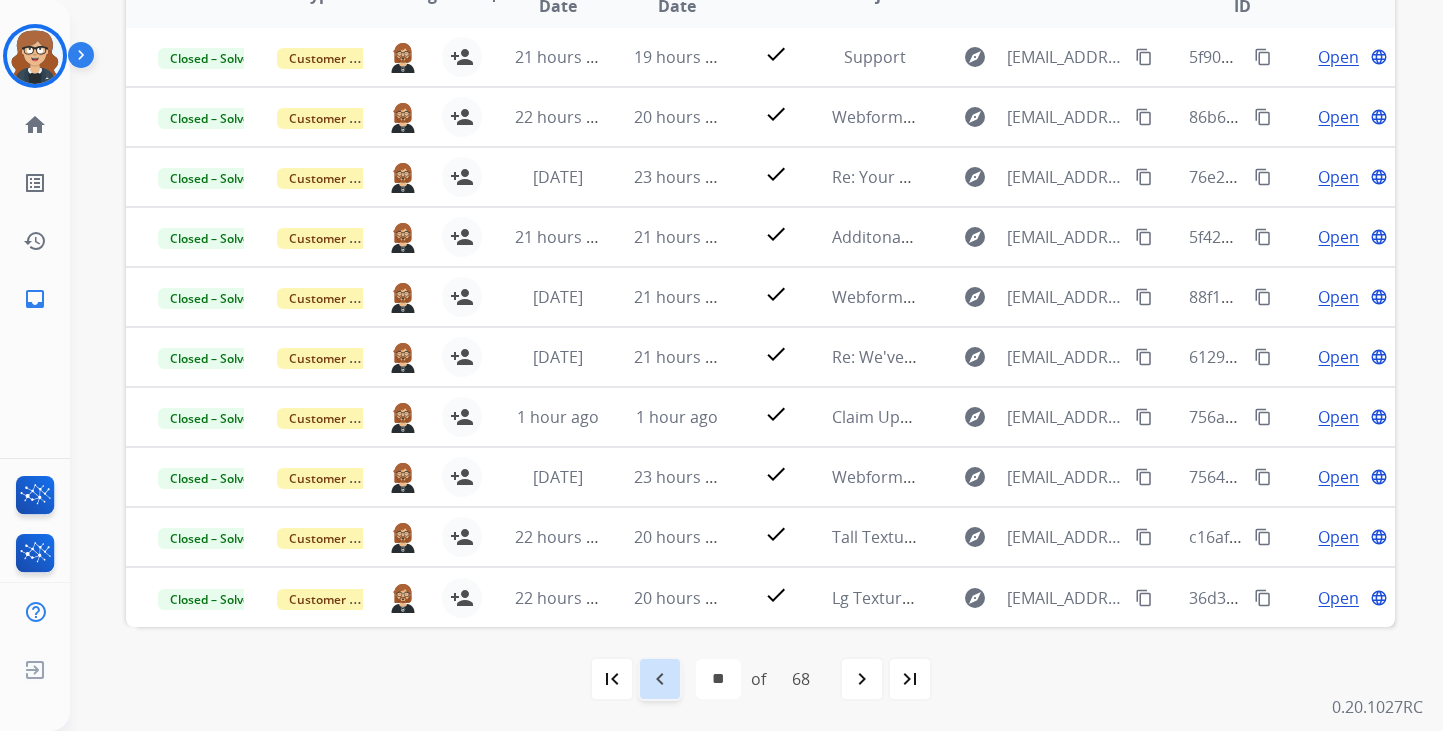 click on "navigate_before" at bounding box center (660, 679) 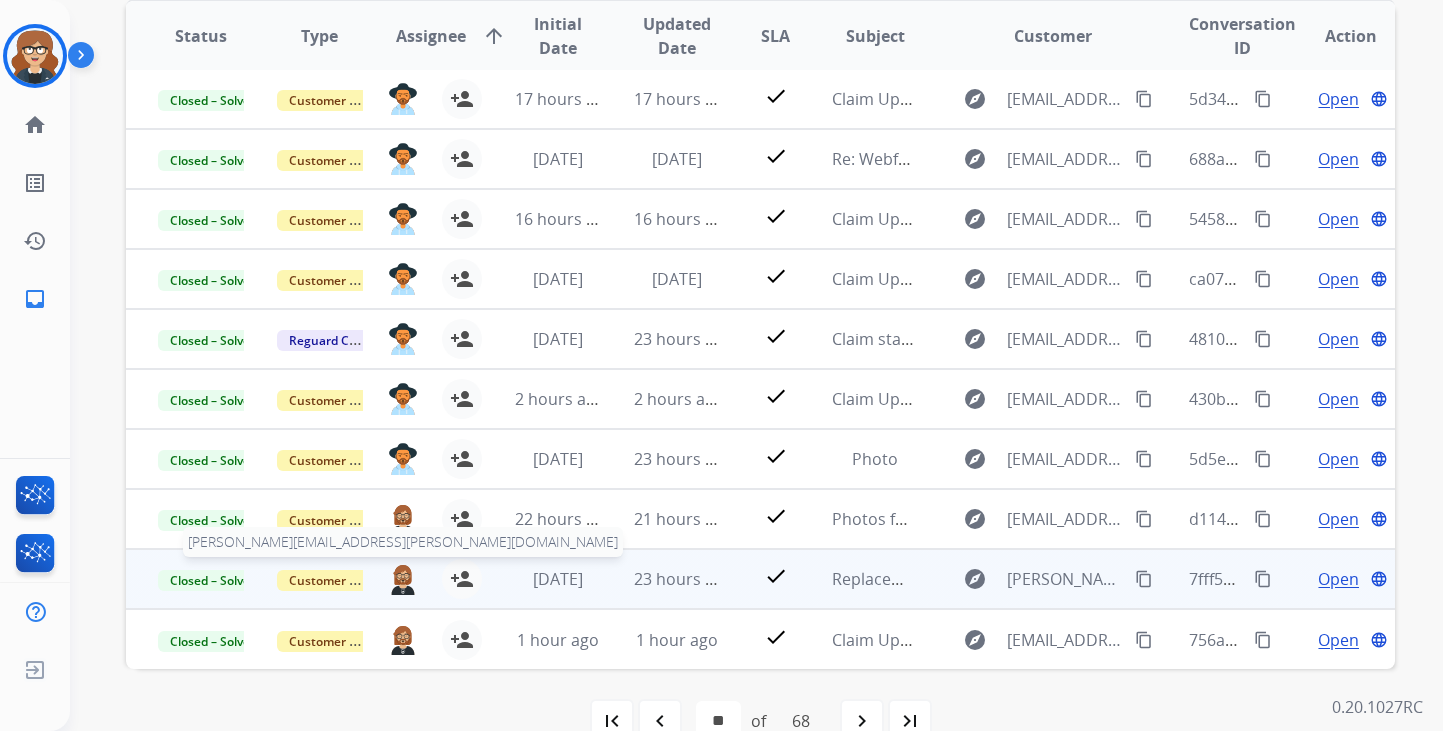 scroll, scrollTop: 462, scrollLeft: 0, axis: vertical 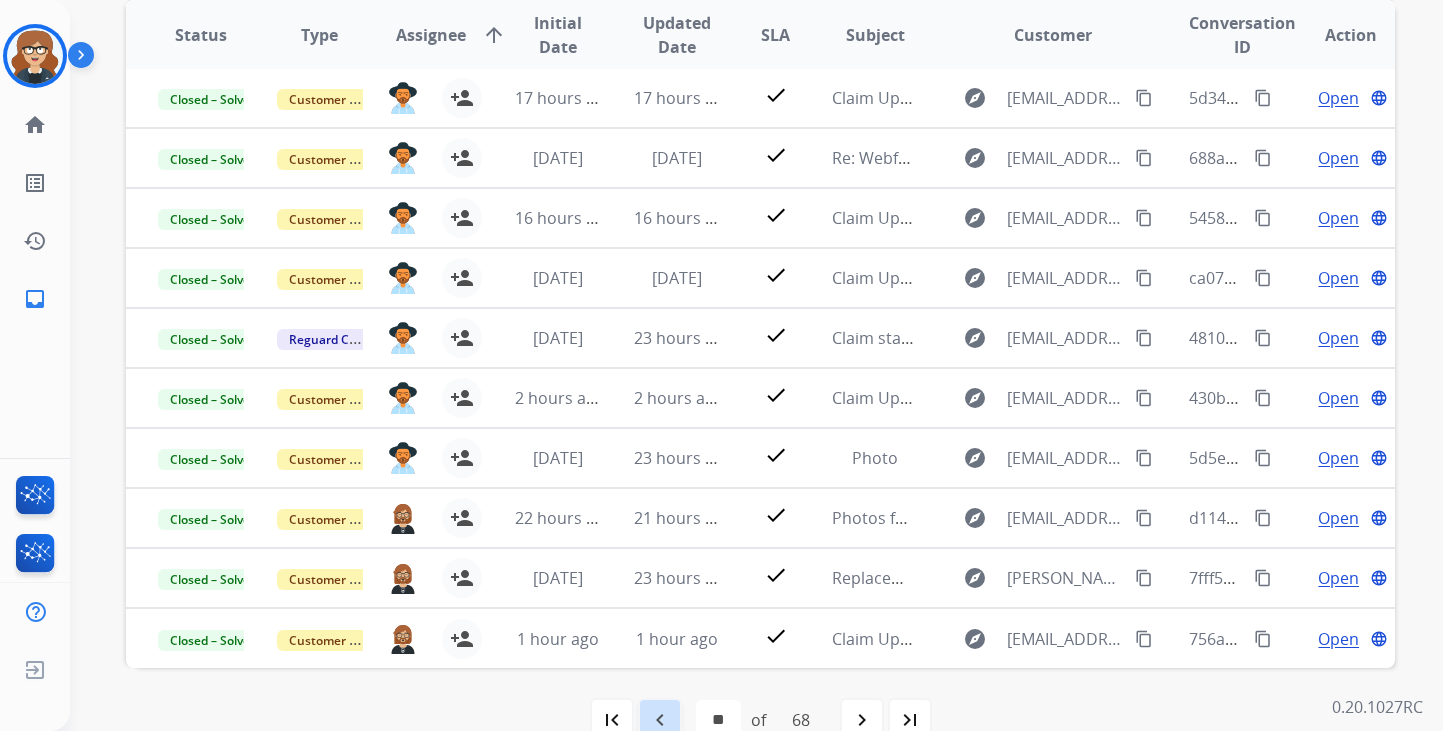click on "navigate_before" at bounding box center [660, 720] 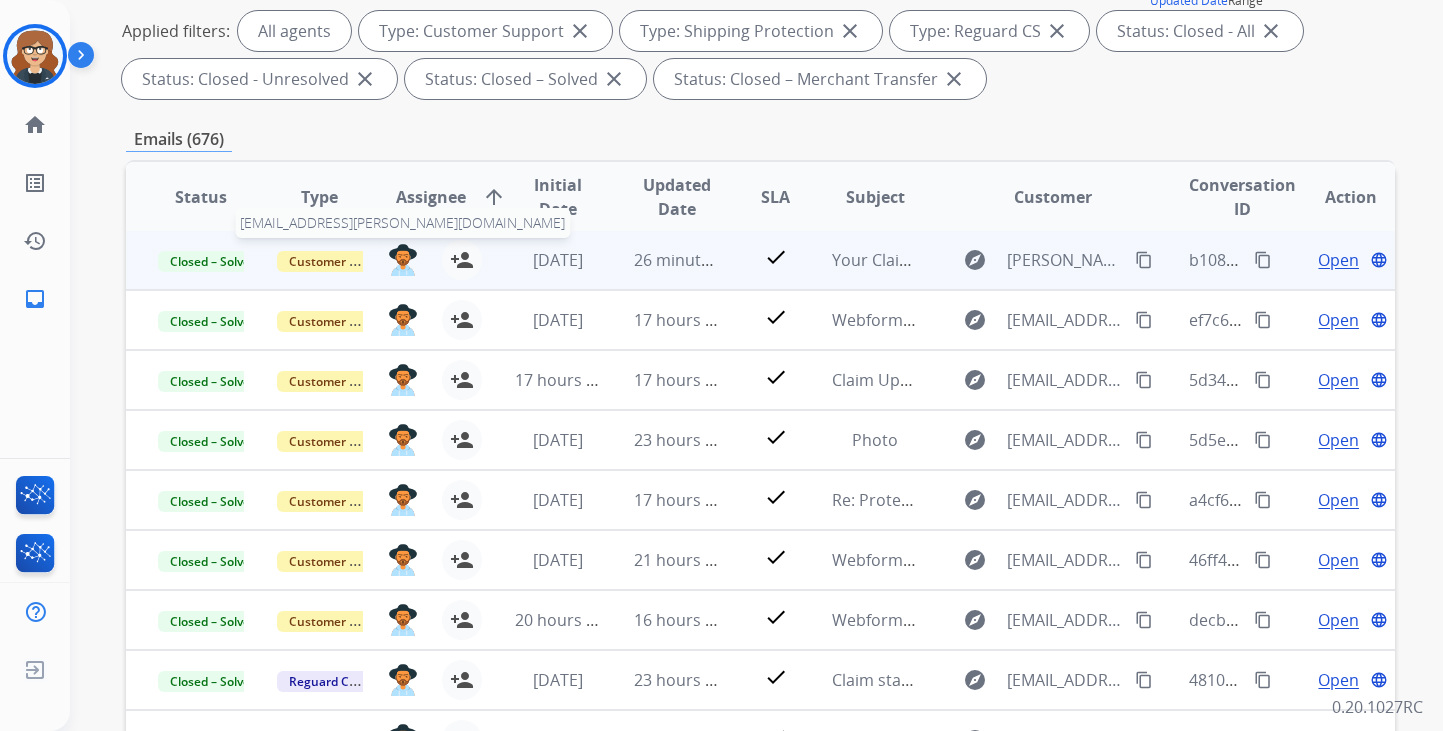 scroll, scrollTop: 503, scrollLeft: 0, axis: vertical 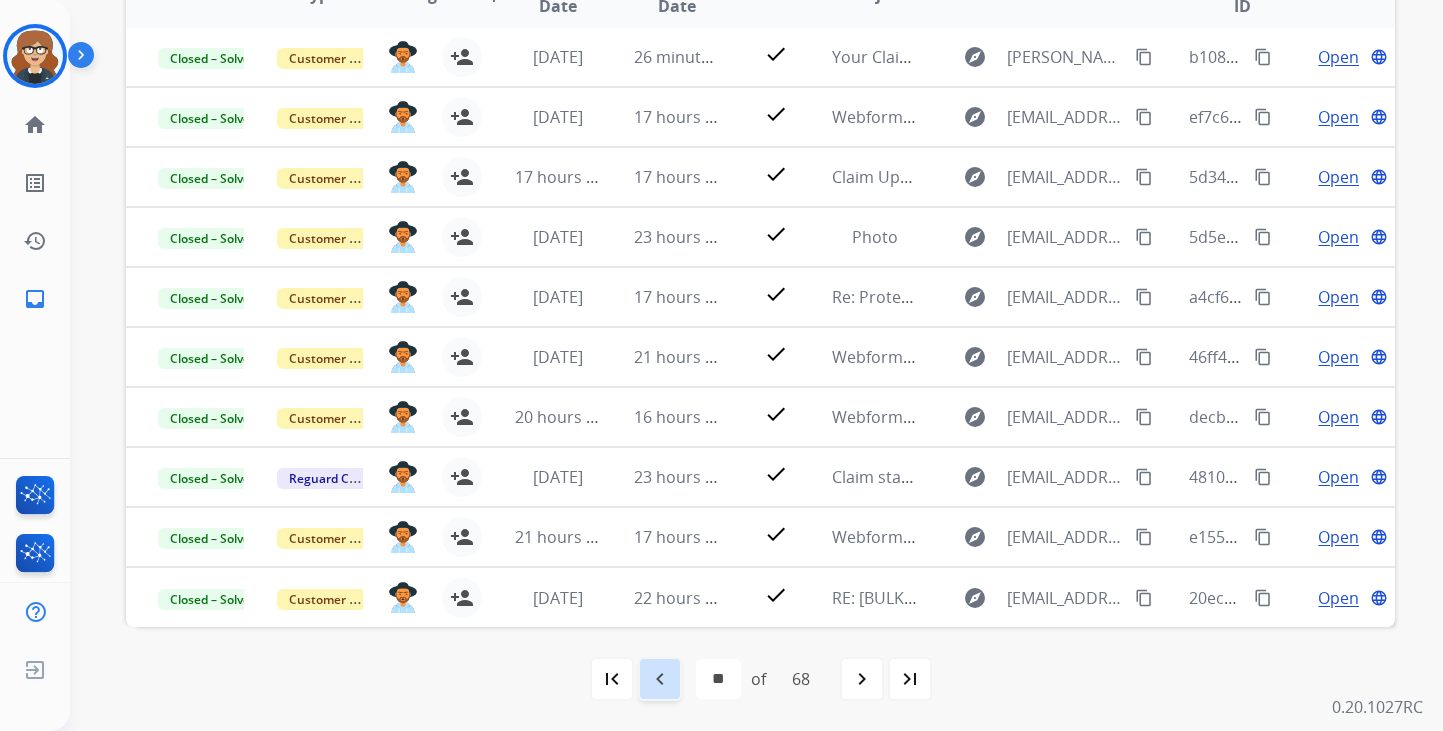 click on "navigate_before" at bounding box center (660, 679) 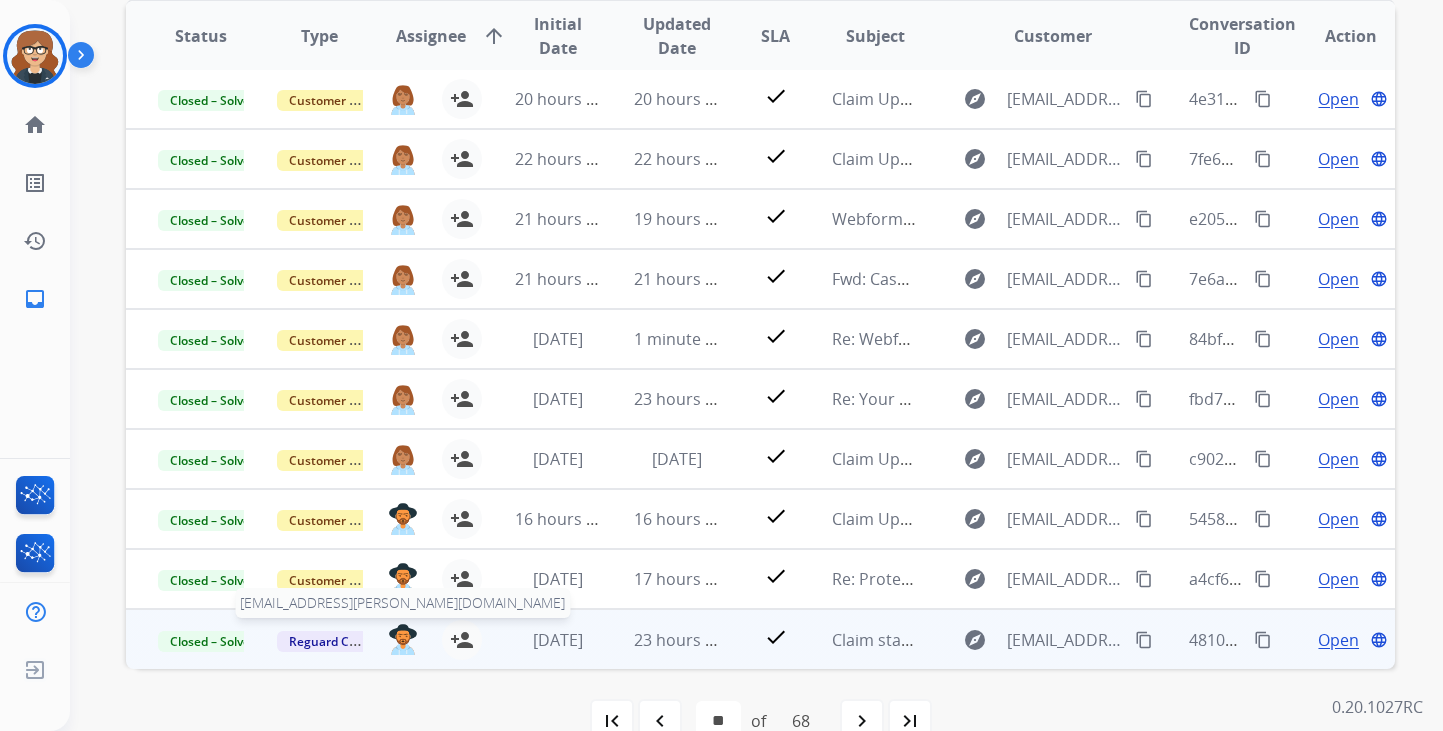 scroll, scrollTop: 469, scrollLeft: 0, axis: vertical 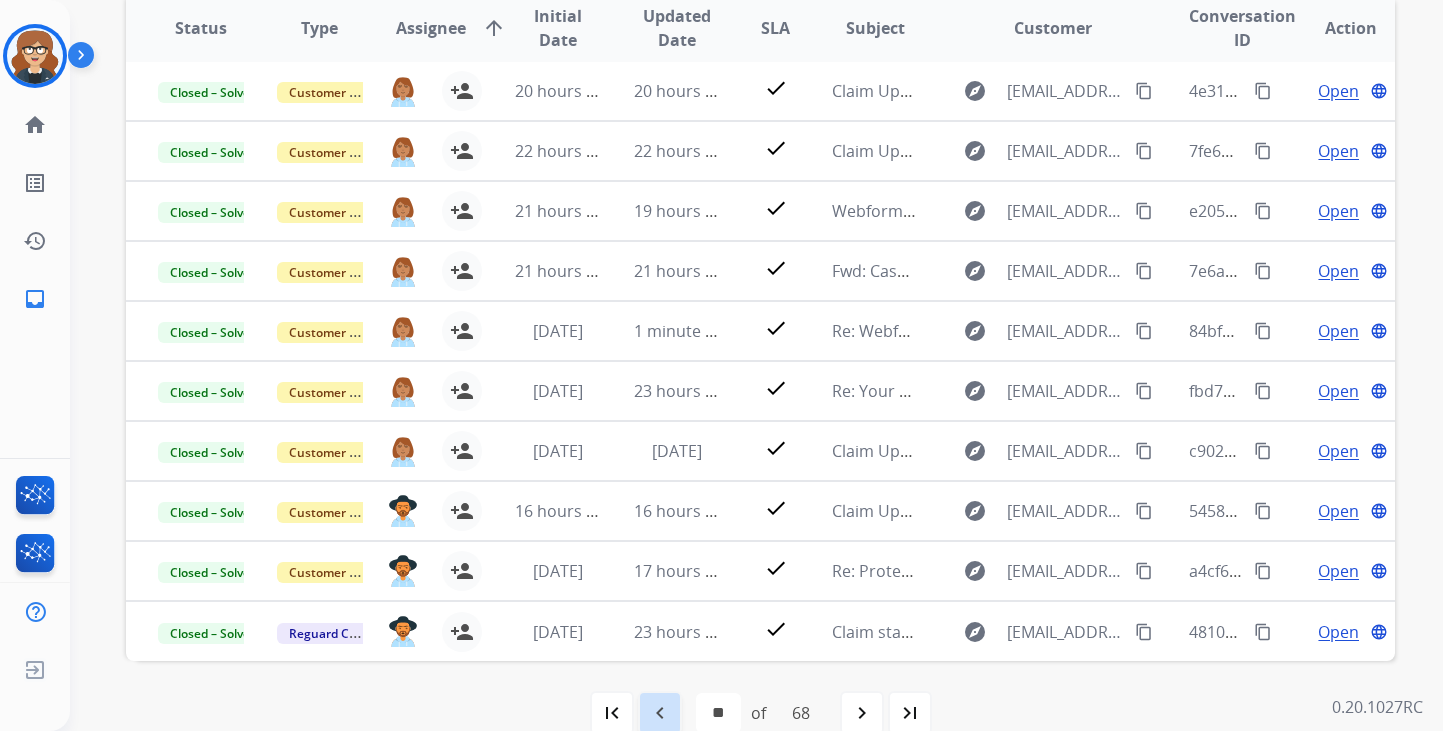 click on "navigate_before" at bounding box center [660, 713] 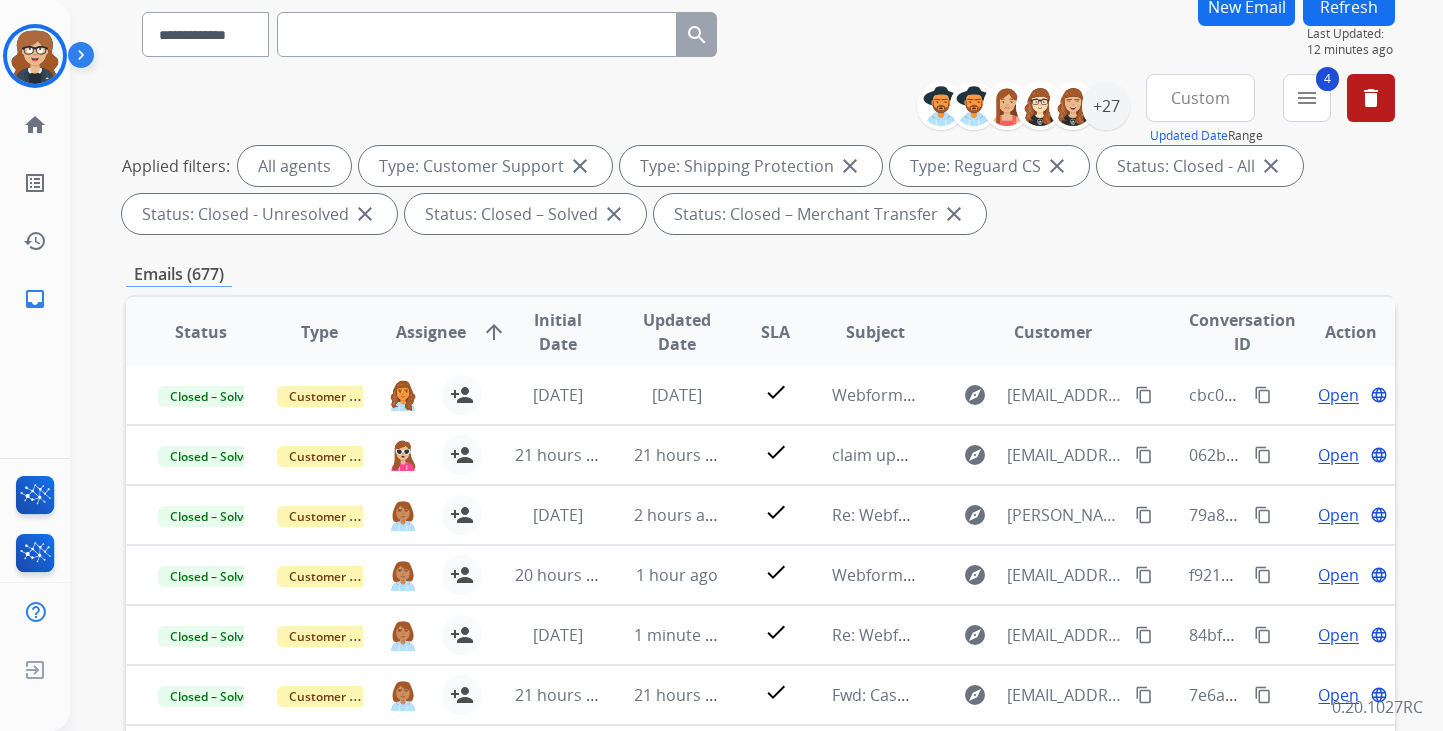 scroll, scrollTop: 475, scrollLeft: 0, axis: vertical 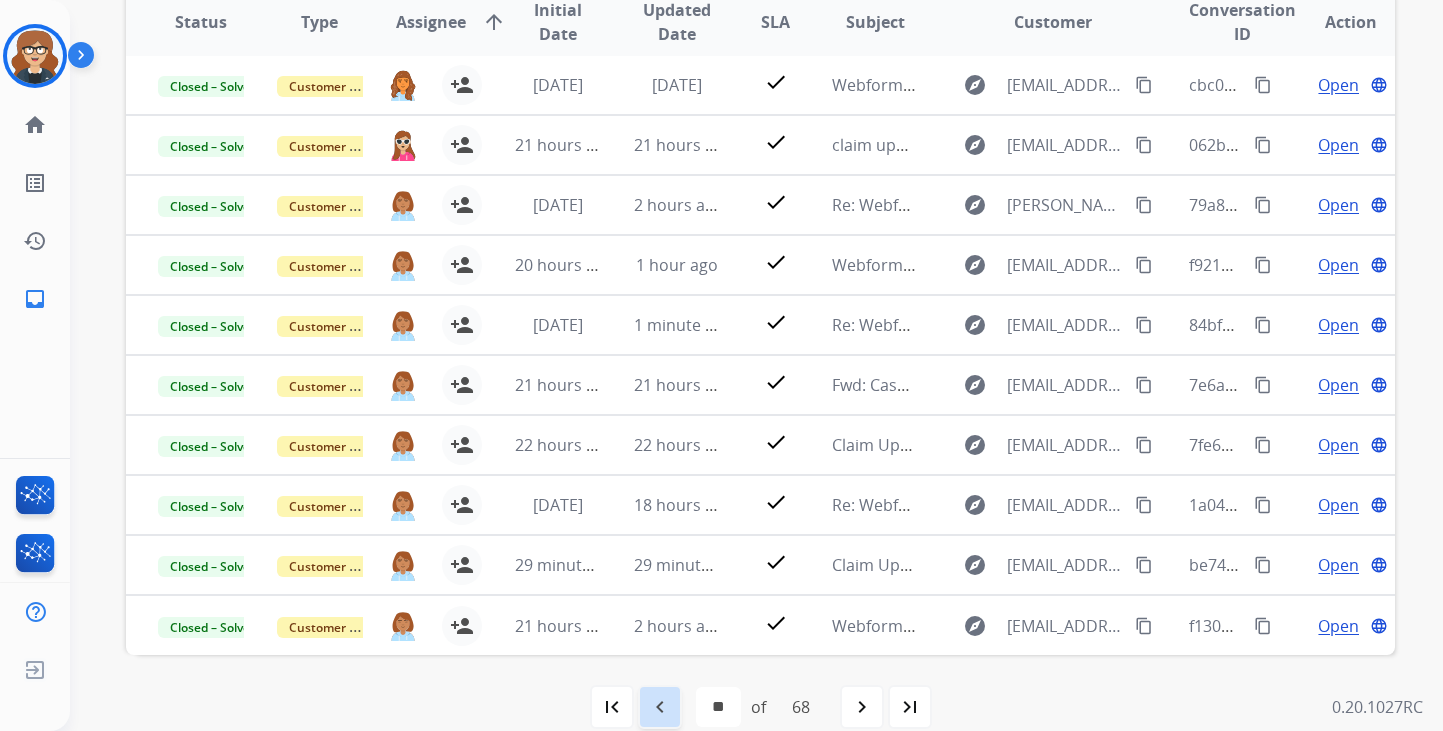 click on "navigate_before" at bounding box center [660, 707] 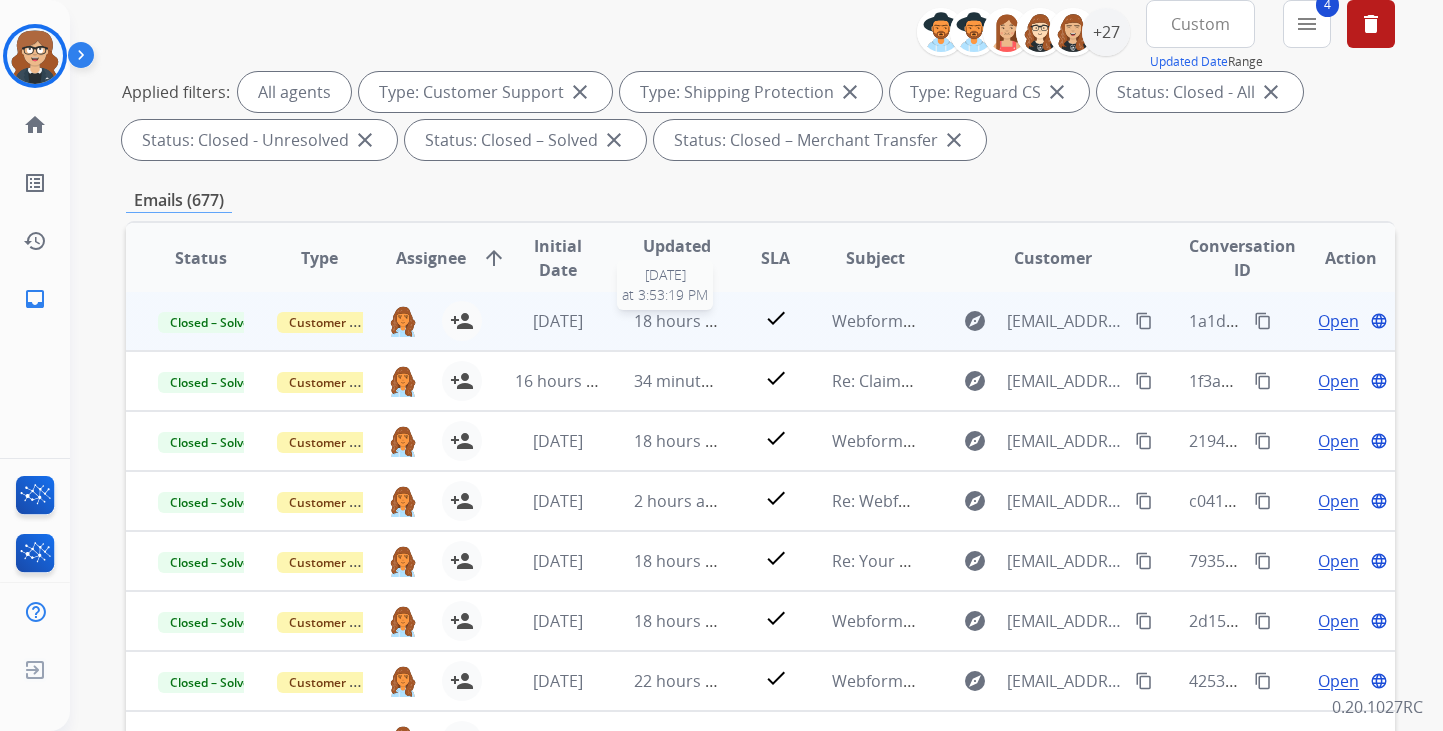 scroll, scrollTop: 503, scrollLeft: 0, axis: vertical 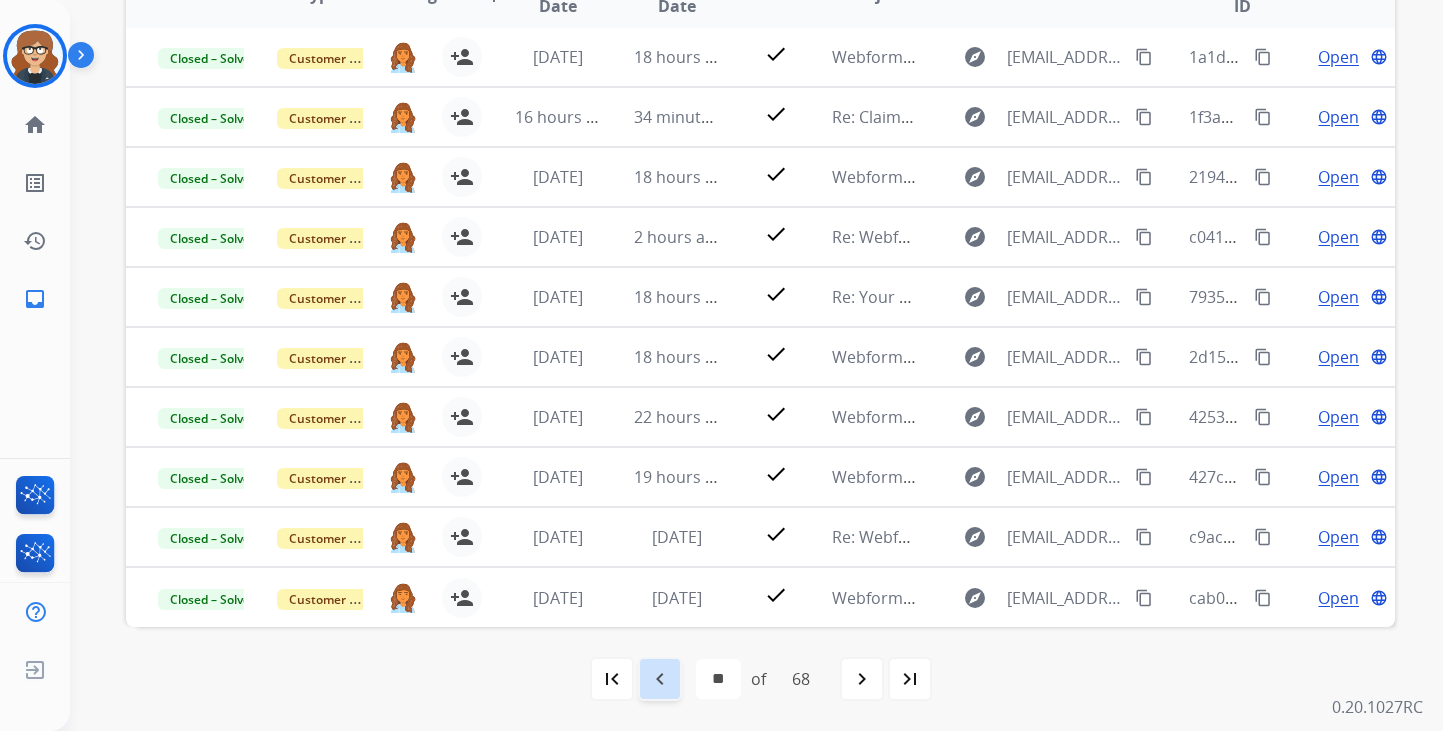 click on "navigate_before" at bounding box center (660, 679) 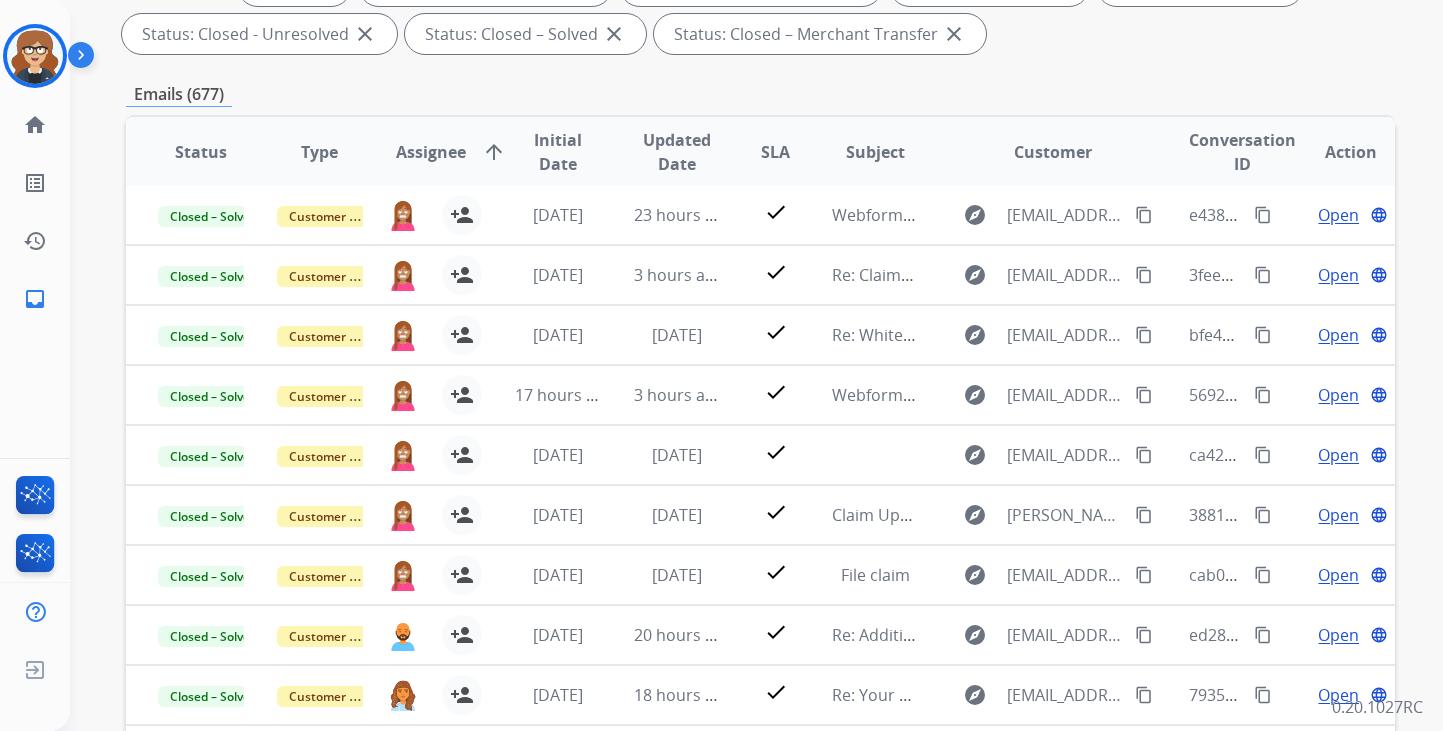 scroll, scrollTop: 467, scrollLeft: 0, axis: vertical 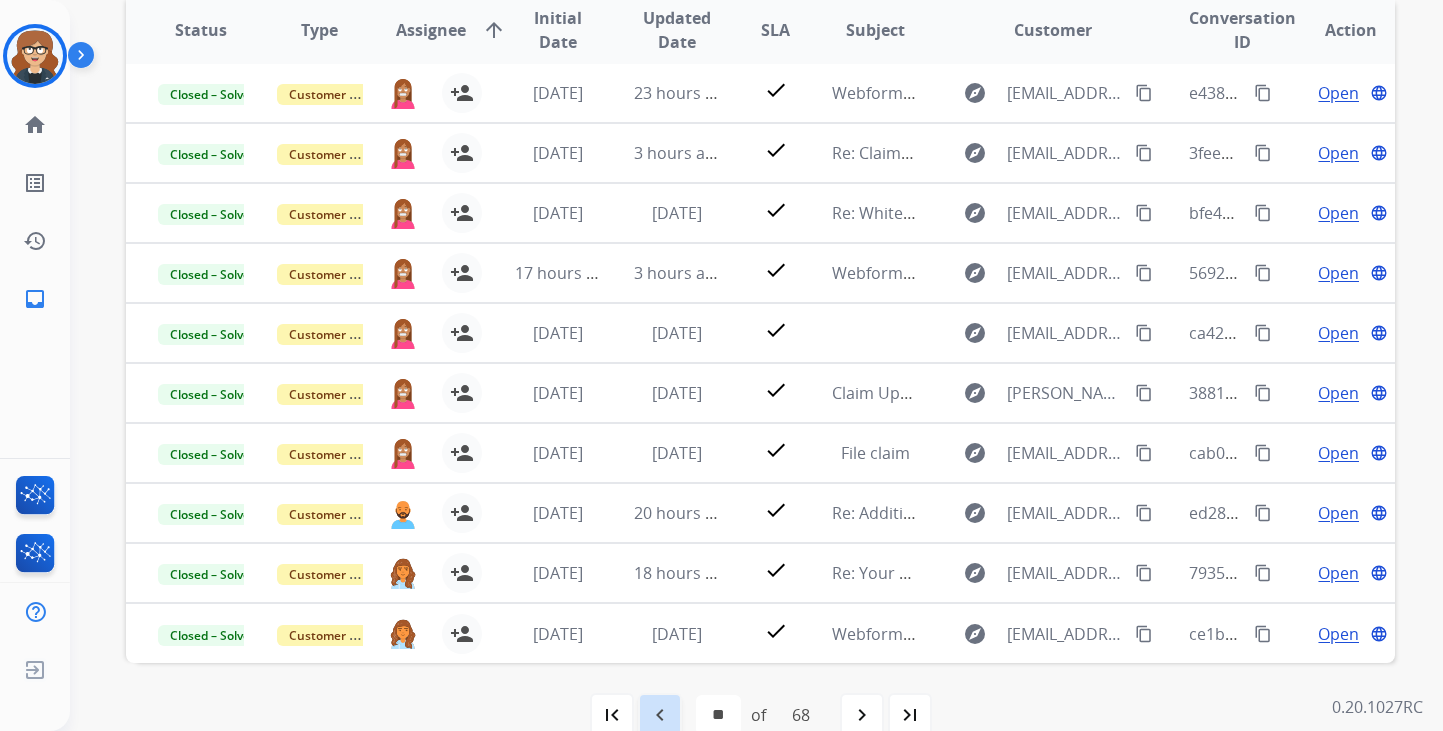 click on "navigate_before" at bounding box center [660, 715] 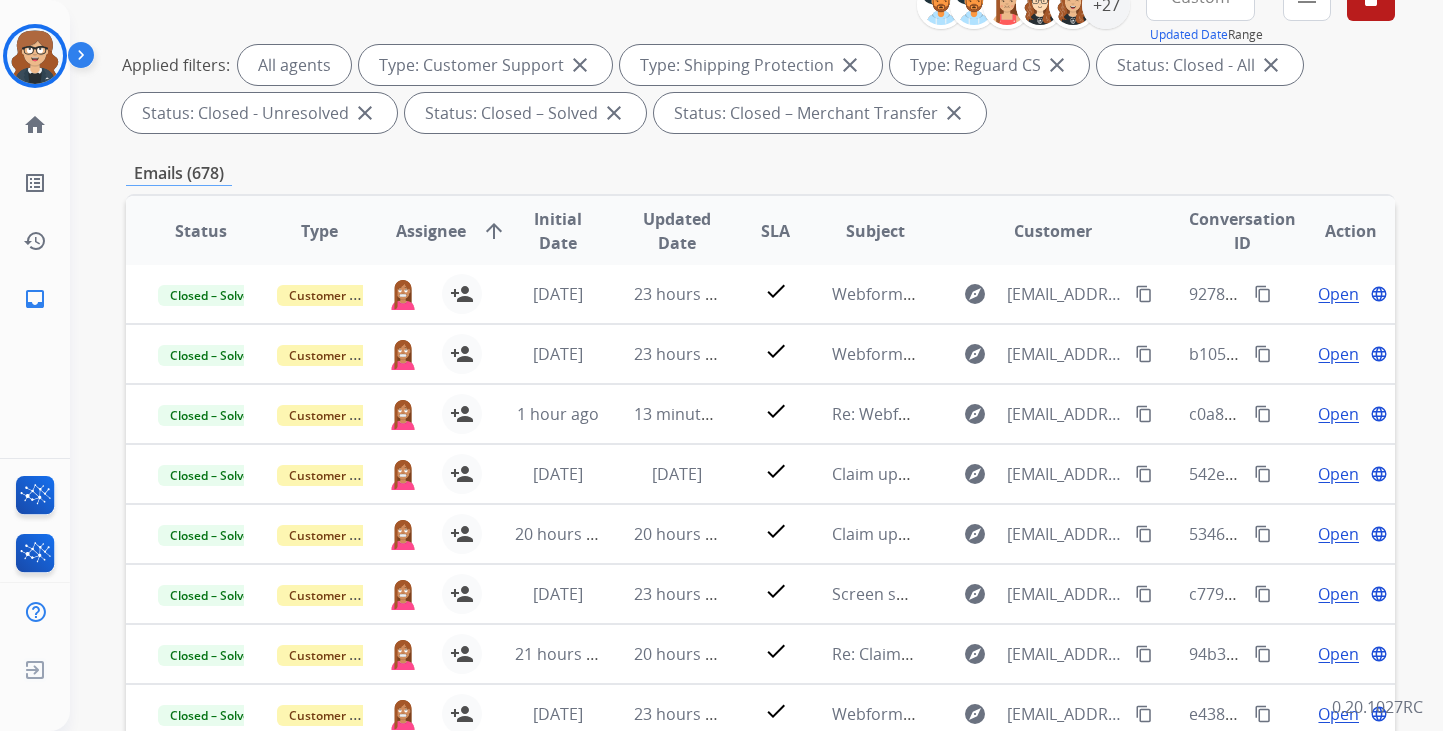 scroll, scrollTop: 503, scrollLeft: 0, axis: vertical 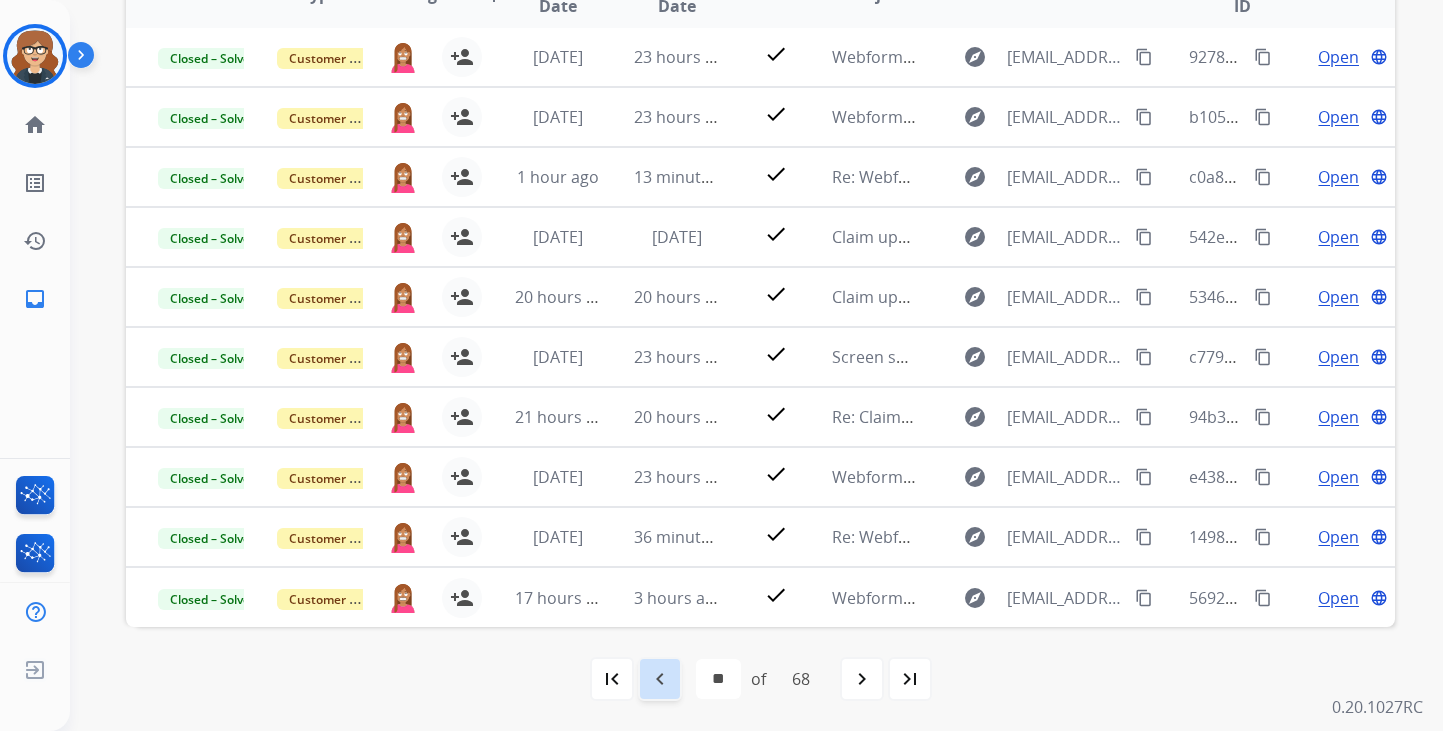 click on "navigate_before" at bounding box center (660, 679) 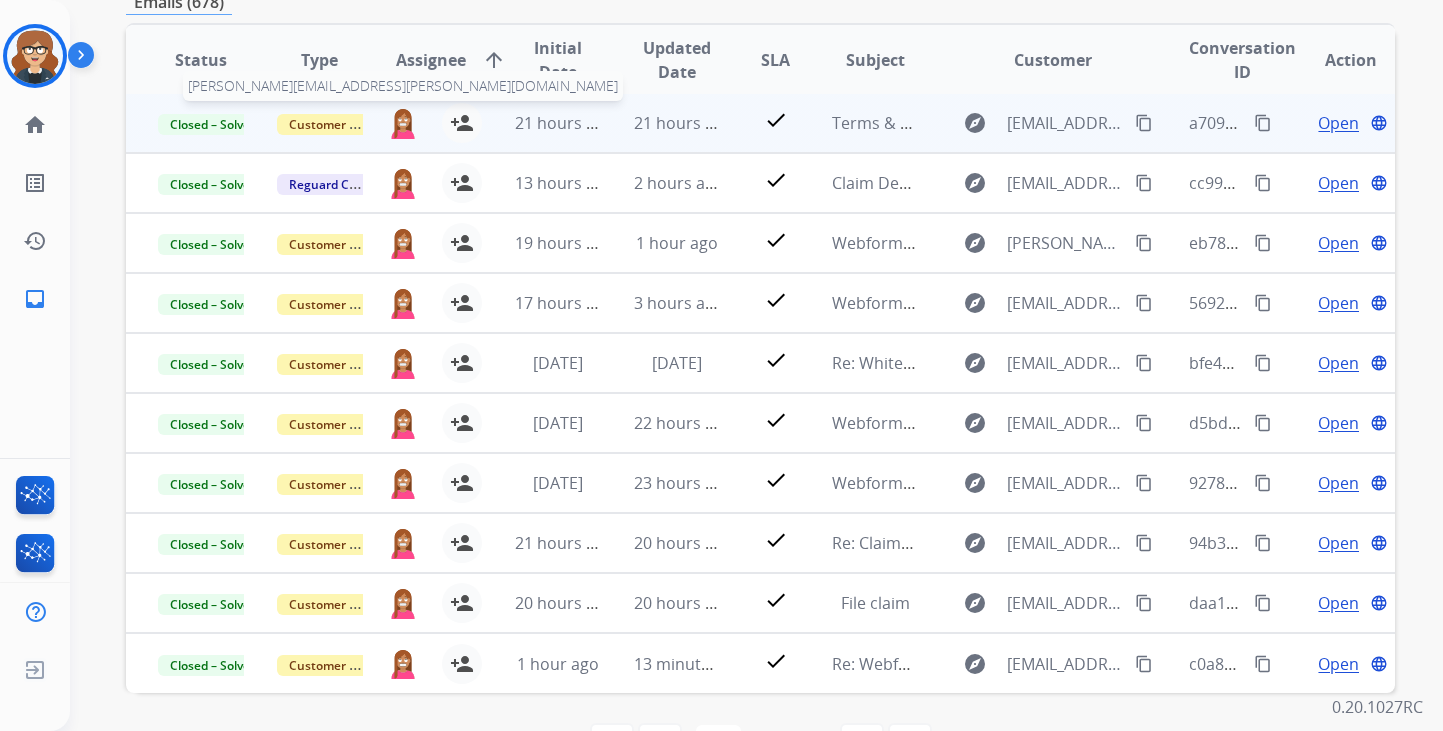scroll, scrollTop: 503, scrollLeft: 0, axis: vertical 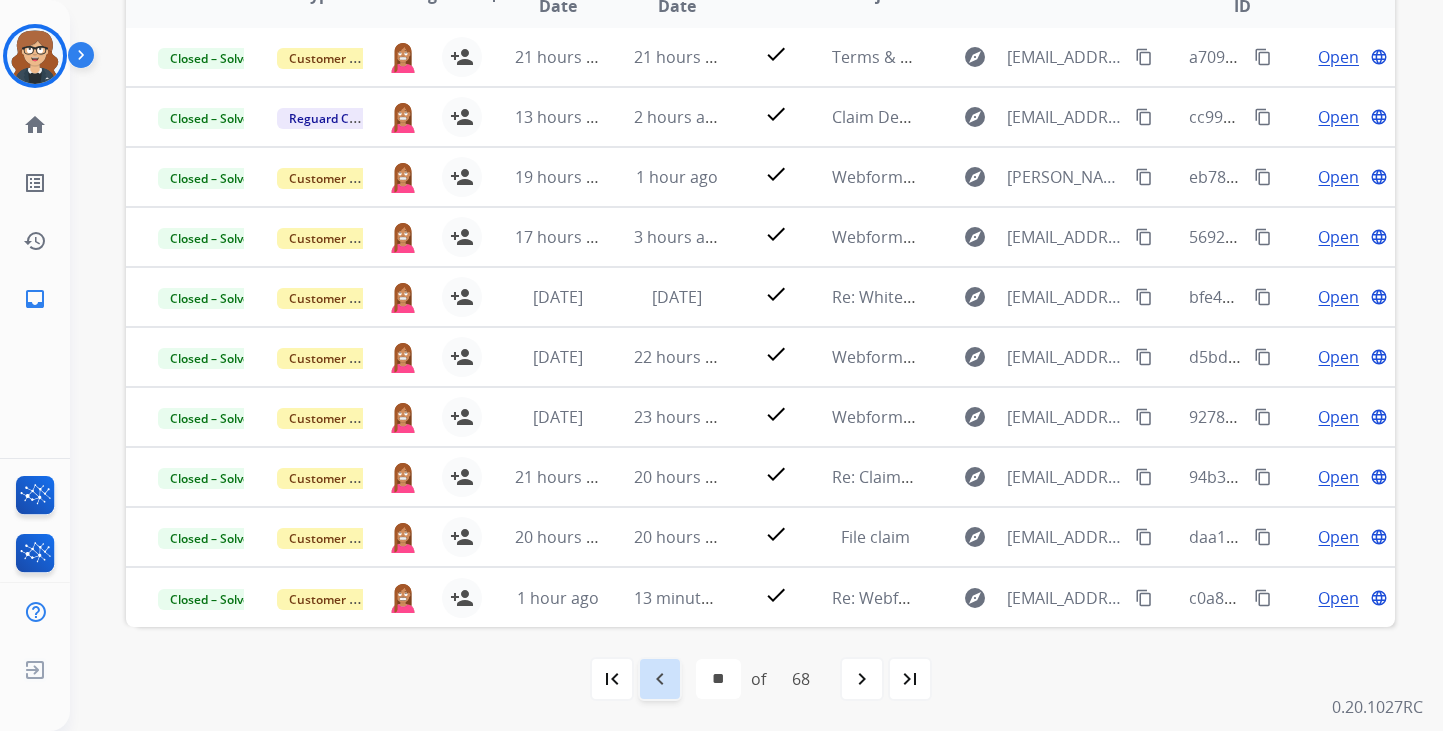 click on "navigate_before" at bounding box center [660, 679] 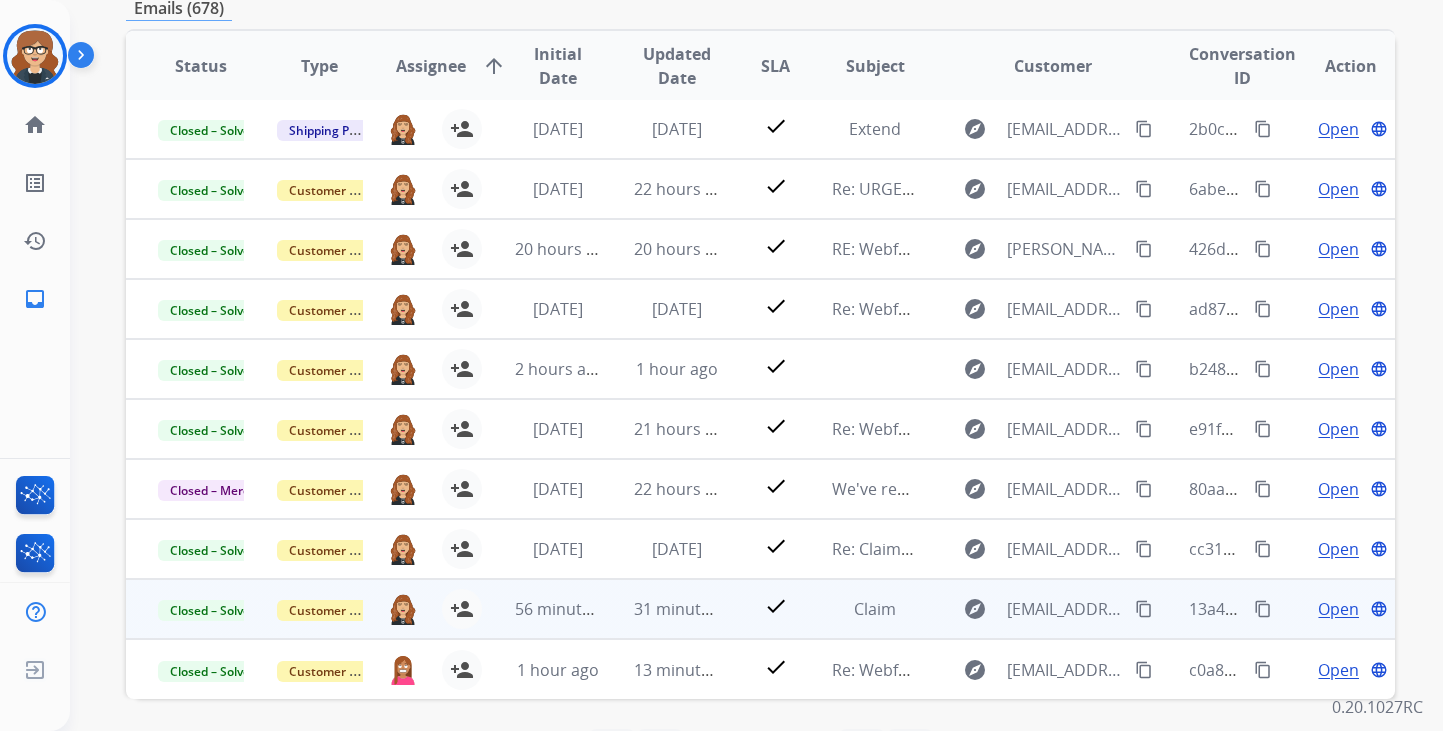 scroll, scrollTop: 503, scrollLeft: 0, axis: vertical 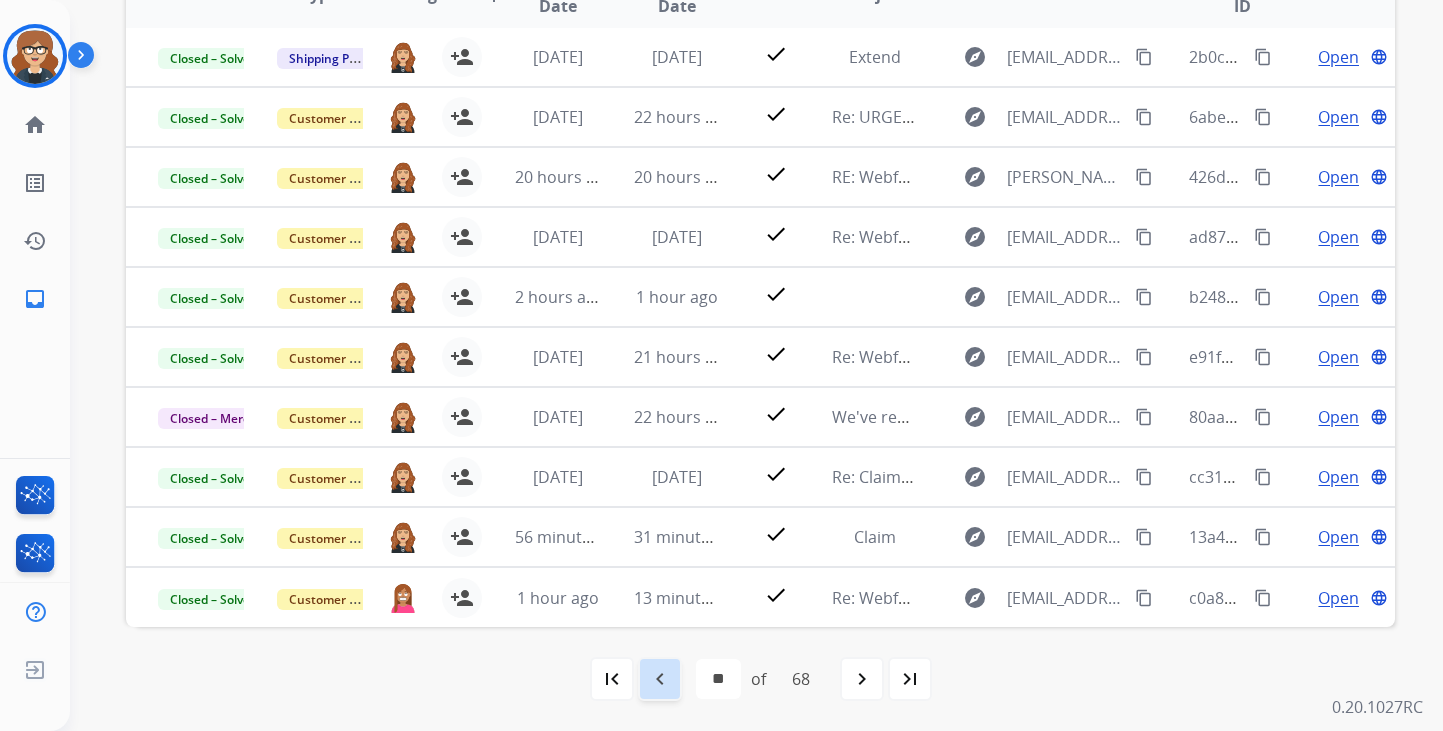 click on "navigate_before" at bounding box center (660, 679) 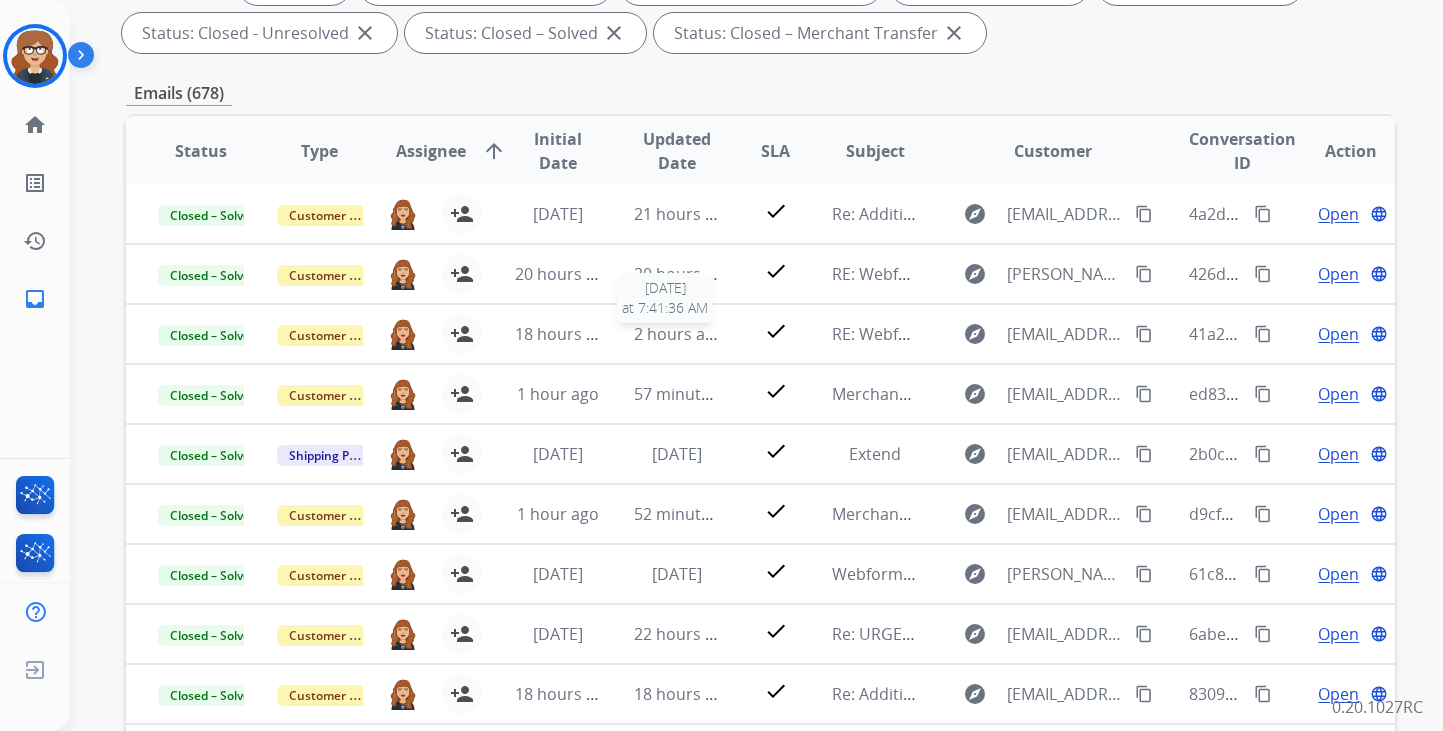 scroll, scrollTop: 503, scrollLeft: 0, axis: vertical 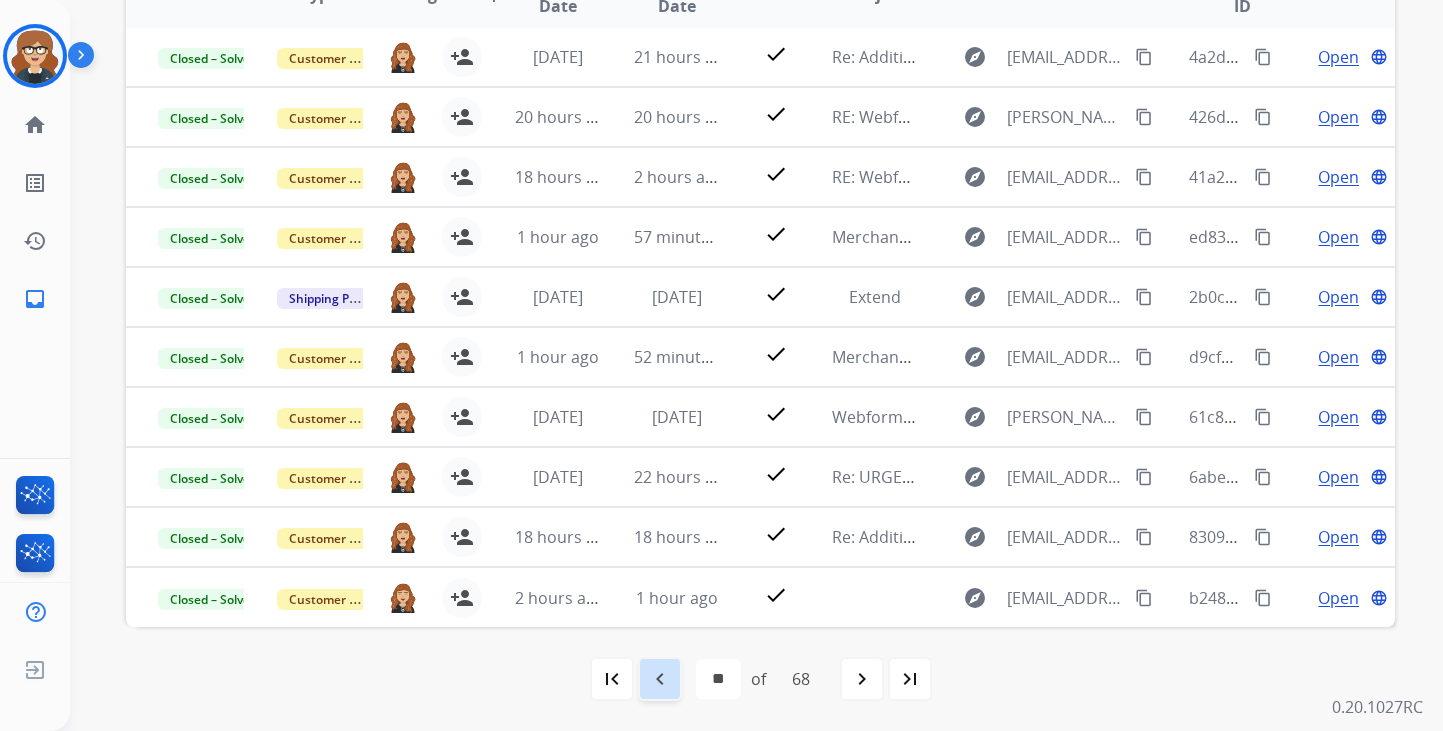 click on "navigate_before" at bounding box center (660, 679) 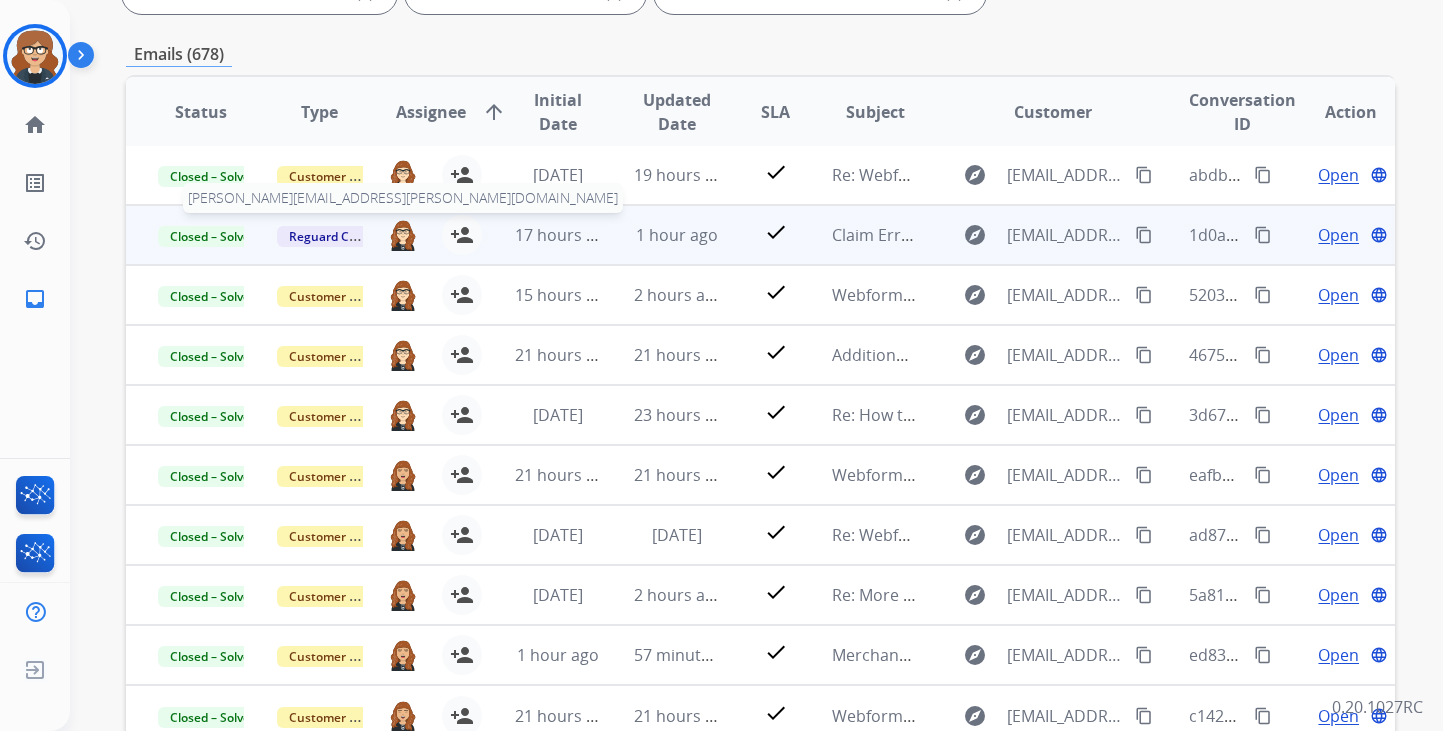 scroll, scrollTop: 492, scrollLeft: 0, axis: vertical 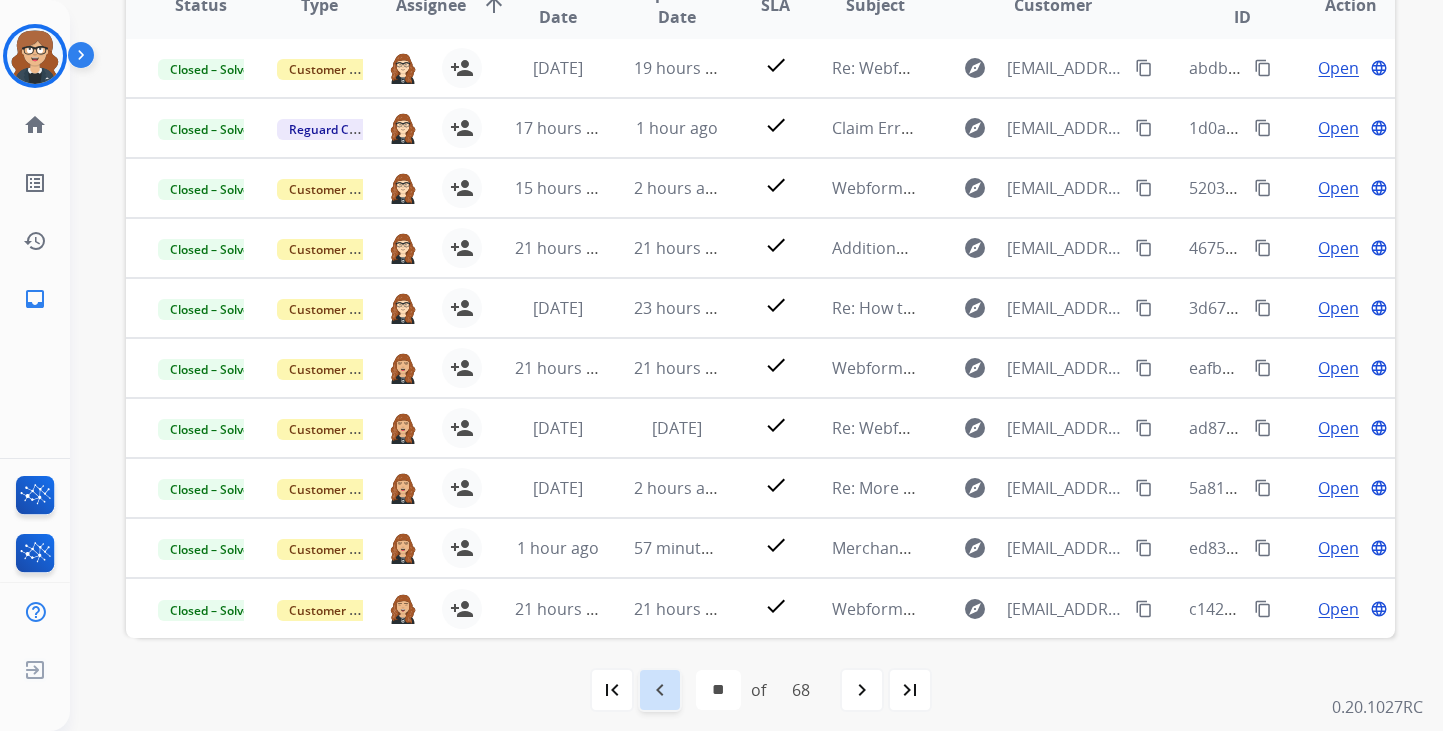 click on "navigate_before" at bounding box center (660, 690) 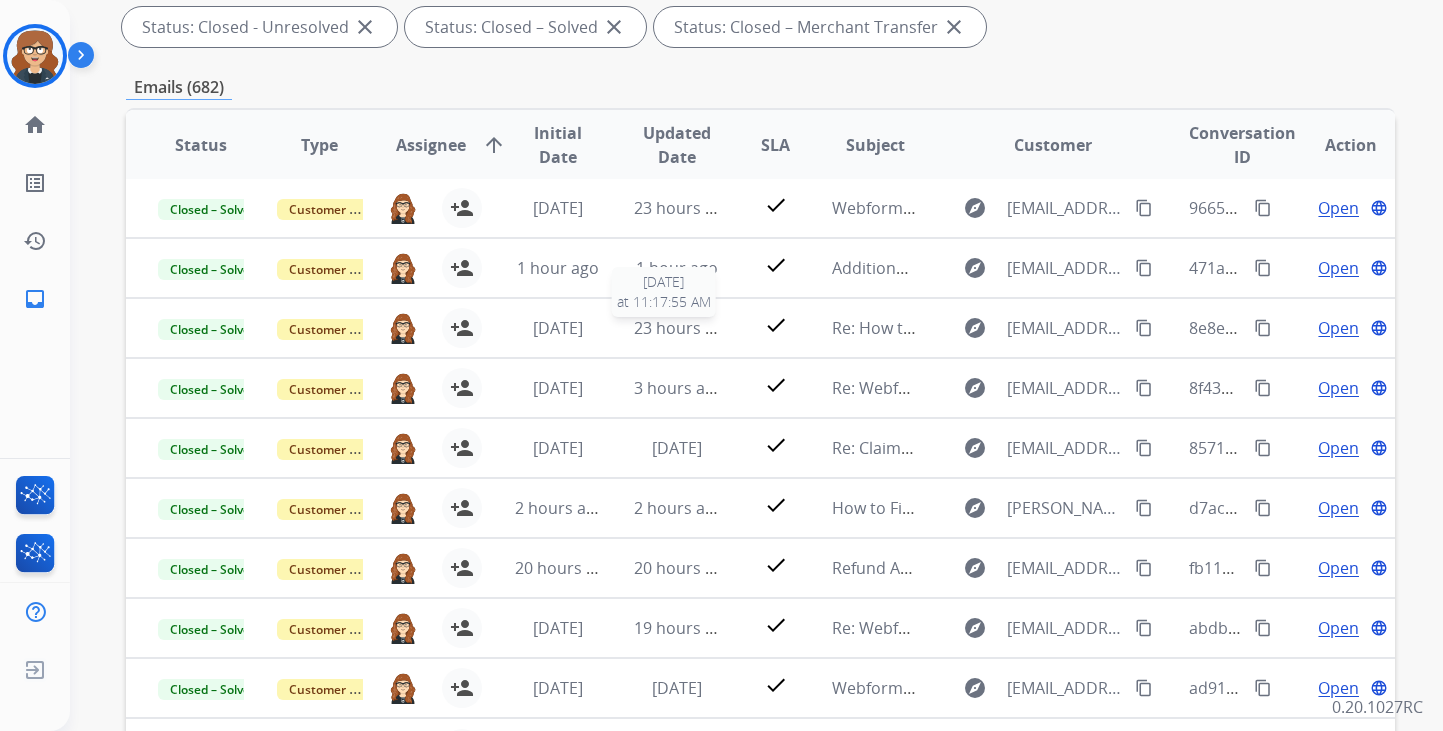 scroll, scrollTop: 503, scrollLeft: 0, axis: vertical 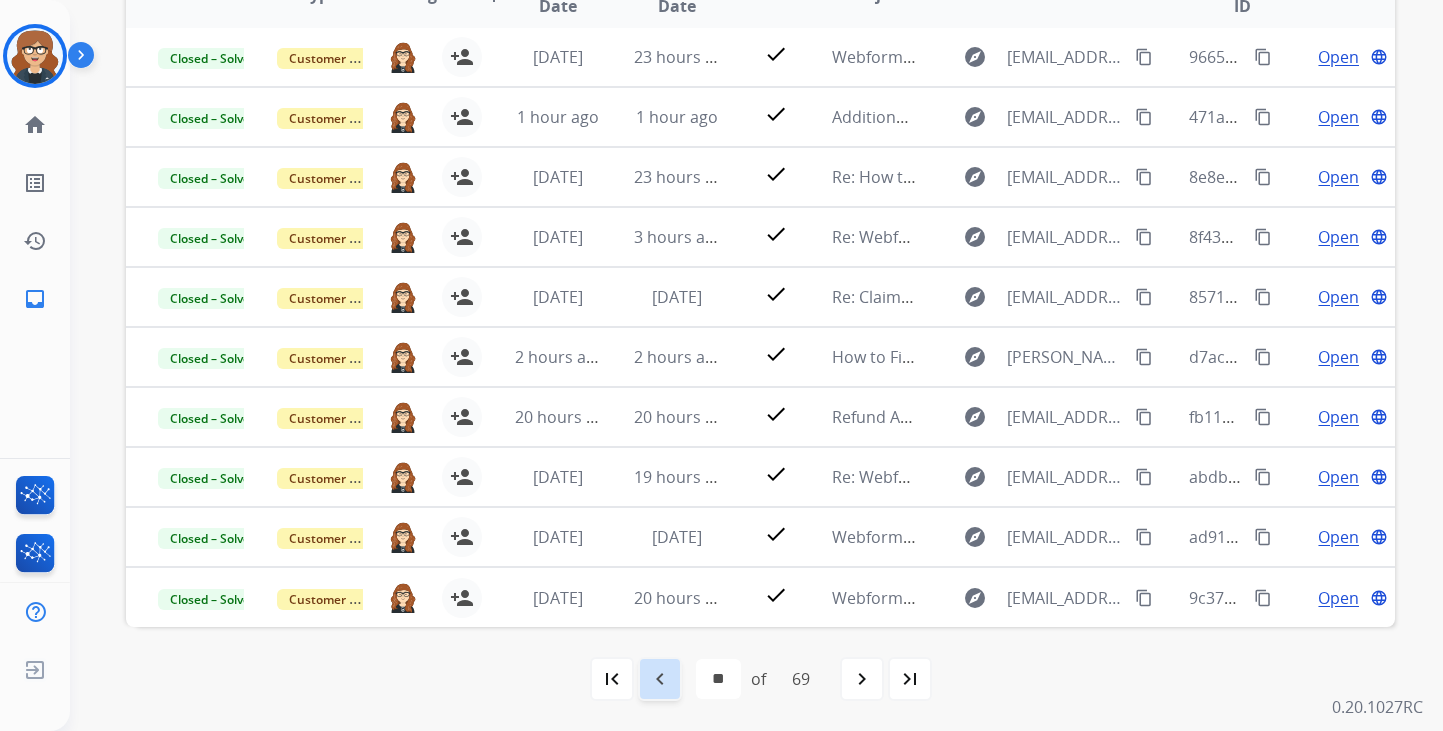click on "navigate_before" at bounding box center (660, 679) 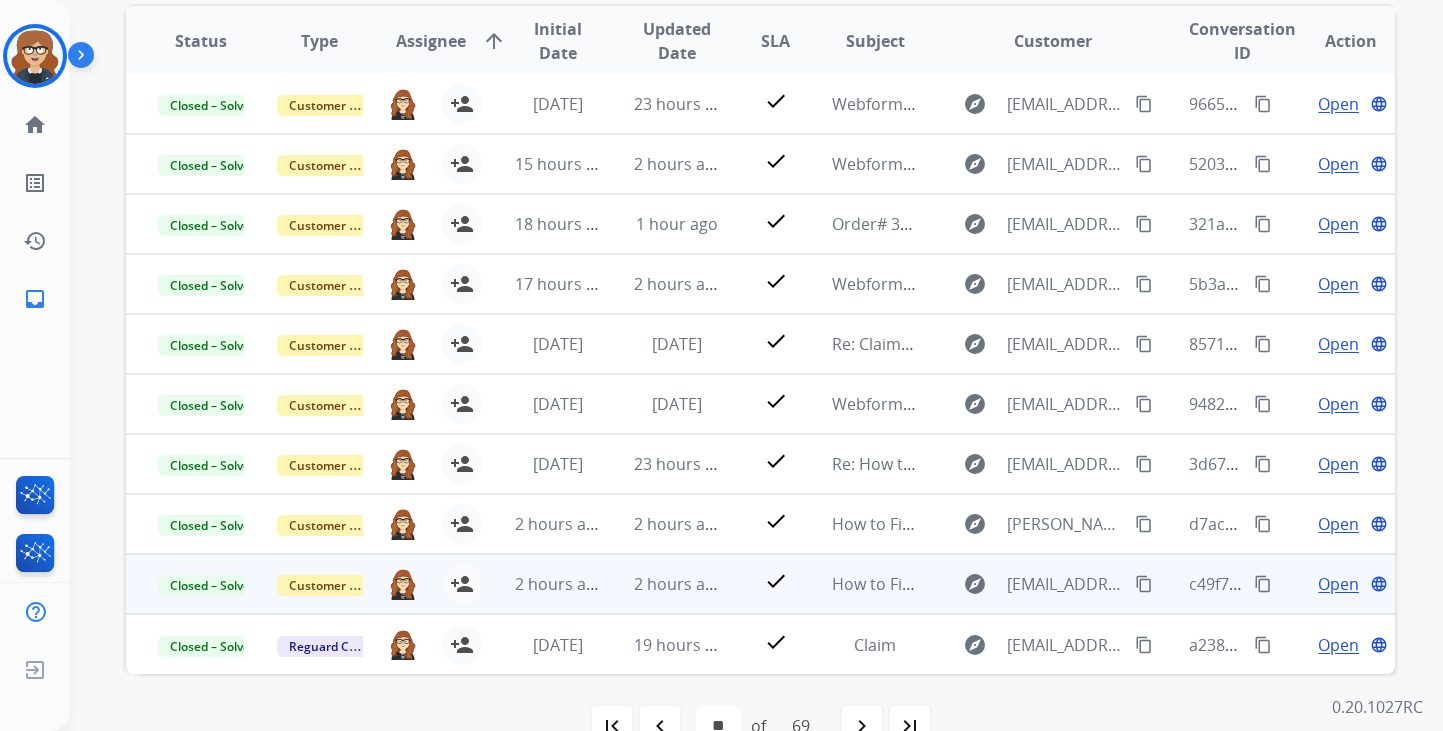 scroll, scrollTop: 503, scrollLeft: 0, axis: vertical 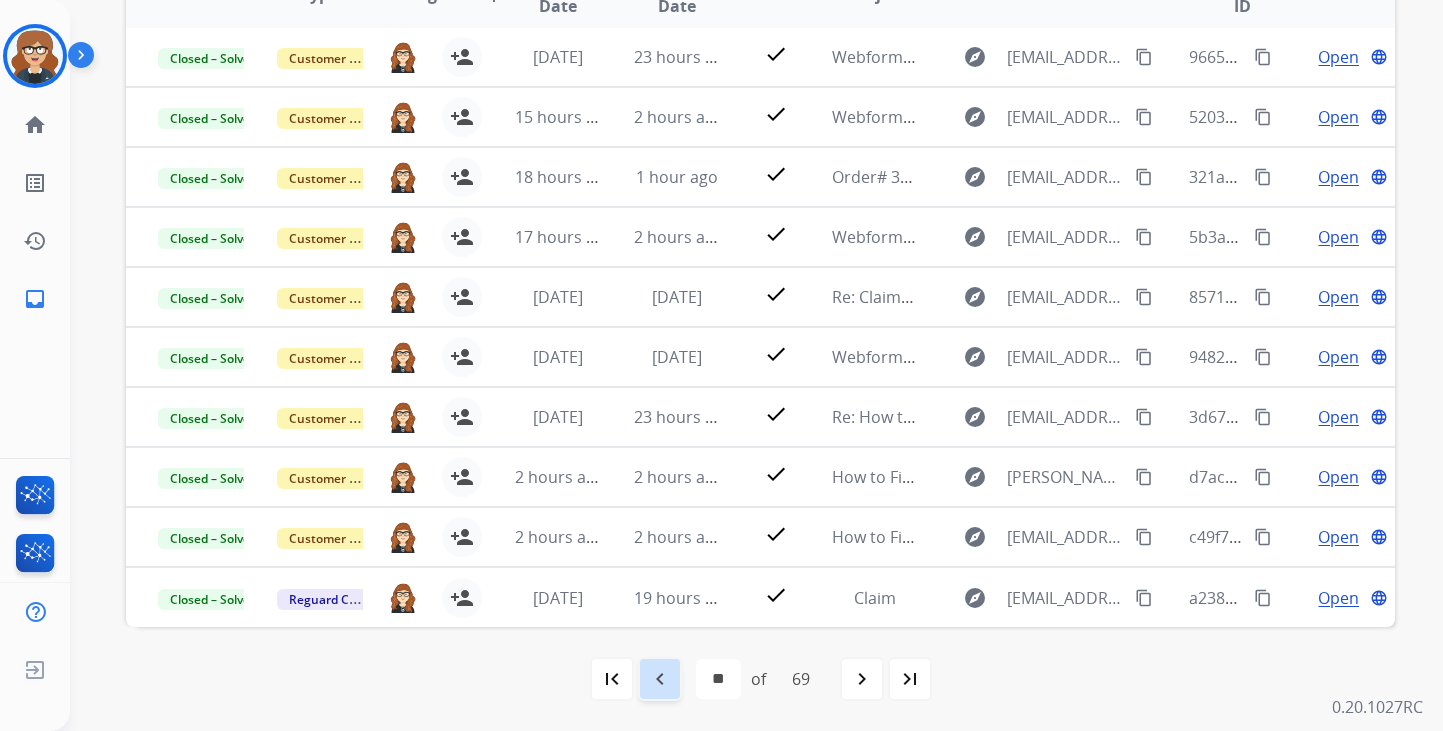 click on "navigate_before" at bounding box center (660, 679) 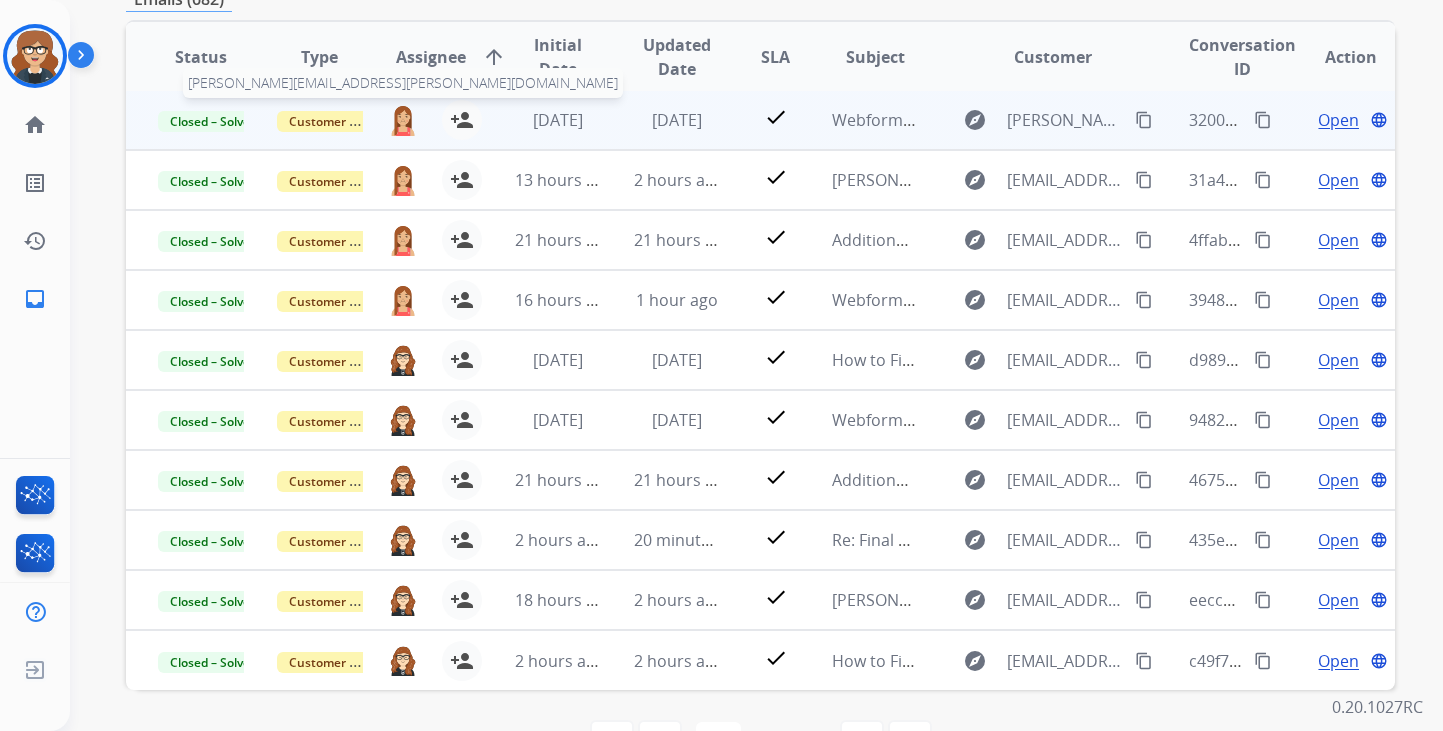 scroll, scrollTop: 503, scrollLeft: 0, axis: vertical 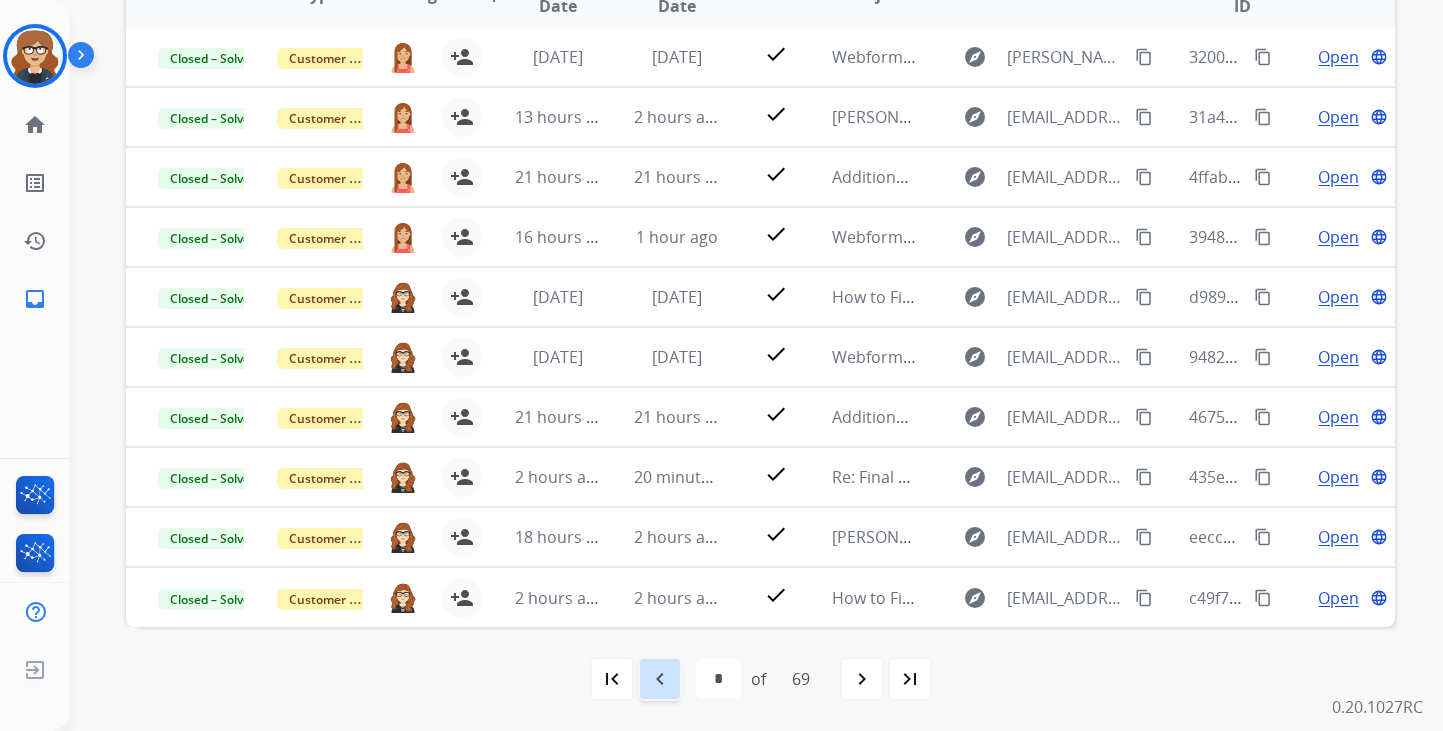 click on "navigate_before" at bounding box center (660, 679) 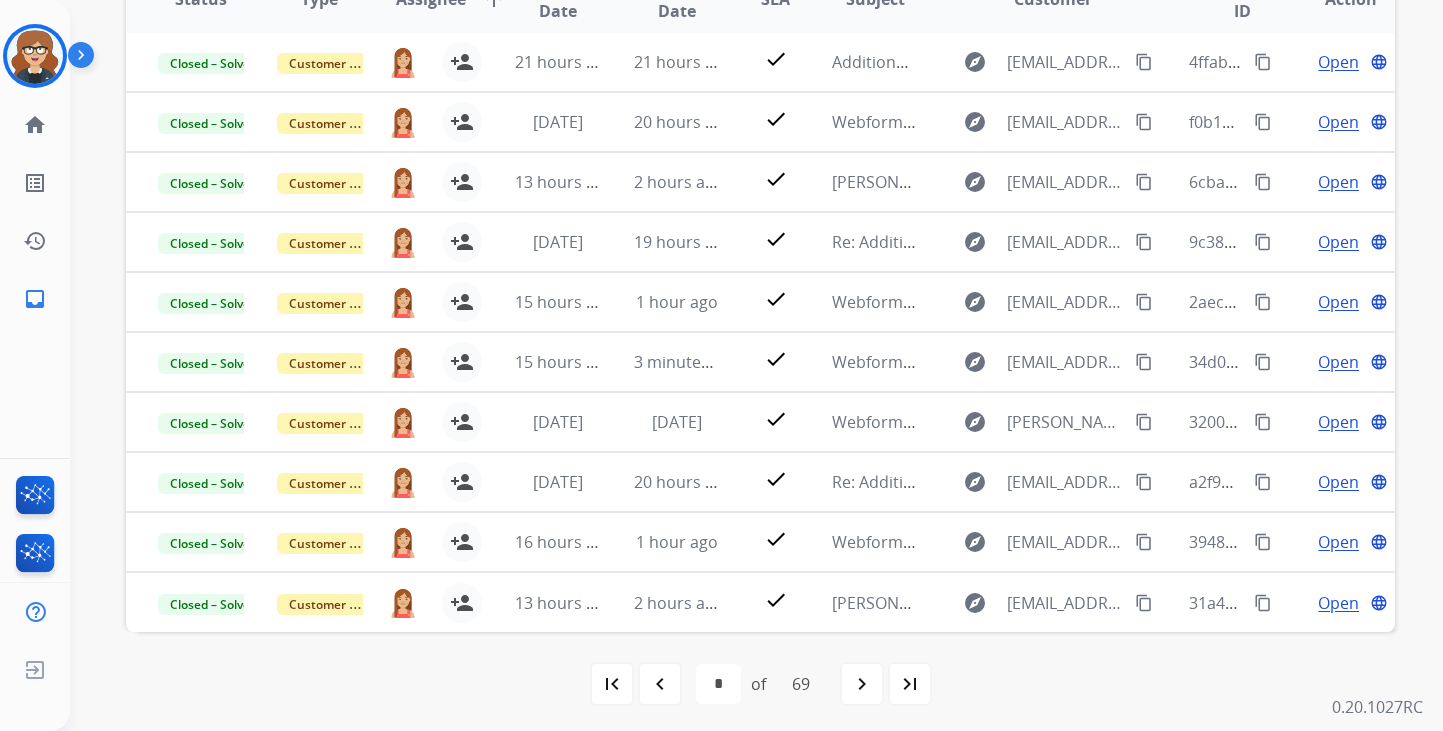 scroll, scrollTop: 503, scrollLeft: 0, axis: vertical 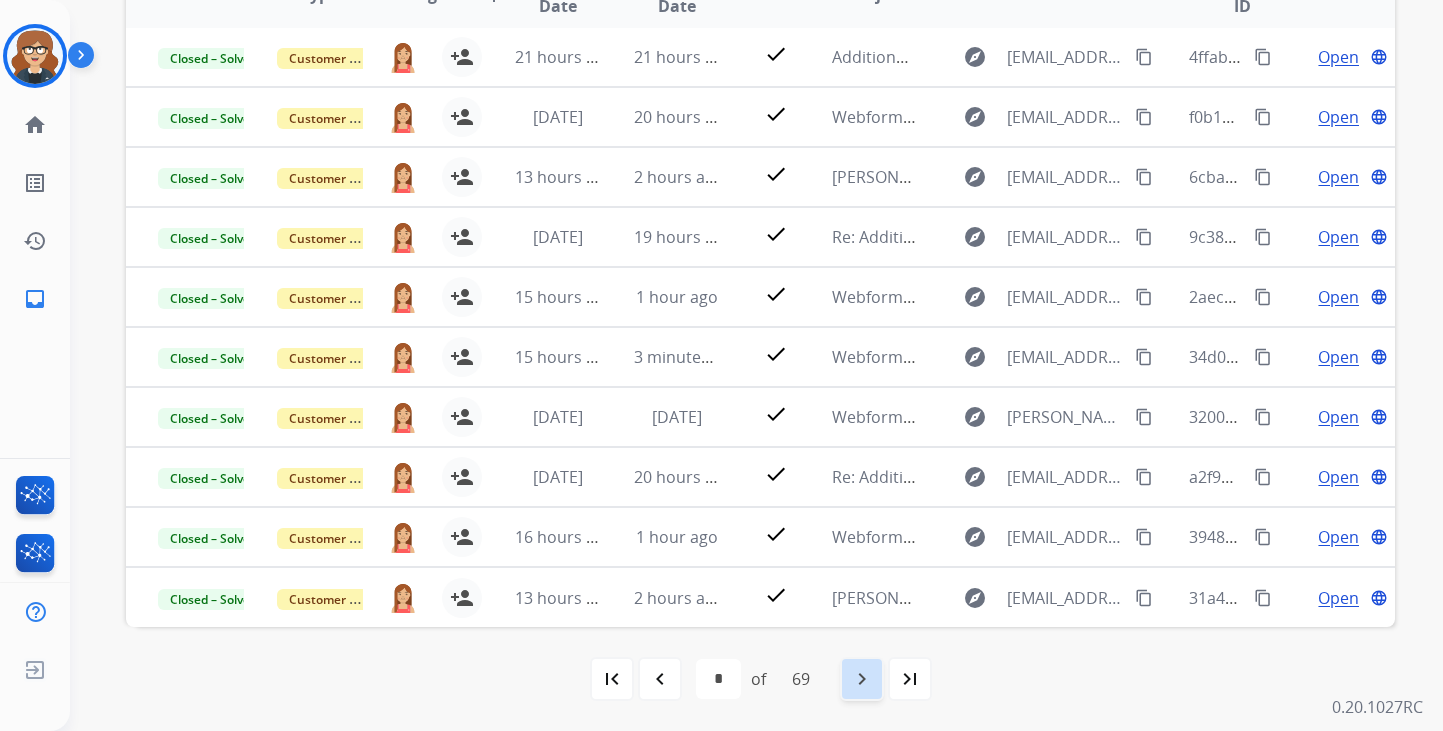 click on "navigate_next" at bounding box center (862, 679) 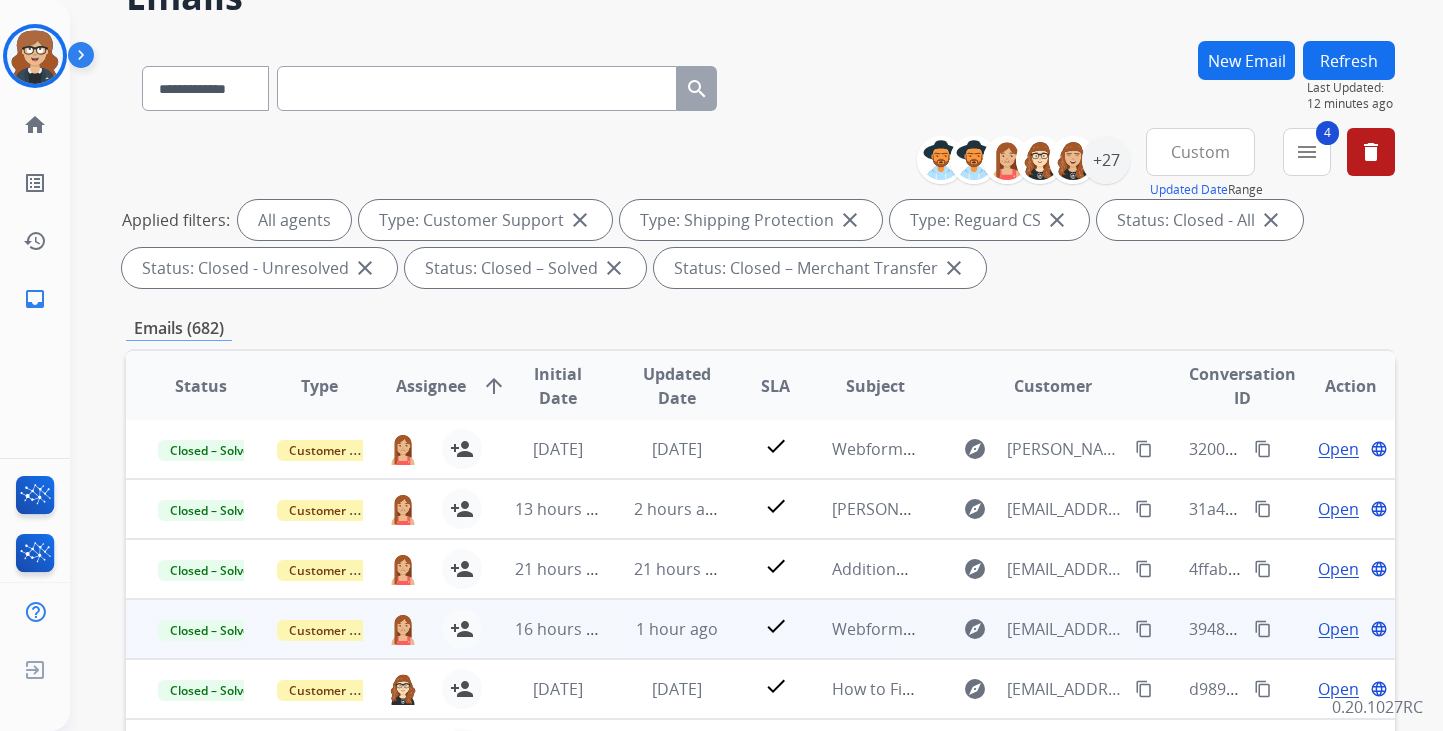 scroll, scrollTop: 503, scrollLeft: 0, axis: vertical 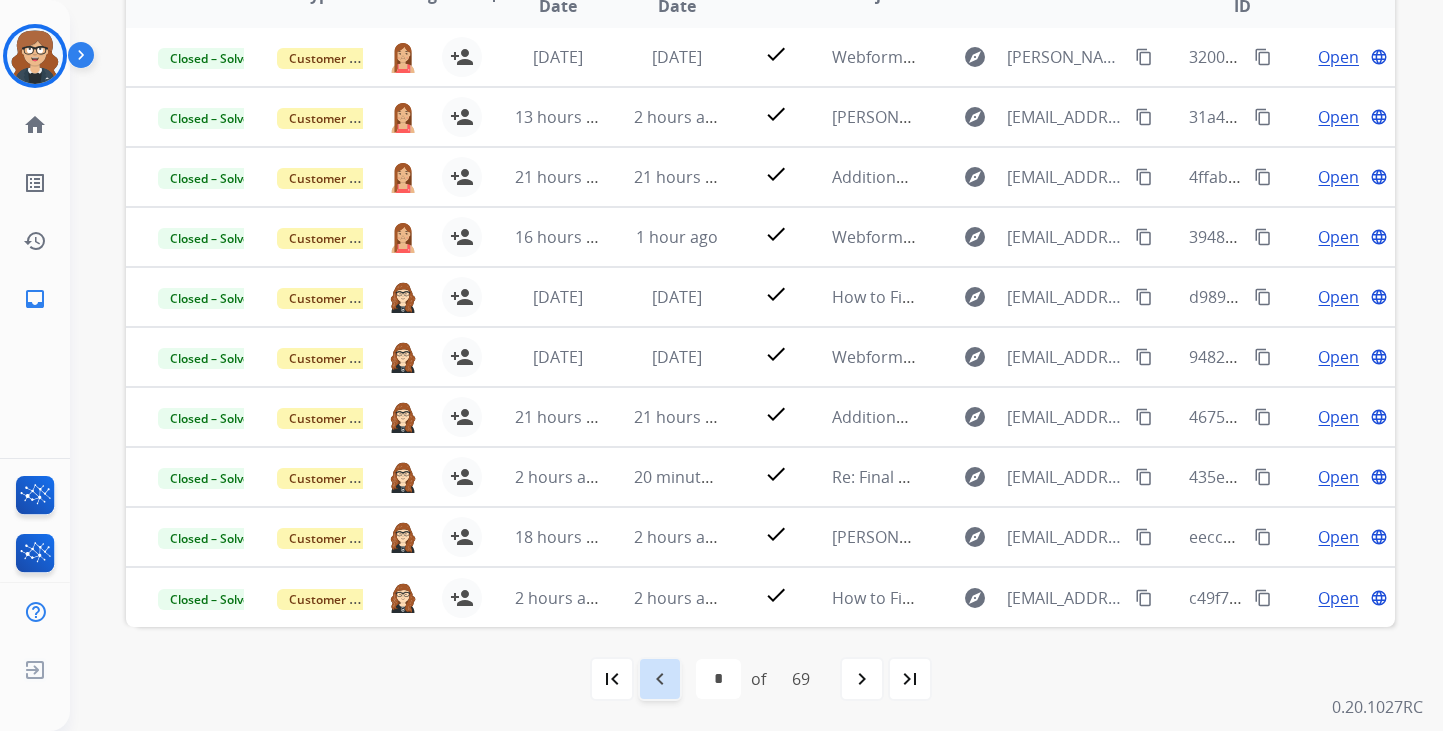 click on "navigate_before" at bounding box center (660, 679) 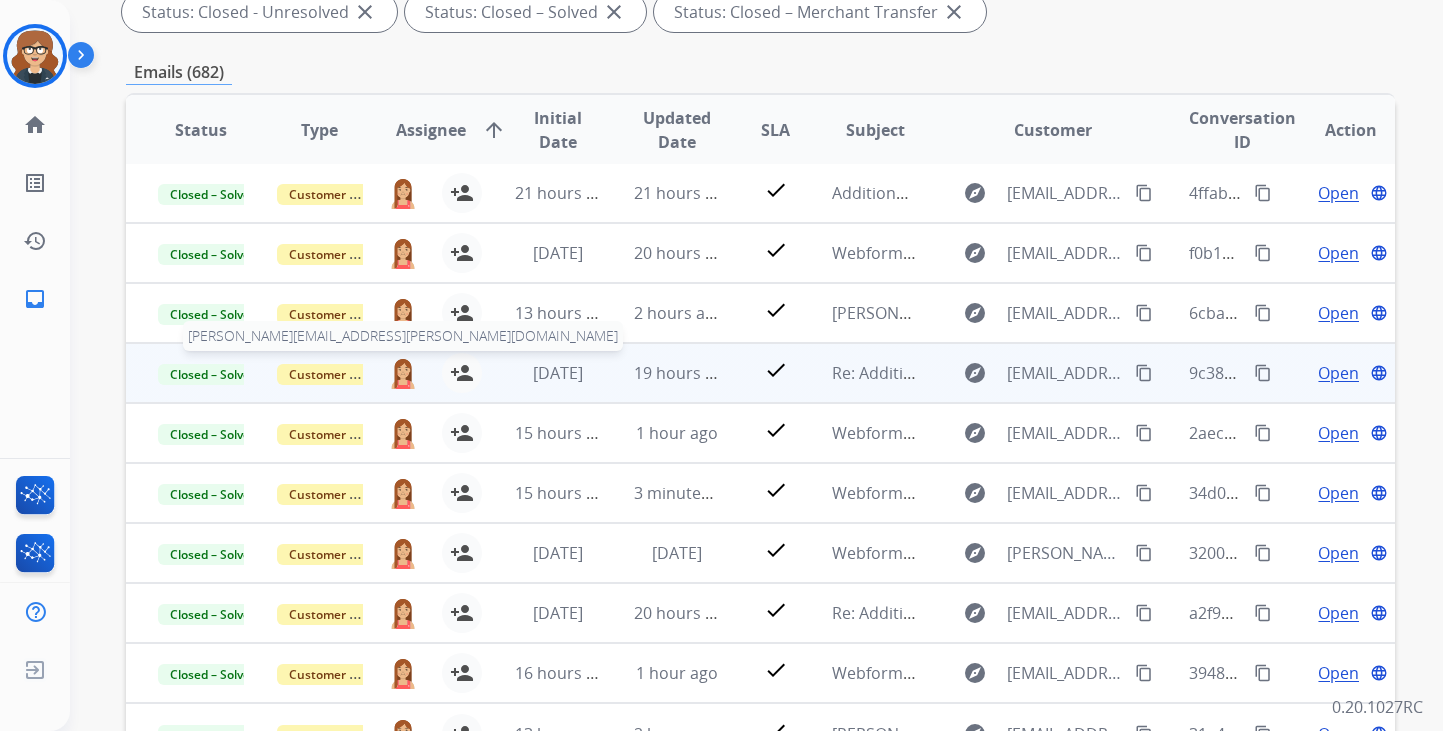 scroll, scrollTop: 503, scrollLeft: 0, axis: vertical 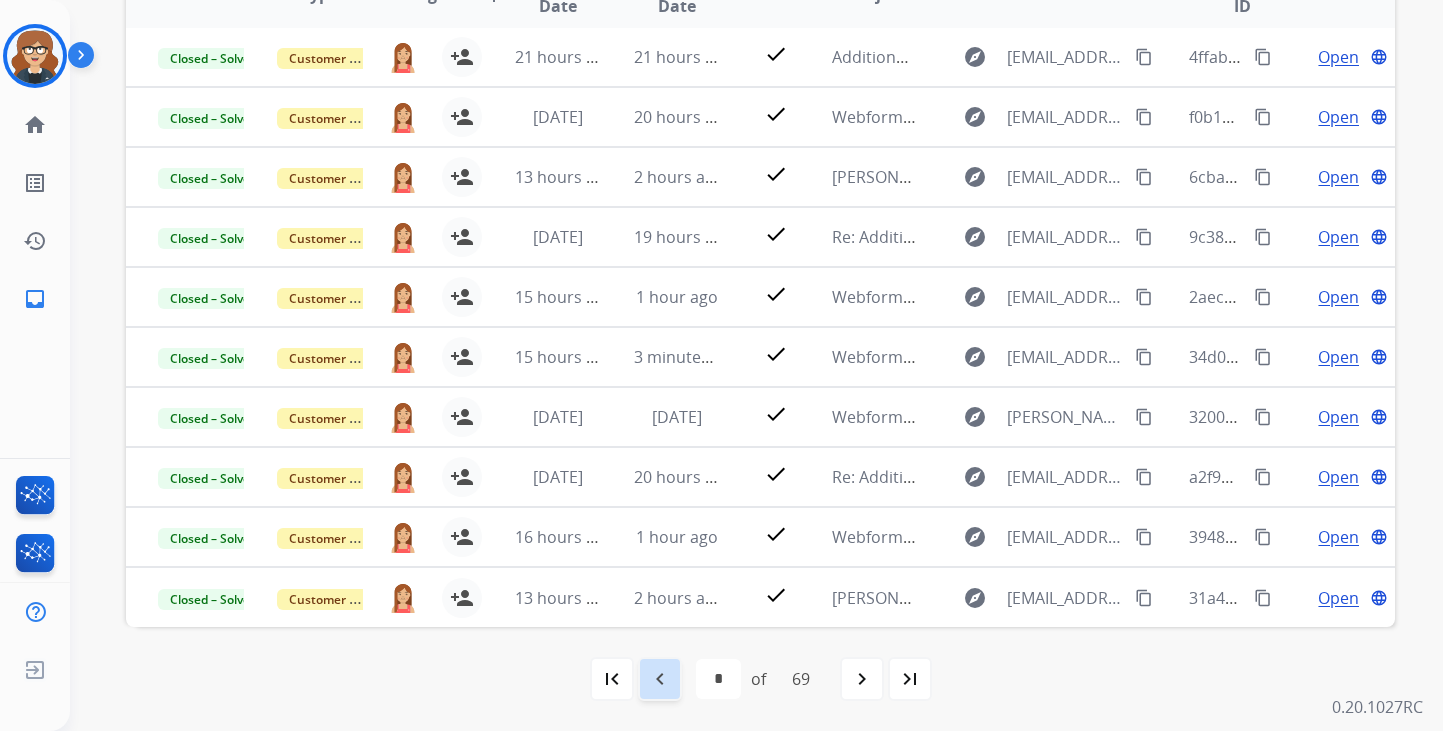 click on "navigate_before" at bounding box center [660, 679] 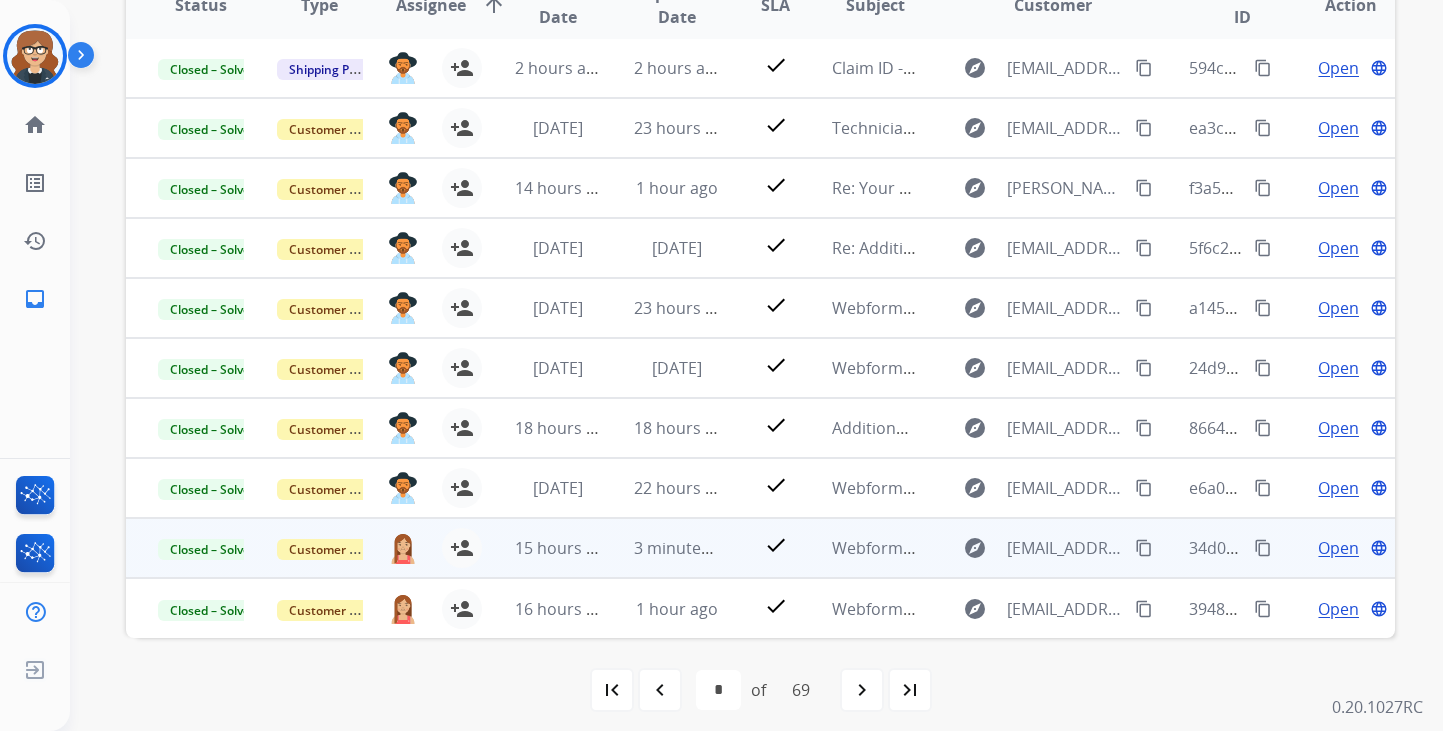 scroll, scrollTop: 503, scrollLeft: 0, axis: vertical 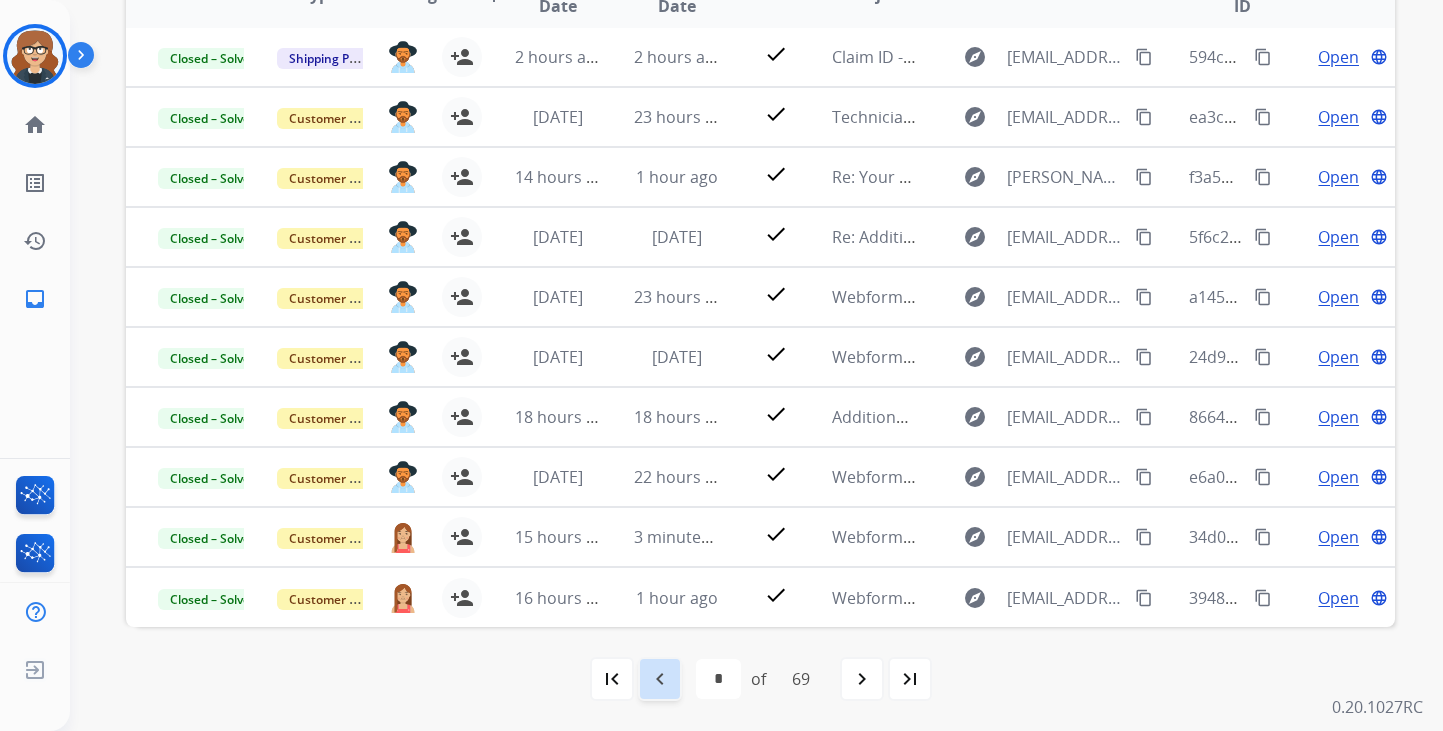 click on "navigate_before" at bounding box center (660, 679) 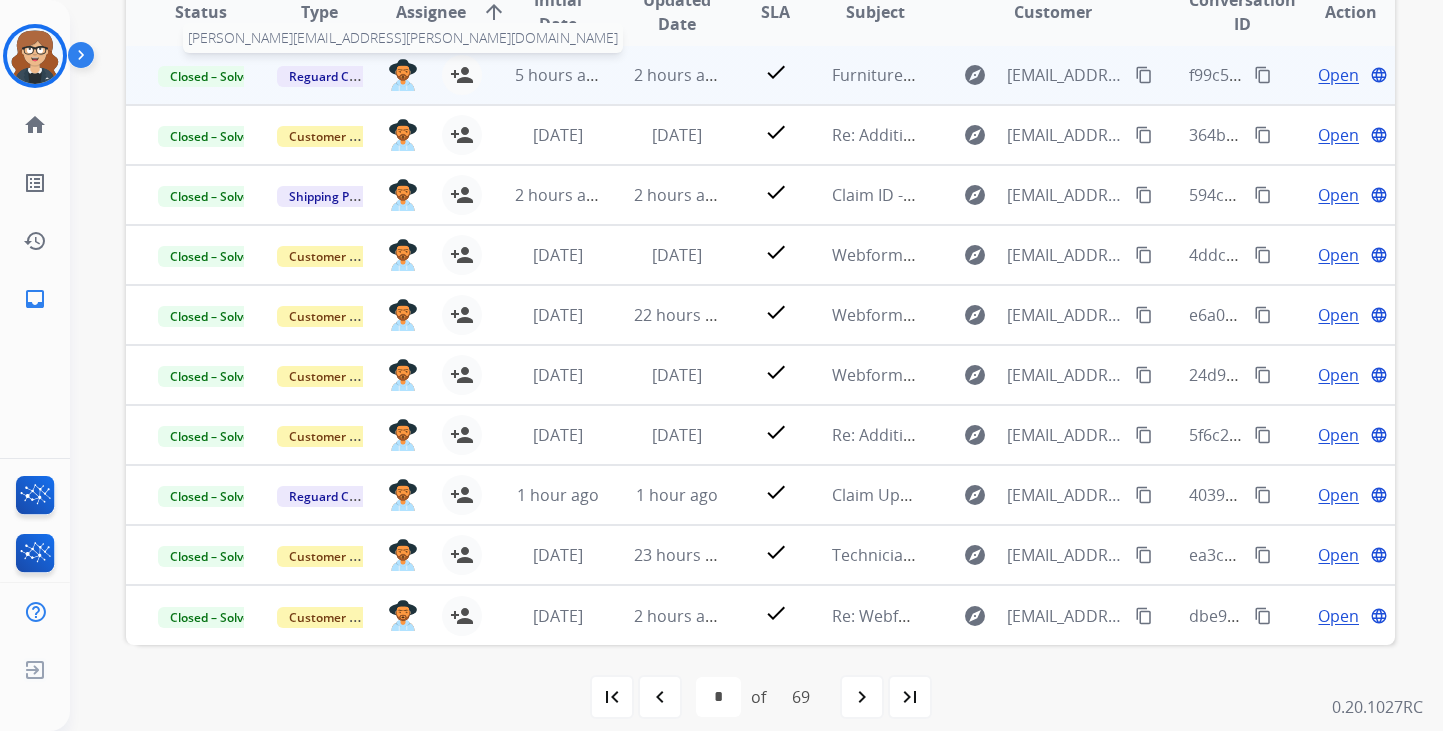 scroll, scrollTop: 503, scrollLeft: 0, axis: vertical 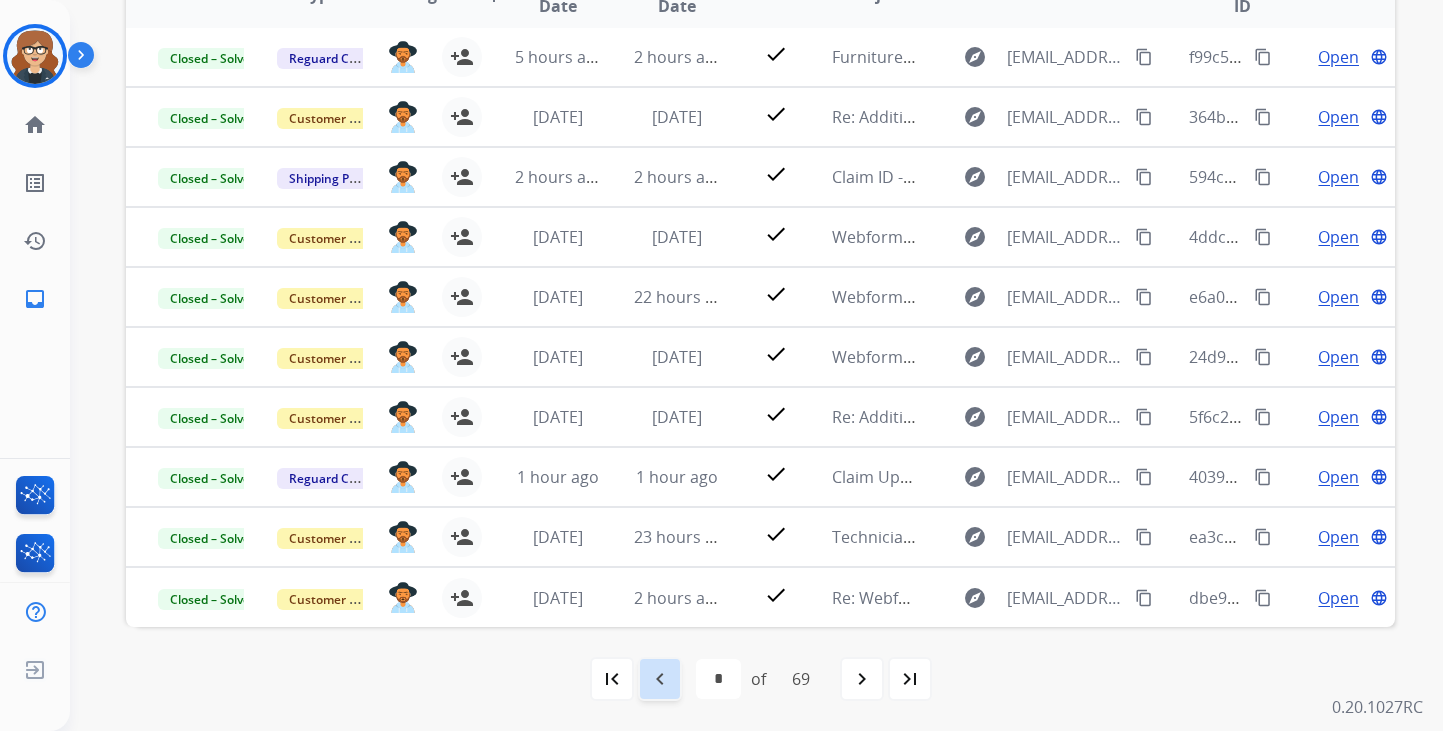 click on "navigate_before" at bounding box center (660, 679) 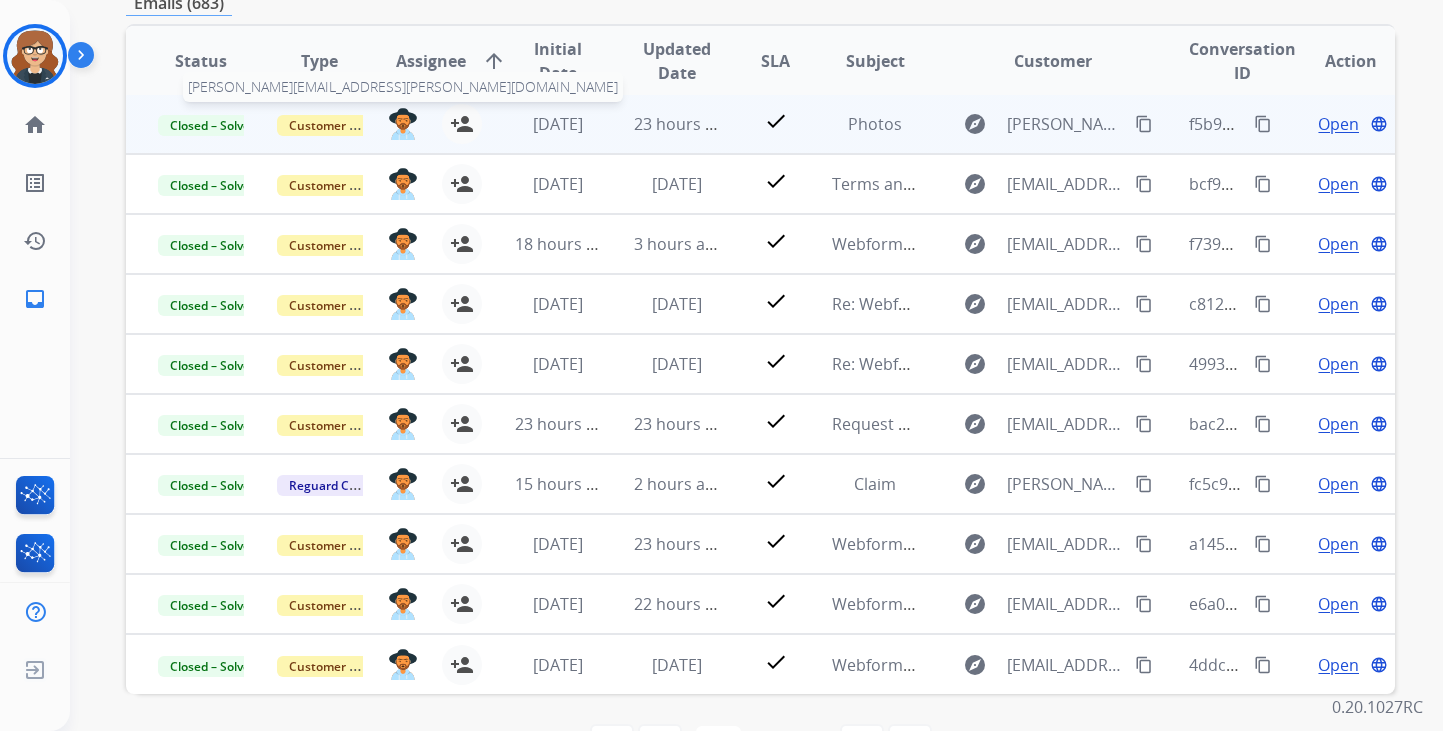 scroll, scrollTop: 503, scrollLeft: 0, axis: vertical 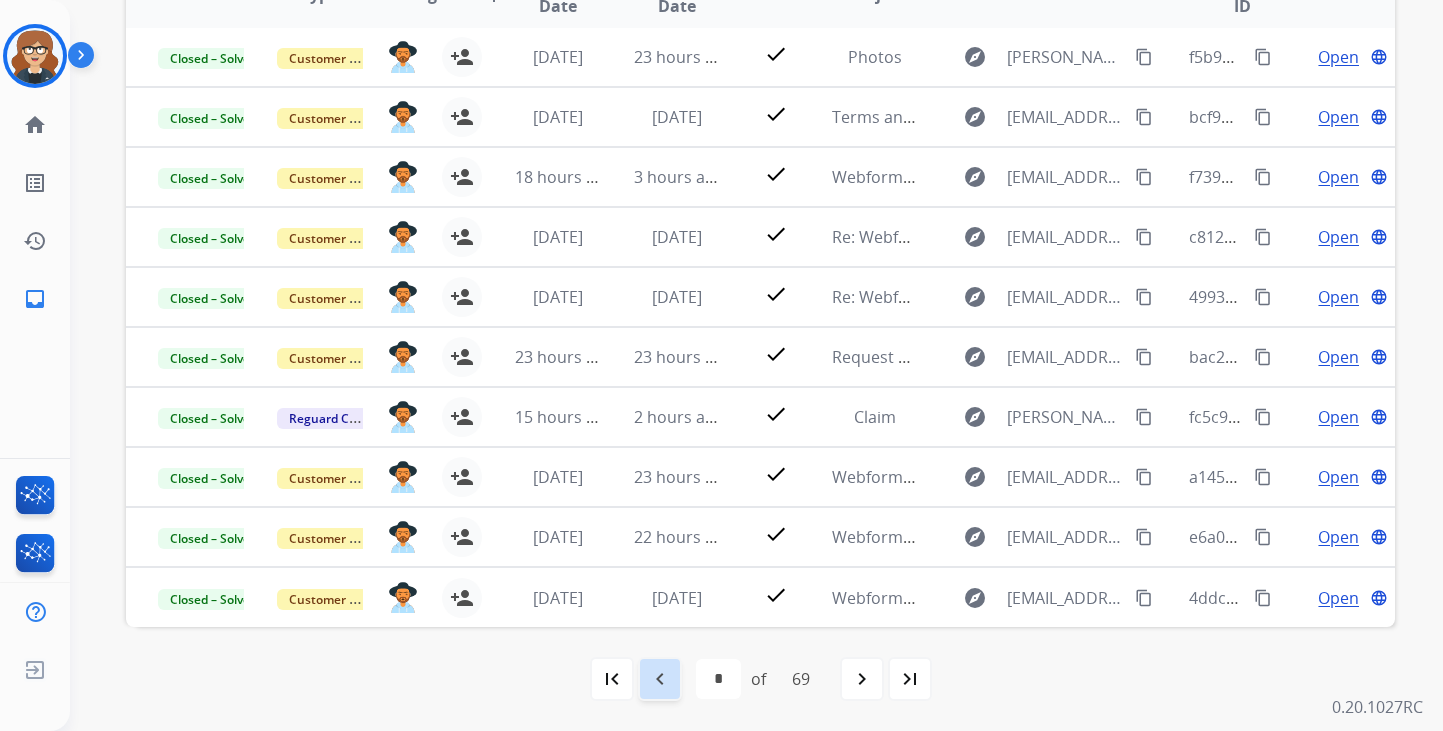 click on "navigate_before" at bounding box center [660, 679] 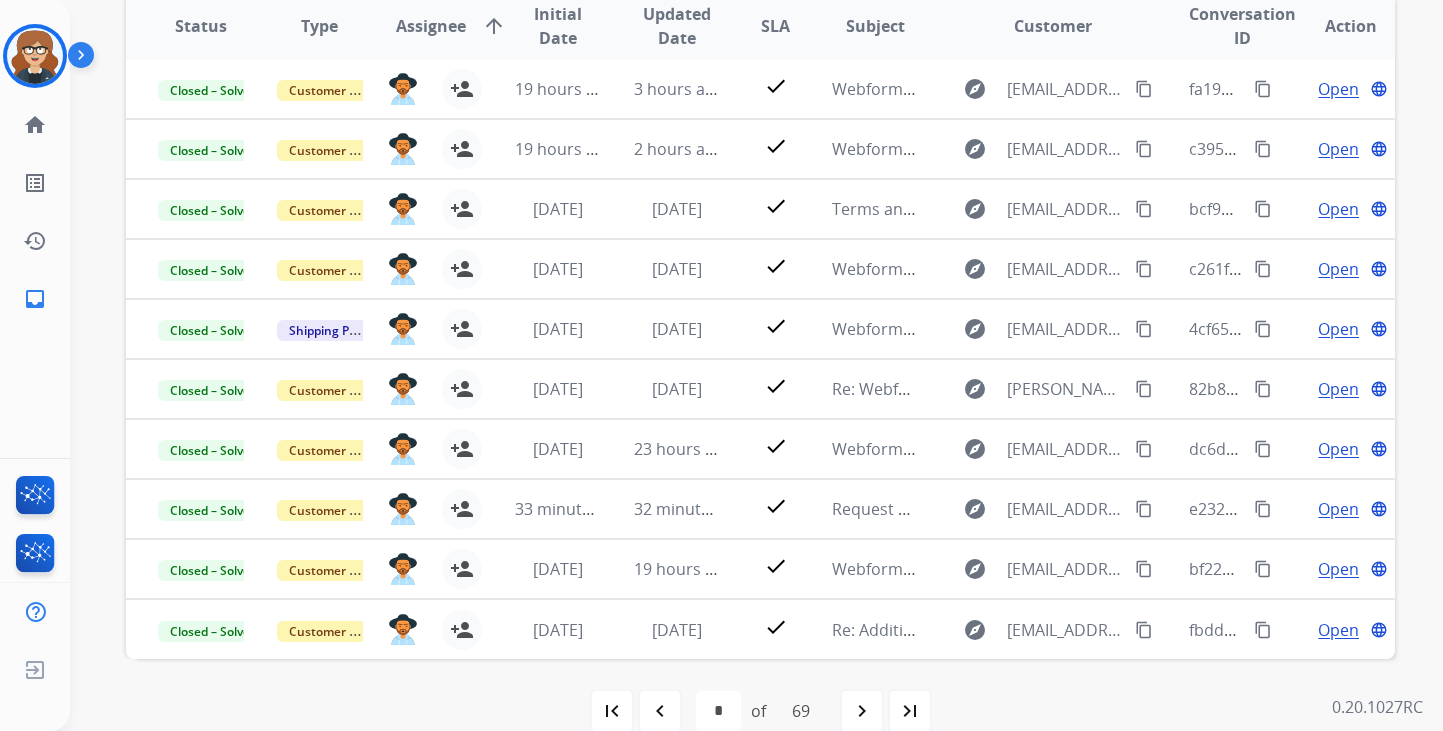 scroll, scrollTop: 496, scrollLeft: 0, axis: vertical 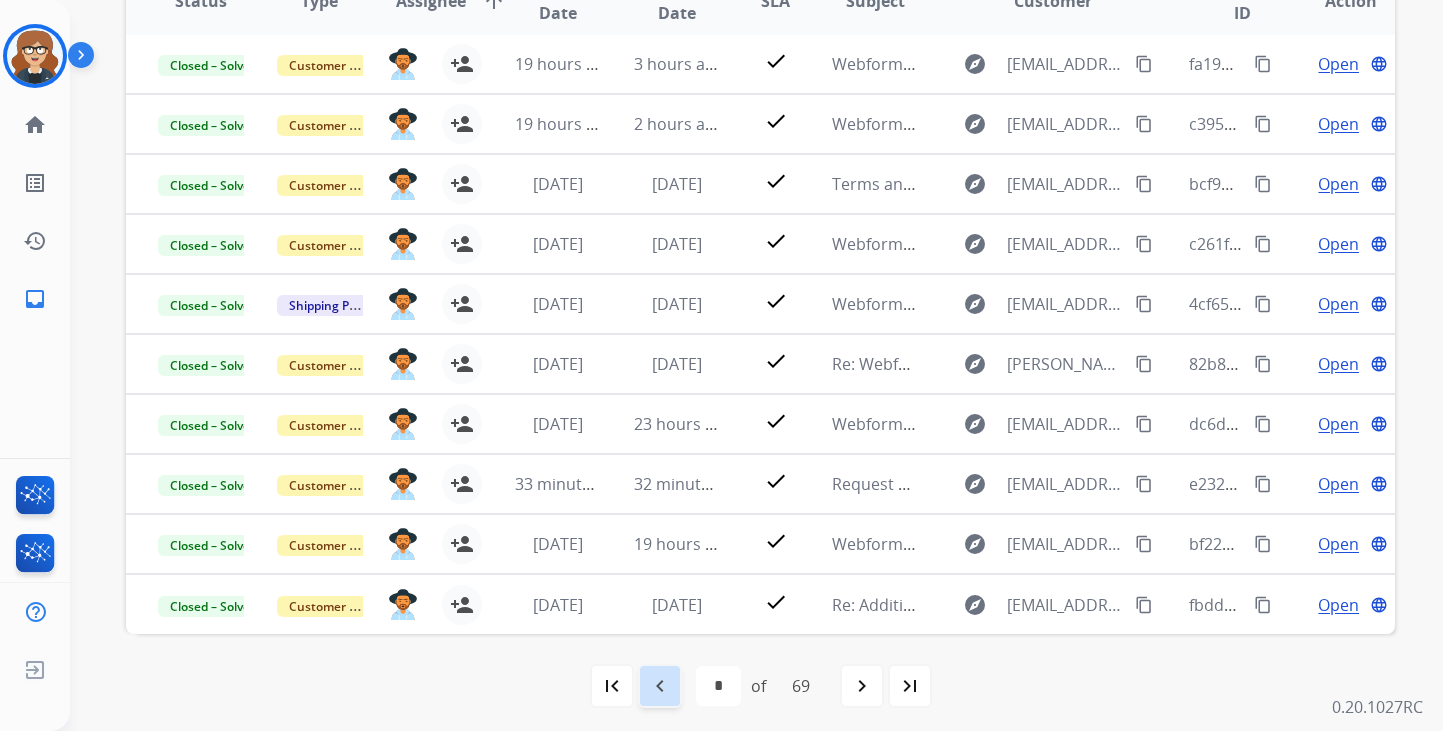 click on "navigate_before" at bounding box center (660, 686) 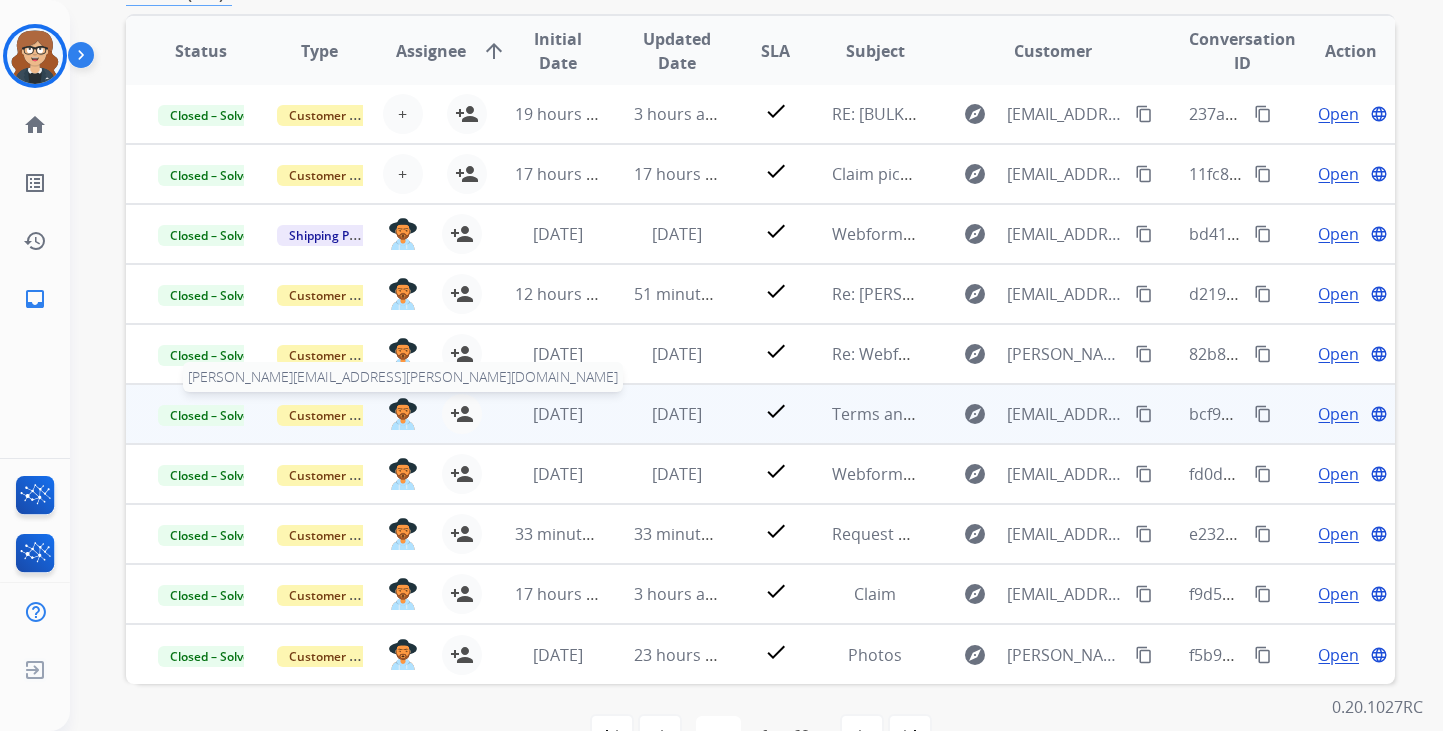 scroll, scrollTop: 503, scrollLeft: 0, axis: vertical 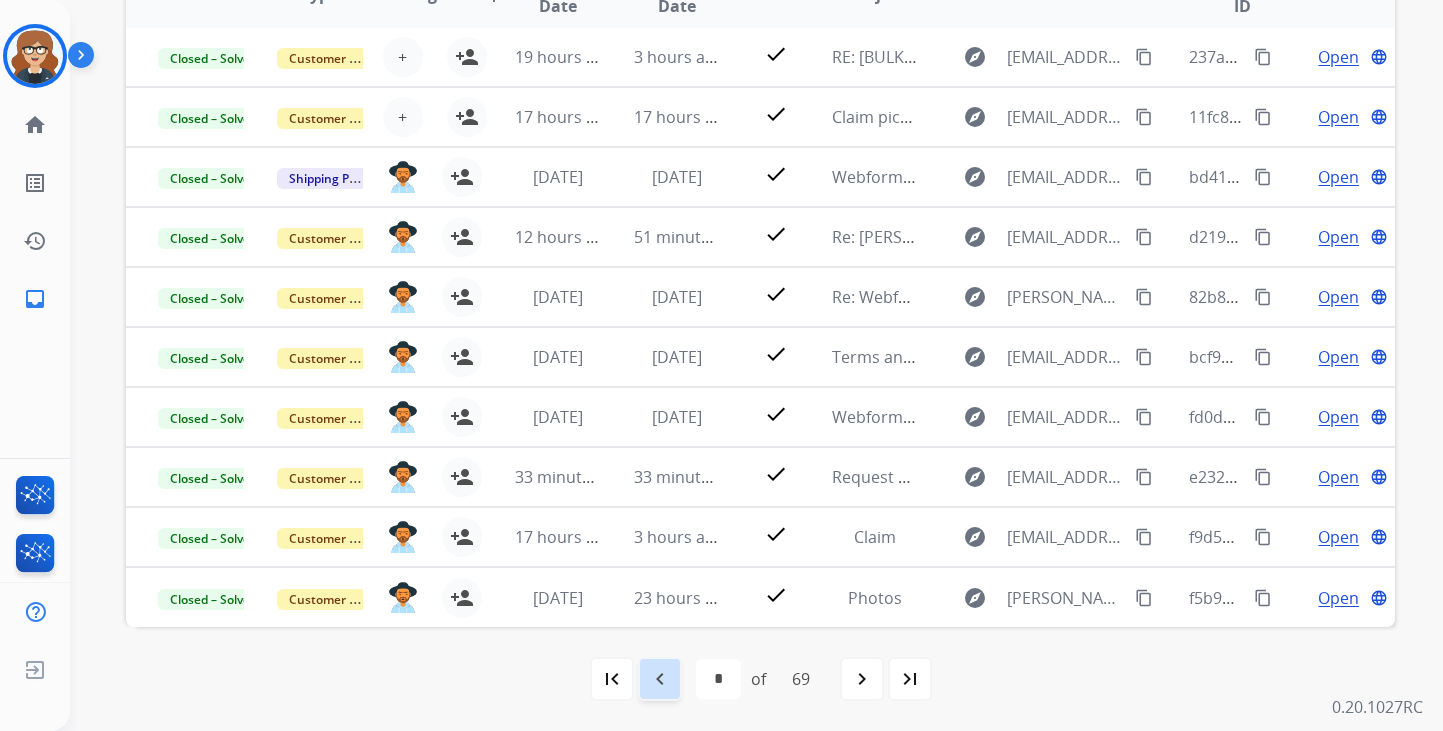click on "navigate_before" at bounding box center (660, 679) 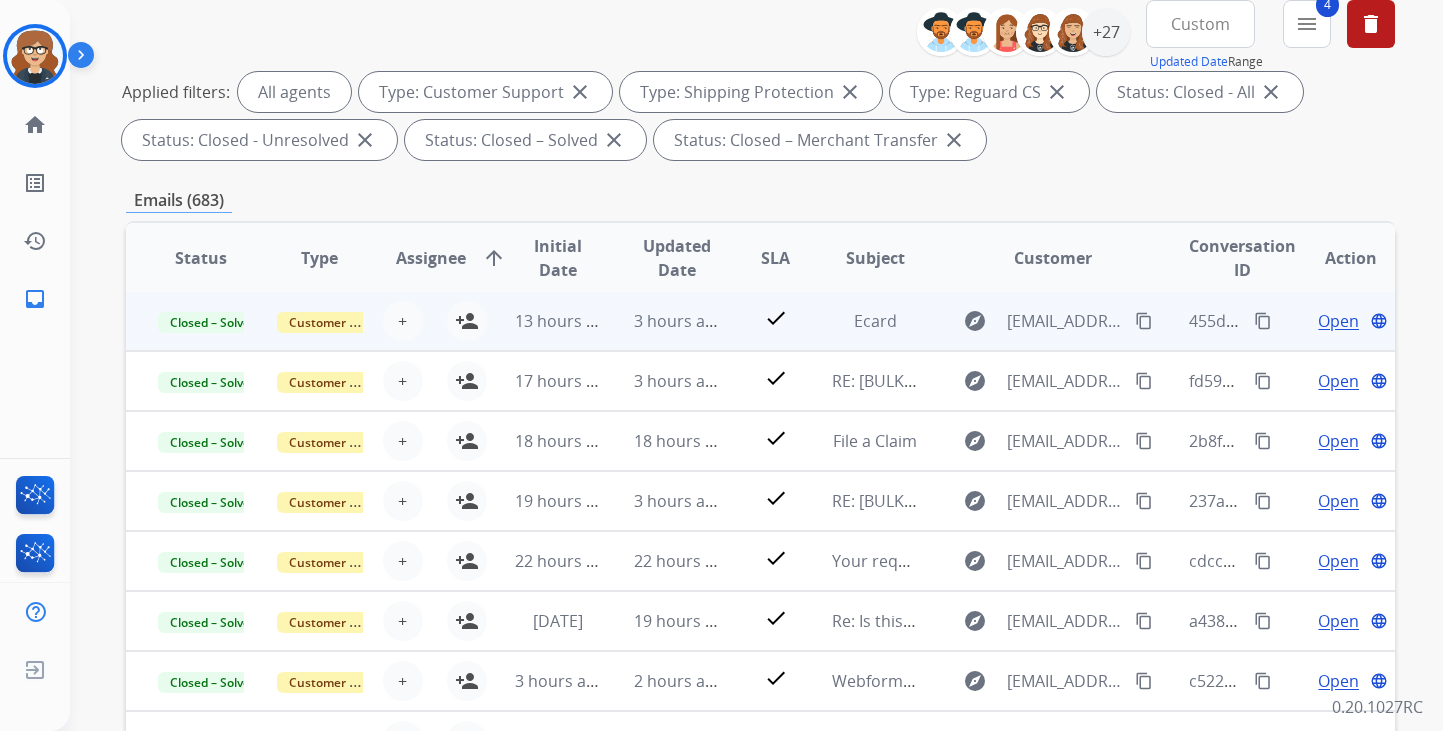 scroll, scrollTop: 503, scrollLeft: 0, axis: vertical 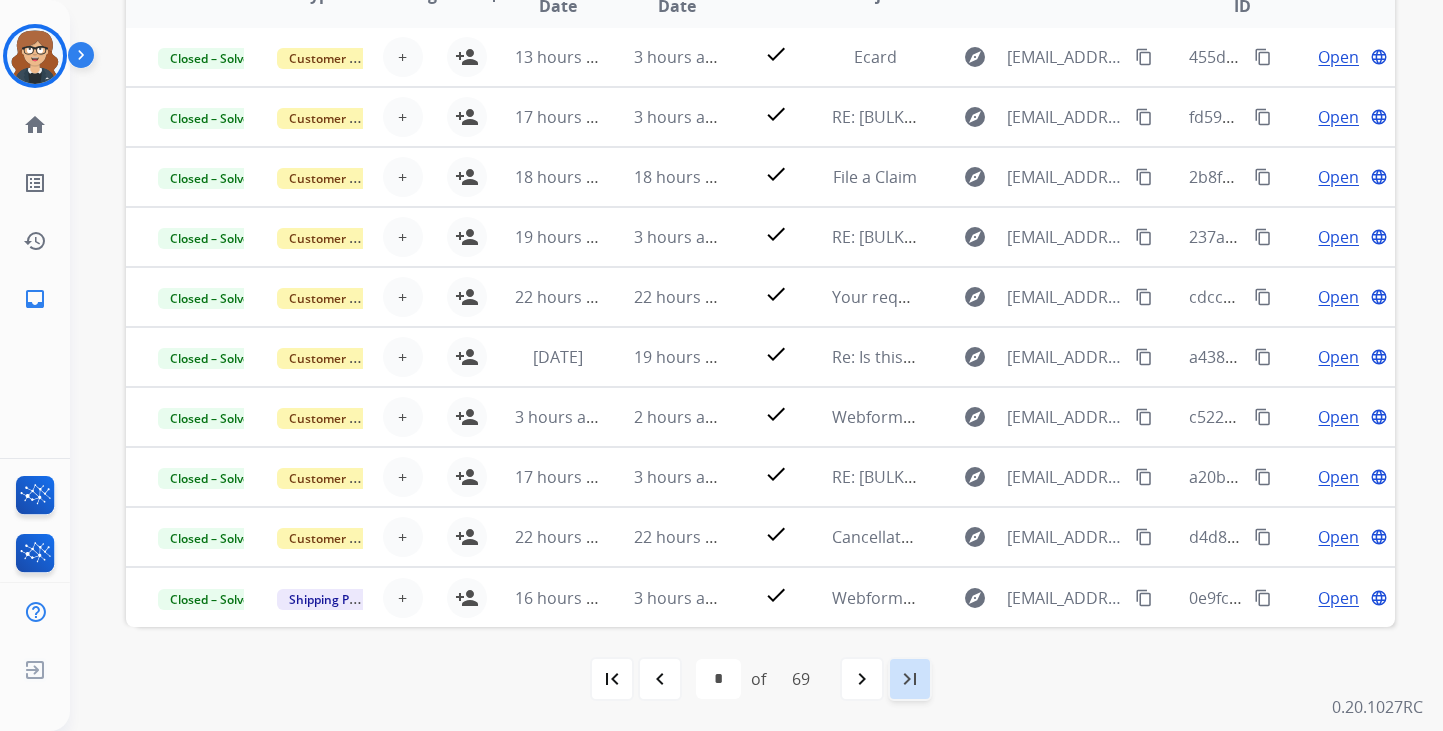 click on "last_page" at bounding box center (910, 679) 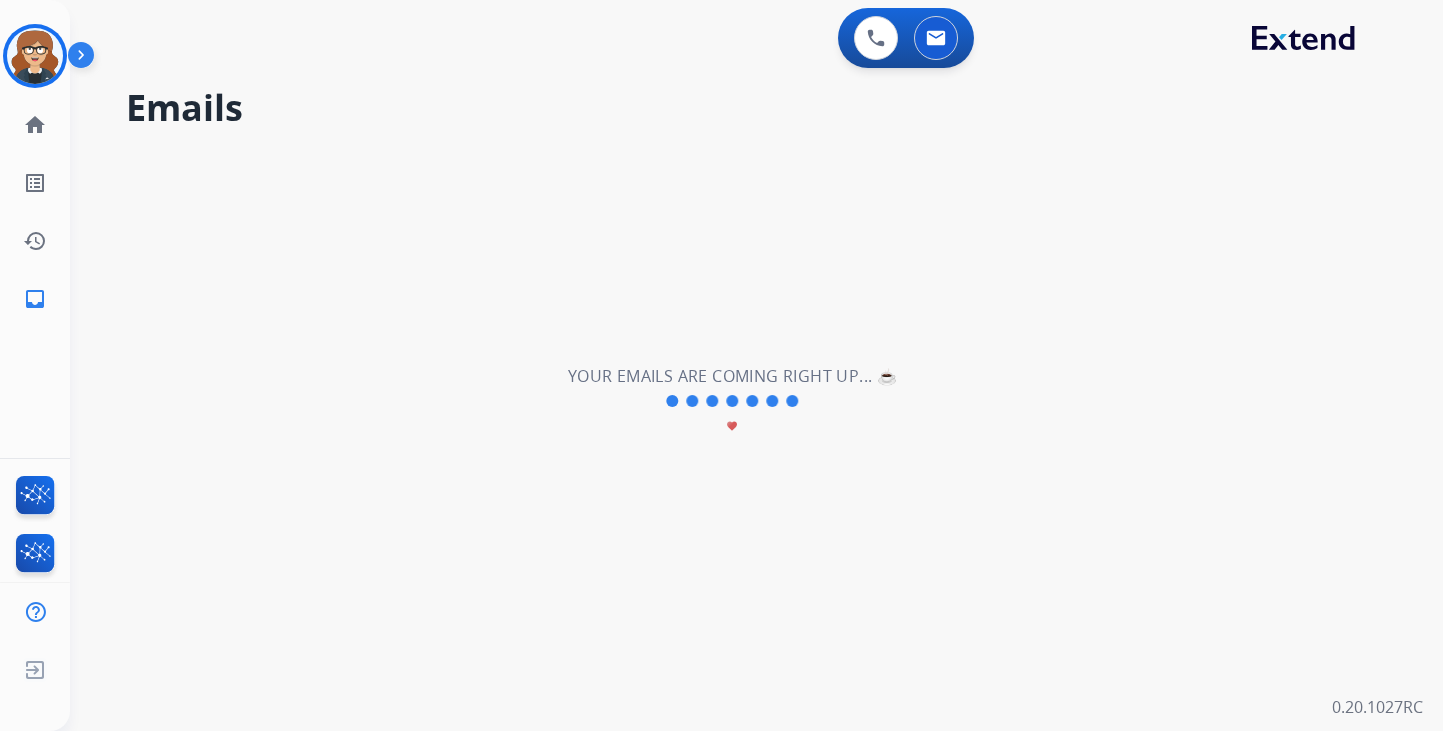scroll, scrollTop: 0, scrollLeft: 0, axis: both 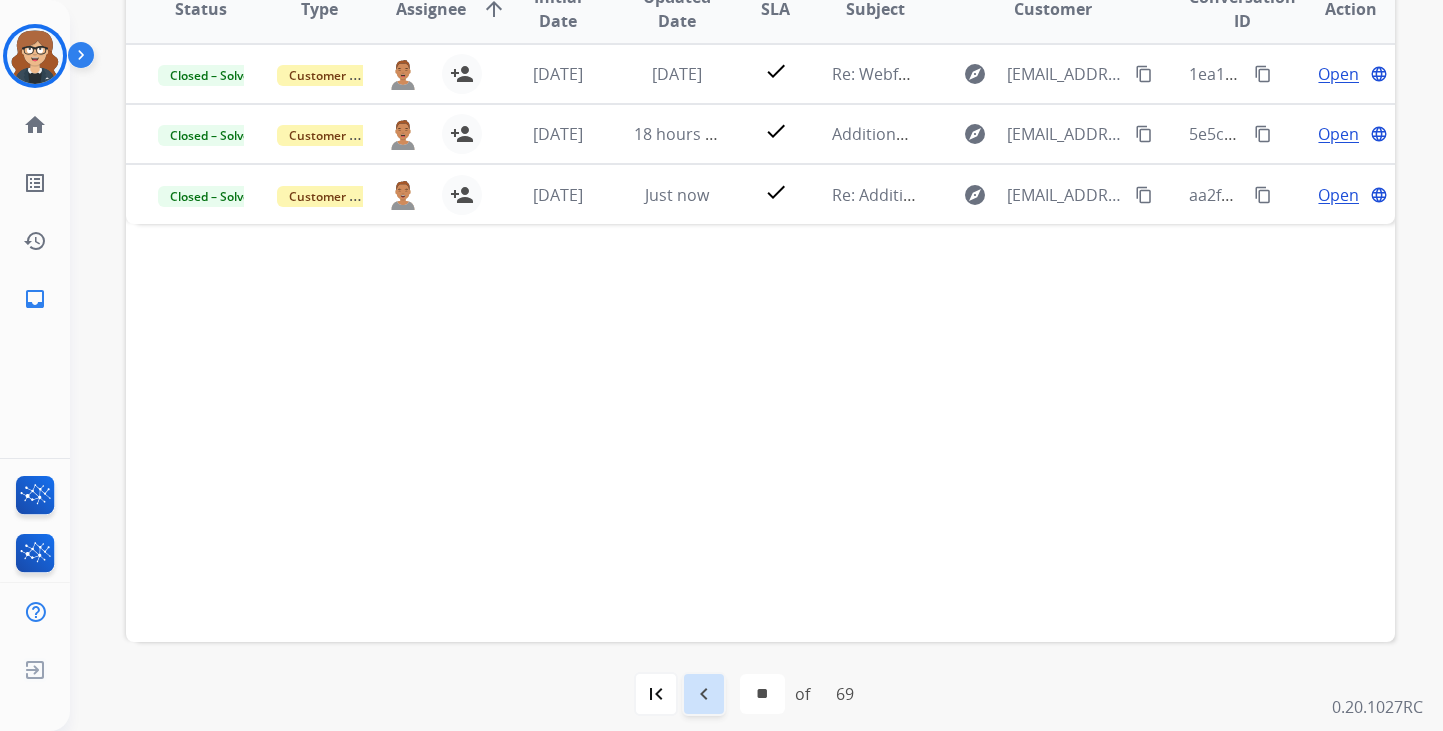 click on "navigate_before" at bounding box center (704, 694) 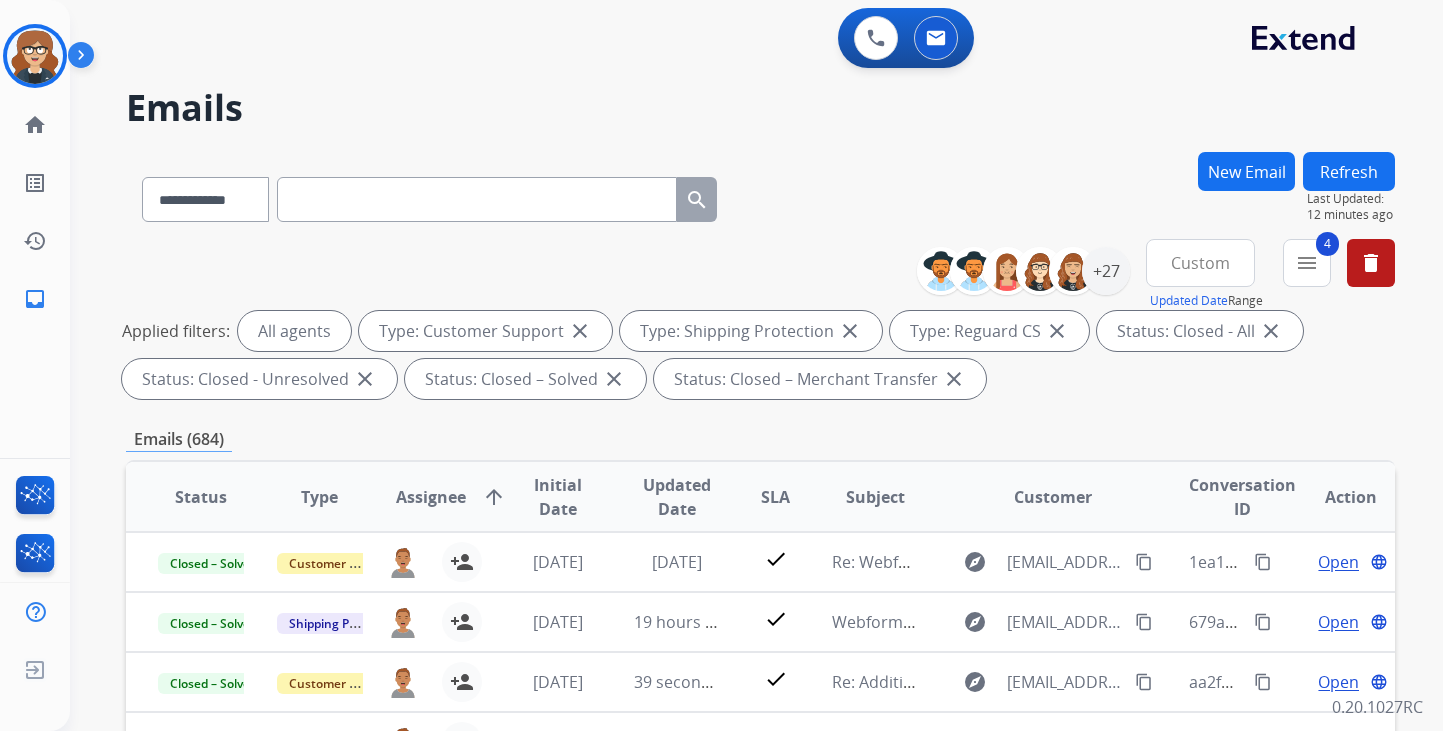 scroll, scrollTop: 2, scrollLeft: 0, axis: vertical 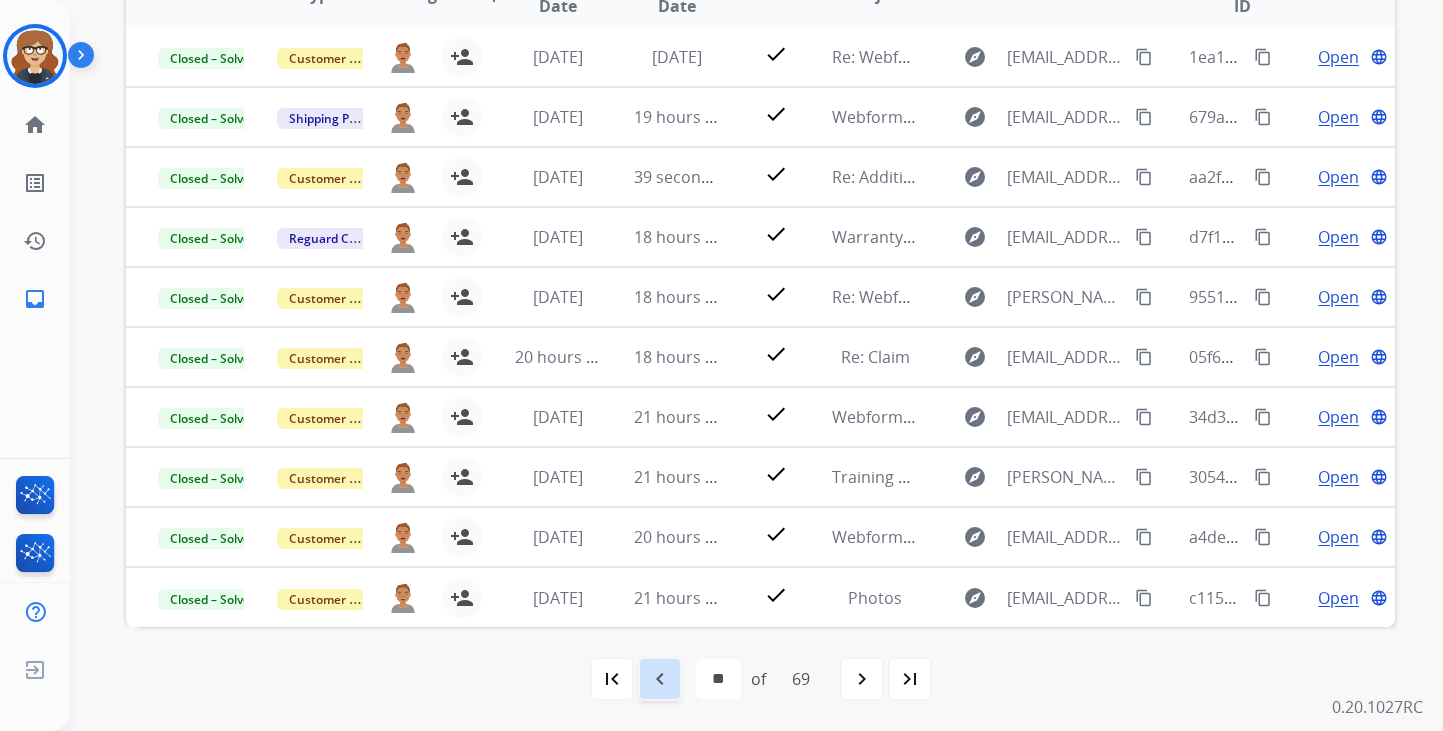 click on "navigate_before" at bounding box center (660, 679) 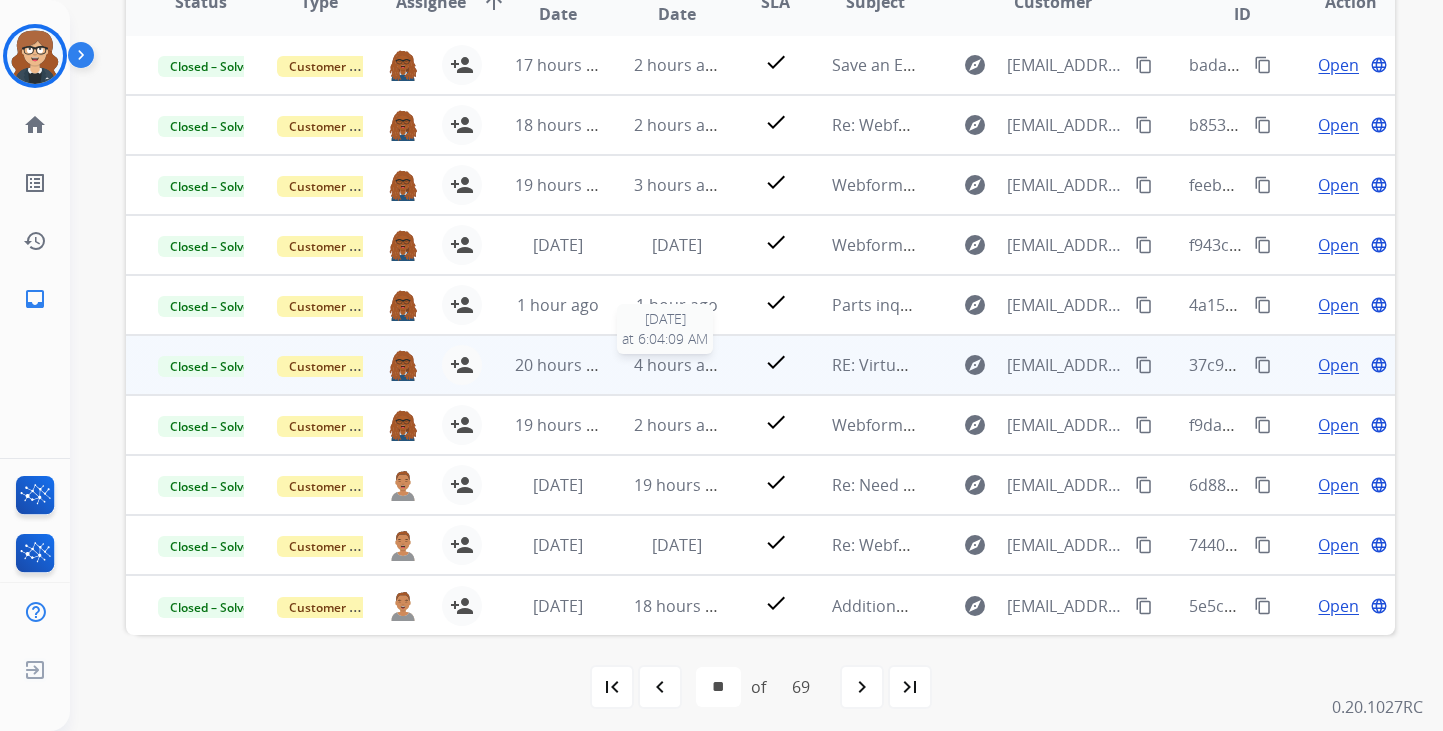 scroll, scrollTop: 503, scrollLeft: 0, axis: vertical 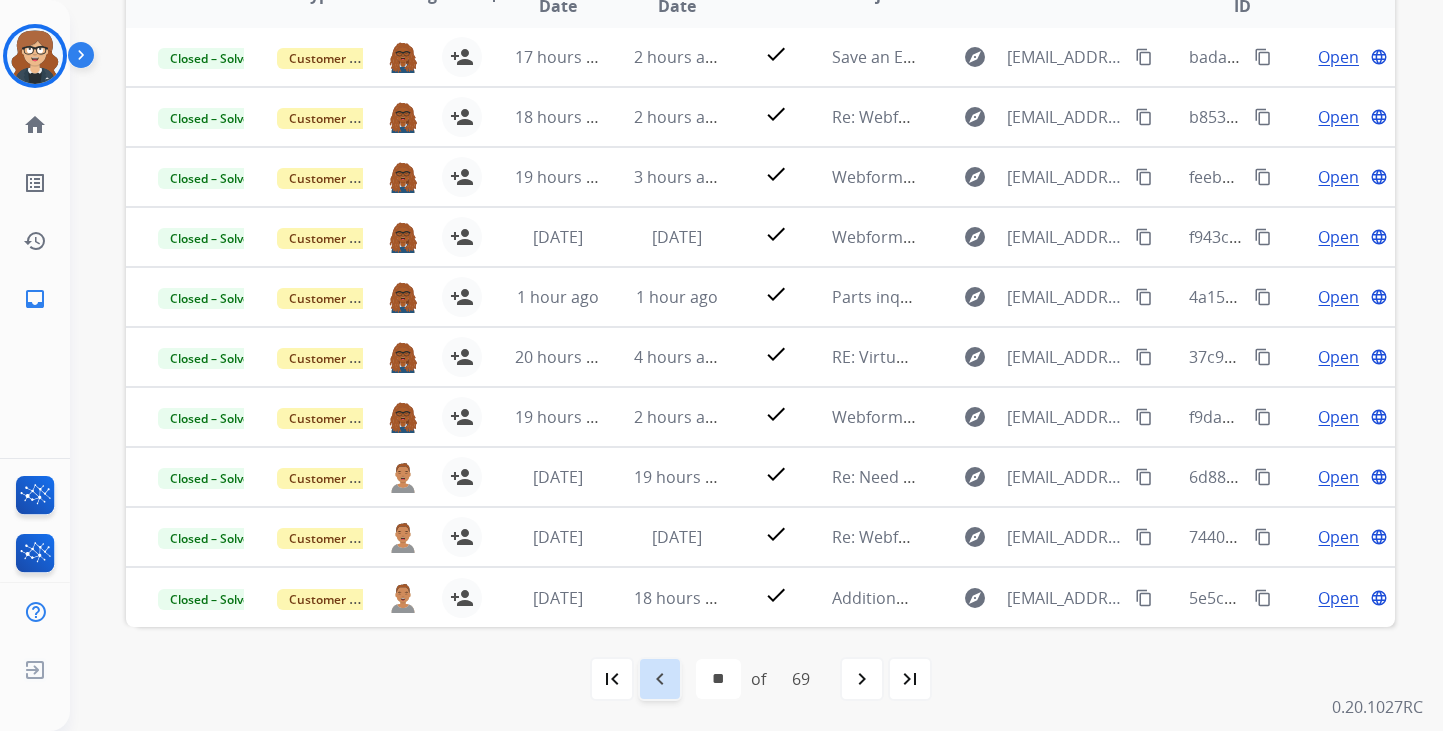 click on "navigate_before" at bounding box center (660, 679) 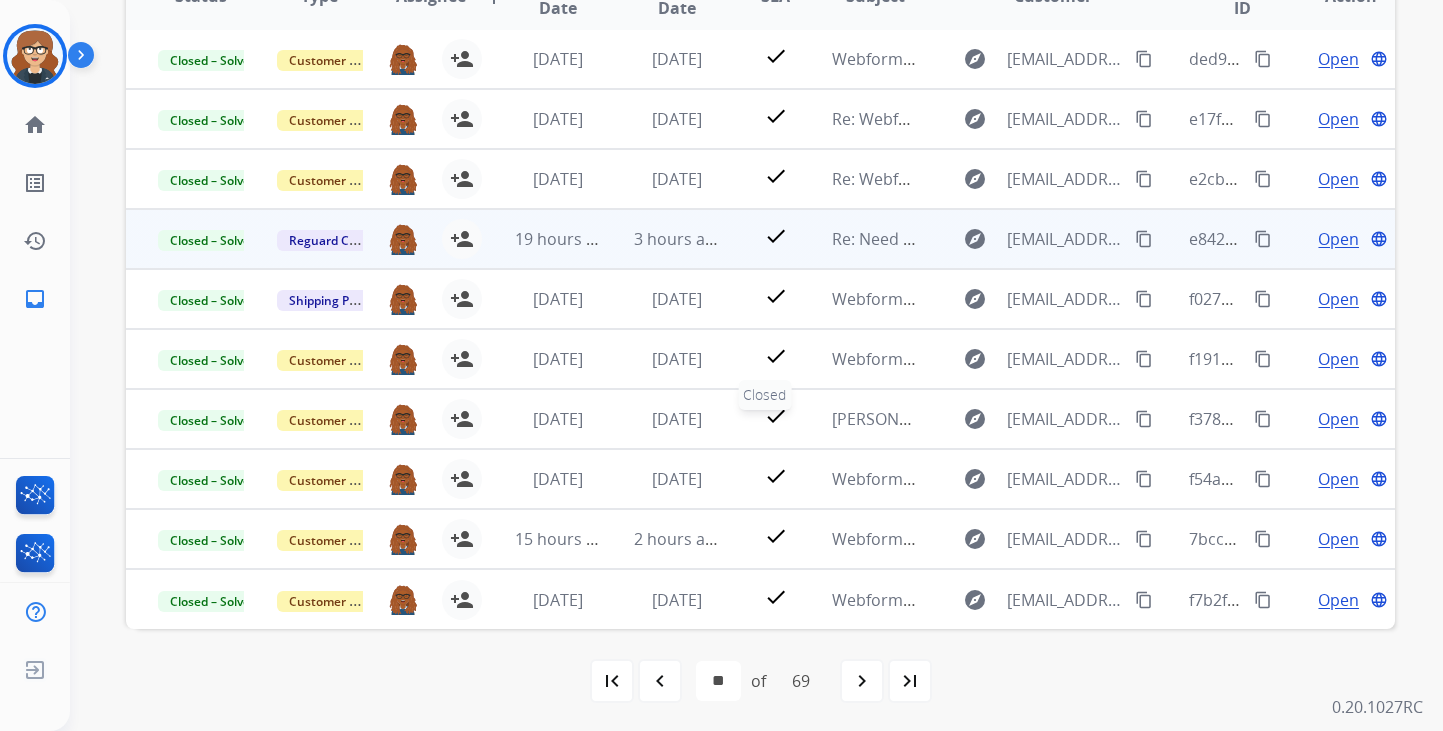 scroll, scrollTop: 503, scrollLeft: 0, axis: vertical 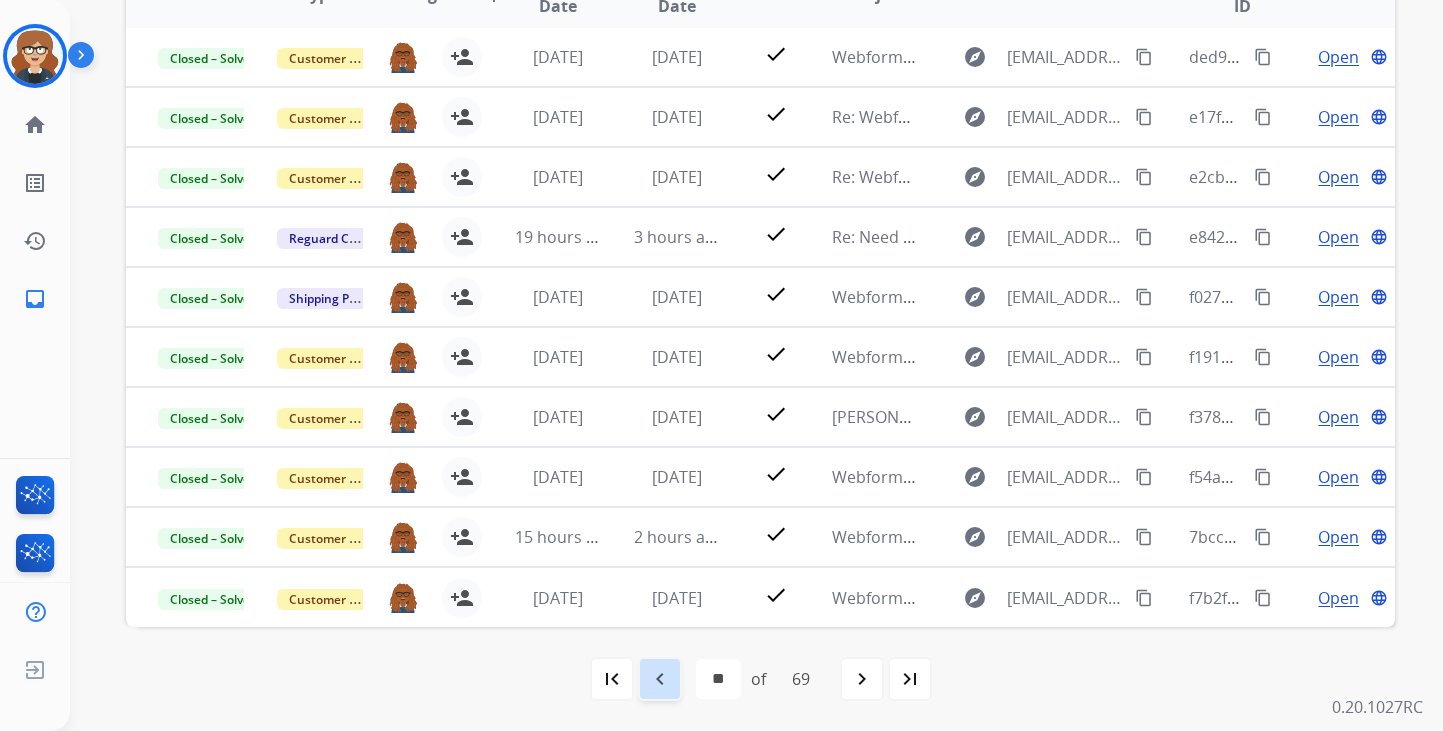 click on "navigate_before" at bounding box center (660, 679) 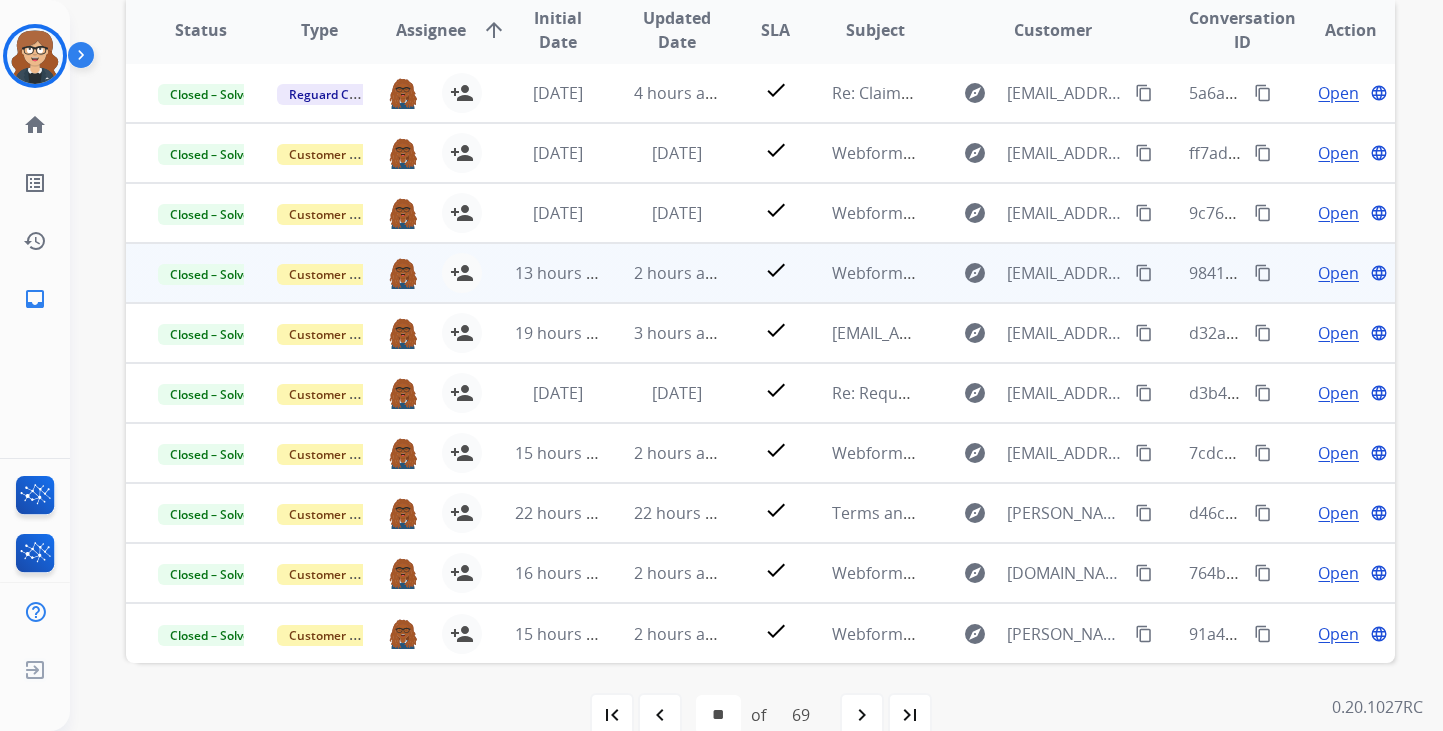 scroll, scrollTop: 503, scrollLeft: 0, axis: vertical 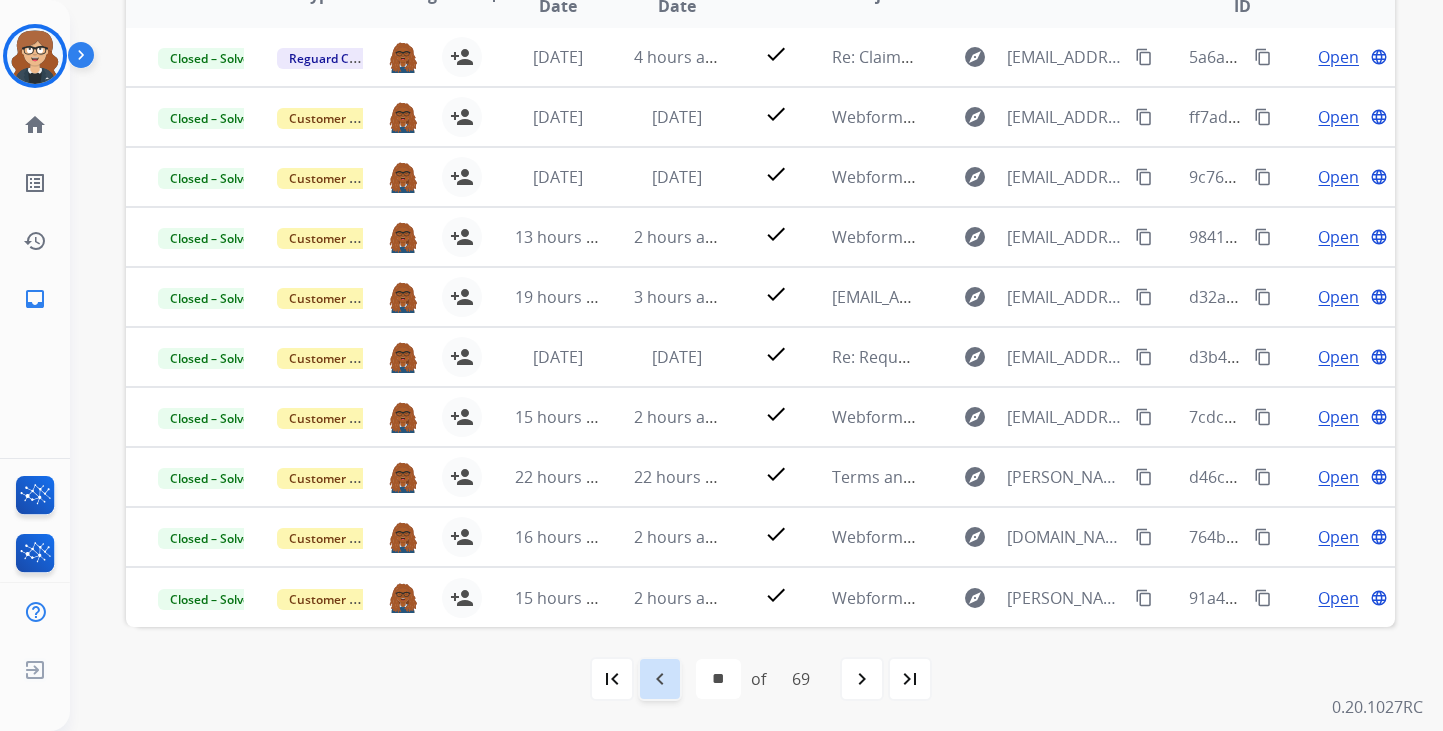 click on "navigate_before" at bounding box center (660, 679) 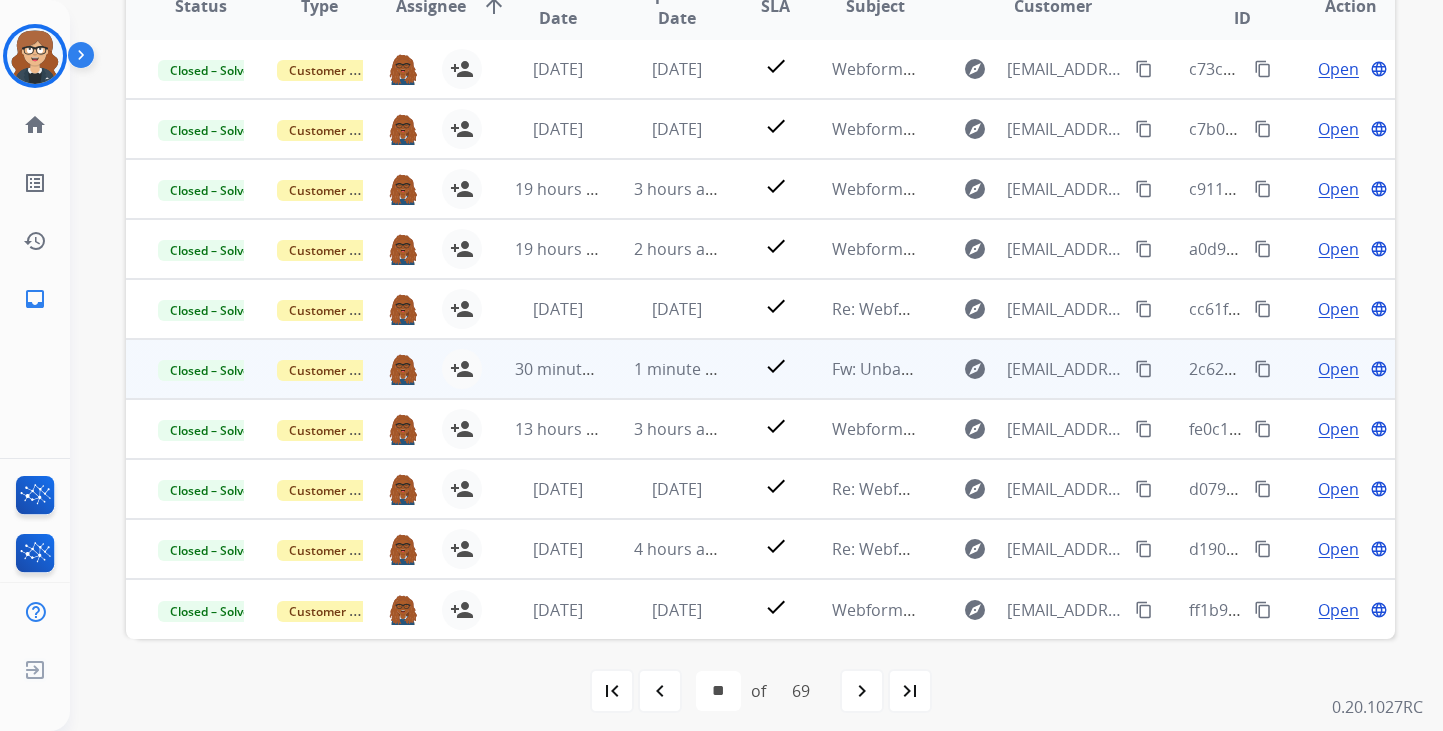 scroll, scrollTop: 503, scrollLeft: 0, axis: vertical 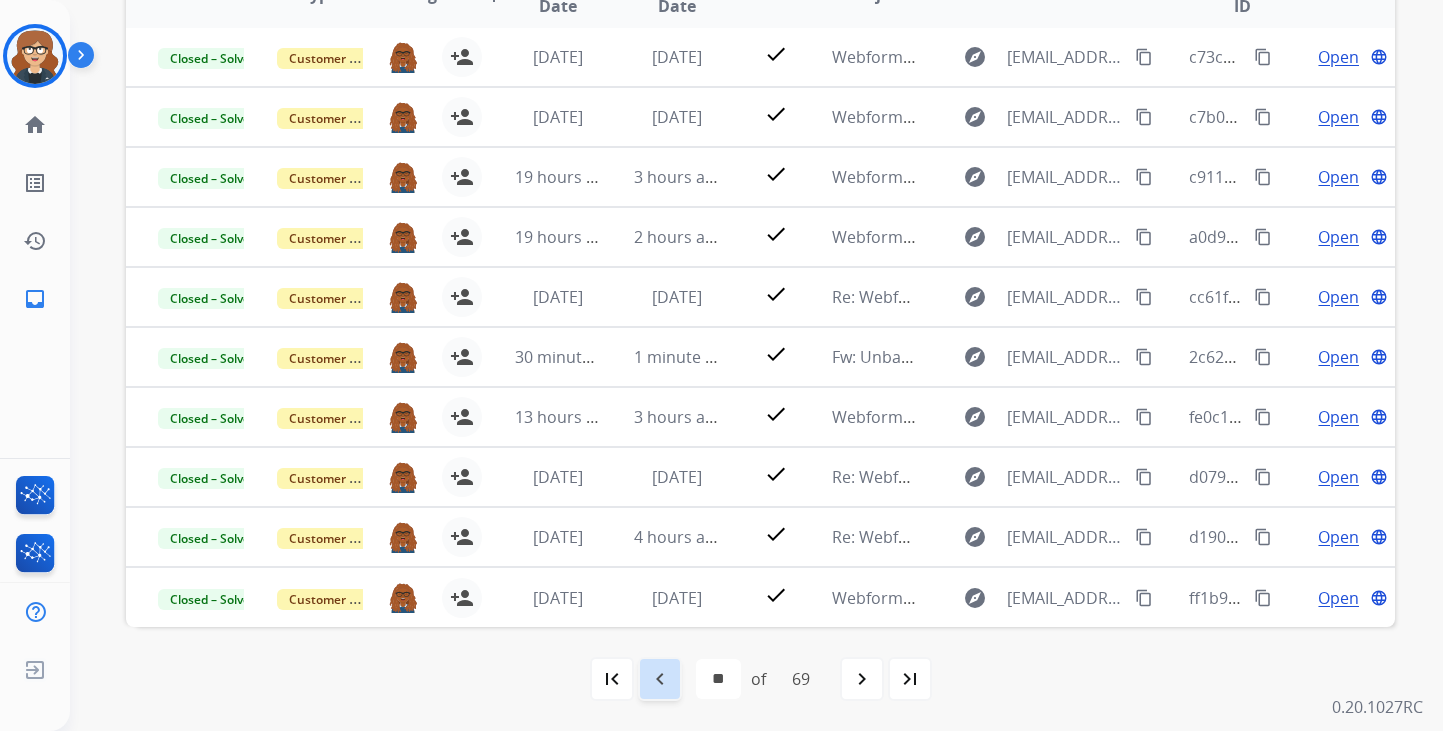 click on "navigate_before" at bounding box center [660, 679] 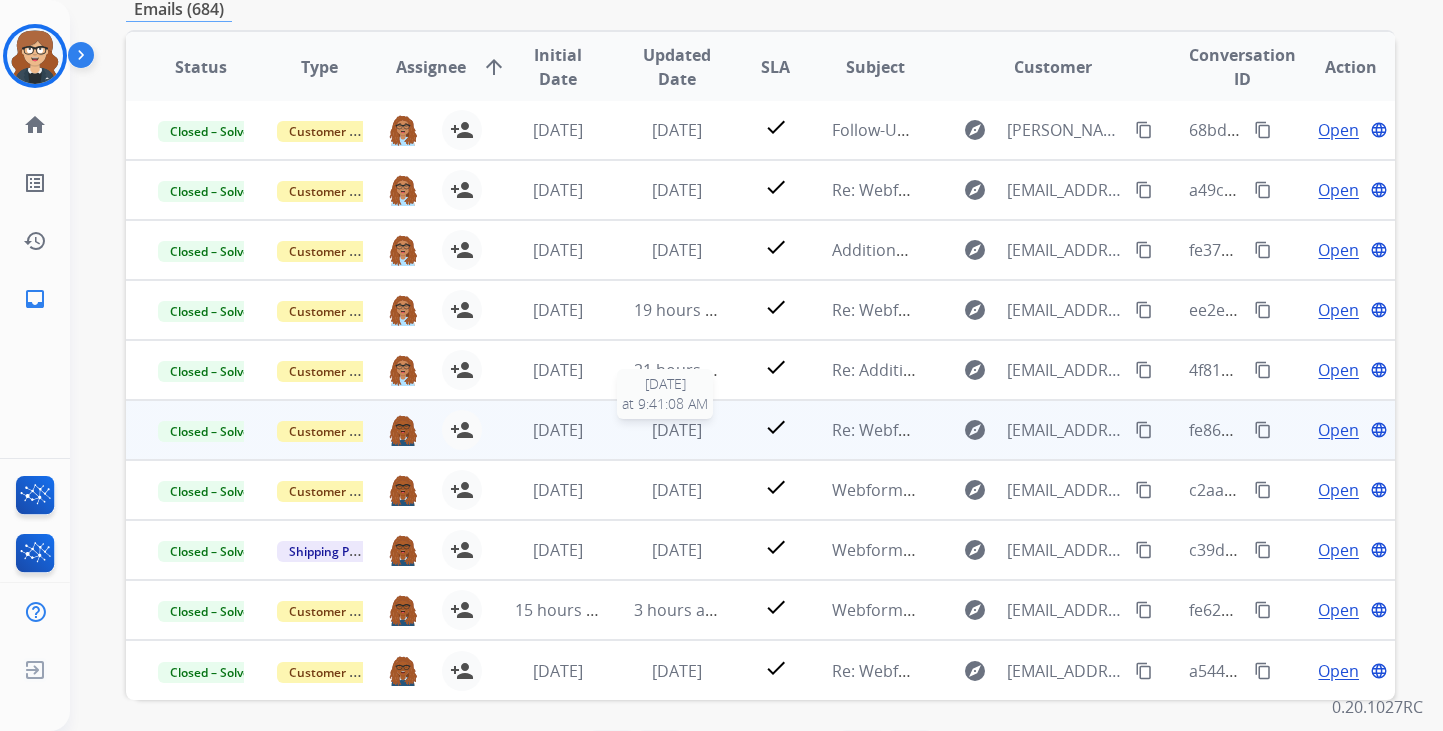 scroll, scrollTop: 499, scrollLeft: 0, axis: vertical 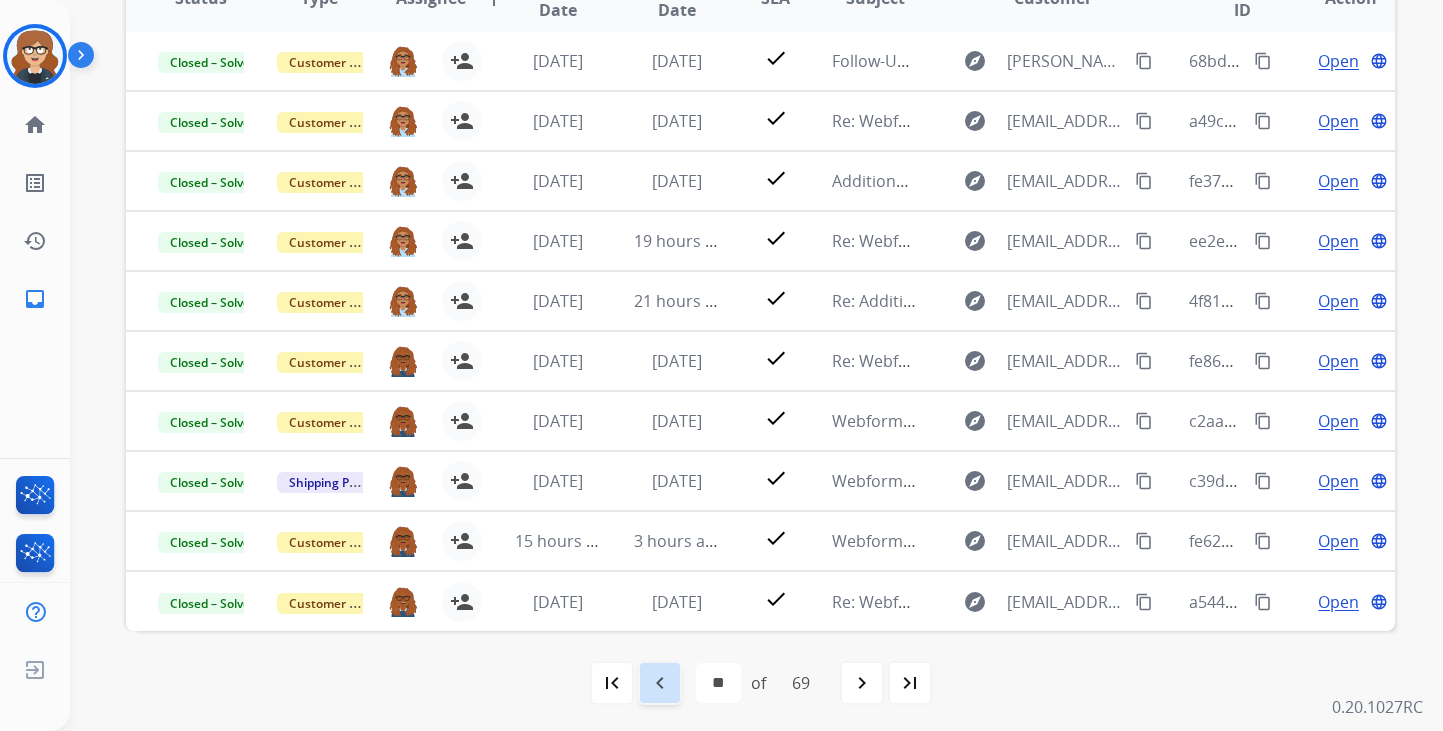 click on "navigate_before" at bounding box center [660, 683] 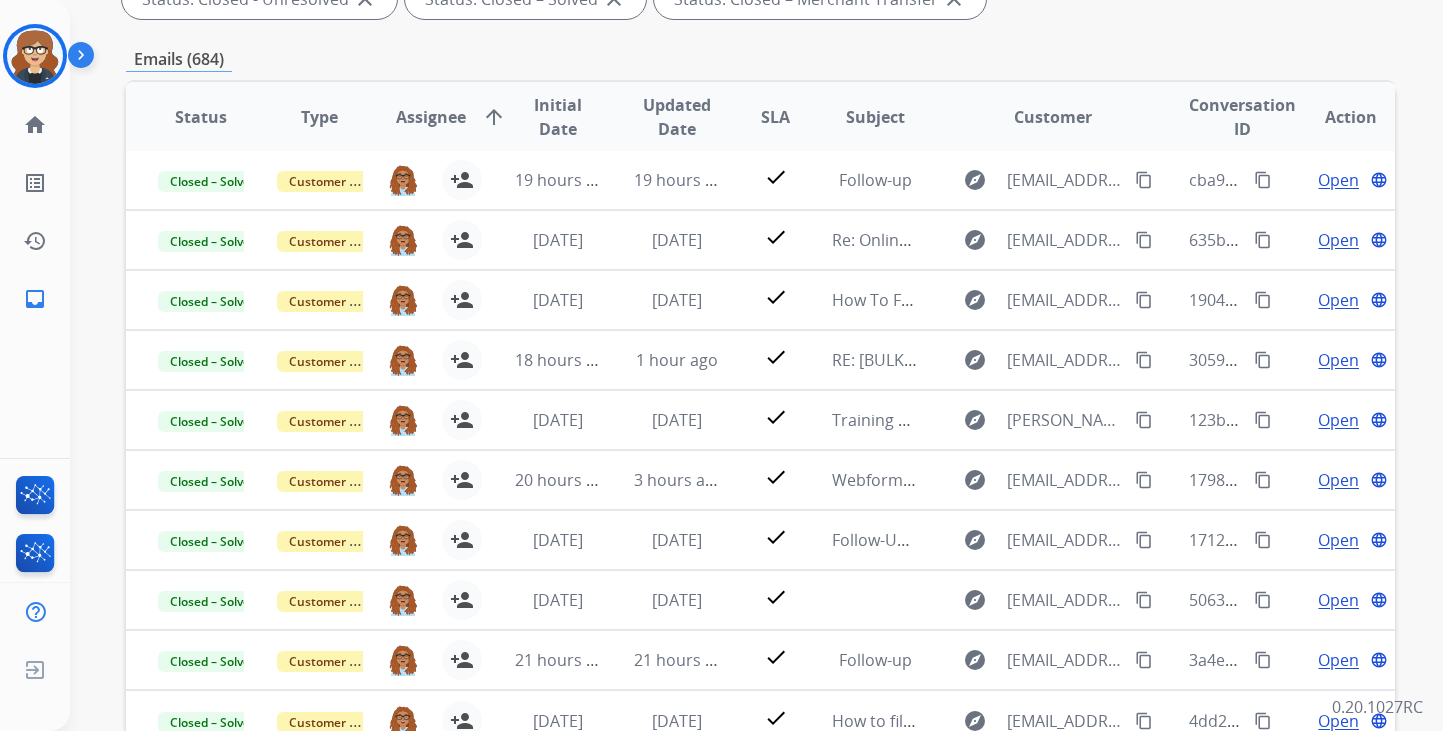 scroll, scrollTop: 503, scrollLeft: 0, axis: vertical 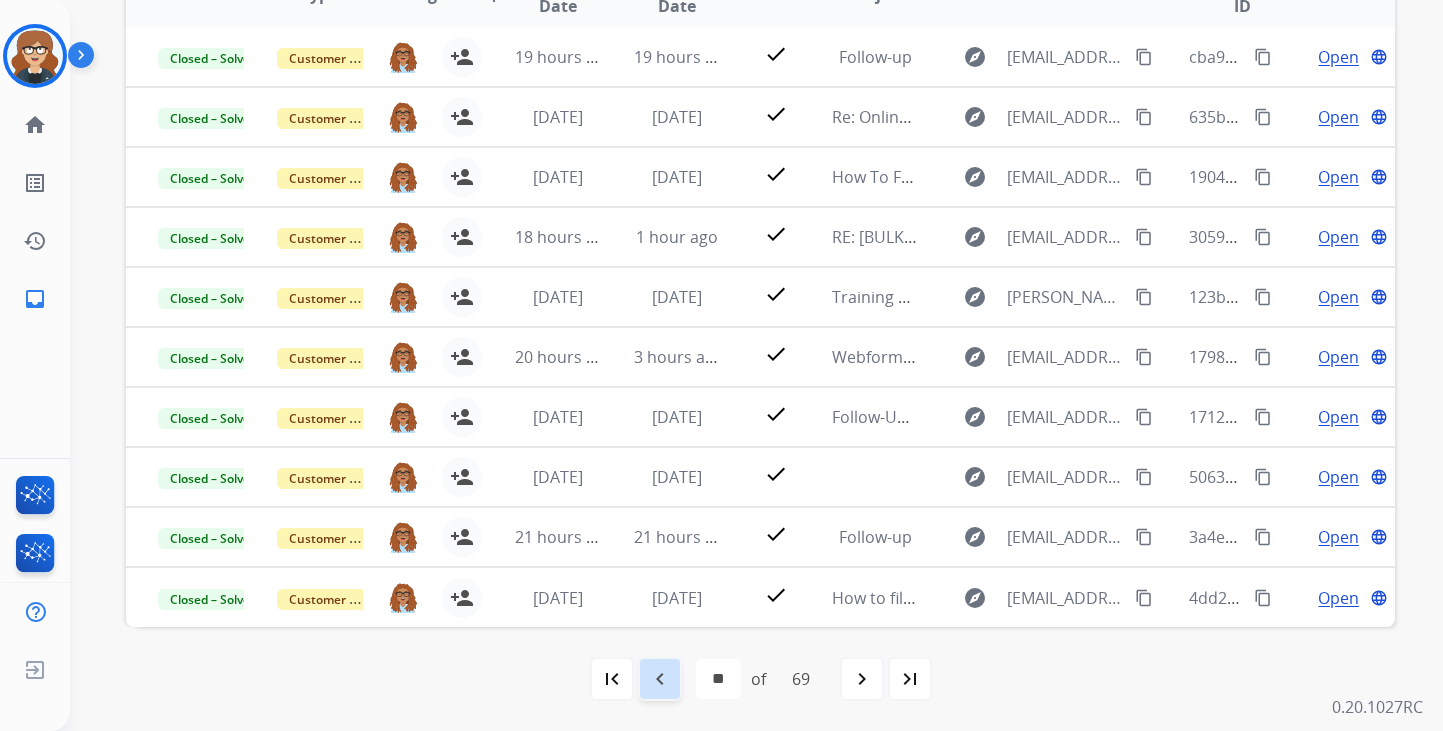 click on "navigate_before" at bounding box center [660, 679] 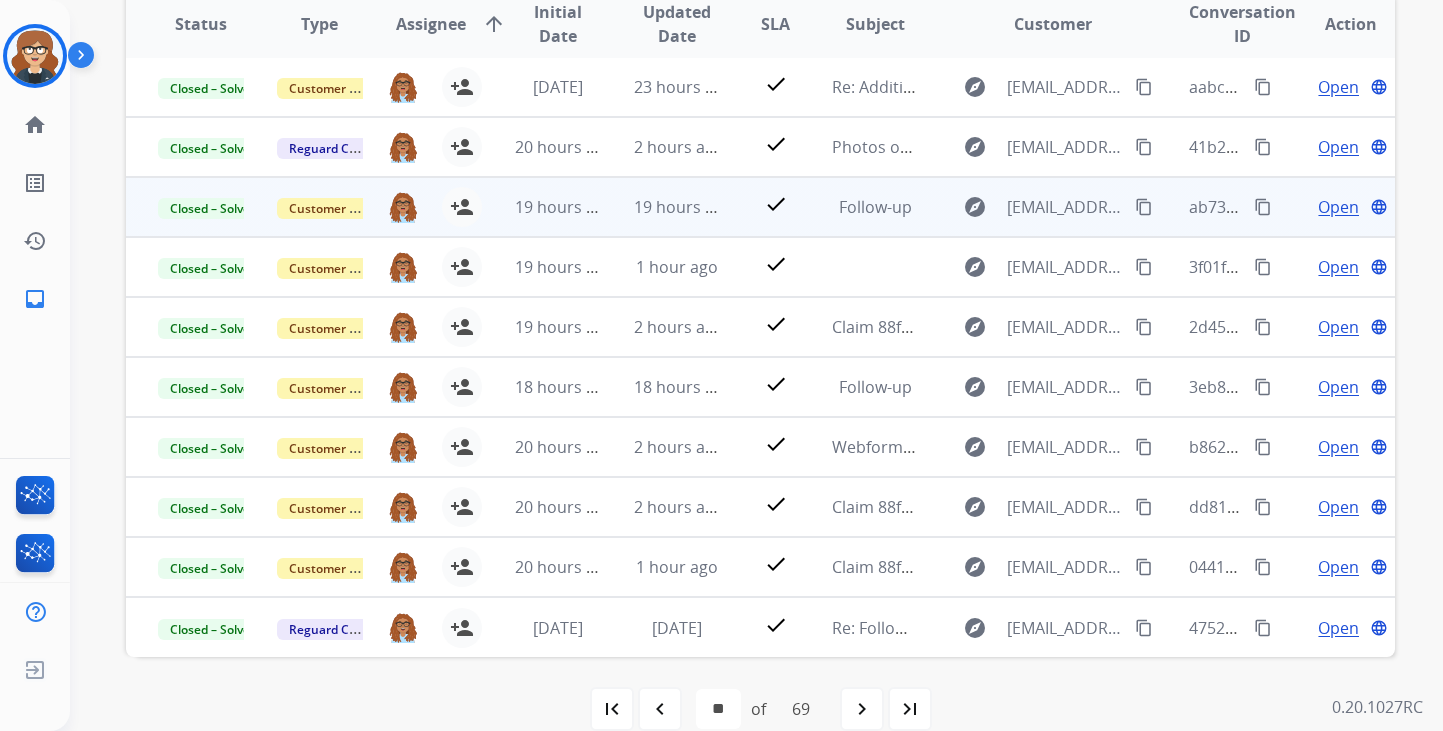 scroll, scrollTop: 479, scrollLeft: 0, axis: vertical 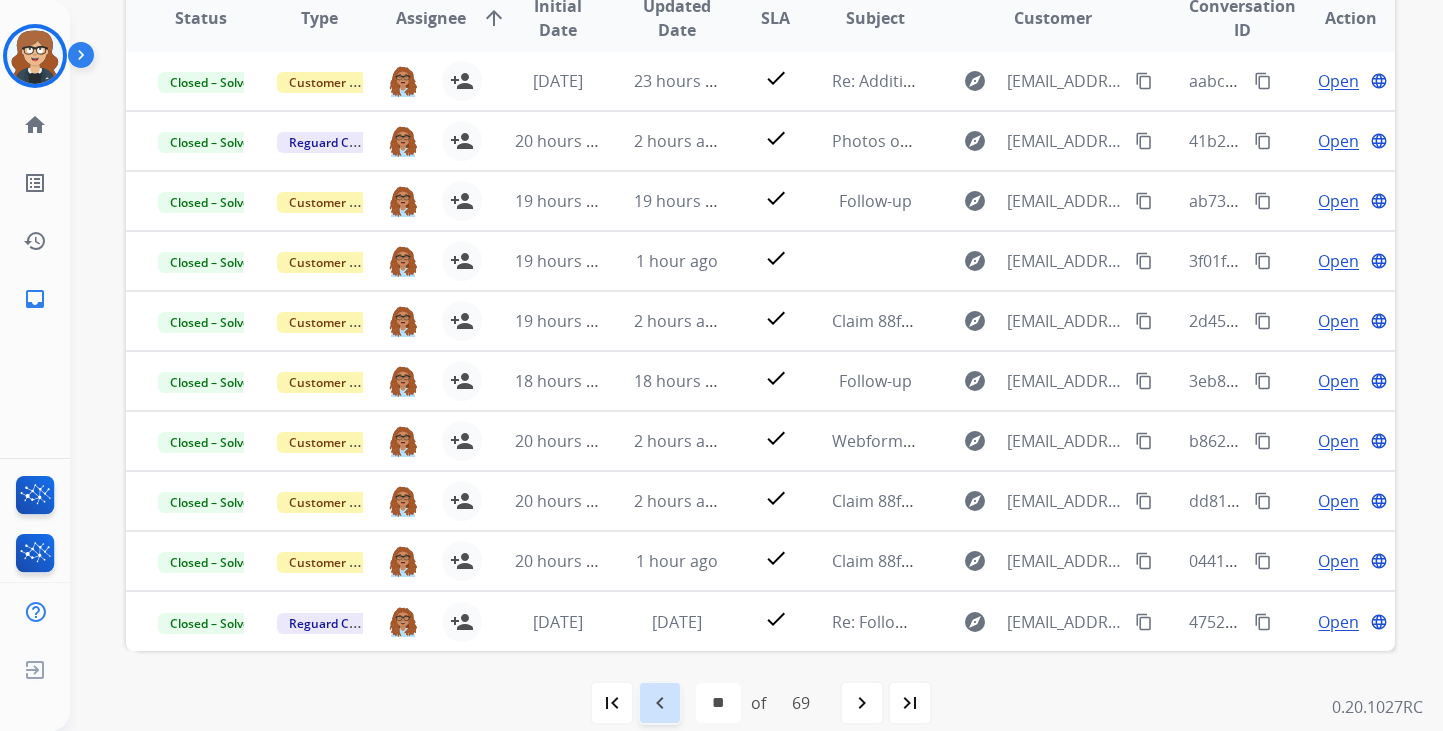 click on "navigate_before" at bounding box center (660, 703) 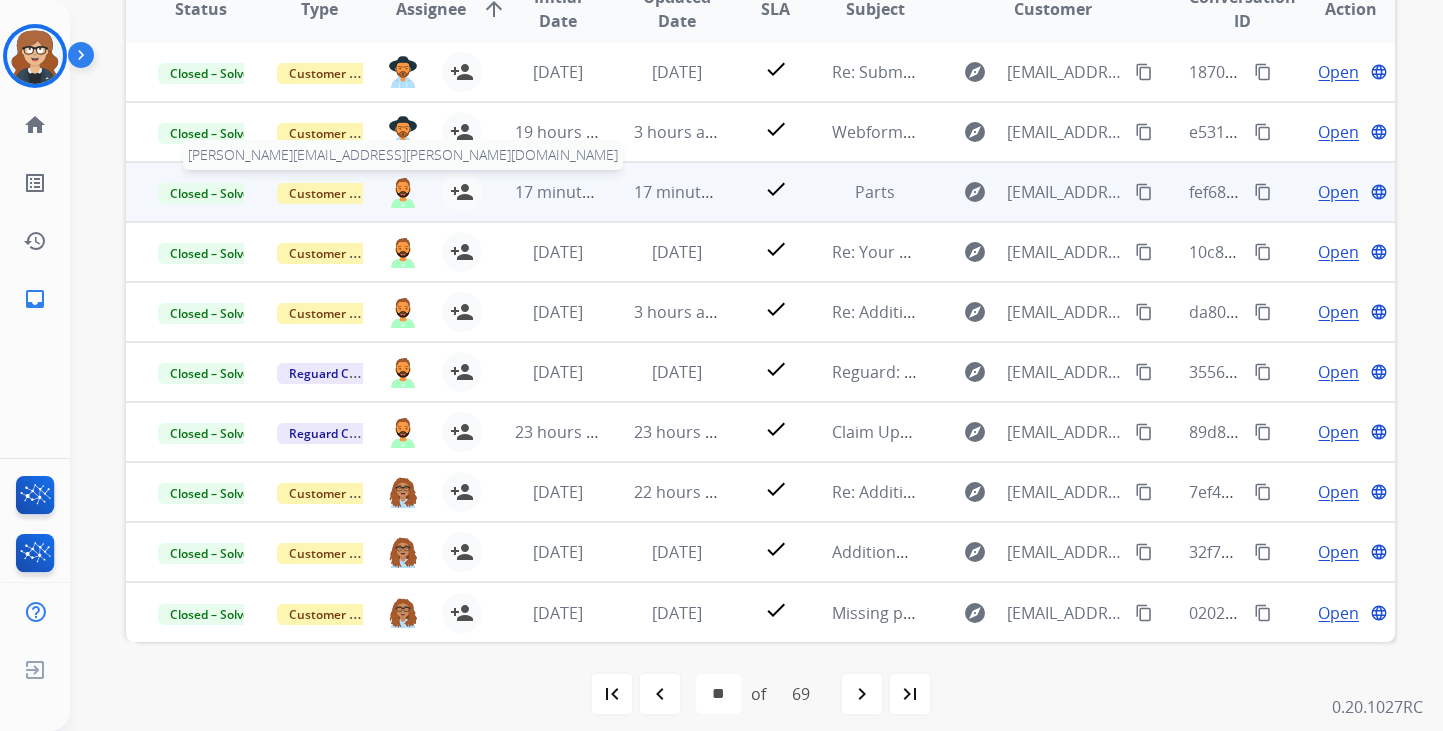 scroll, scrollTop: 496, scrollLeft: 0, axis: vertical 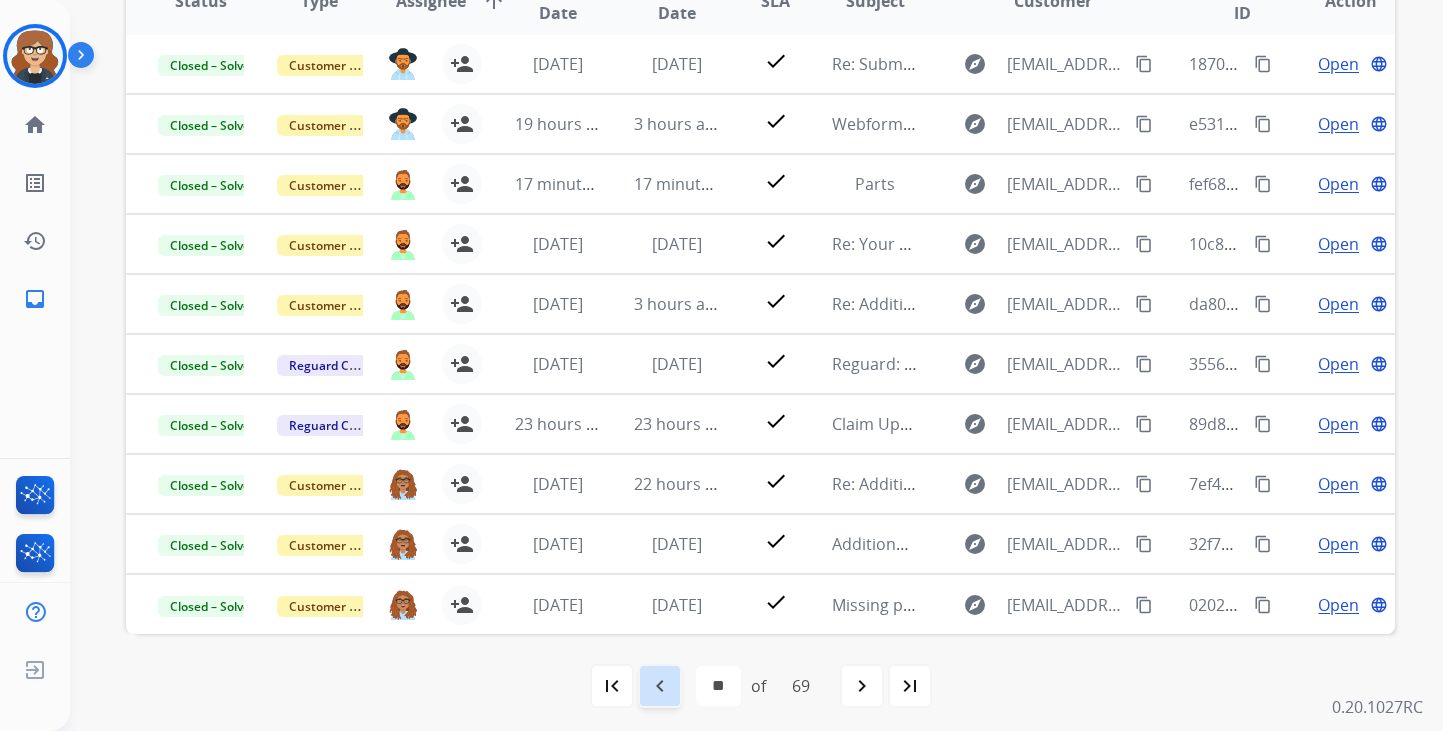 click on "navigate_before" at bounding box center [660, 686] 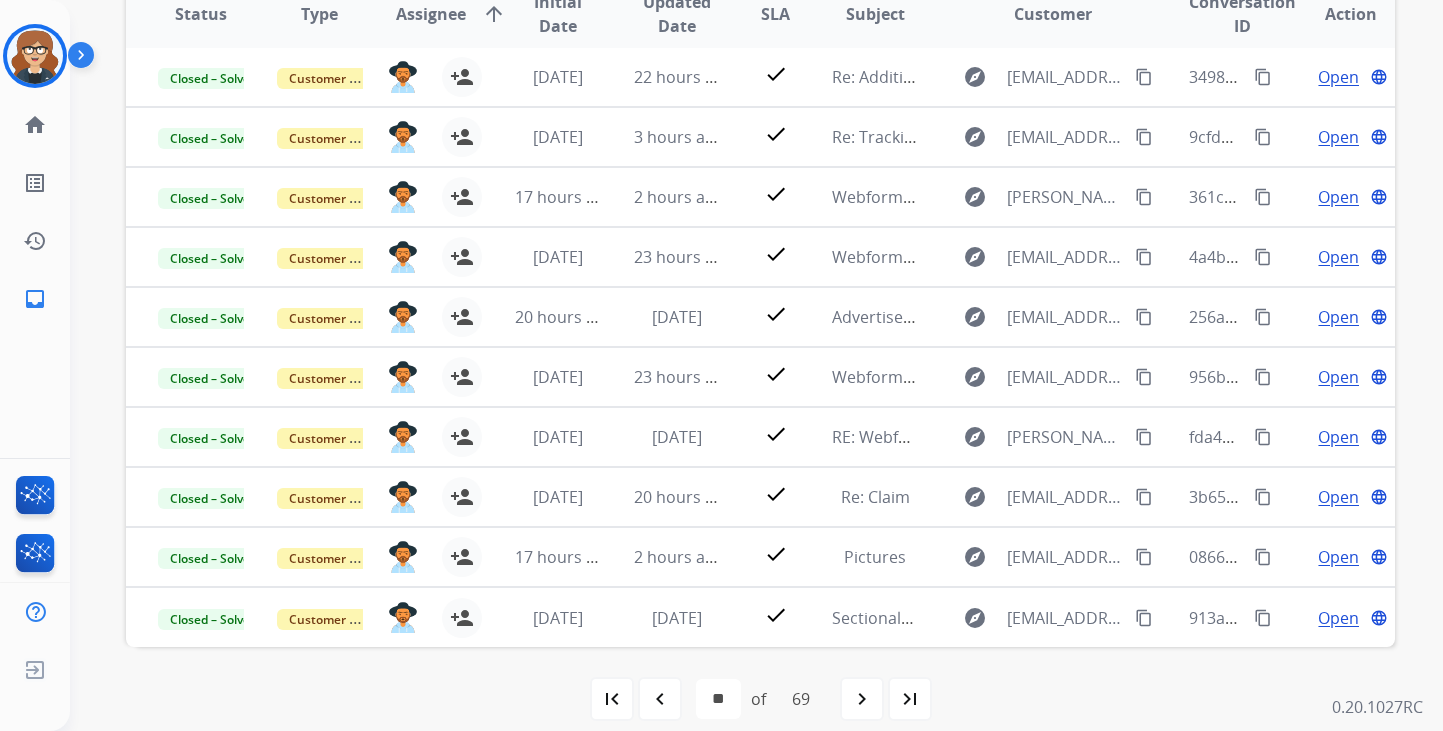 scroll, scrollTop: 503, scrollLeft: 0, axis: vertical 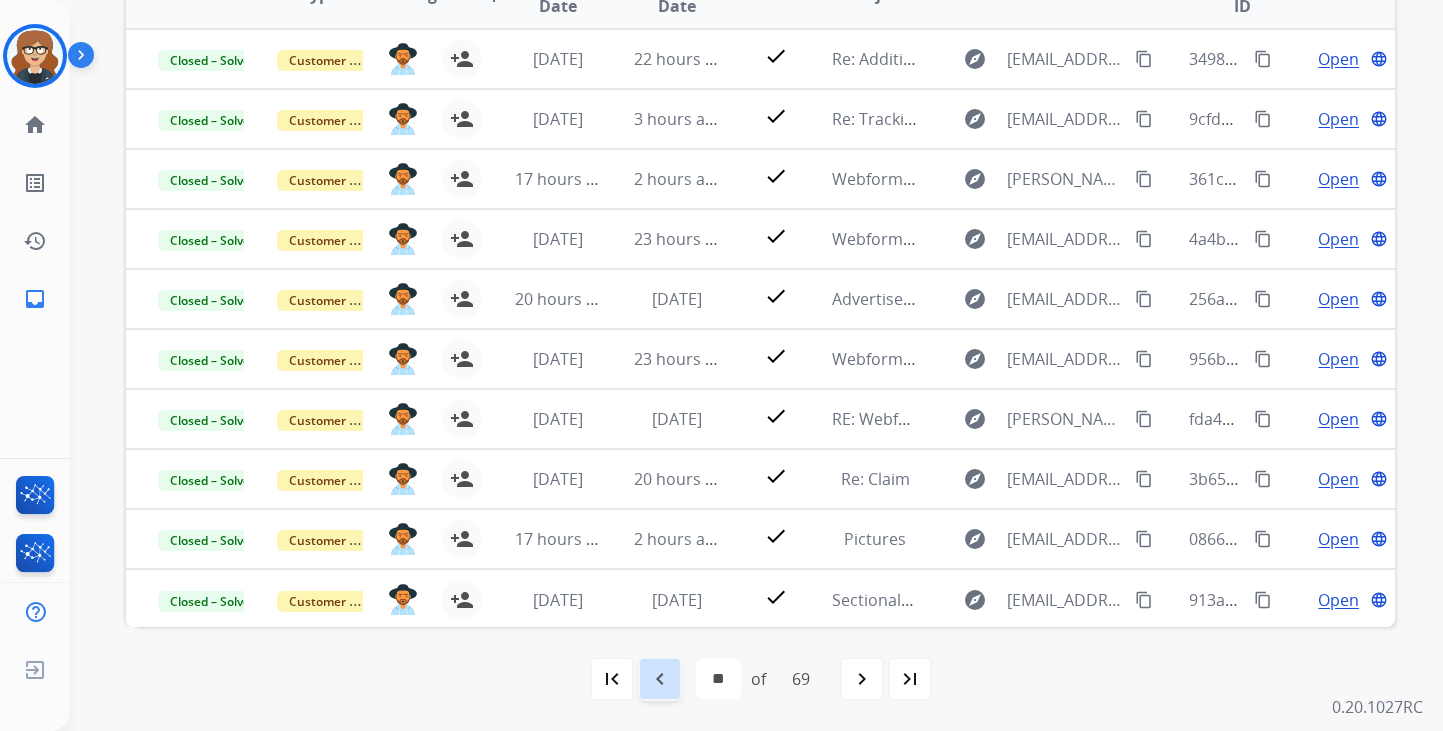 click on "navigate_before" at bounding box center [660, 679] 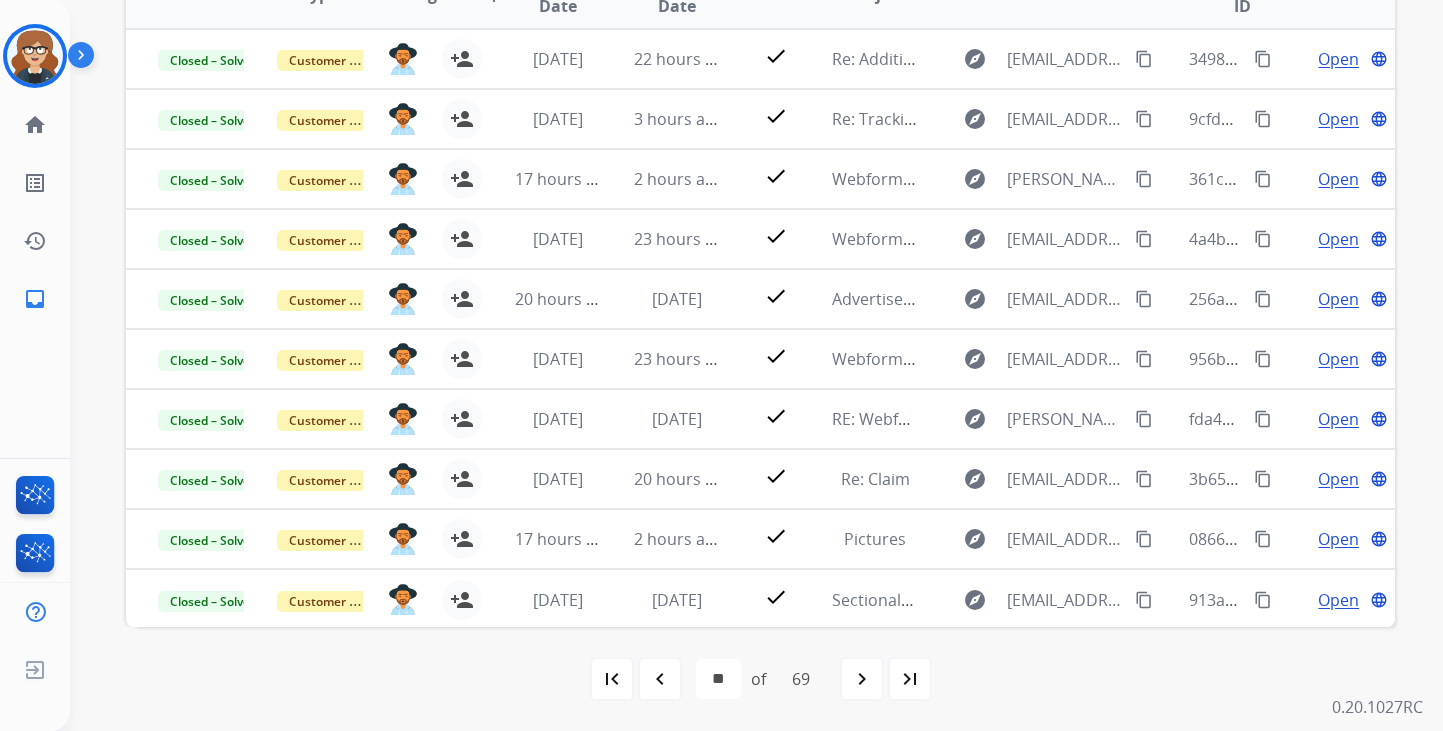 scroll, scrollTop: 0, scrollLeft: 0, axis: both 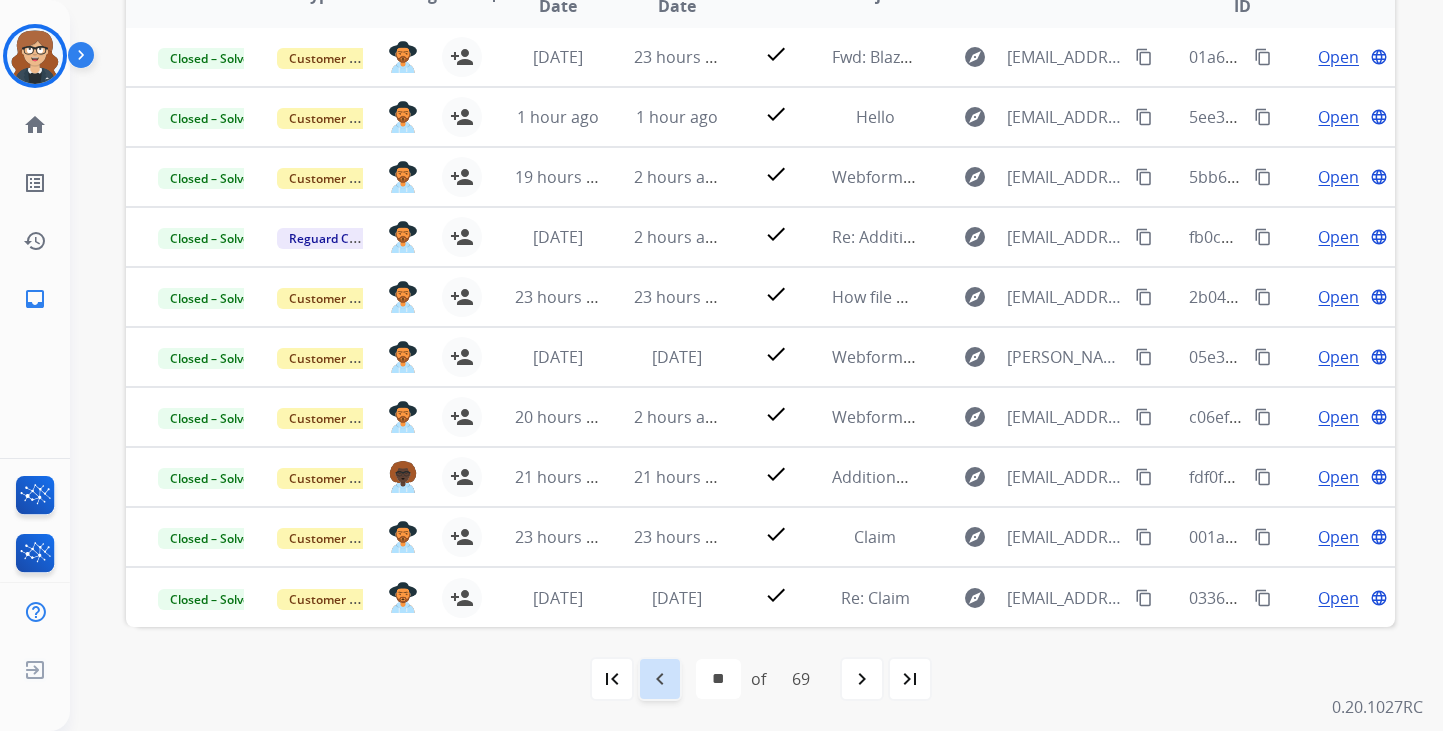click on "navigate_before" at bounding box center [660, 679] 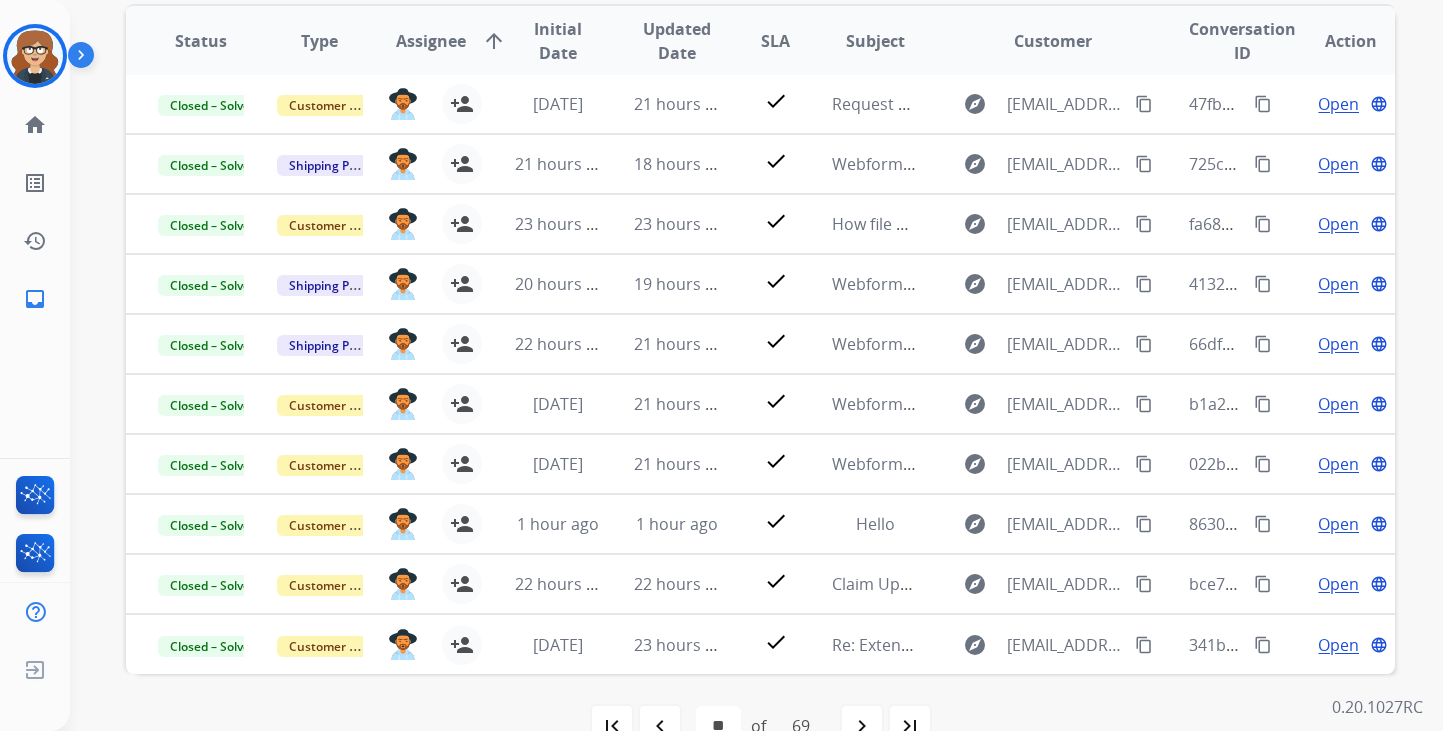 scroll, scrollTop: 503, scrollLeft: 0, axis: vertical 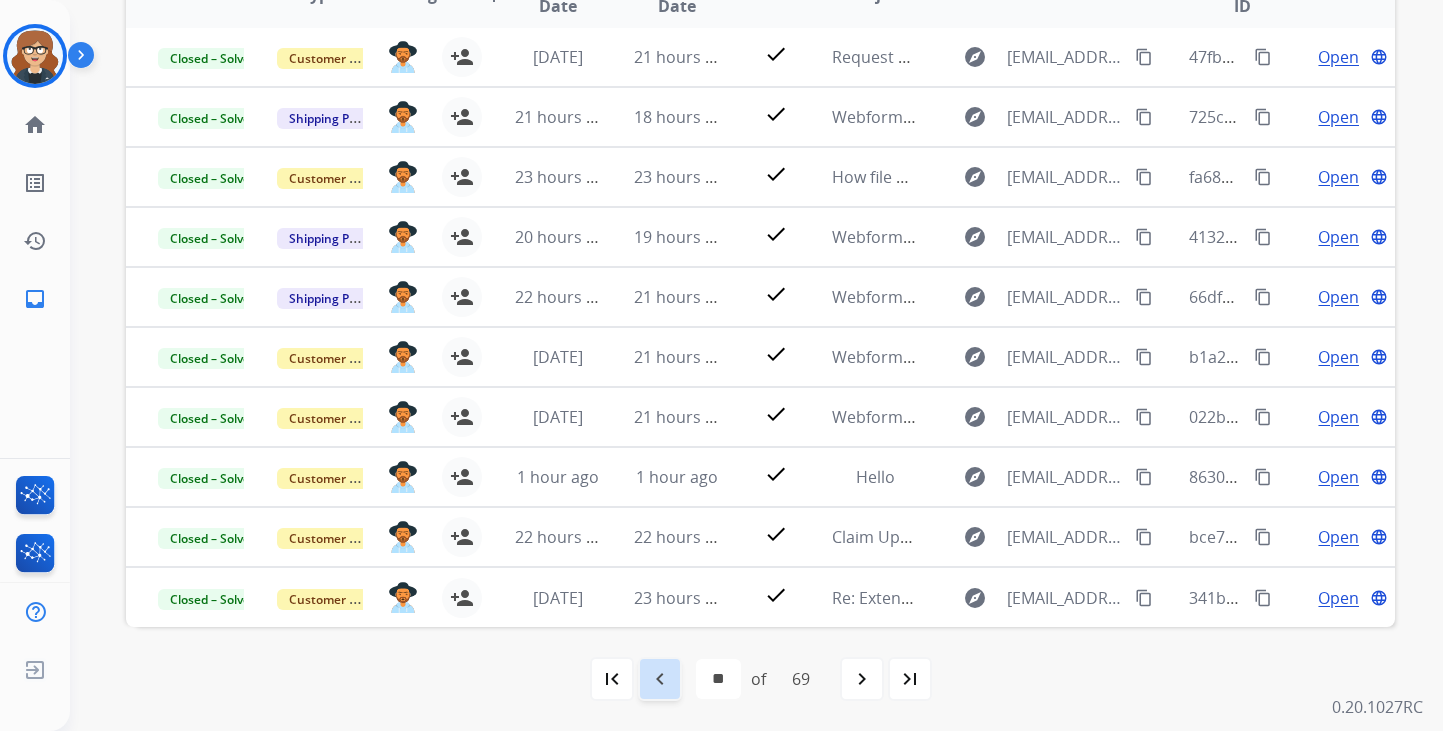 click on "navigate_before" at bounding box center [660, 679] 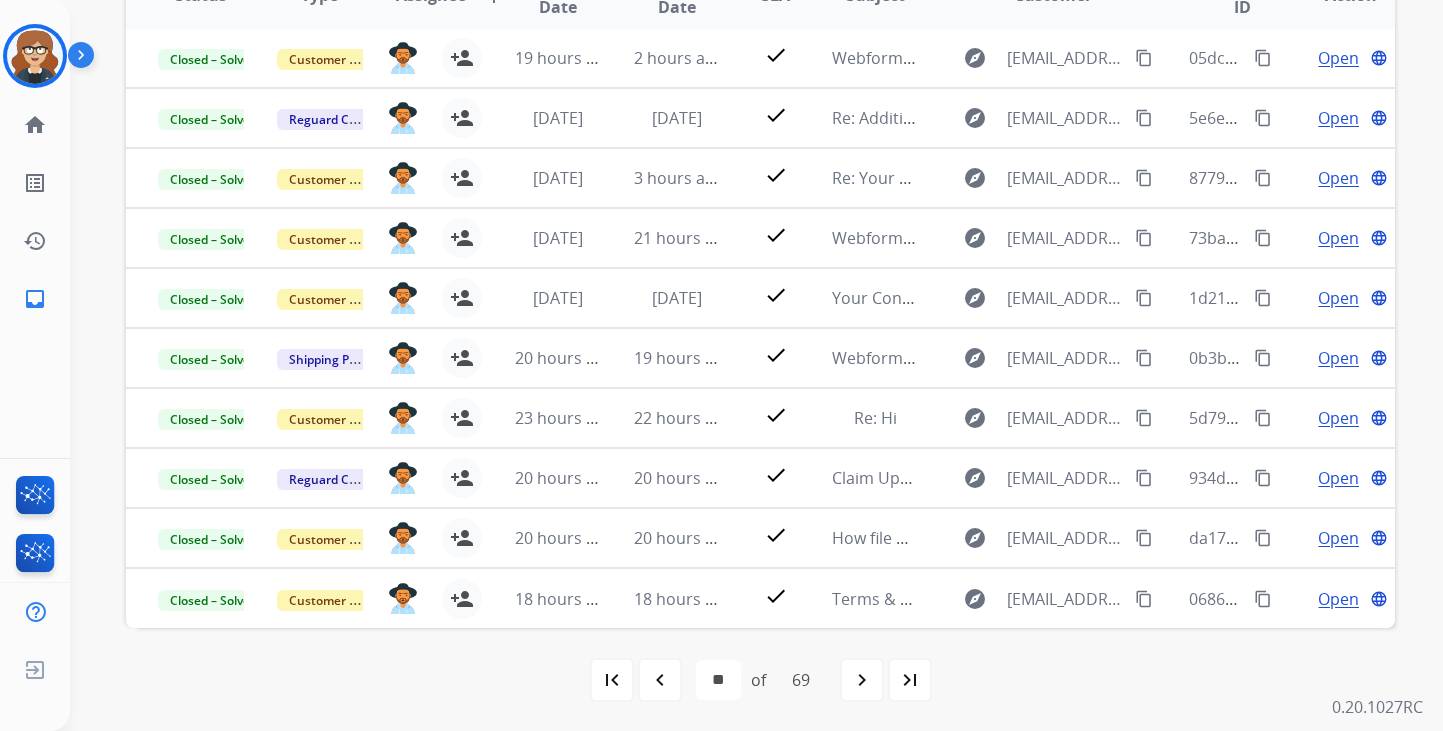 scroll, scrollTop: 503, scrollLeft: 0, axis: vertical 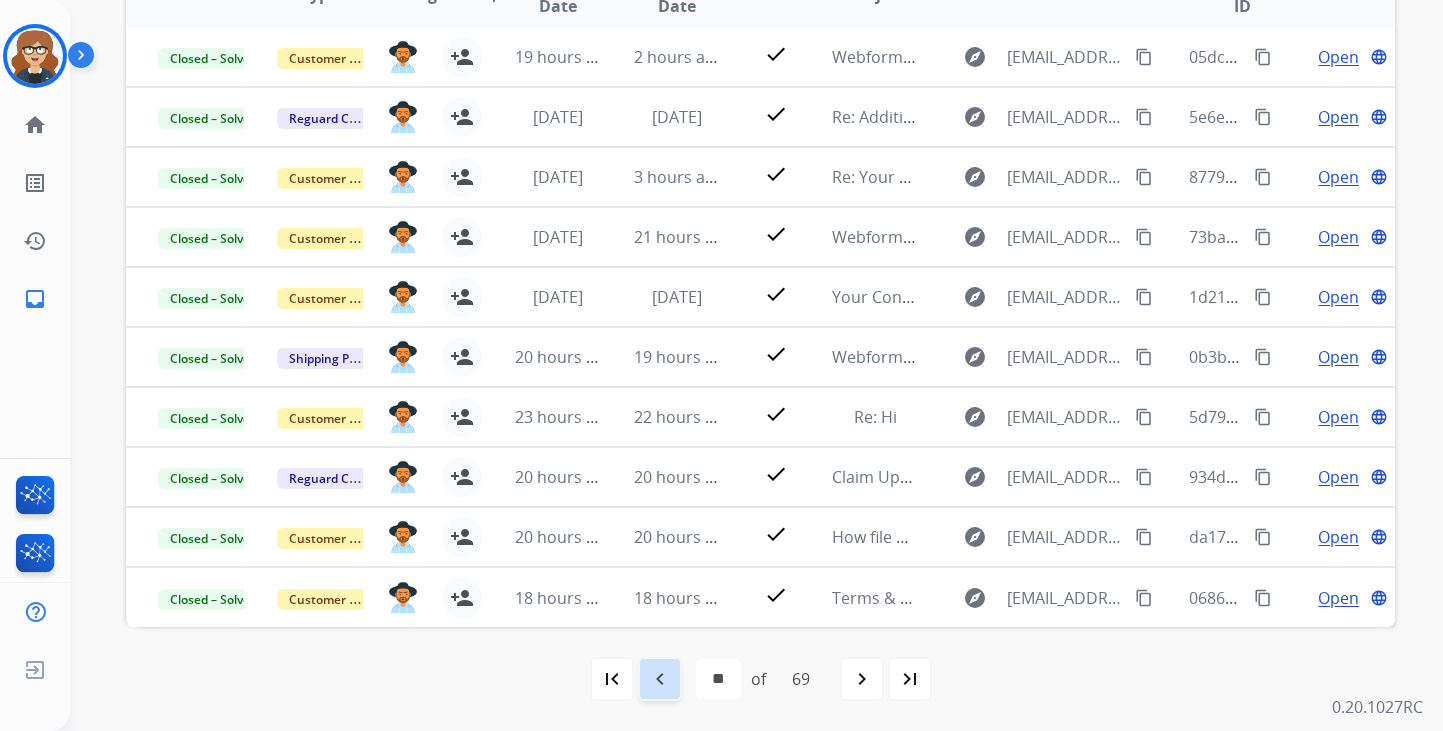 click on "navigate_before" at bounding box center [660, 679] 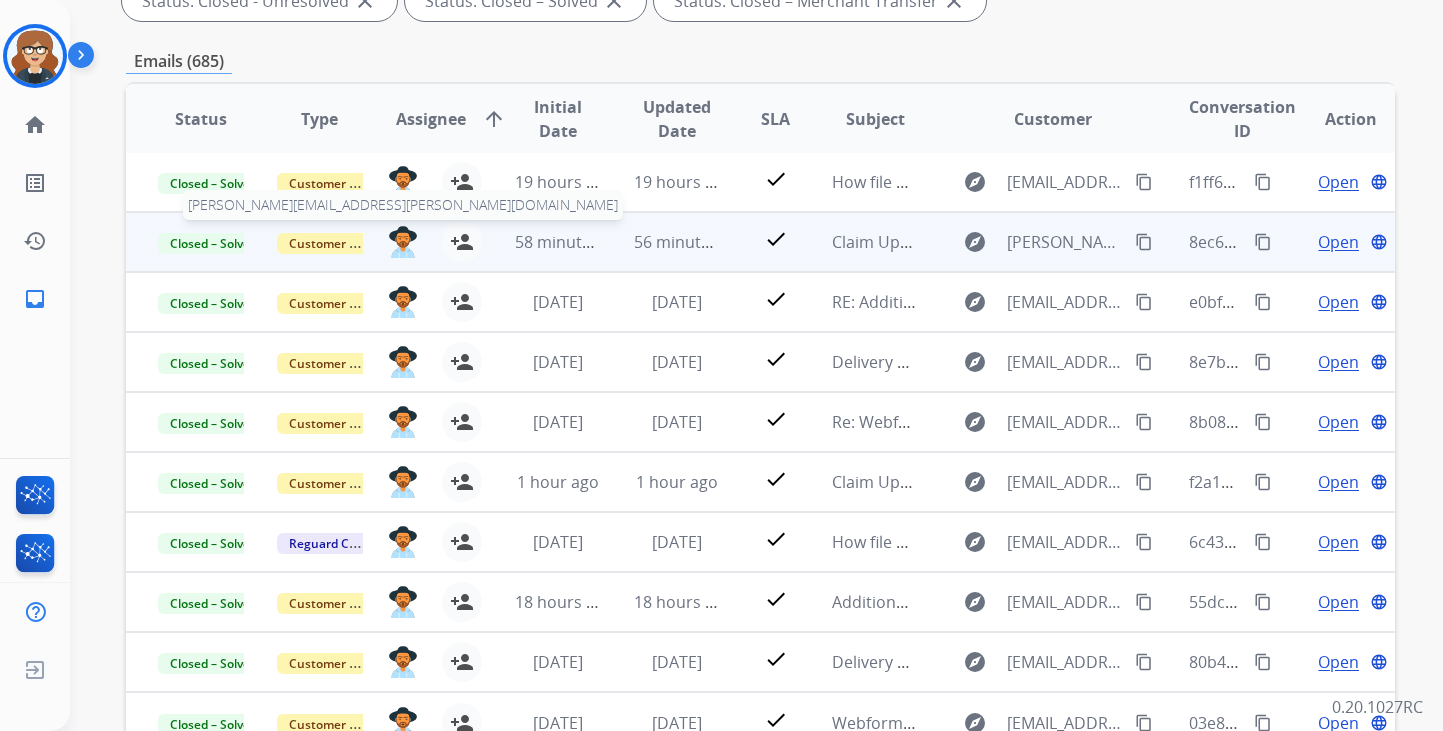 scroll, scrollTop: 503, scrollLeft: 0, axis: vertical 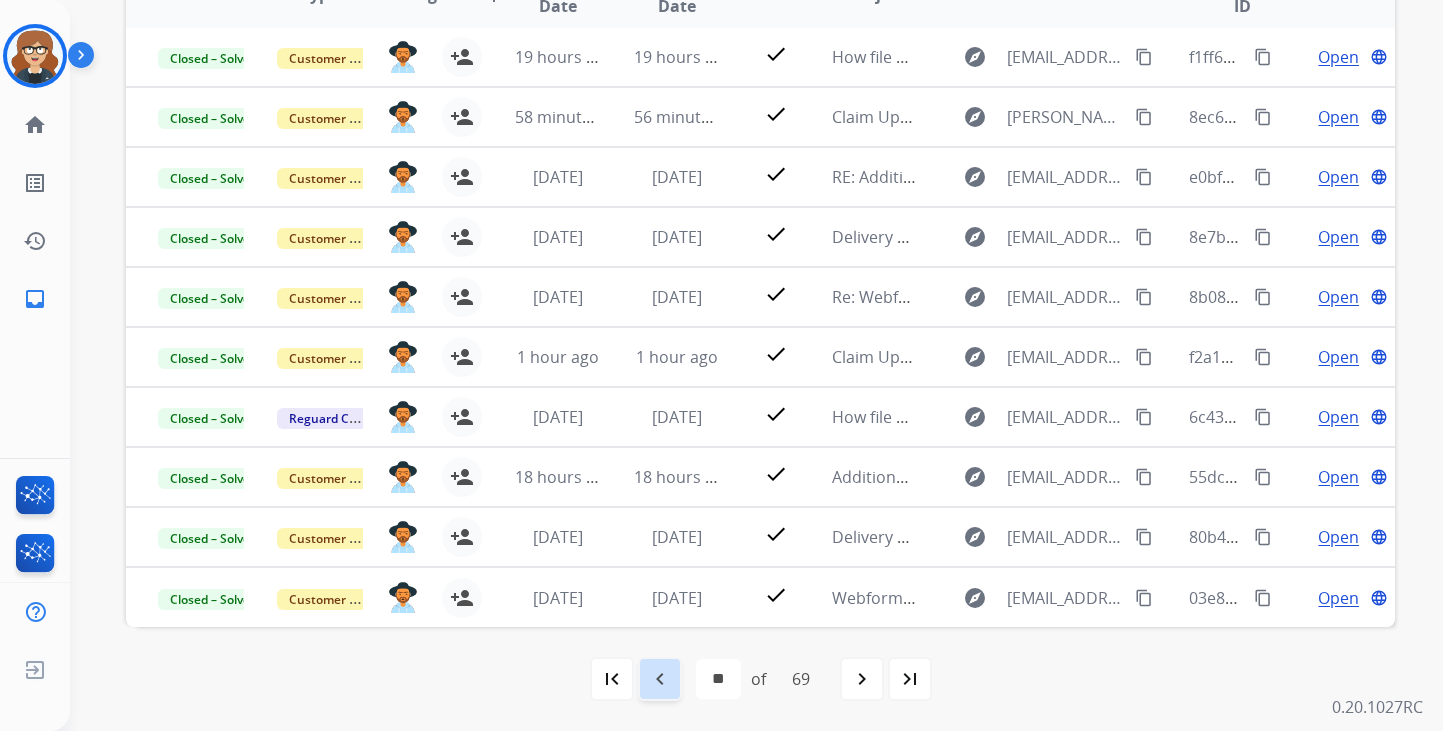 click on "navigate_before" at bounding box center [660, 679] 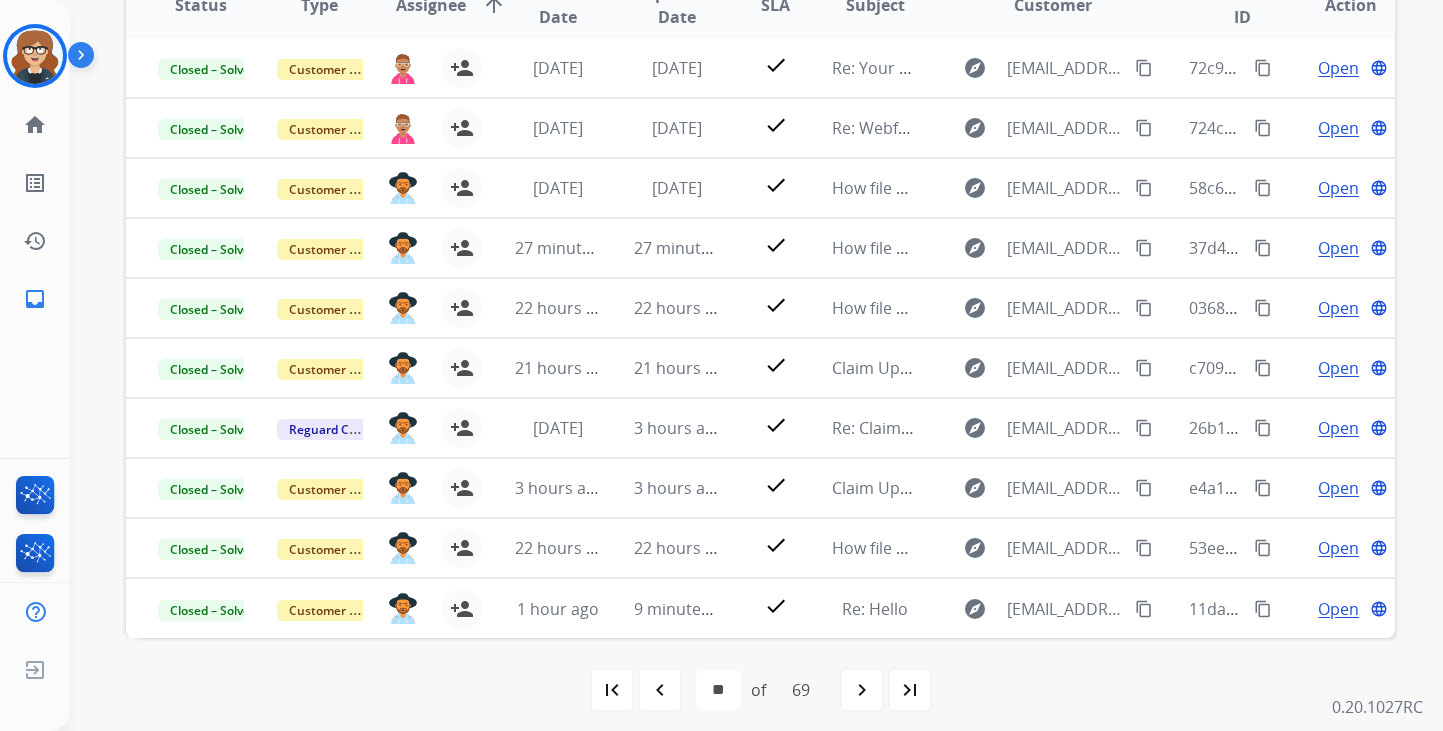 scroll, scrollTop: 503, scrollLeft: 0, axis: vertical 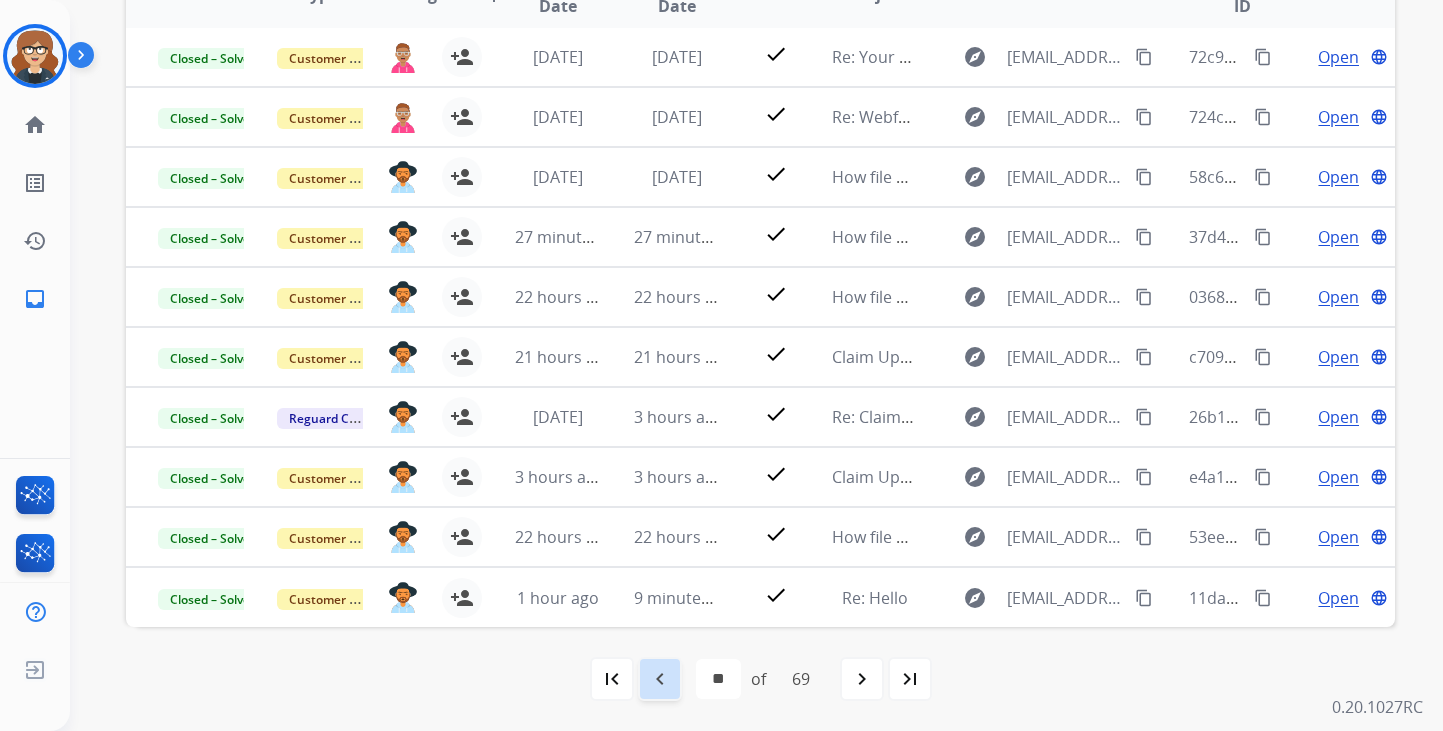 click on "navigate_before" at bounding box center (660, 679) 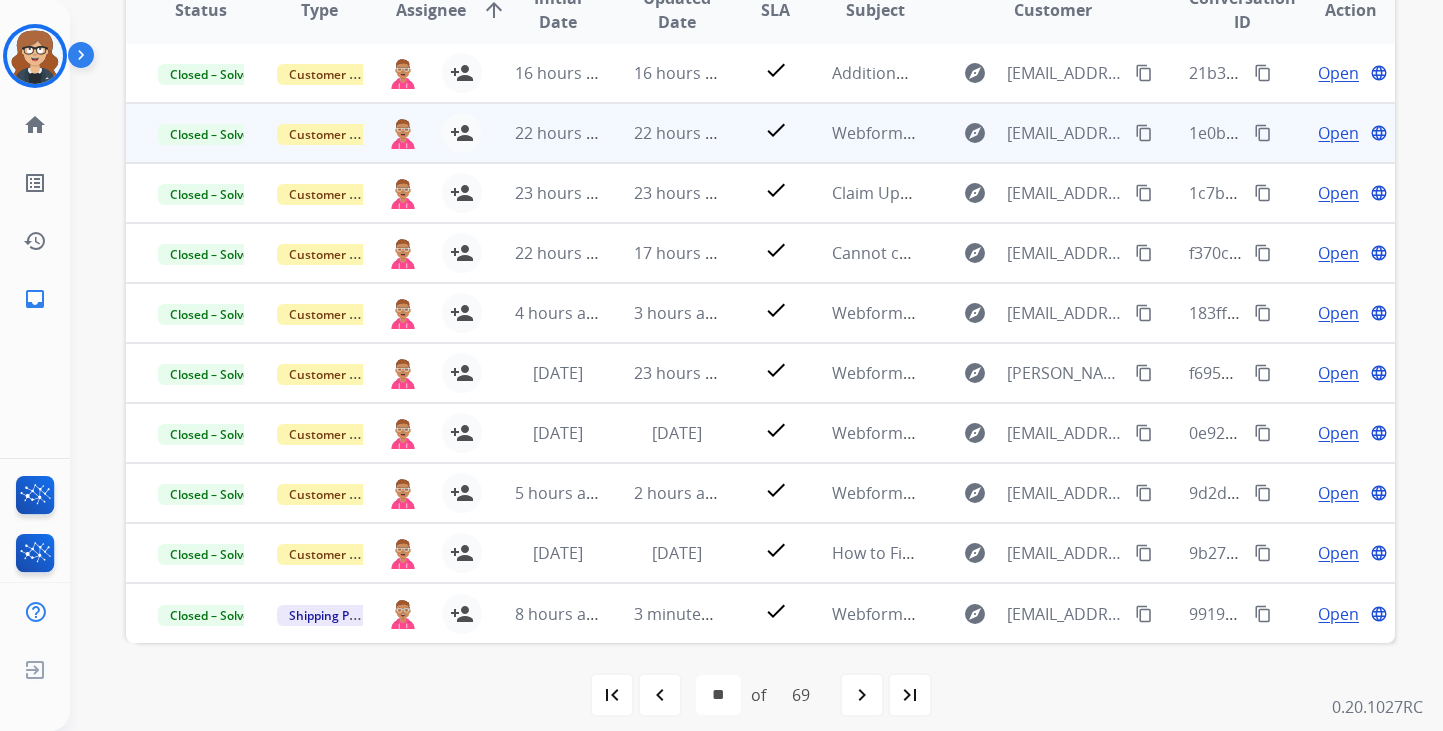 scroll, scrollTop: 503, scrollLeft: 0, axis: vertical 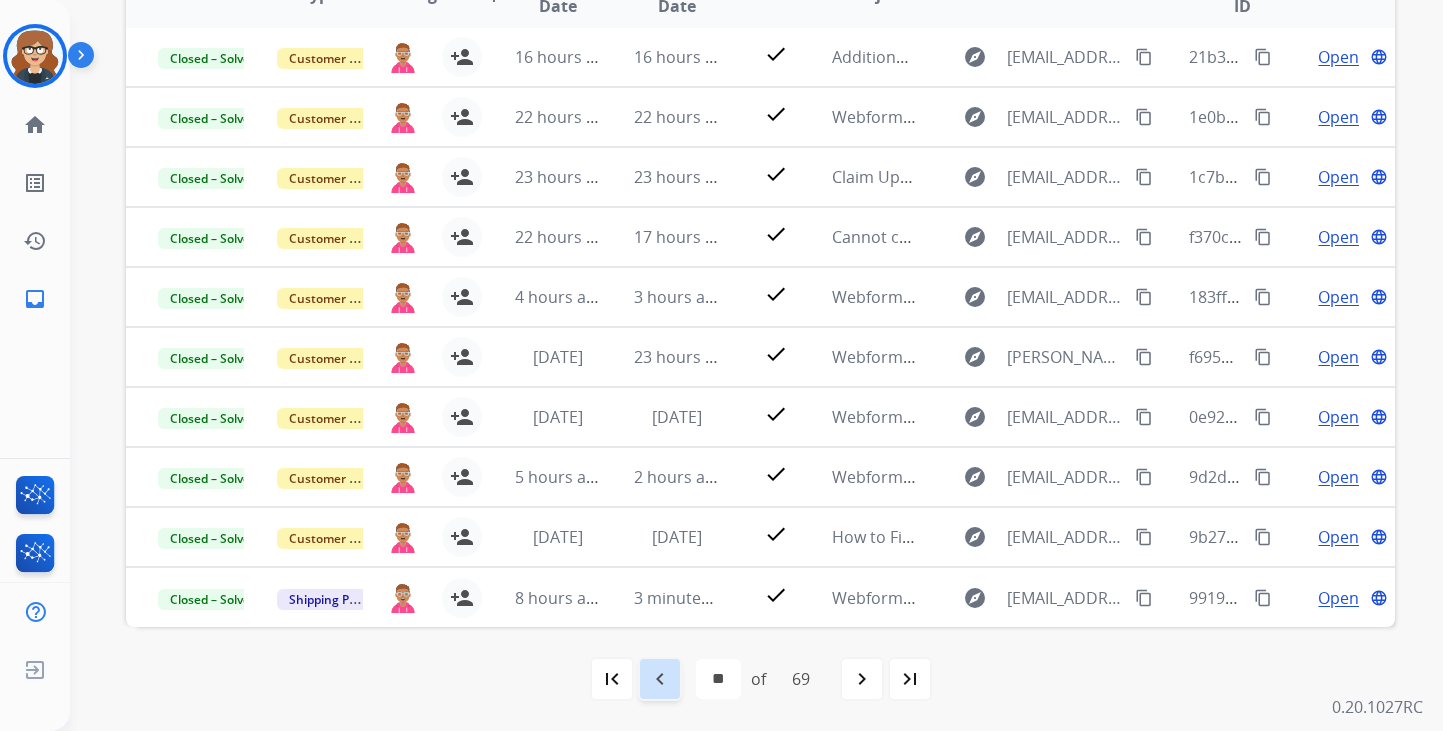 click on "navigate_before" at bounding box center [660, 679] 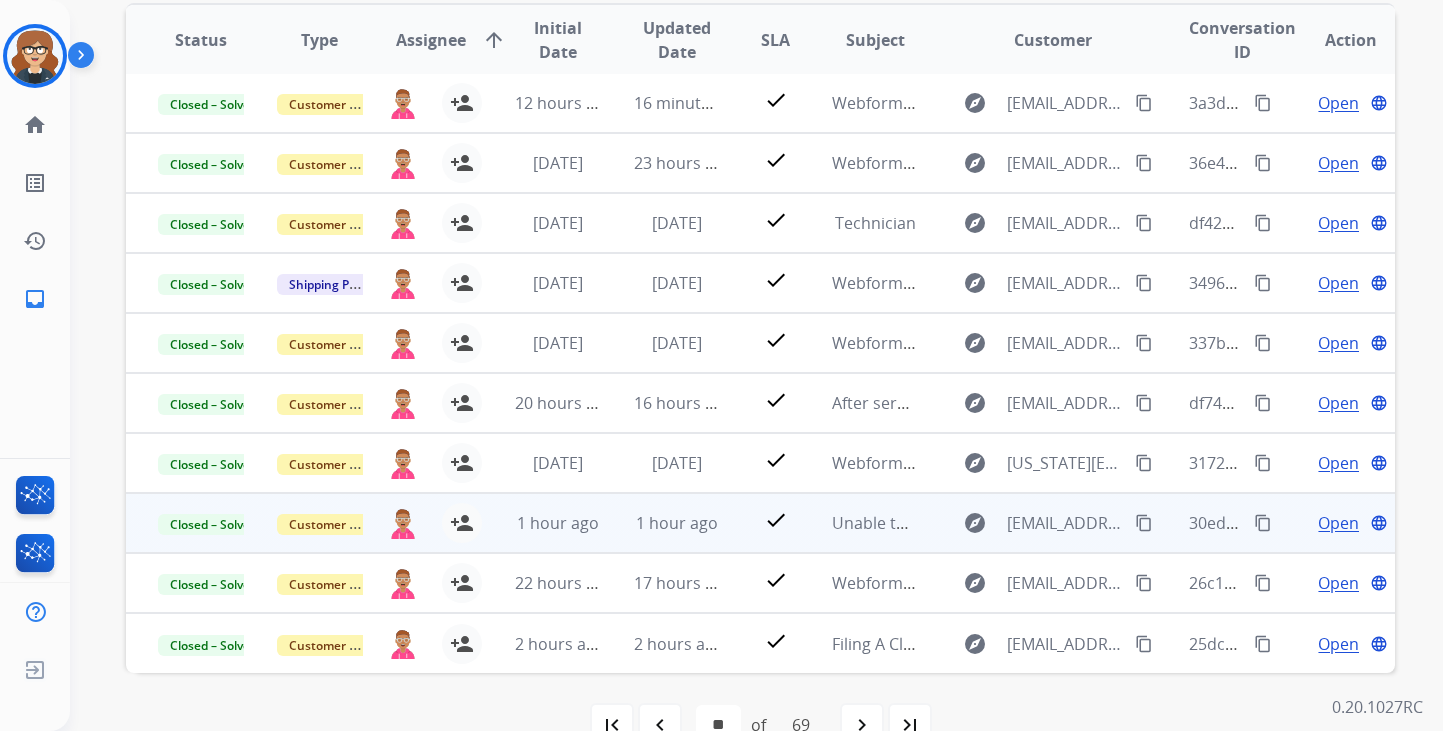 scroll, scrollTop: 458, scrollLeft: 0, axis: vertical 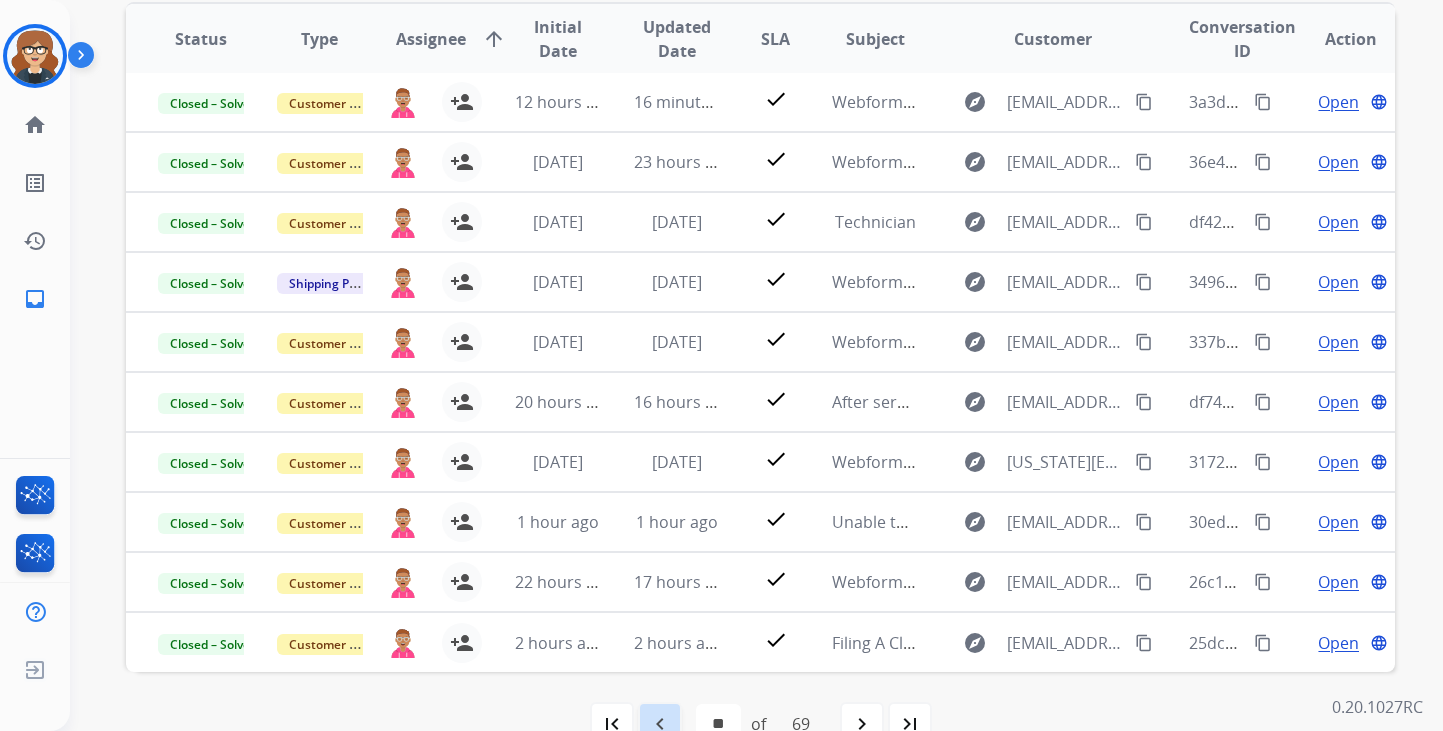 click on "navigate_before" at bounding box center [660, 724] 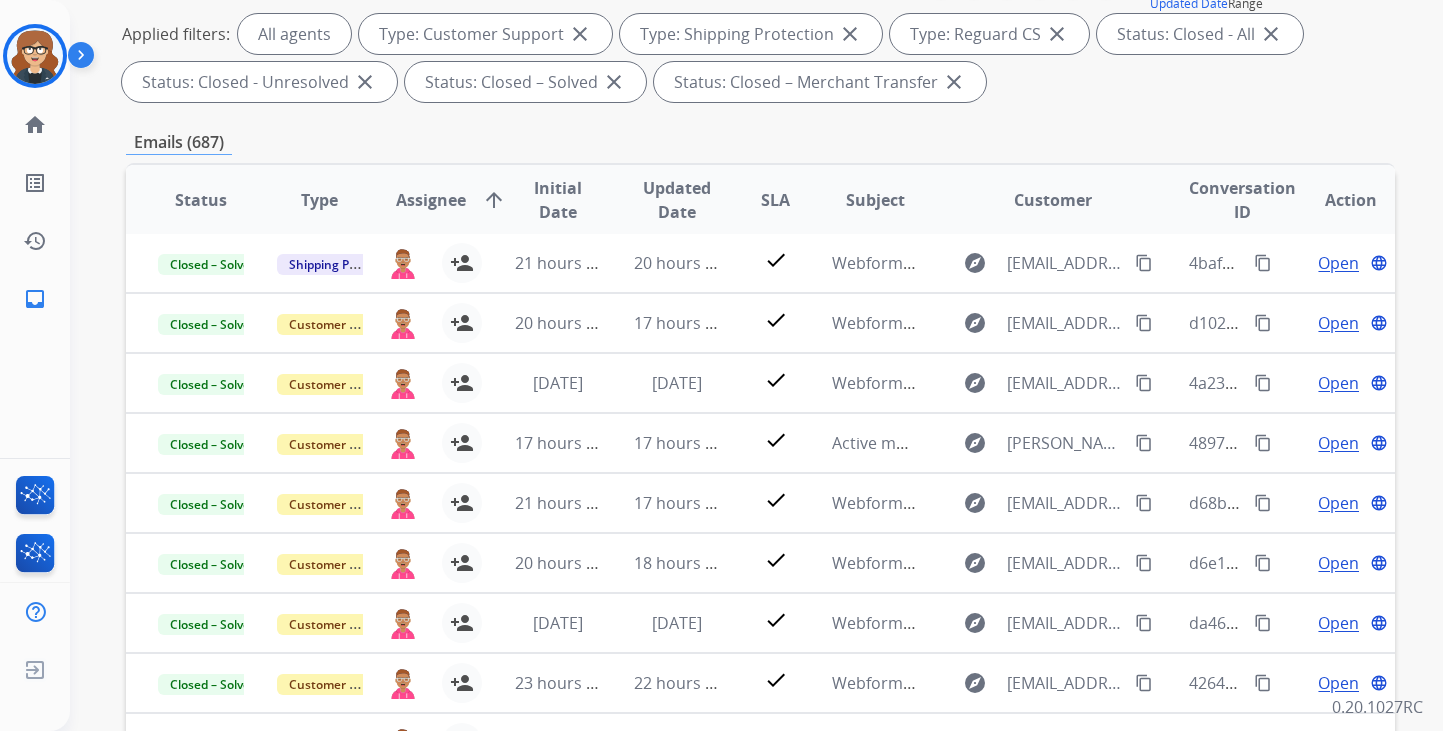 scroll, scrollTop: 503, scrollLeft: 0, axis: vertical 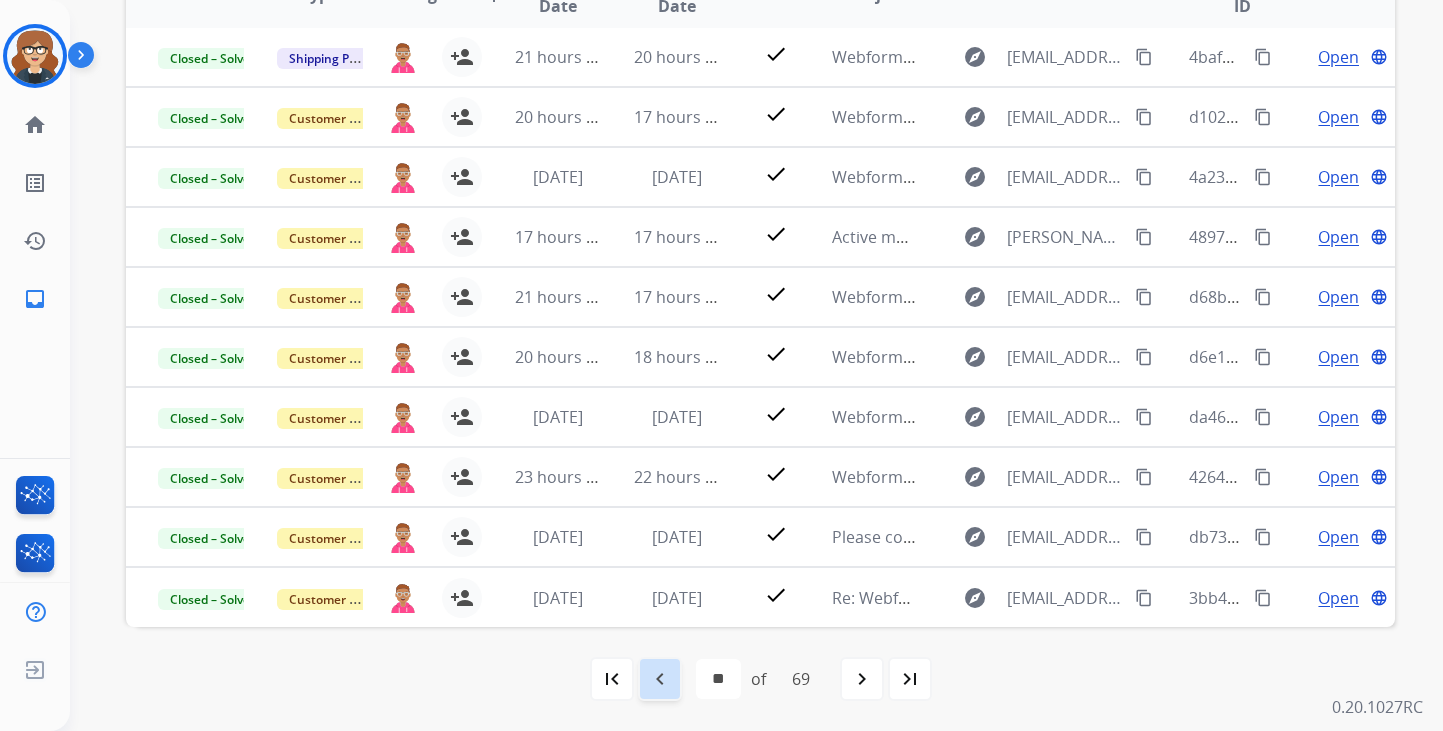 click on "navigate_before" at bounding box center [660, 679] 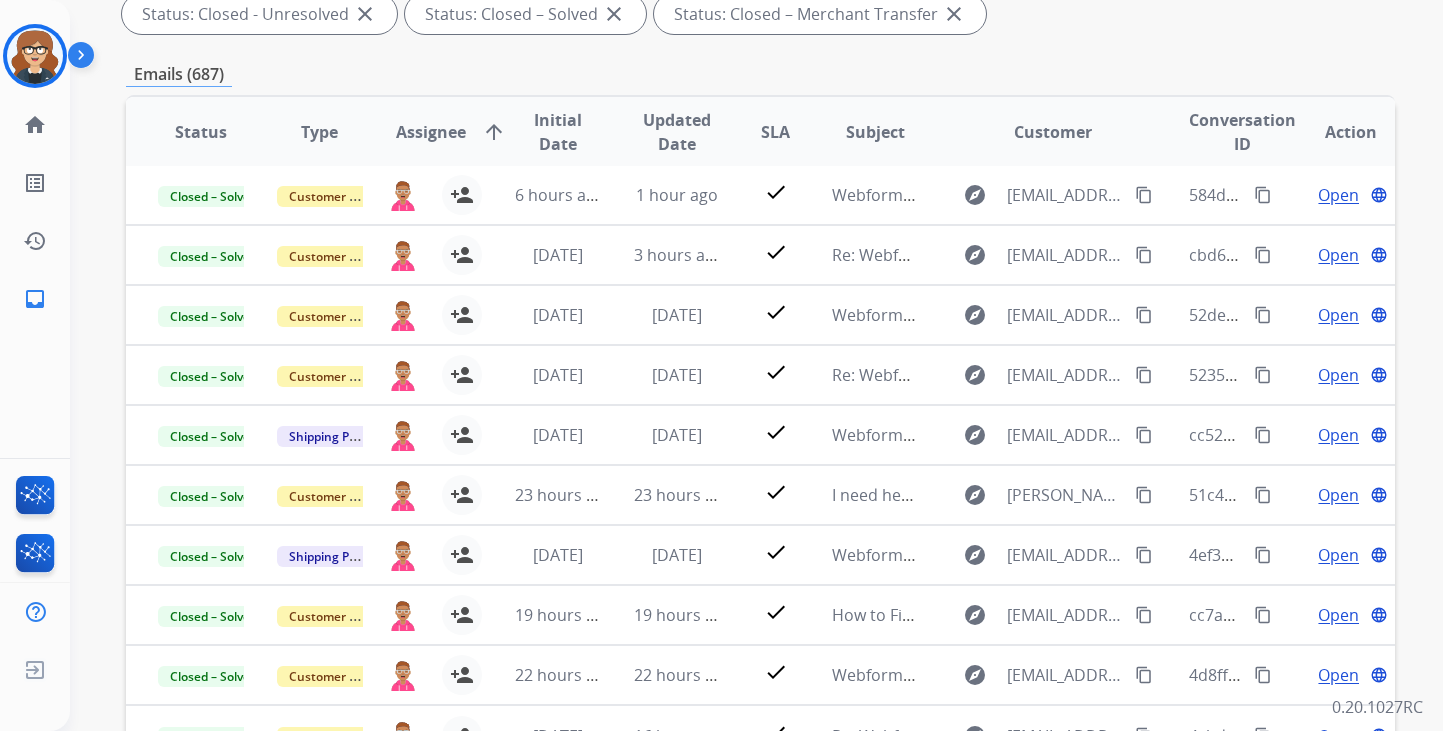 scroll, scrollTop: 503, scrollLeft: 0, axis: vertical 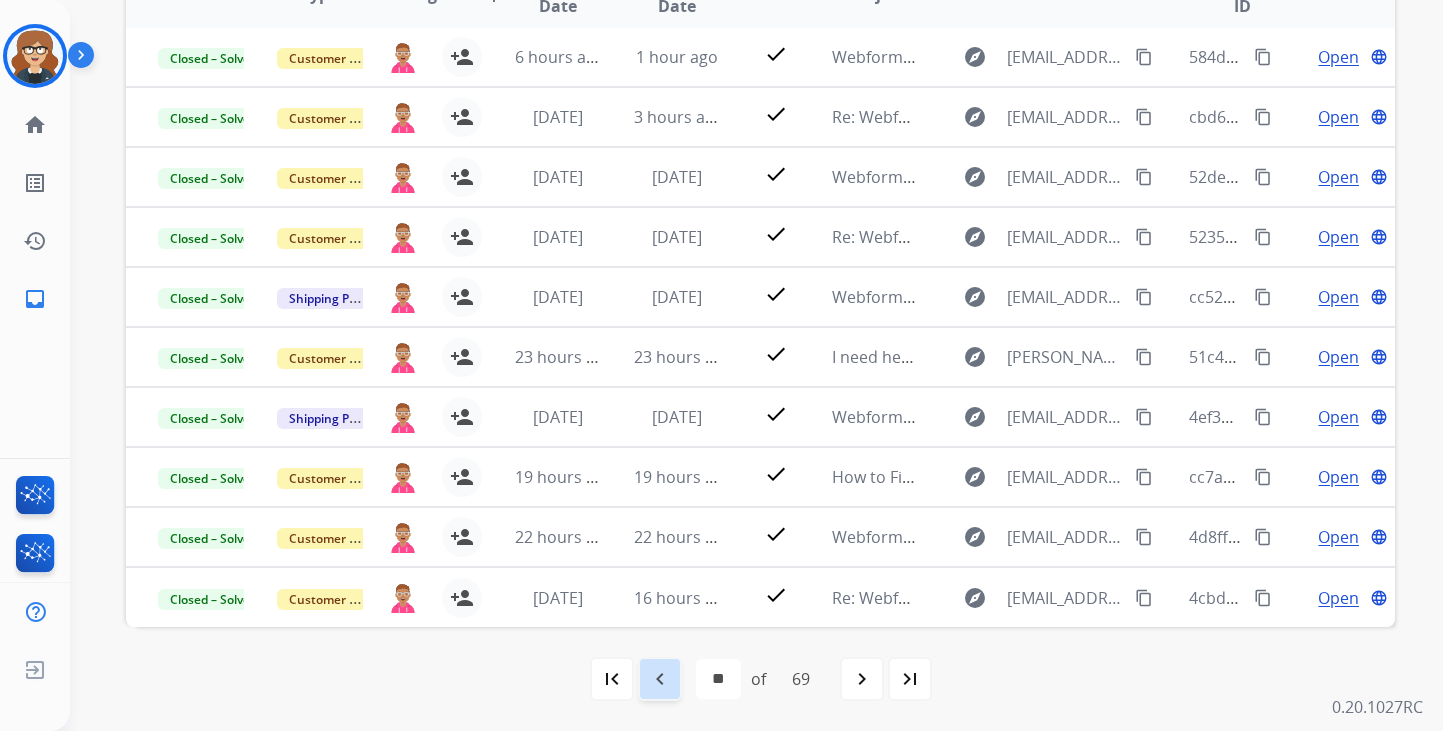 click on "navigate_before" at bounding box center (660, 679) 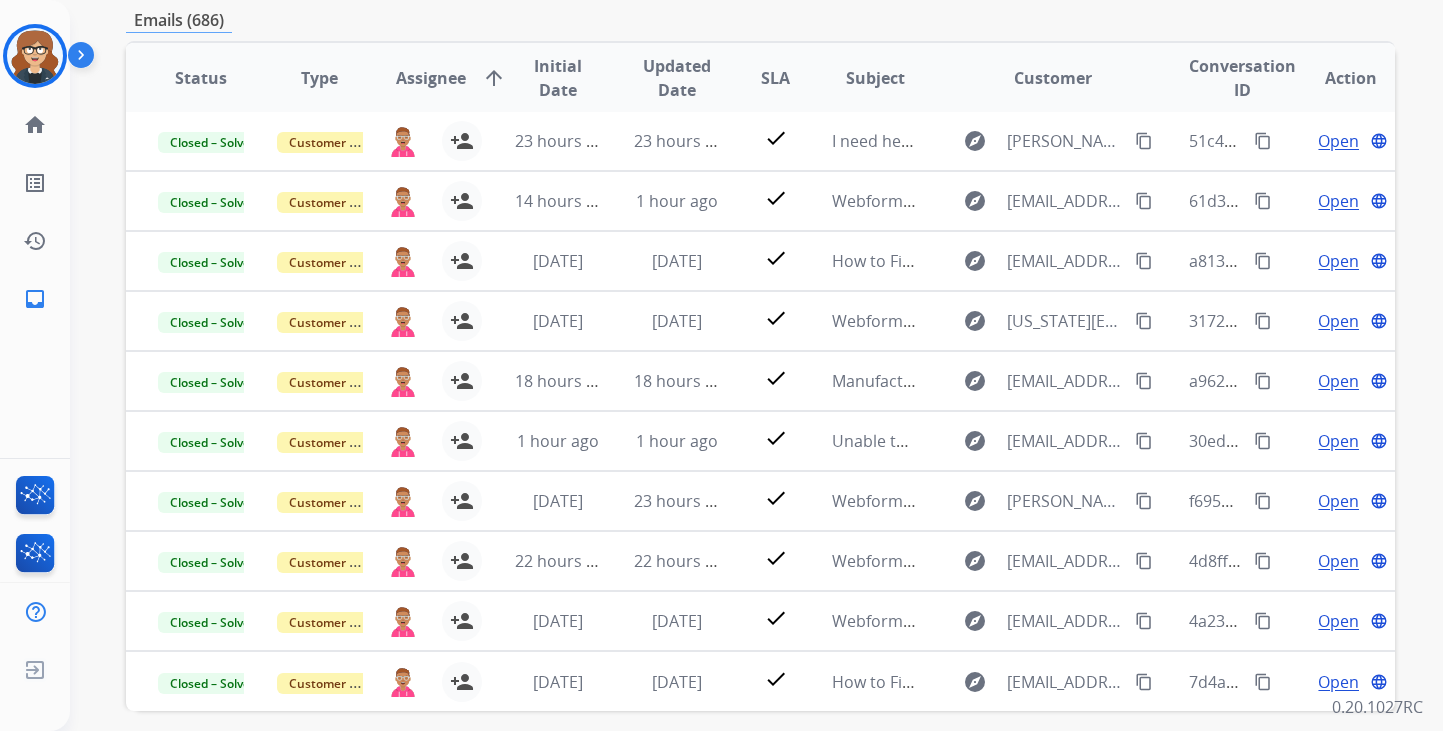 scroll, scrollTop: 503, scrollLeft: 0, axis: vertical 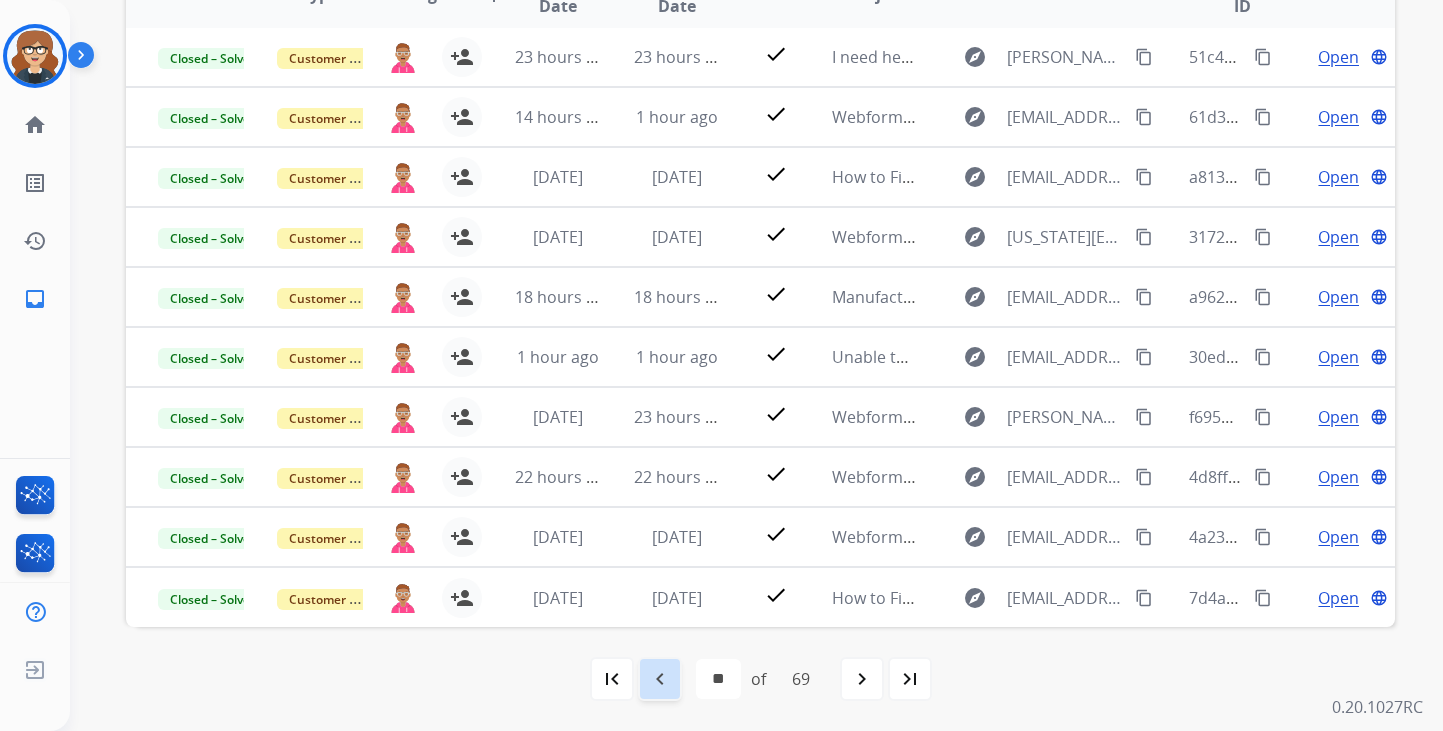 click on "navigate_before" at bounding box center (660, 679) 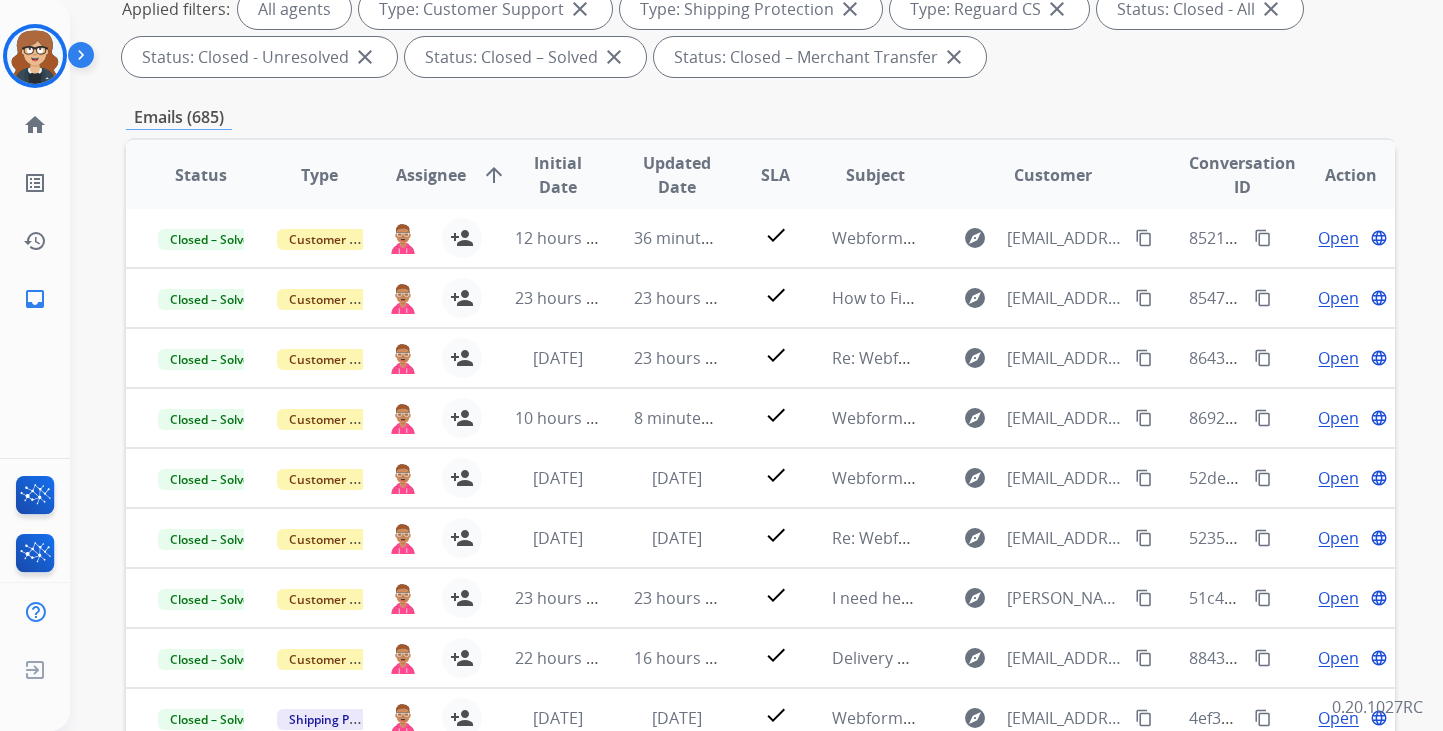 scroll, scrollTop: 503, scrollLeft: 0, axis: vertical 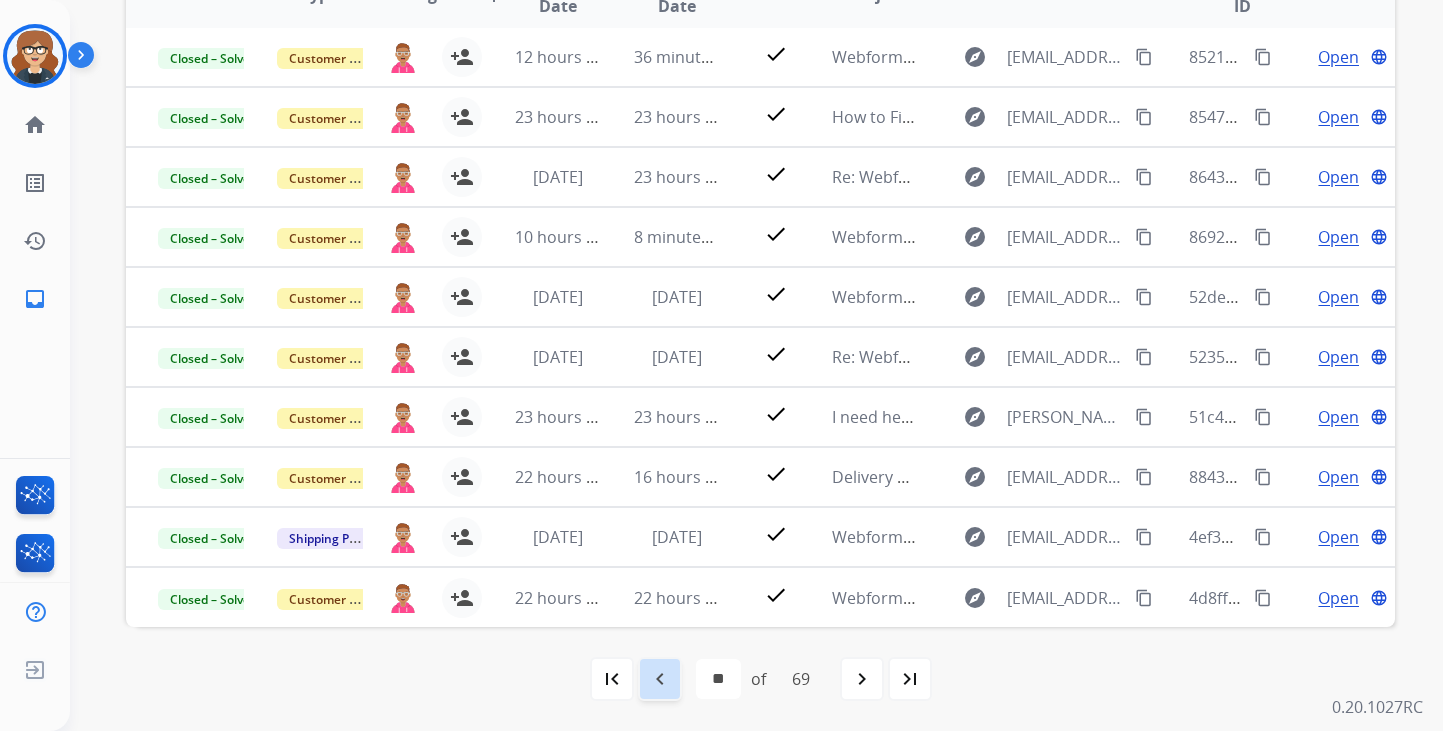 click on "navigate_before" at bounding box center (660, 679) 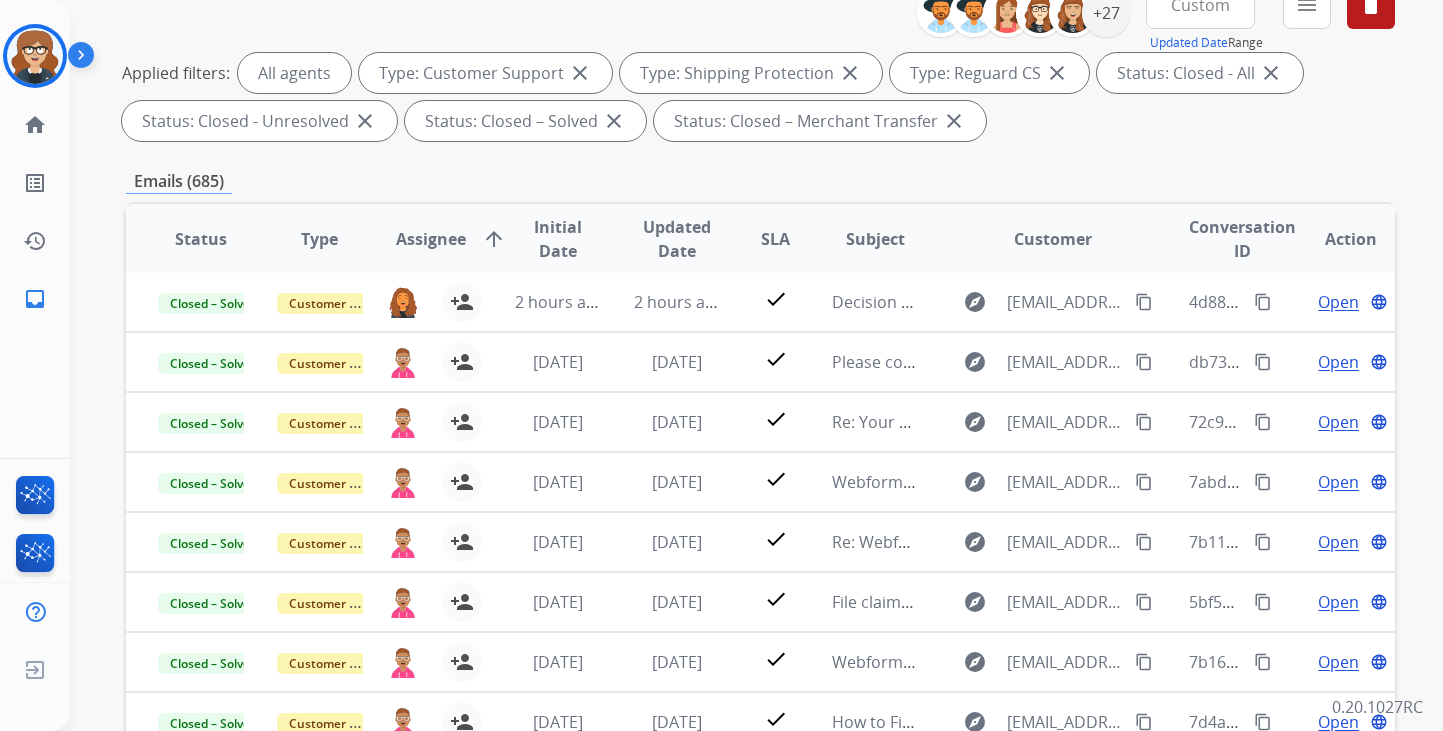 scroll, scrollTop: 503, scrollLeft: 0, axis: vertical 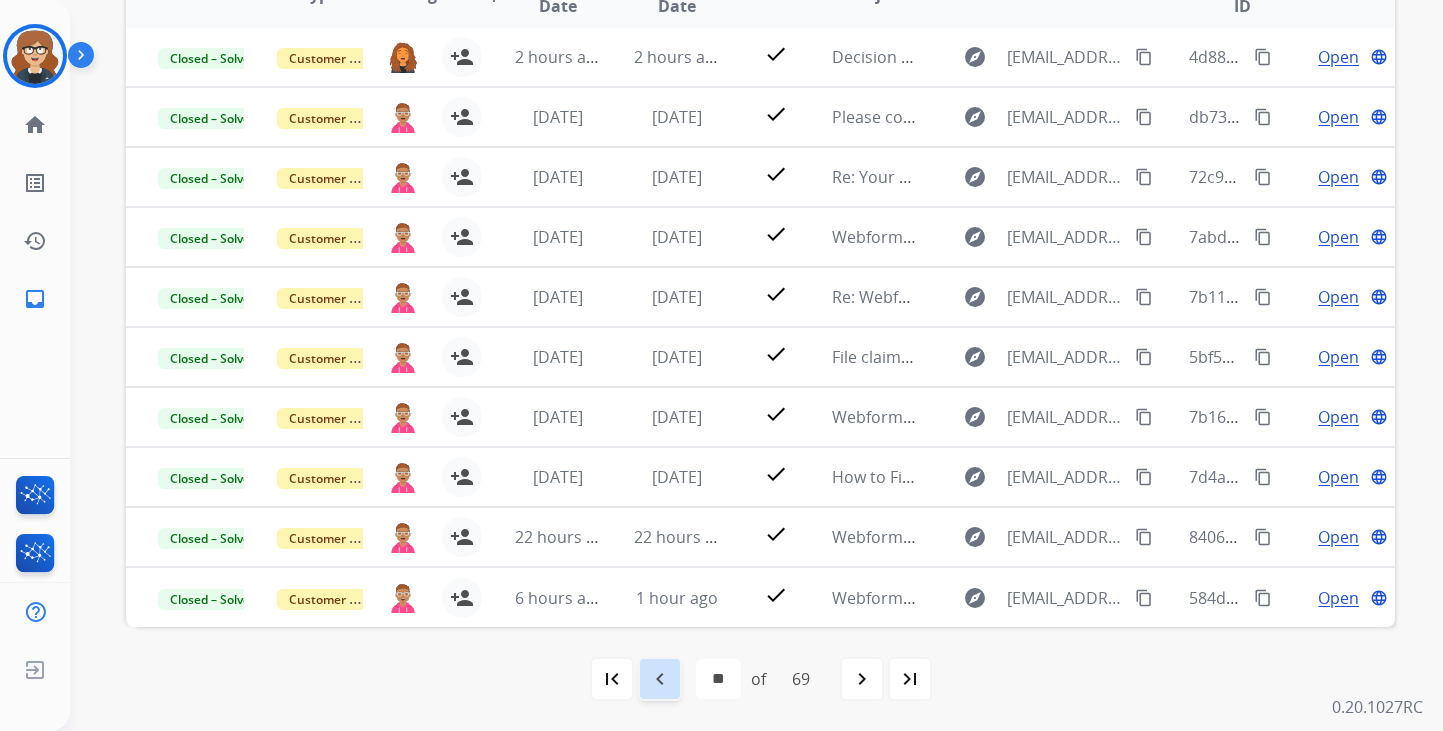 click on "navigate_before" at bounding box center (660, 679) 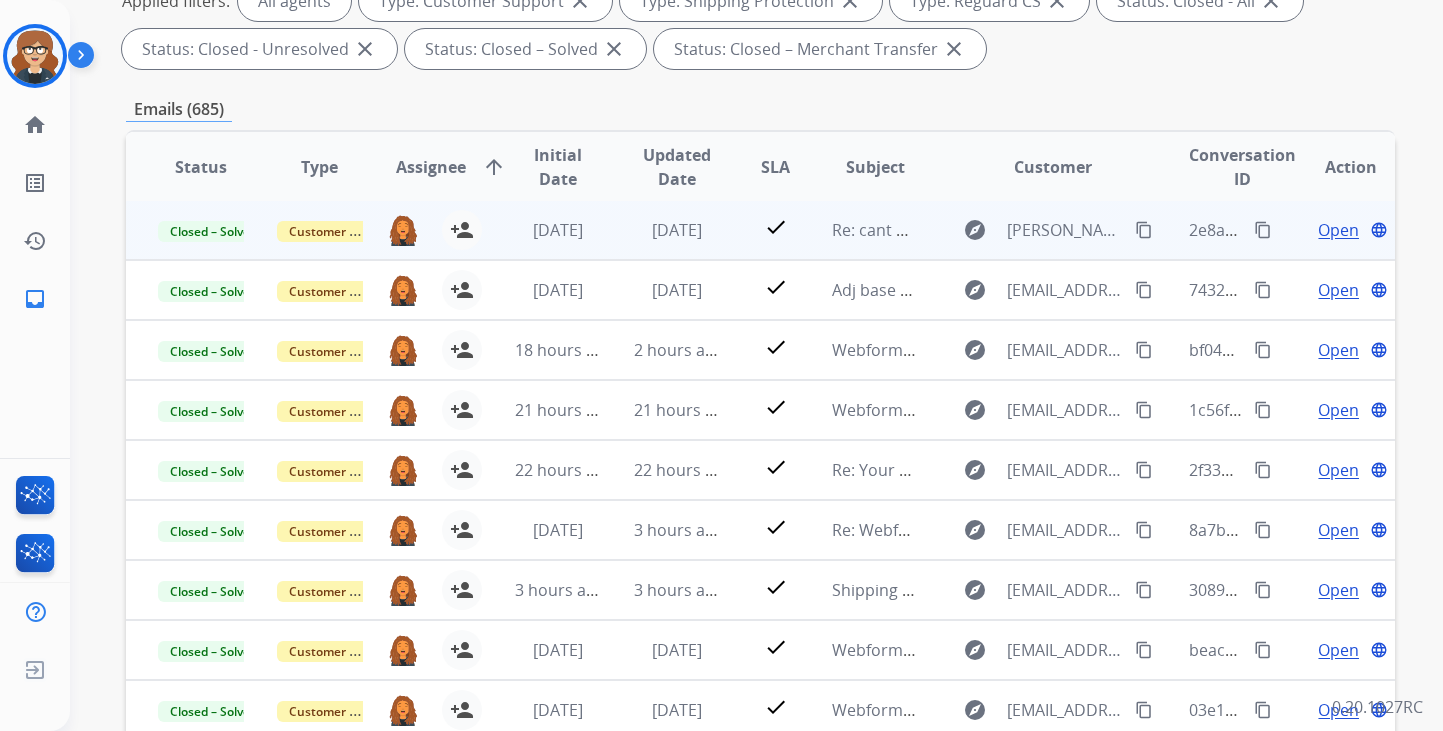 scroll, scrollTop: 503, scrollLeft: 0, axis: vertical 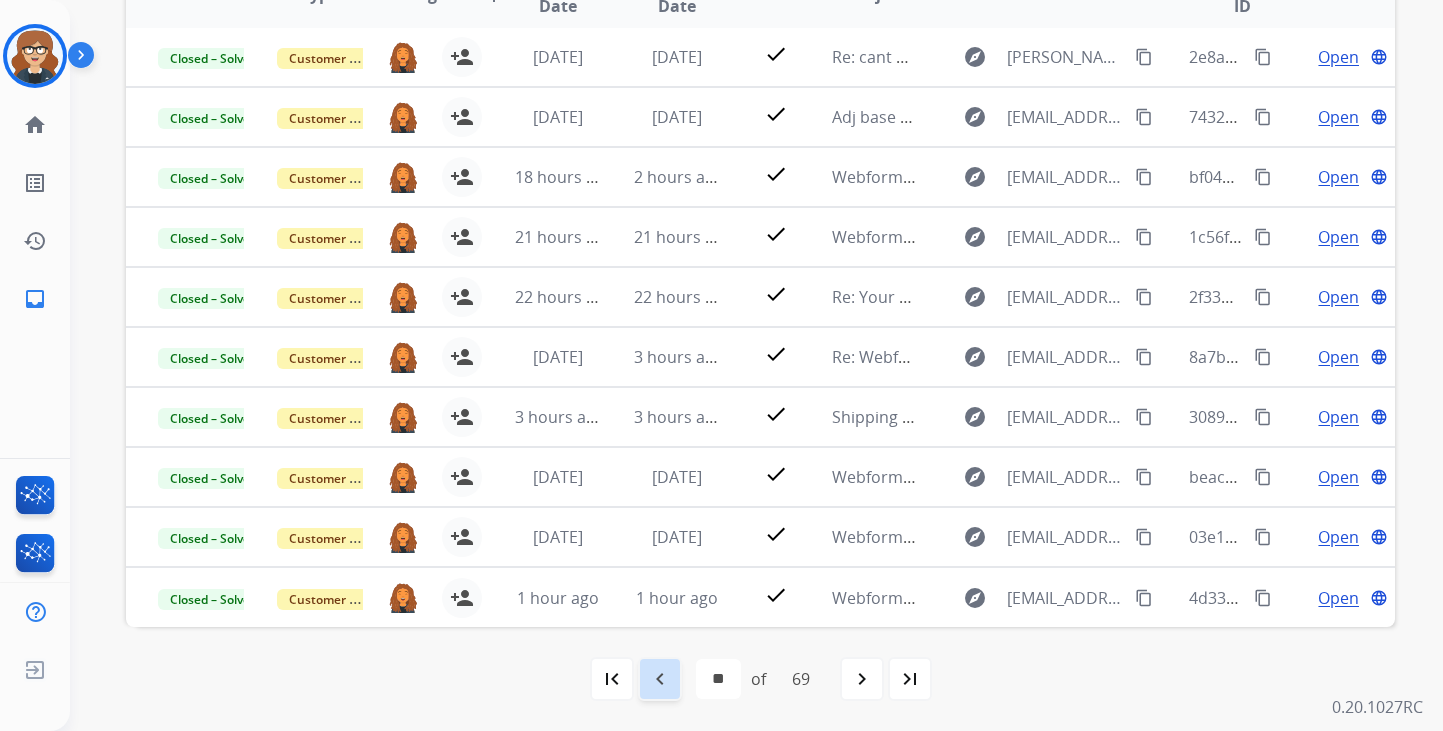 click on "navigate_before" at bounding box center (660, 679) 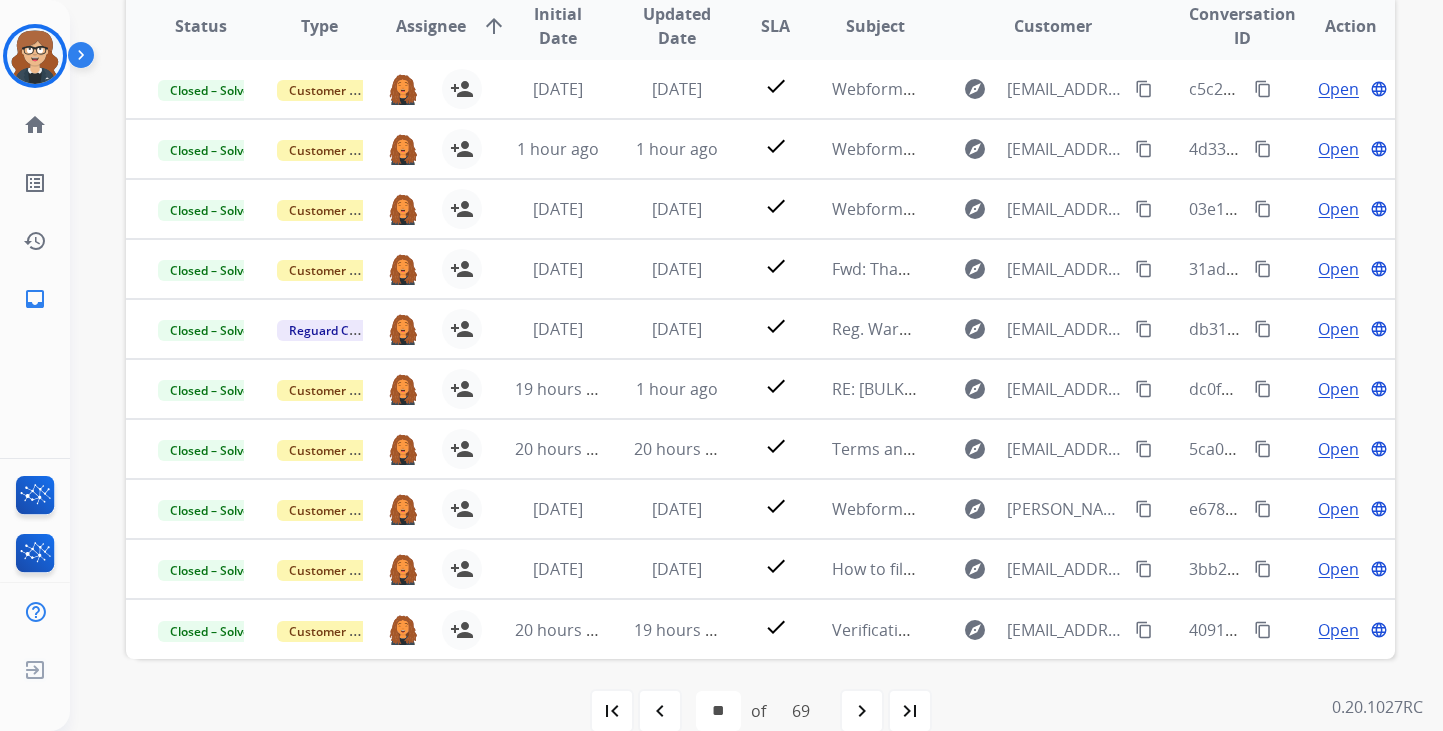 scroll, scrollTop: 484, scrollLeft: 0, axis: vertical 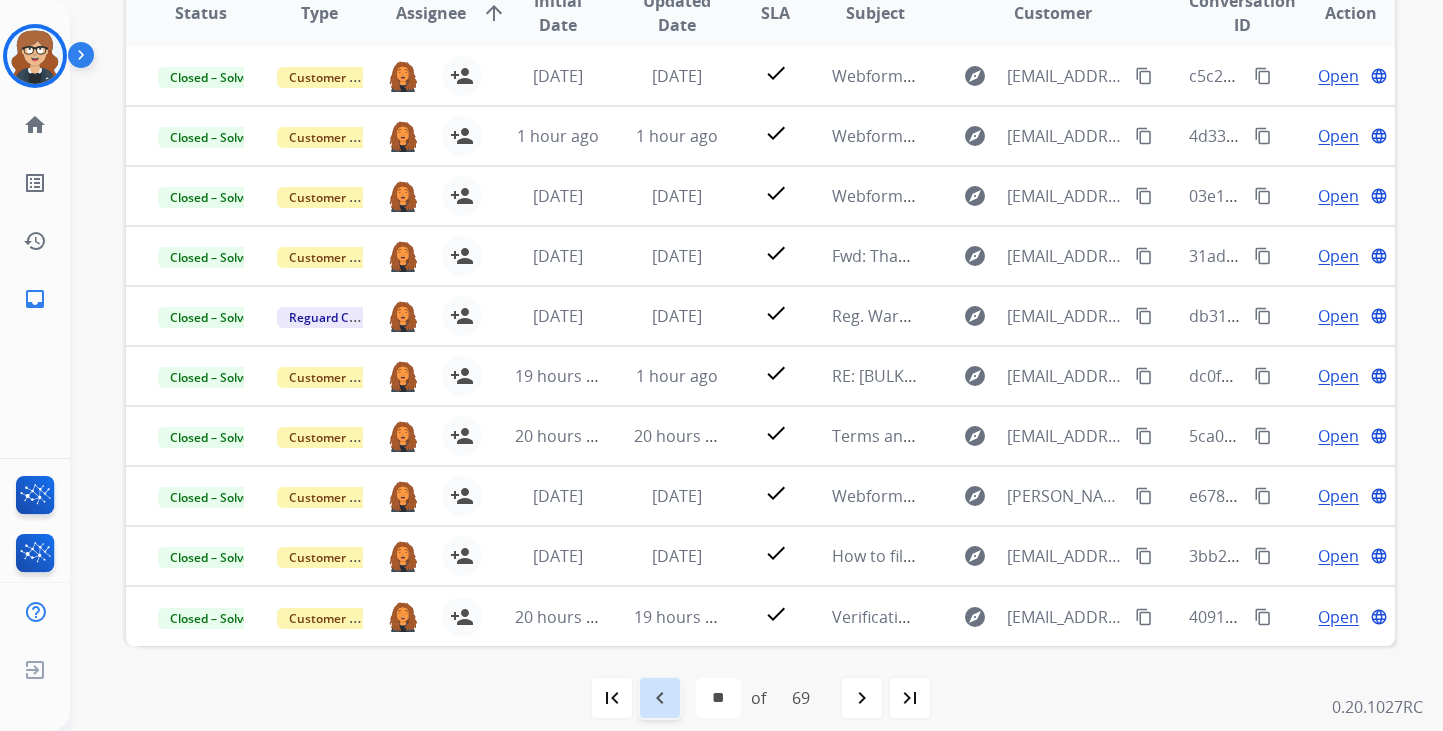 click on "navigate_before" at bounding box center [660, 698] 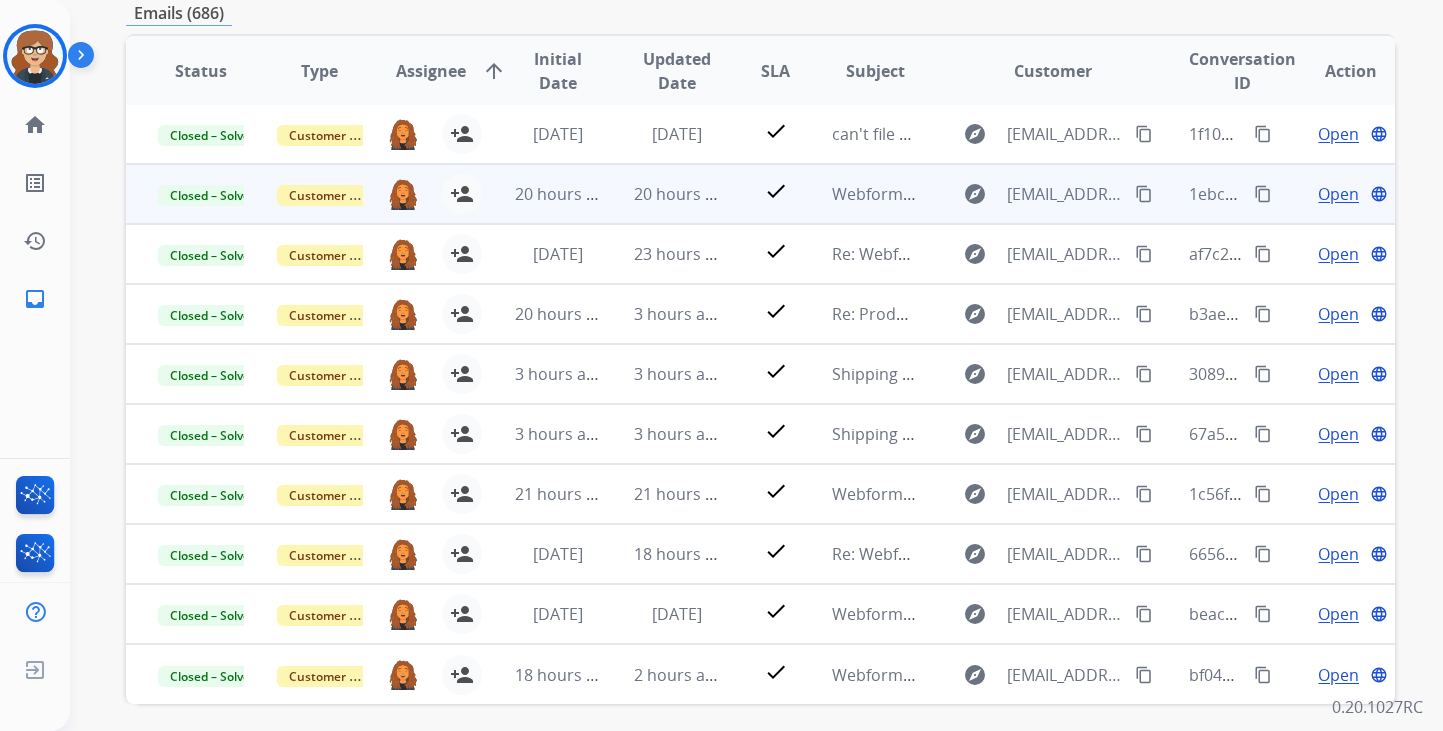 scroll, scrollTop: 503, scrollLeft: 0, axis: vertical 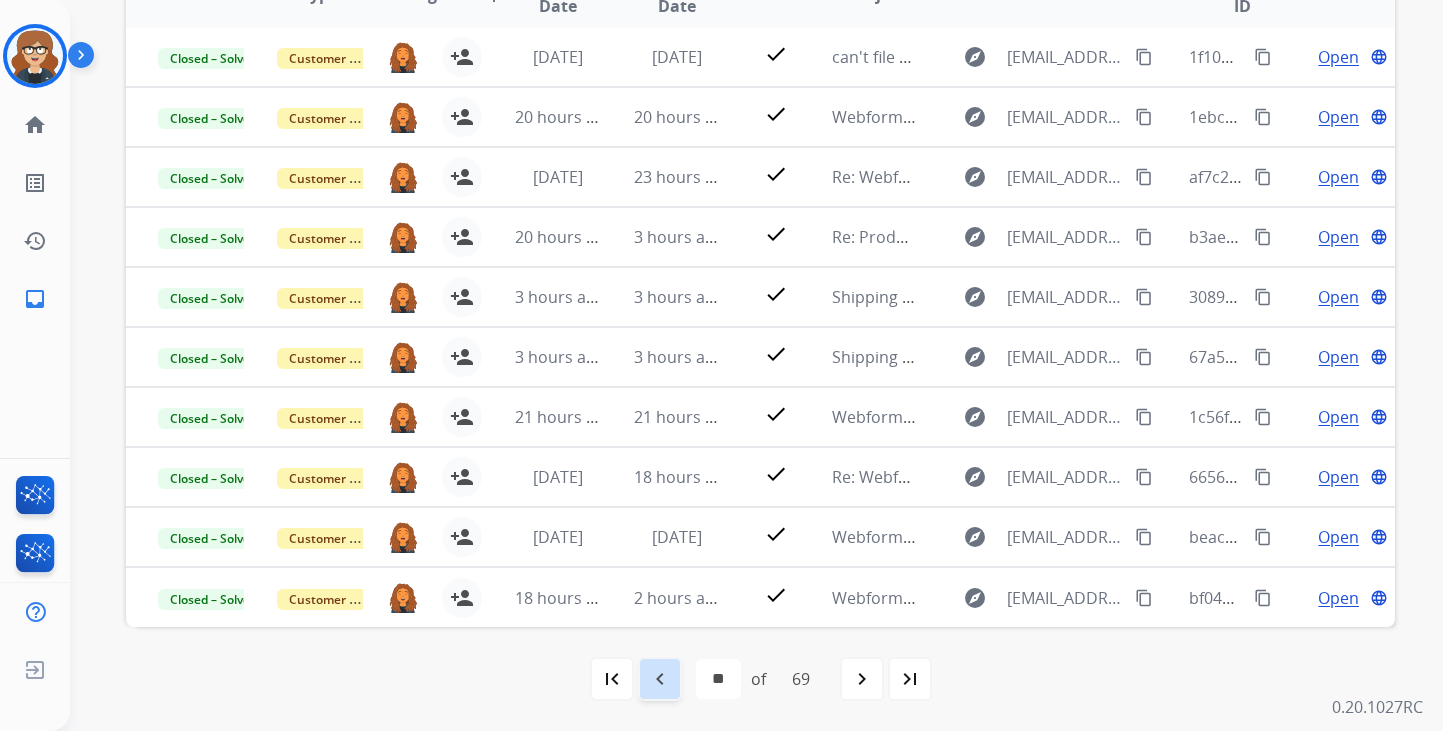 click on "navigate_before" at bounding box center [660, 679] 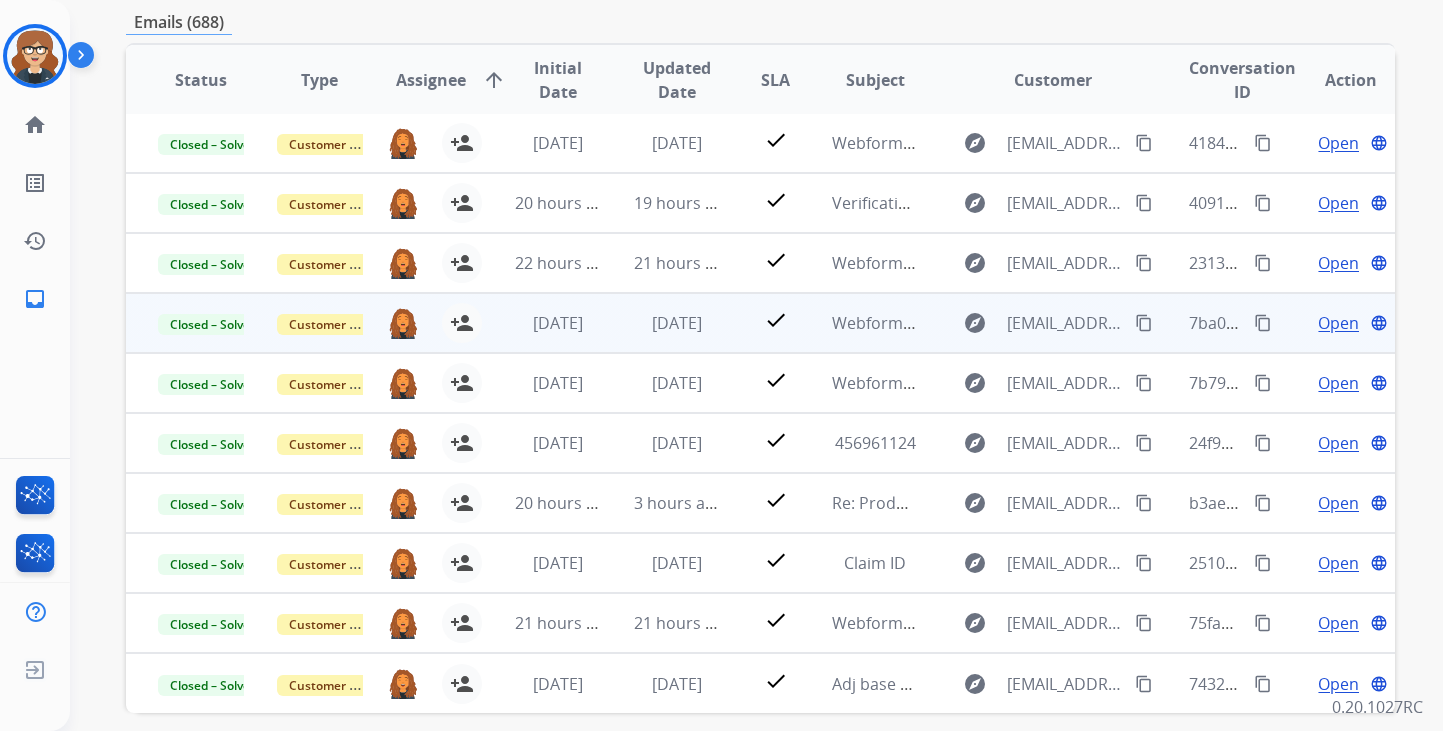 scroll, scrollTop: 503, scrollLeft: 0, axis: vertical 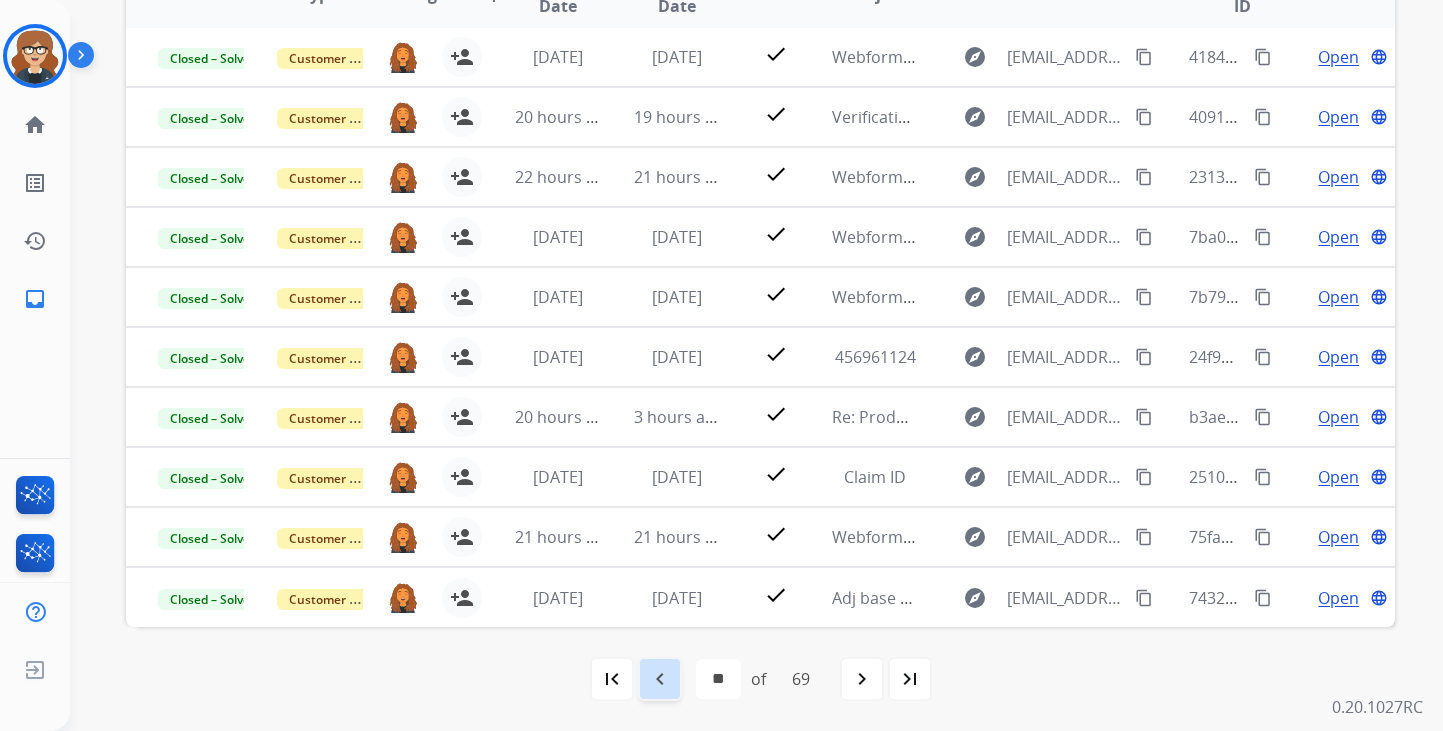 click on "navigate_before" at bounding box center (660, 679) 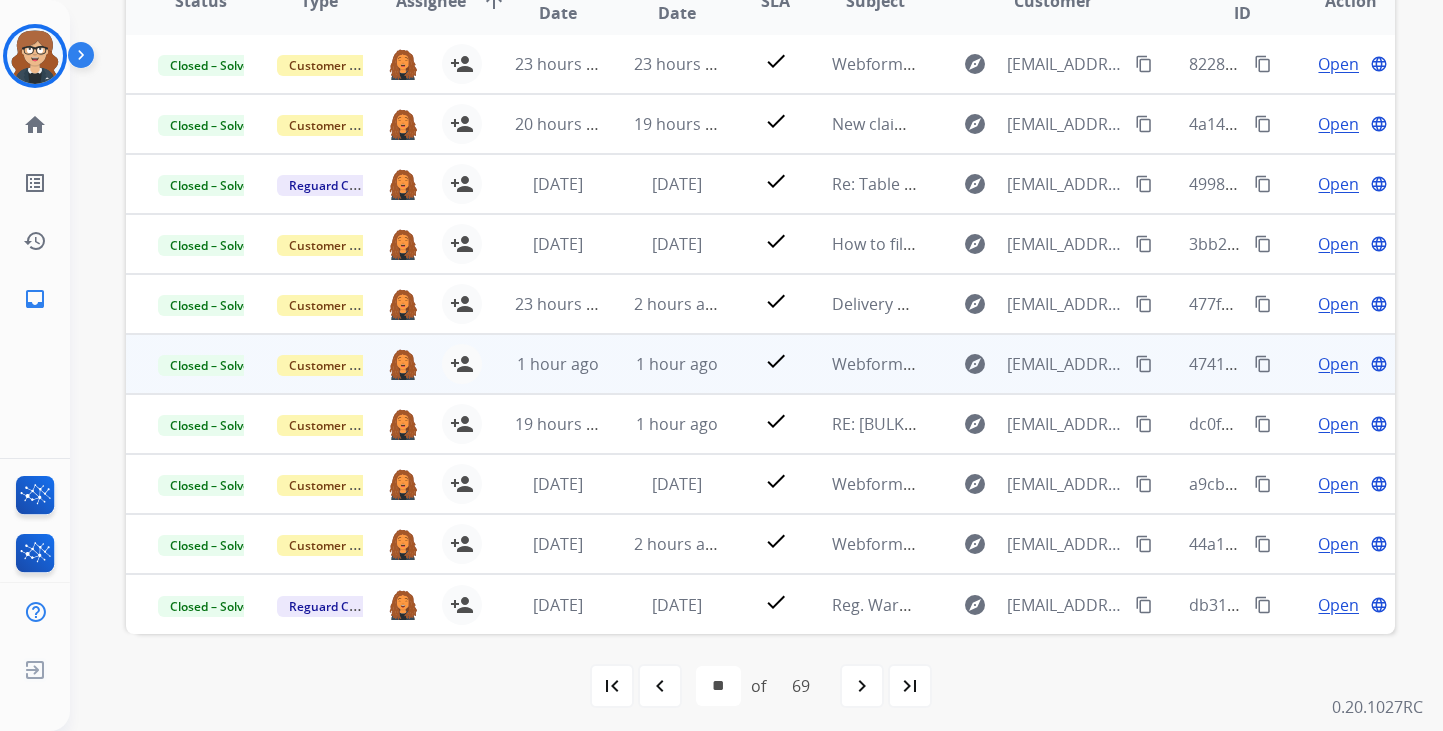 scroll, scrollTop: 499, scrollLeft: 0, axis: vertical 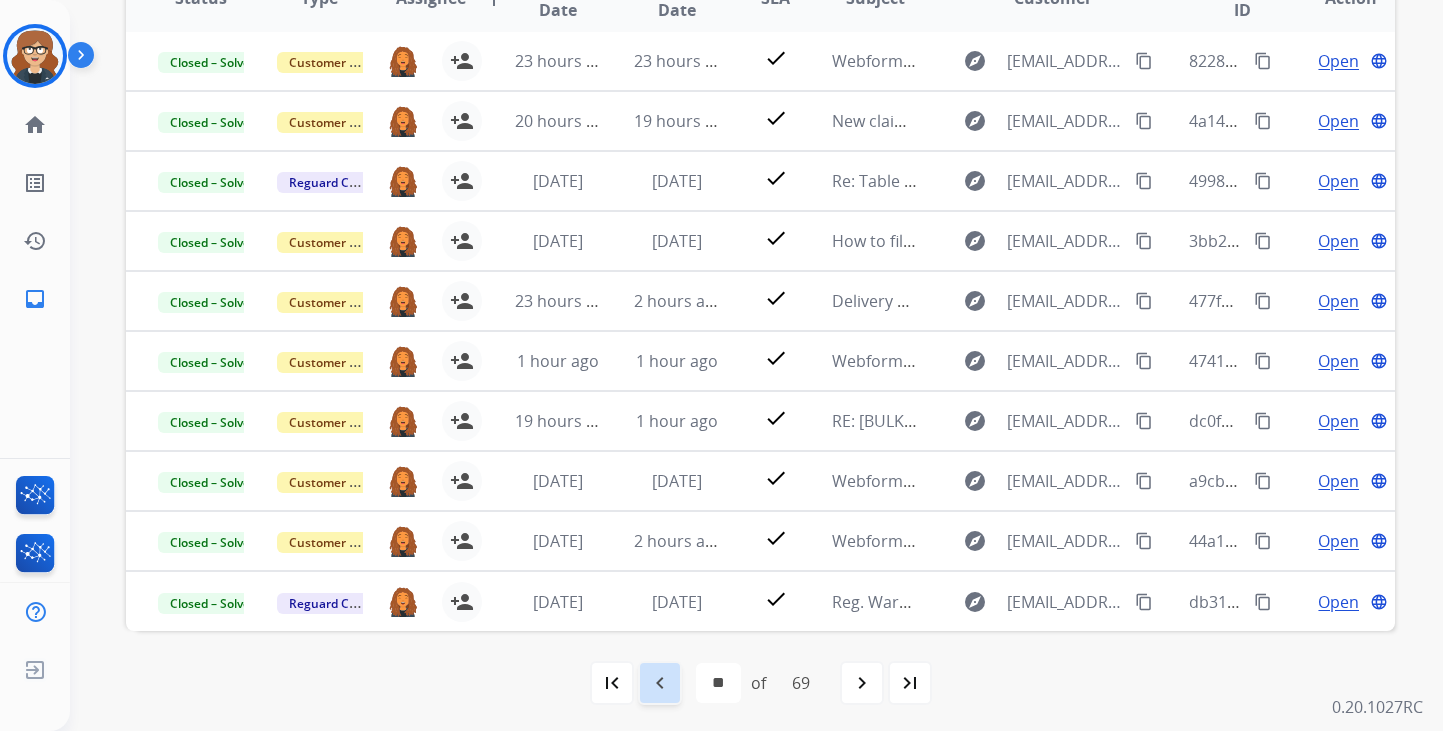 click on "navigate_before" at bounding box center [660, 683] 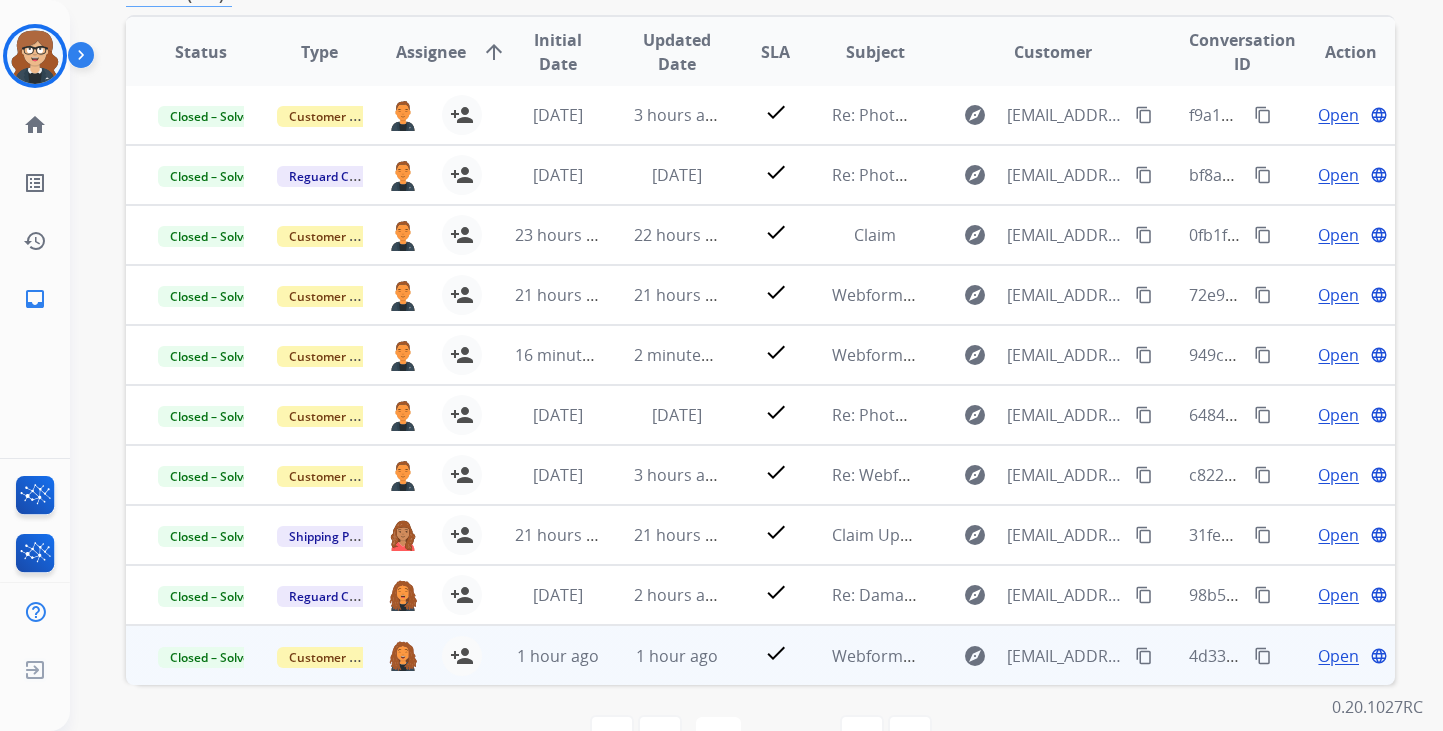 scroll, scrollTop: 503, scrollLeft: 0, axis: vertical 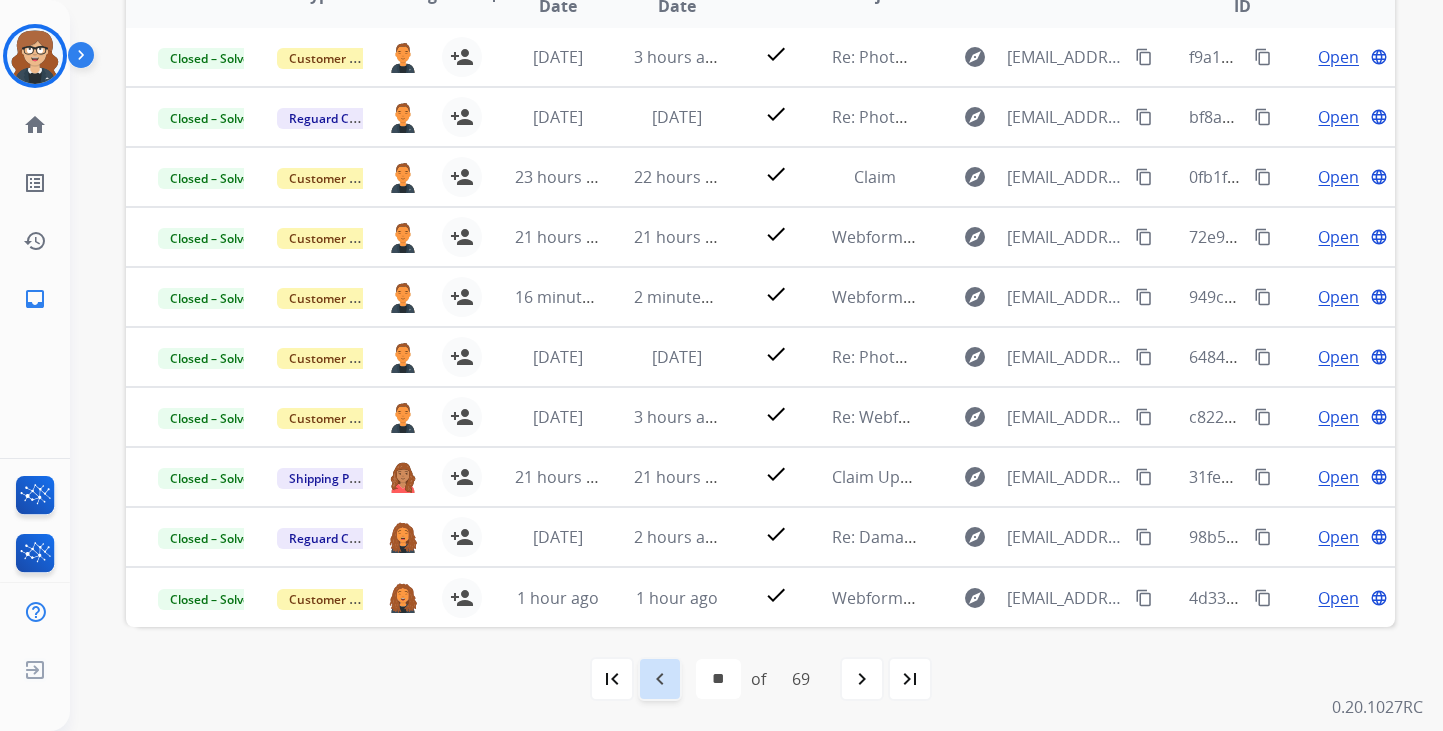 click on "navigate_before" at bounding box center (660, 679) 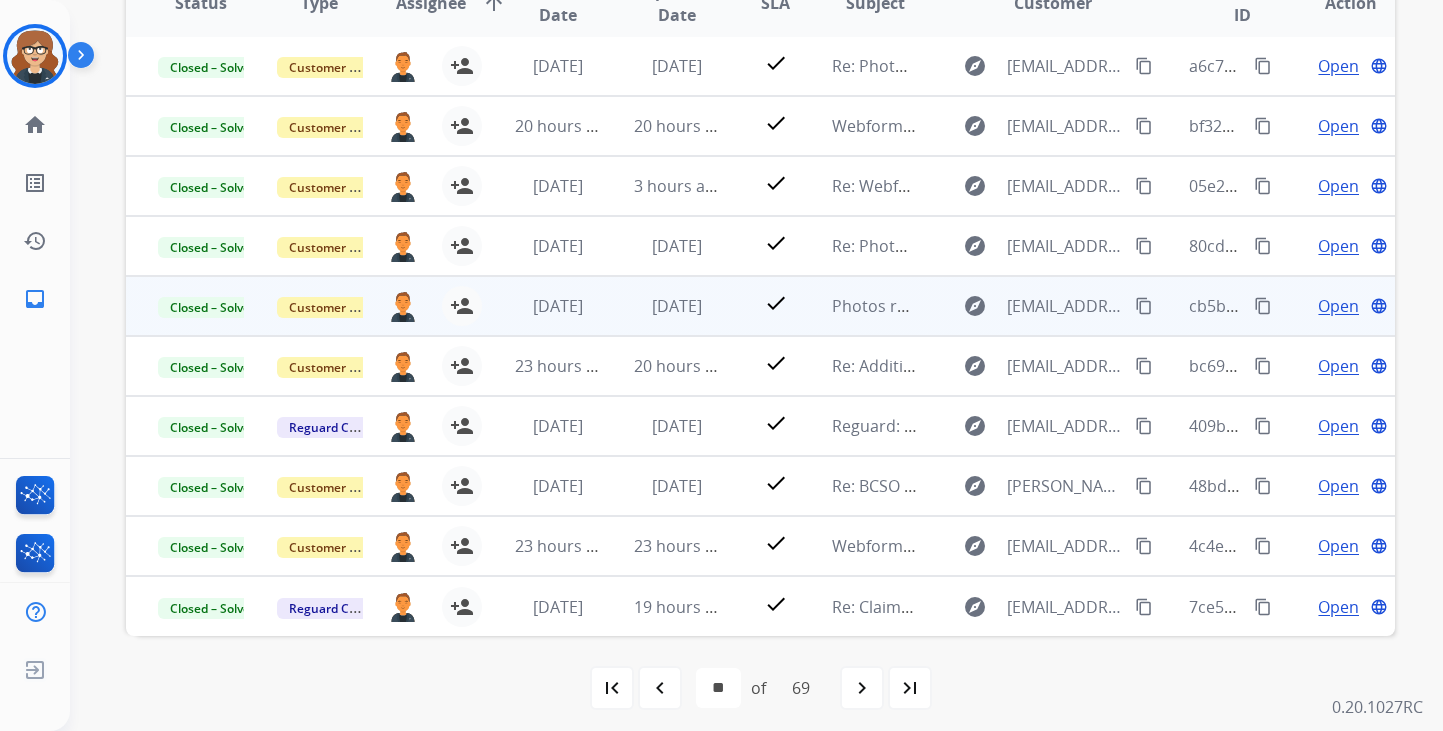 scroll, scrollTop: 503, scrollLeft: 0, axis: vertical 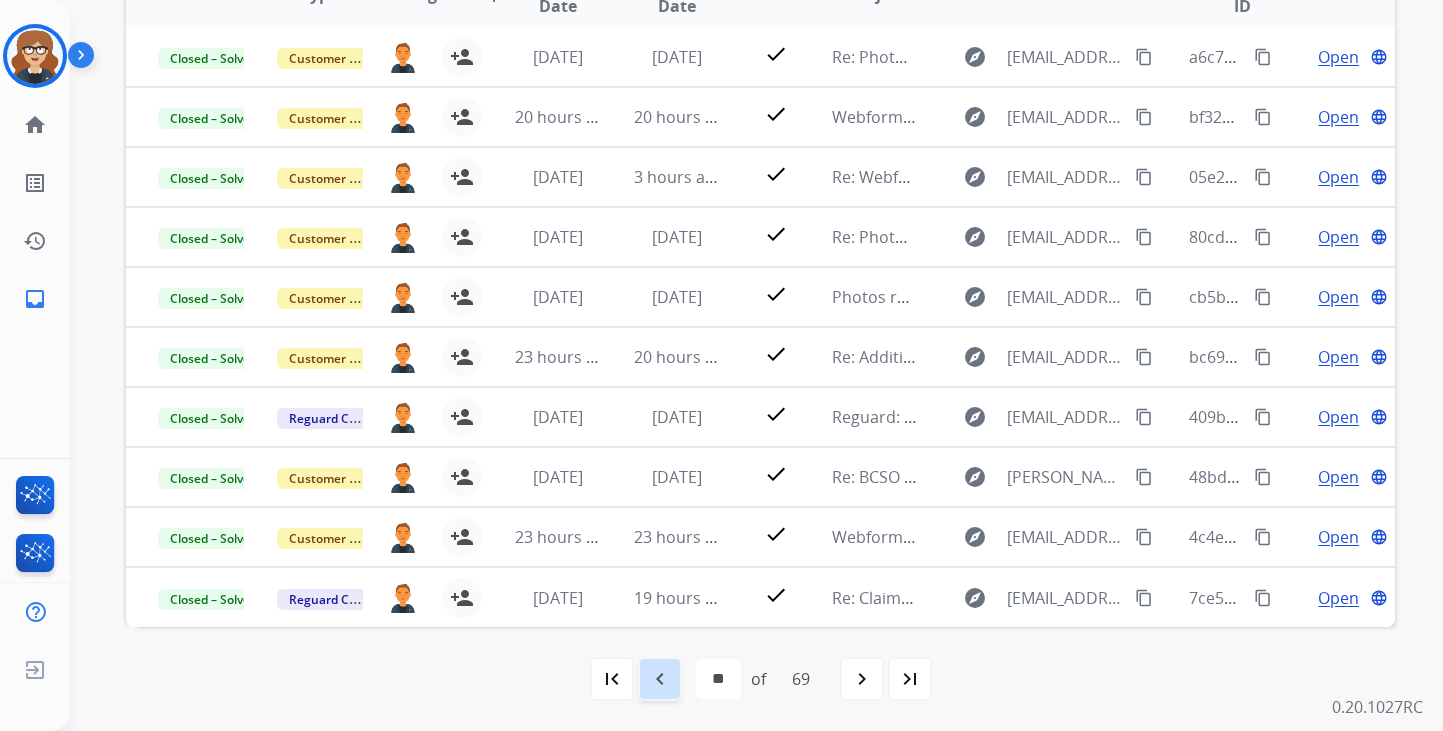click on "navigate_before" at bounding box center [660, 679] 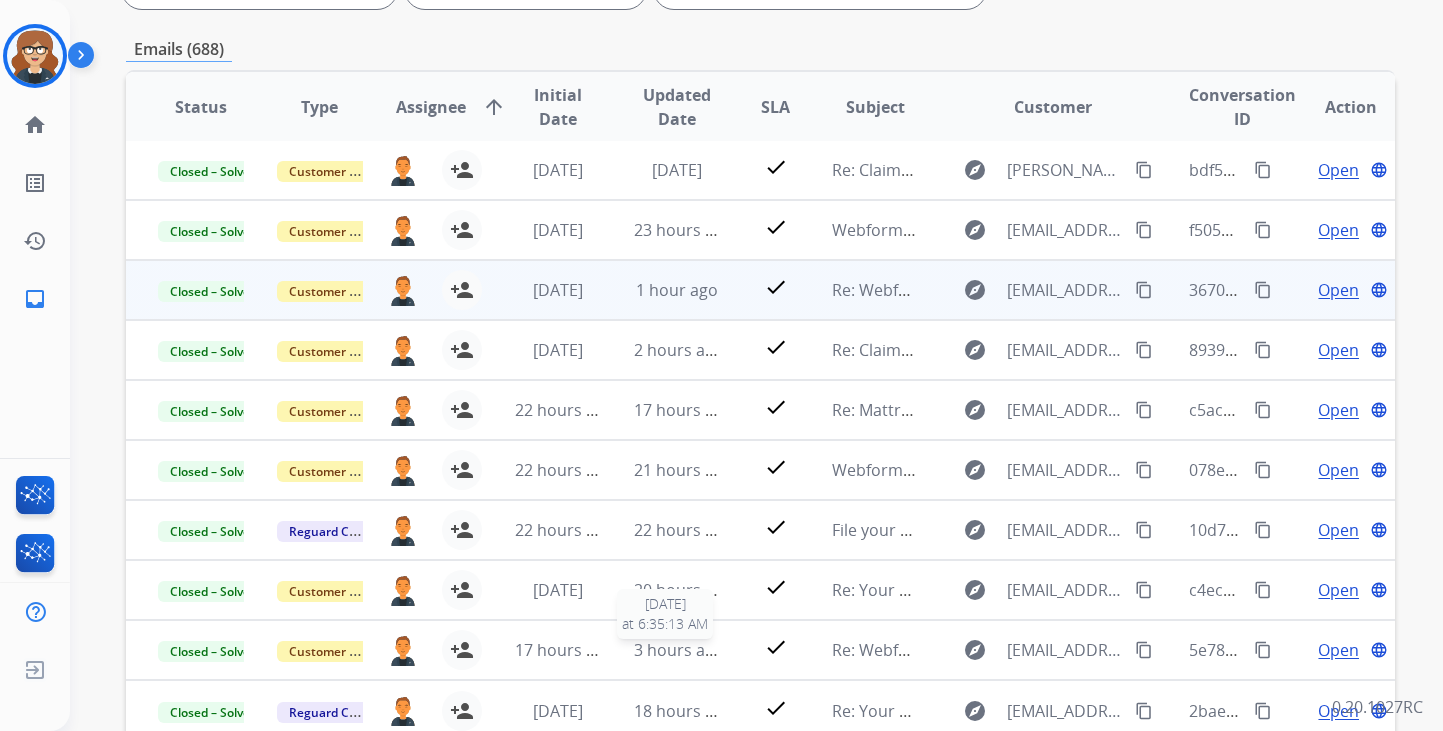 scroll, scrollTop: 478, scrollLeft: 0, axis: vertical 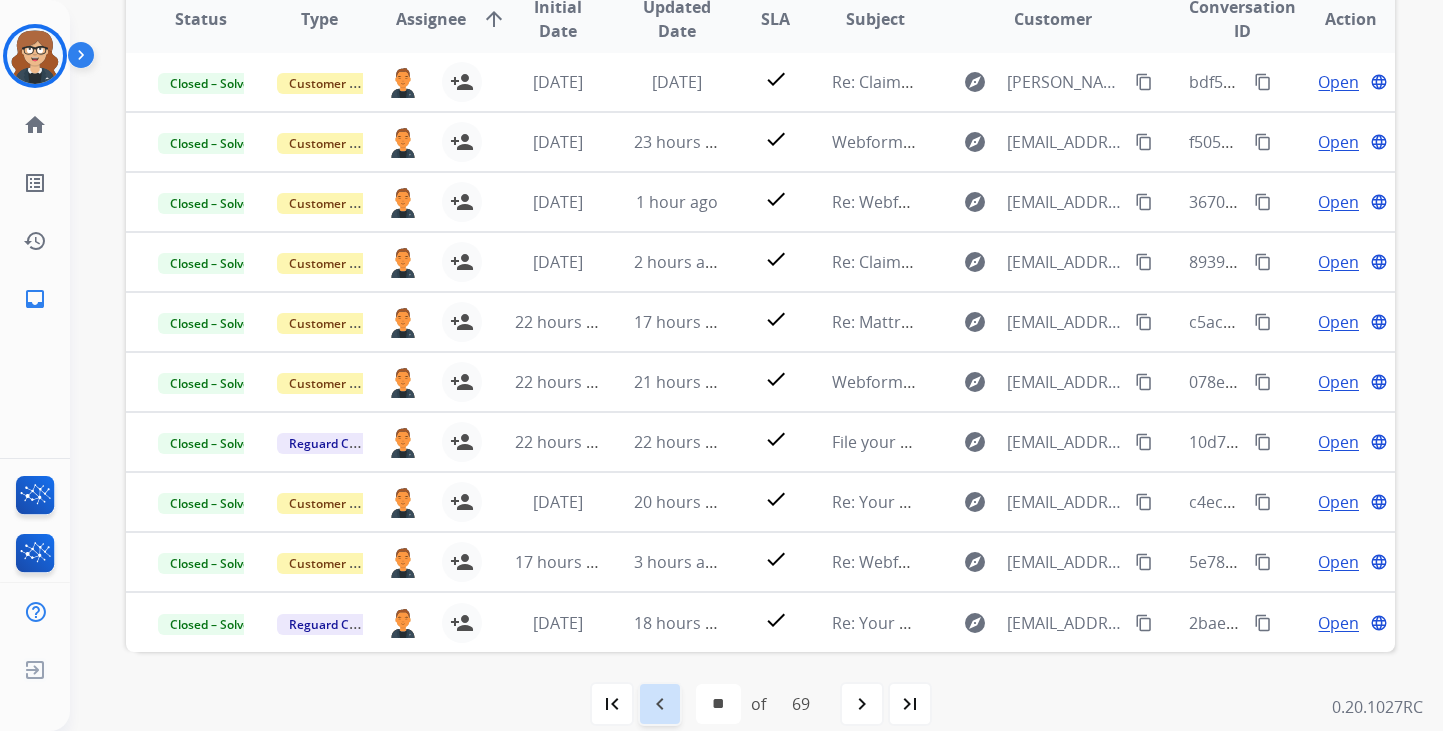 click on "navigate_before" at bounding box center (660, 704) 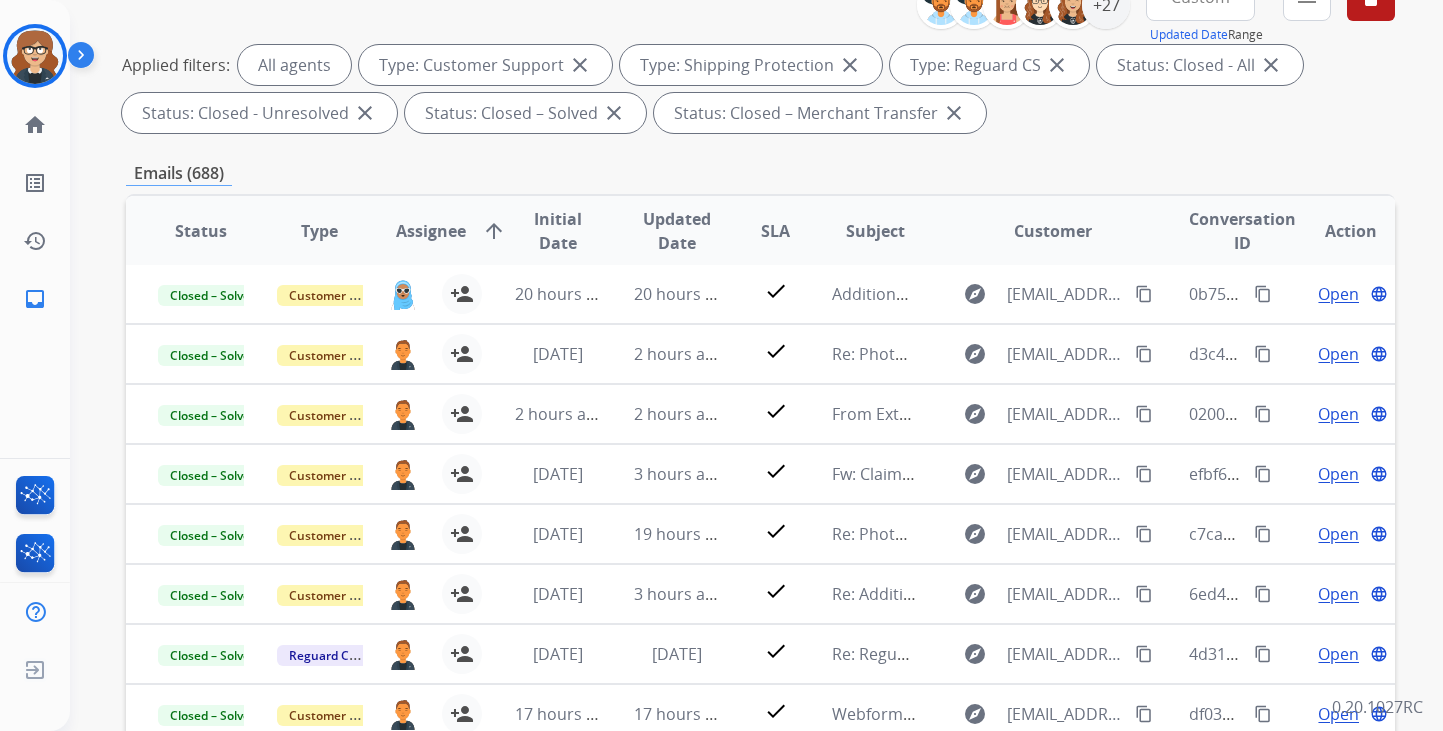 scroll, scrollTop: 503, scrollLeft: 0, axis: vertical 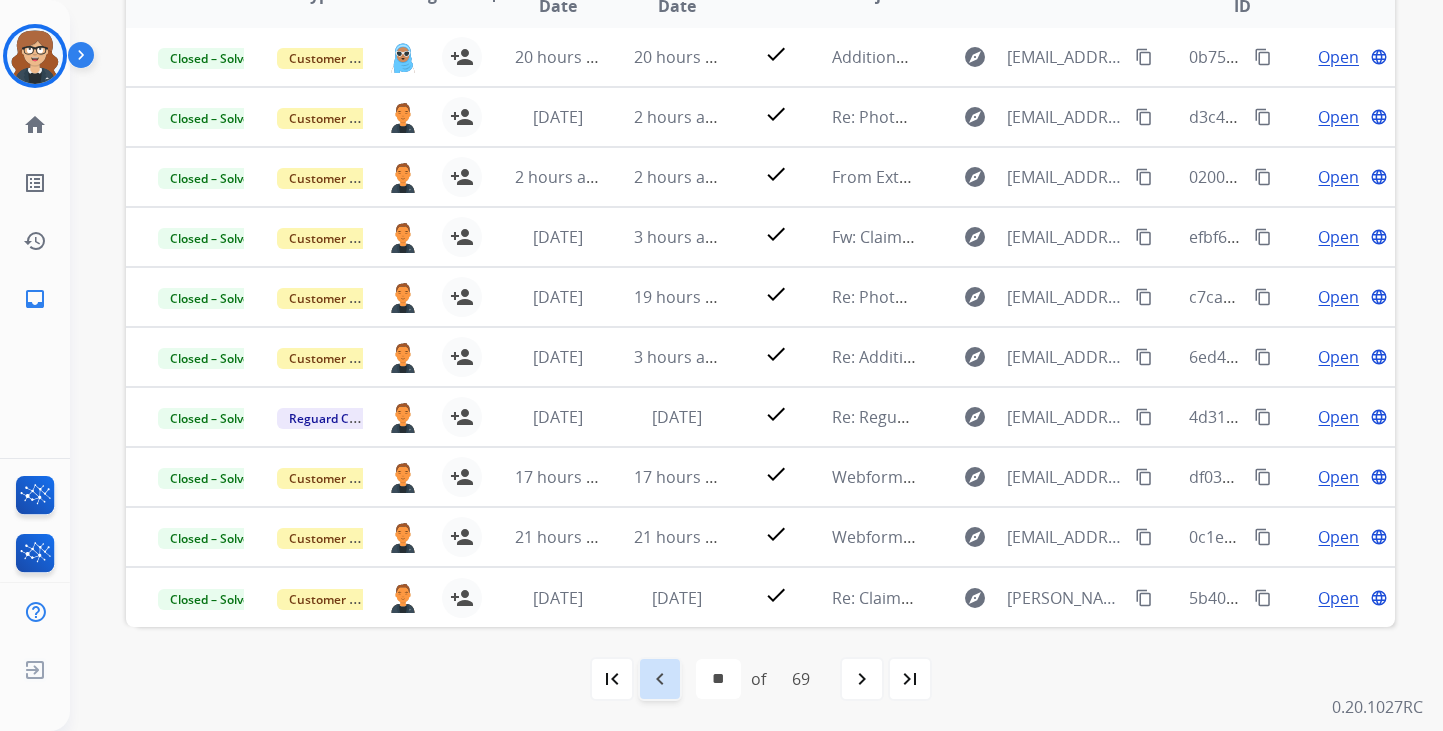 click on "navigate_before" at bounding box center [660, 679] 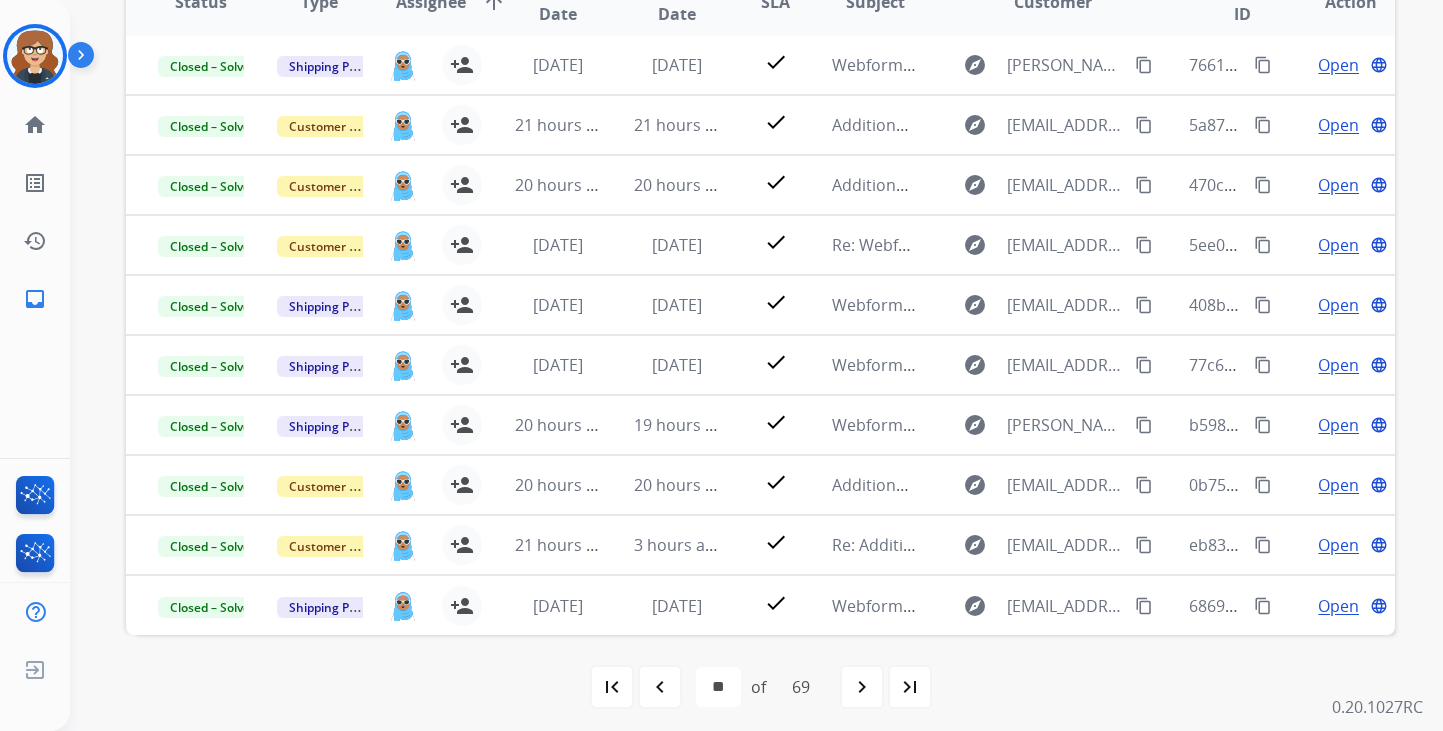 scroll, scrollTop: 503, scrollLeft: 0, axis: vertical 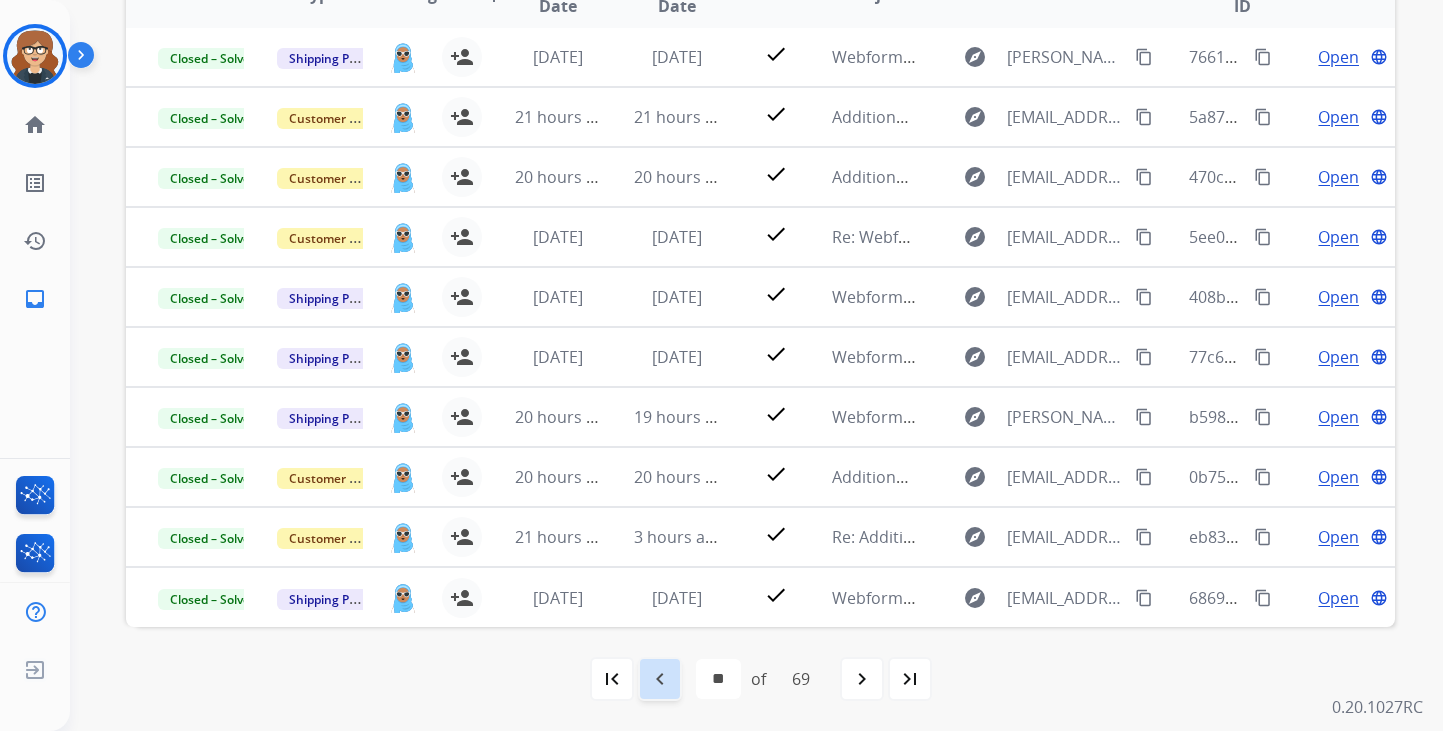 click on "navigate_before" at bounding box center [660, 679] 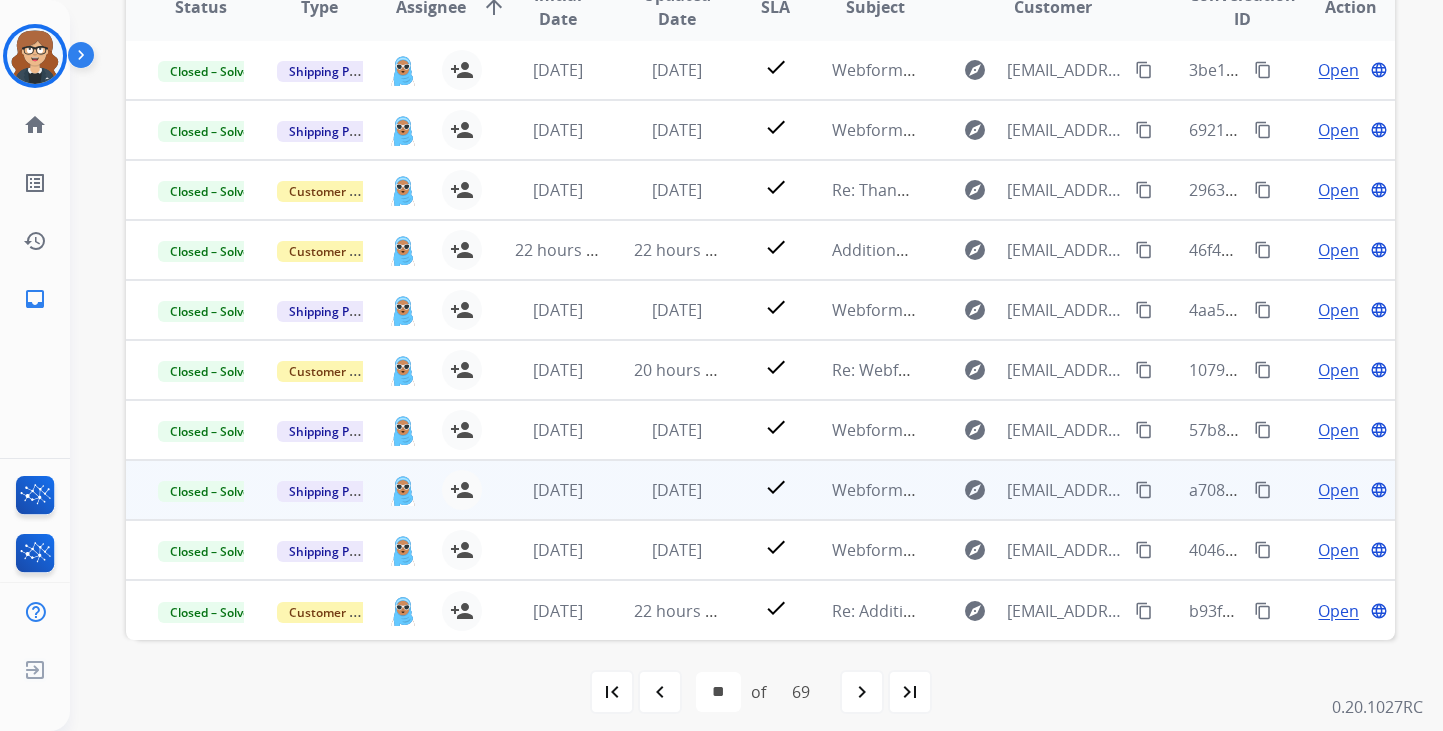 scroll, scrollTop: 503, scrollLeft: 0, axis: vertical 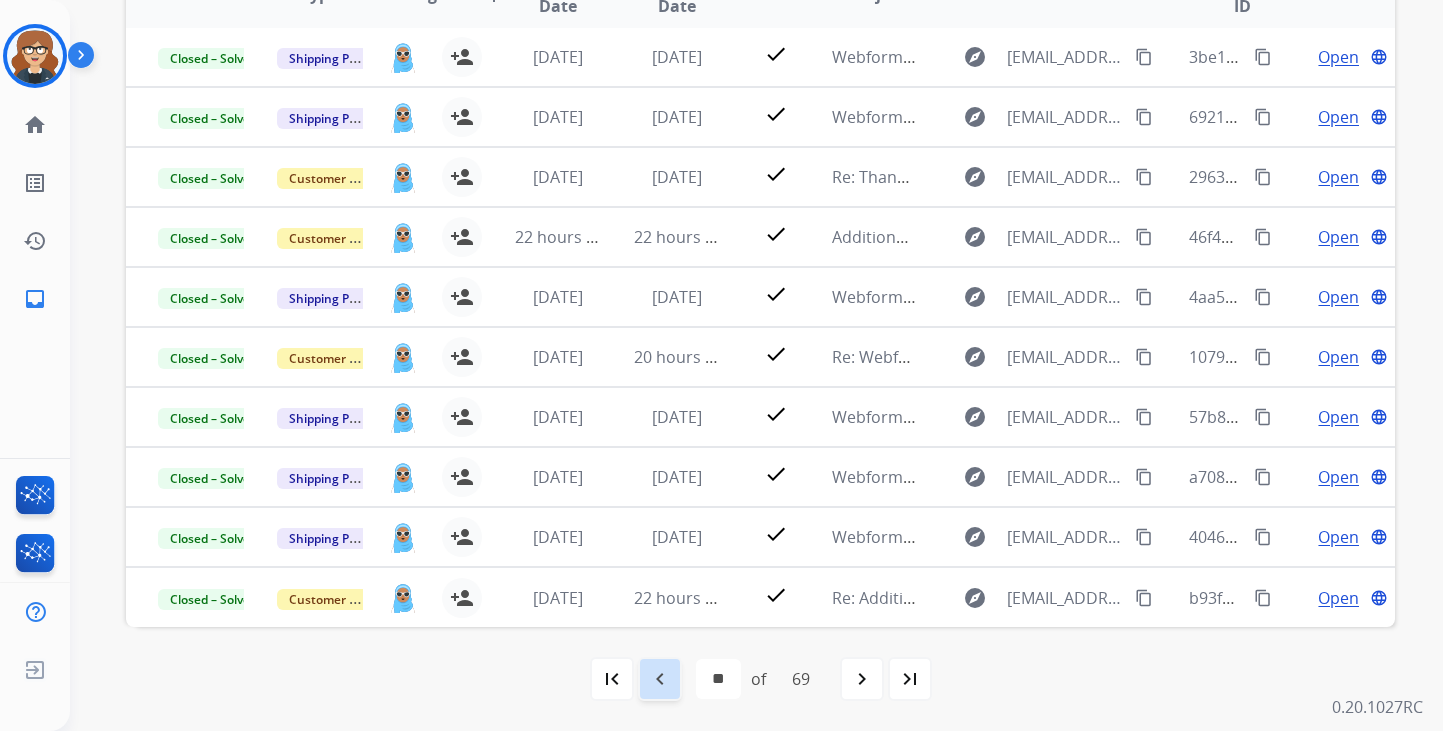click on "navigate_before" at bounding box center (660, 679) 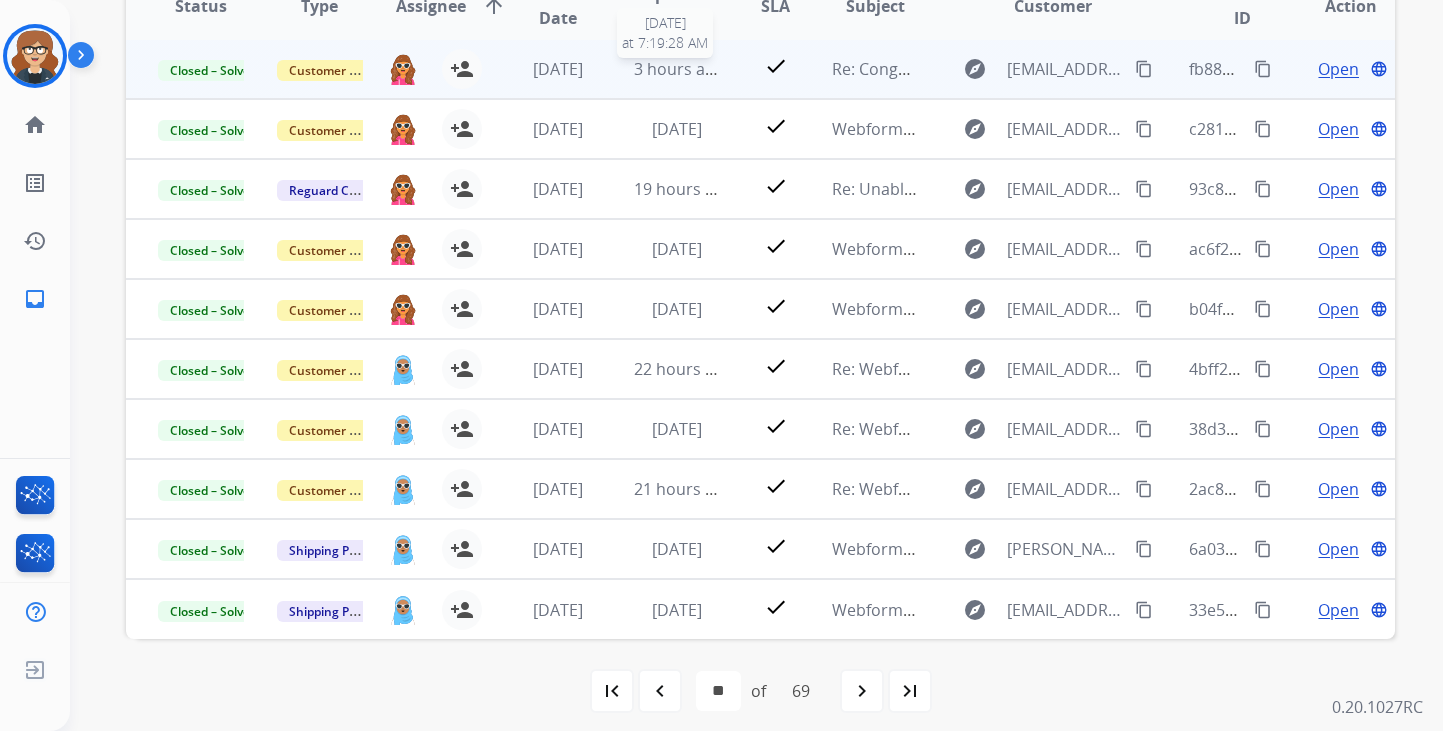scroll, scrollTop: 503, scrollLeft: 0, axis: vertical 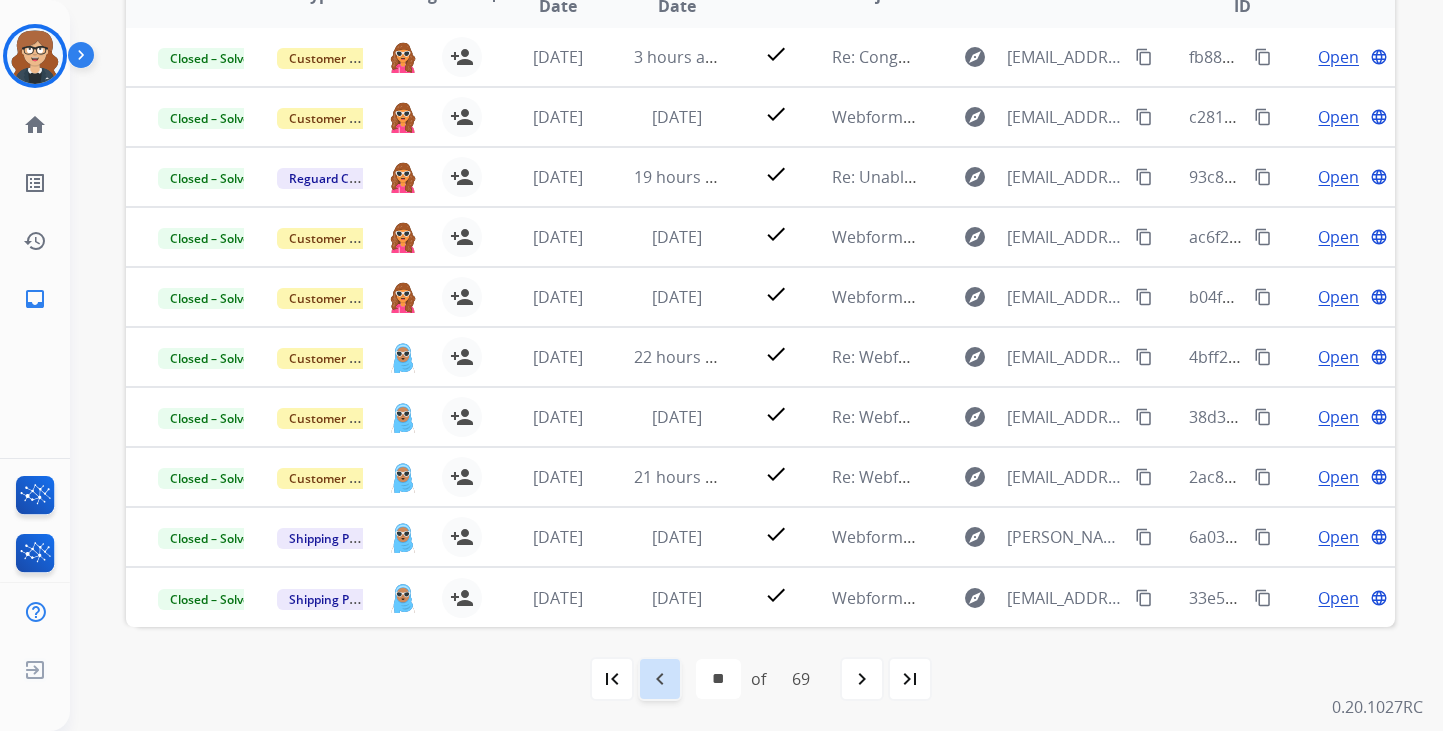 click on "navigate_before" at bounding box center [660, 679] 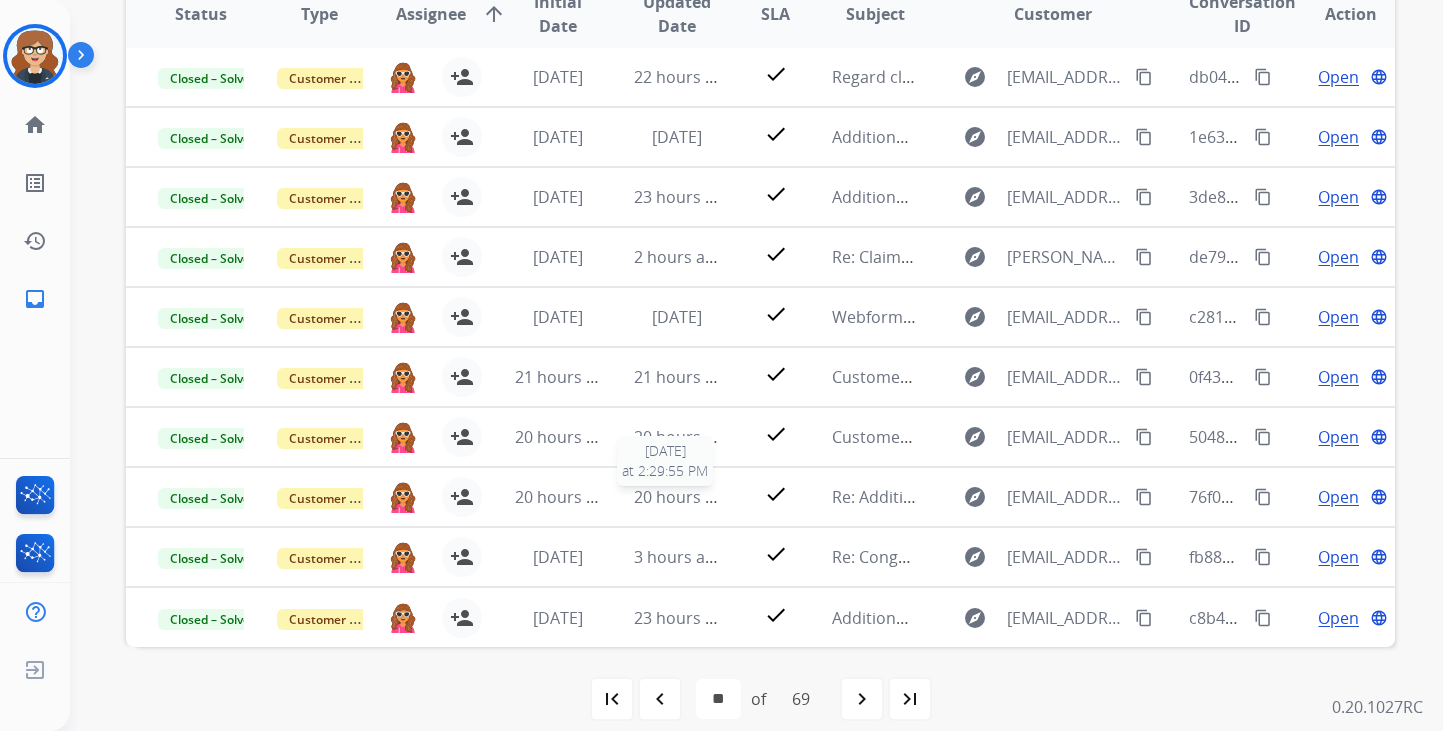 scroll, scrollTop: 485, scrollLeft: 0, axis: vertical 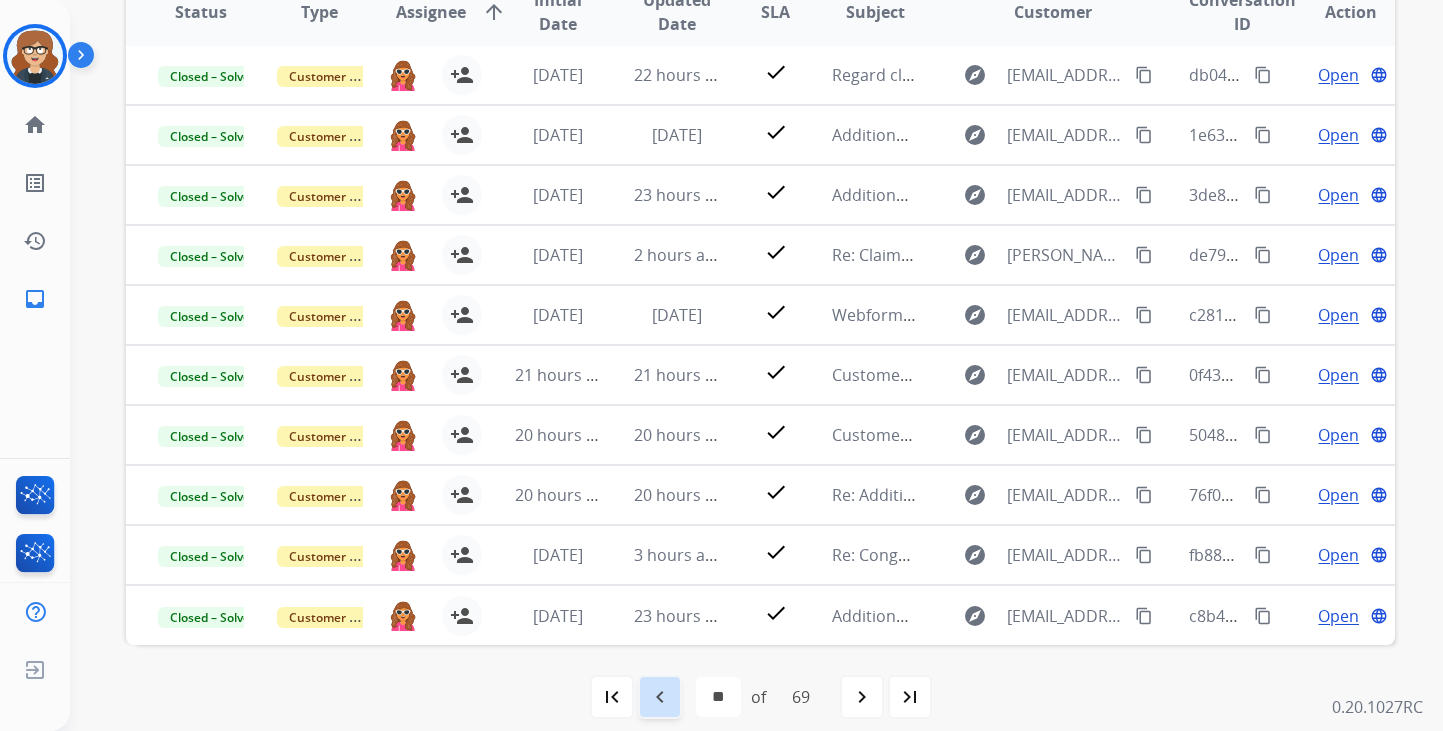 click on "navigate_before" at bounding box center [660, 697] 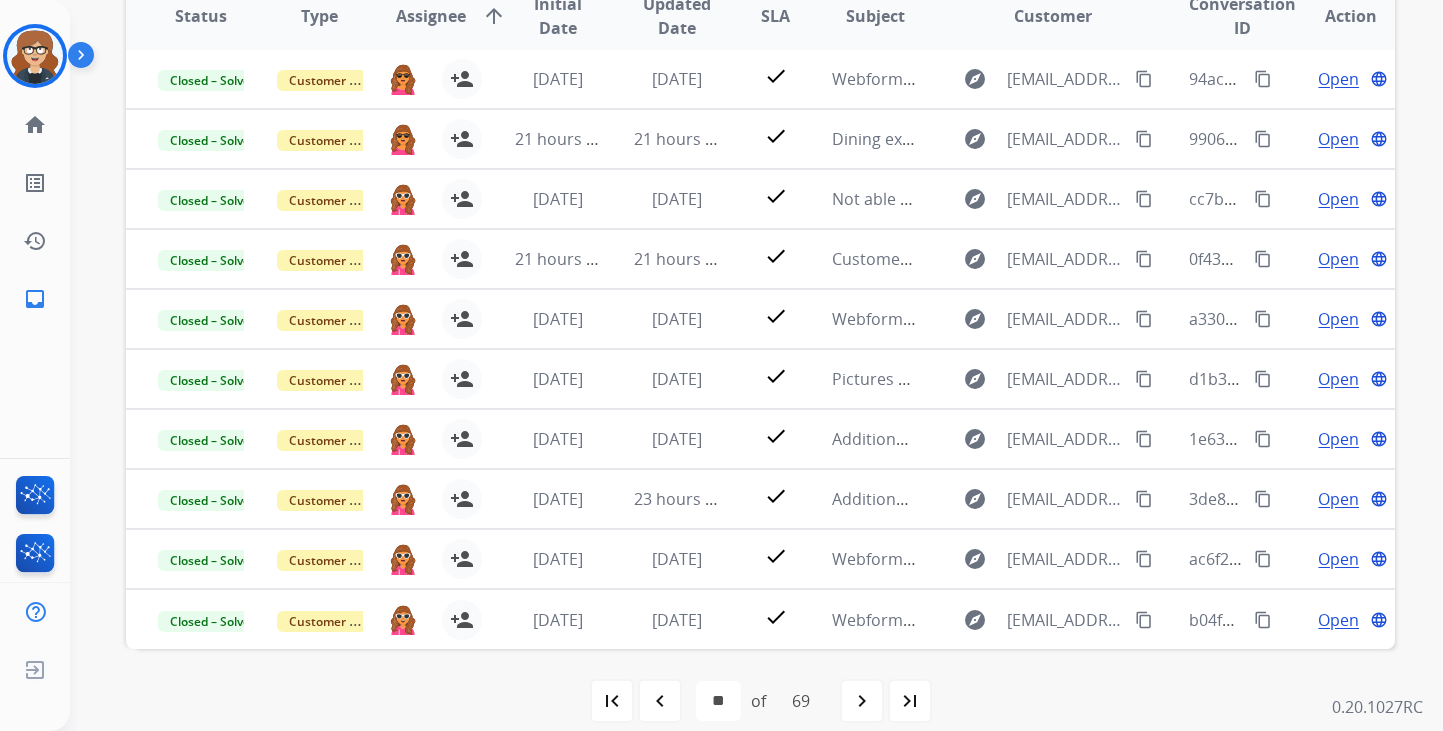 scroll, scrollTop: 487, scrollLeft: 0, axis: vertical 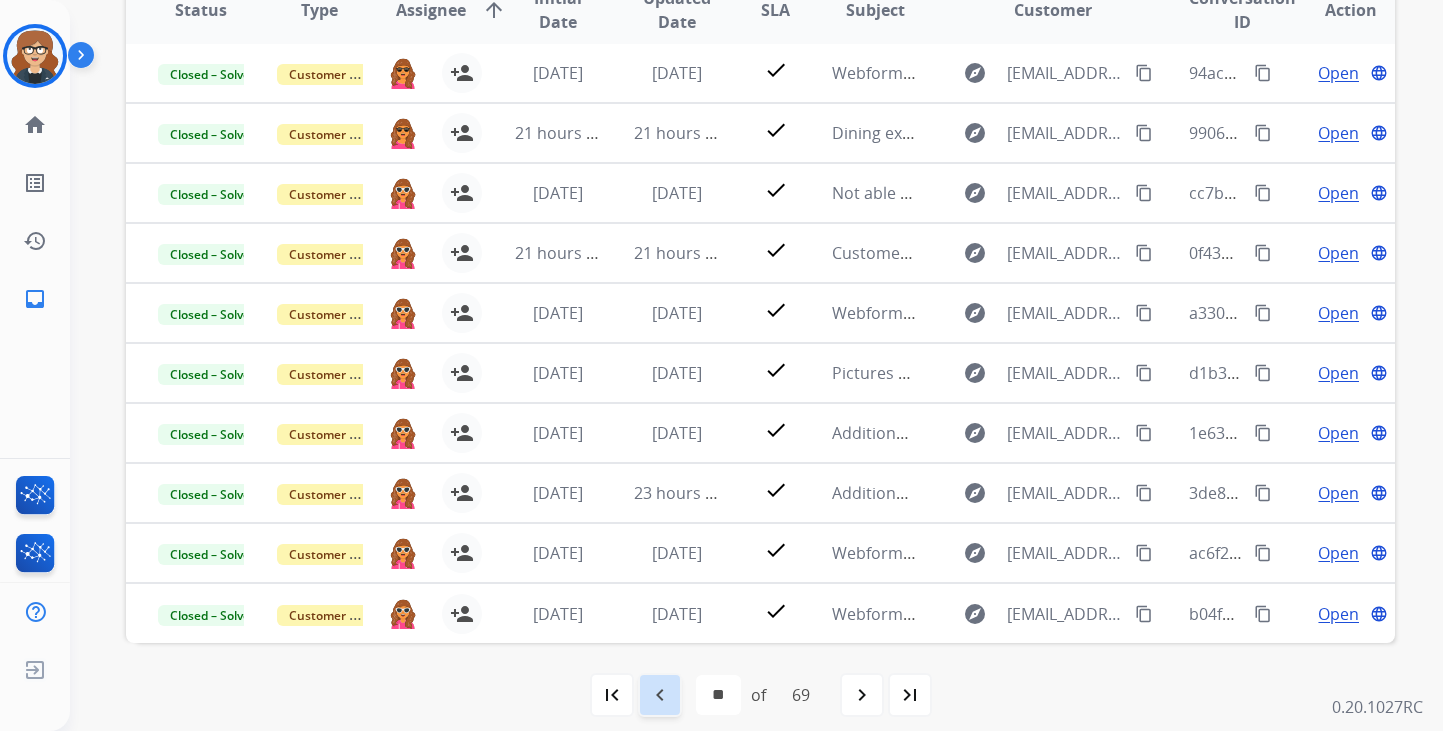 click on "navigate_before" at bounding box center [660, 695] 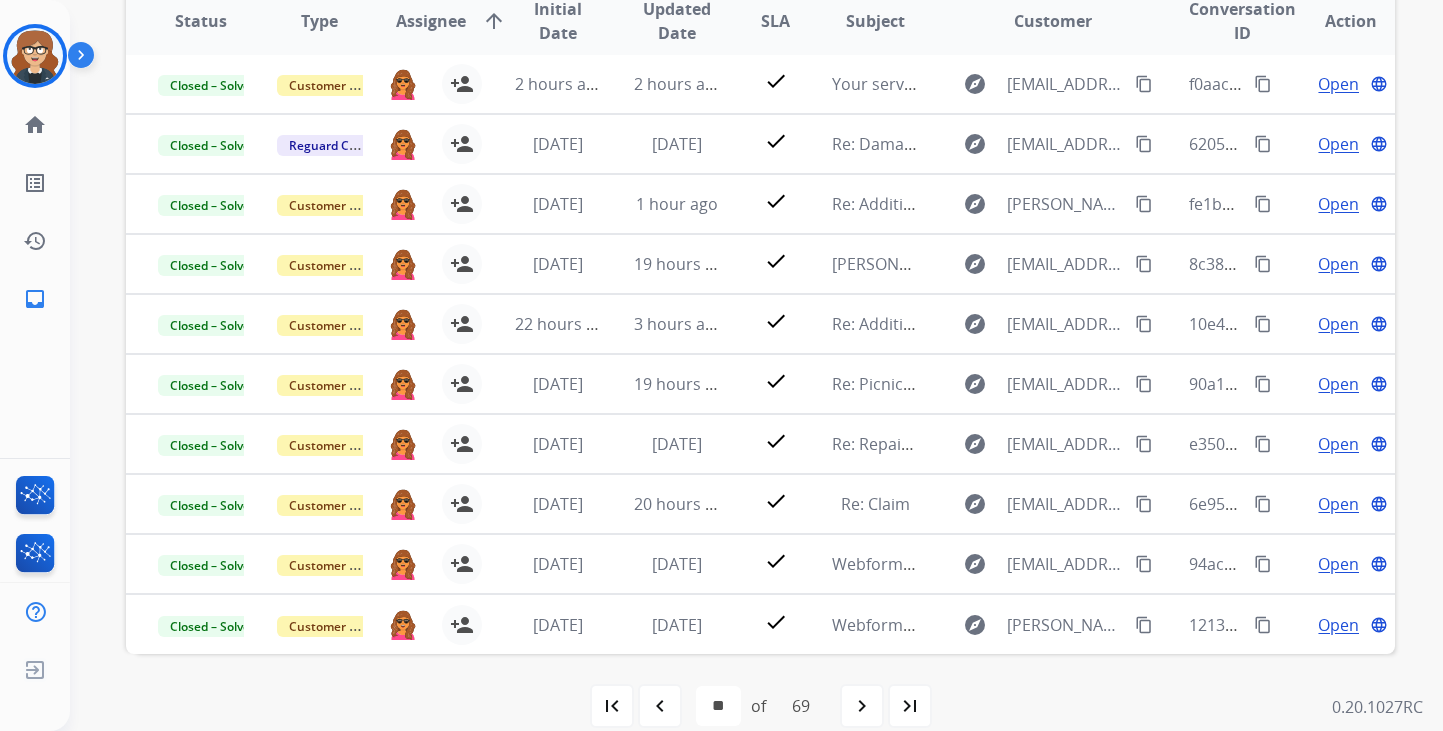 scroll, scrollTop: 503, scrollLeft: 0, axis: vertical 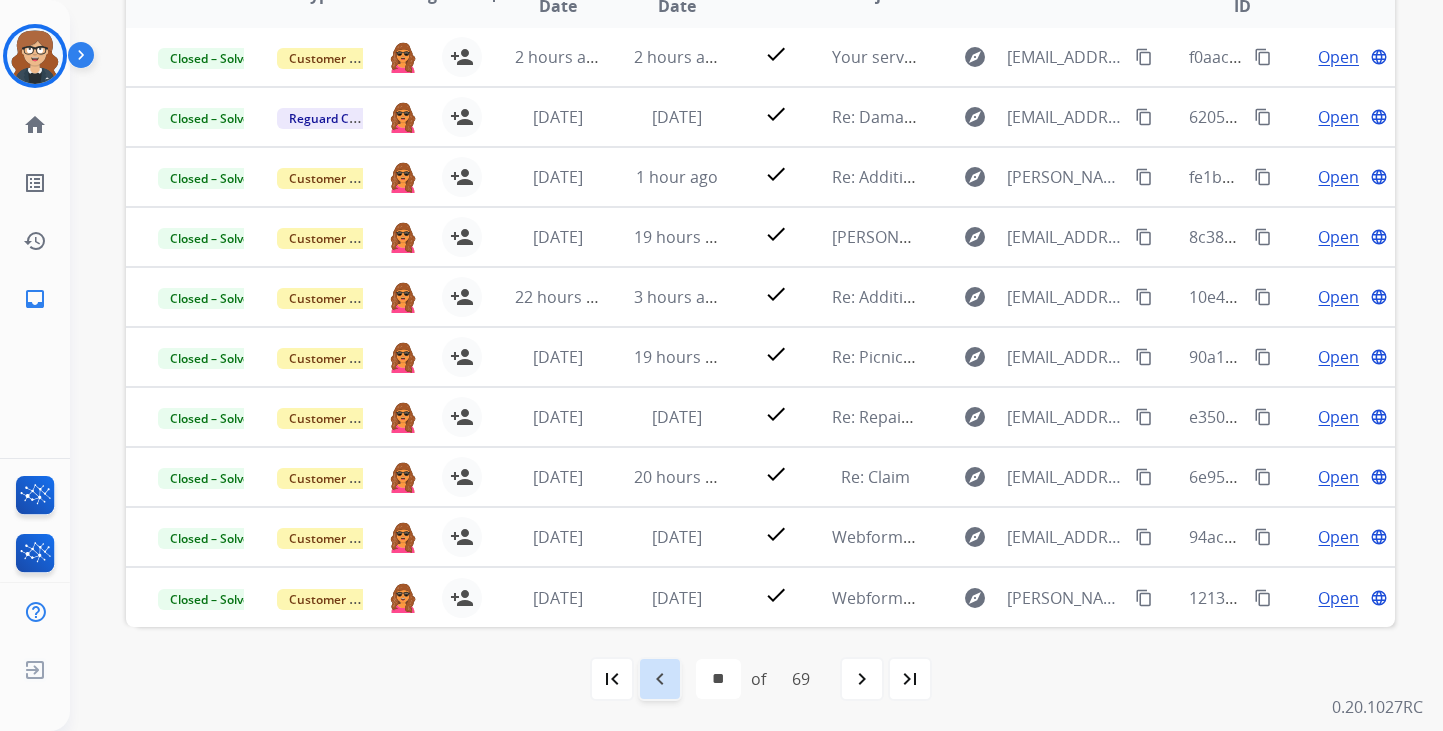 click on "navigate_before" at bounding box center (660, 679) 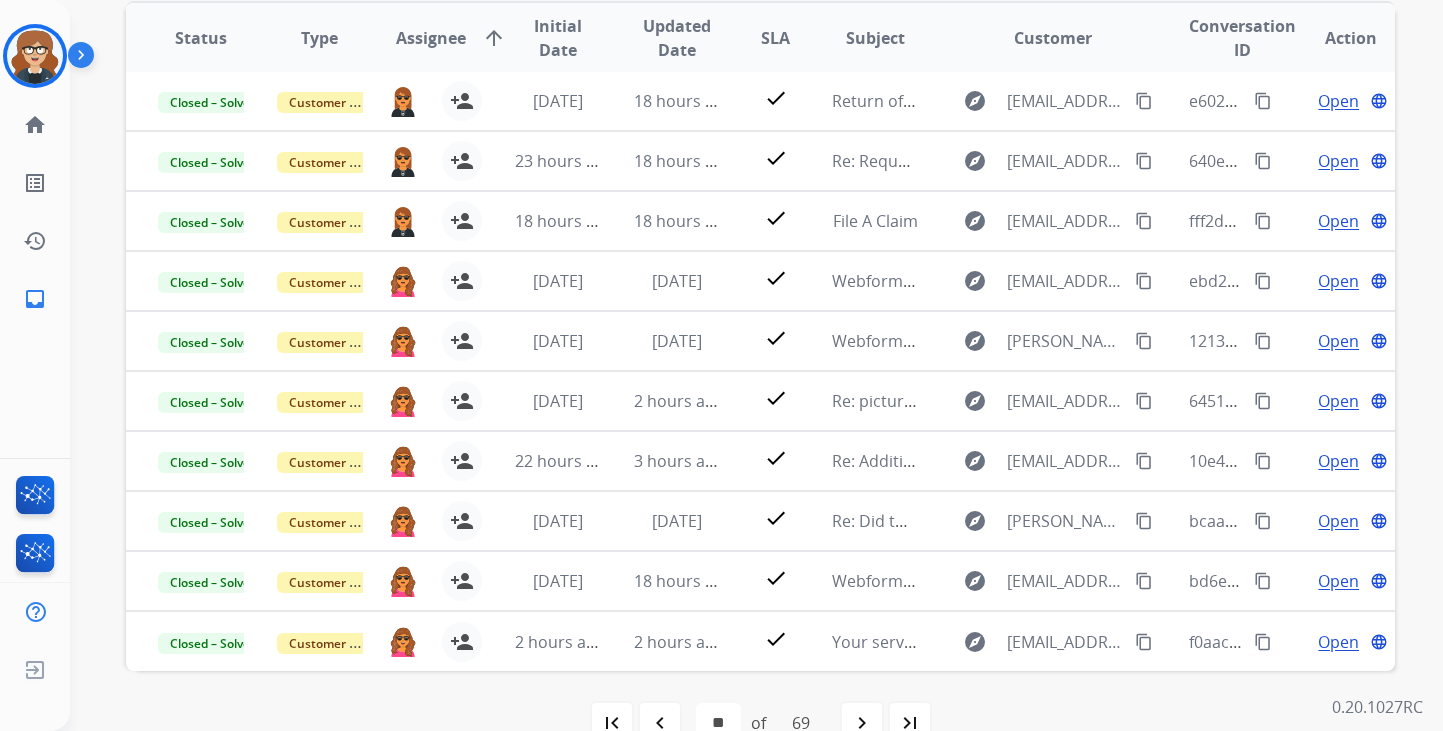 scroll, scrollTop: 477, scrollLeft: 0, axis: vertical 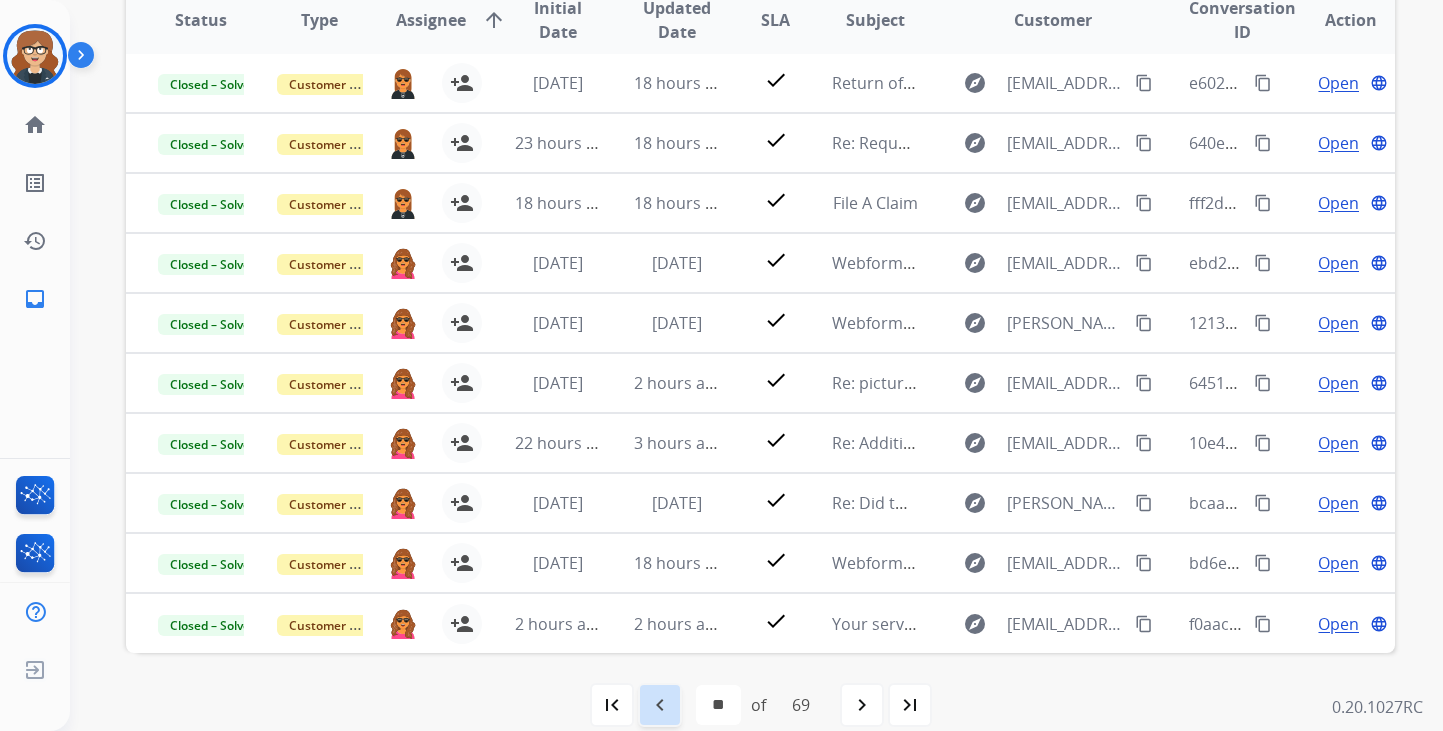 click on "navigate_before" at bounding box center (660, 705) 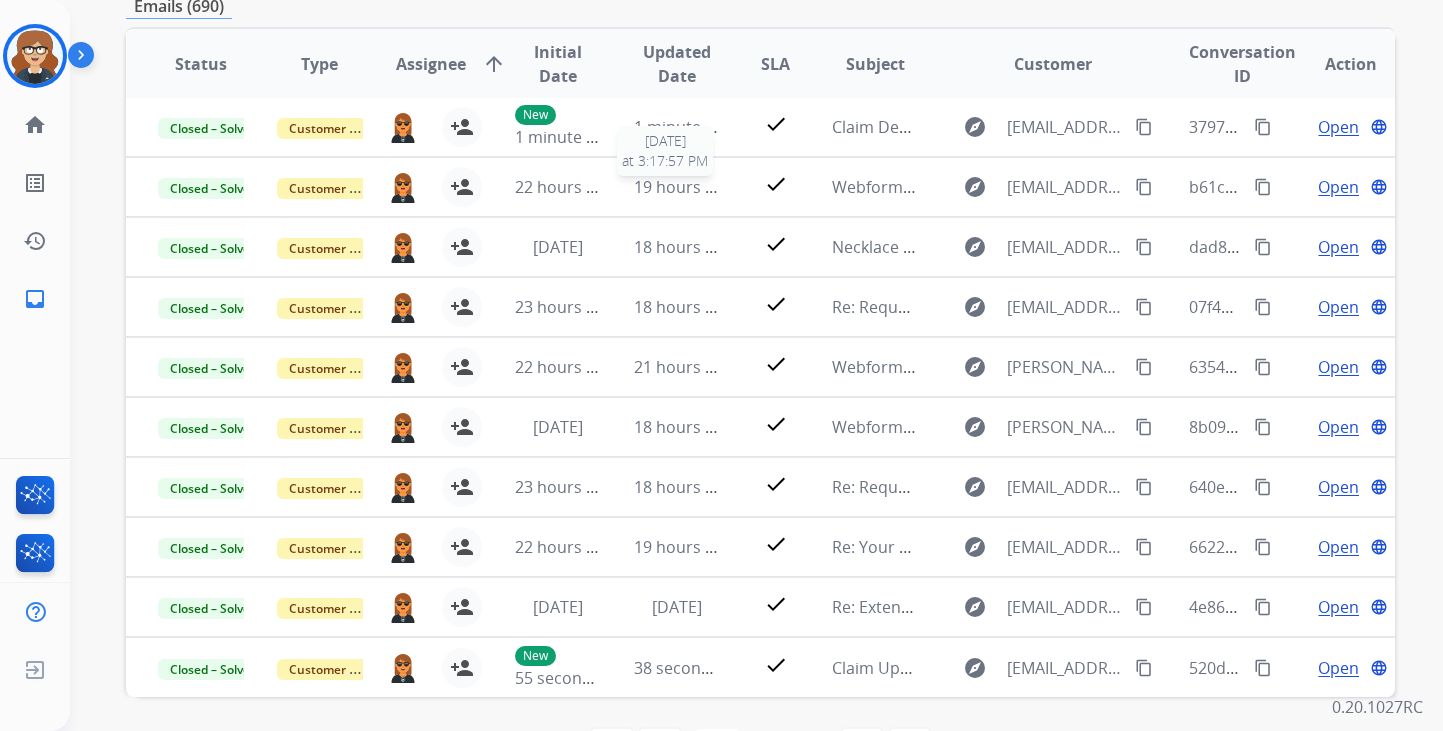 scroll, scrollTop: 501, scrollLeft: 0, axis: vertical 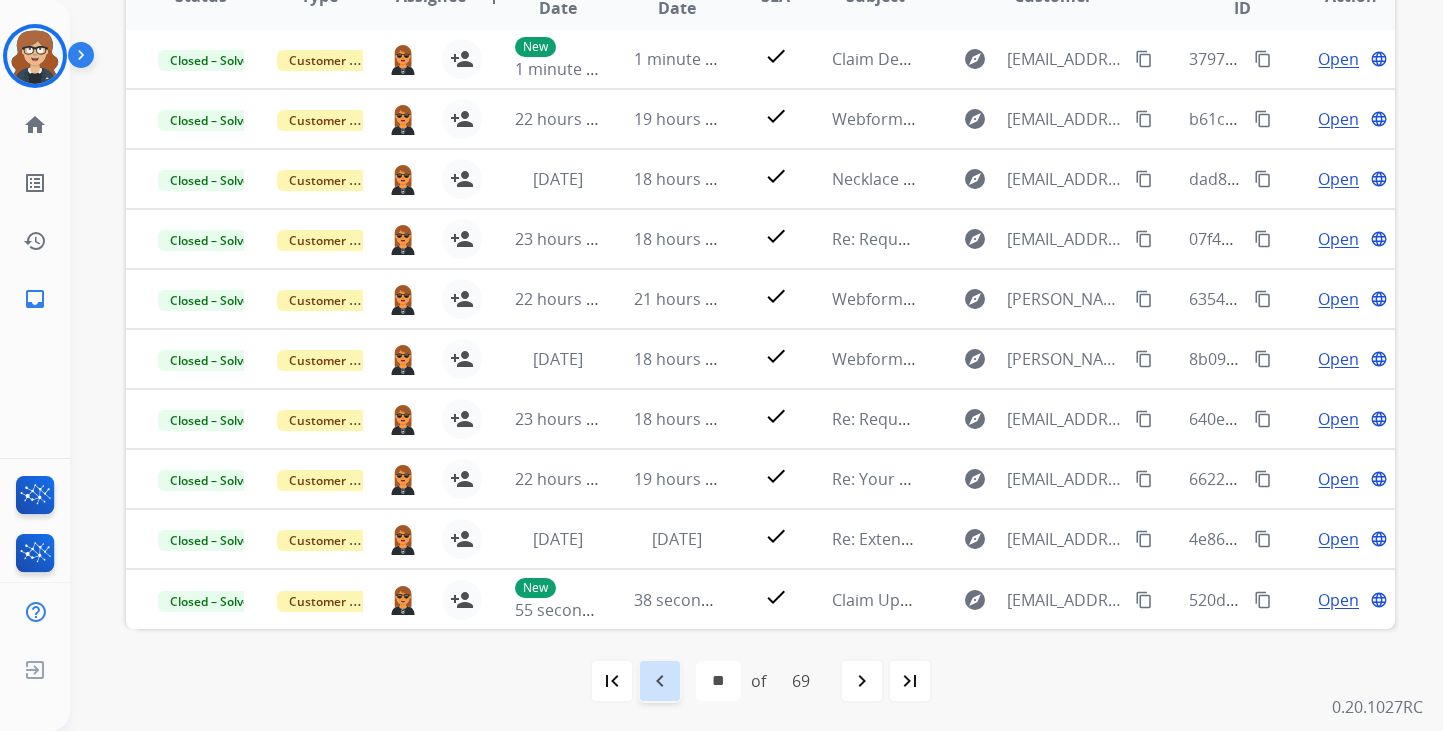 click on "navigate_before" at bounding box center [660, 681] 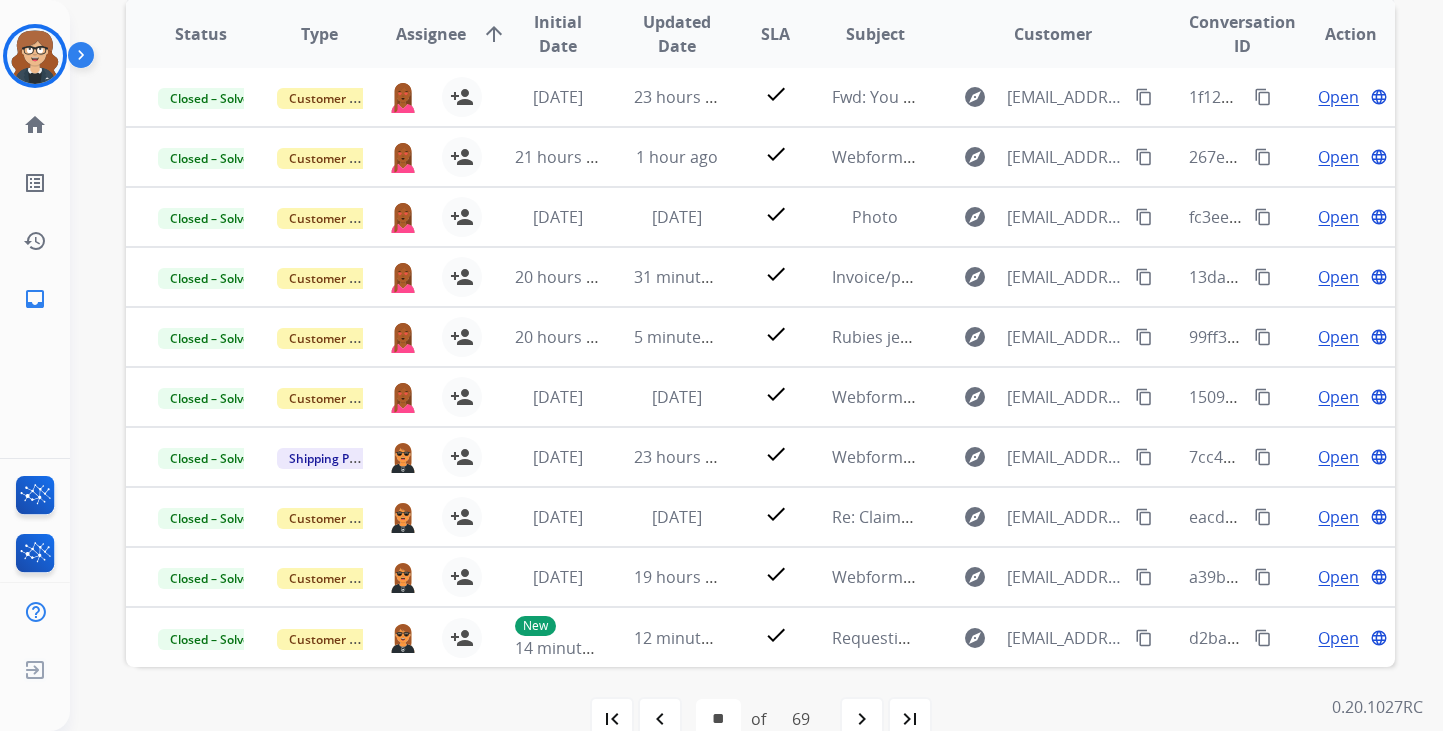 scroll, scrollTop: 503, scrollLeft: 0, axis: vertical 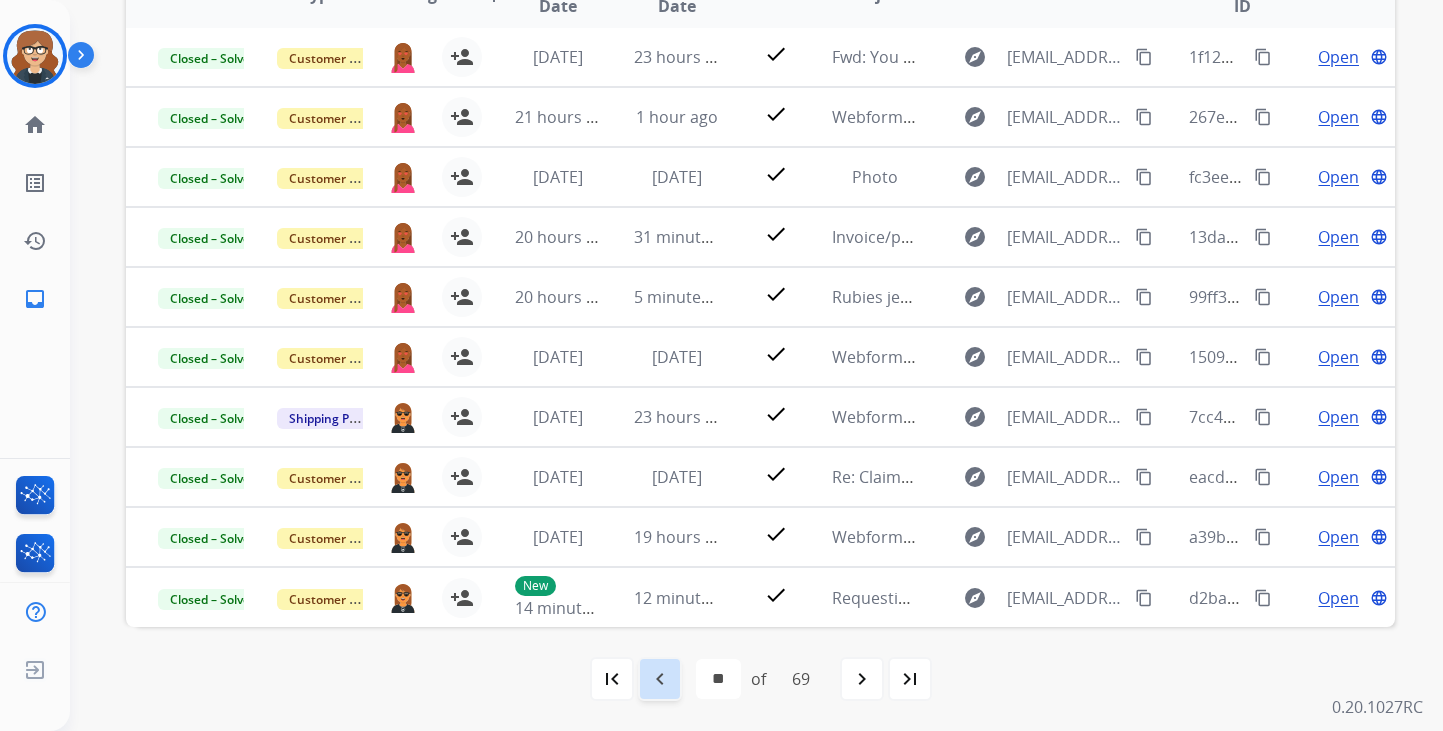 click on "navigate_before" at bounding box center (660, 679) 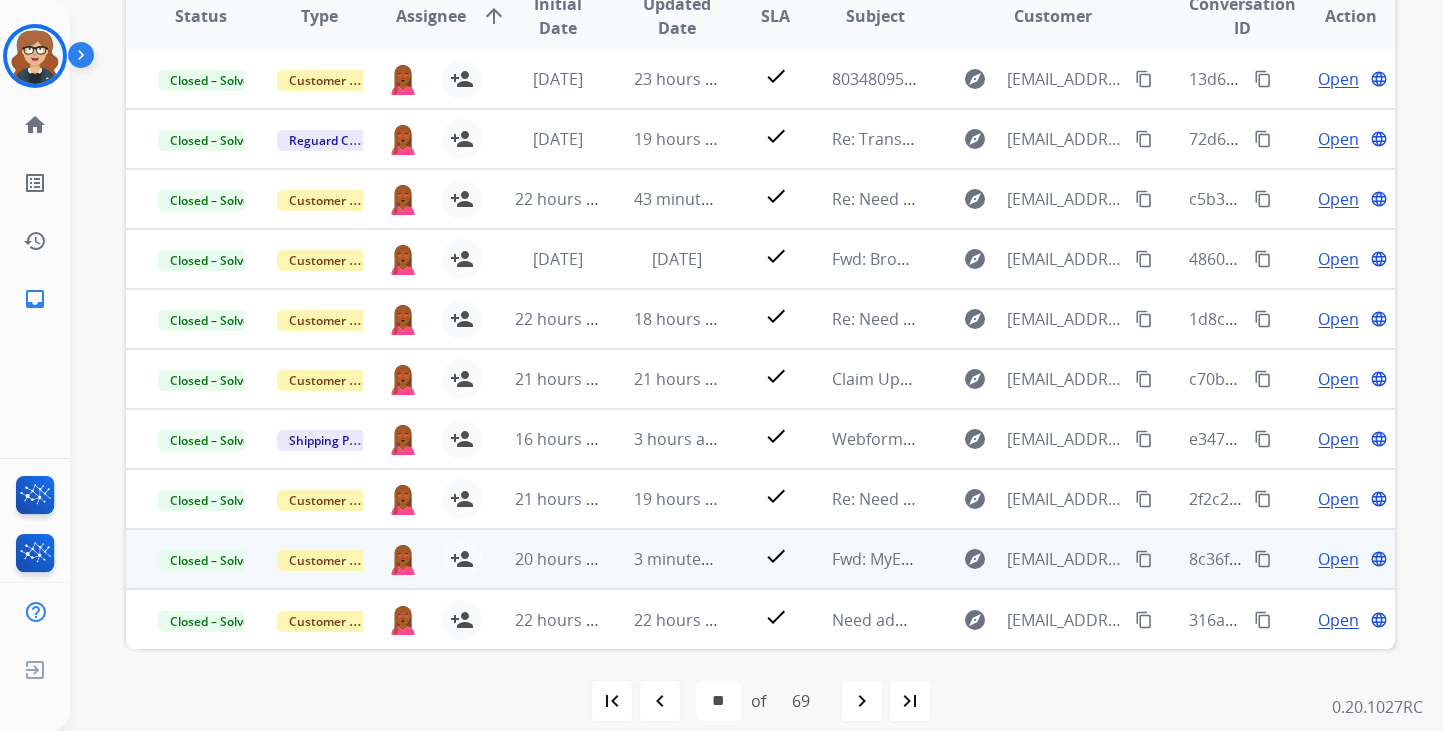 scroll, scrollTop: 492, scrollLeft: 0, axis: vertical 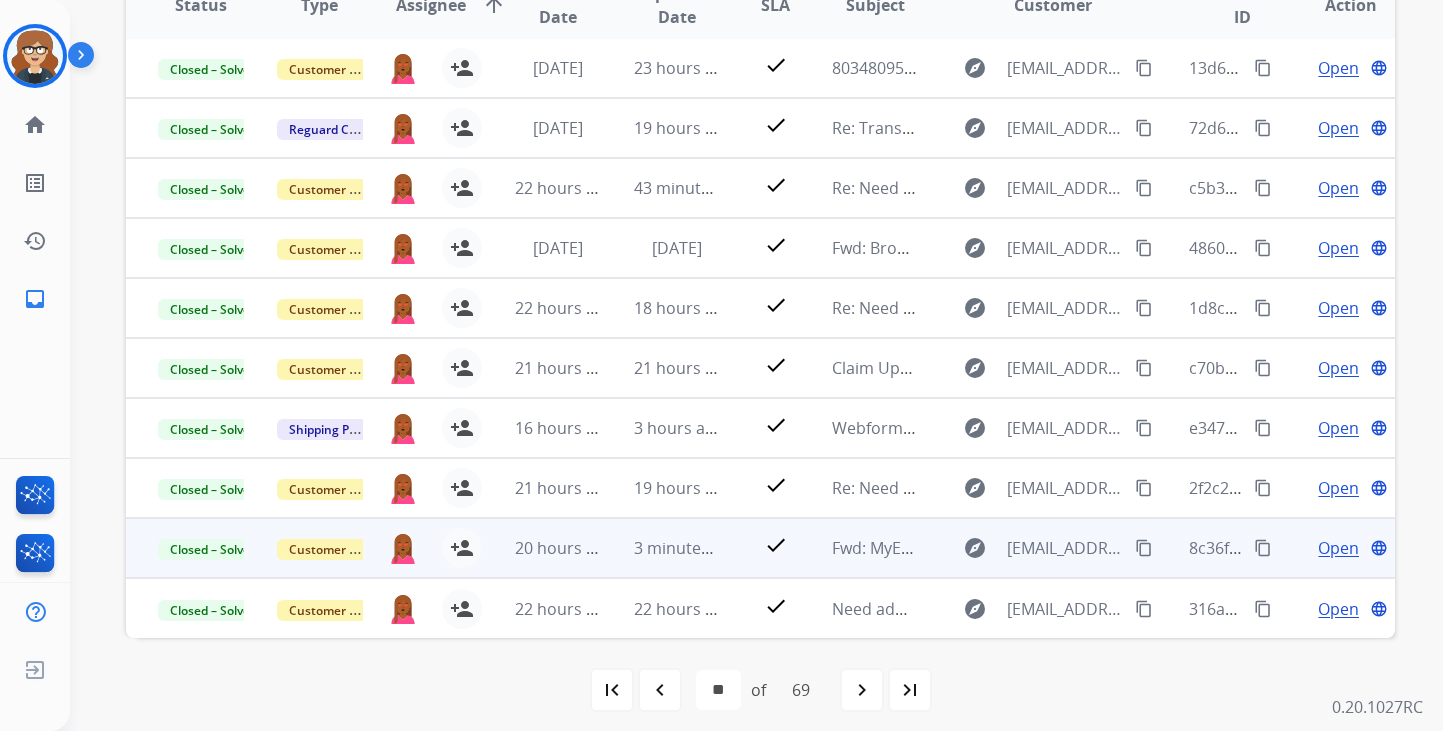 click on "navigate_before" at bounding box center (660, 690) 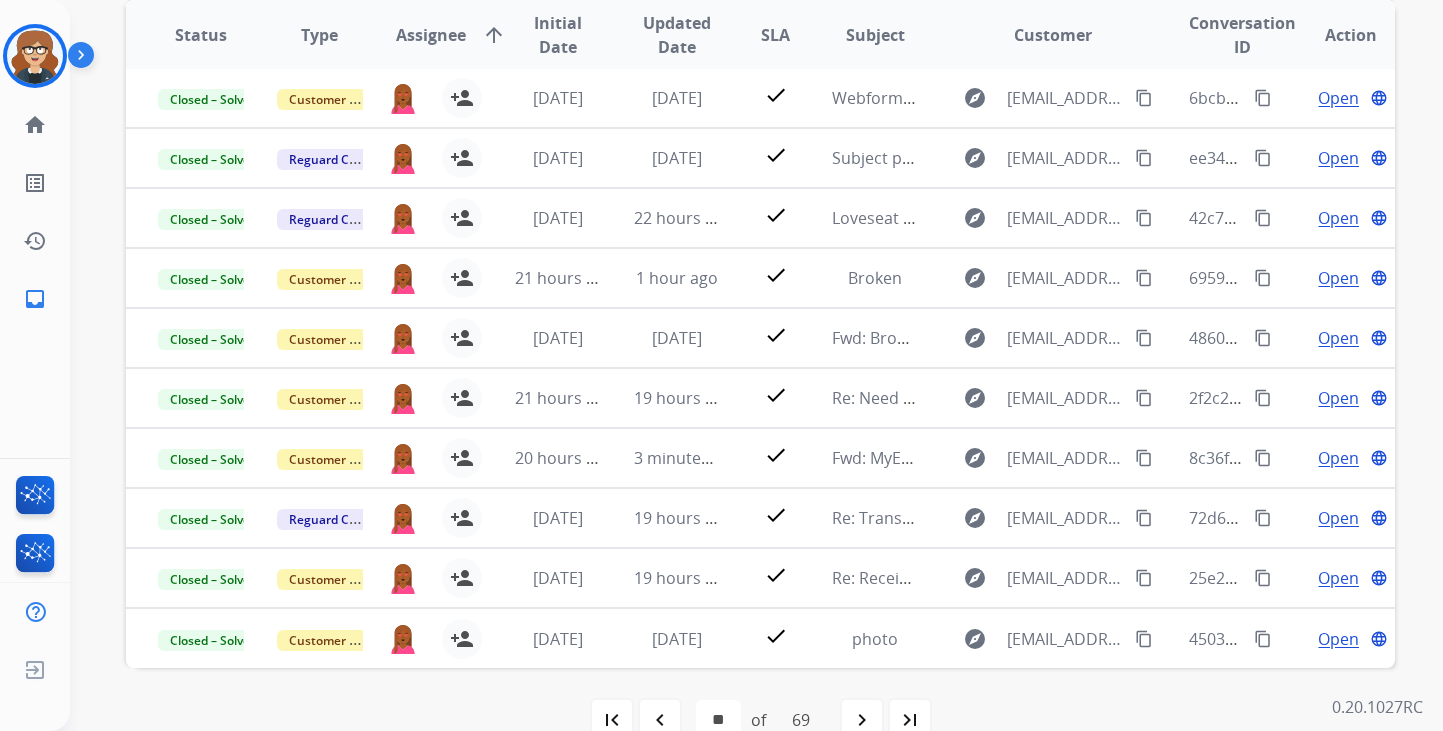 scroll, scrollTop: 467, scrollLeft: 0, axis: vertical 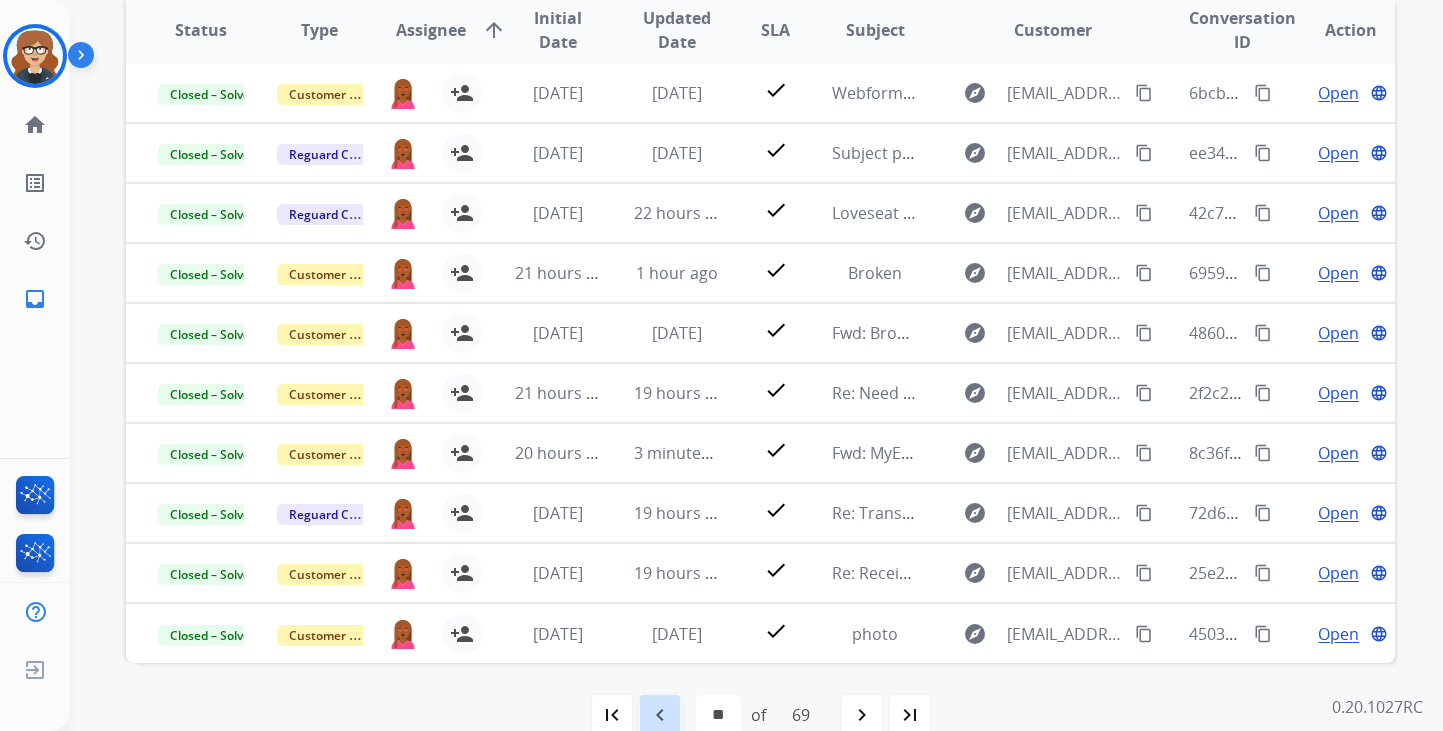click on "navigate_before" at bounding box center [660, 715] 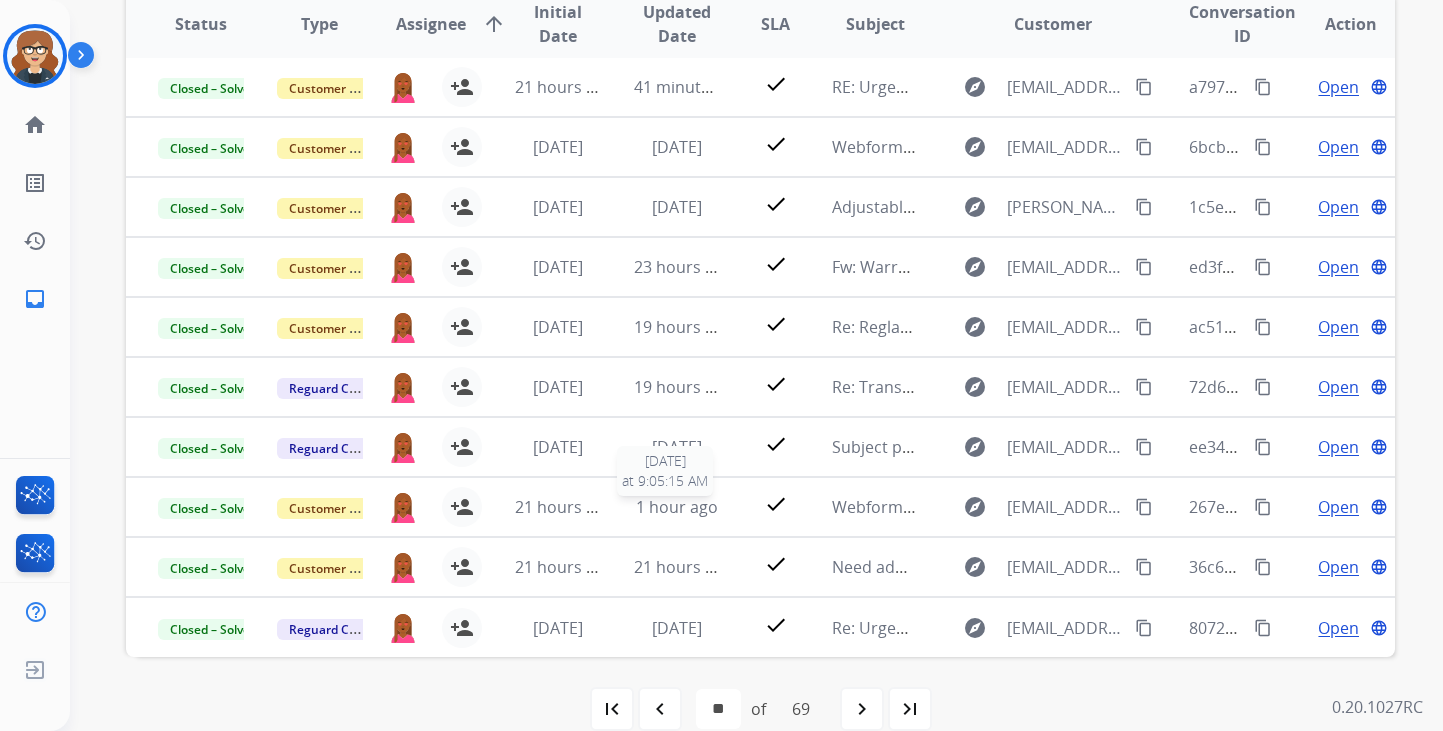 scroll, scrollTop: 479, scrollLeft: 0, axis: vertical 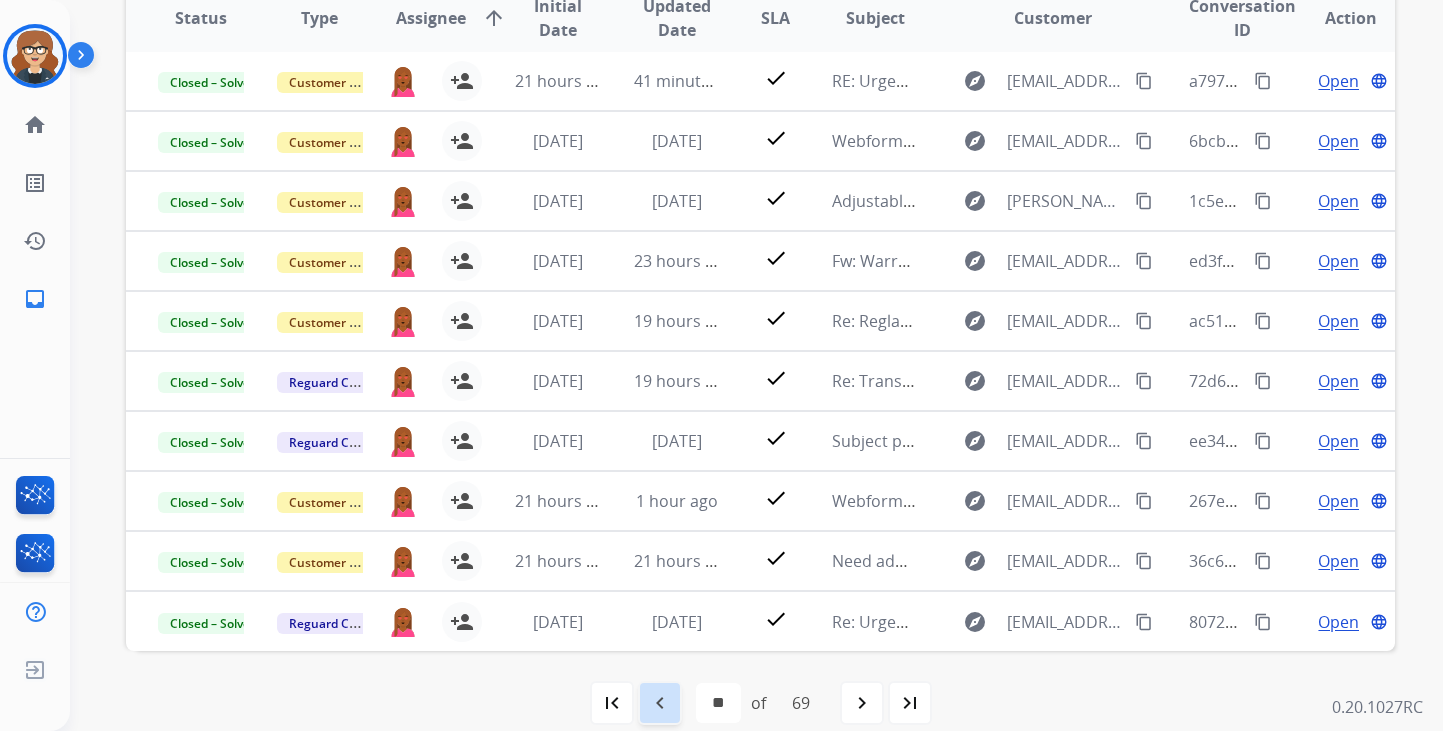 click on "navigate_before" at bounding box center (660, 703) 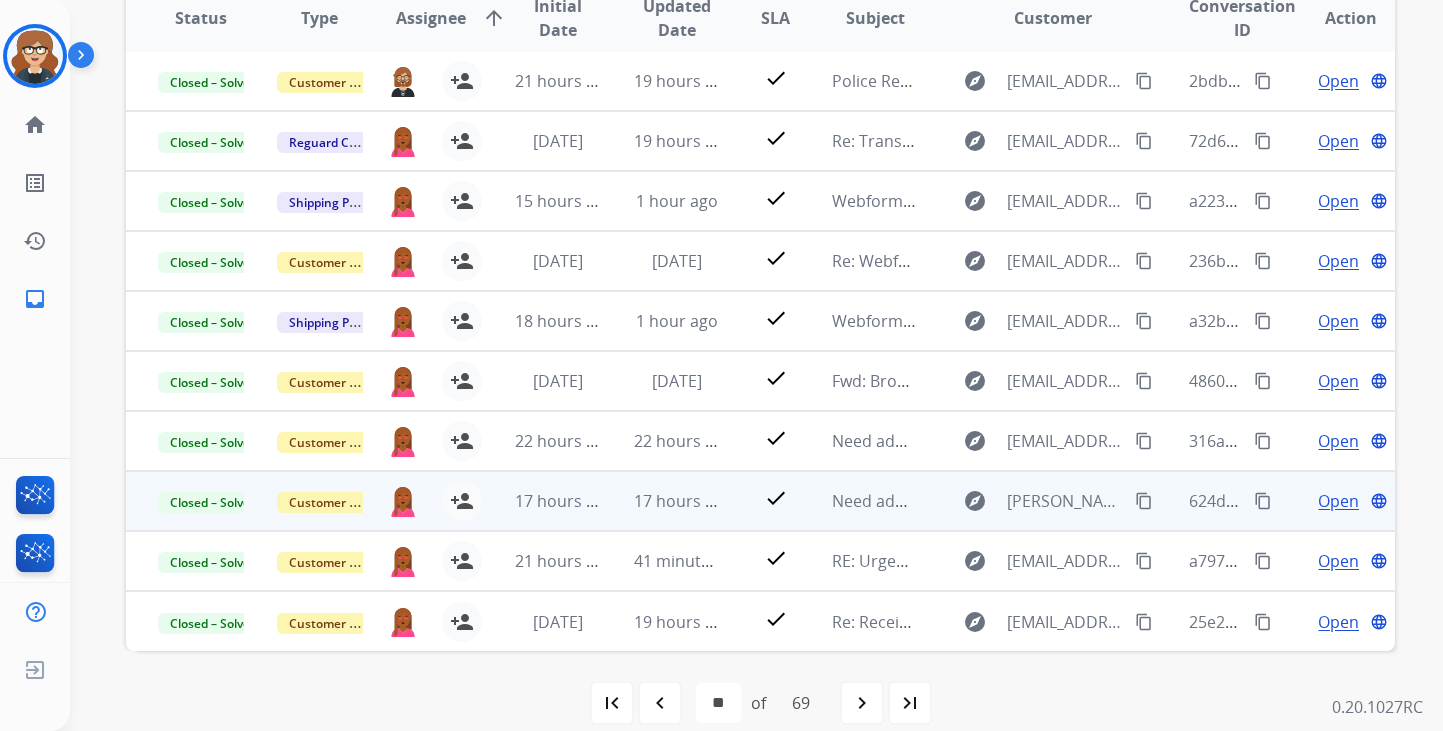 scroll, scrollTop: 503, scrollLeft: 0, axis: vertical 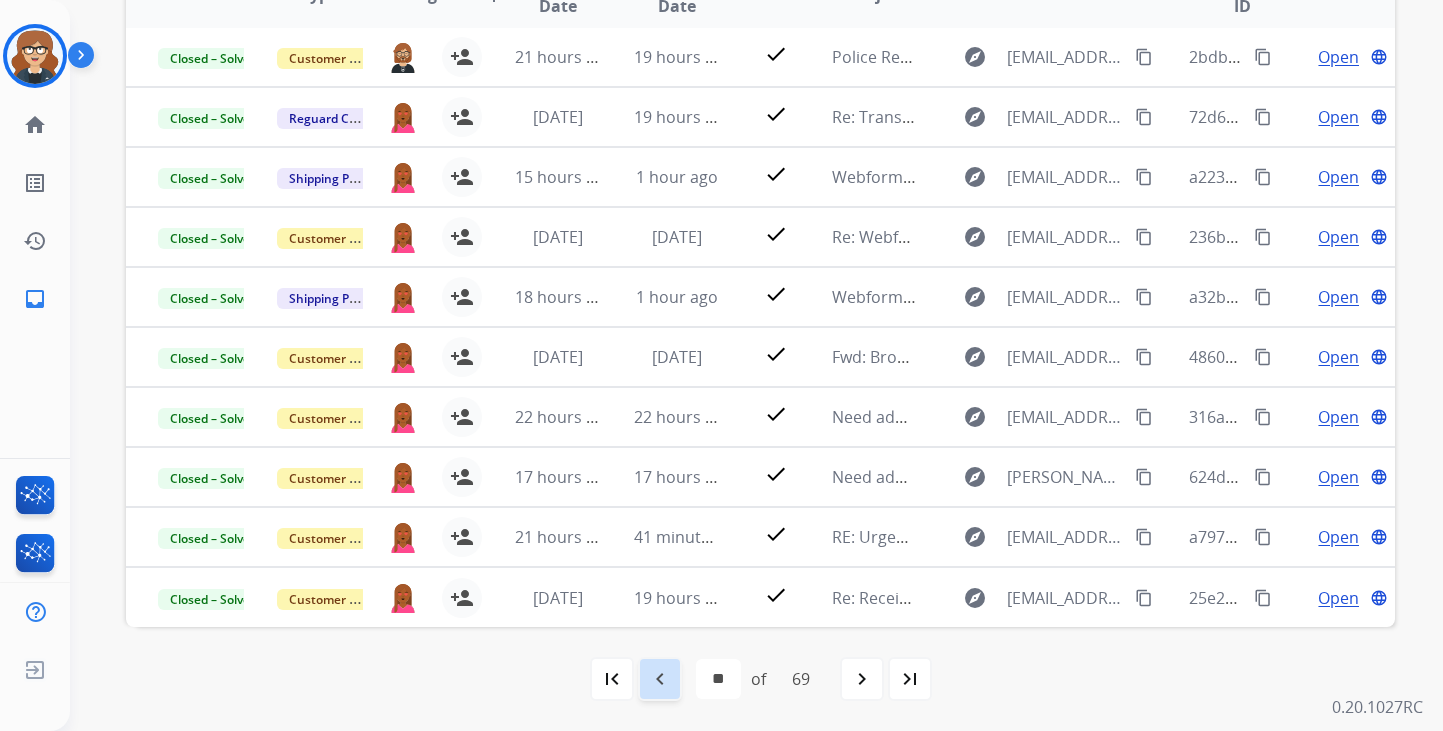 click on "navigate_before" at bounding box center [660, 679] 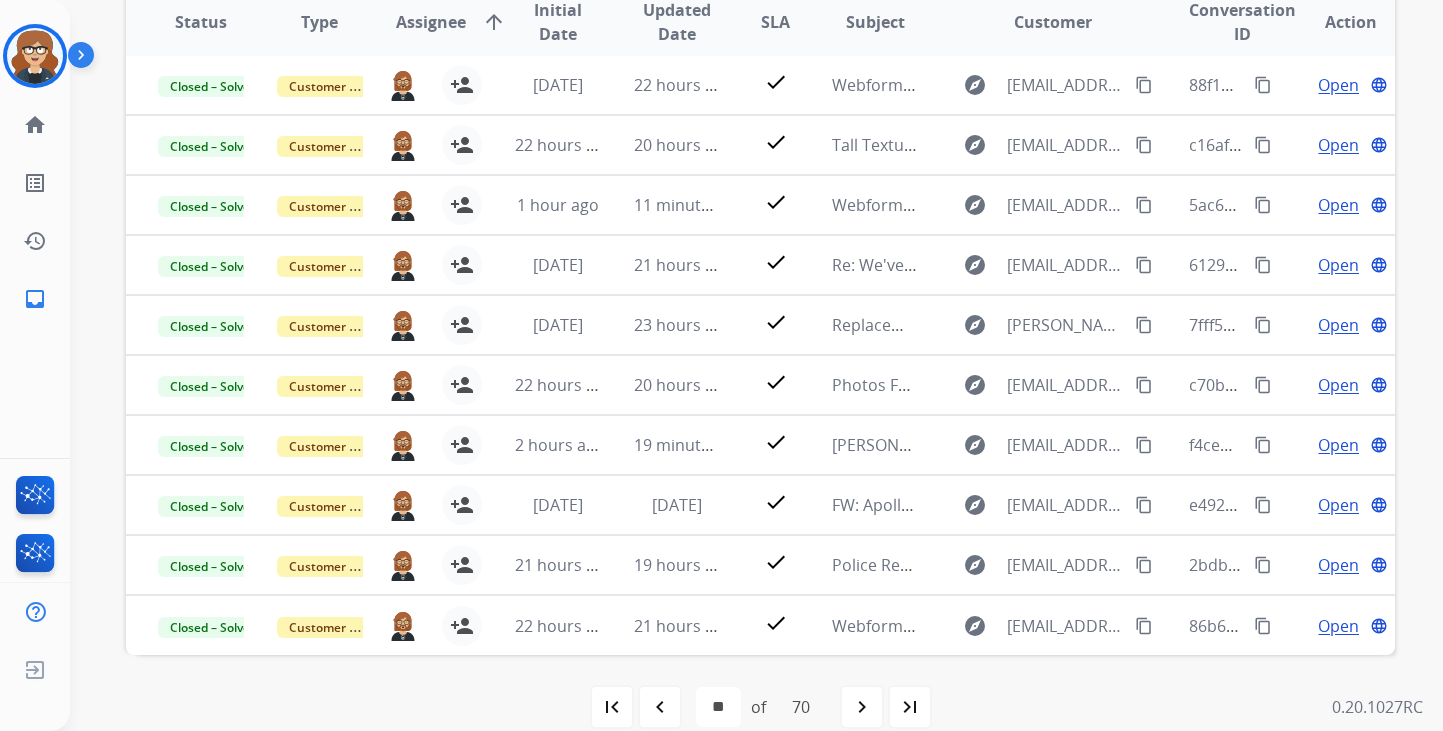 scroll, scrollTop: 481, scrollLeft: 0, axis: vertical 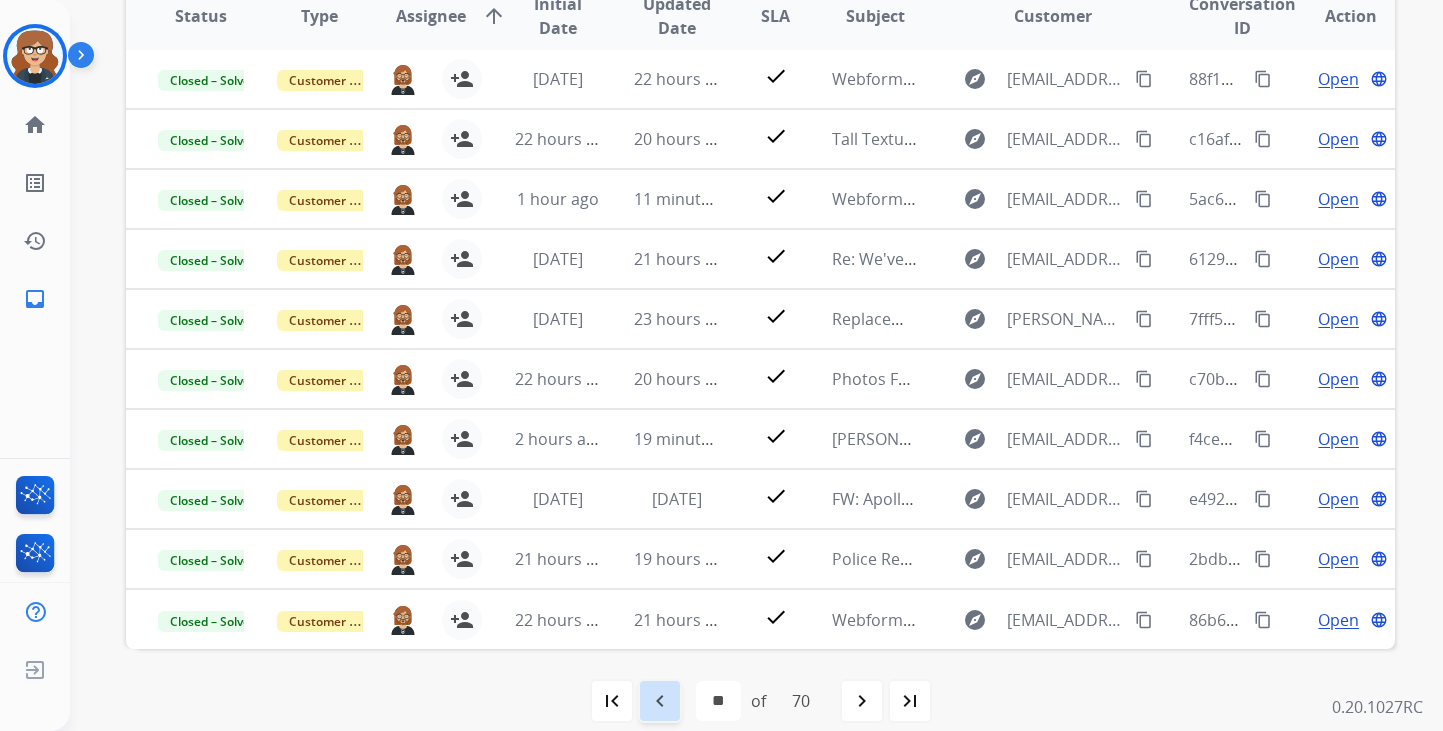 click on "navigate_before" at bounding box center [660, 701] 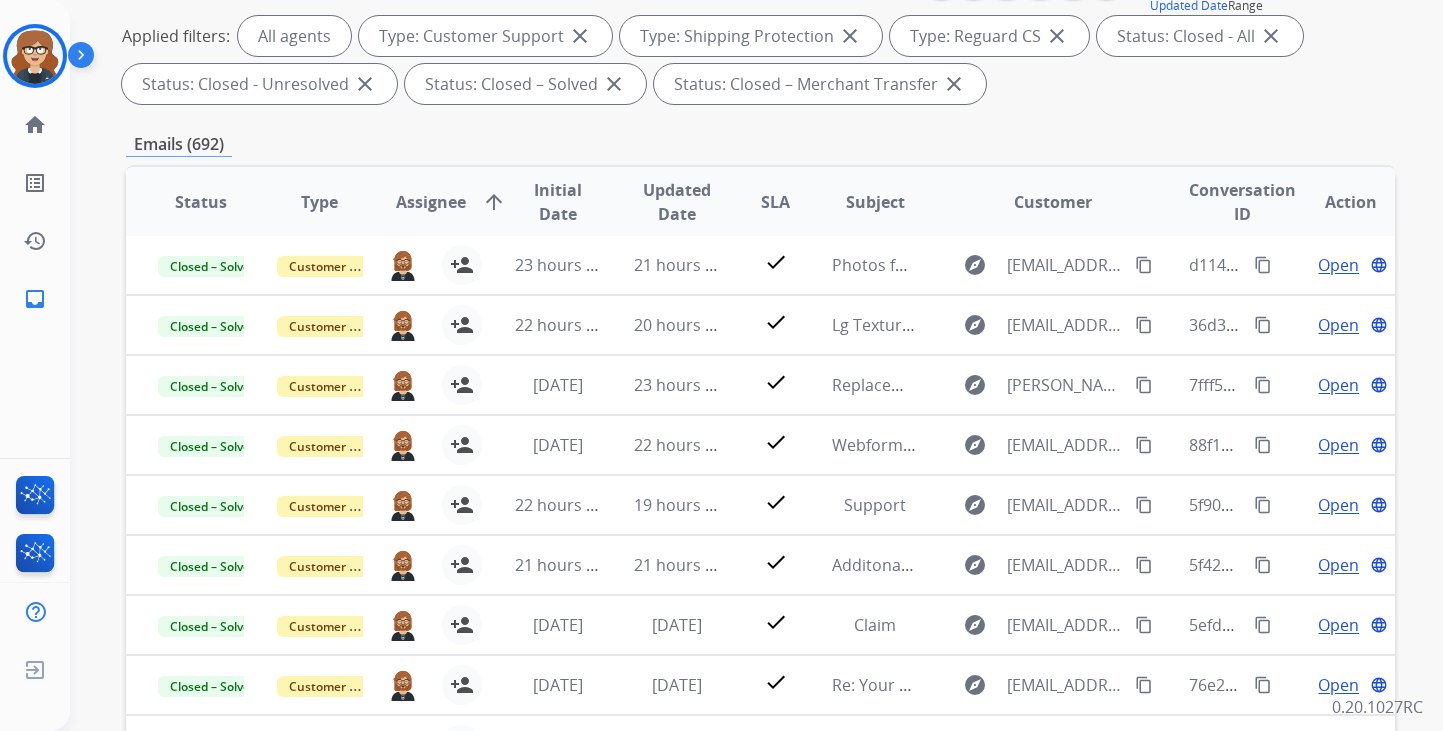 scroll, scrollTop: 503, scrollLeft: 0, axis: vertical 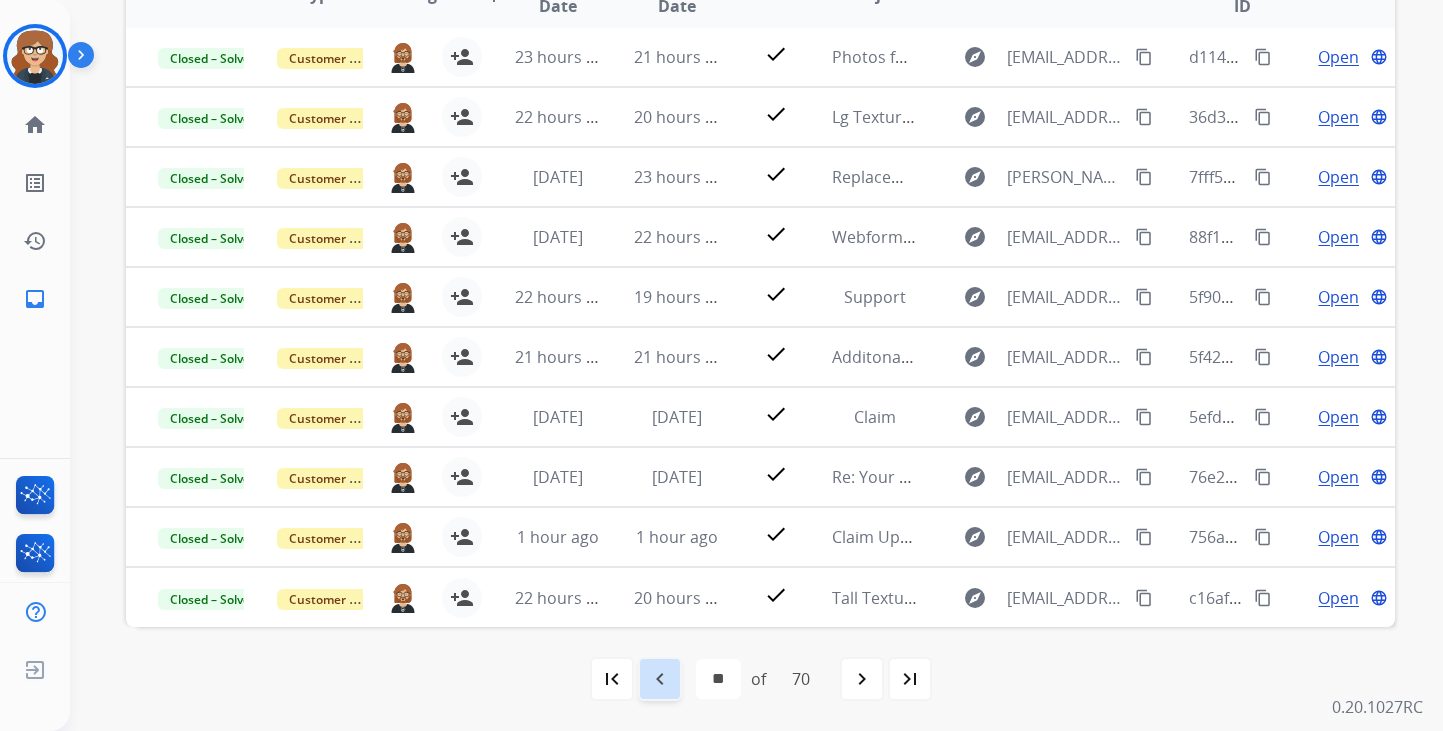 click on "navigate_before" at bounding box center [660, 679] 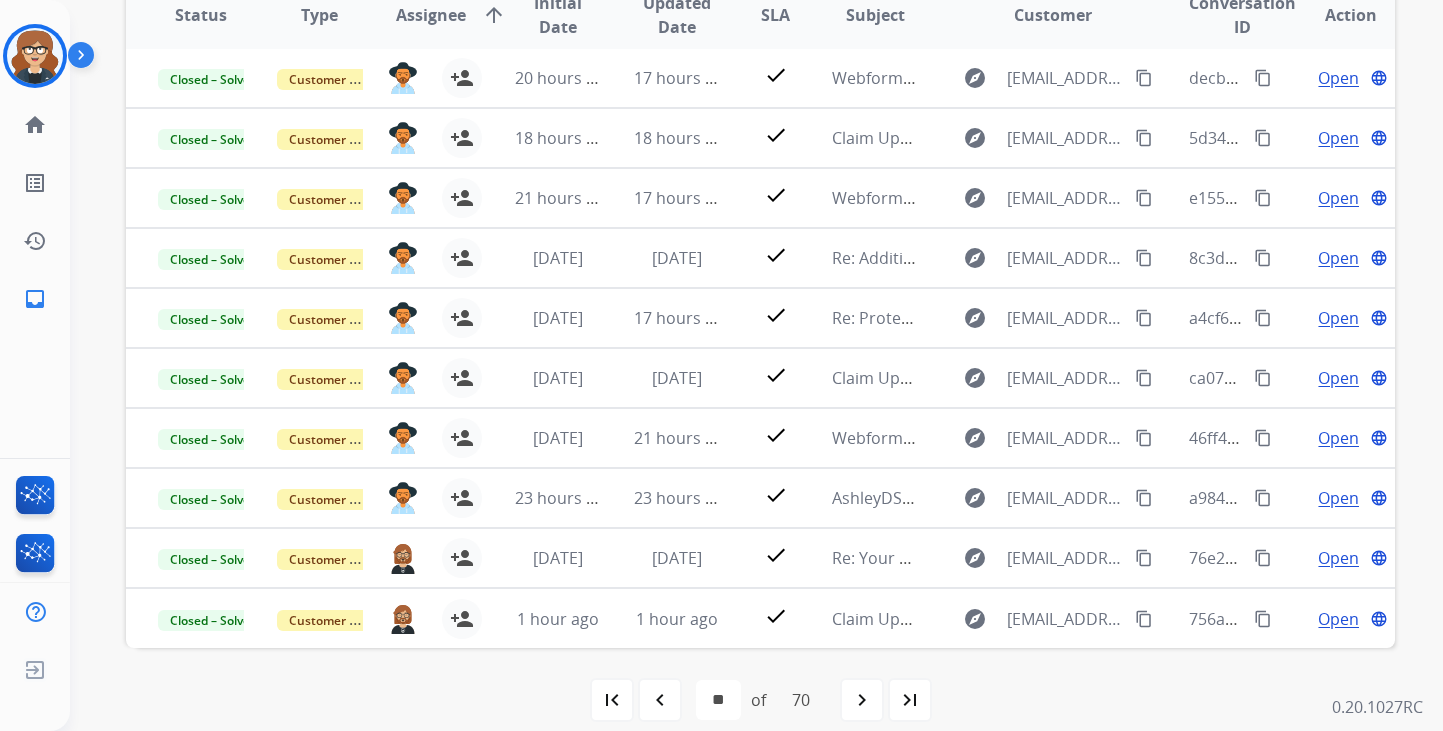 scroll, scrollTop: 503, scrollLeft: 0, axis: vertical 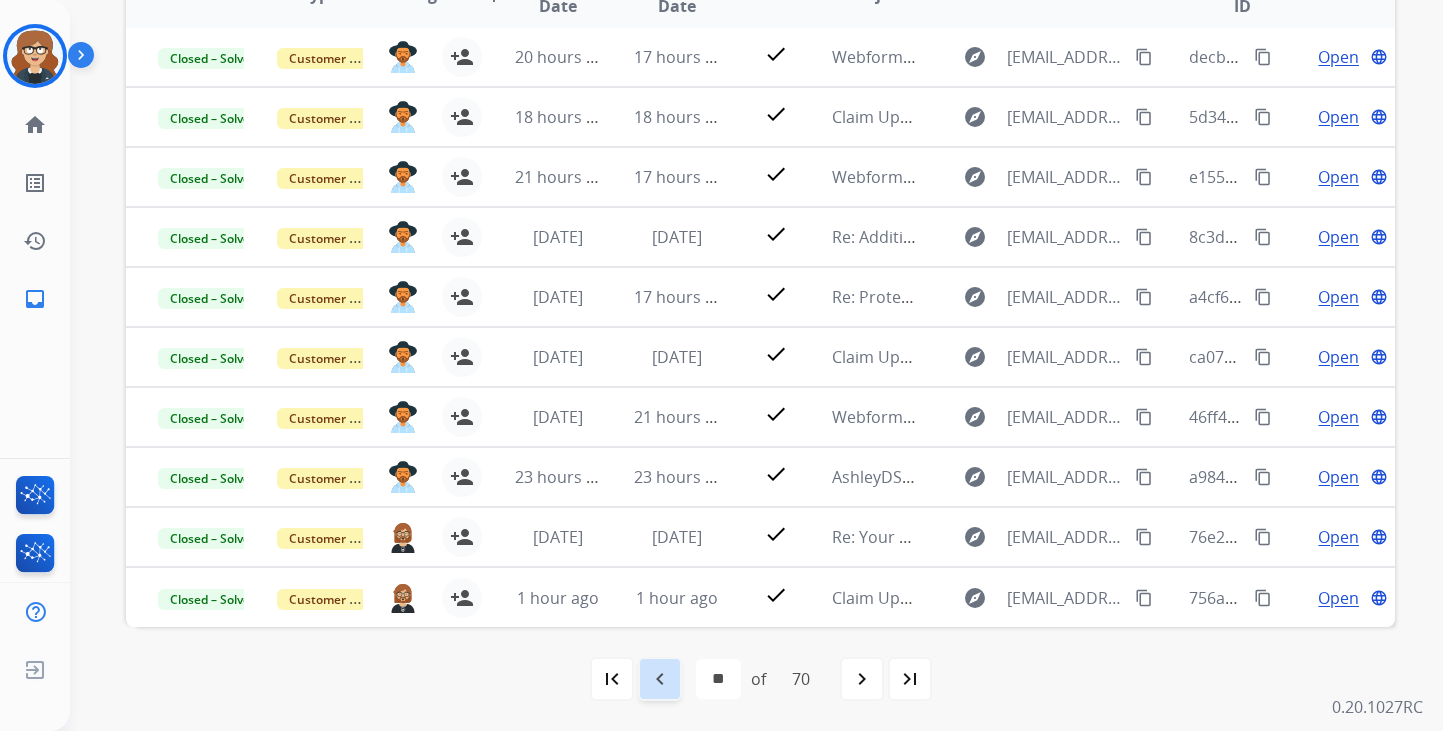 click on "navigate_before" at bounding box center (660, 679) 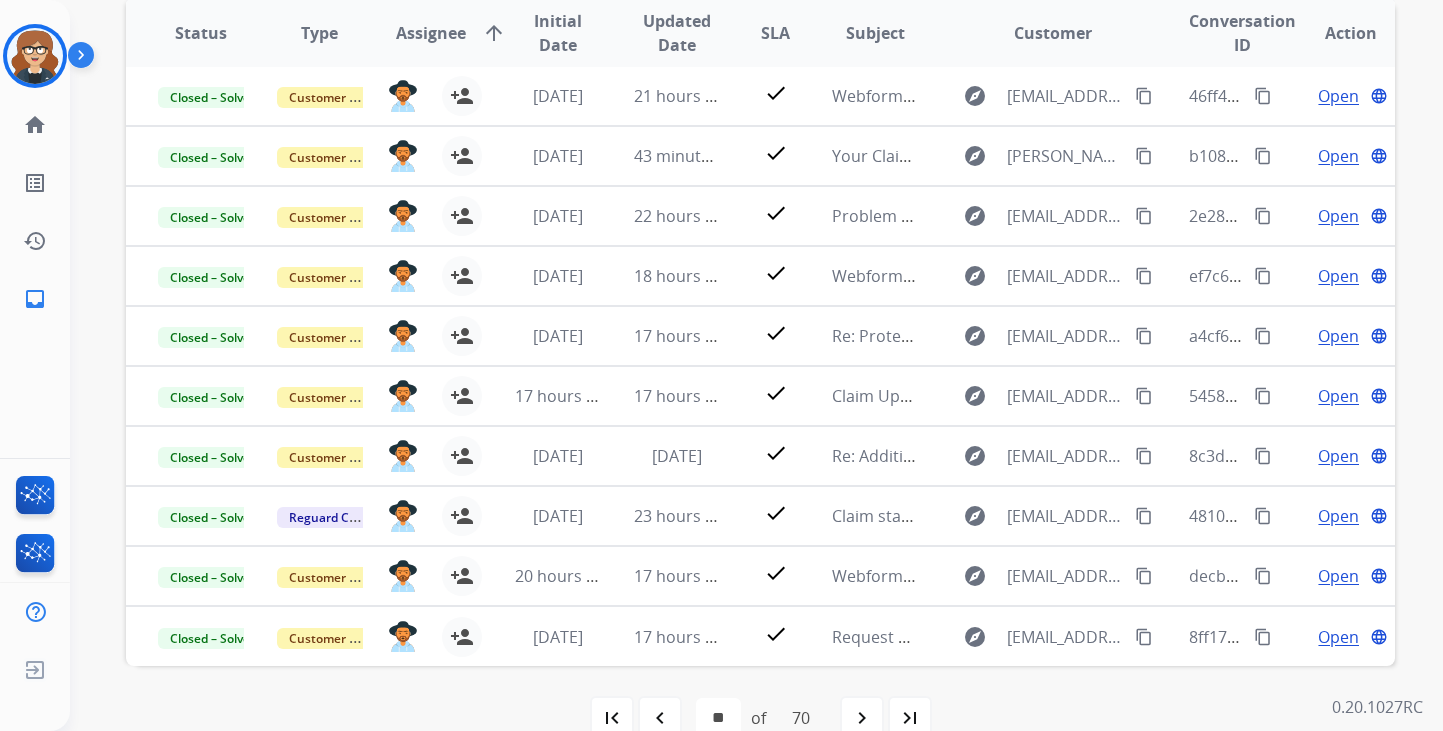 scroll, scrollTop: 503, scrollLeft: 0, axis: vertical 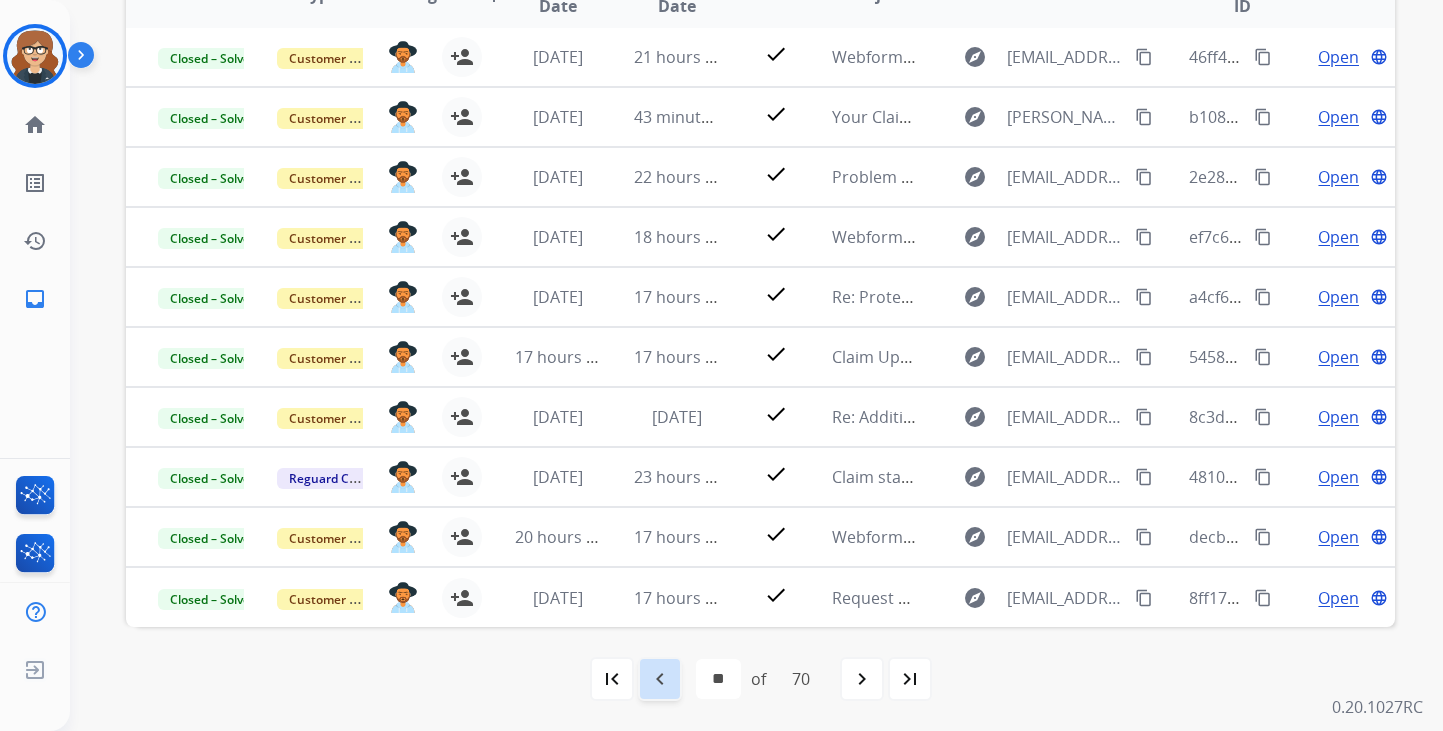 click on "navigate_before" at bounding box center (660, 679) 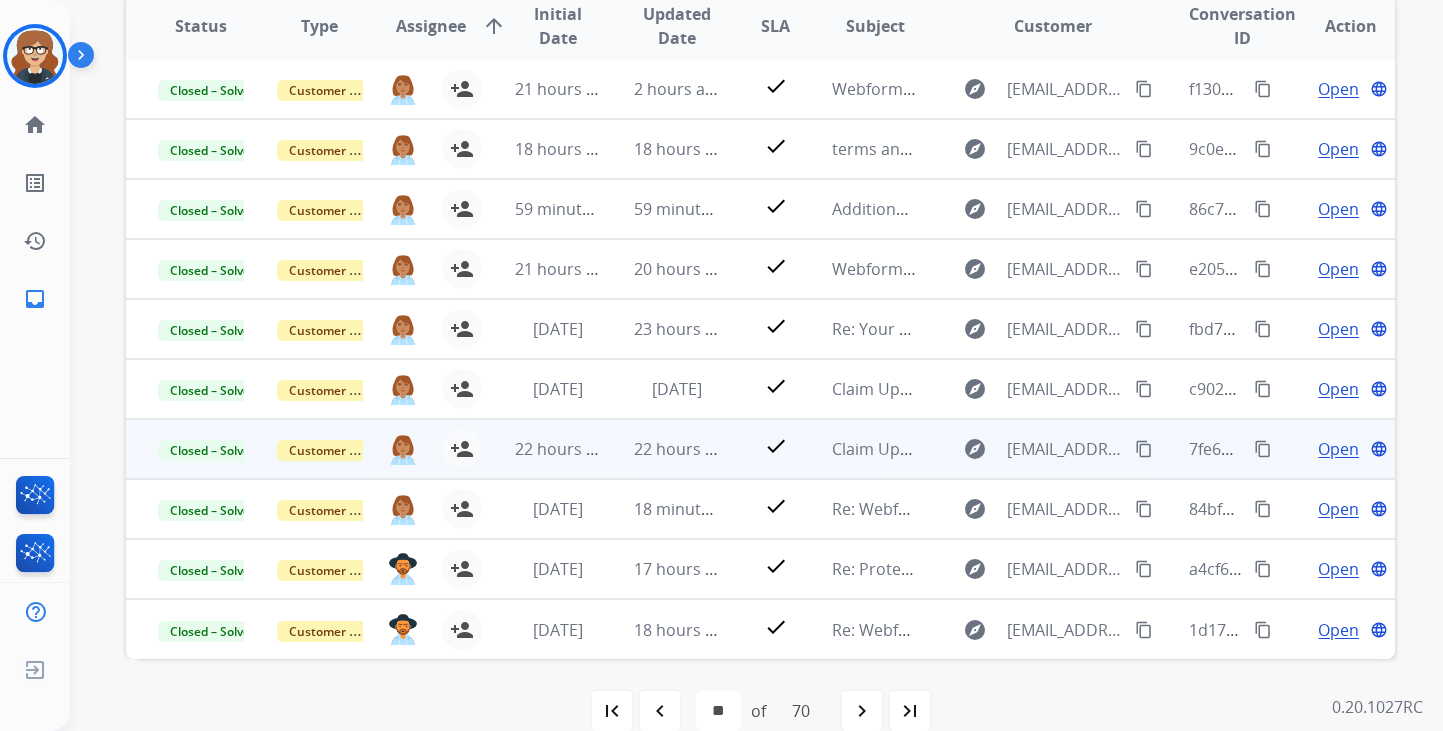 scroll, scrollTop: 503, scrollLeft: 0, axis: vertical 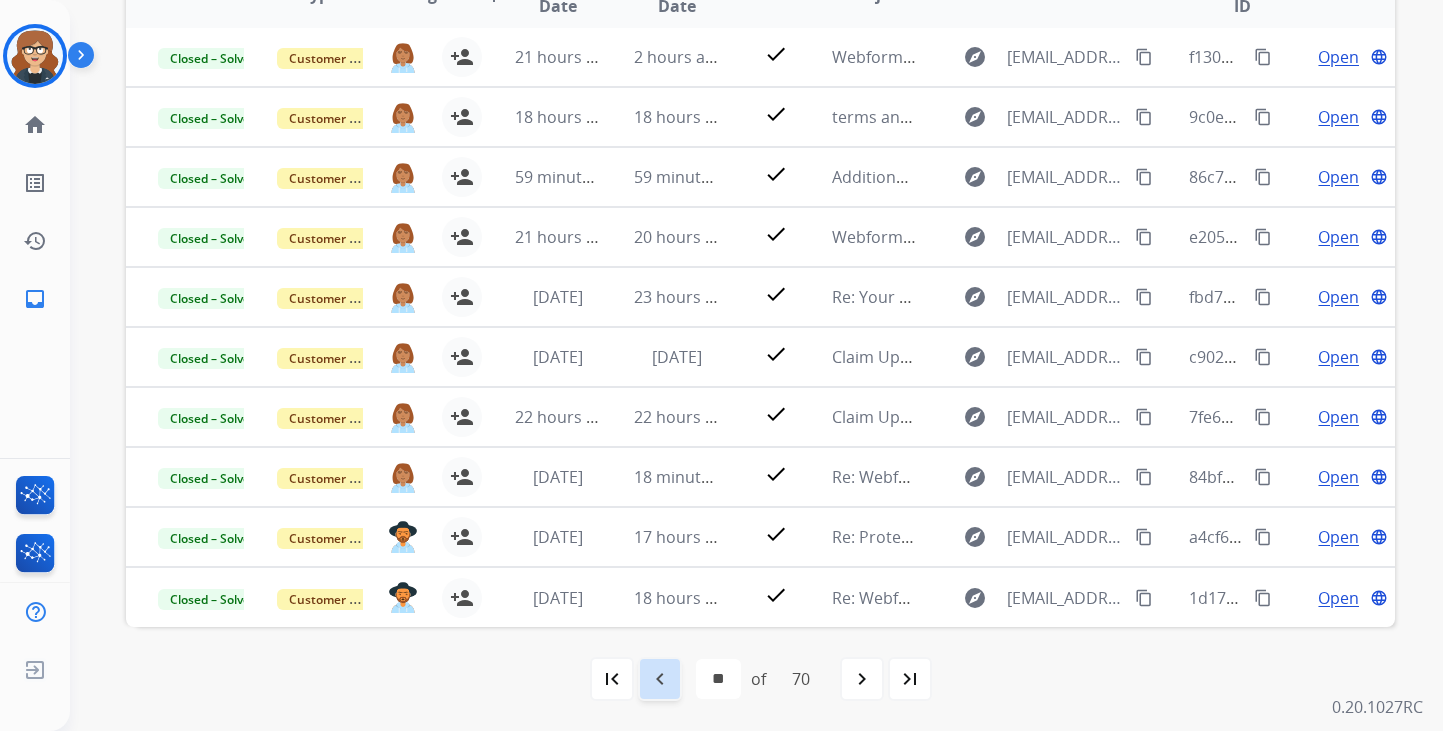 click on "navigate_before" at bounding box center [660, 679] 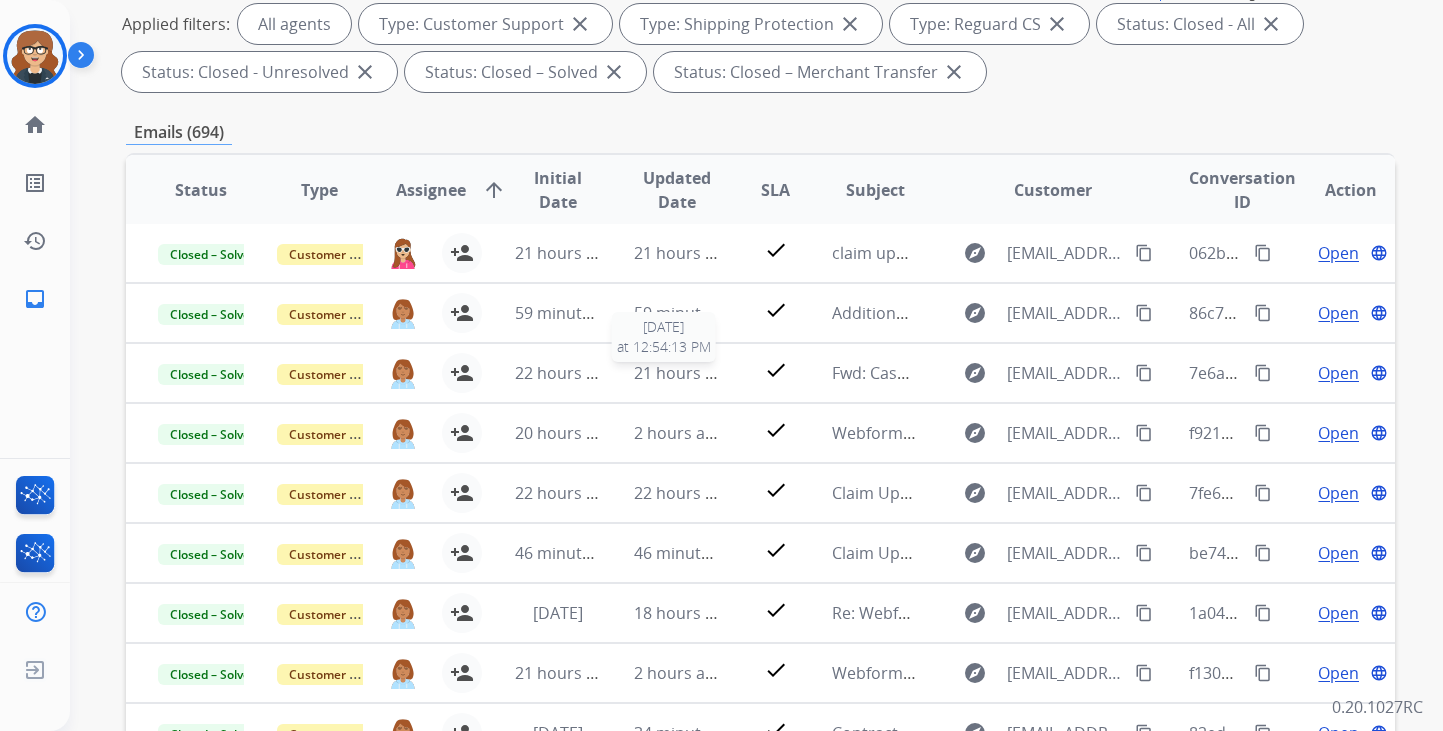 scroll, scrollTop: 503, scrollLeft: 0, axis: vertical 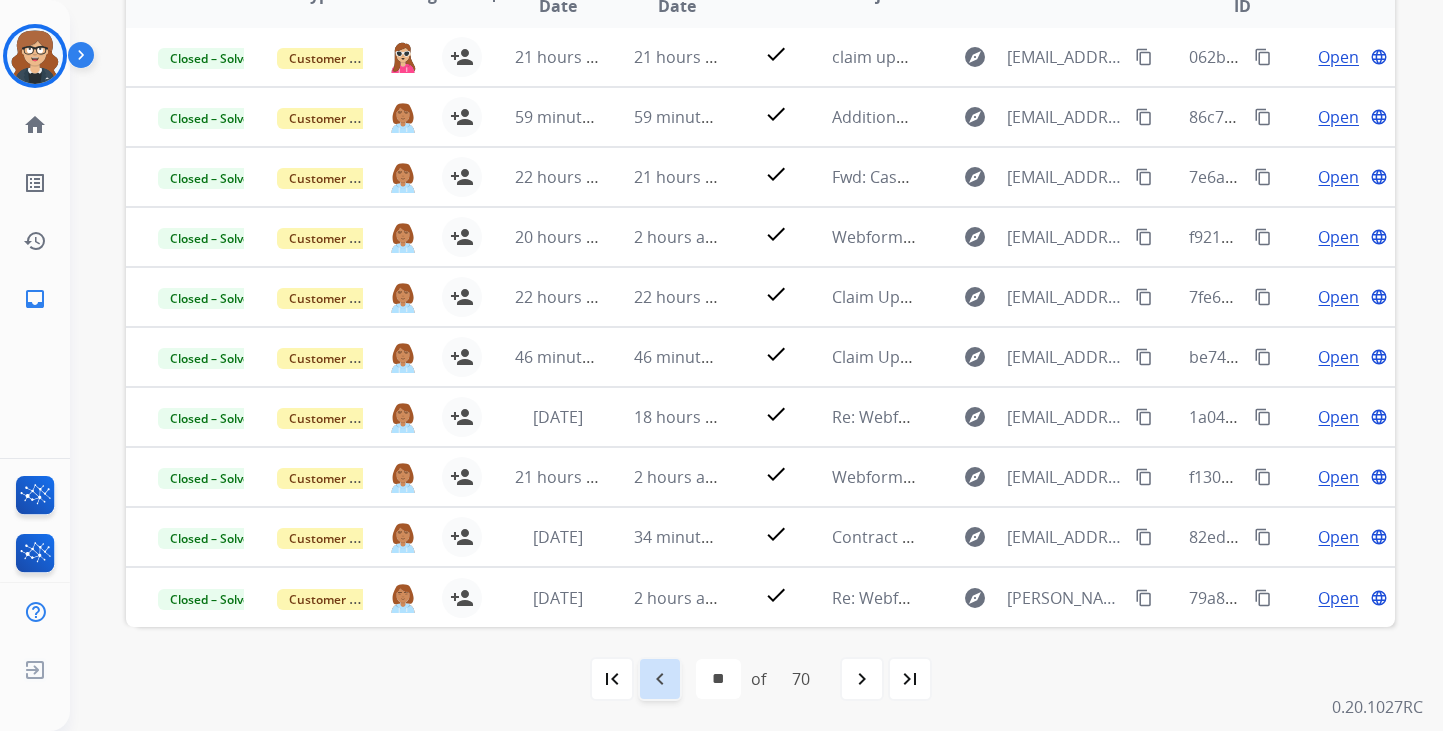 click on "navigate_before" at bounding box center [660, 679] 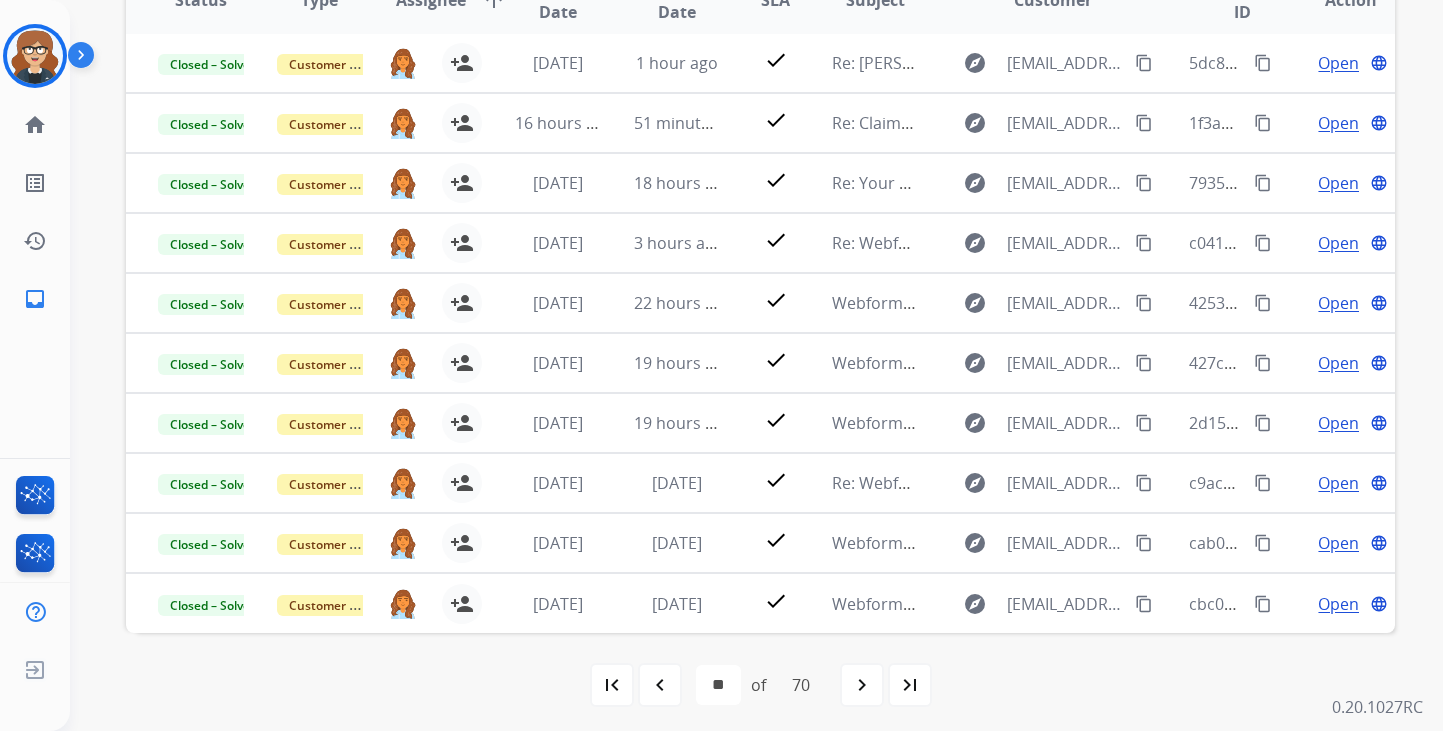 scroll, scrollTop: 503, scrollLeft: 0, axis: vertical 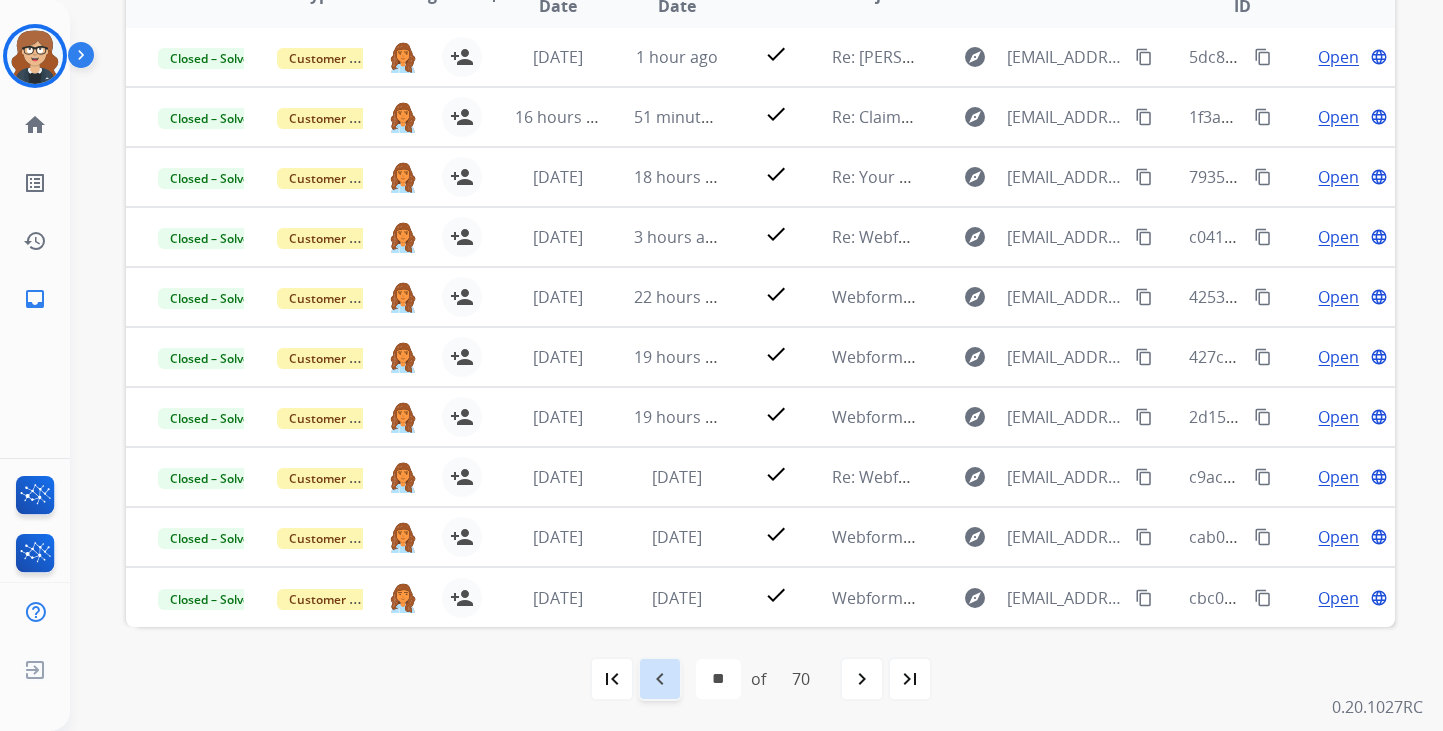 click on "navigate_before" at bounding box center (660, 679) 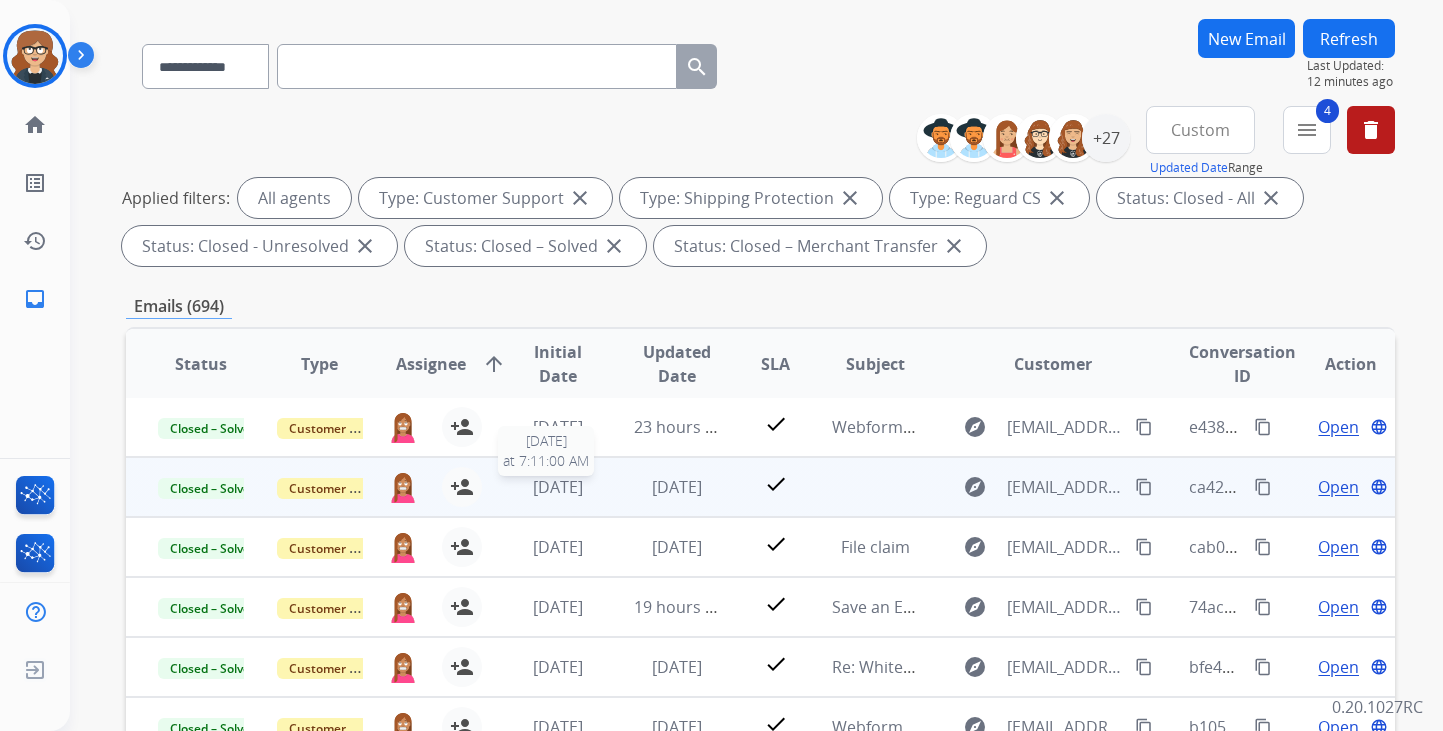 scroll, scrollTop: 503, scrollLeft: 0, axis: vertical 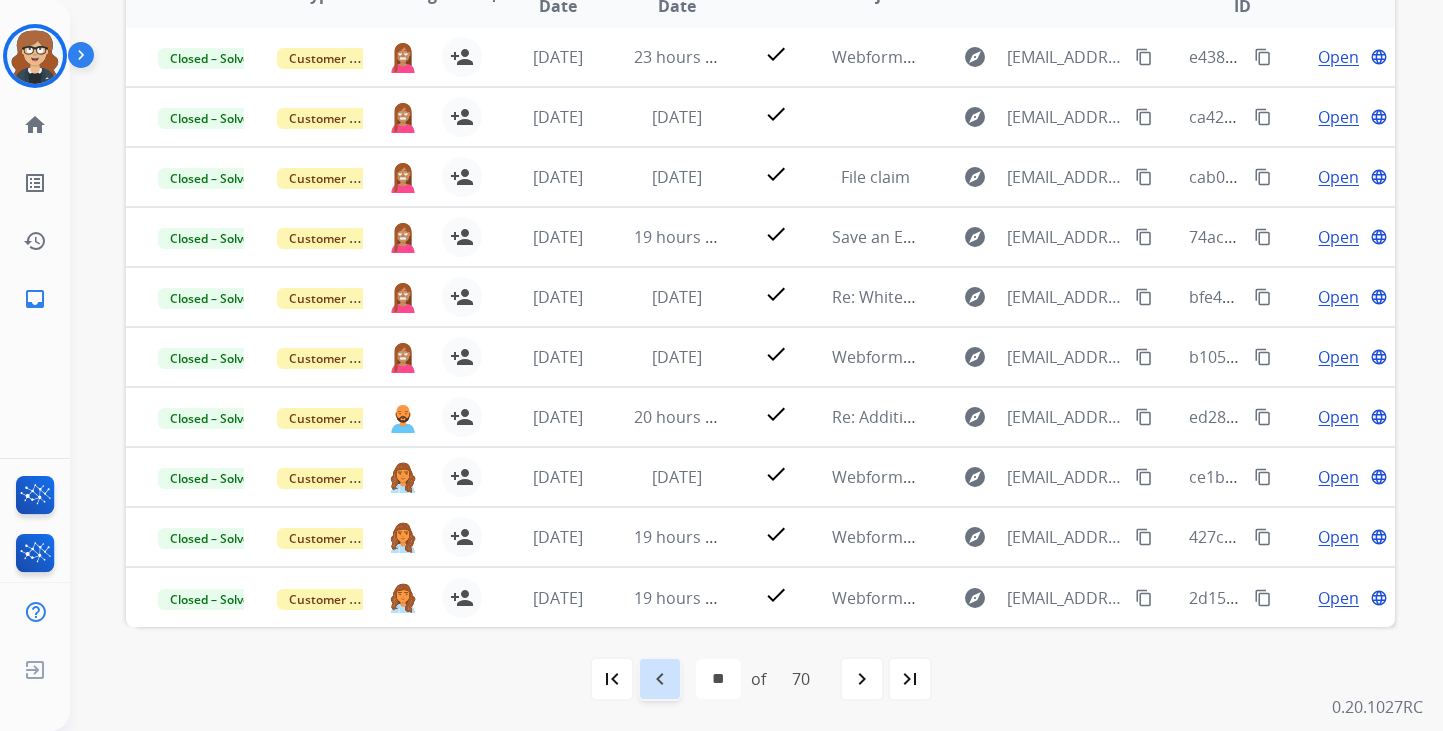 click on "navigate_before" at bounding box center [660, 679] 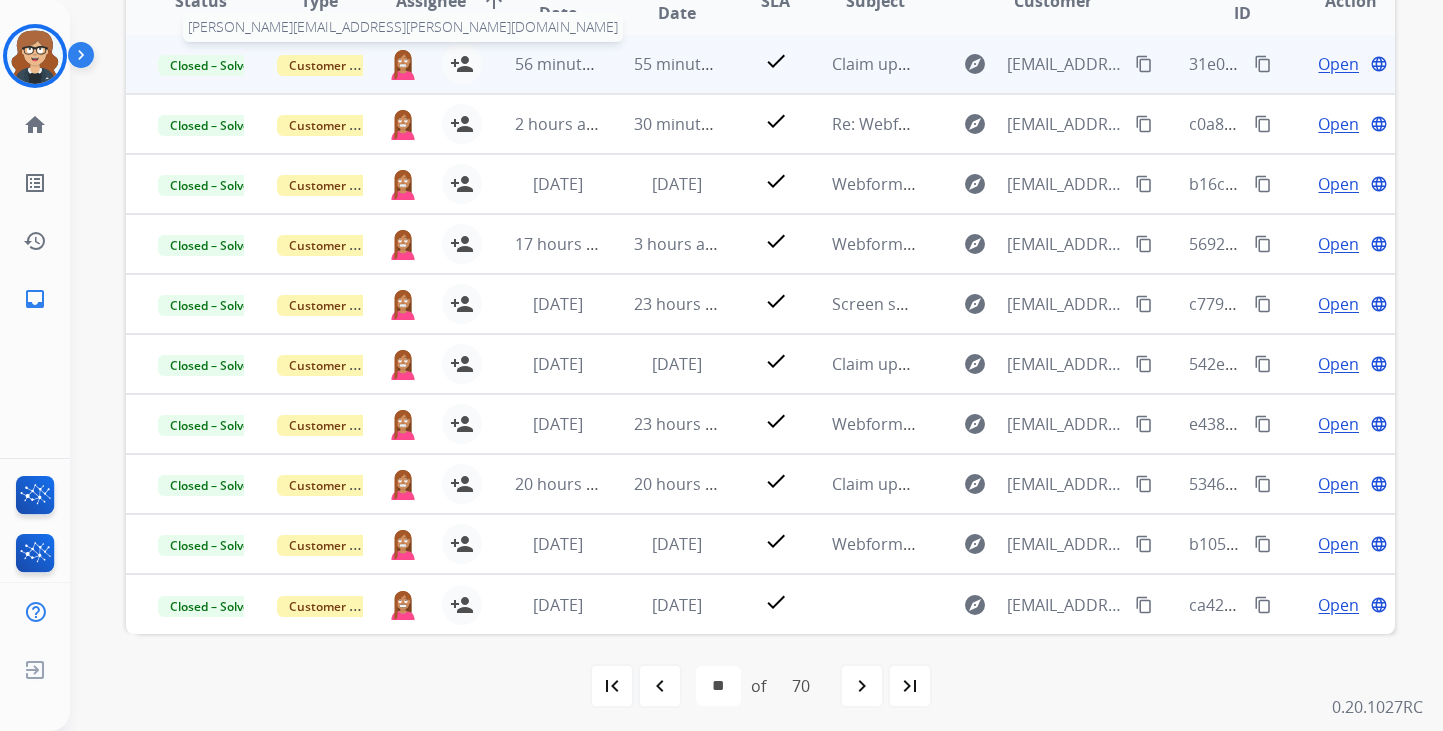 scroll, scrollTop: 499, scrollLeft: 0, axis: vertical 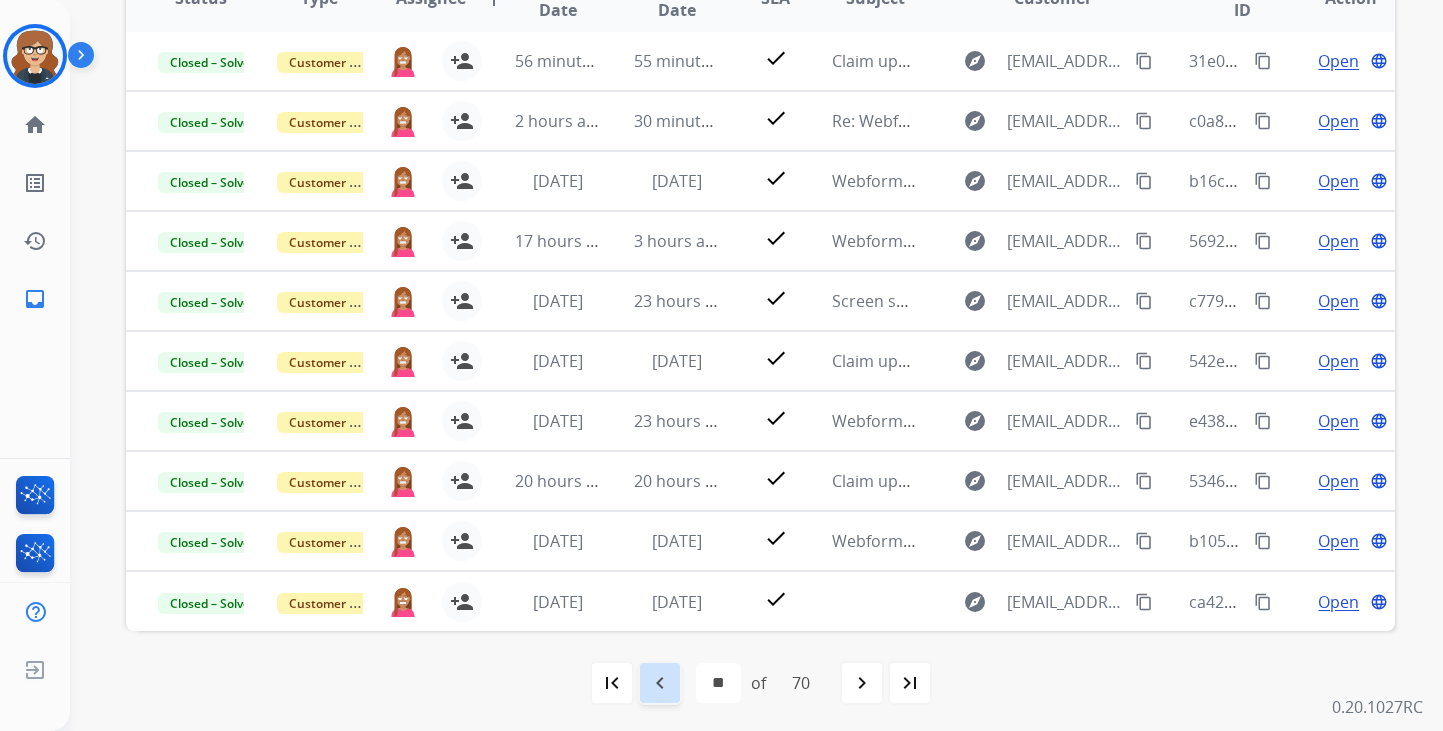 click on "navigate_before" at bounding box center (660, 683) 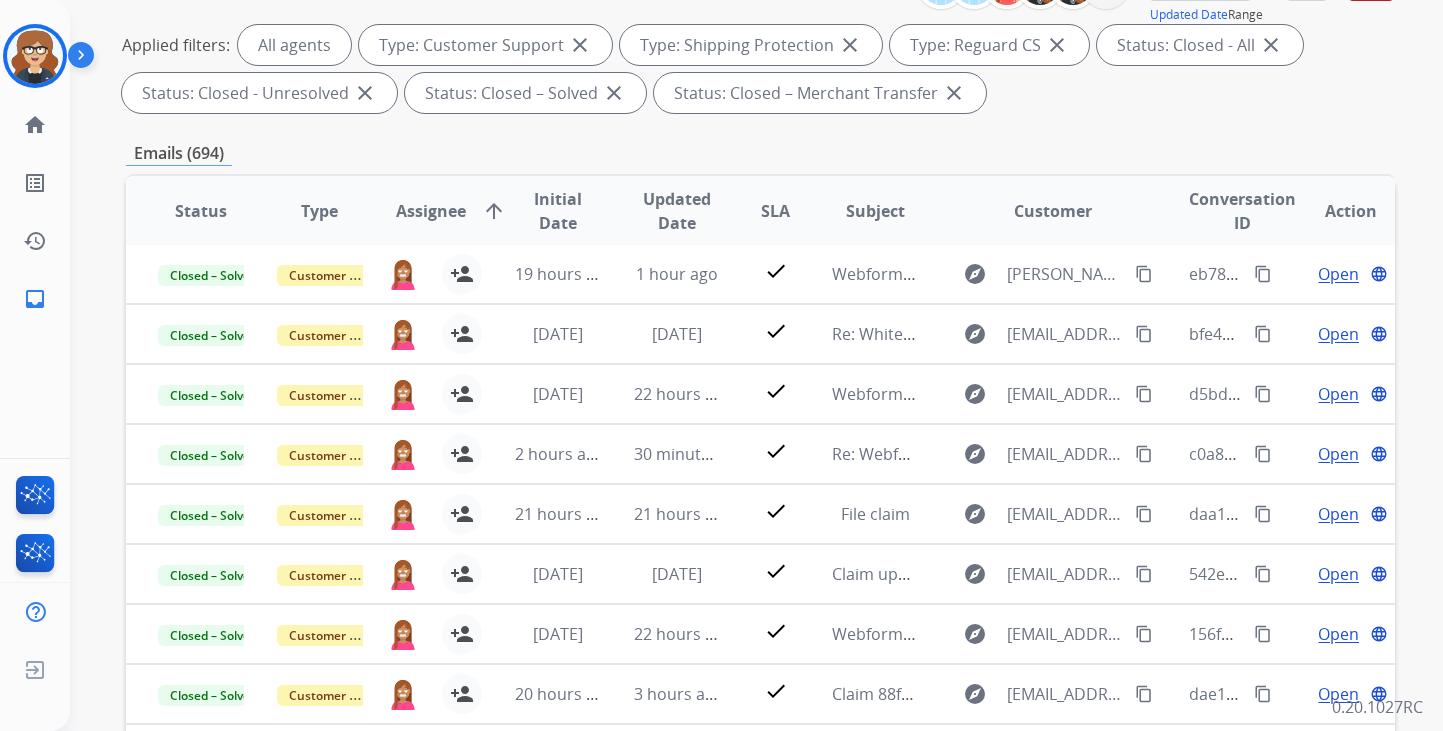 scroll, scrollTop: 503, scrollLeft: 0, axis: vertical 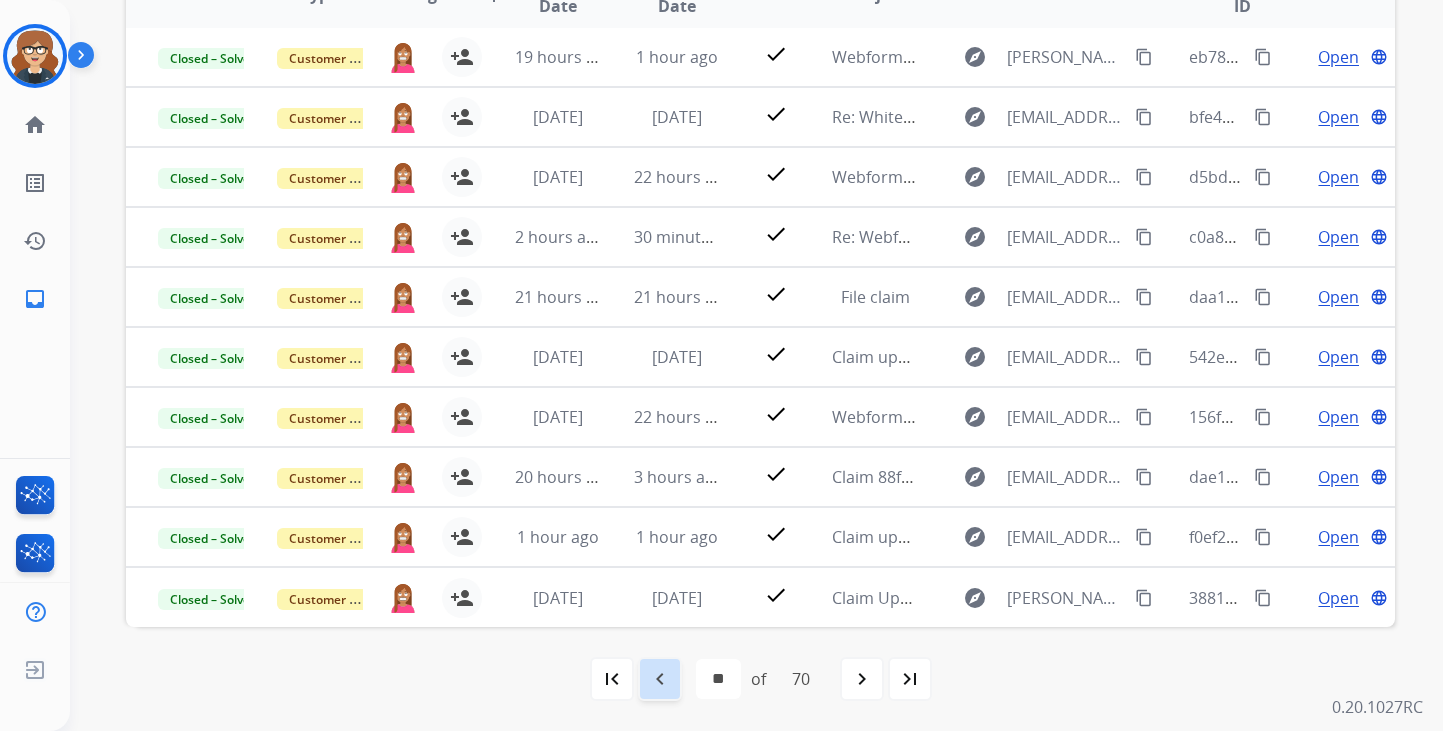 click on "navigate_before" at bounding box center (660, 679) 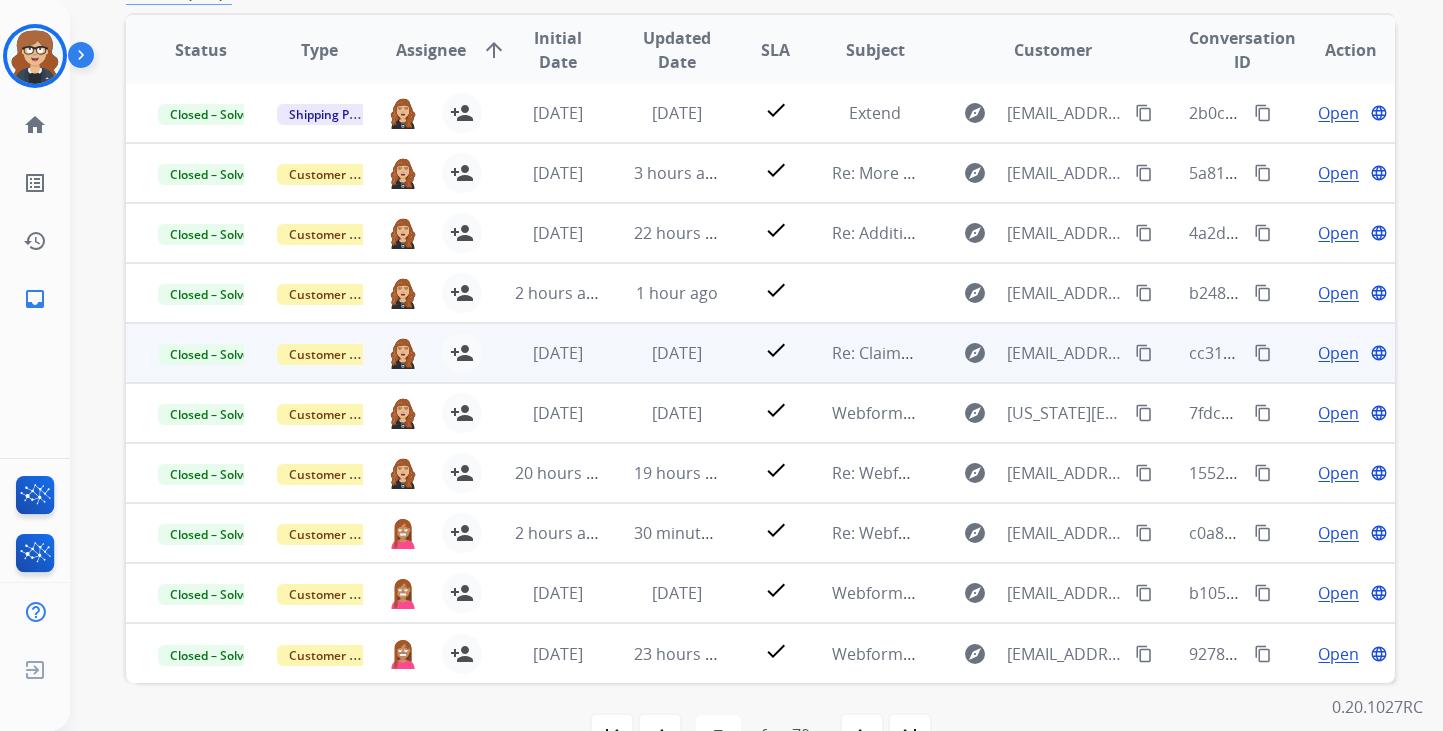 scroll, scrollTop: 503, scrollLeft: 0, axis: vertical 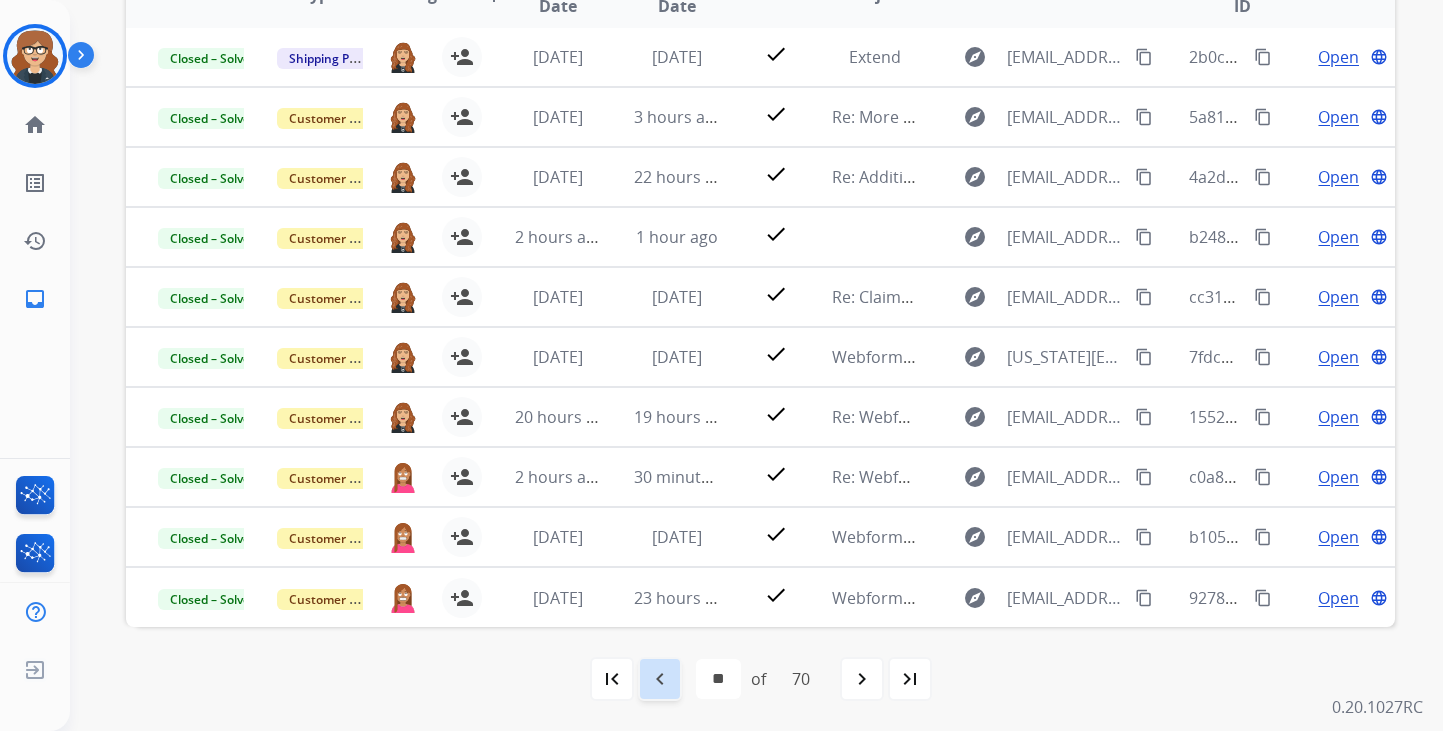 click on "navigate_before" at bounding box center [660, 679] 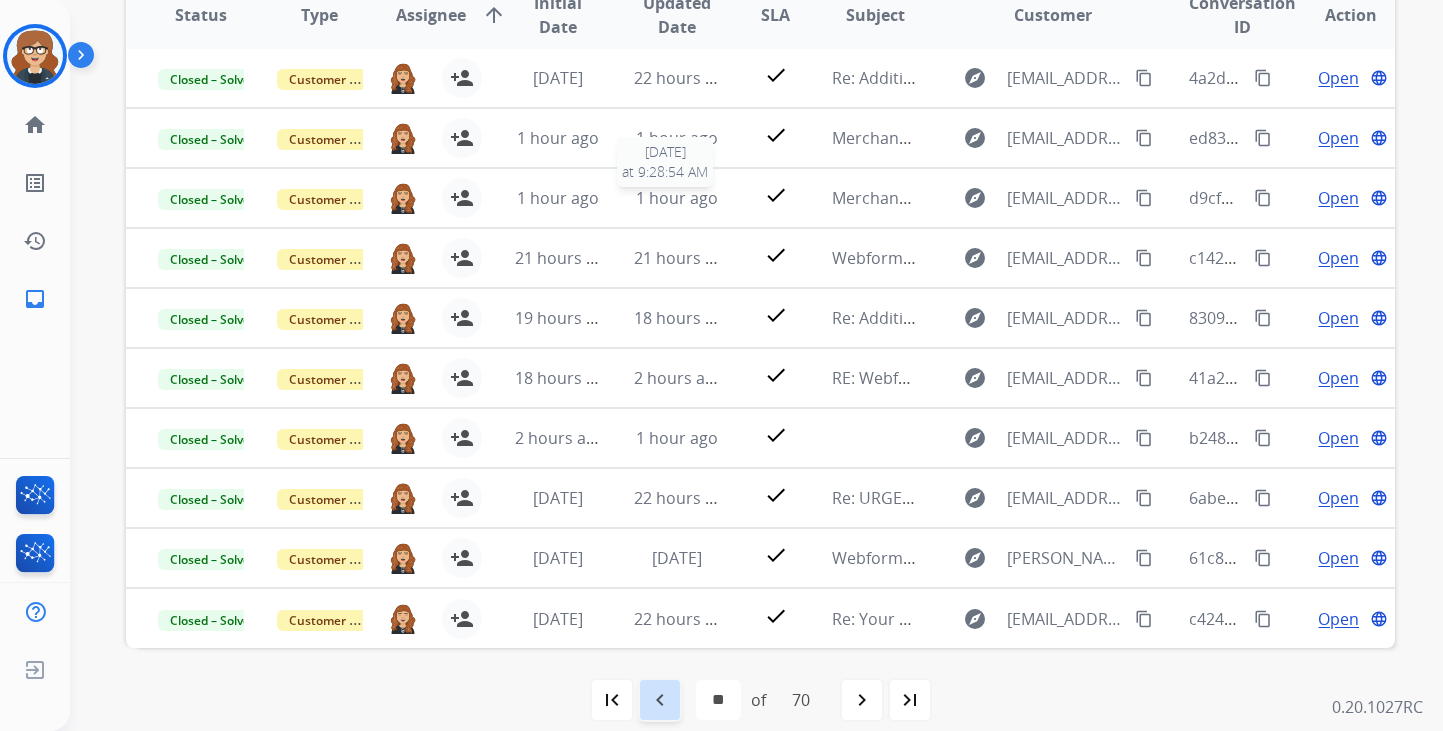 scroll, scrollTop: 503, scrollLeft: 0, axis: vertical 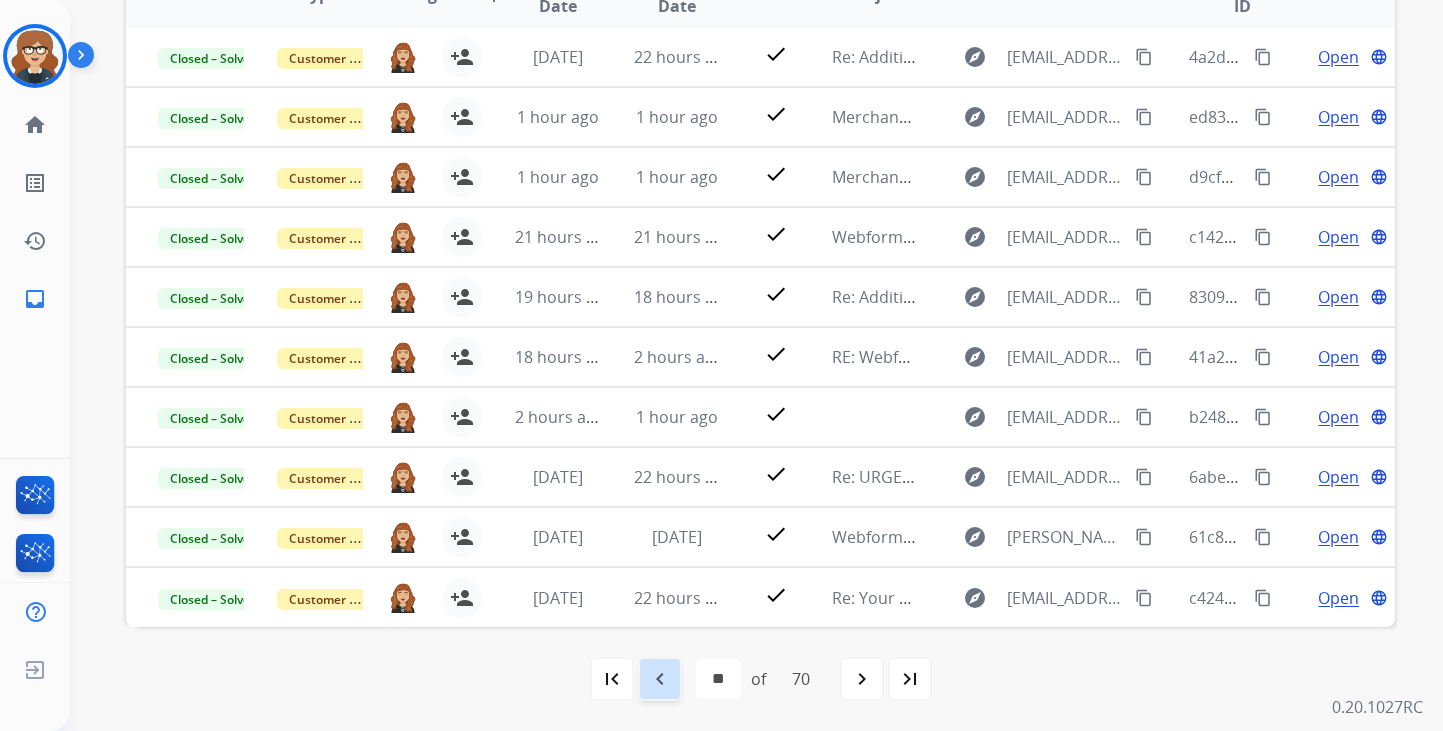 click on "navigate_before" at bounding box center [660, 679] 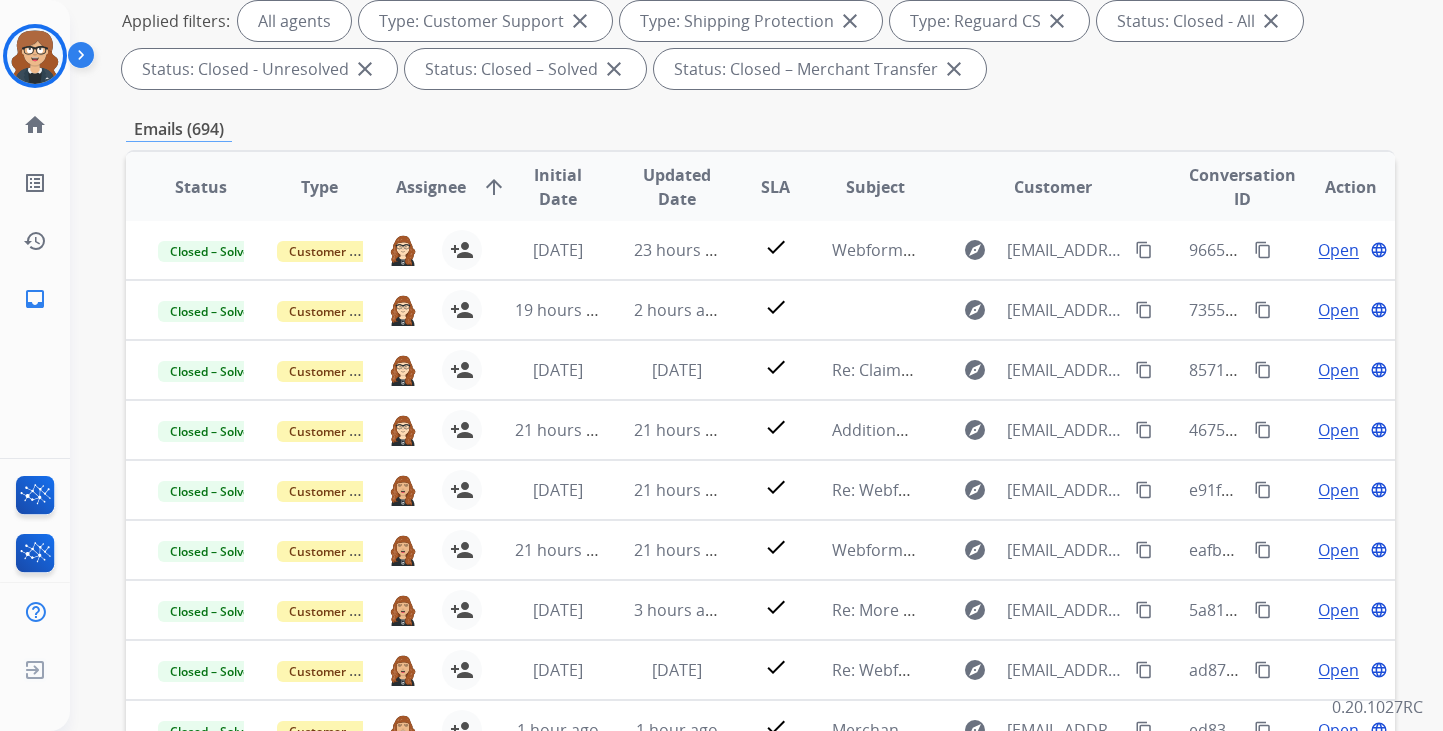 scroll, scrollTop: 503, scrollLeft: 0, axis: vertical 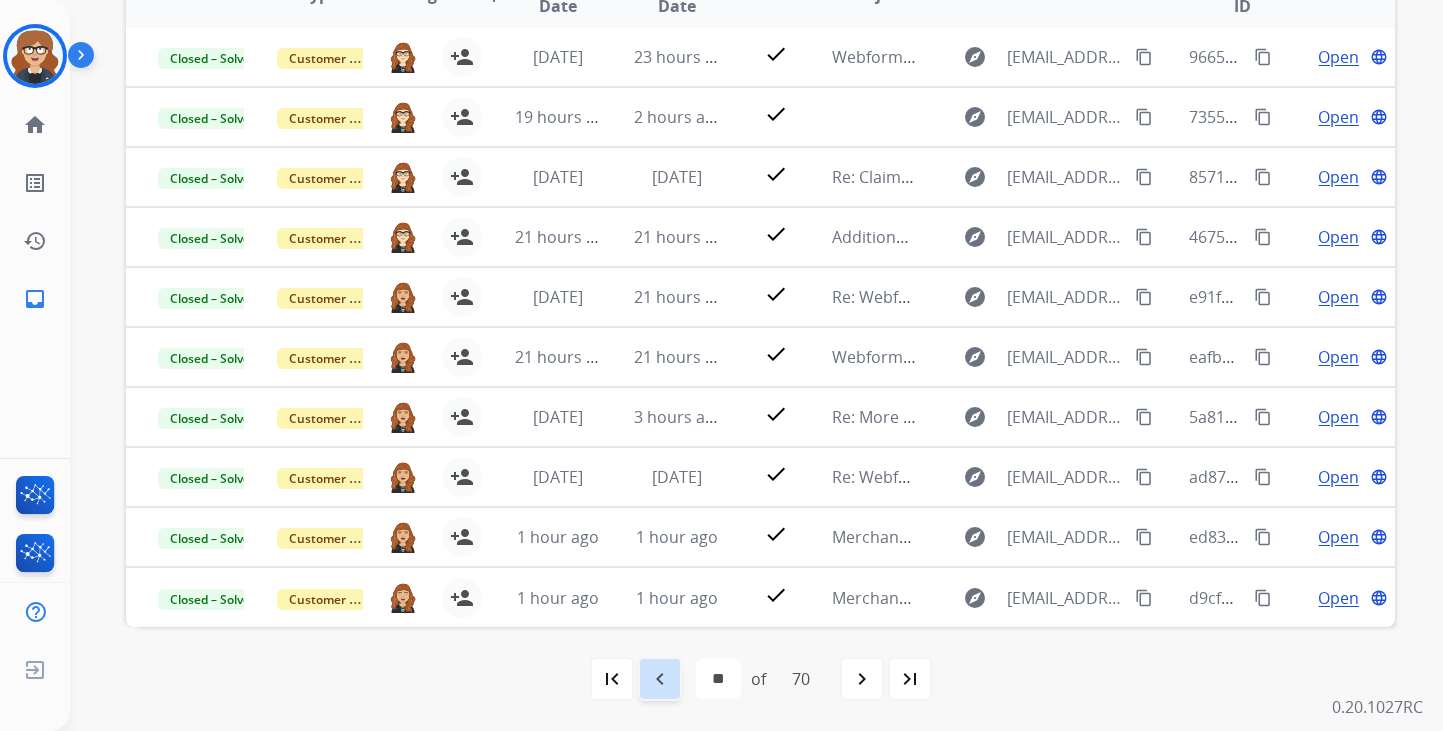 click on "navigate_before" at bounding box center (660, 679) 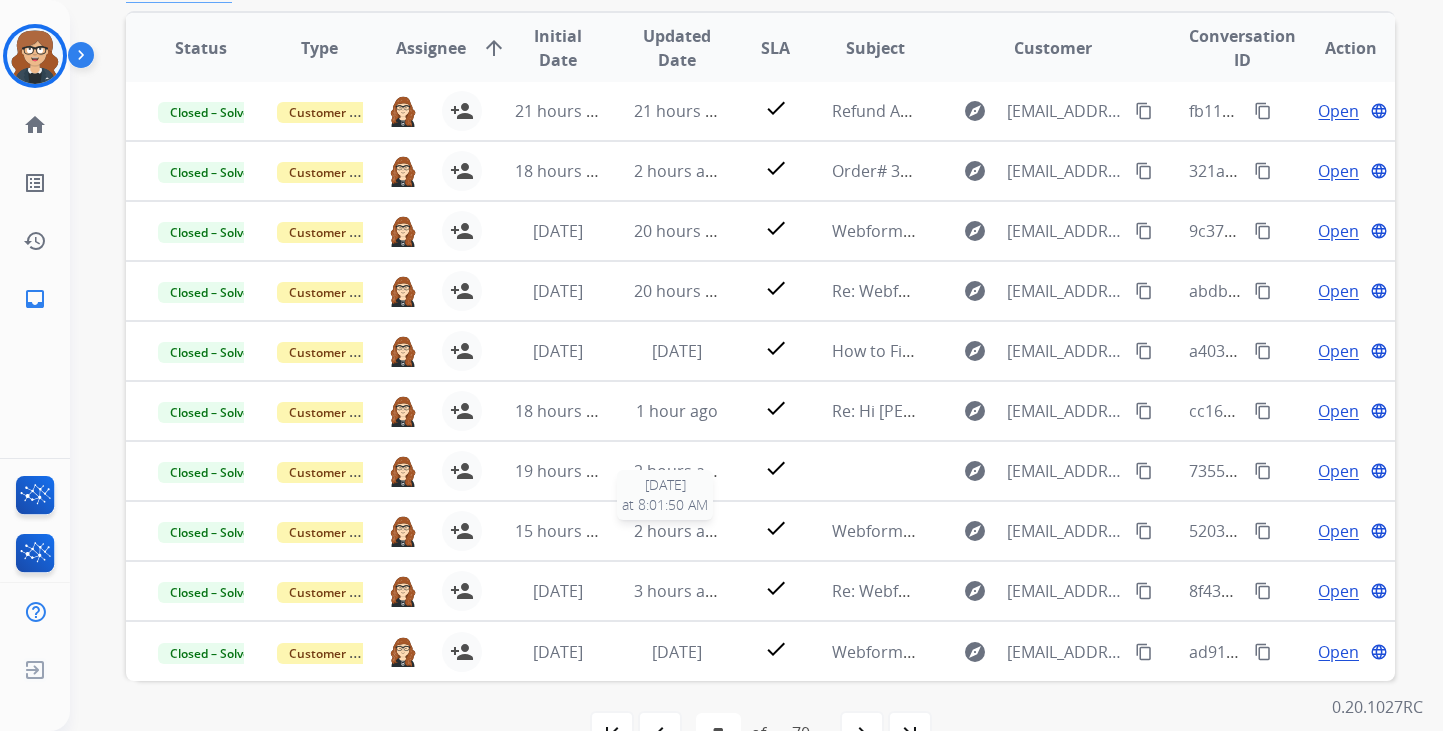 scroll, scrollTop: 503, scrollLeft: 0, axis: vertical 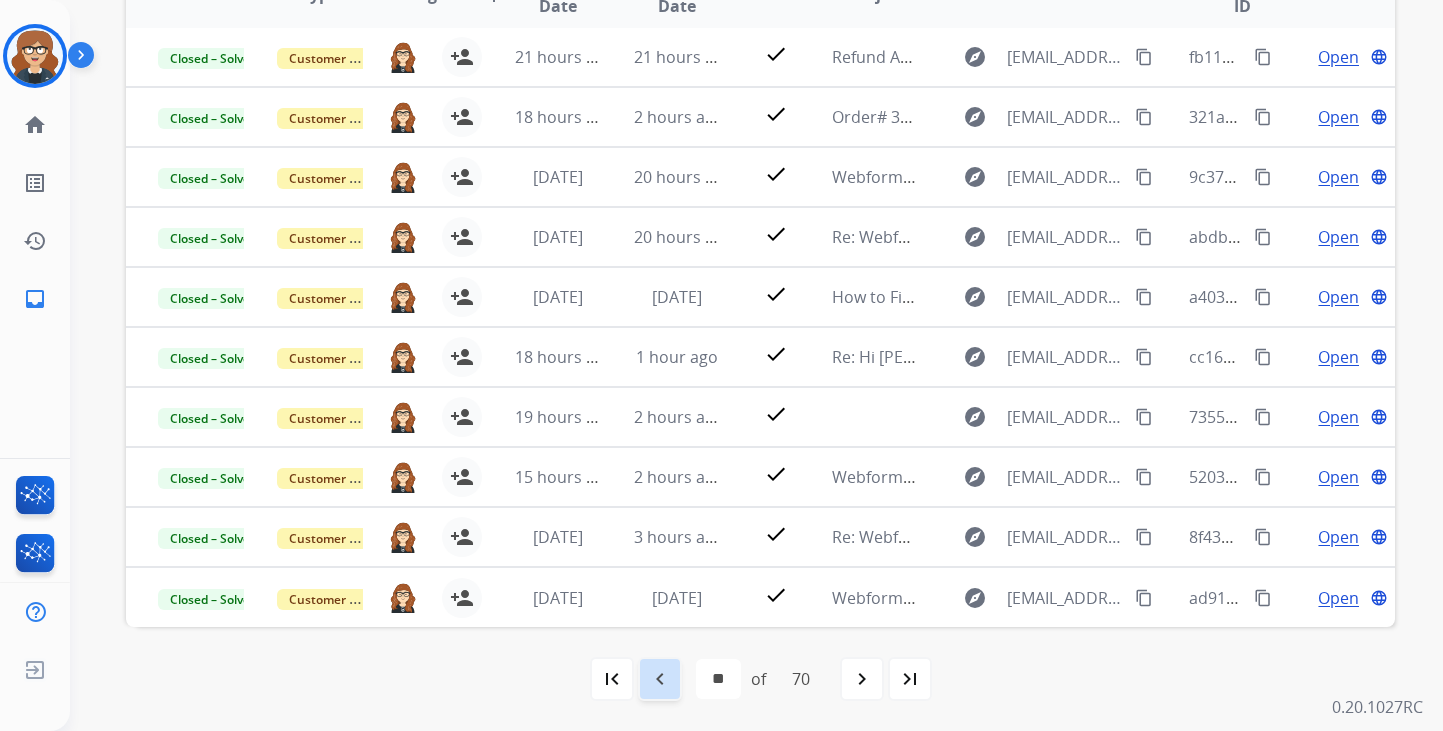 click on "navigate_before" at bounding box center (660, 679) 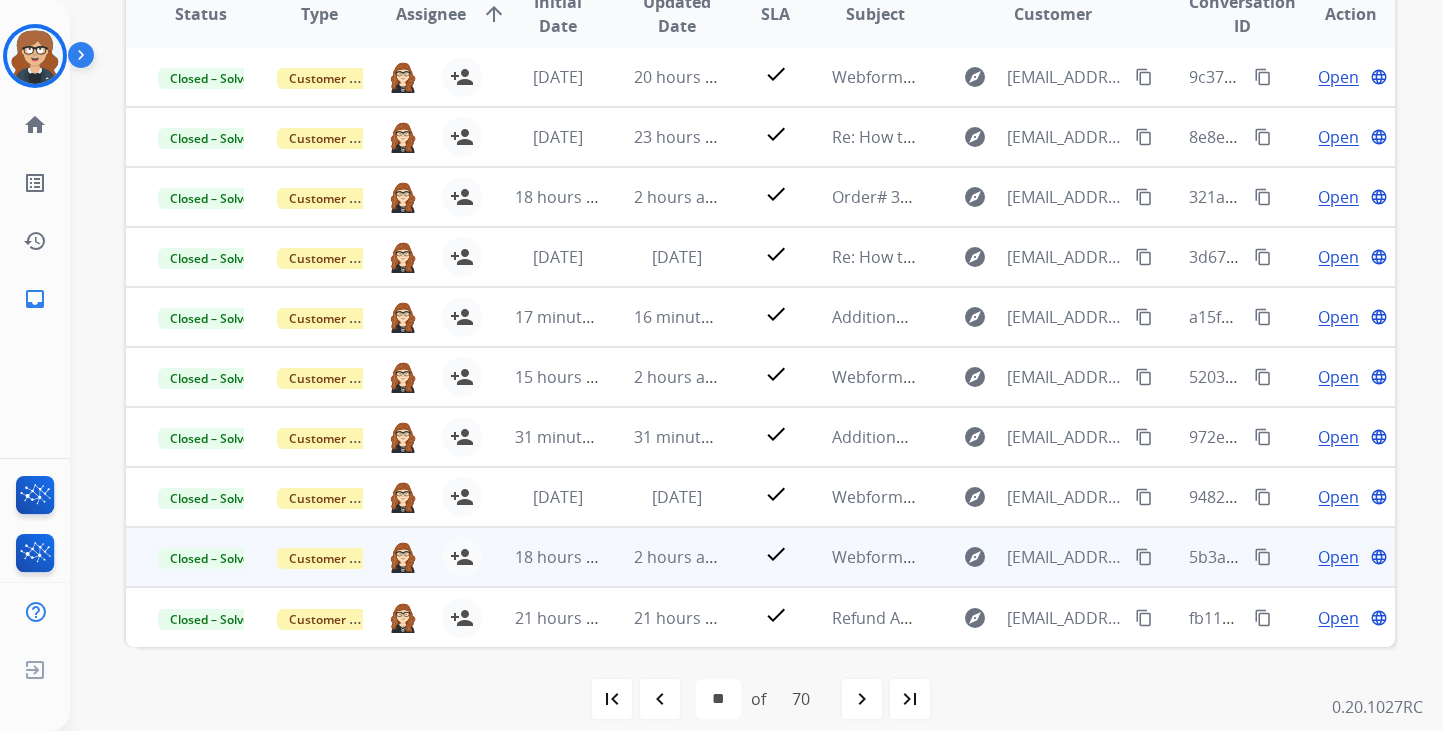 scroll, scrollTop: 489, scrollLeft: 0, axis: vertical 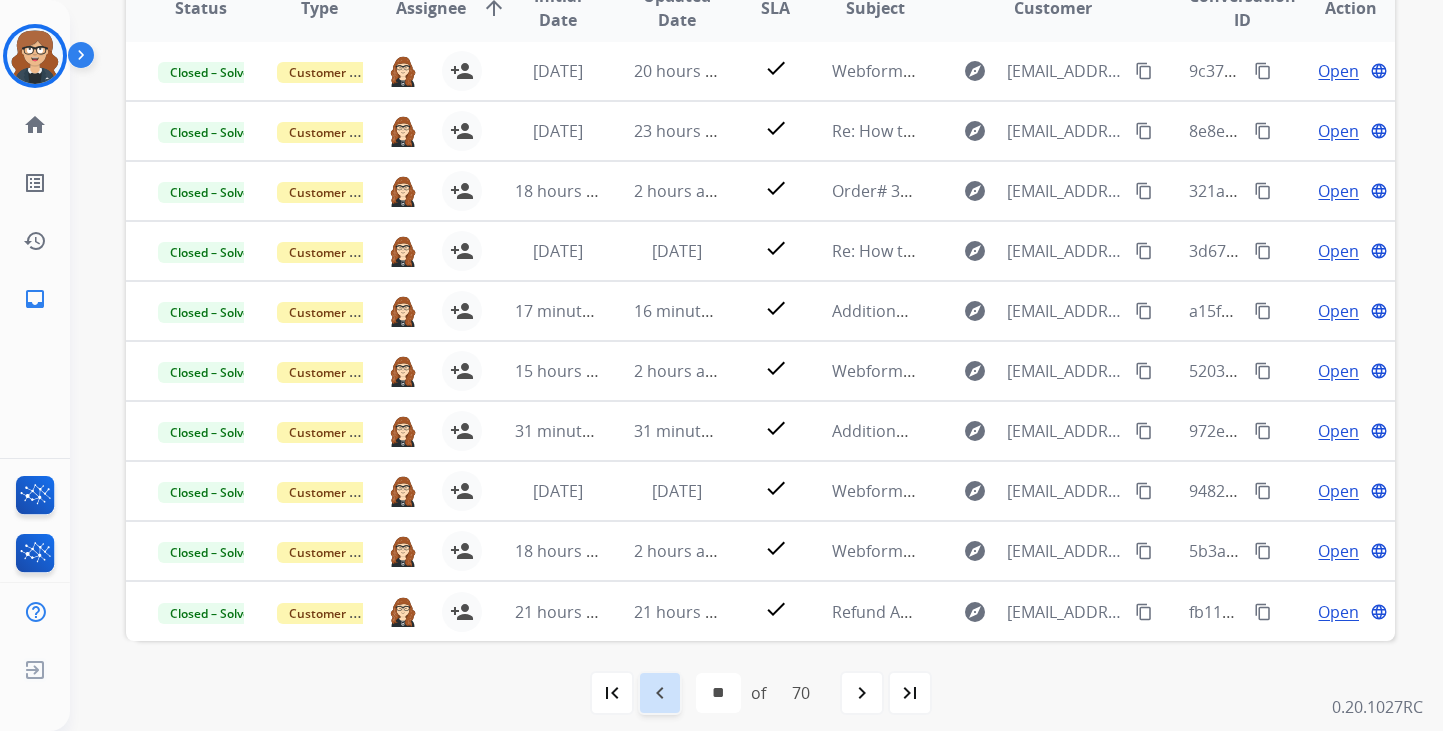 click on "navigate_before" at bounding box center [660, 693] 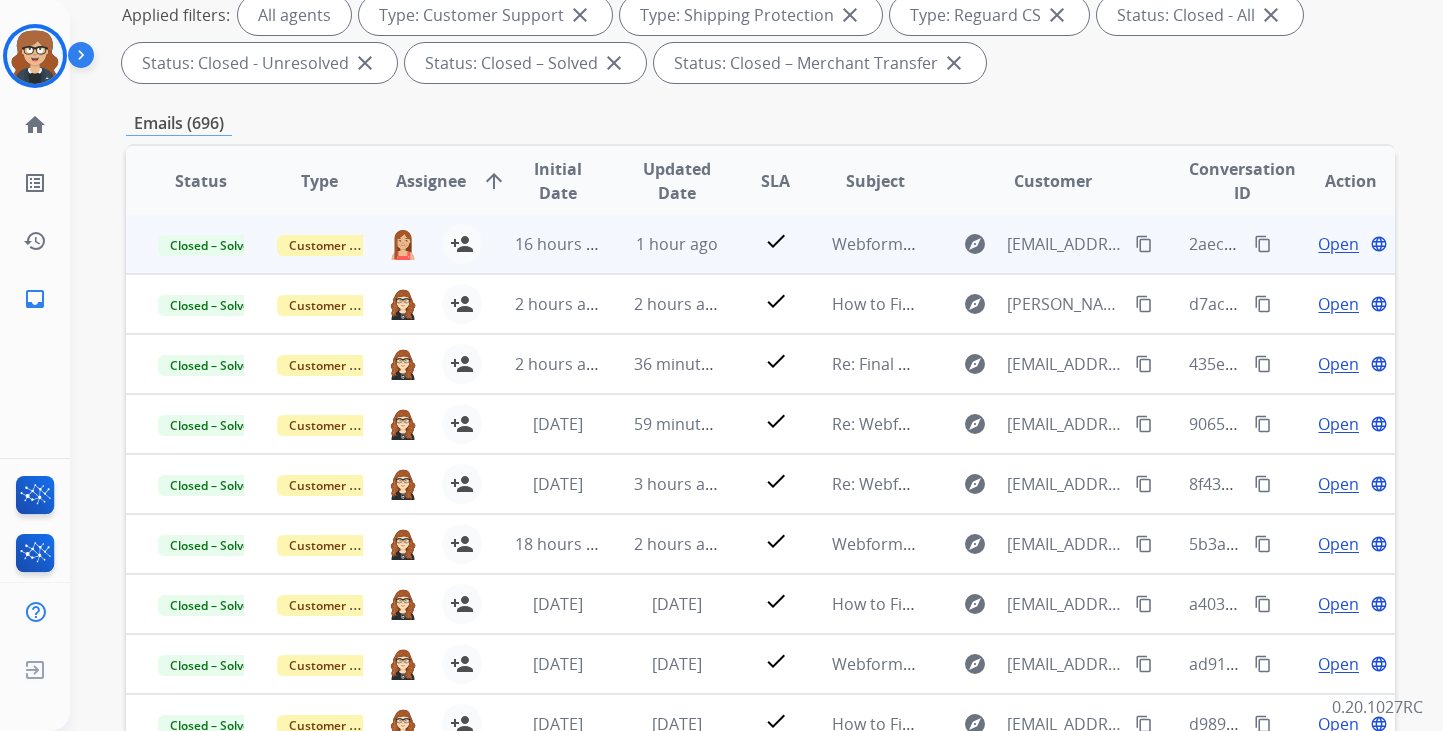 scroll, scrollTop: 503, scrollLeft: 0, axis: vertical 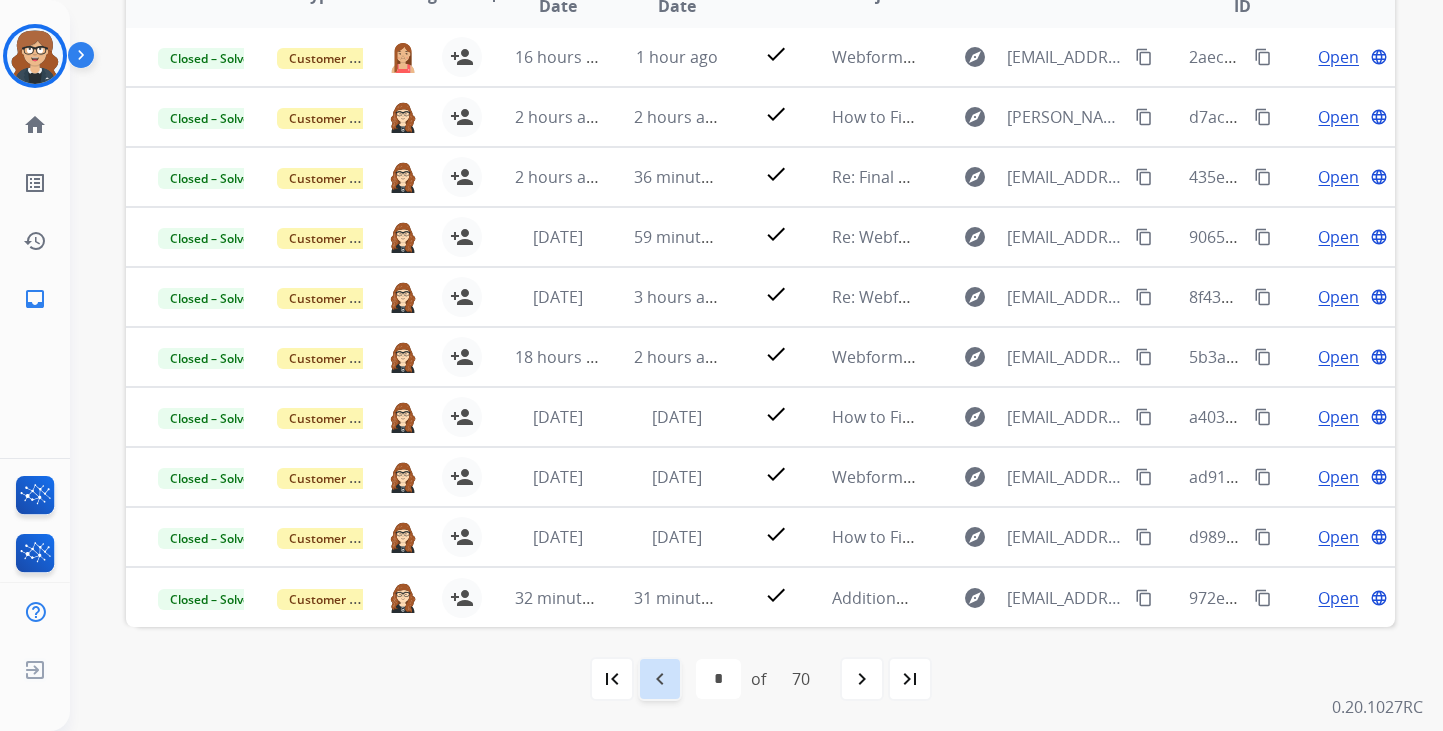 click on "navigate_before" at bounding box center (660, 679) 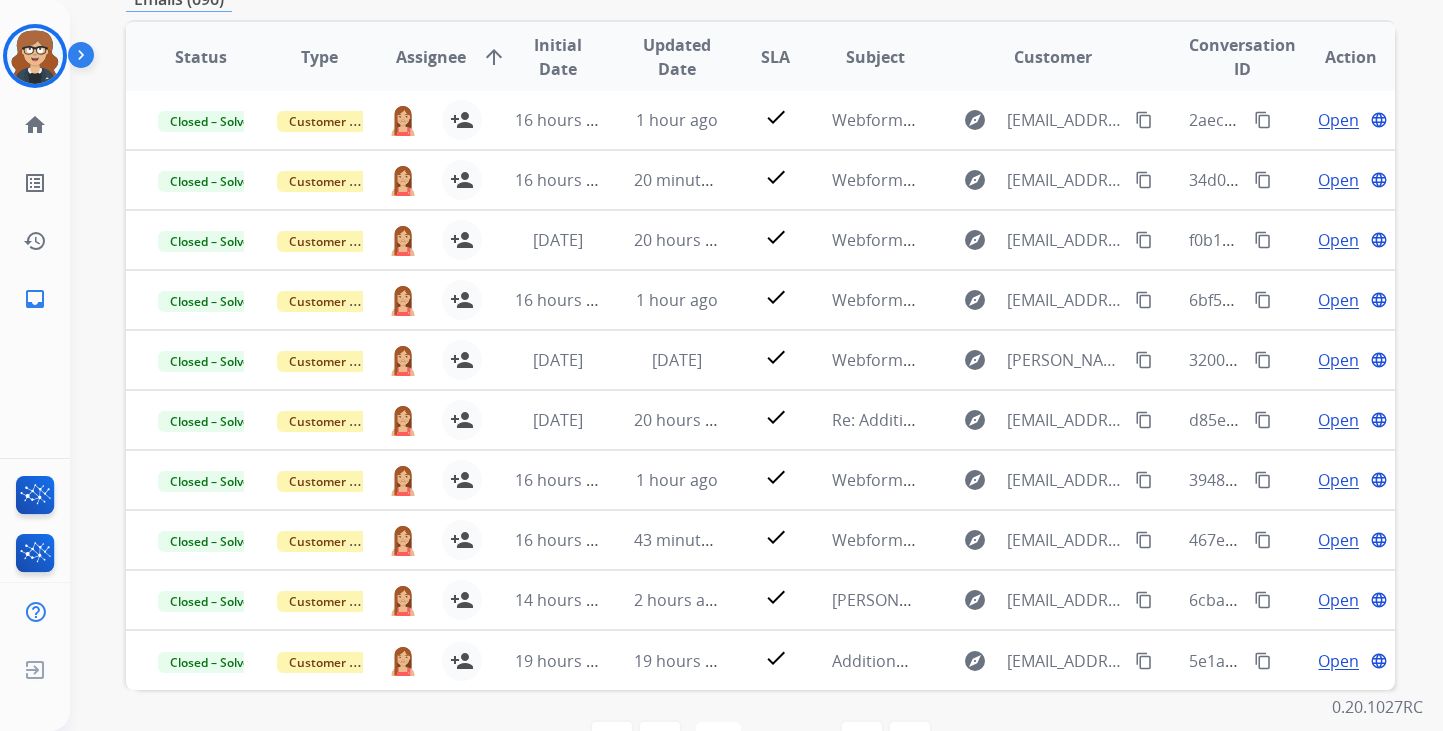 scroll, scrollTop: 503, scrollLeft: 0, axis: vertical 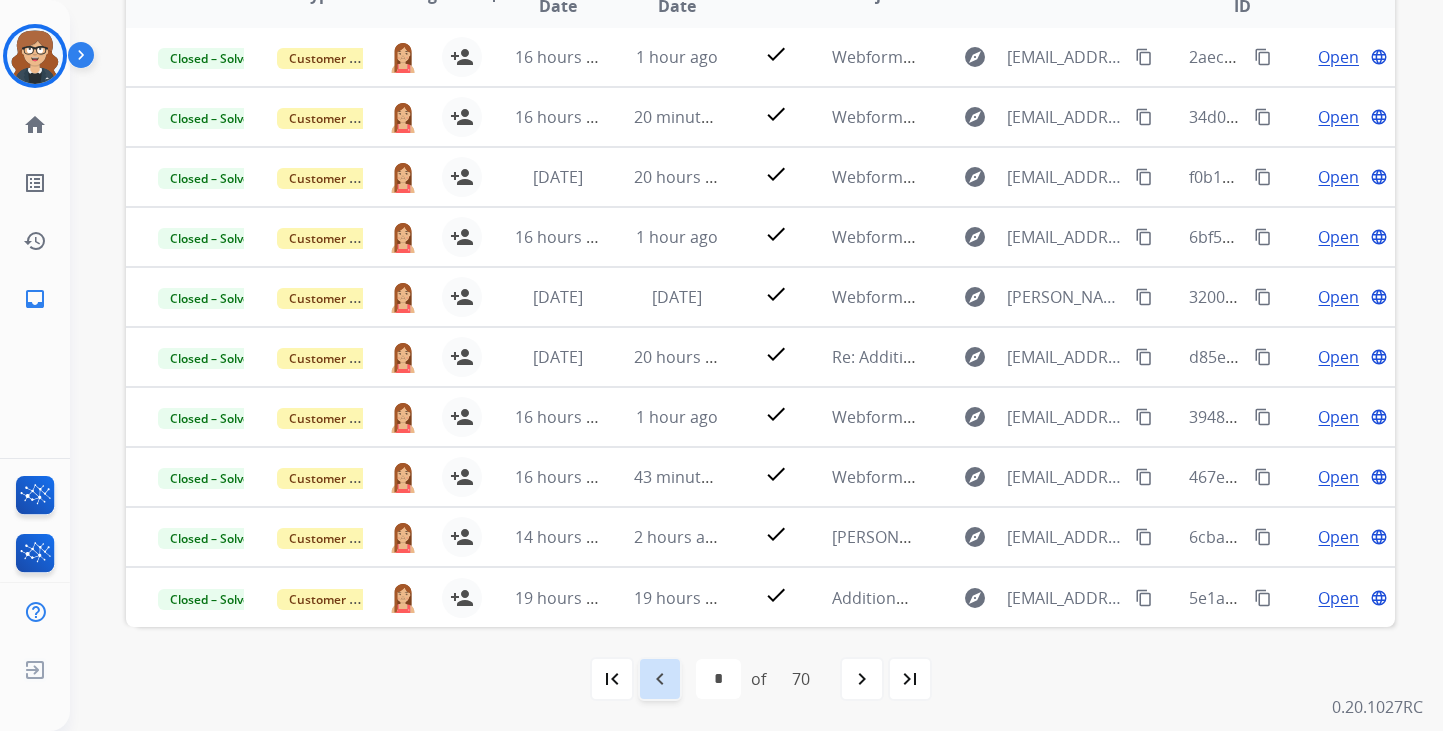 click on "navigate_before" at bounding box center [660, 679] 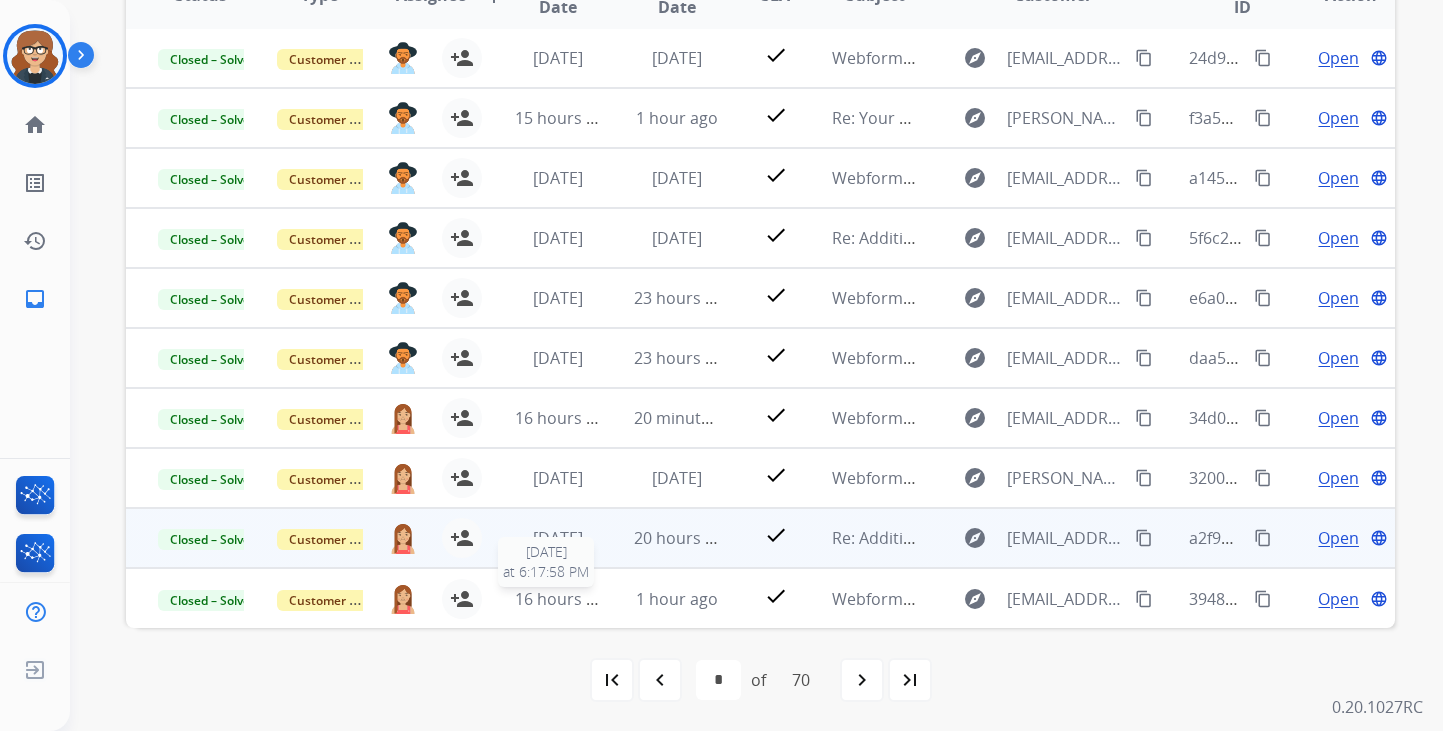scroll, scrollTop: 502, scrollLeft: 0, axis: vertical 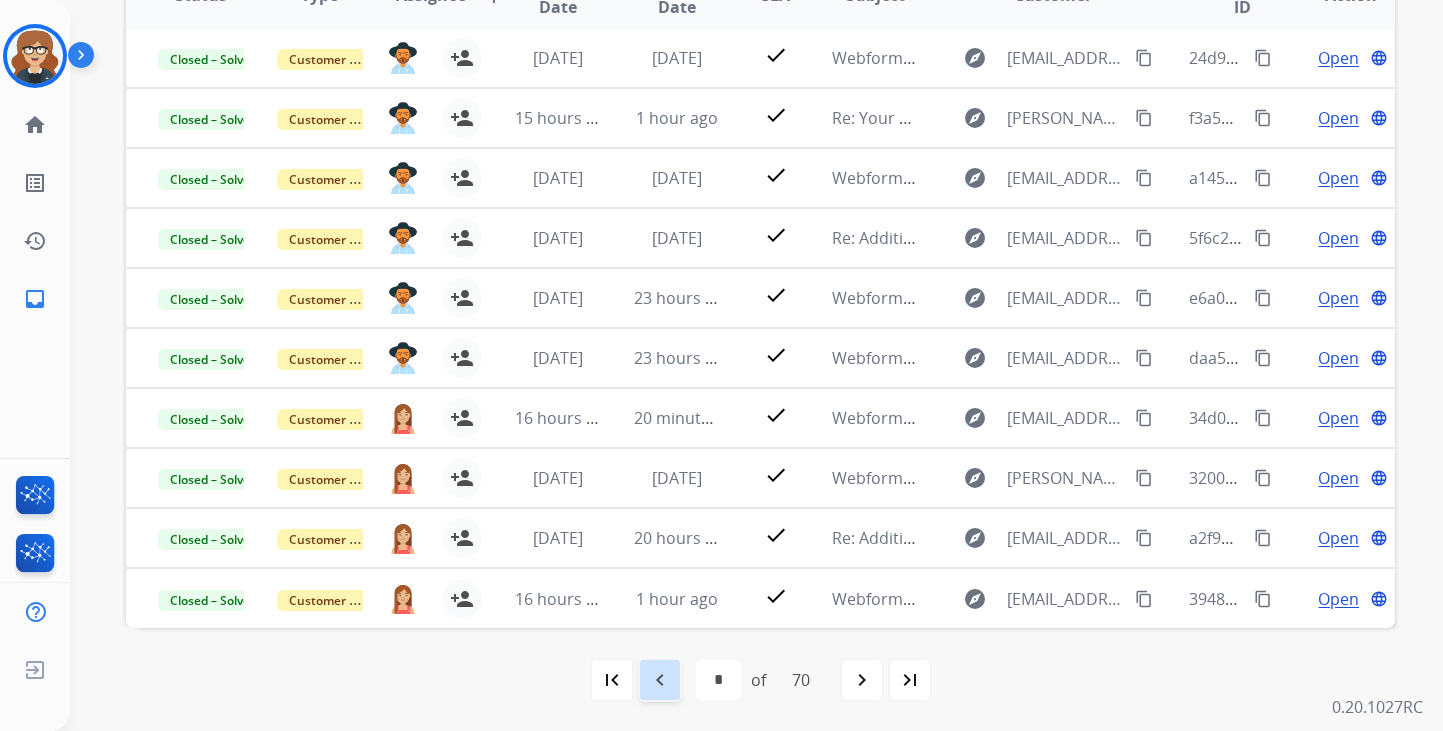 click on "navigate_before" at bounding box center (660, 680) 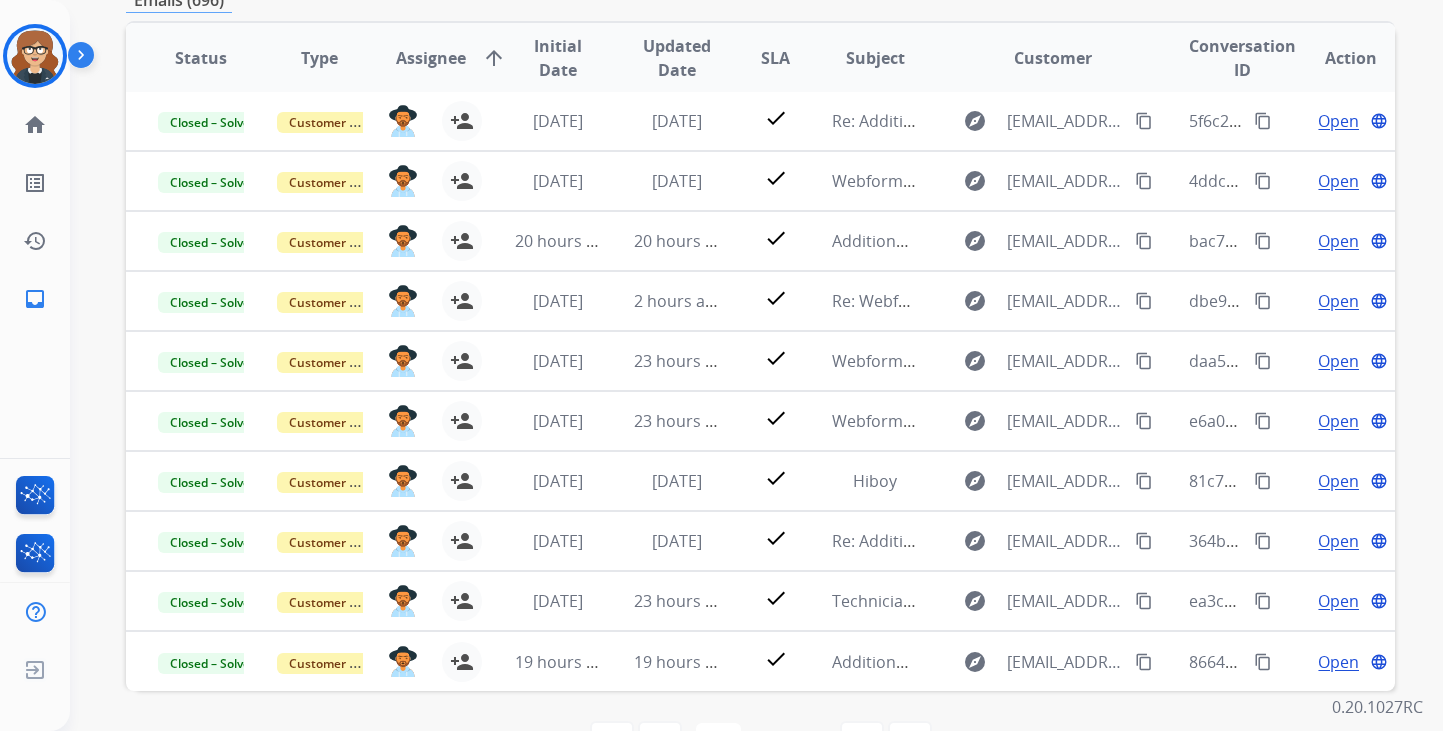 scroll, scrollTop: 503, scrollLeft: 0, axis: vertical 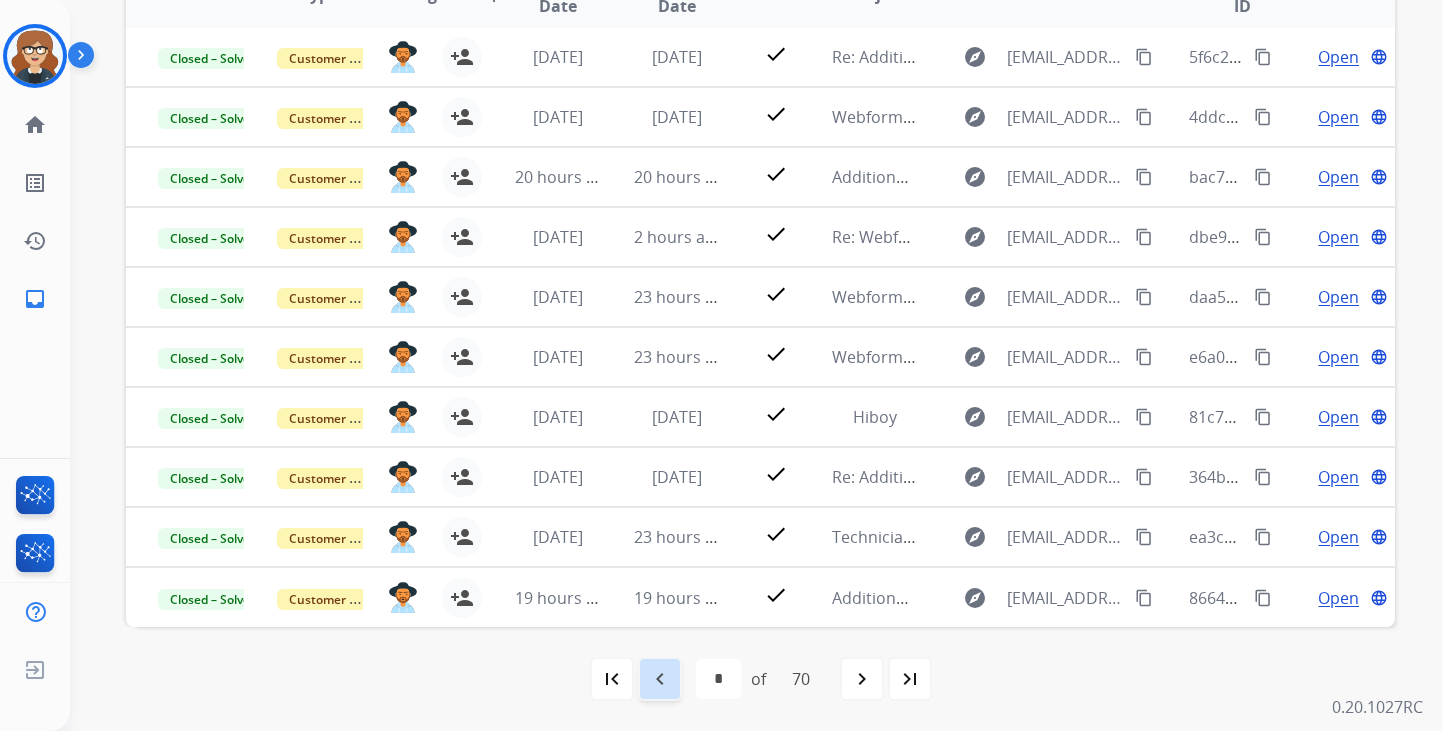 click on "navigate_before" at bounding box center [660, 679] 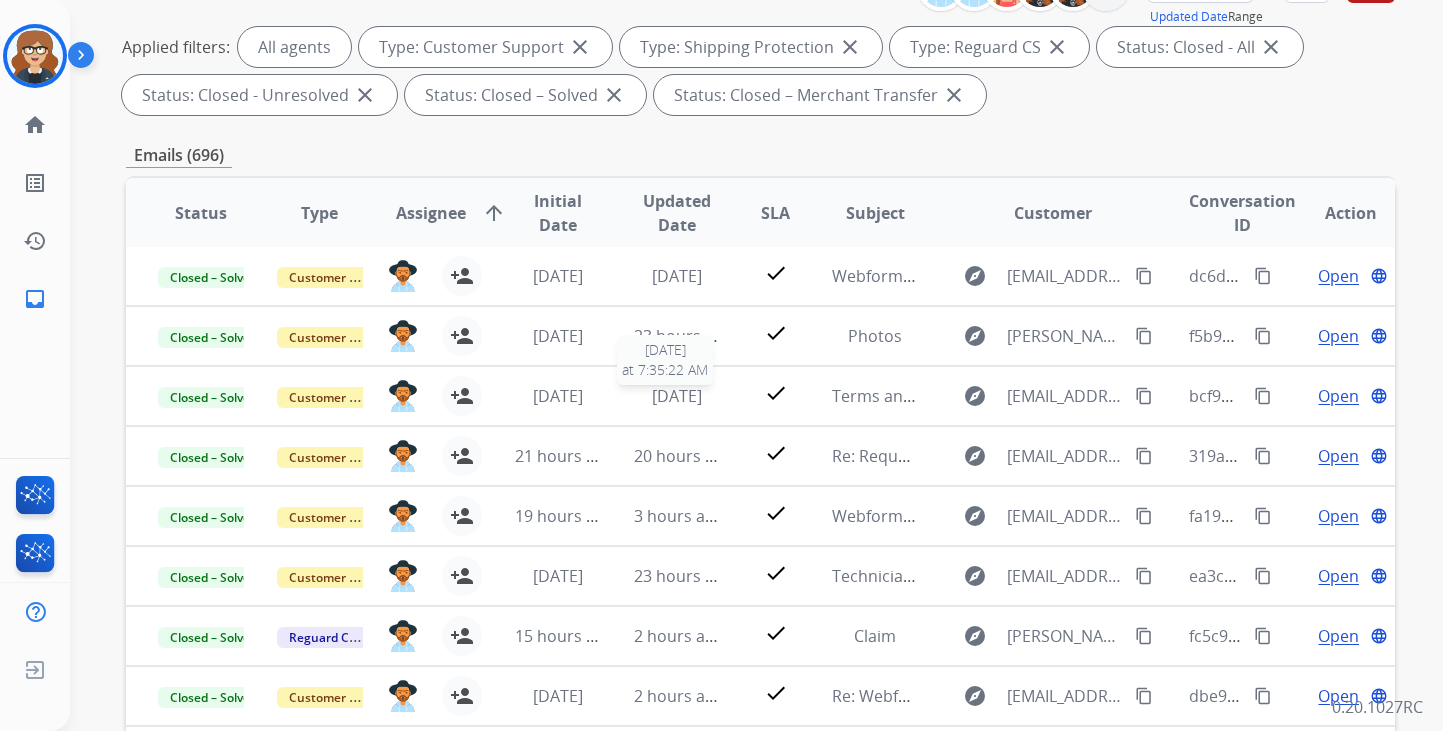 scroll, scrollTop: 503, scrollLeft: 0, axis: vertical 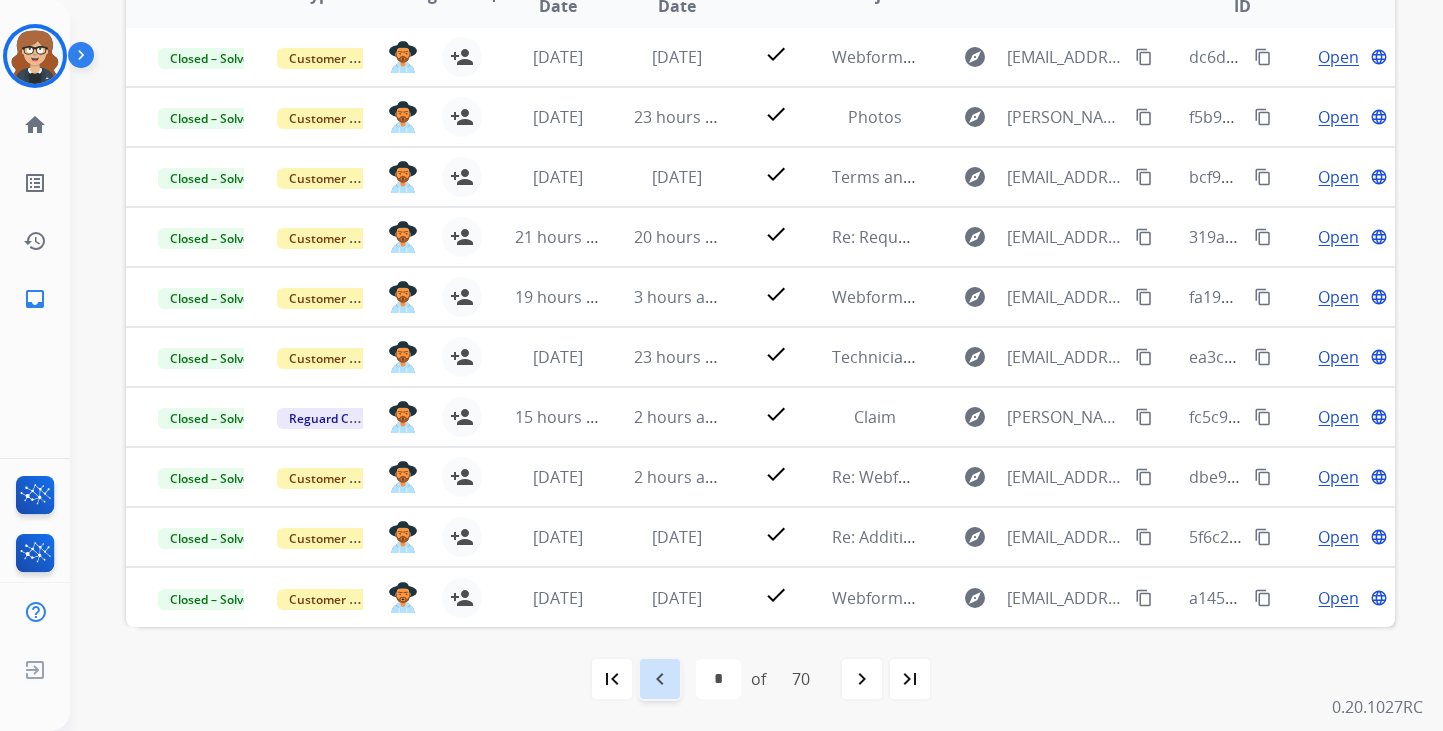 click on "navigate_before" at bounding box center (660, 679) 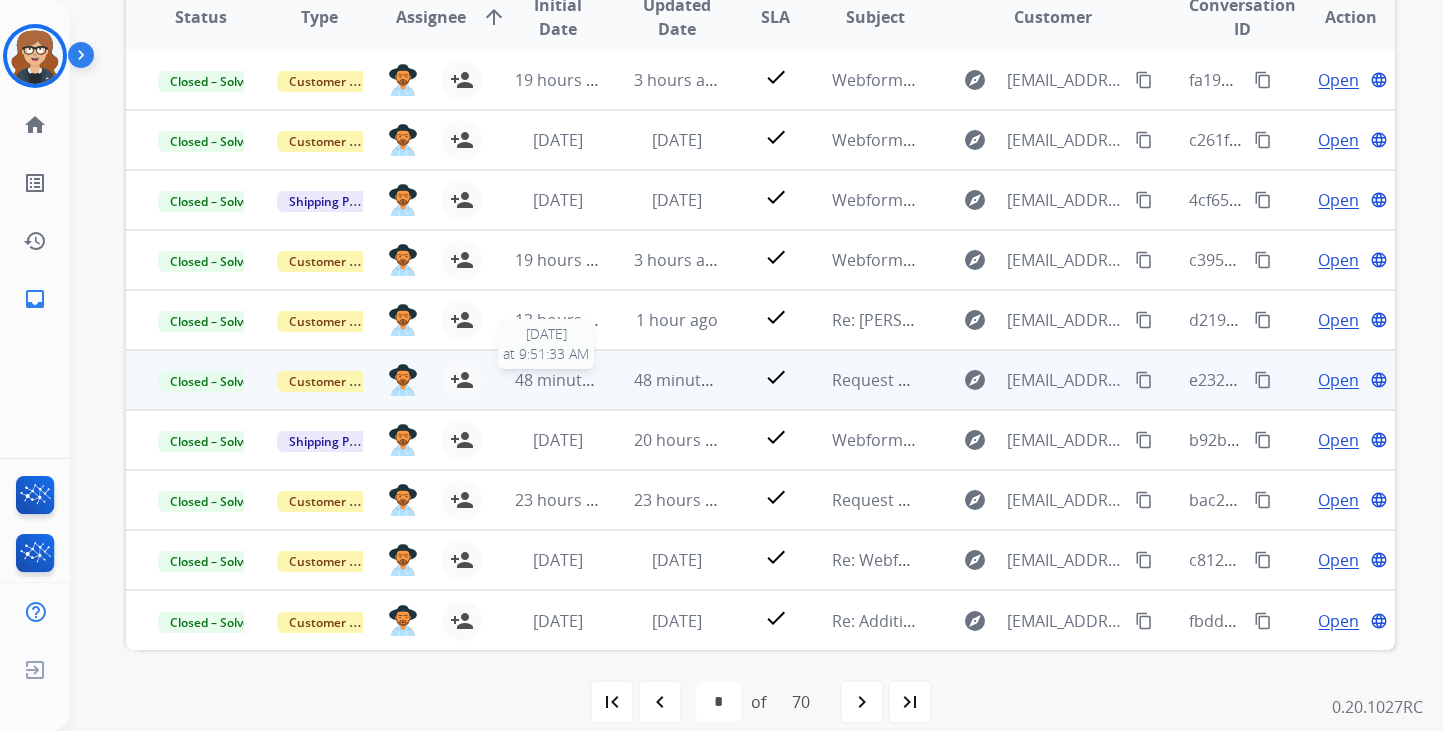 scroll, scrollTop: 484, scrollLeft: 0, axis: vertical 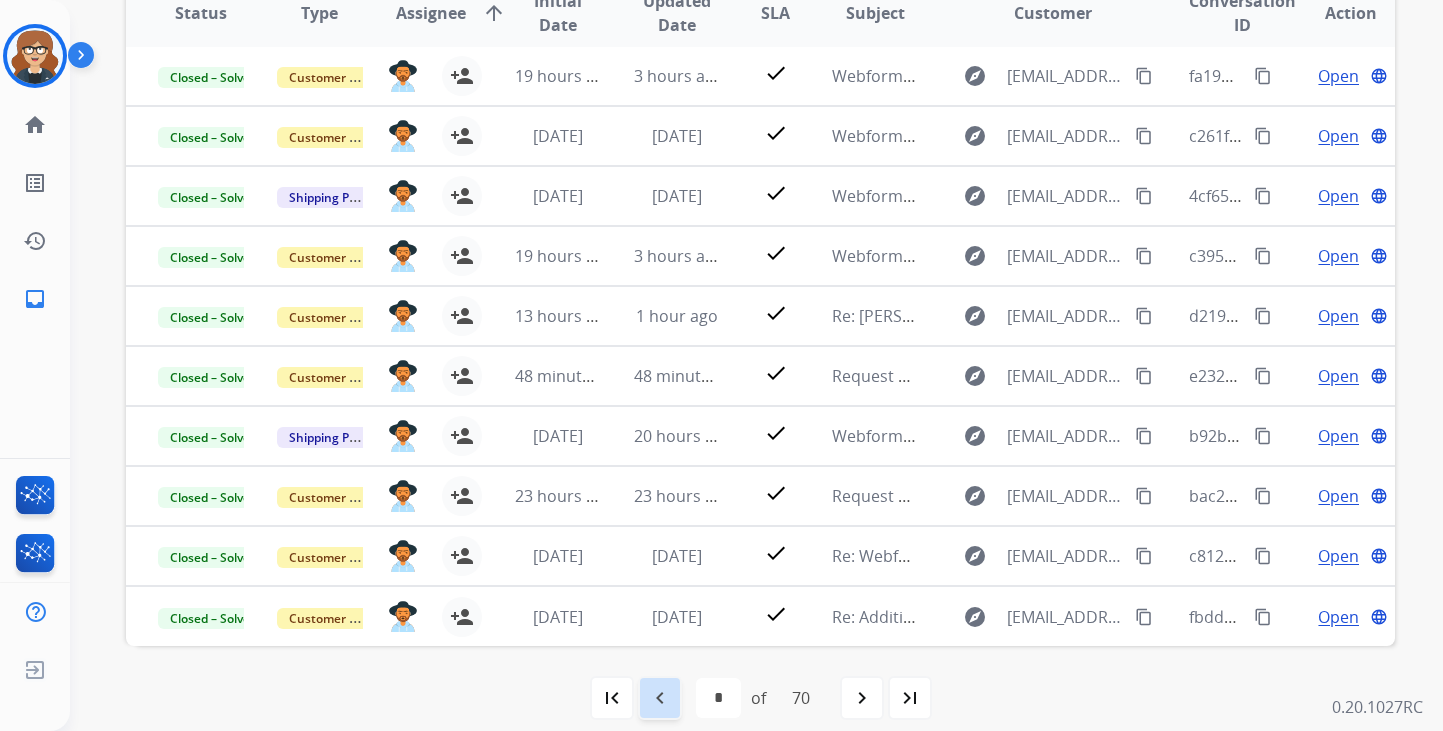 click on "navigate_before" at bounding box center [660, 698] 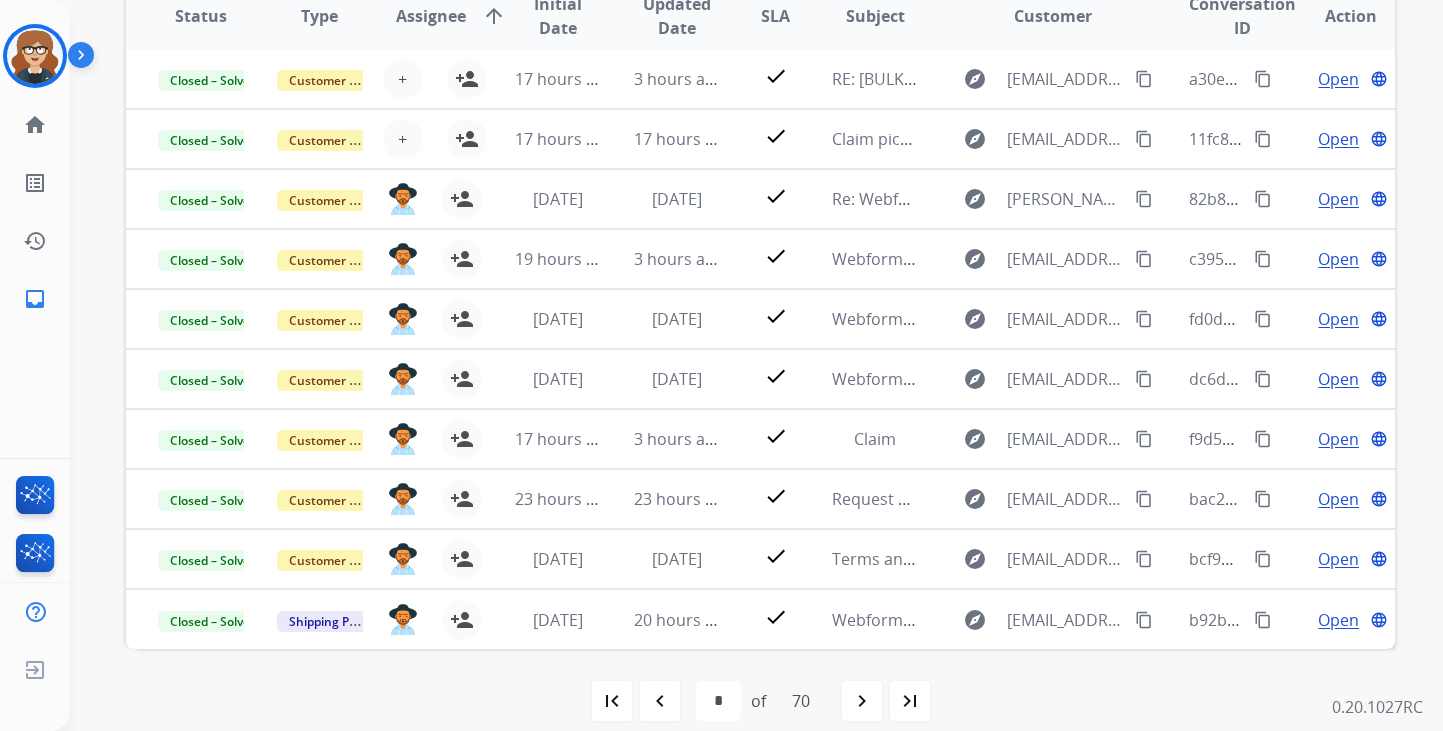 scroll, scrollTop: 491, scrollLeft: 0, axis: vertical 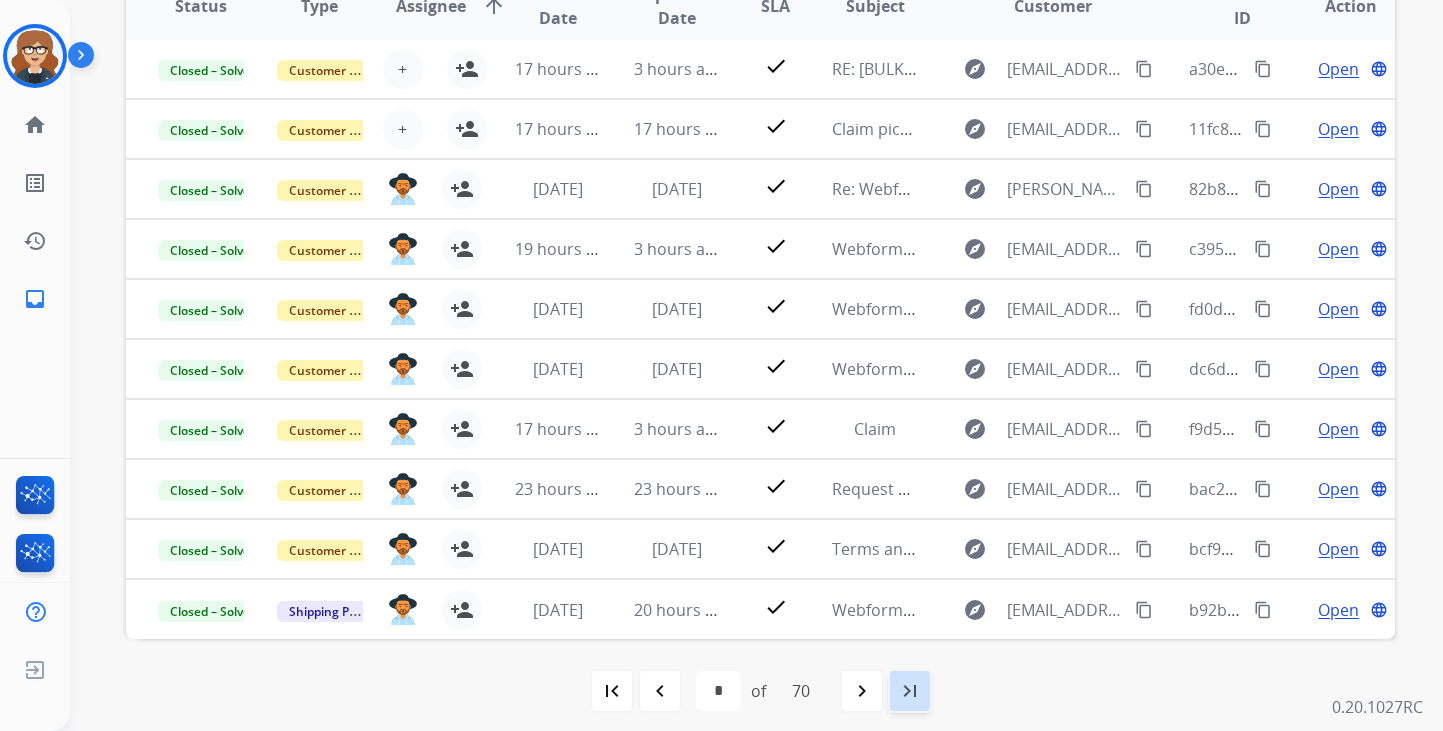 click on "last_page" at bounding box center (910, 691) 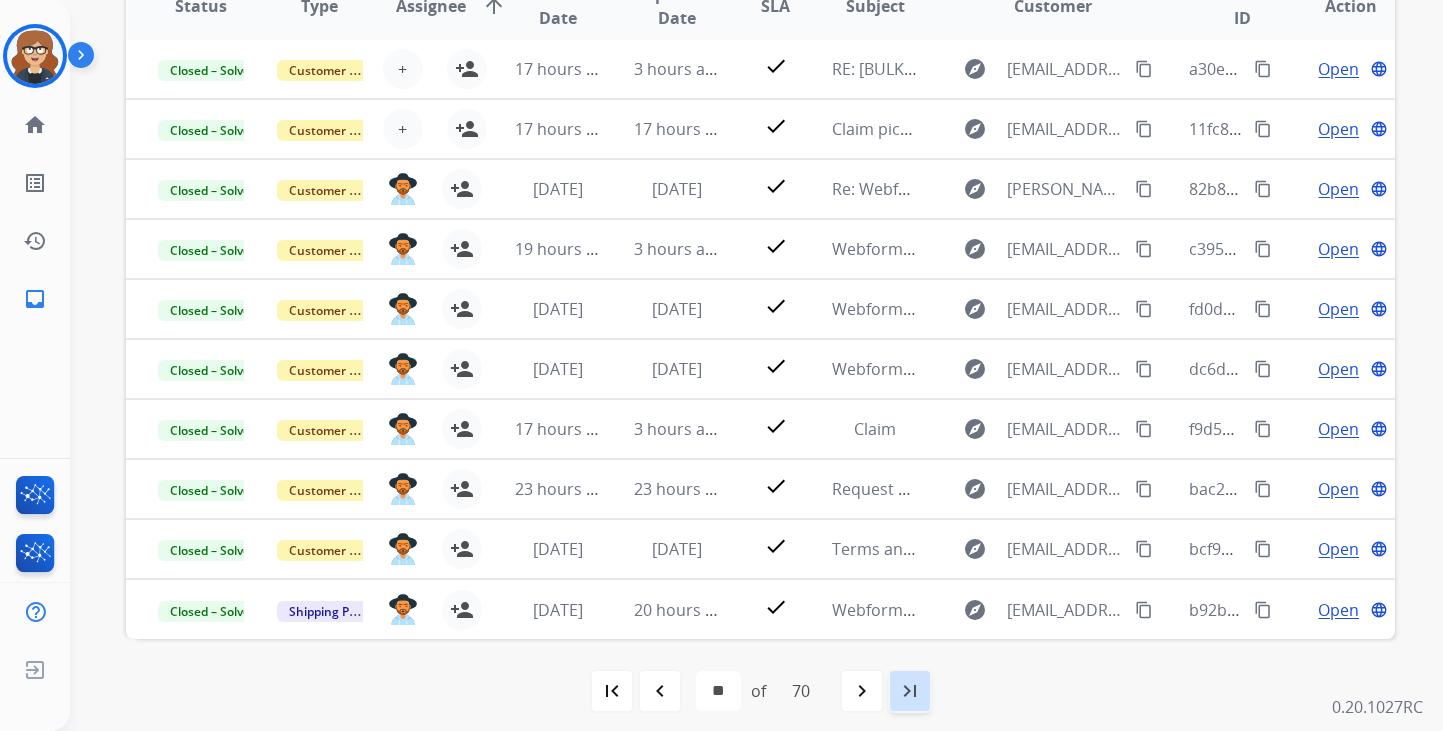 scroll, scrollTop: 0, scrollLeft: 0, axis: both 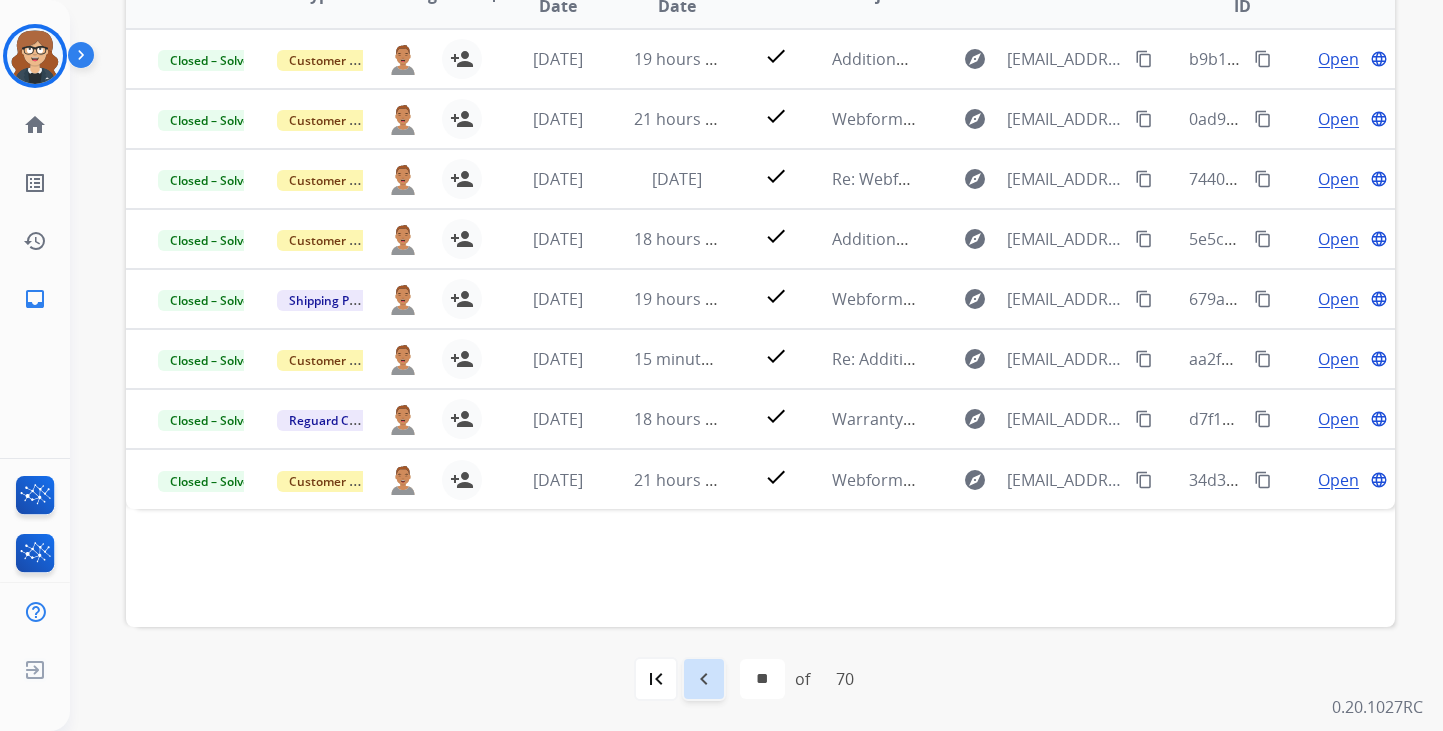 click on "navigate_before" at bounding box center (704, 679) 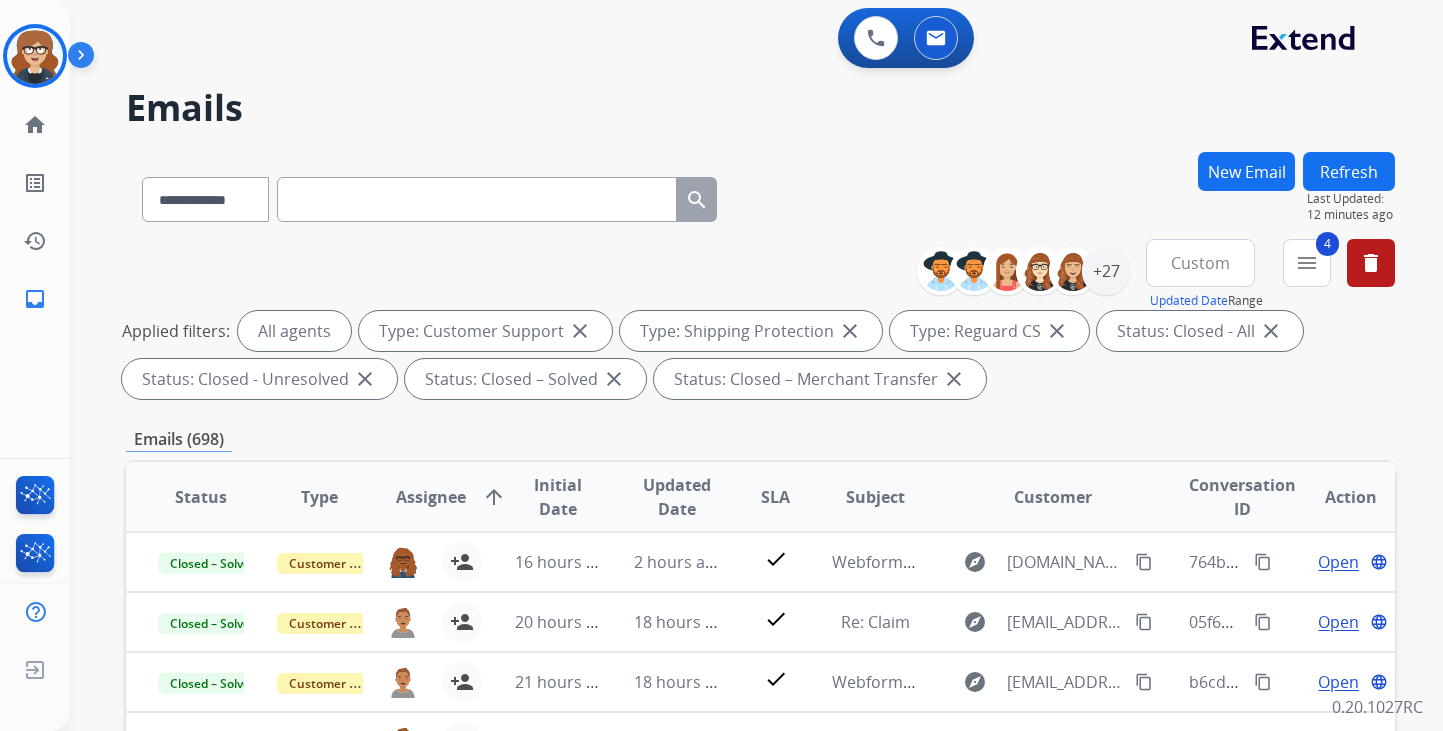 scroll, scrollTop: 2, scrollLeft: 0, axis: vertical 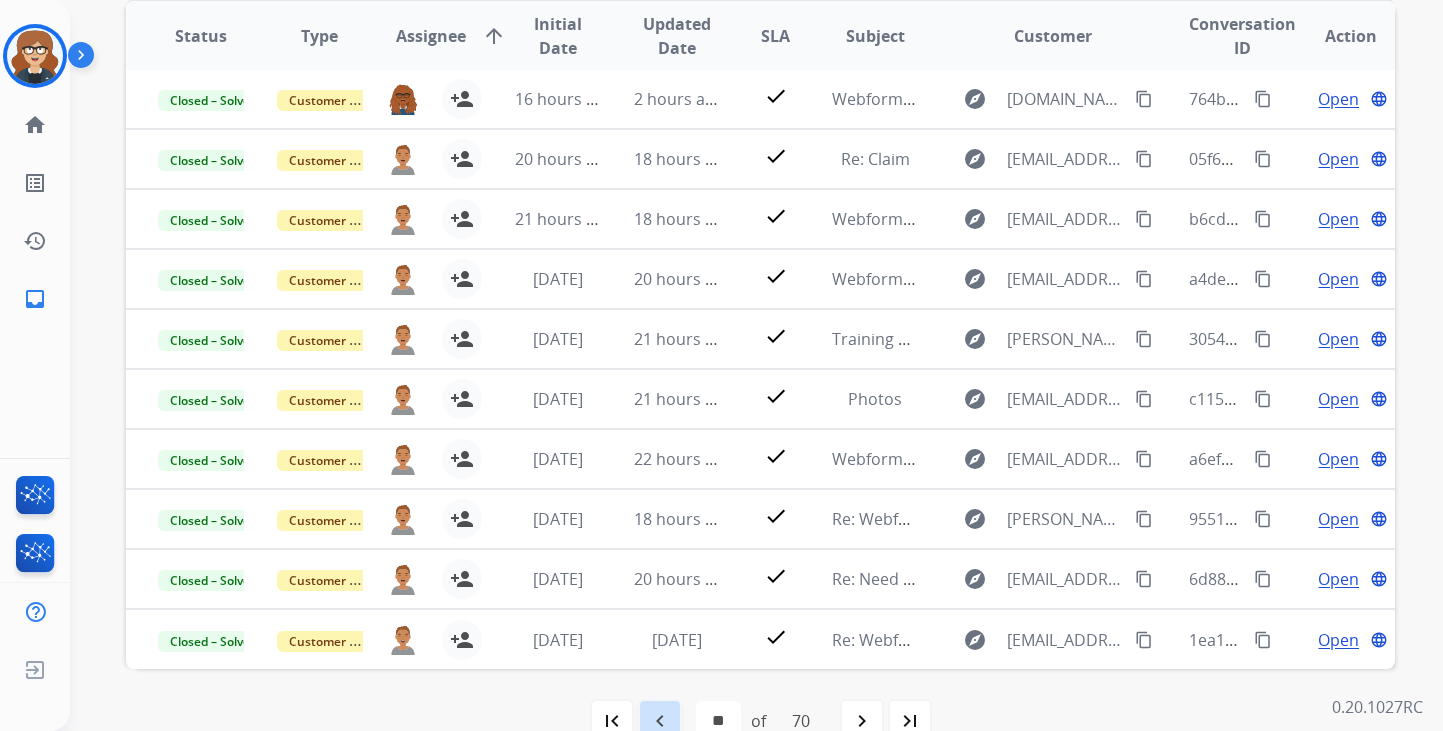 click on "navigate_before" at bounding box center (660, 721) 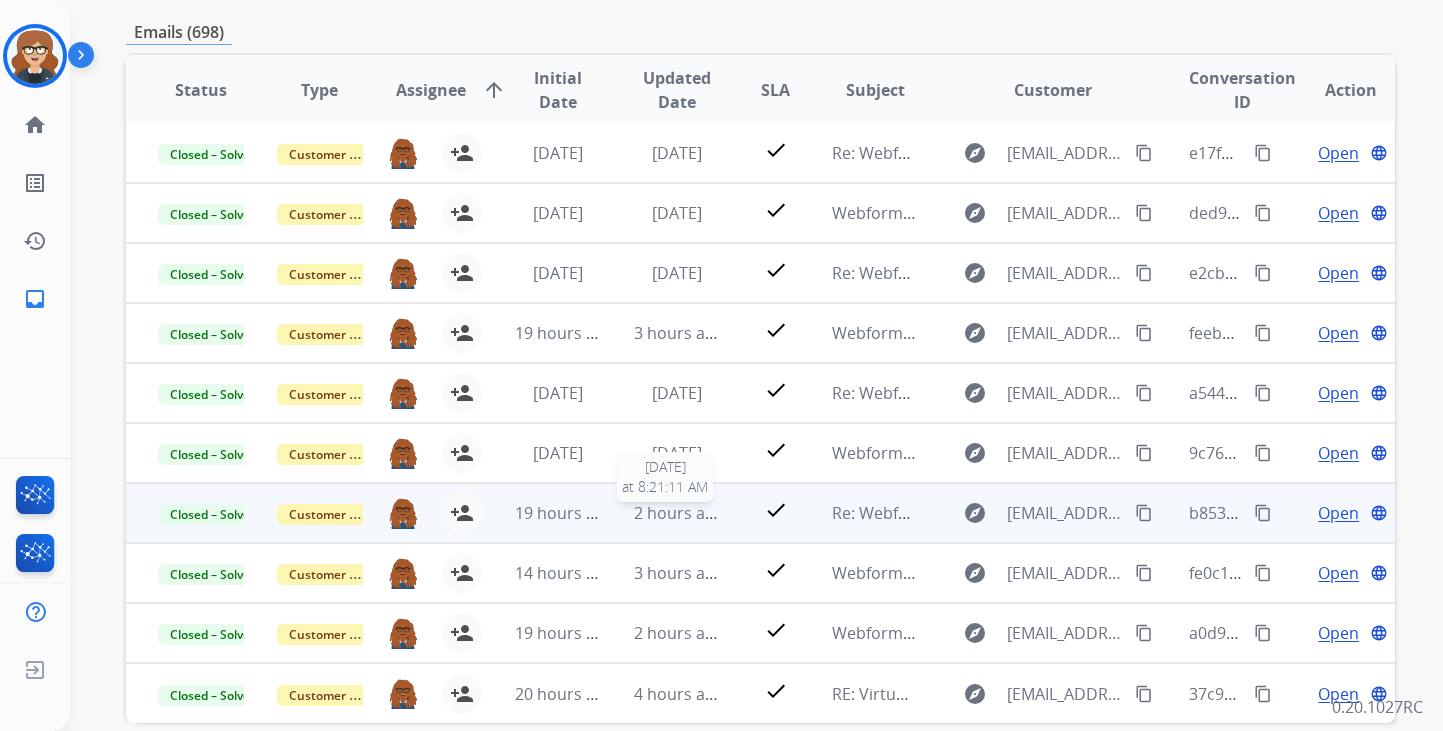 scroll, scrollTop: 503, scrollLeft: 0, axis: vertical 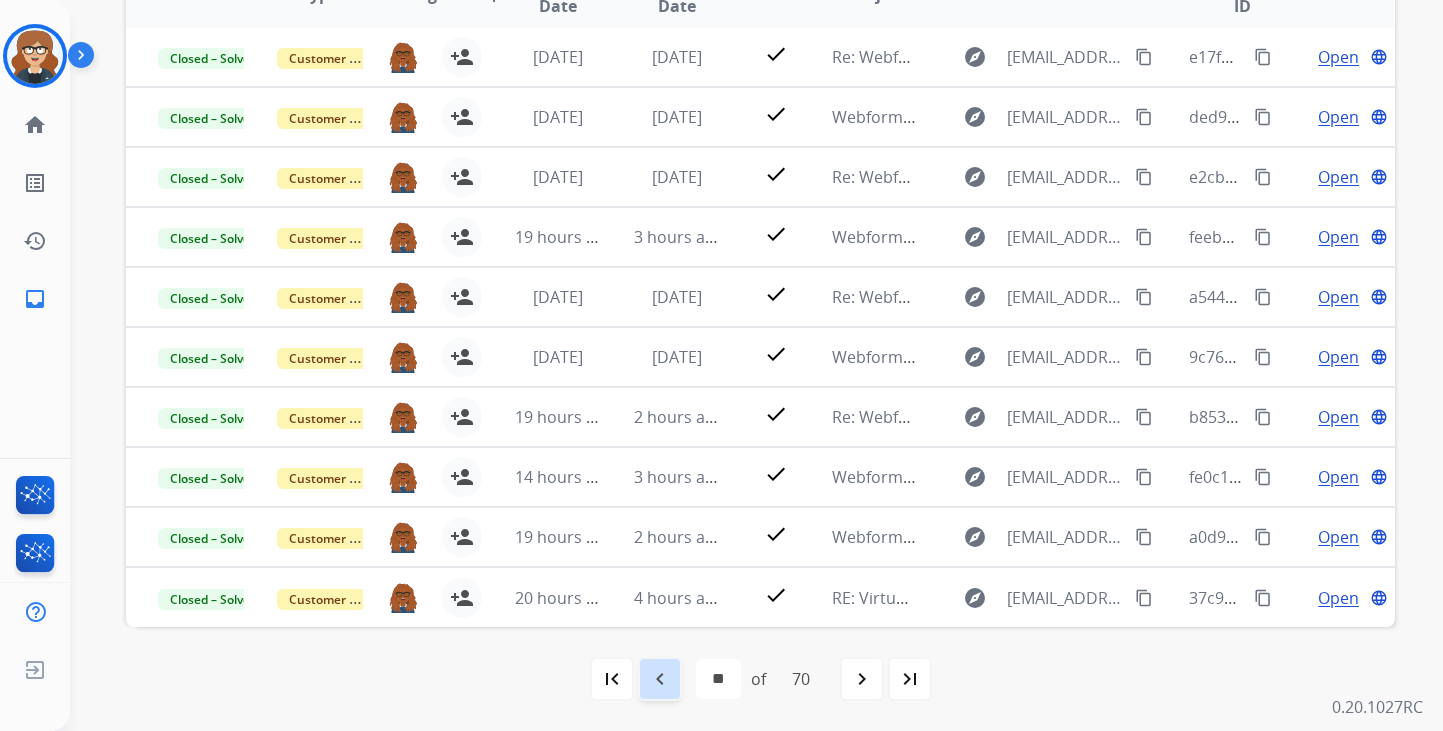 click on "navigate_before" at bounding box center (660, 679) 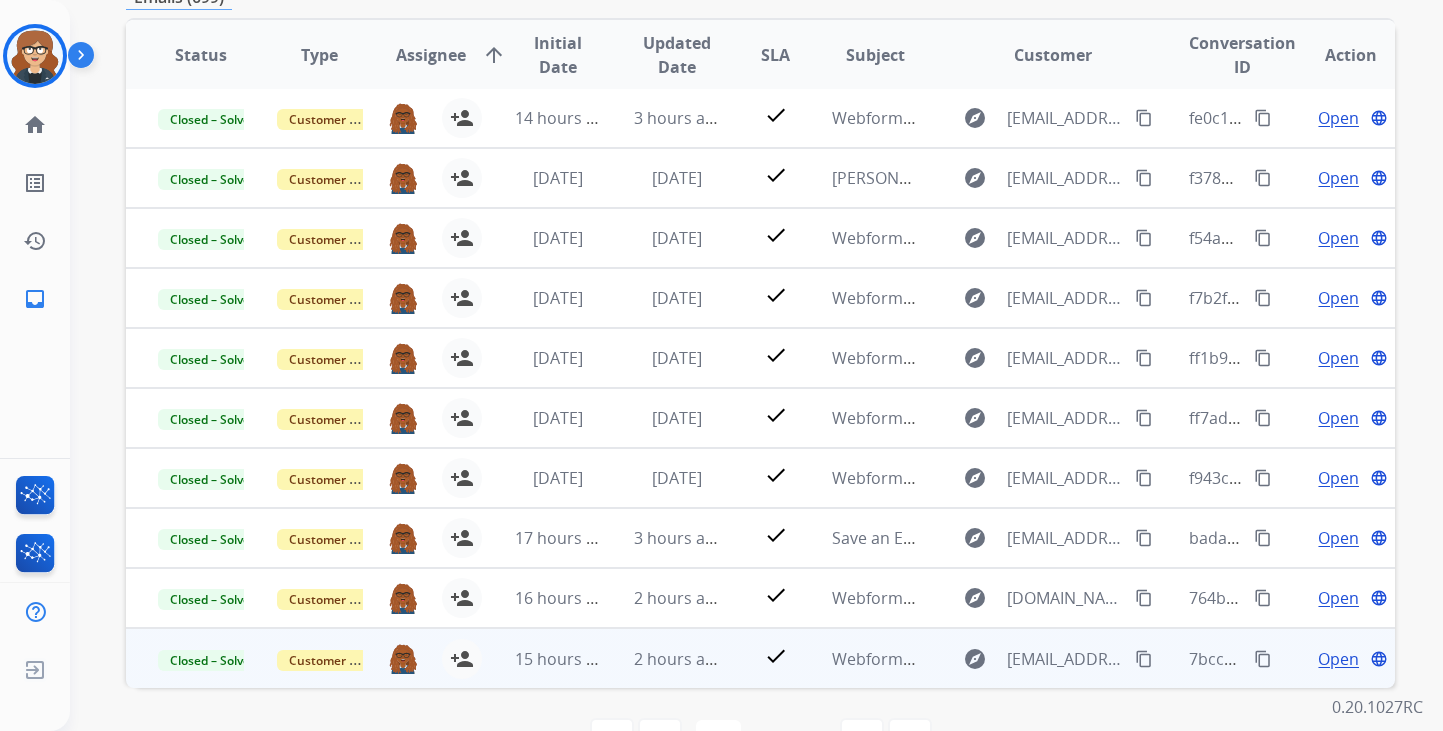 scroll, scrollTop: 503, scrollLeft: 0, axis: vertical 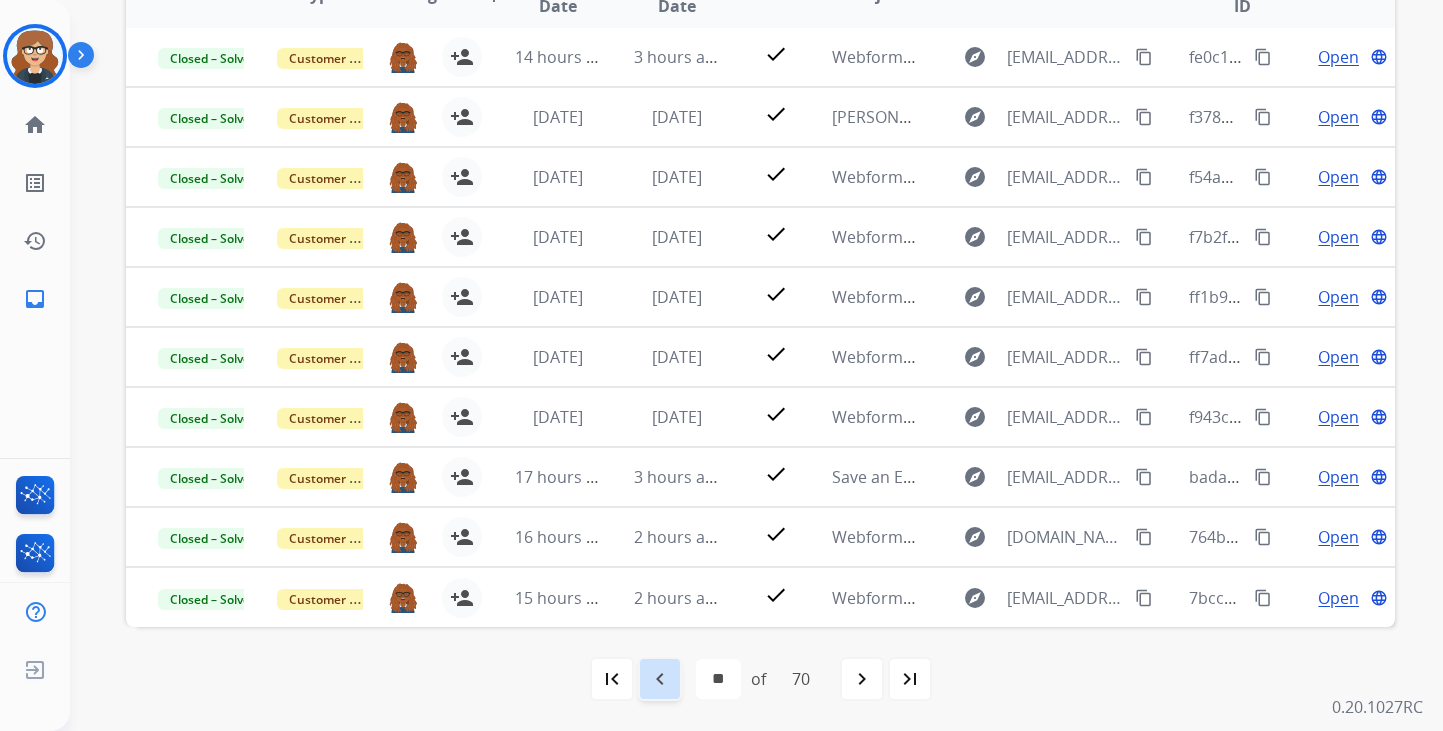 click on "navigate_before" at bounding box center [660, 679] 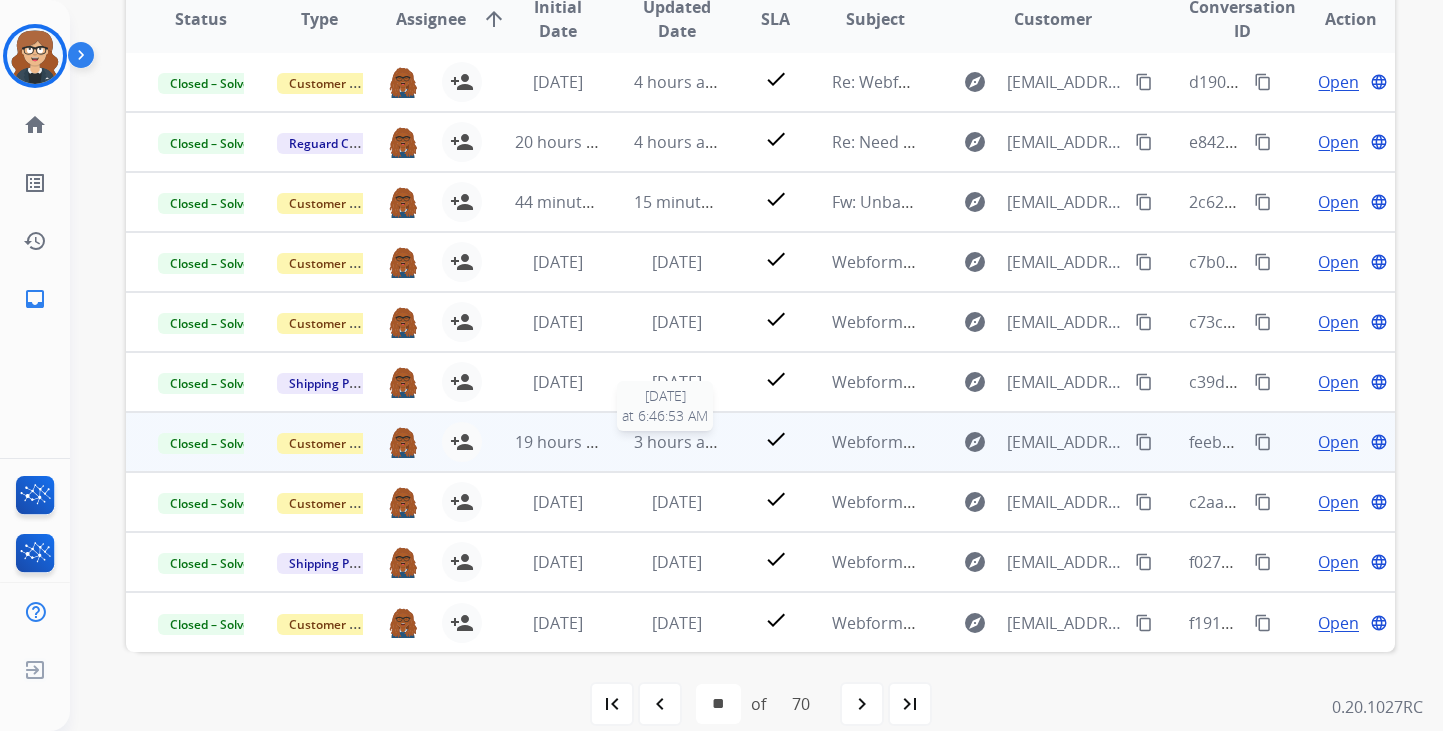 scroll, scrollTop: 503, scrollLeft: 0, axis: vertical 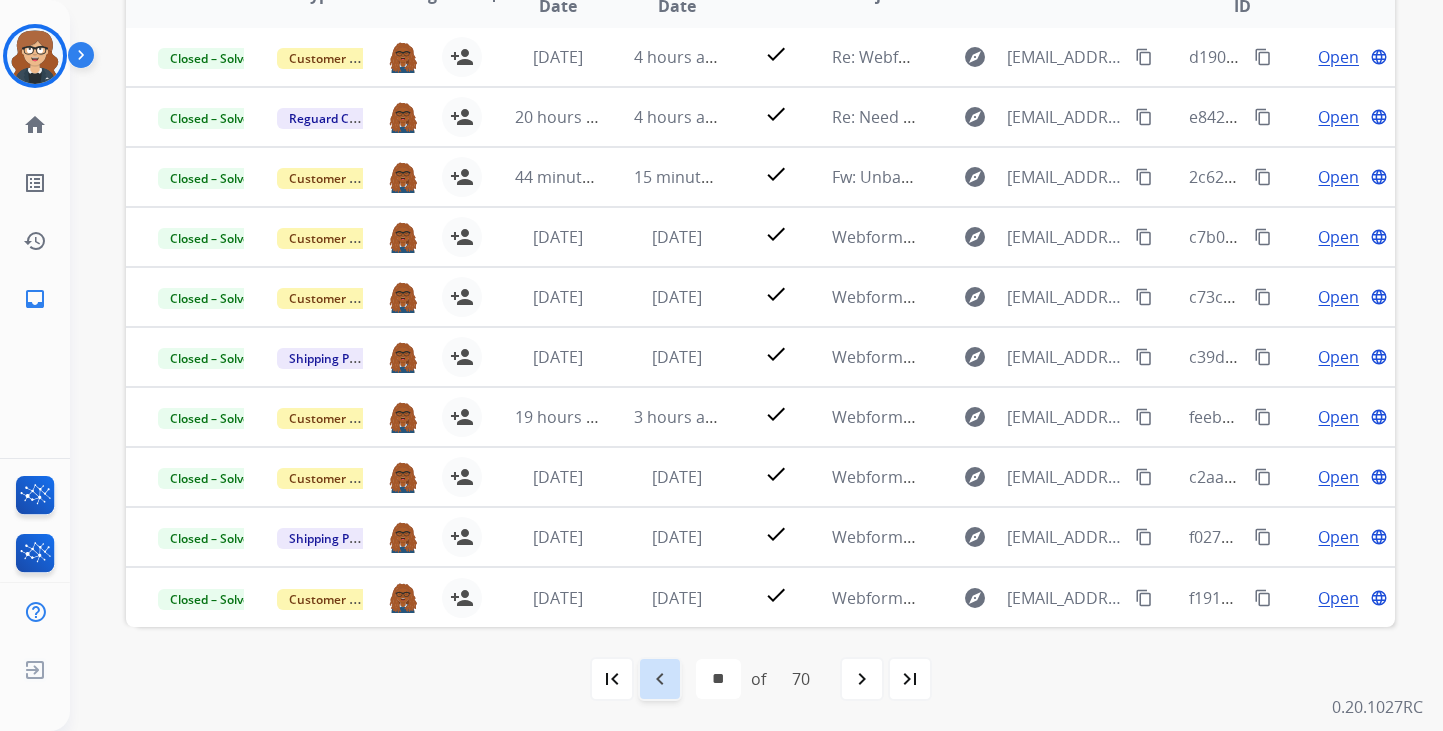 click on "navigate_before" at bounding box center (660, 679) 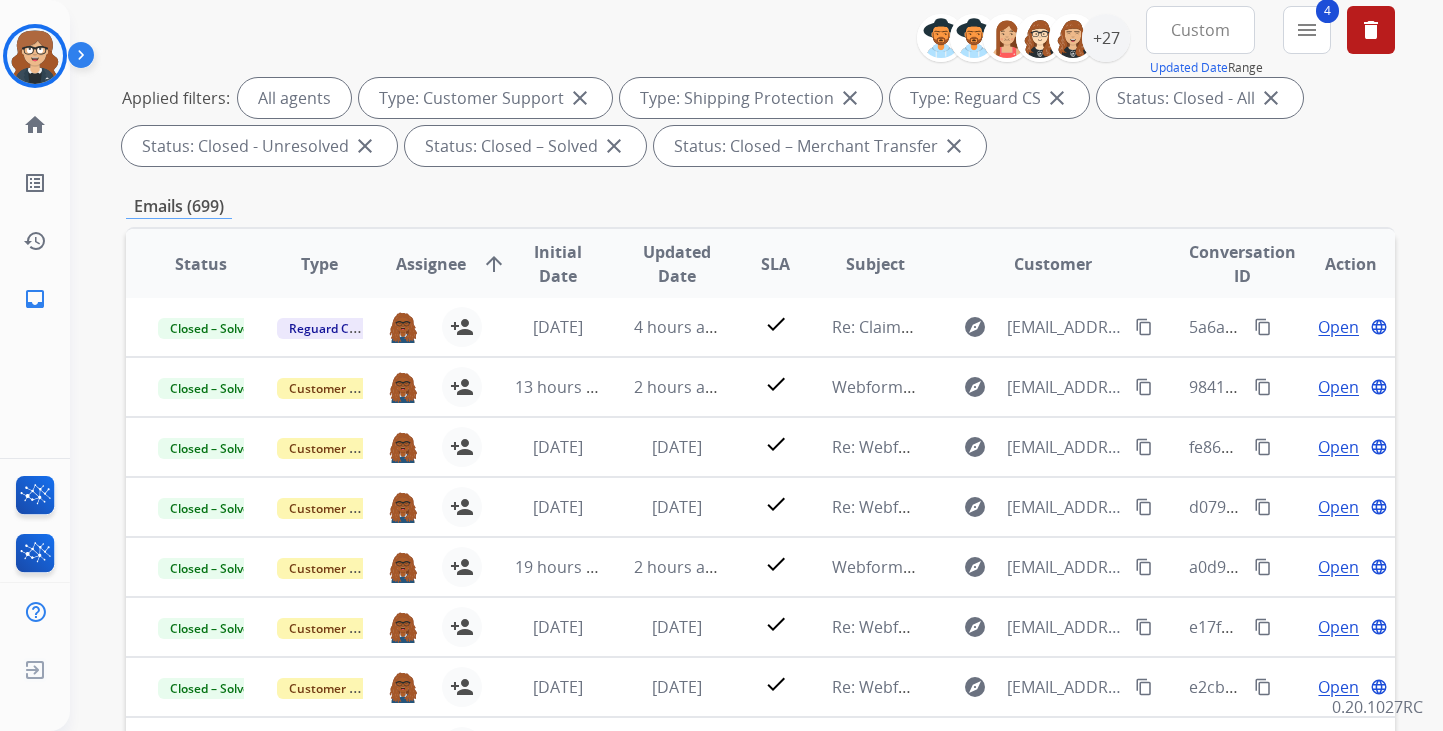scroll, scrollTop: 503, scrollLeft: 0, axis: vertical 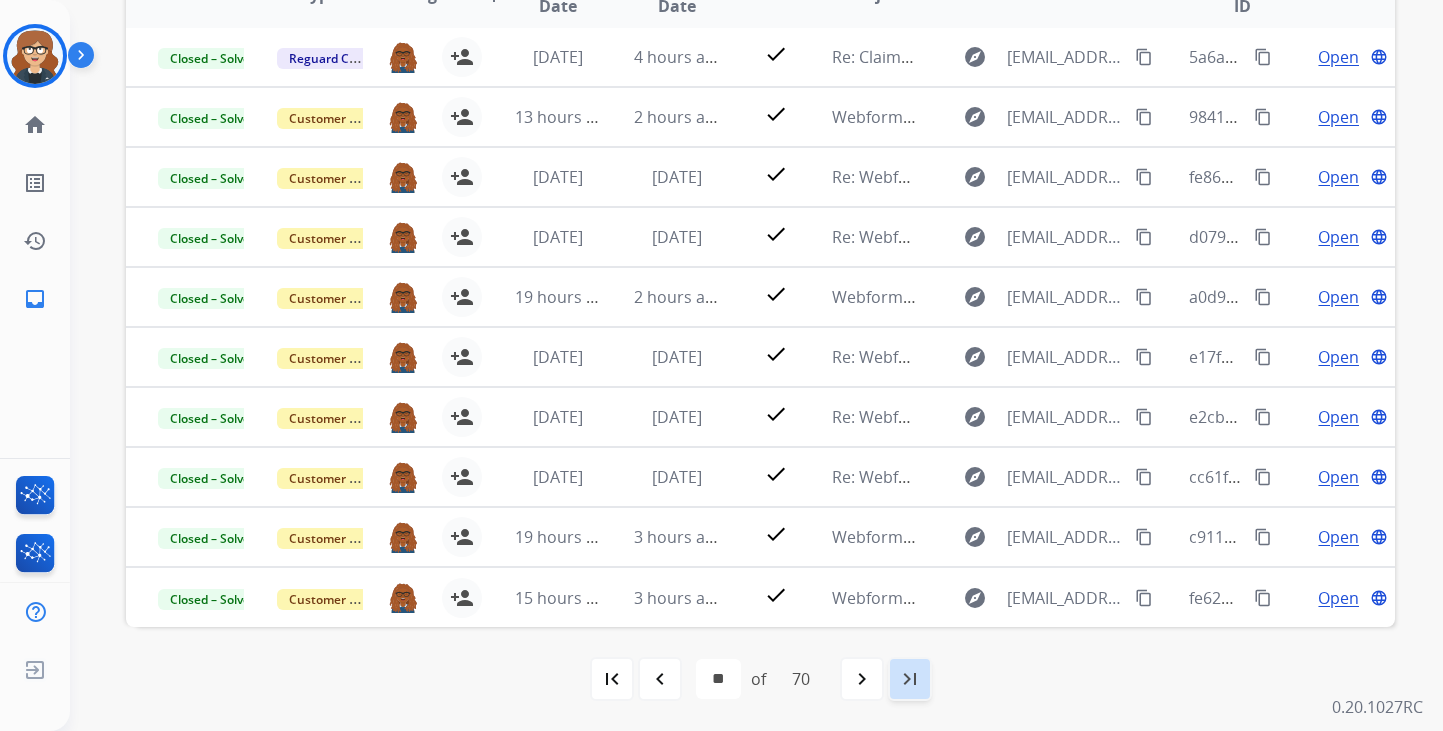 click on "last_page" at bounding box center (910, 679) 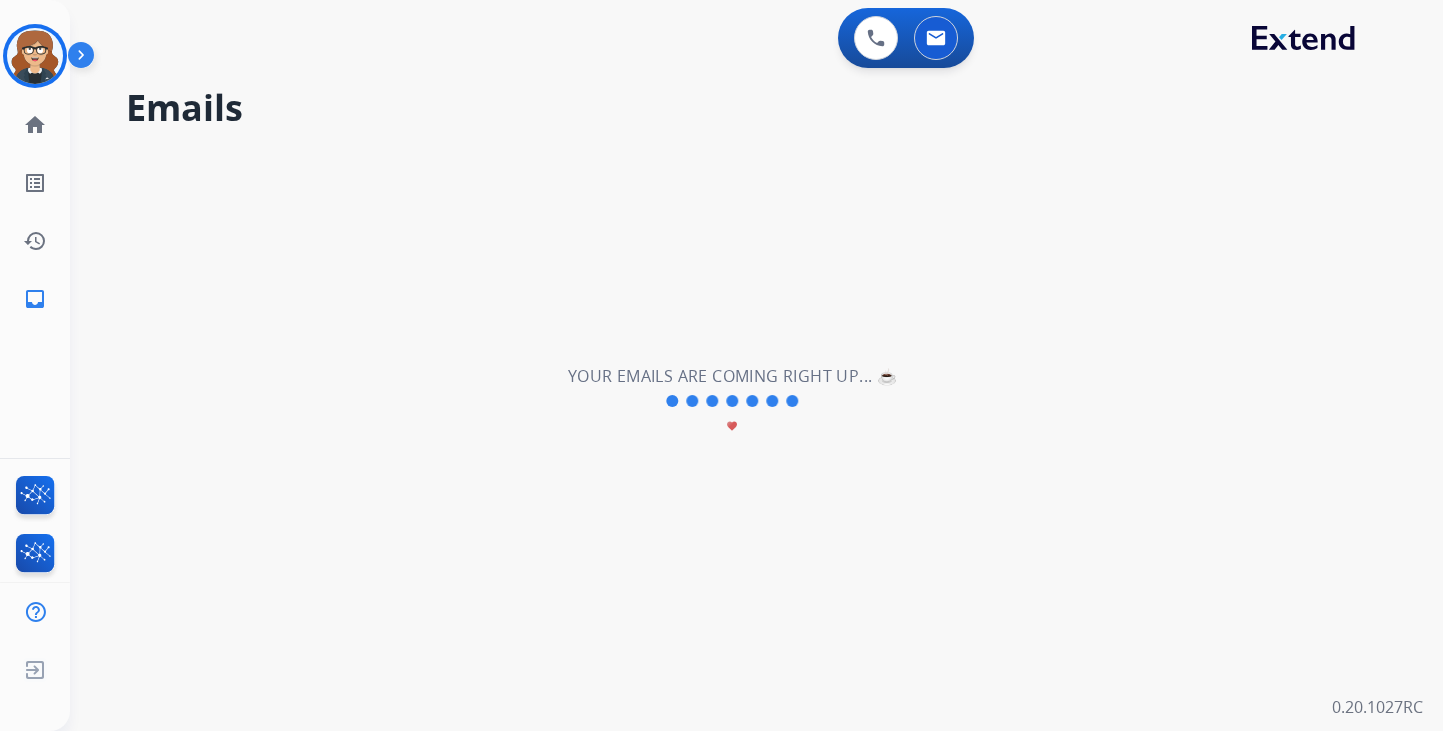 scroll, scrollTop: 0, scrollLeft: 0, axis: both 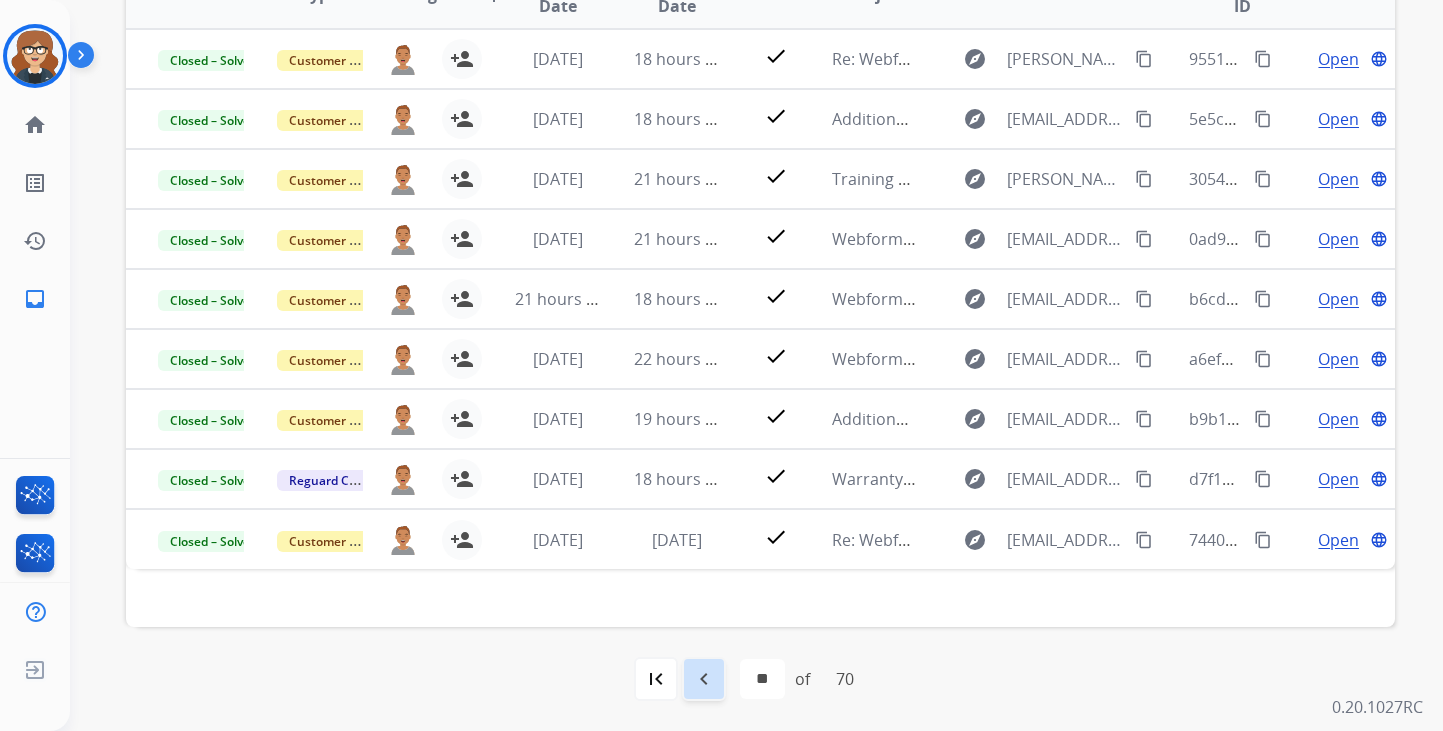 click on "navigate_before" at bounding box center [704, 679] 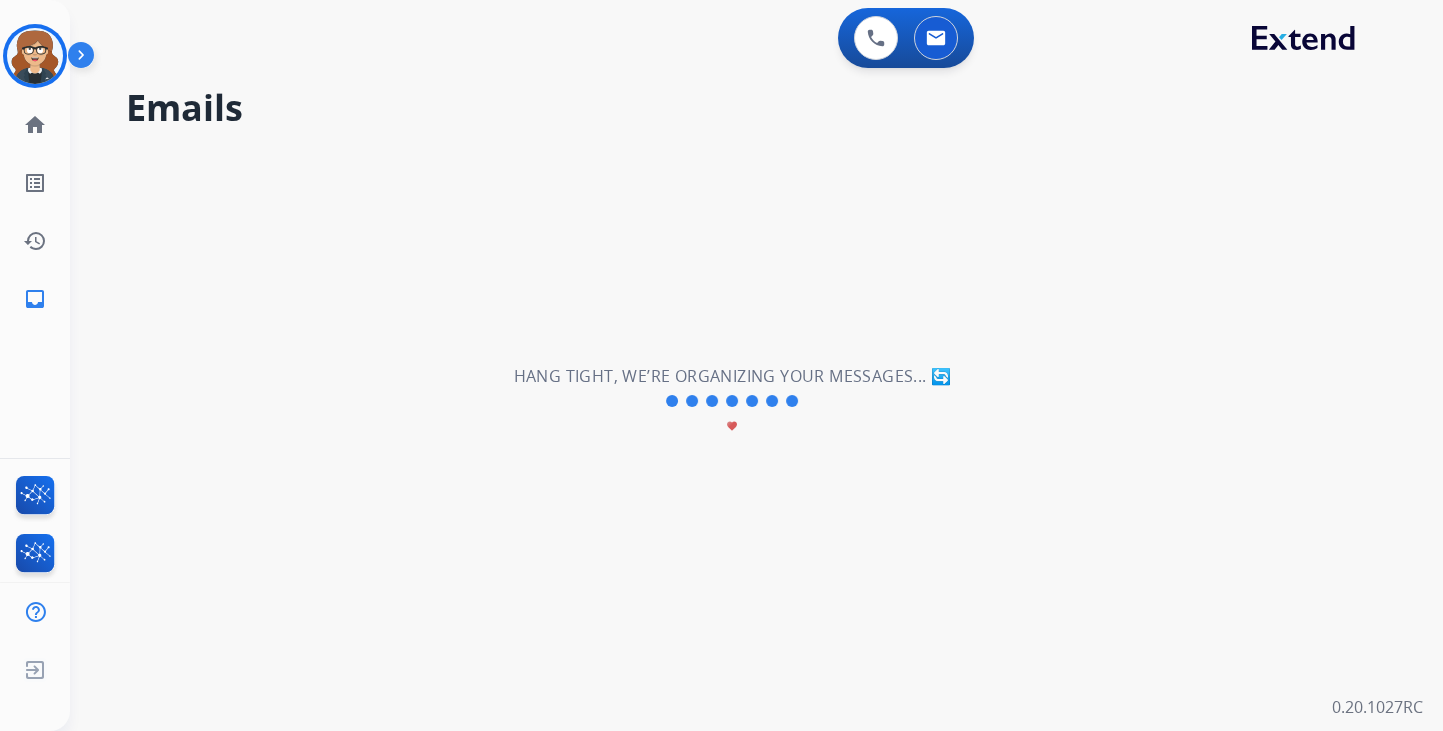 scroll, scrollTop: 0, scrollLeft: 0, axis: both 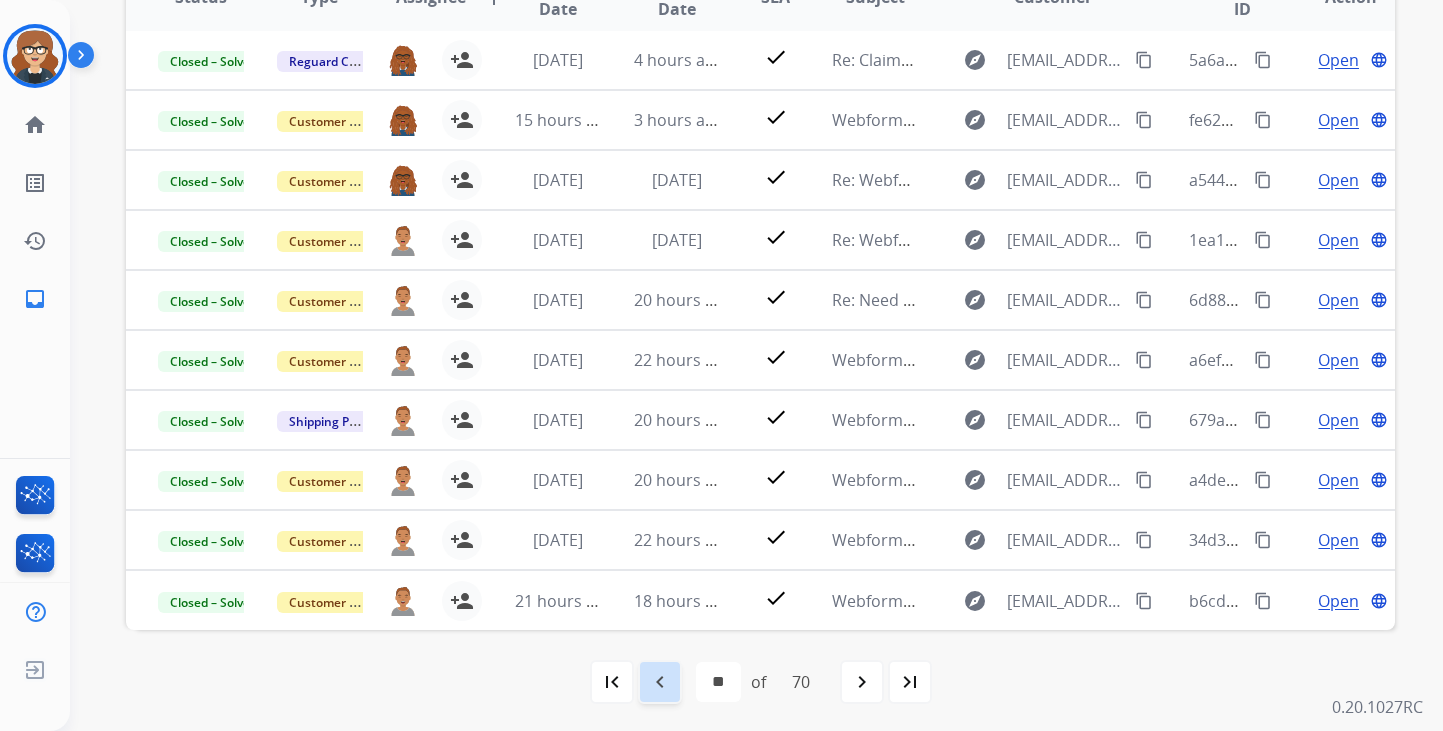 click on "navigate_before" at bounding box center [660, 682] 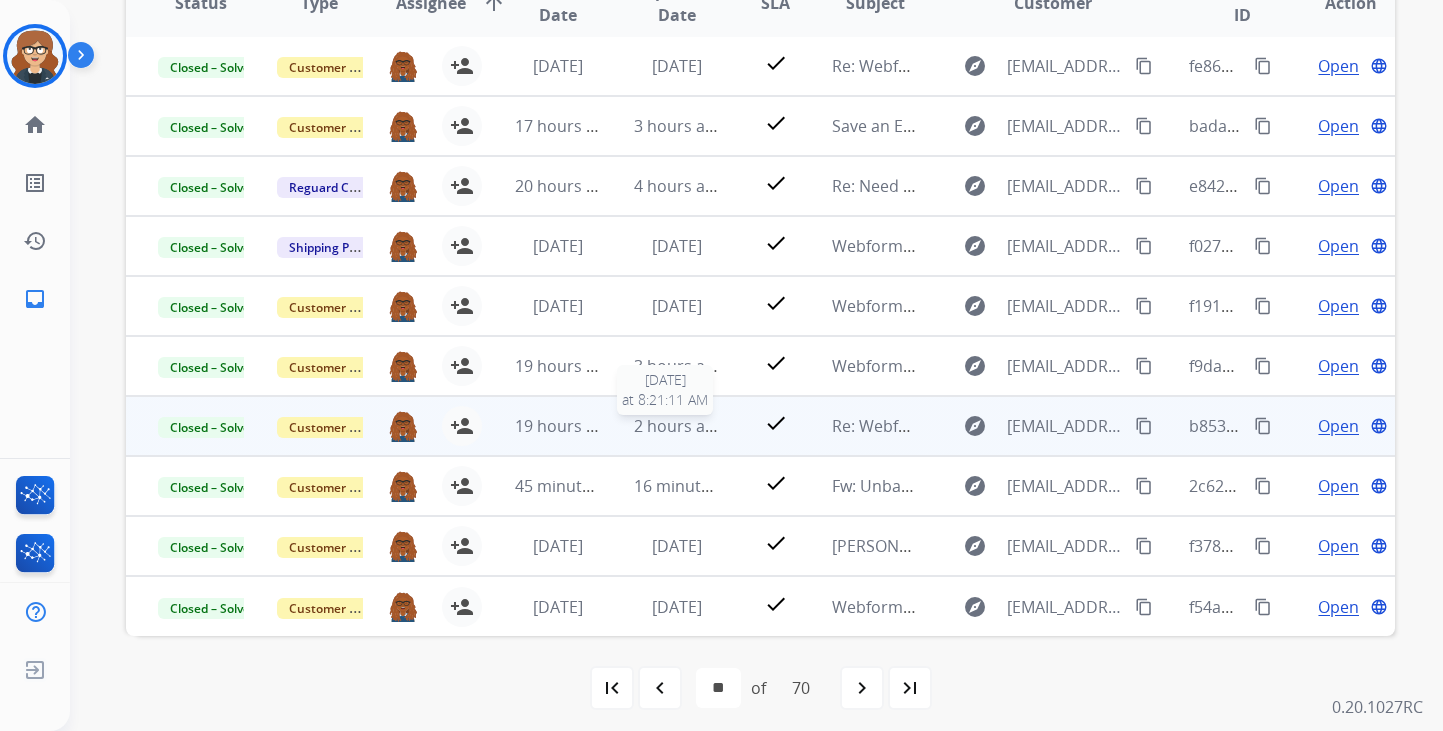 scroll, scrollTop: 503, scrollLeft: 0, axis: vertical 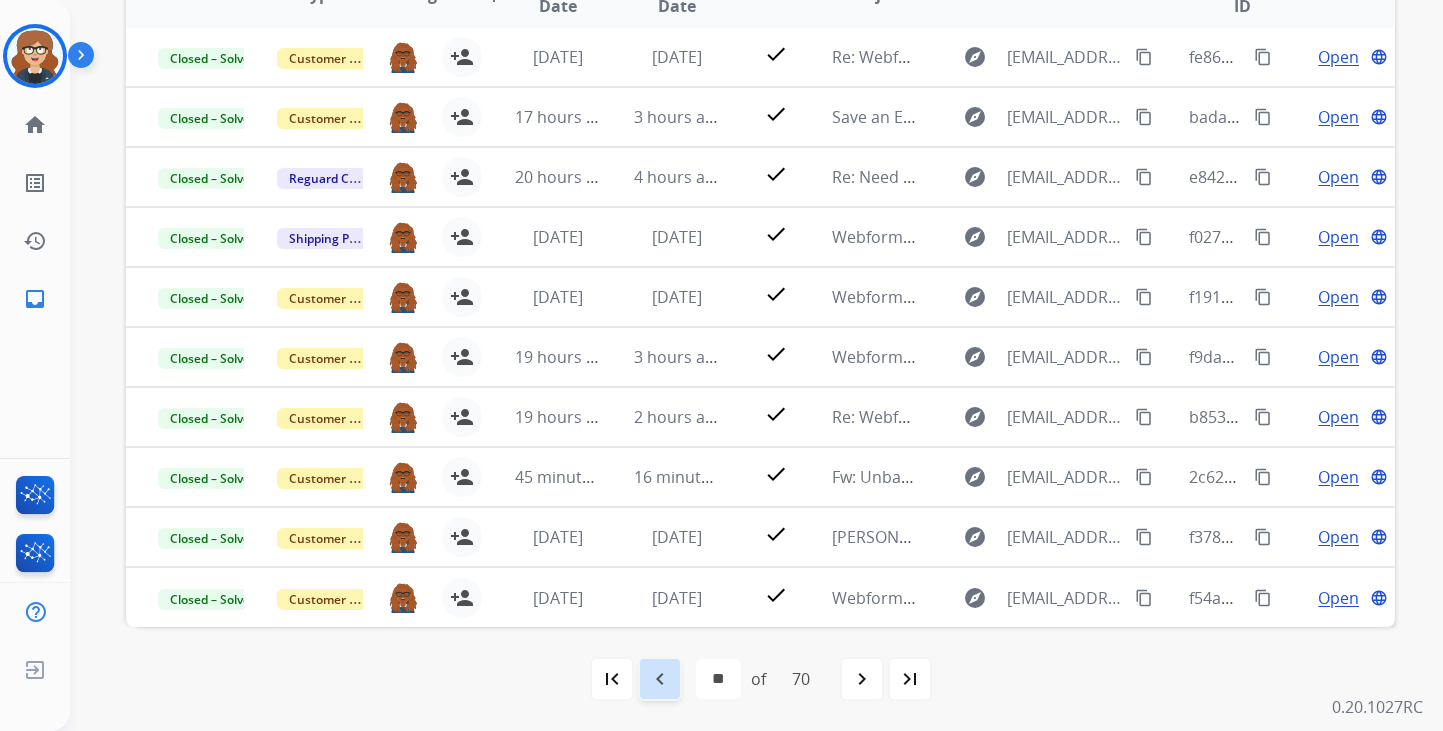click on "navigate_before" at bounding box center [660, 679] 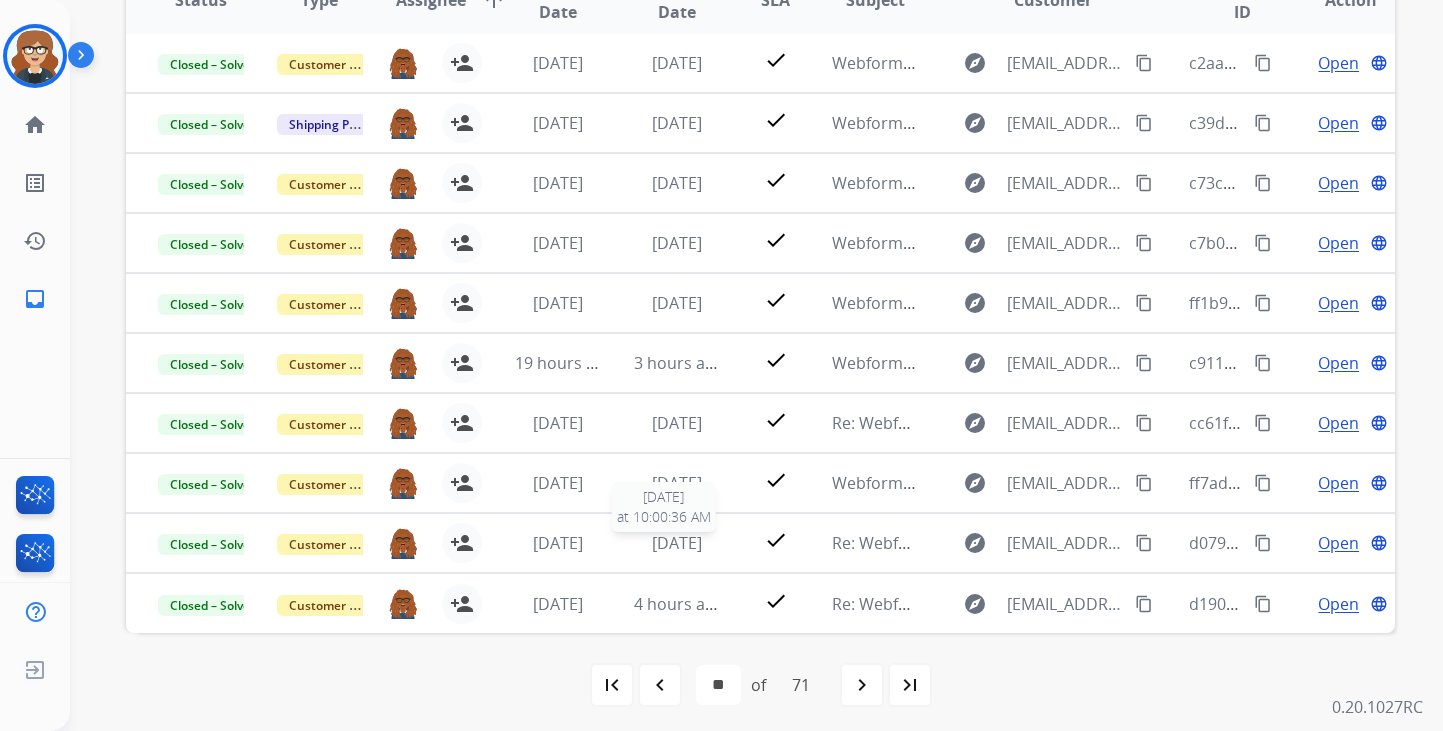 scroll, scrollTop: 501, scrollLeft: 0, axis: vertical 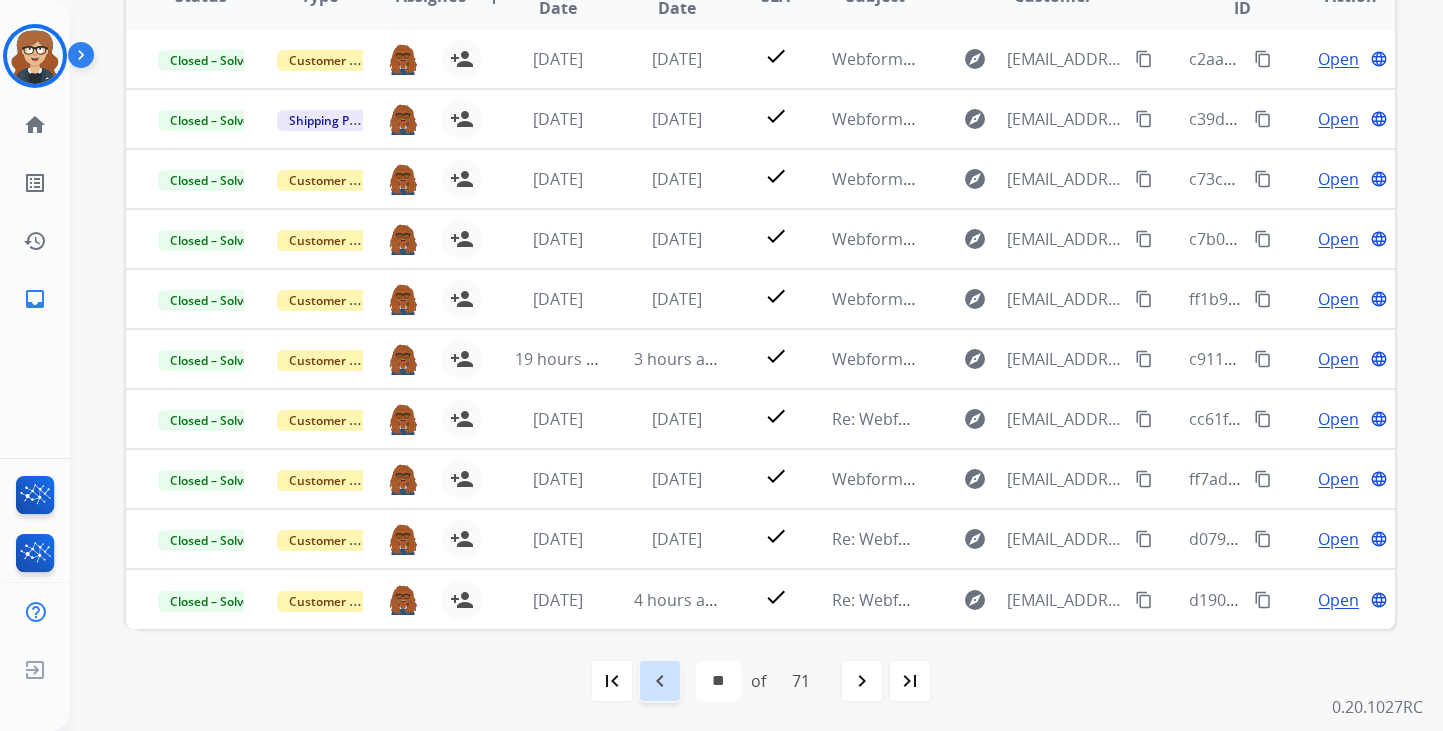 click on "navigate_before" at bounding box center [660, 681] 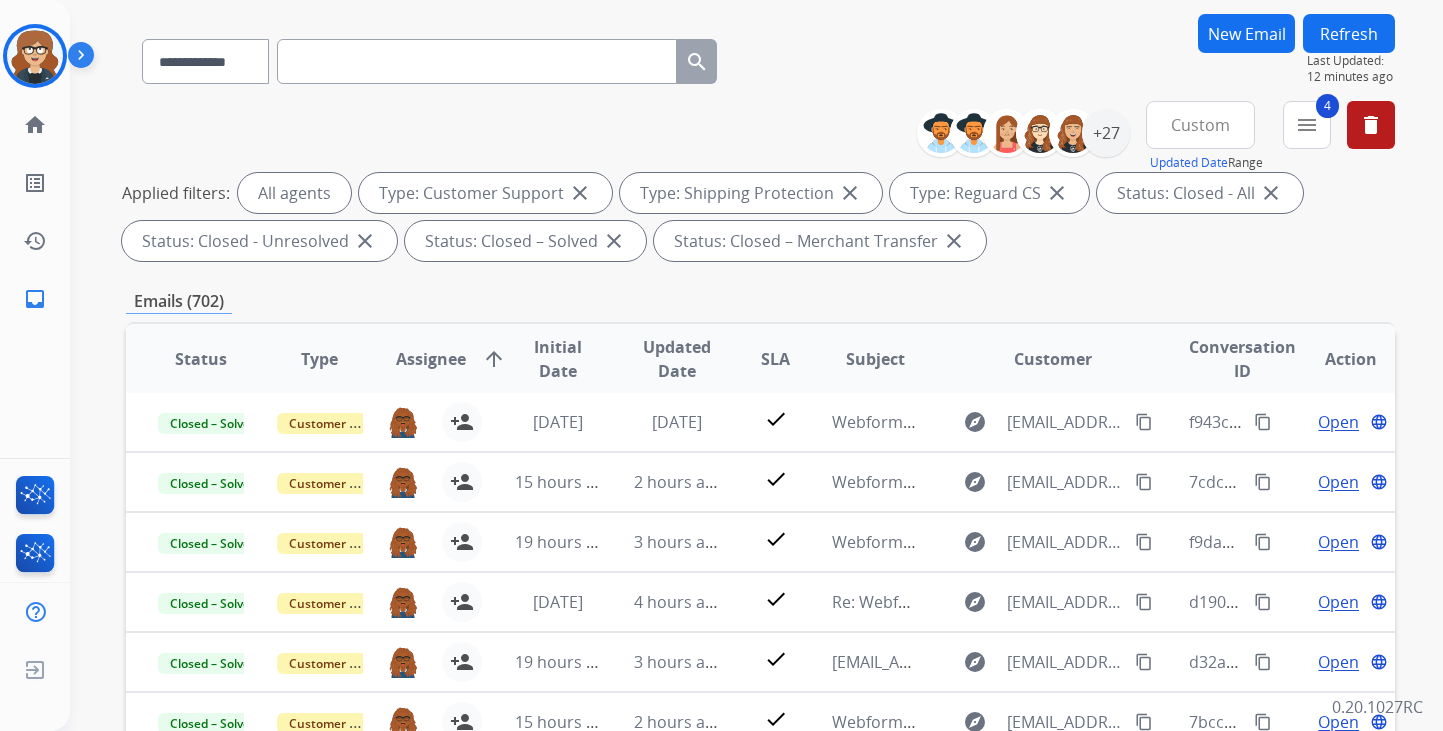 scroll, scrollTop: 497, scrollLeft: 0, axis: vertical 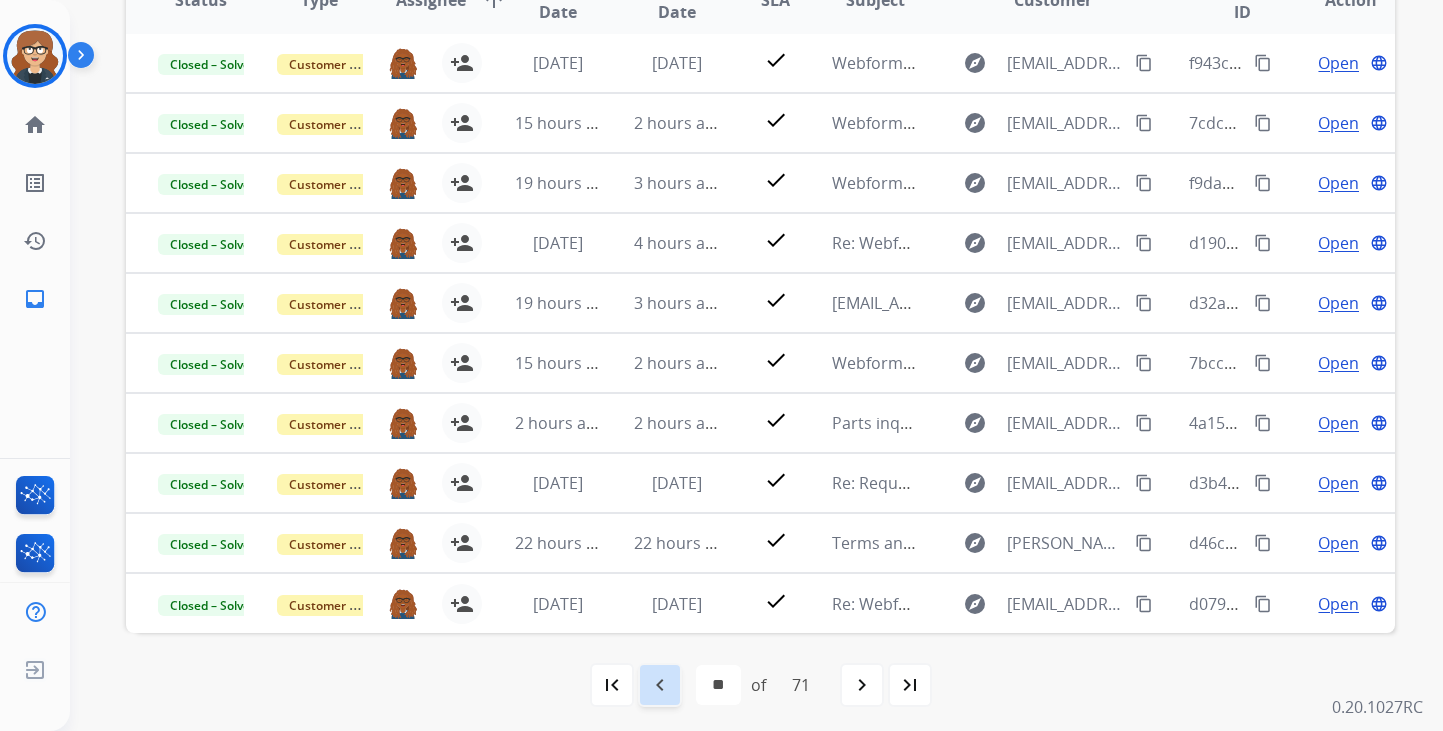 click on "navigate_before" at bounding box center (660, 685) 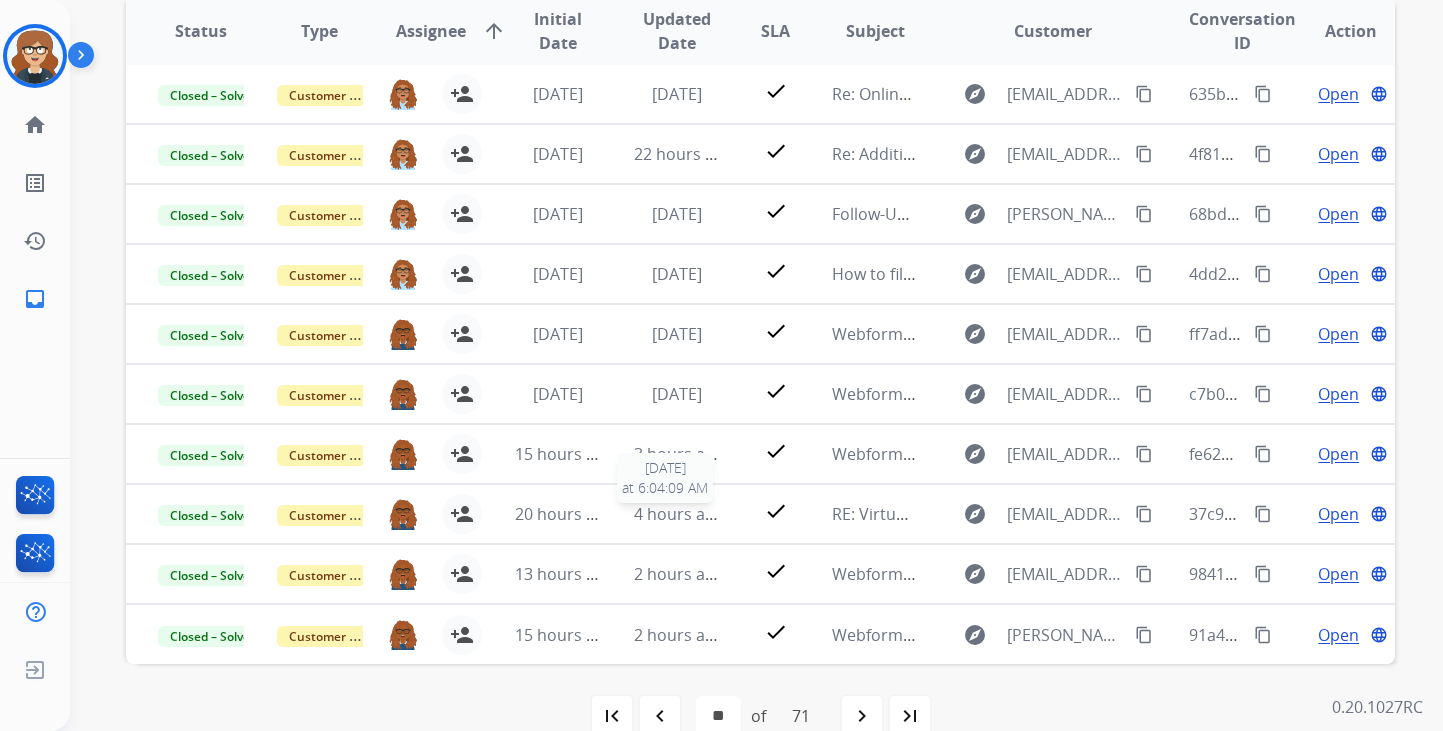 scroll, scrollTop: 503, scrollLeft: 0, axis: vertical 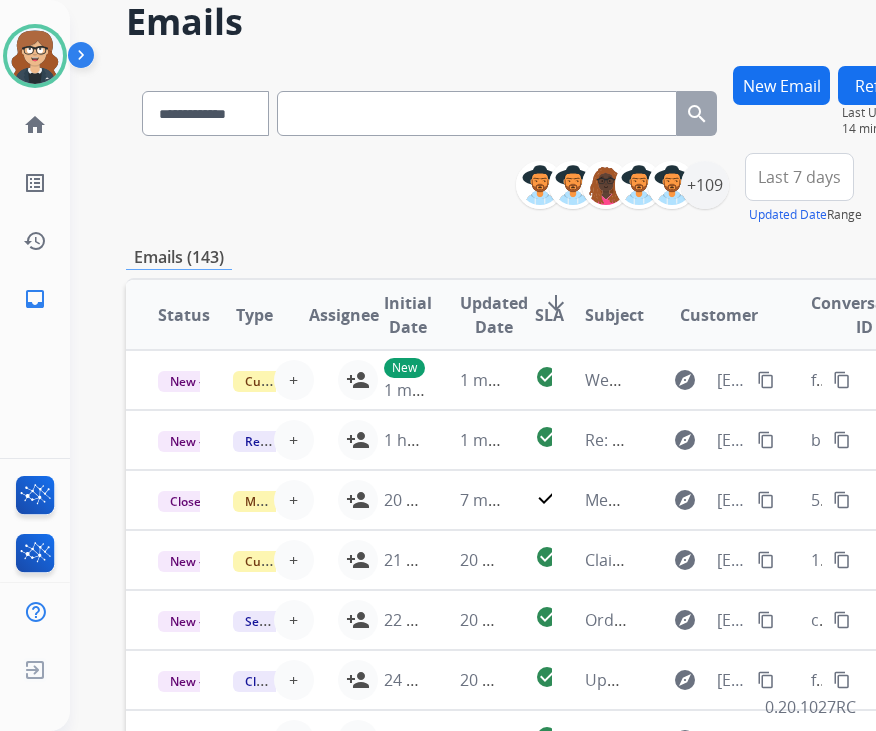 click on "**********" at bounding box center [473, 365] 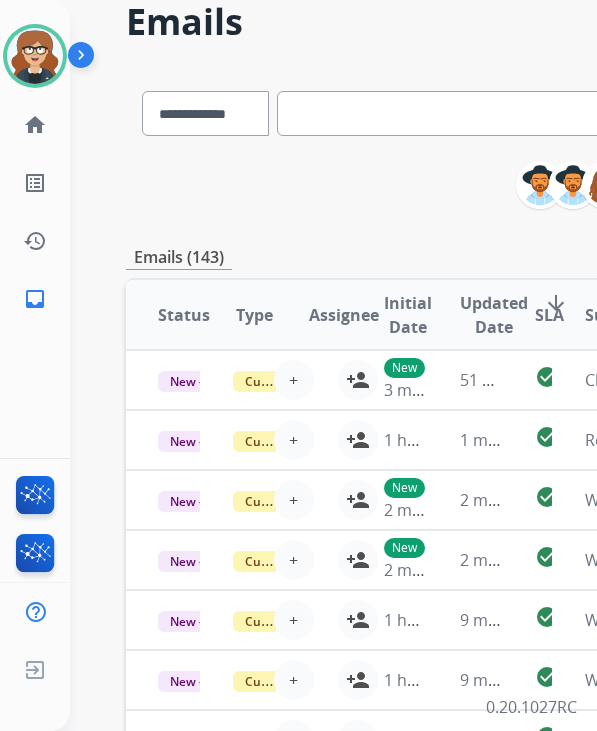 click on "**********" at bounding box center [333, 365] 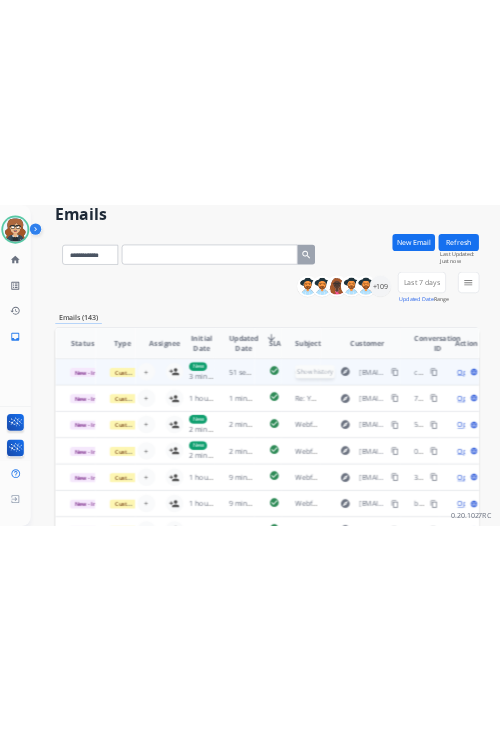 scroll, scrollTop: 2, scrollLeft: 0, axis: vertical 